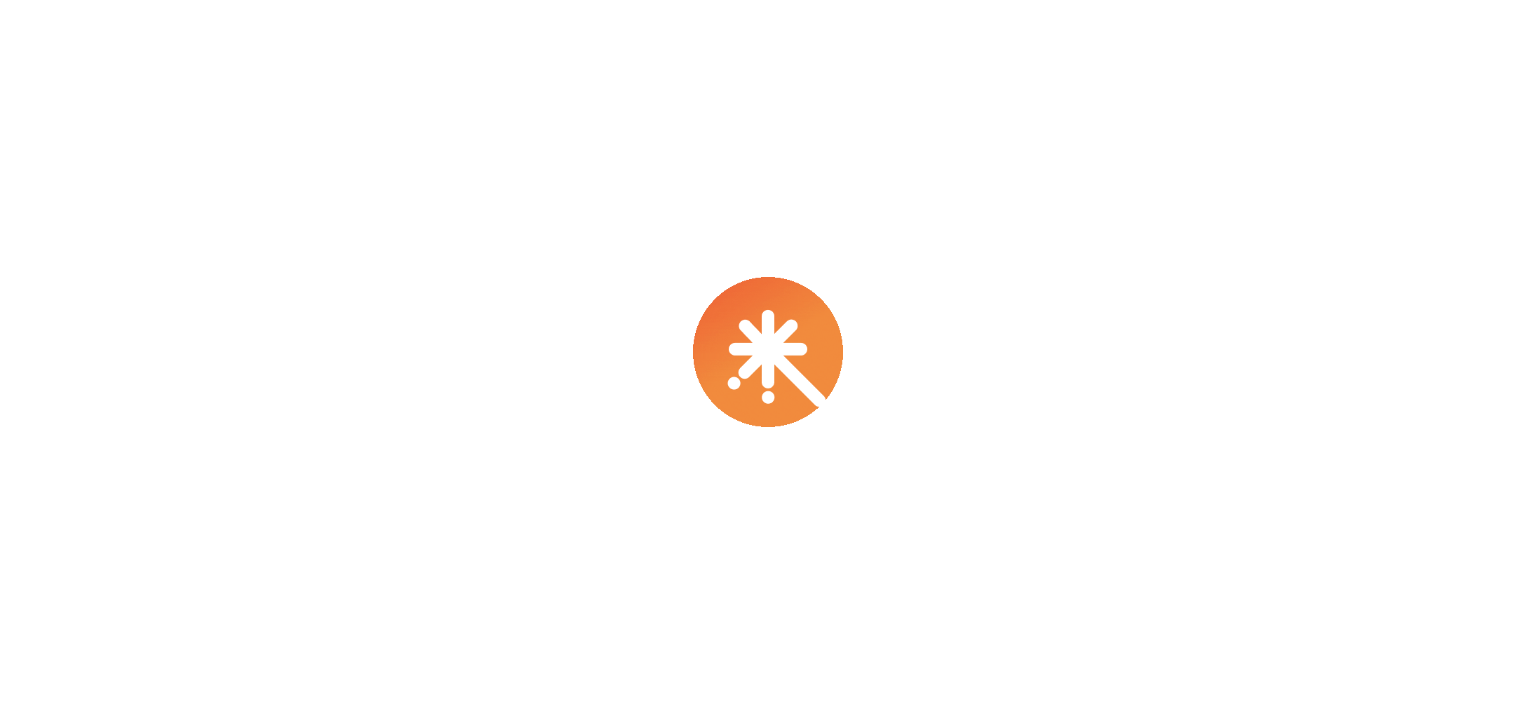 scroll, scrollTop: 0, scrollLeft: 0, axis: both 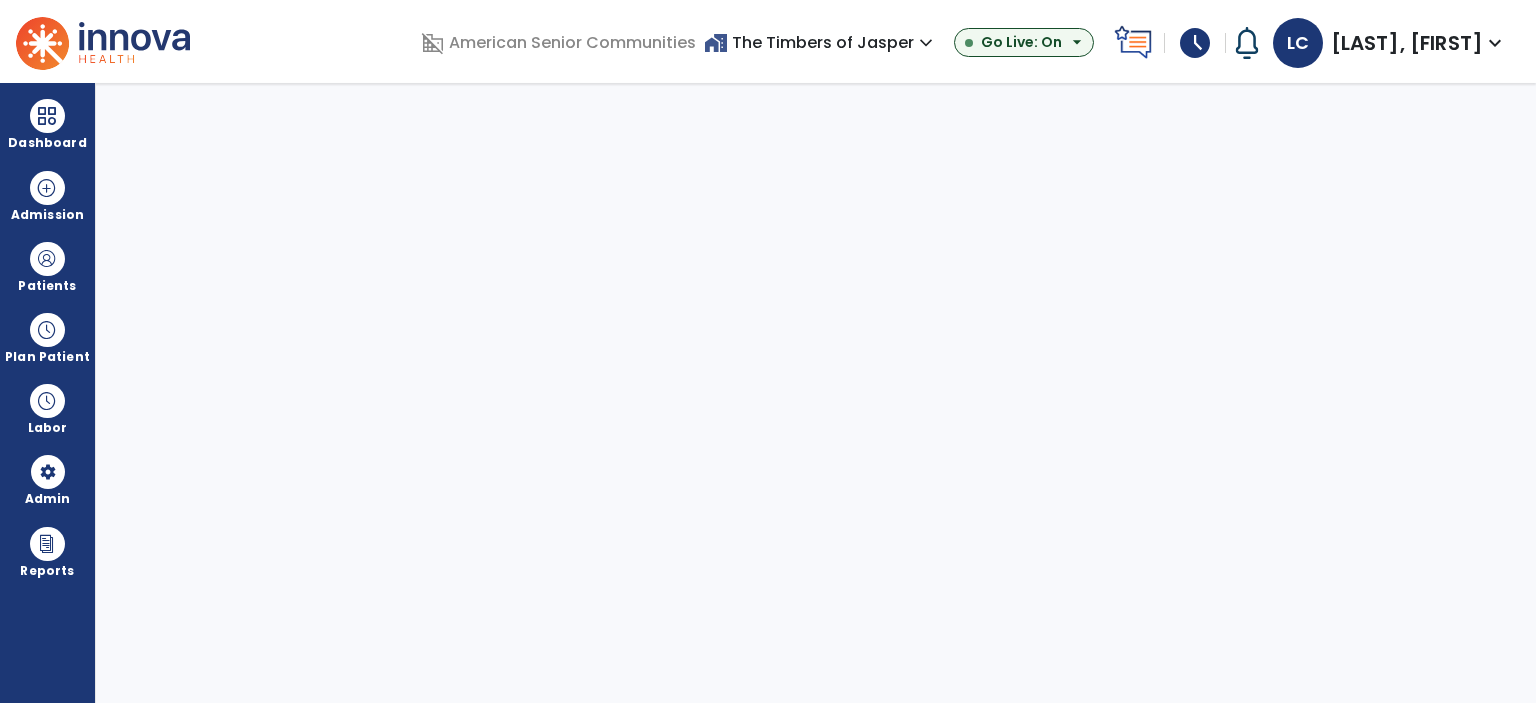 select on "***" 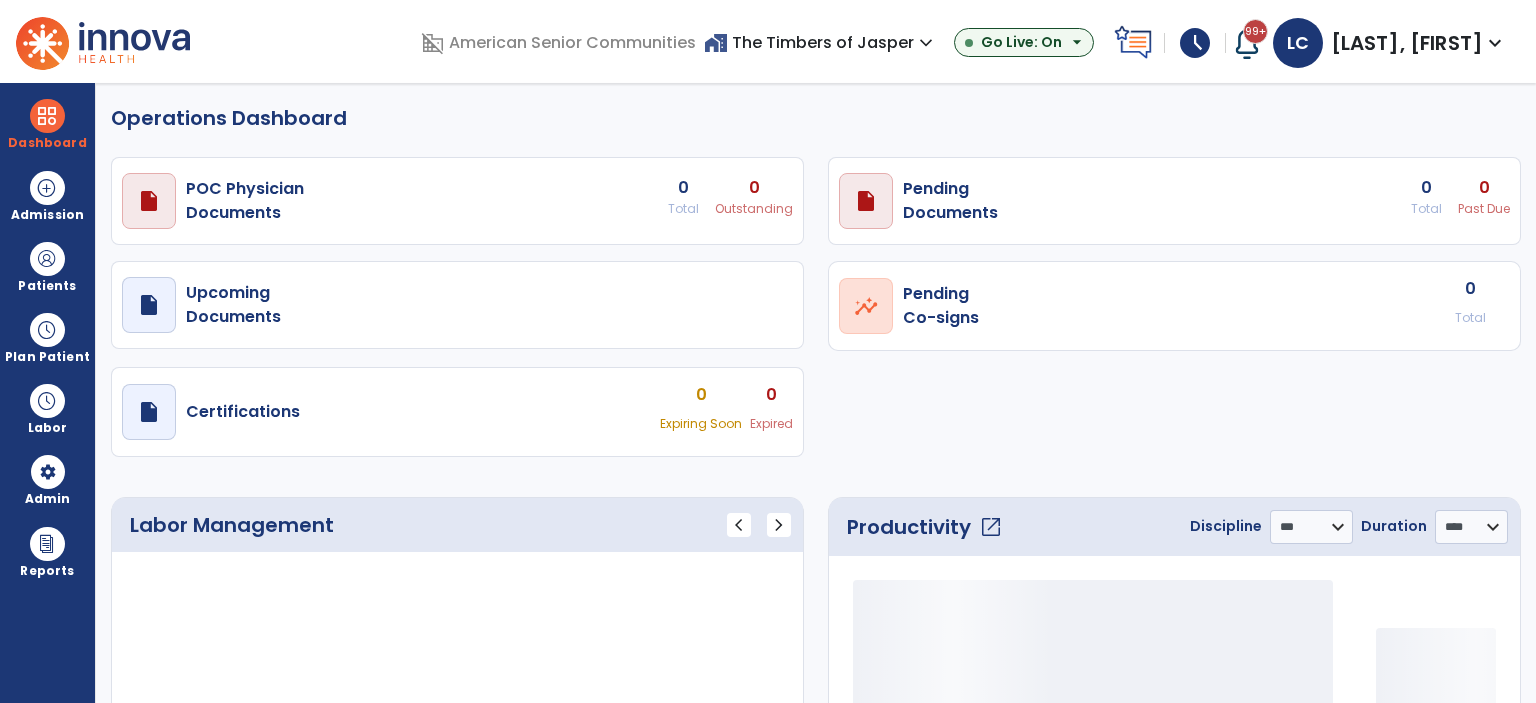 select on "***" 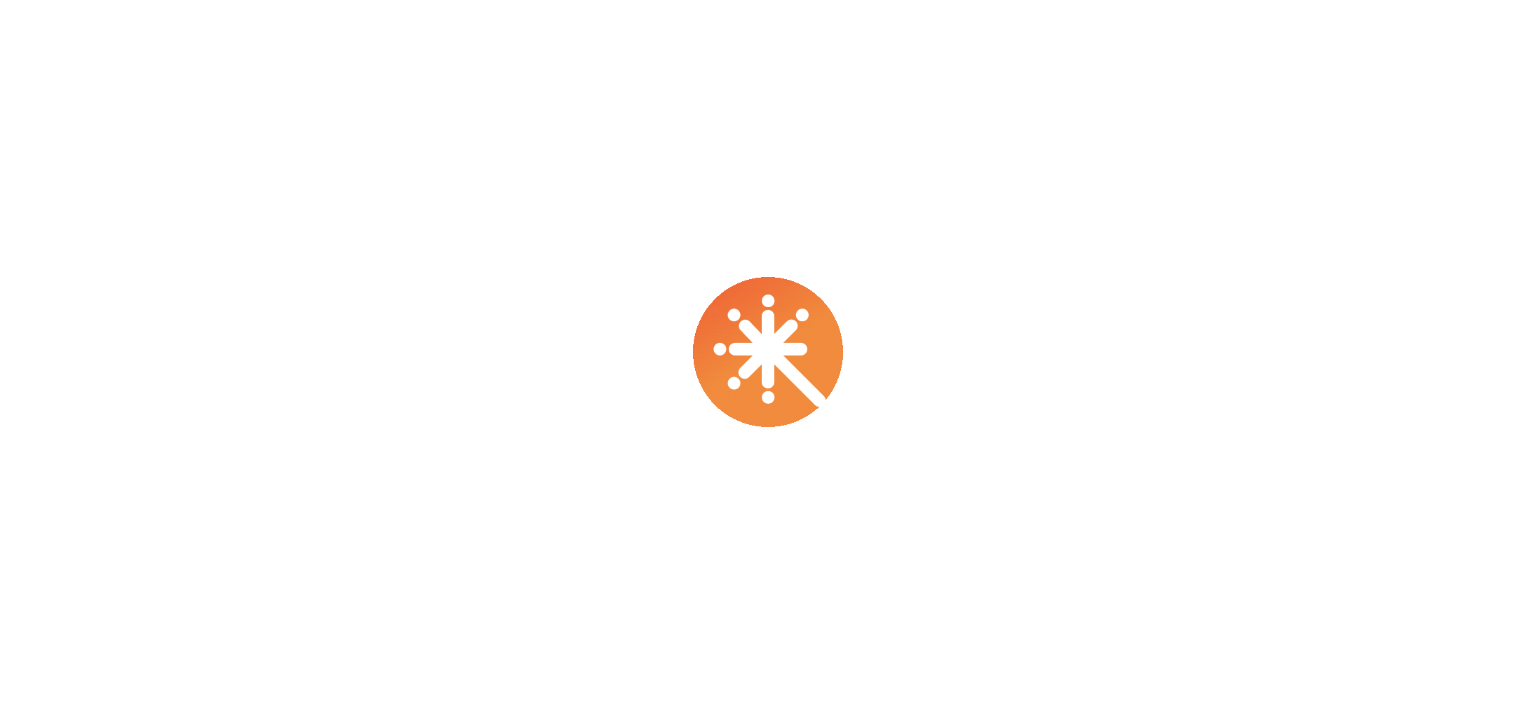 scroll, scrollTop: 0, scrollLeft: 0, axis: both 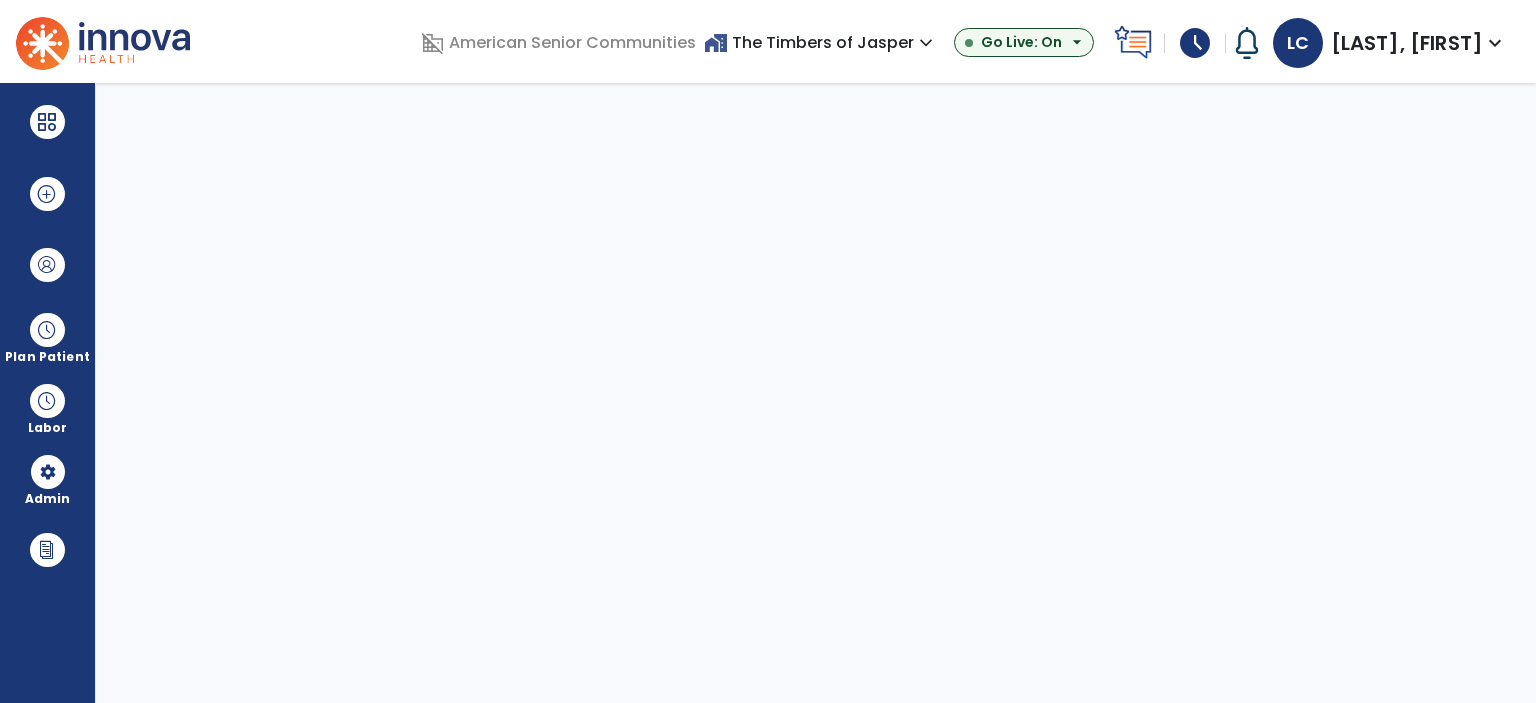 select on "***" 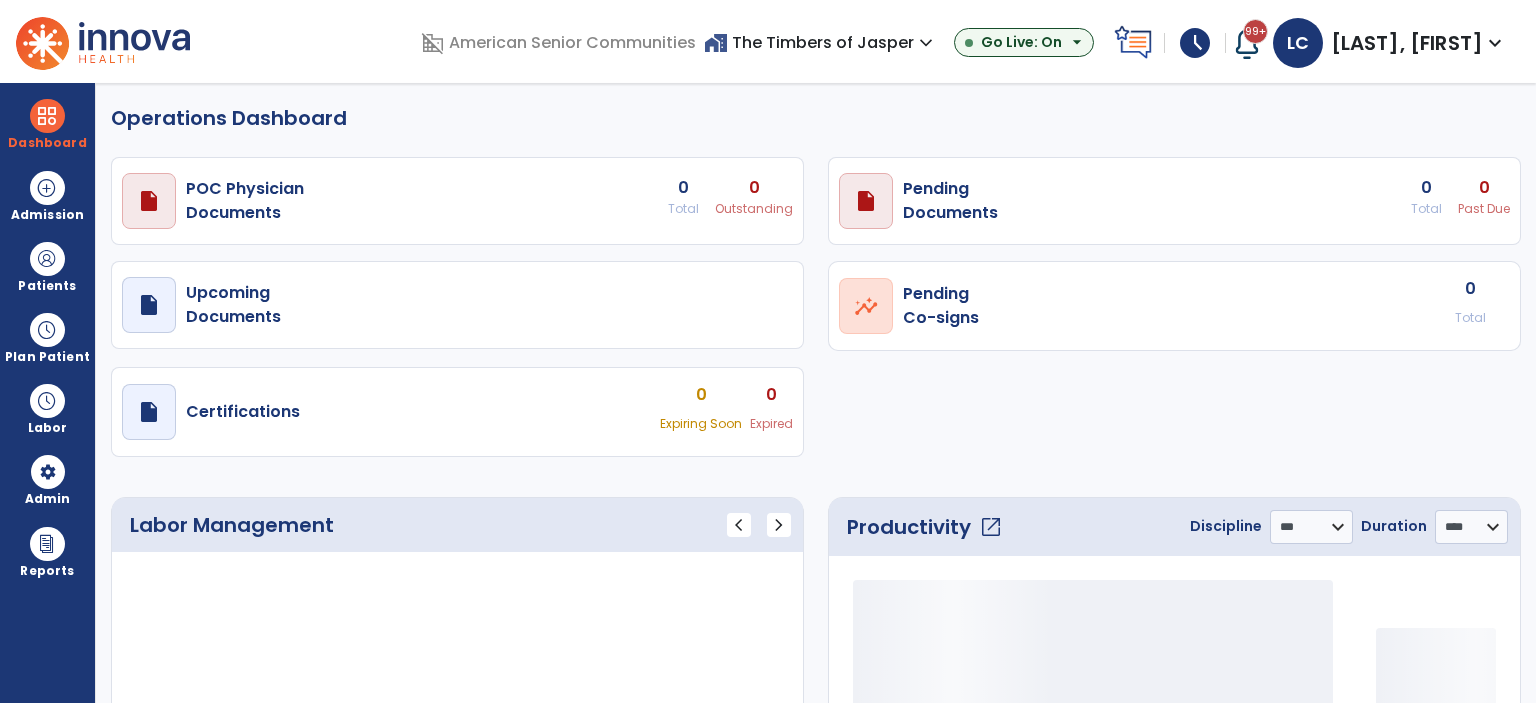 select on "***" 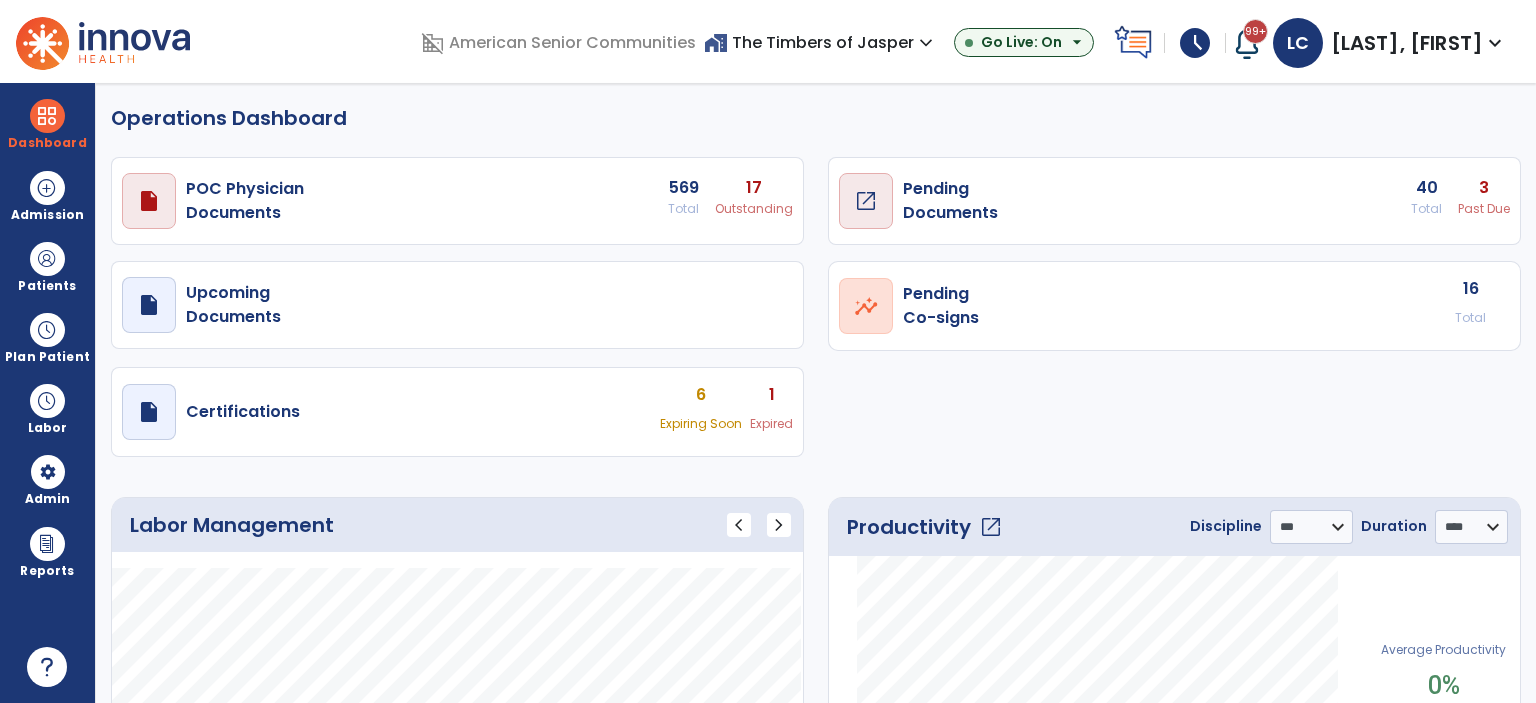 click on "Pending   Documents" at bounding box center (245, 201) 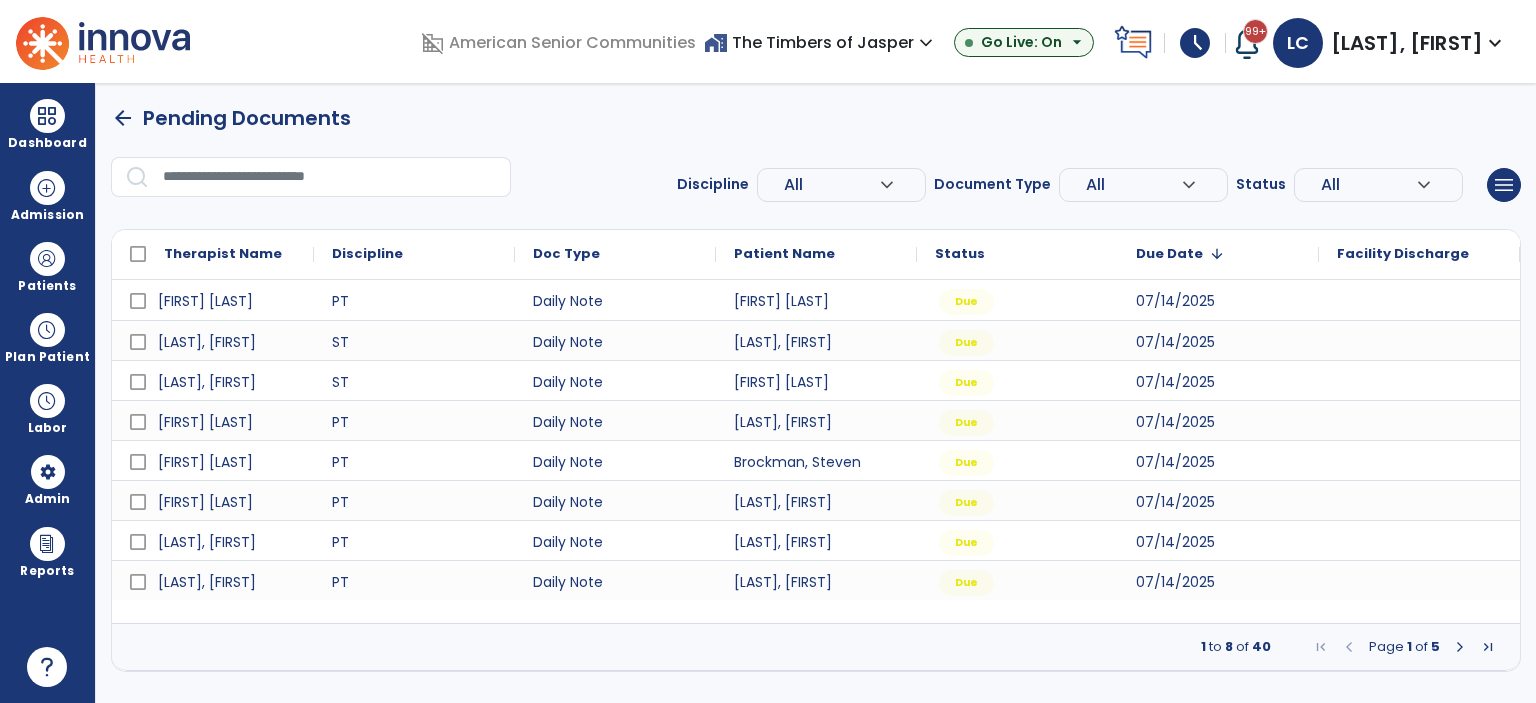 click at bounding box center [1460, 647] 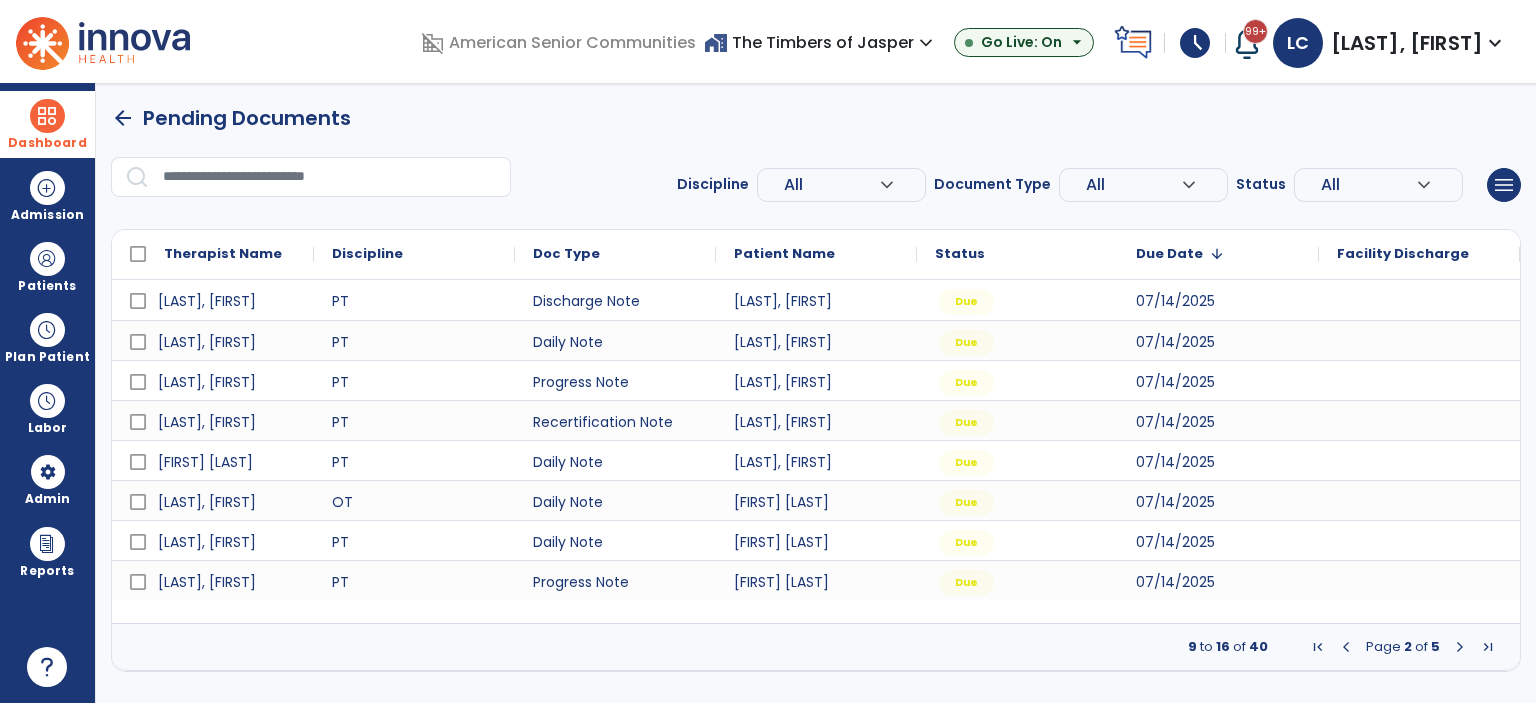 click on "Dashboard" at bounding box center (47, 124) 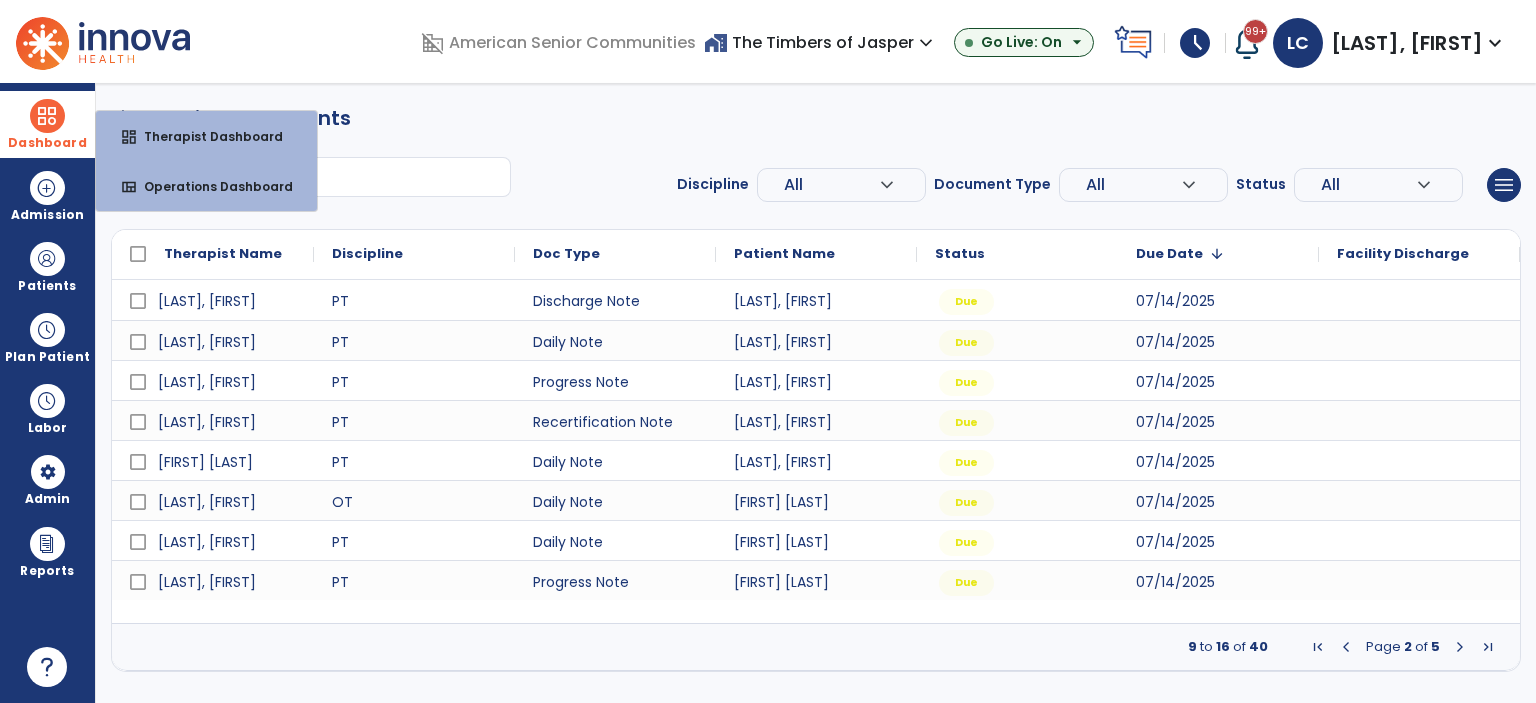 click on "dashboard  Therapist Dashboard  view_quilt  Operations Dashboard" at bounding box center (206, 161) 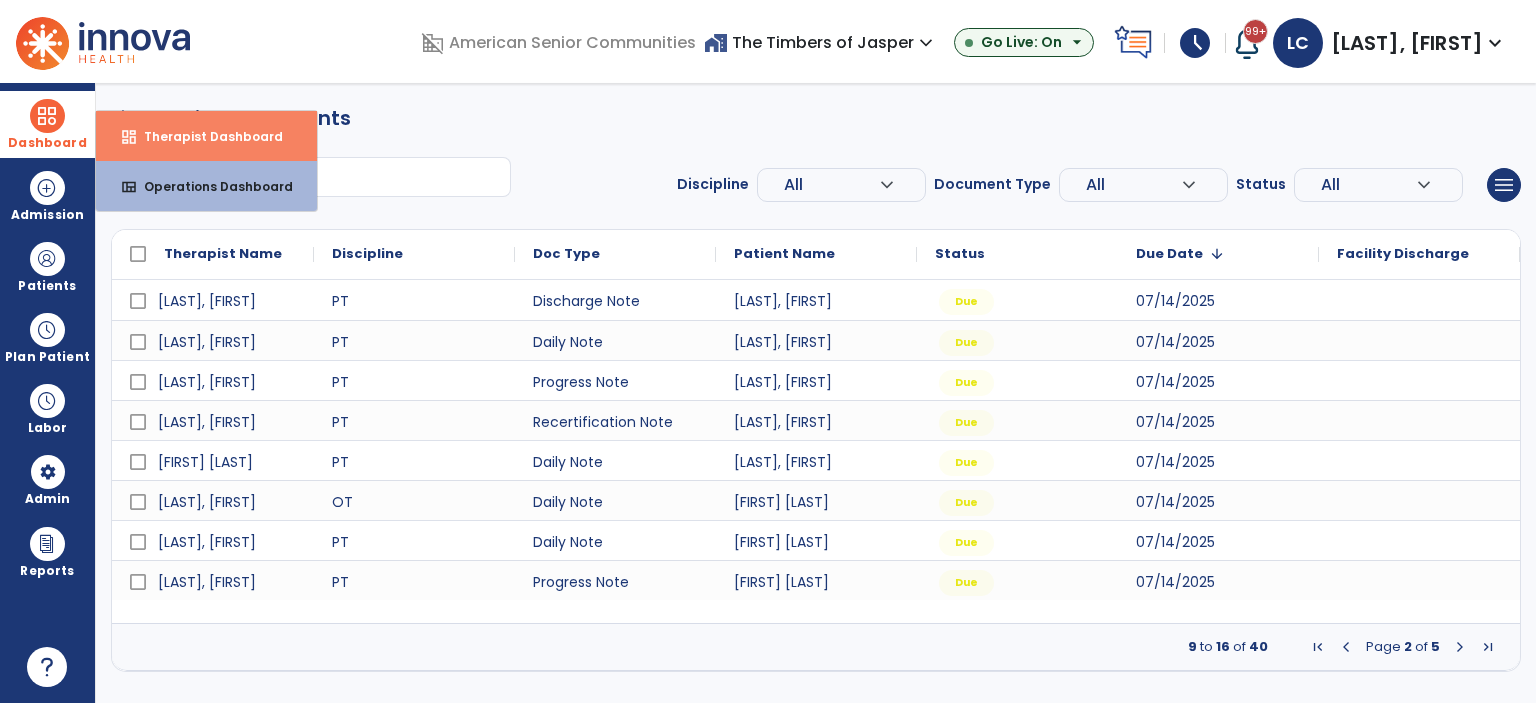 click on "Therapist Dashboard" at bounding box center (205, 136) 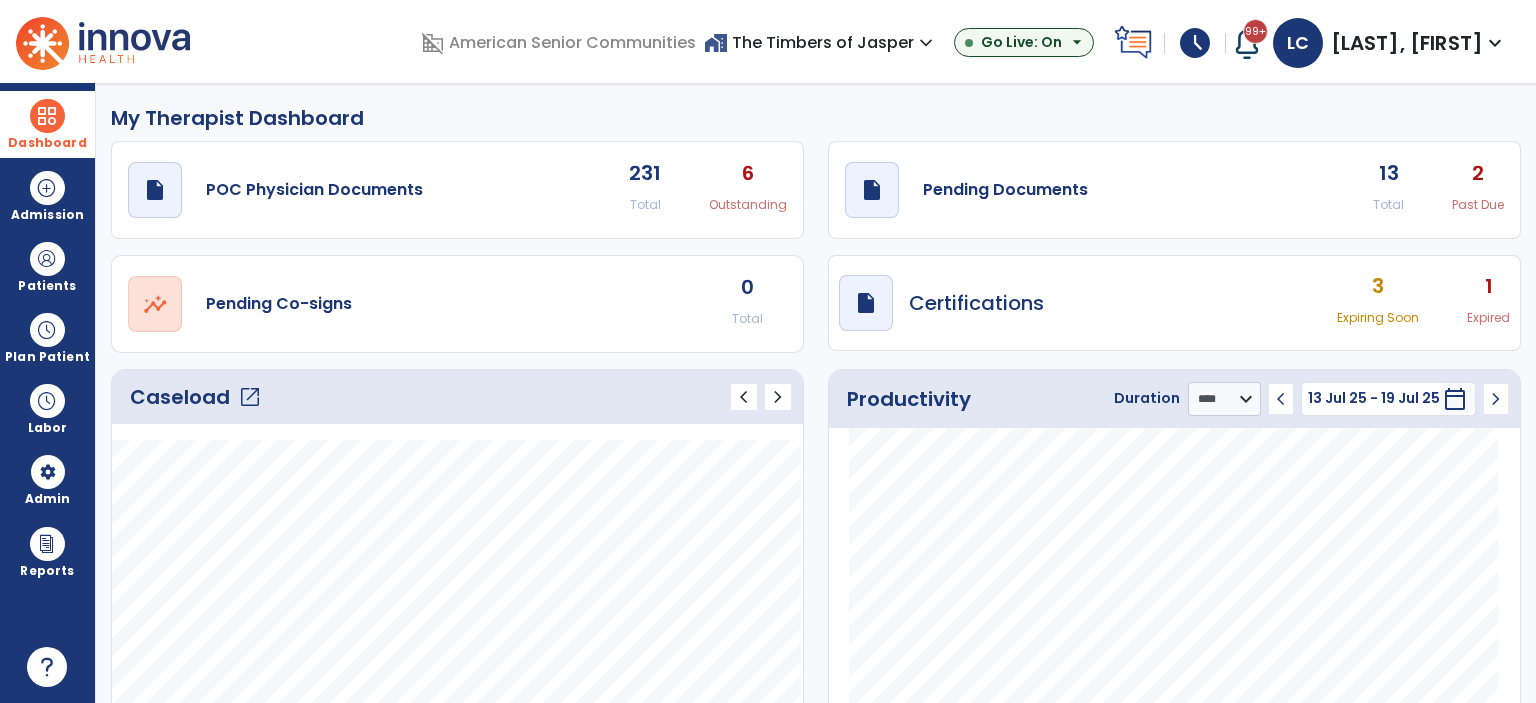 click on "draft   open_in_new  Pending Documents 13 Total 2 Past Due" 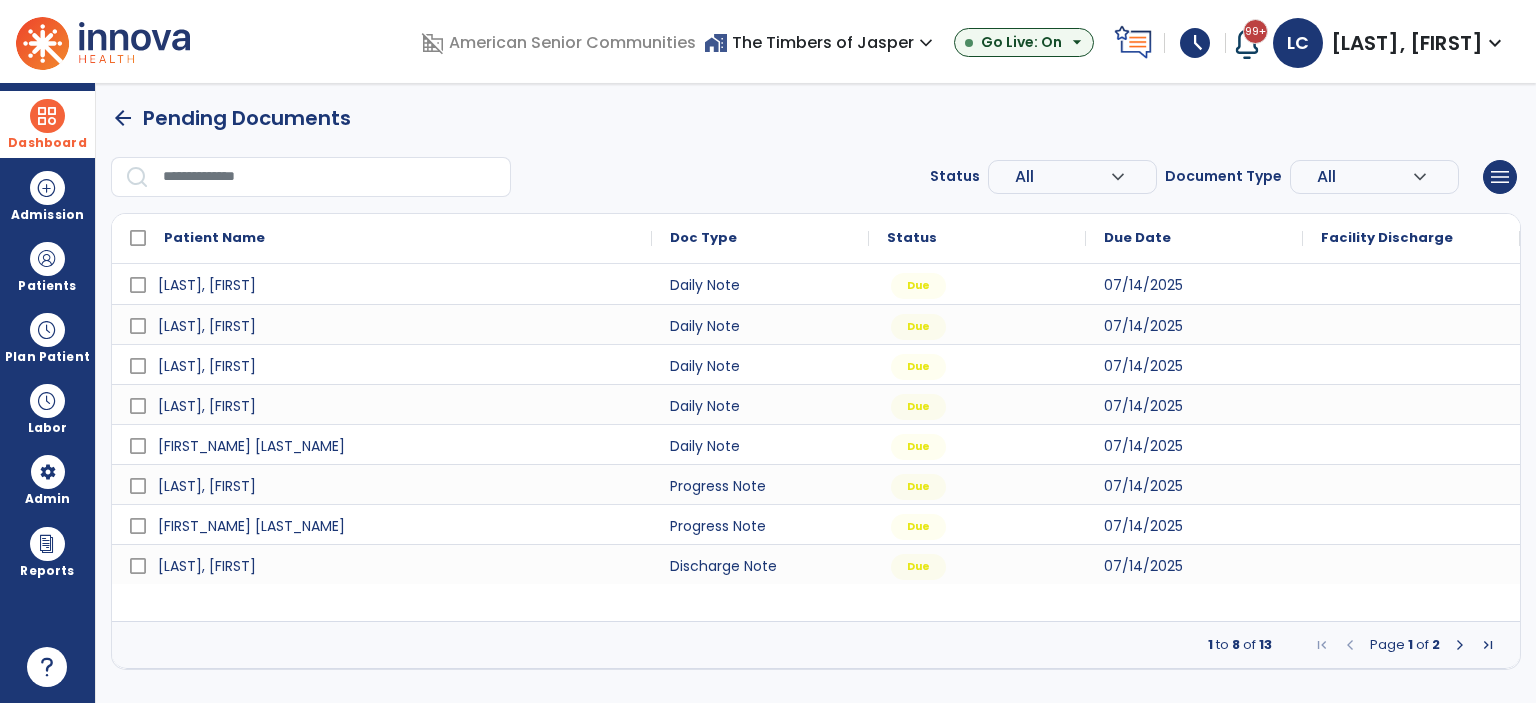 click at bounding box center [1460, 645] 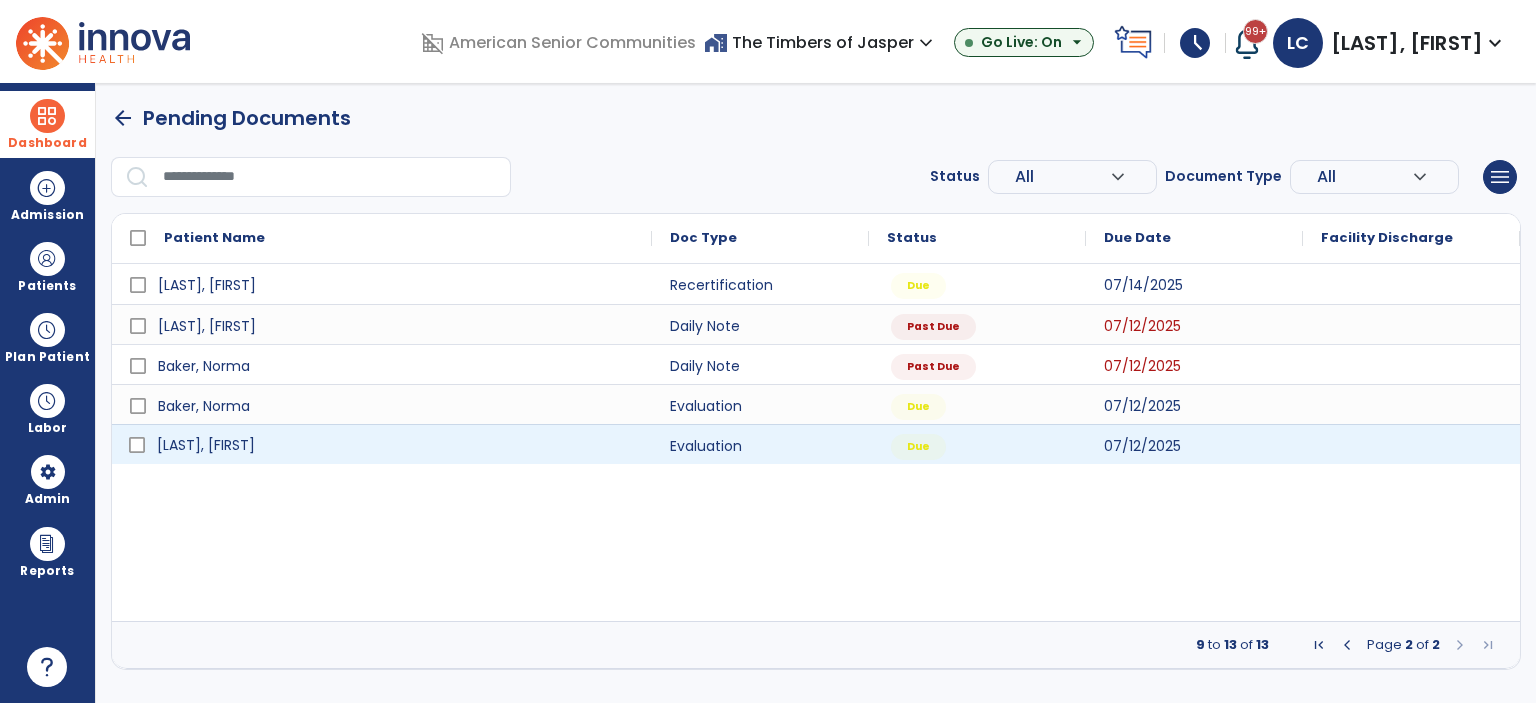 click on "[LAST], [FIRST]" at bounding box center (206, 445) 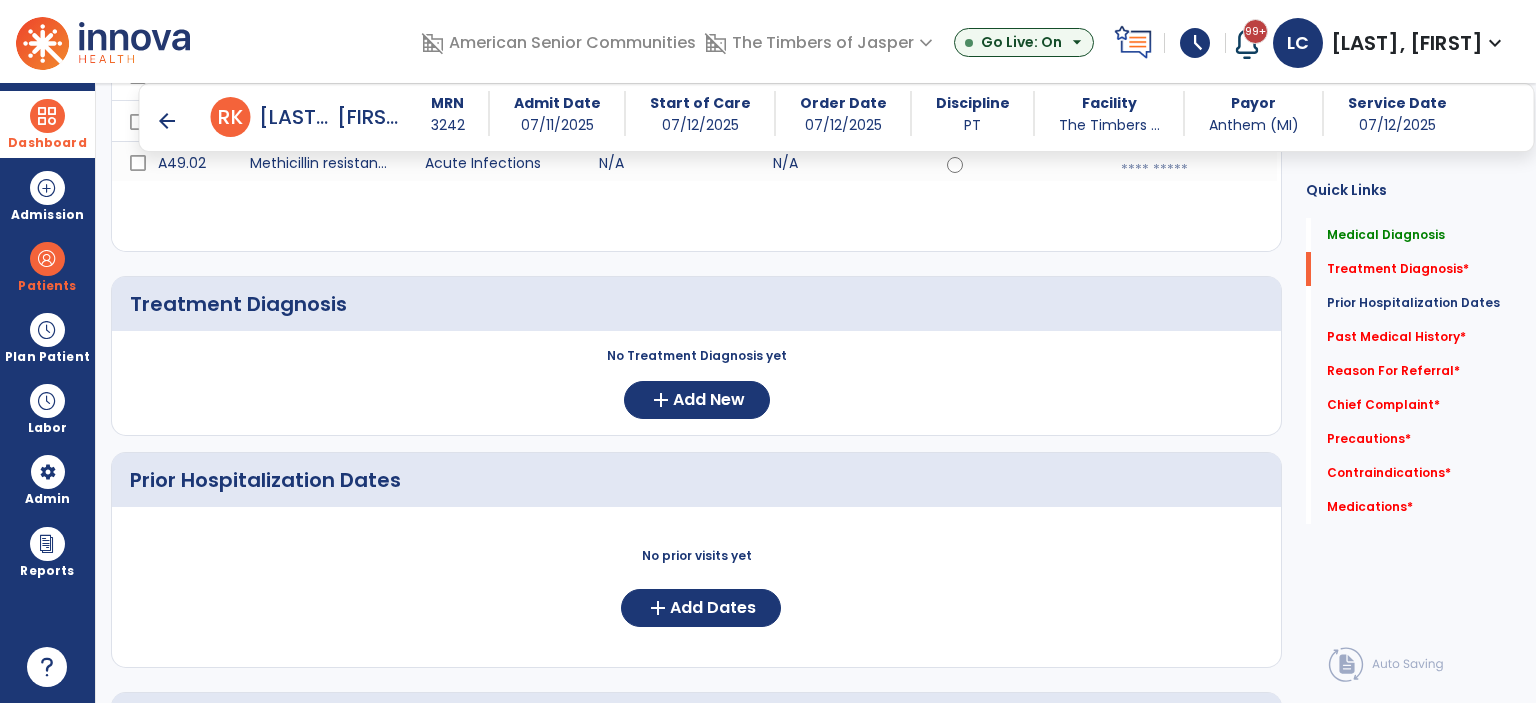 scroll, scrollTop: 300, scrollLeft: 0, axis: vertical 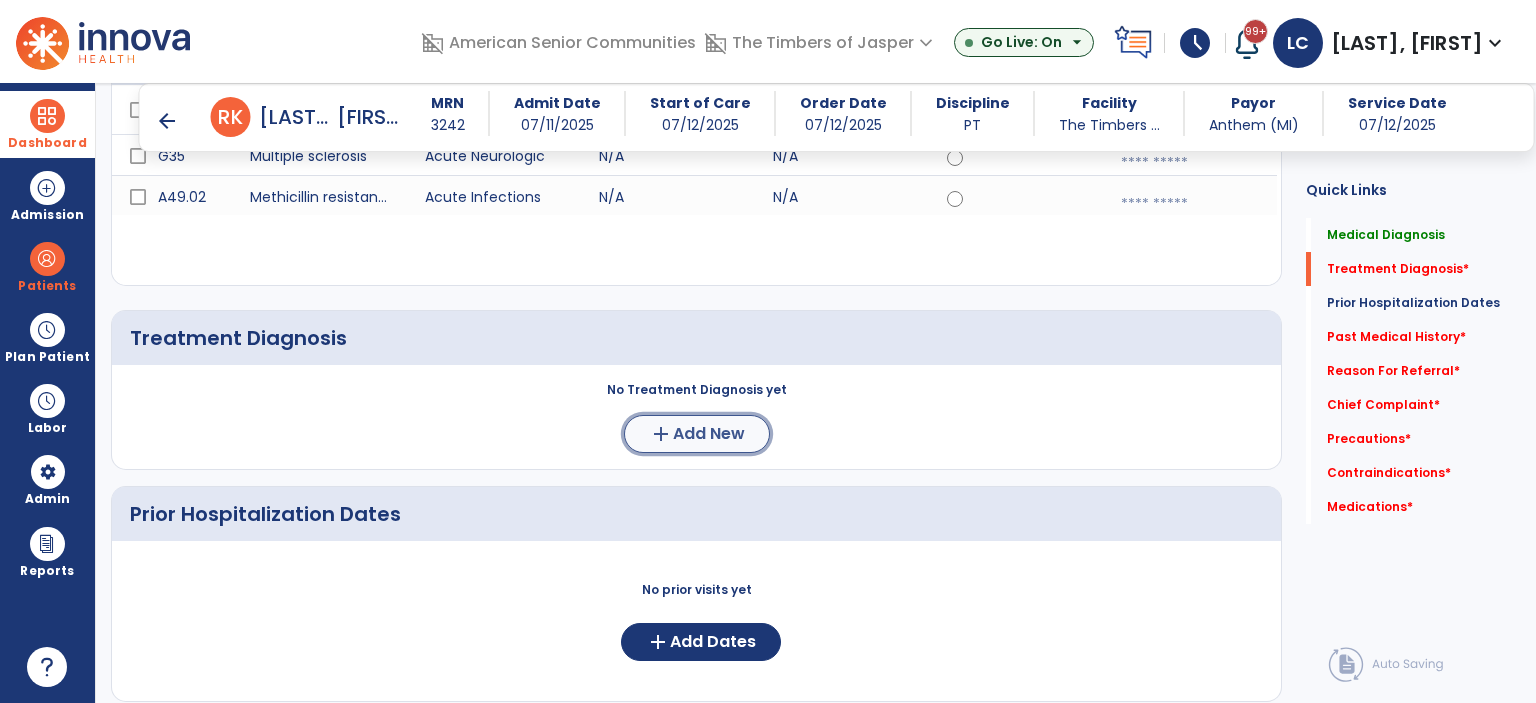 click on "Add New" 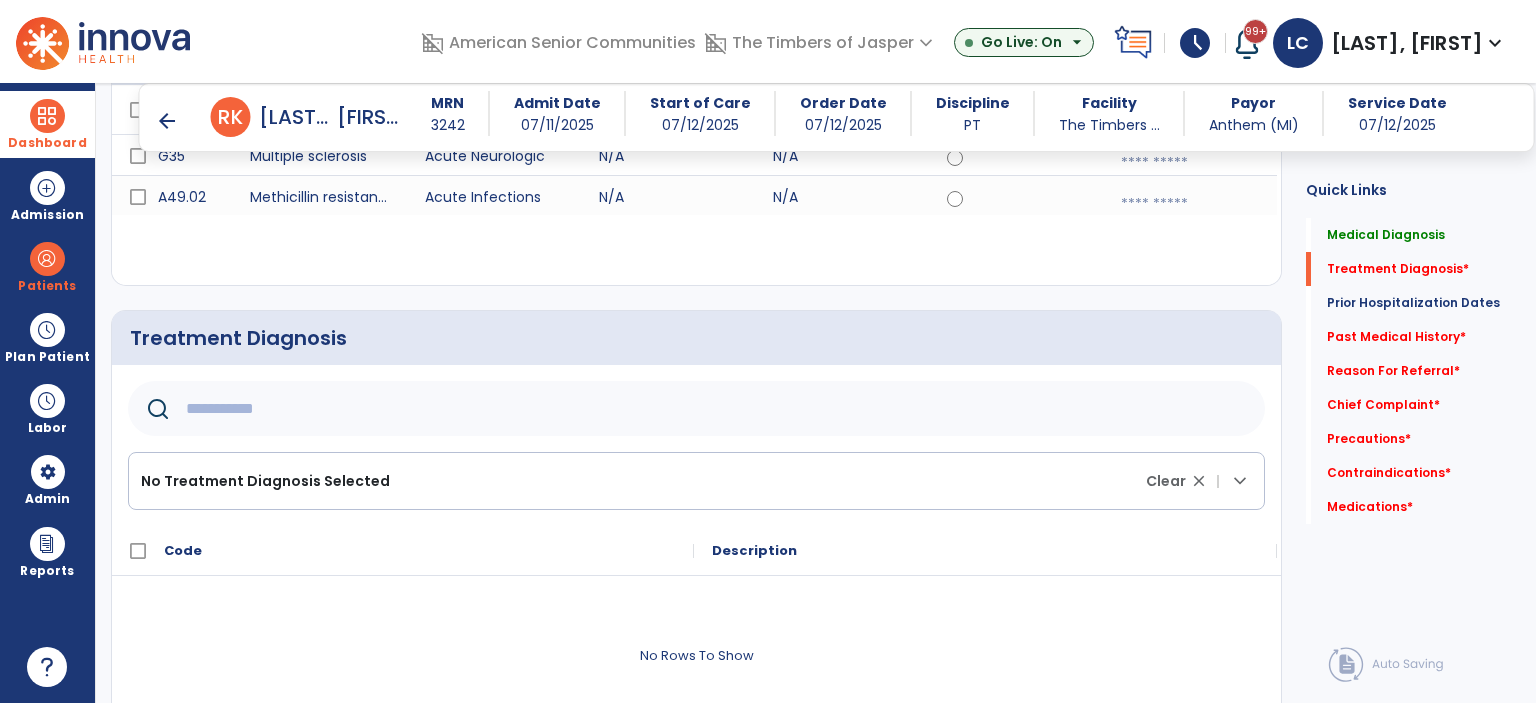 click 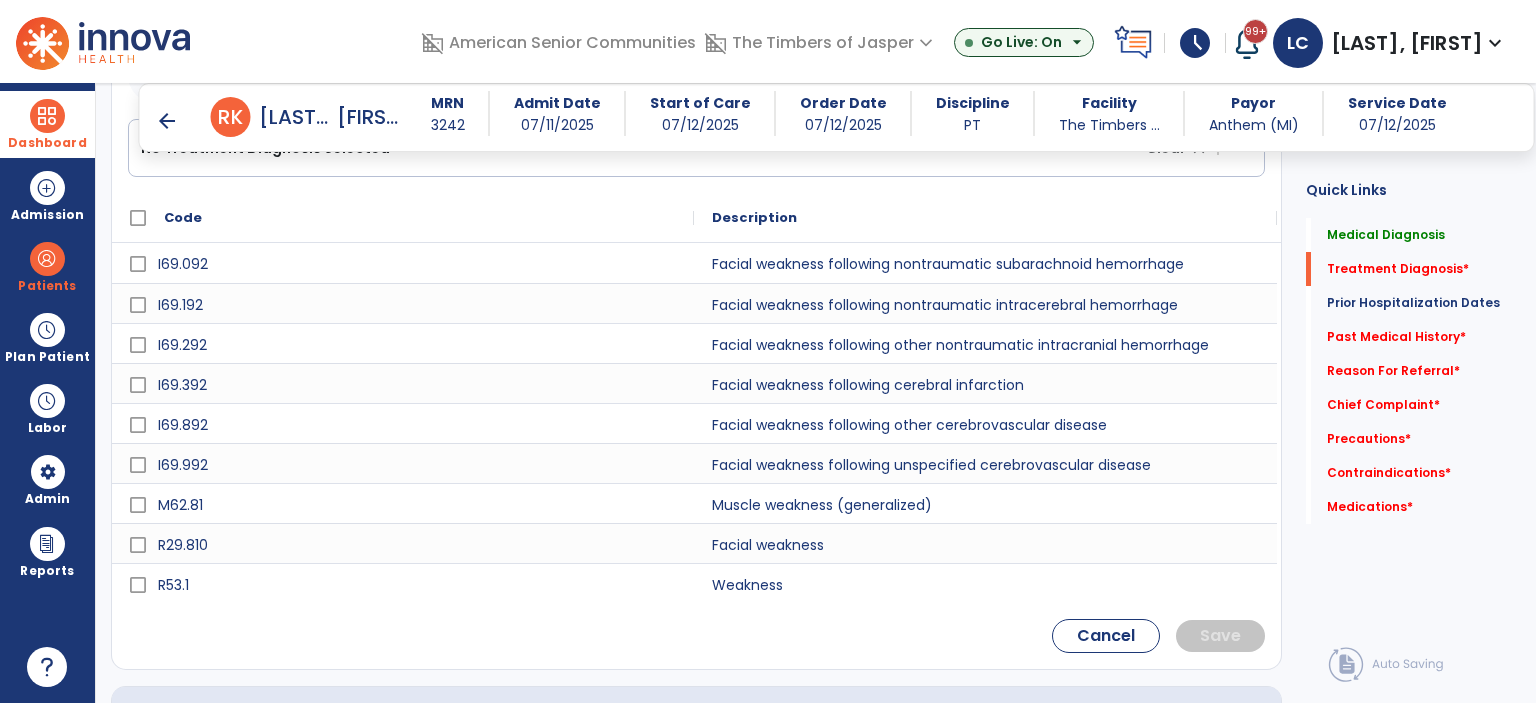 scroll, scrollTop: 800, scrollLeft: 0, axis: vertical 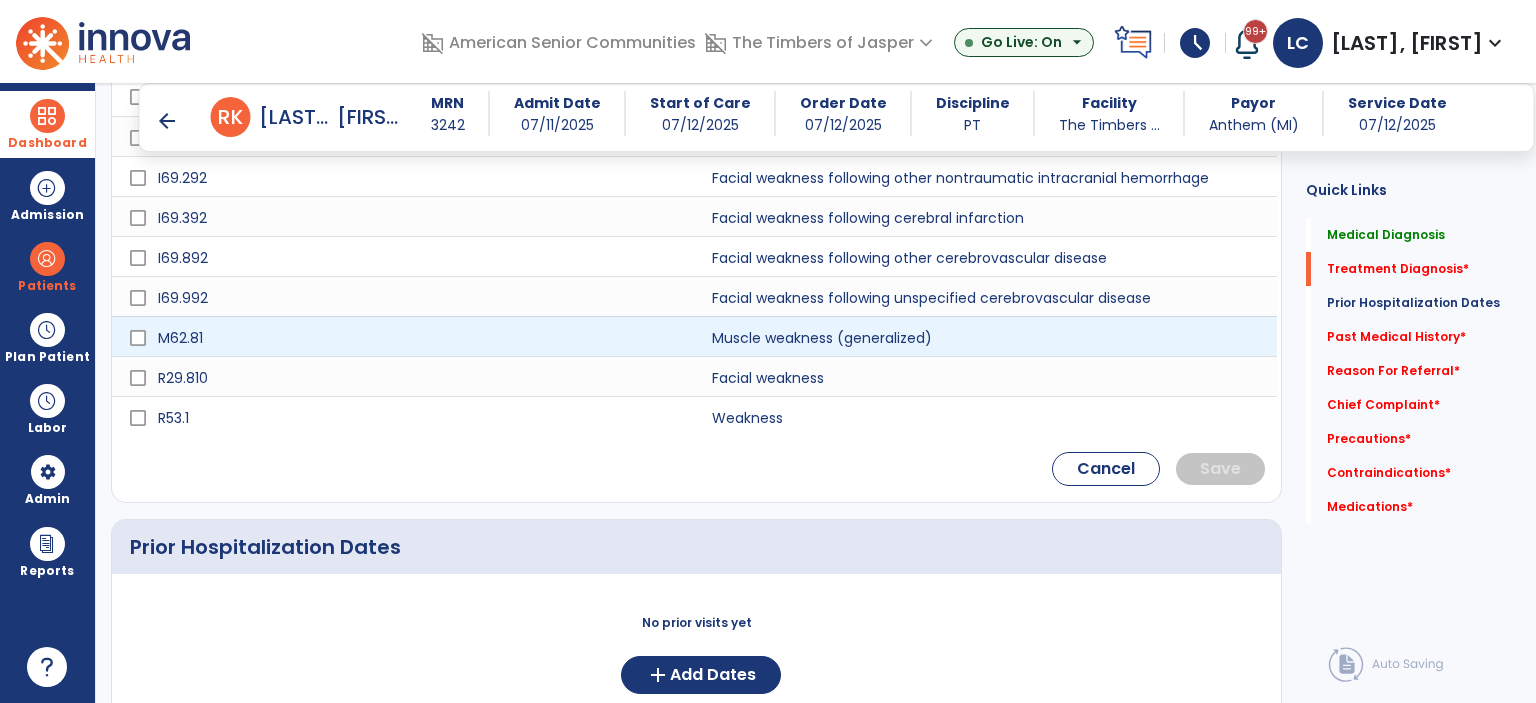 type on "********" 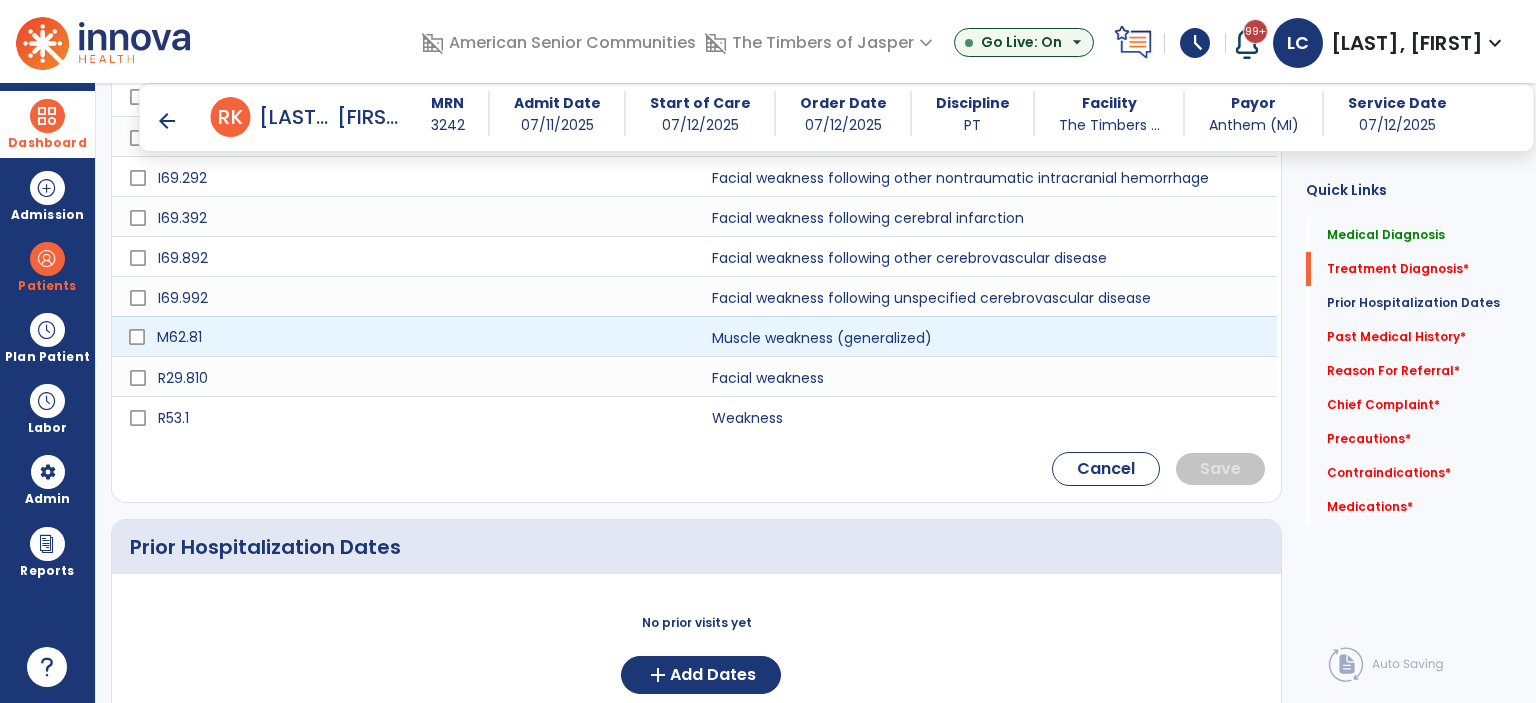 click on "M62.81" at bounding box center [417, 337] 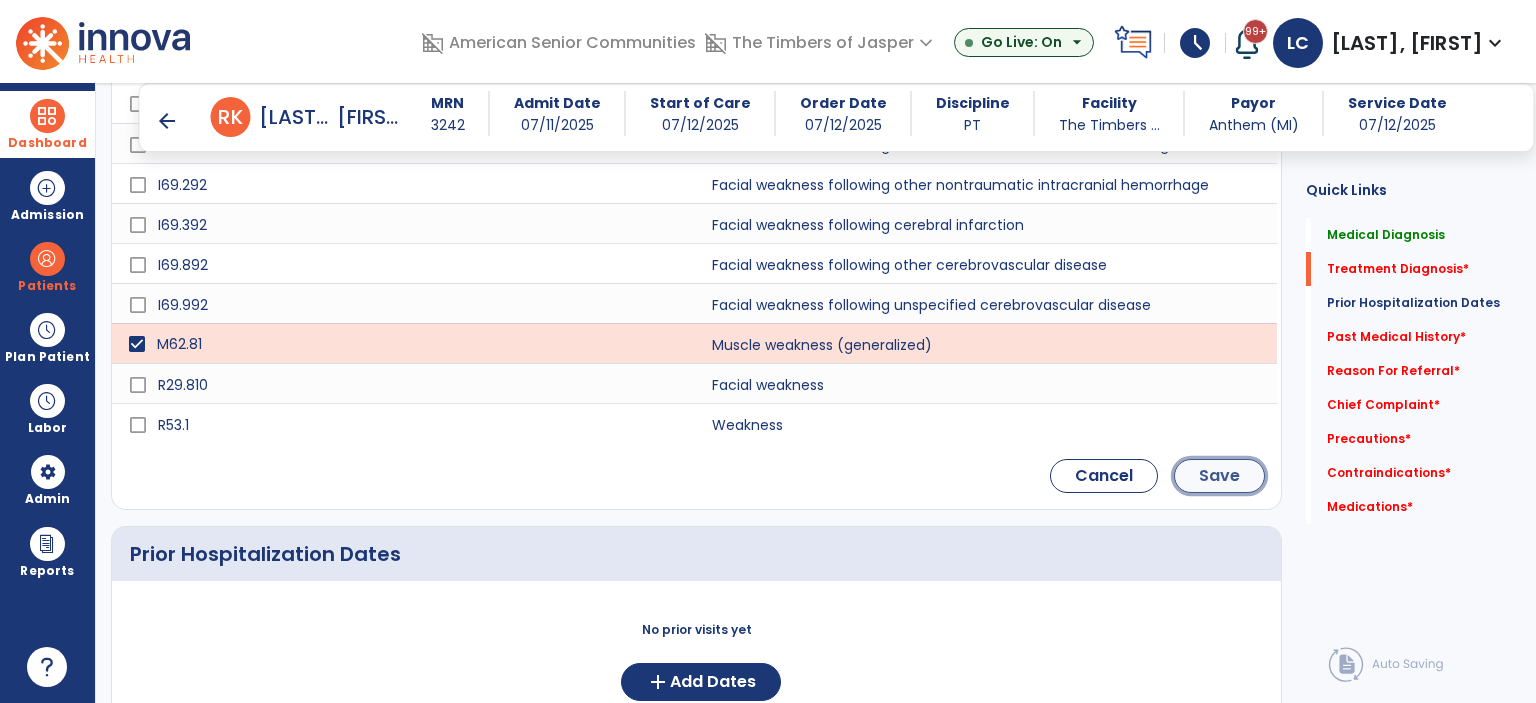click on "Save" 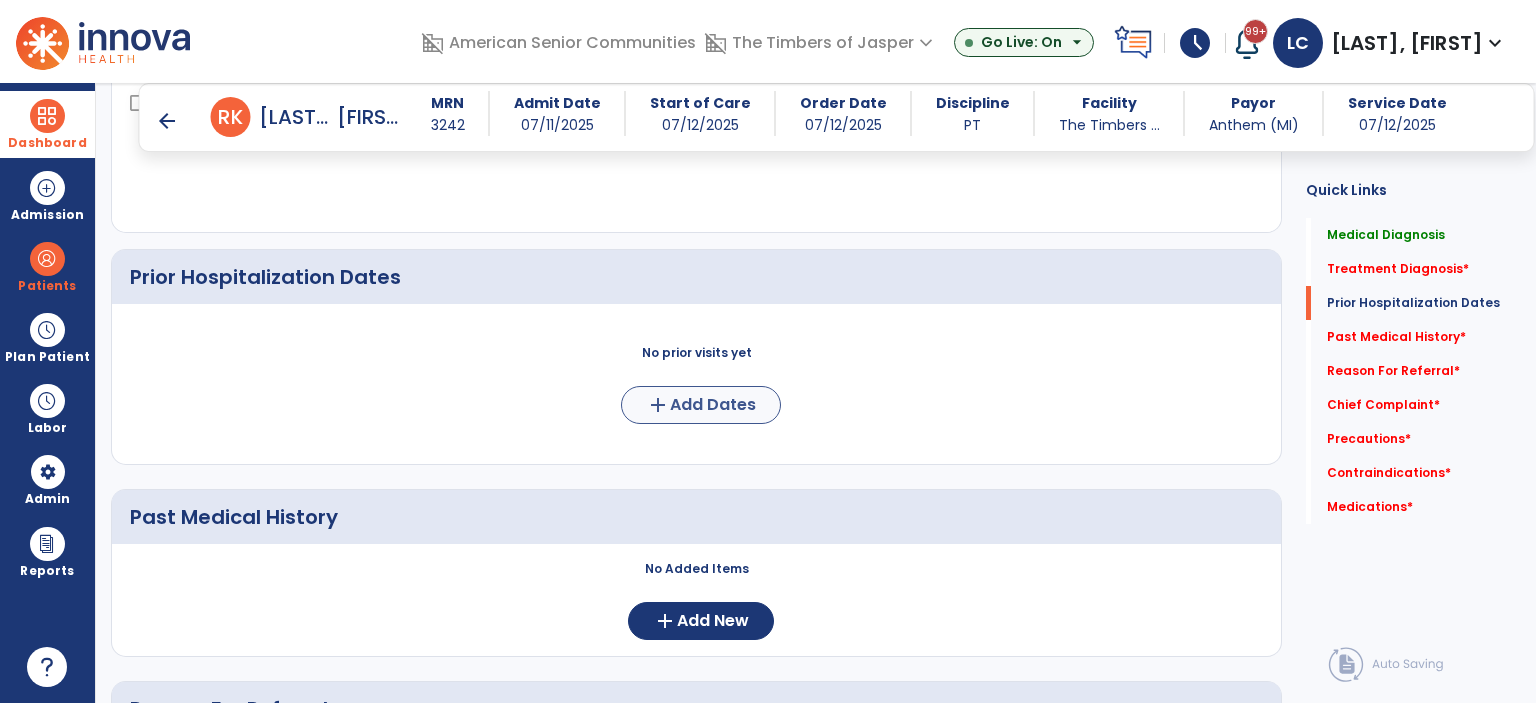 scroll, scrollTop: 335, scrollLeft: 0, axis: vertical 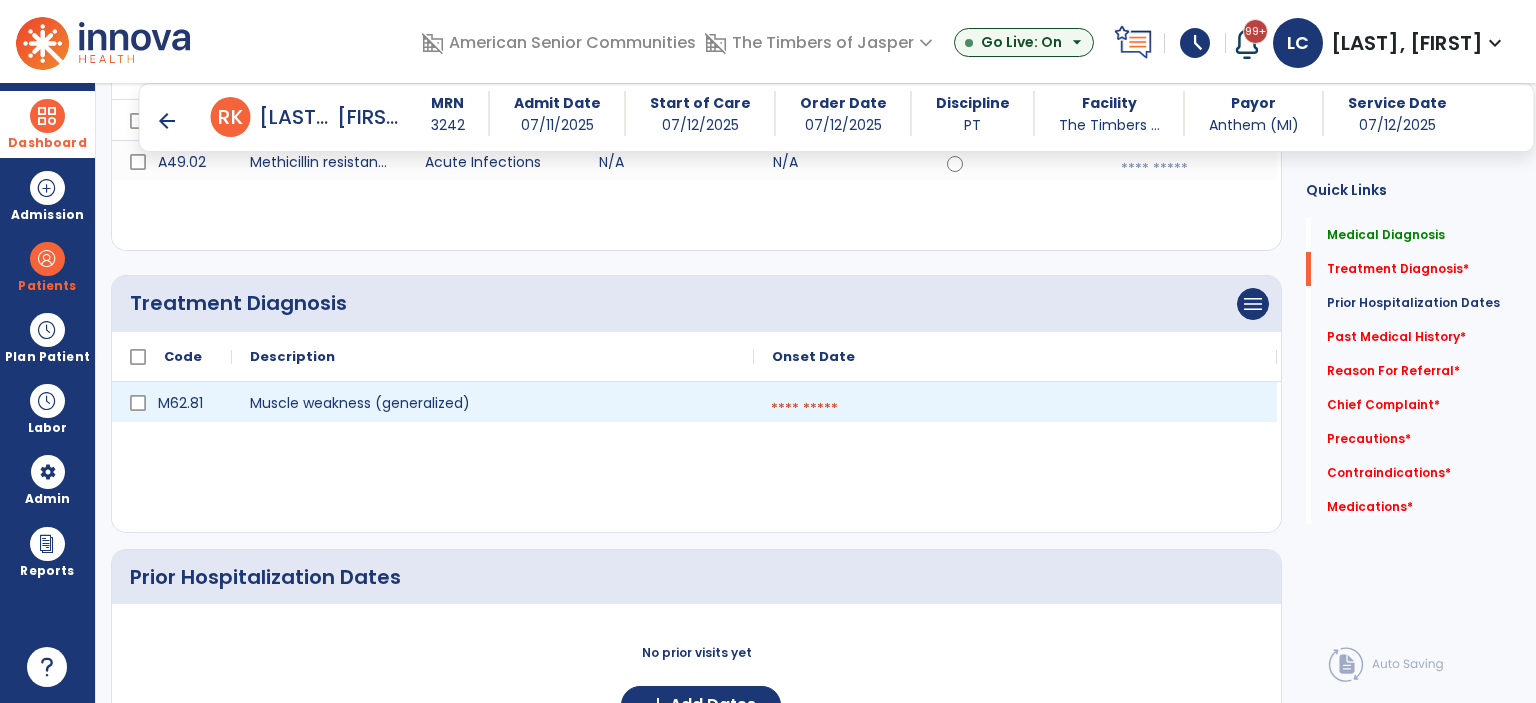 click at bounding box center [1015, 409] 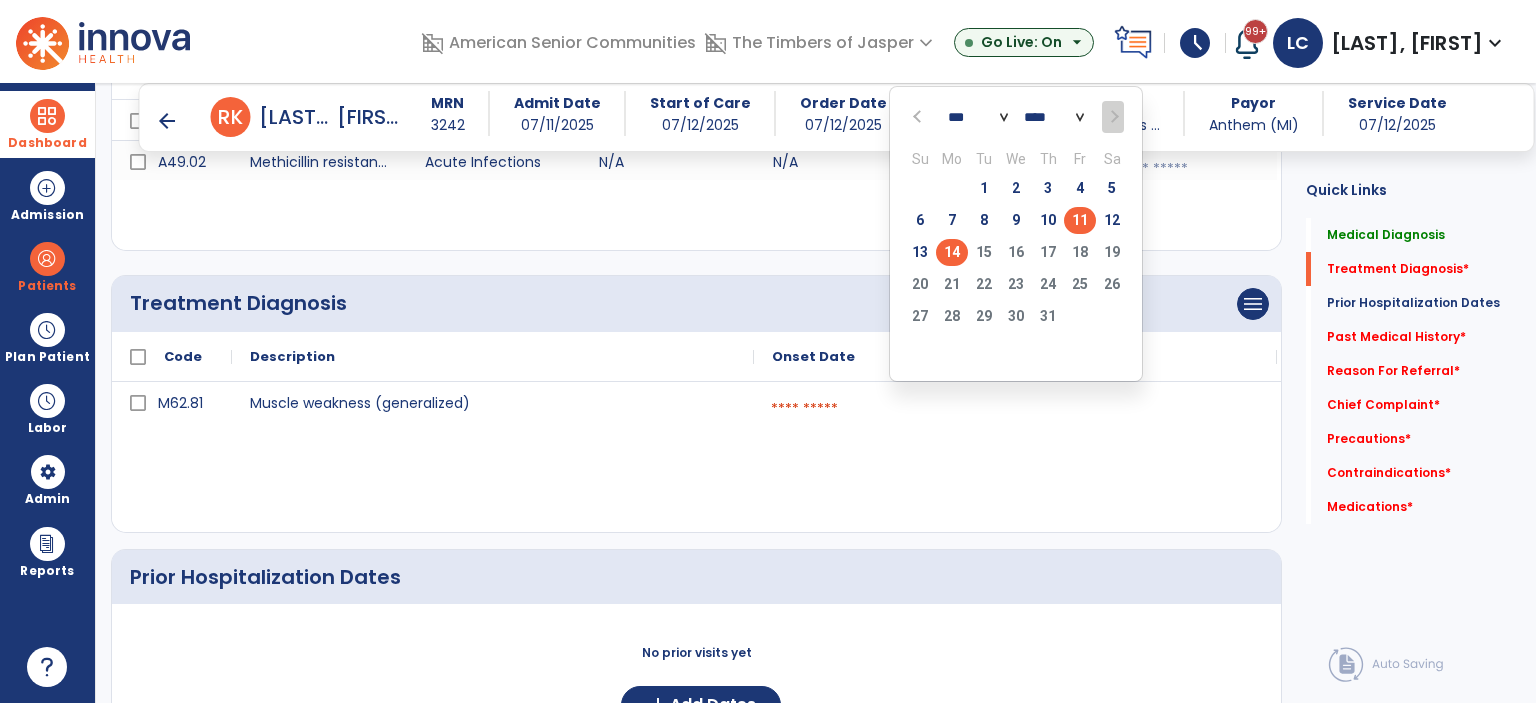 click on "11" 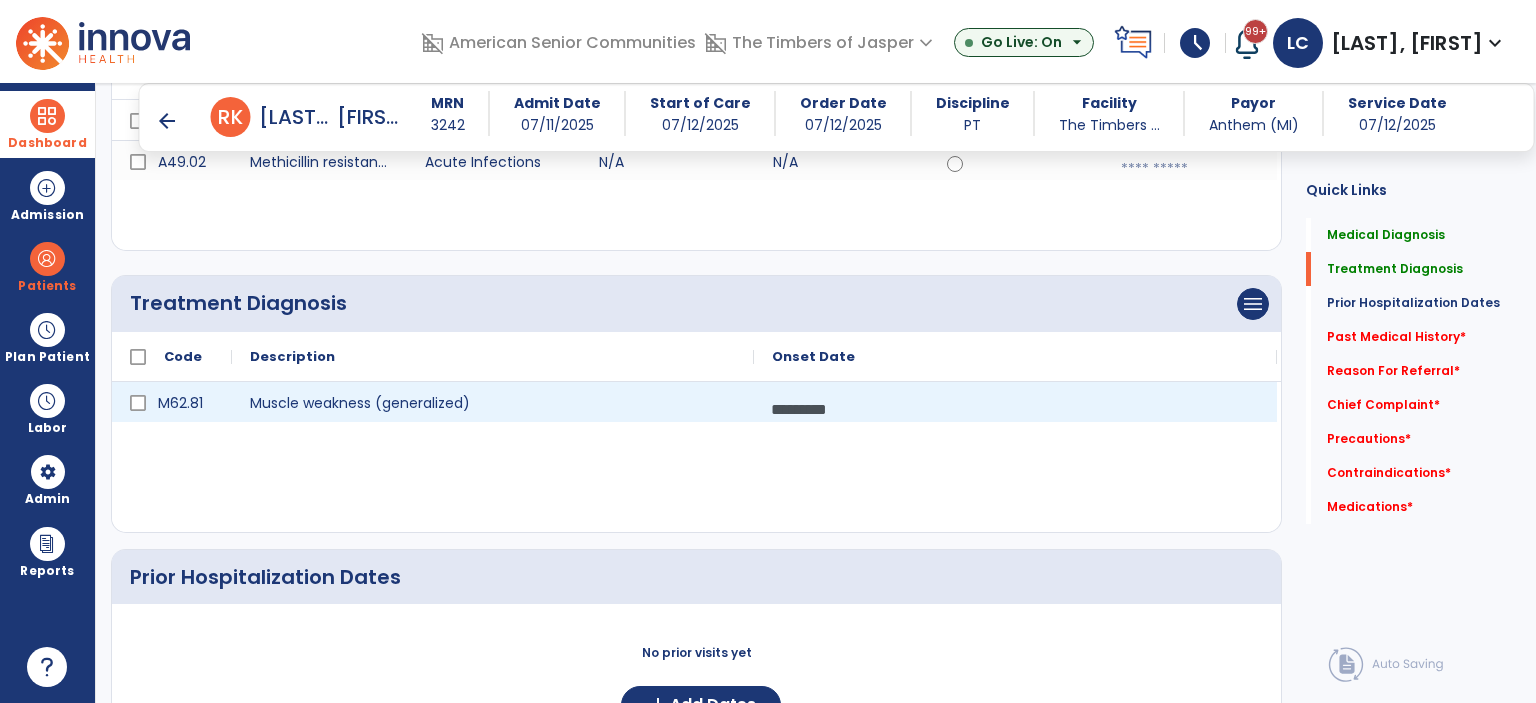 click on "*********" at bounding box center [1015, 409] 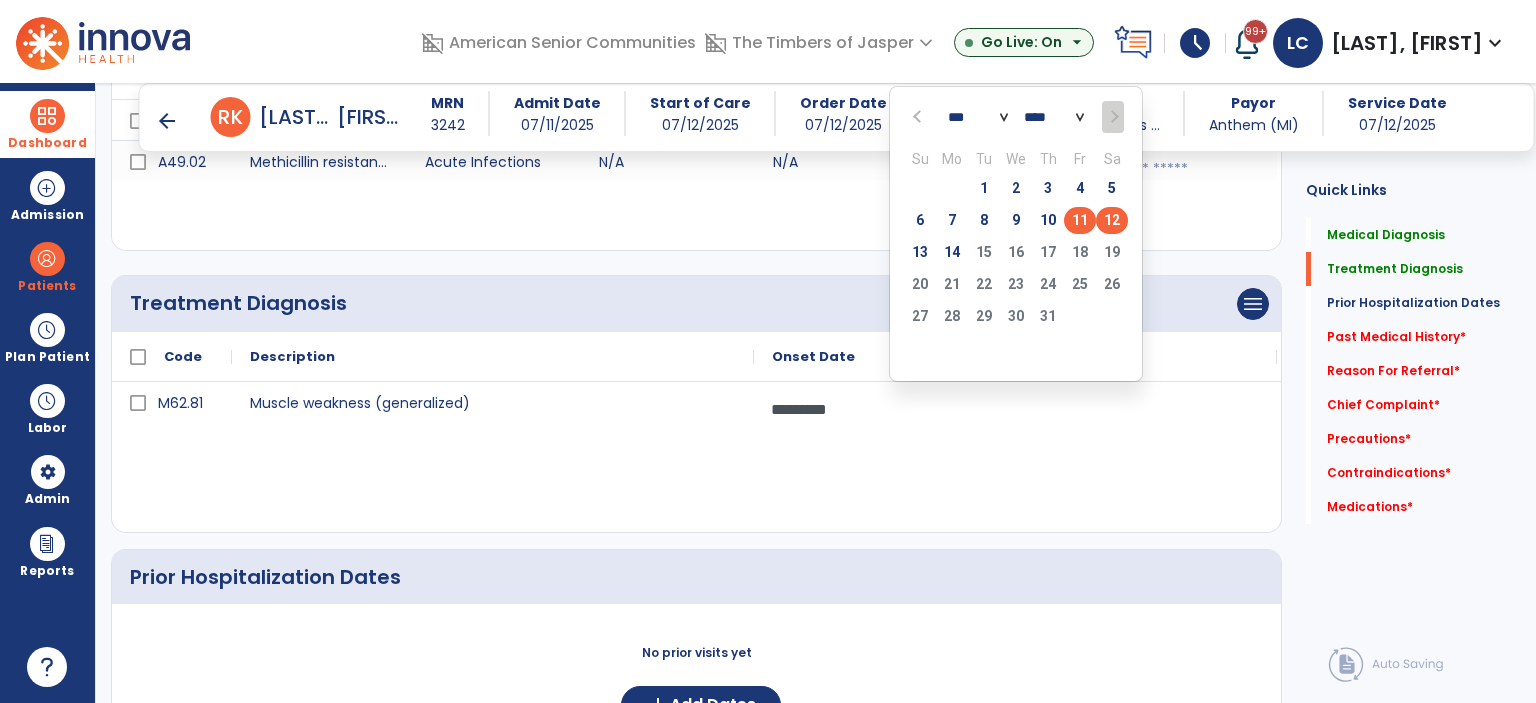 click on "12" 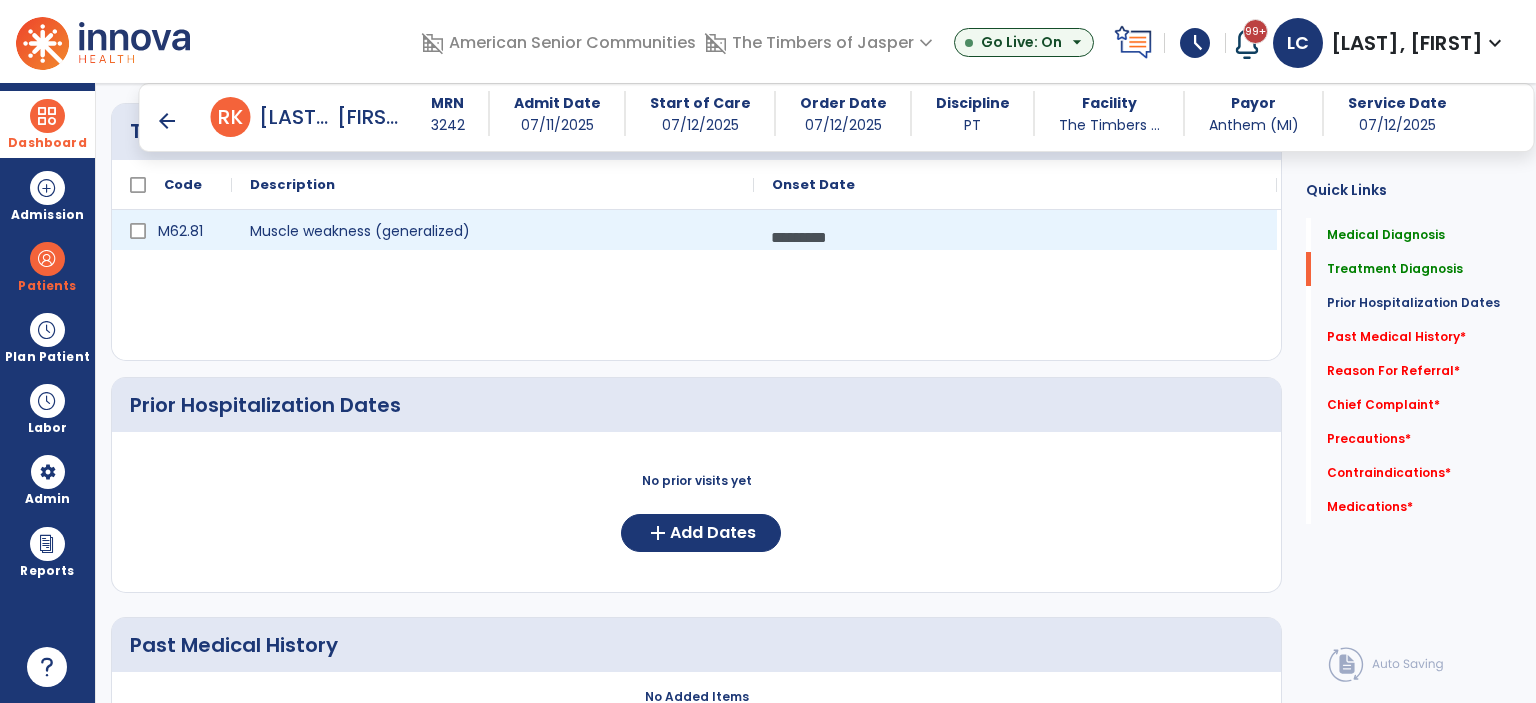 scroll, scrollTop: 535, scrollLeft: 0, axis: vertical 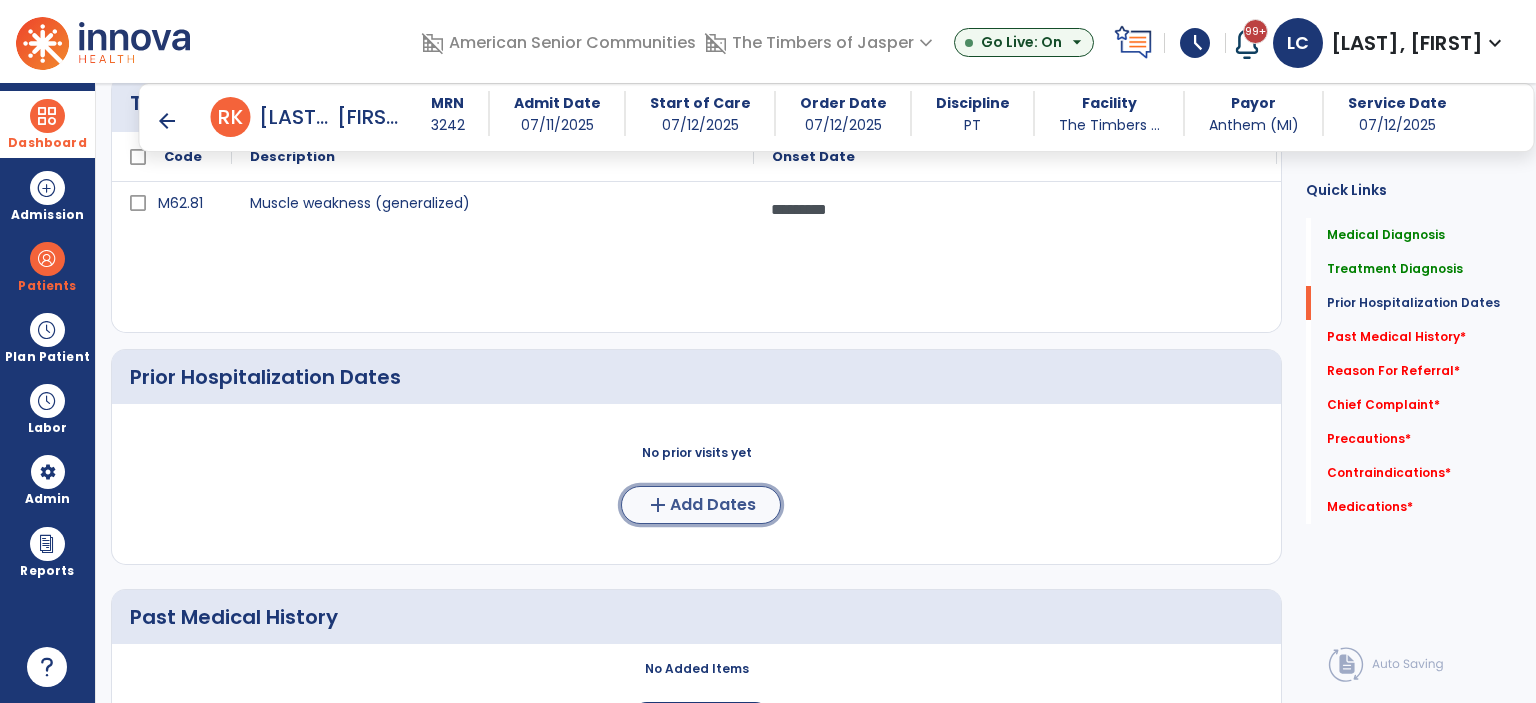 click on "Add Dates" 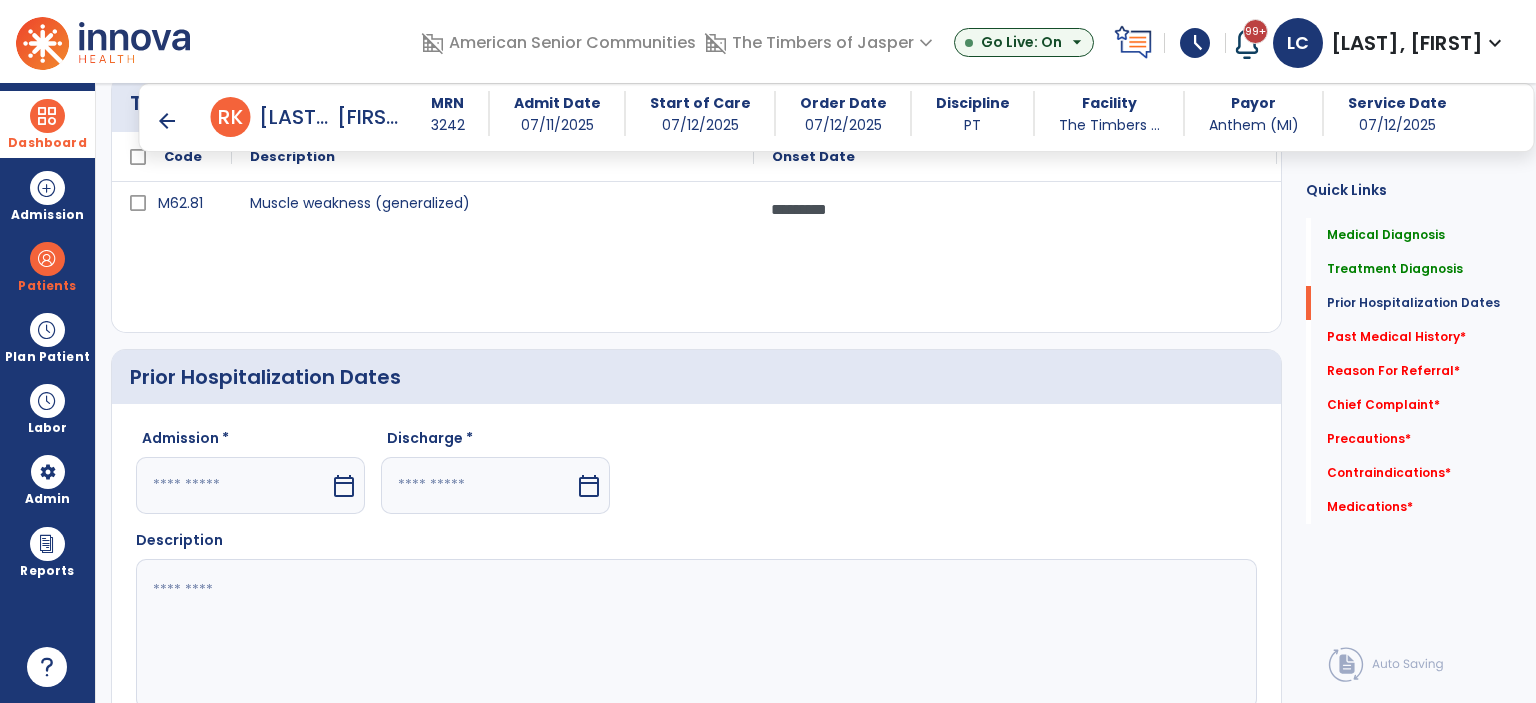 click on "calendar_today" at bounding box center (344, 486) 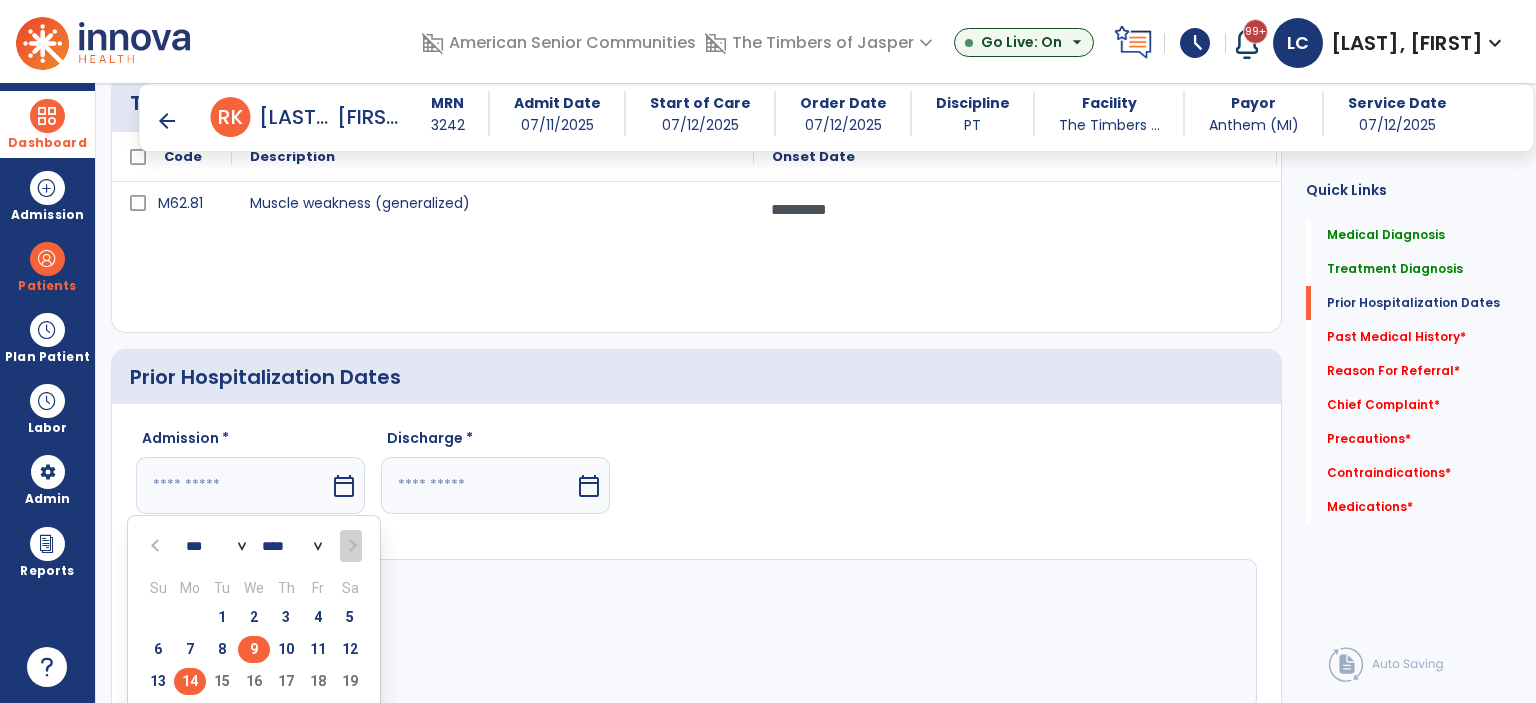 click on "9" at bounding box center [254, 649] 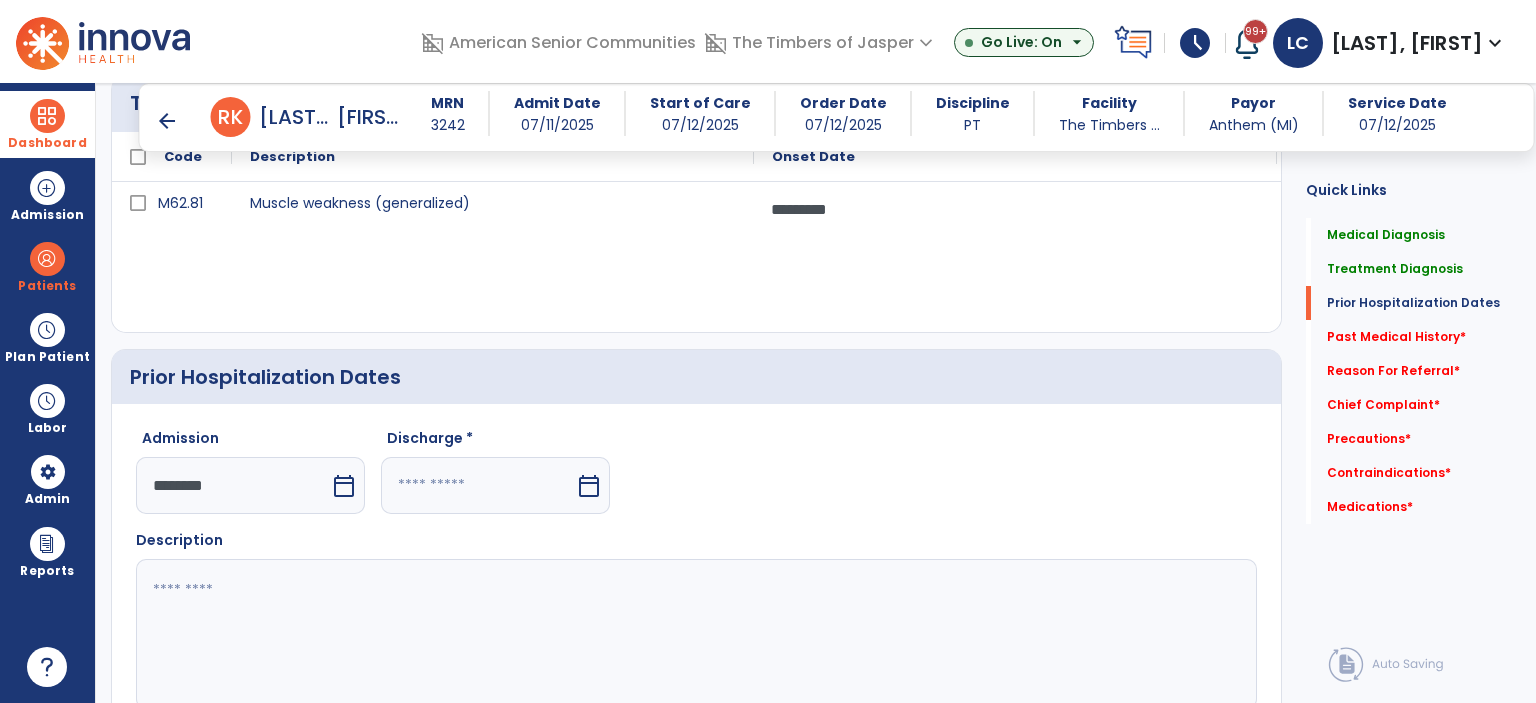 click on "calendar_today" at bounding box center [589, 486] 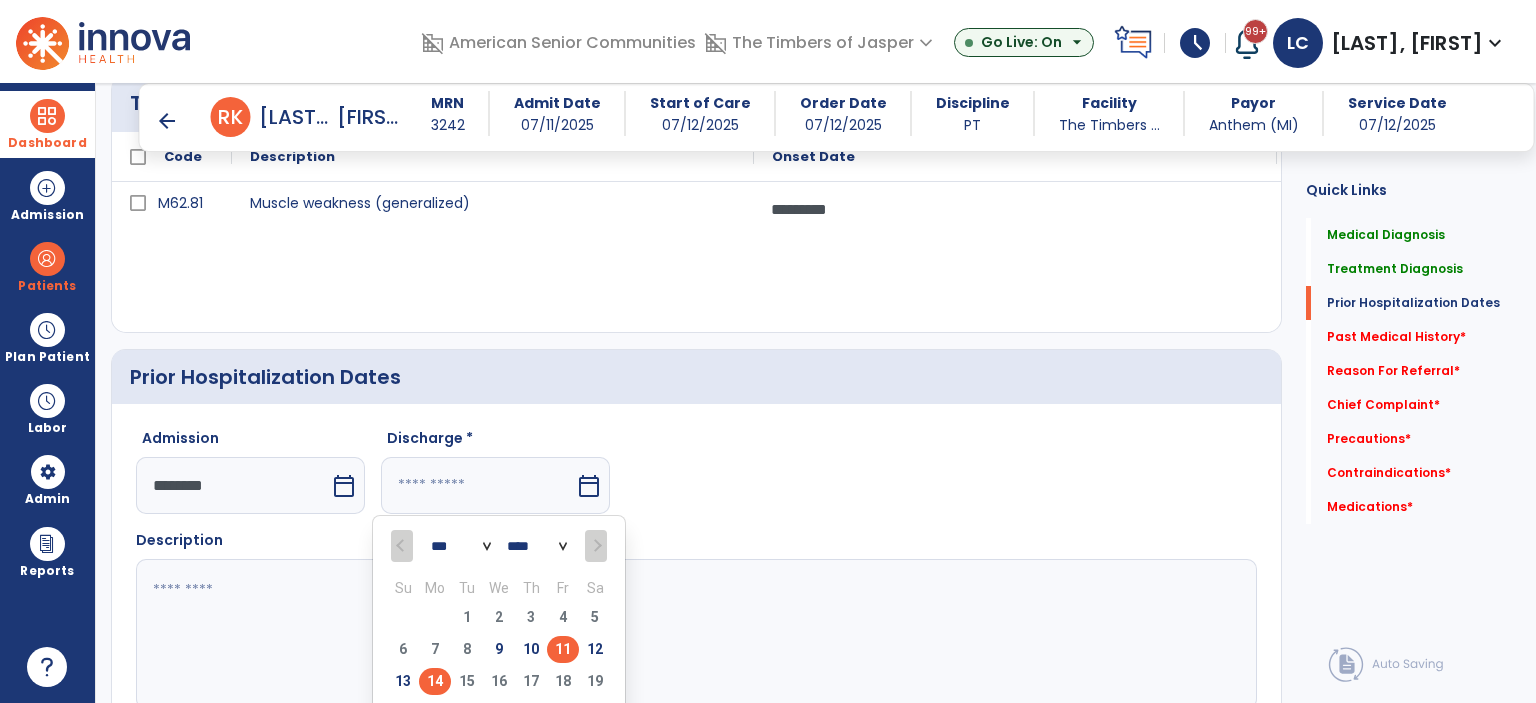 click on "11" at bounding box center [563, 649] 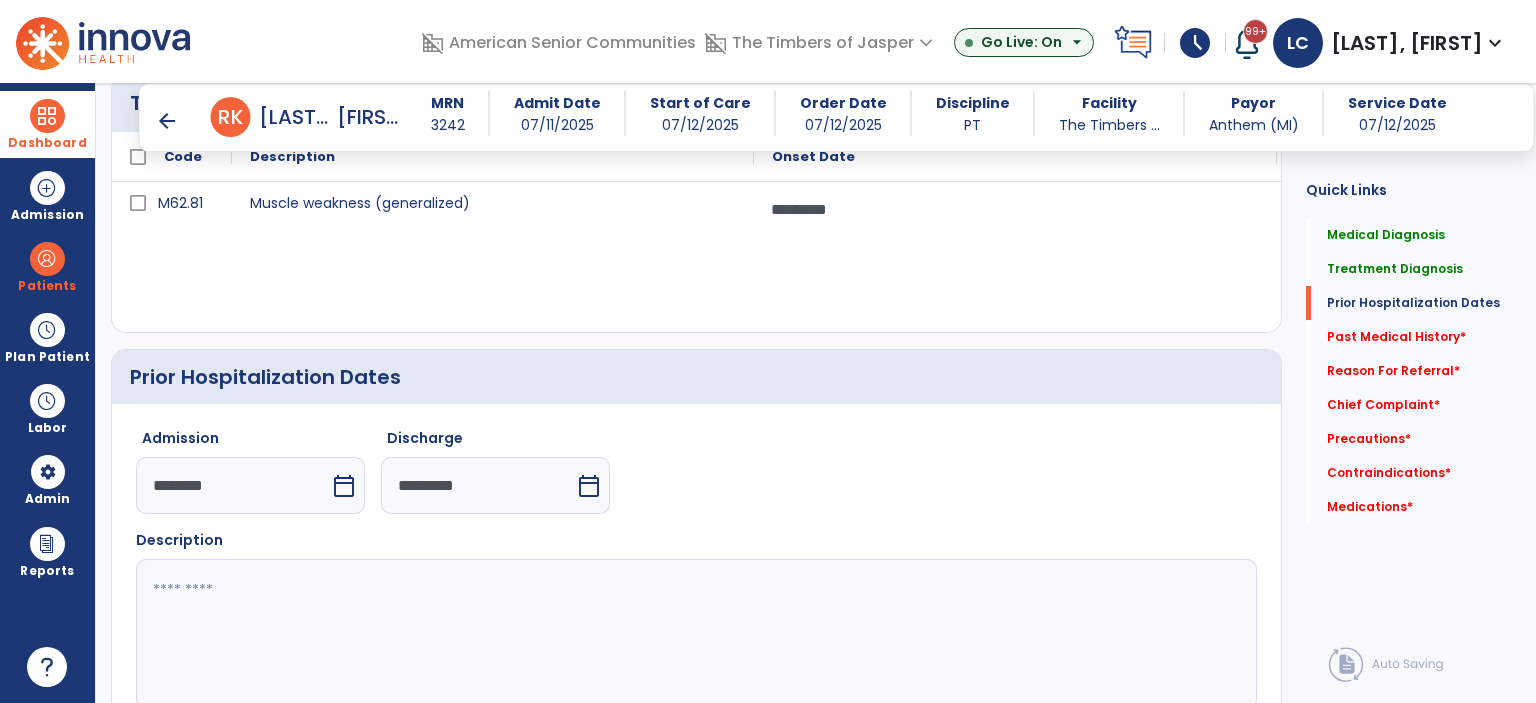 click 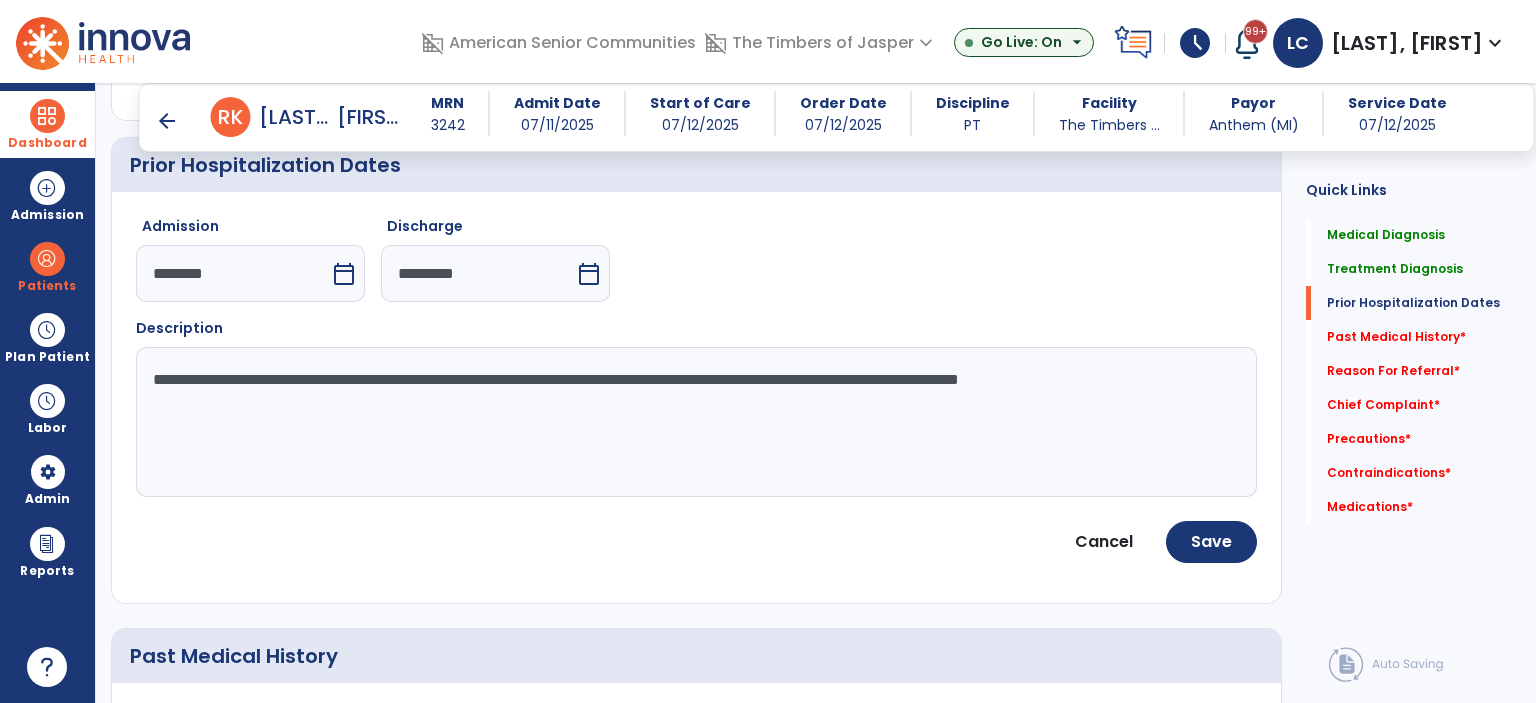 scroll, scrollTop: 935, scrollLeft: 0, axis: vertical 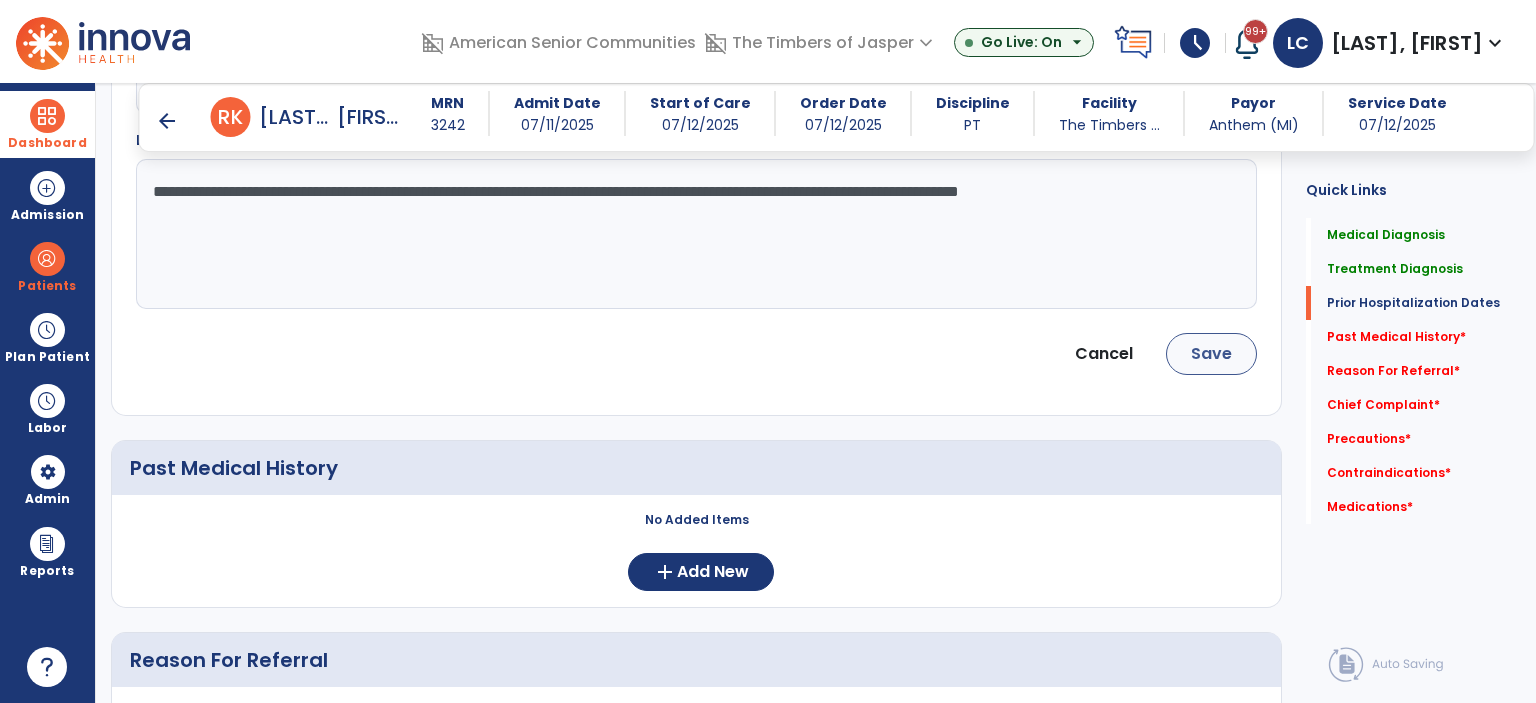 type on "**********" 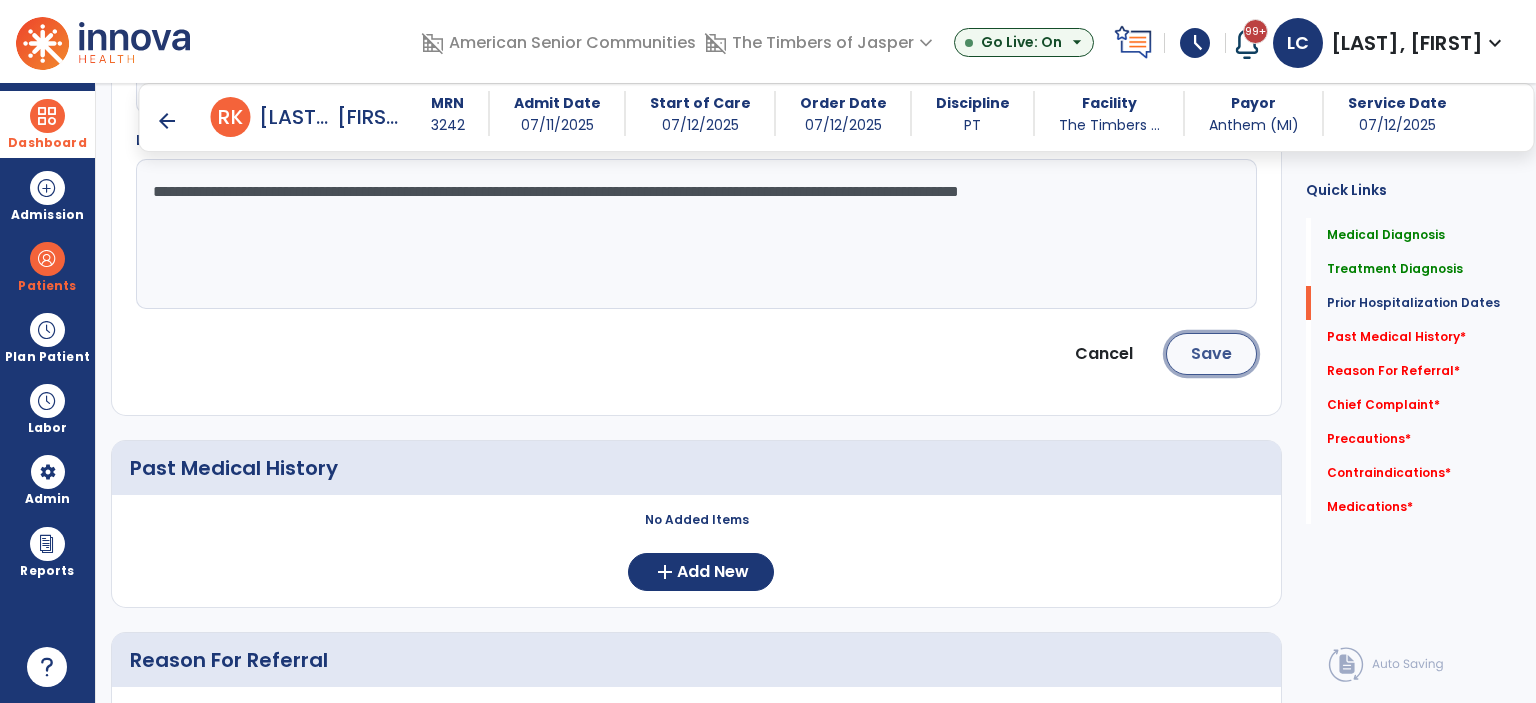 click on "Save" 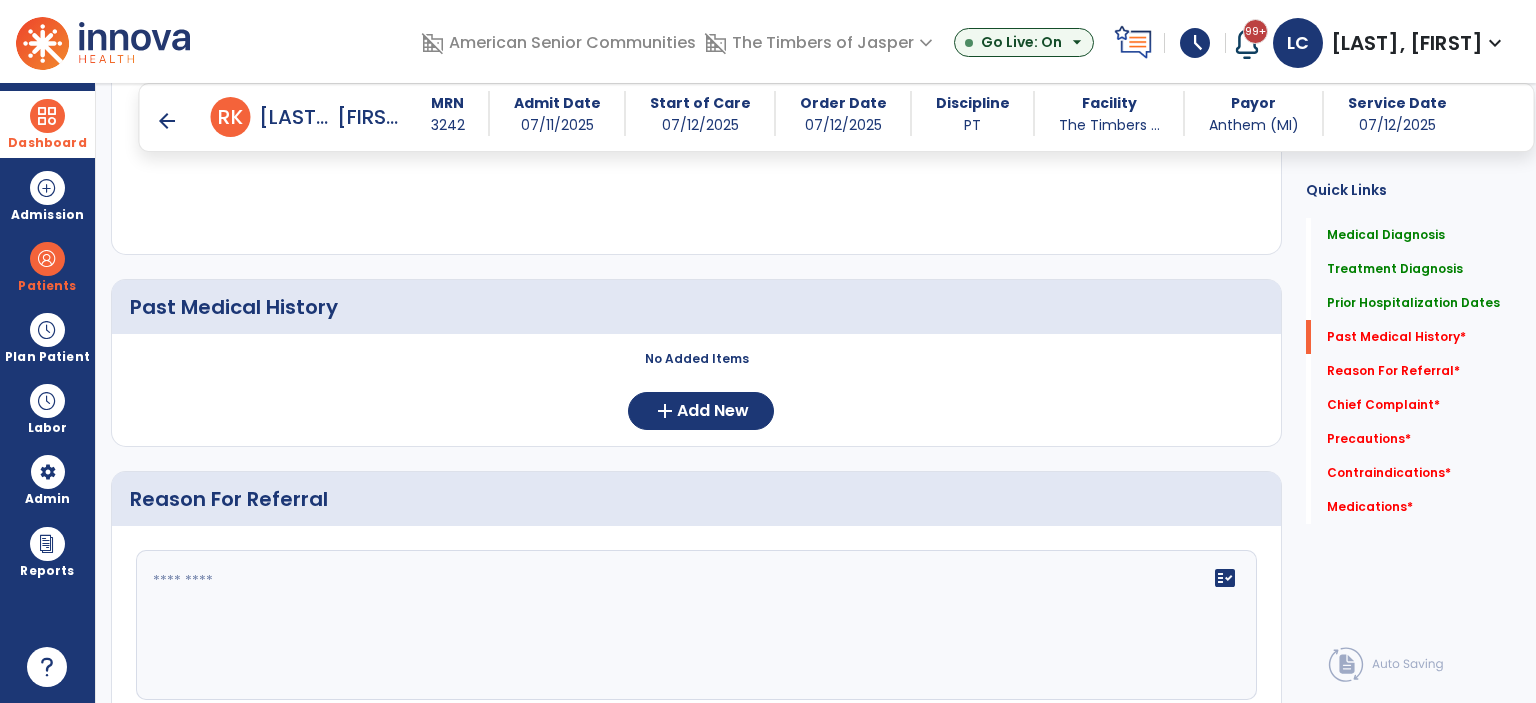 scroll, scrollTop: 961, scrollLeft: 0, axis: vertical 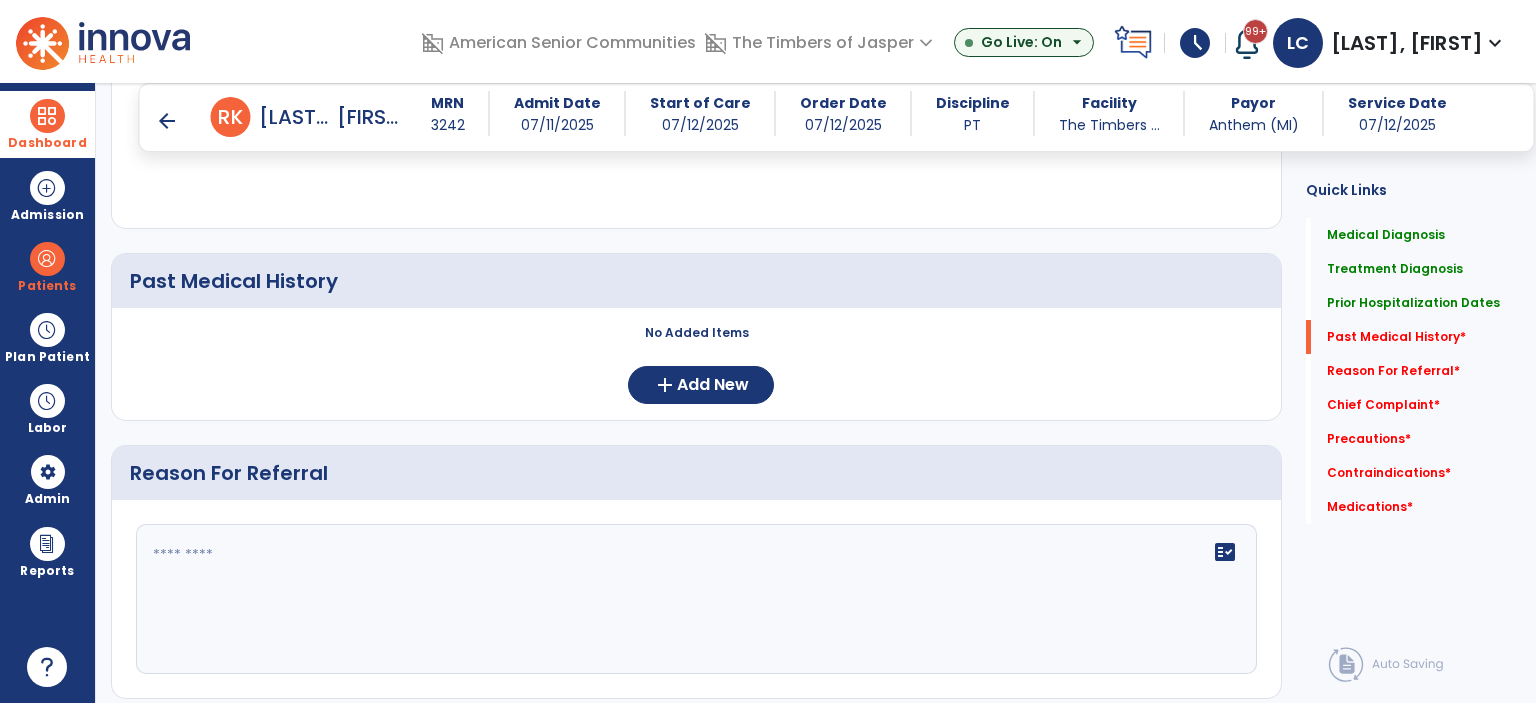 click on "No Added Items  add  Add New" 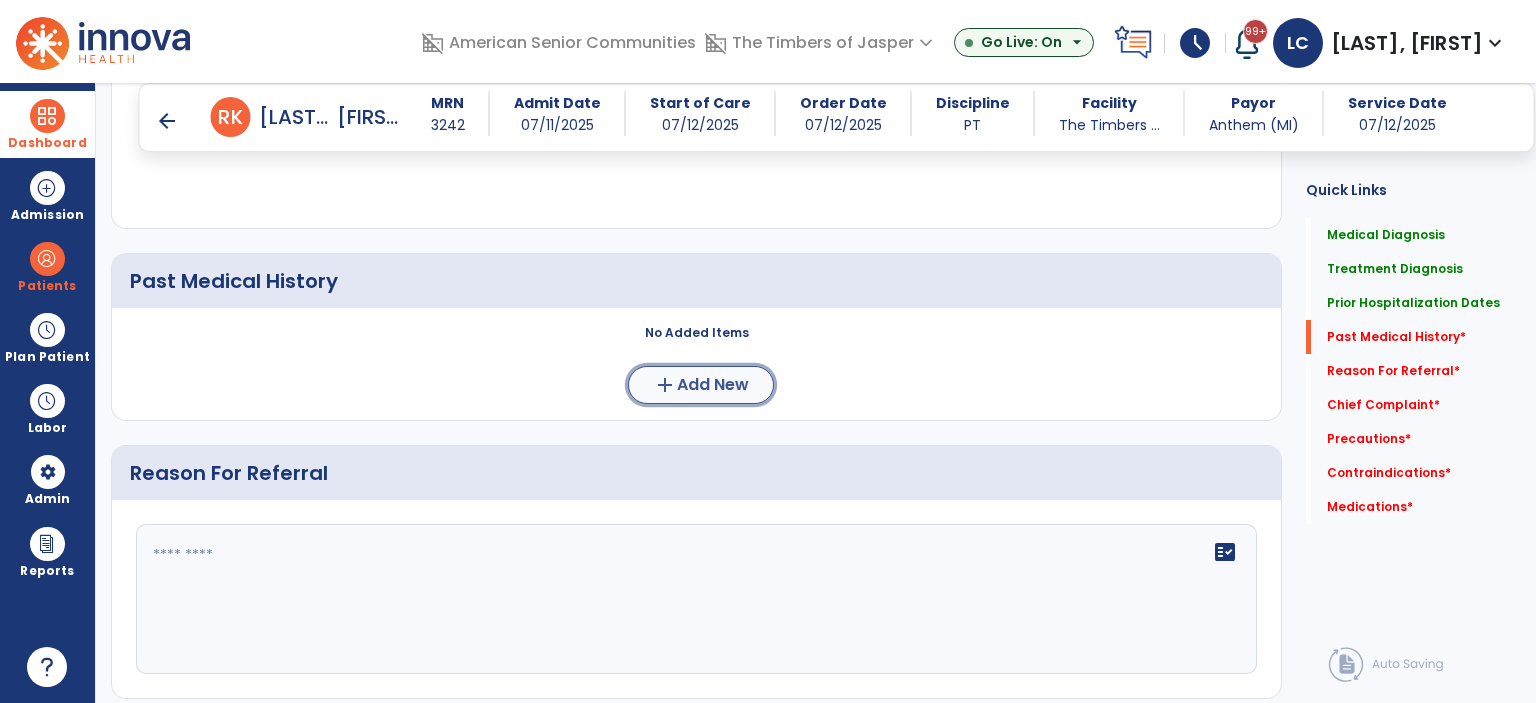 click on "add  Add New" 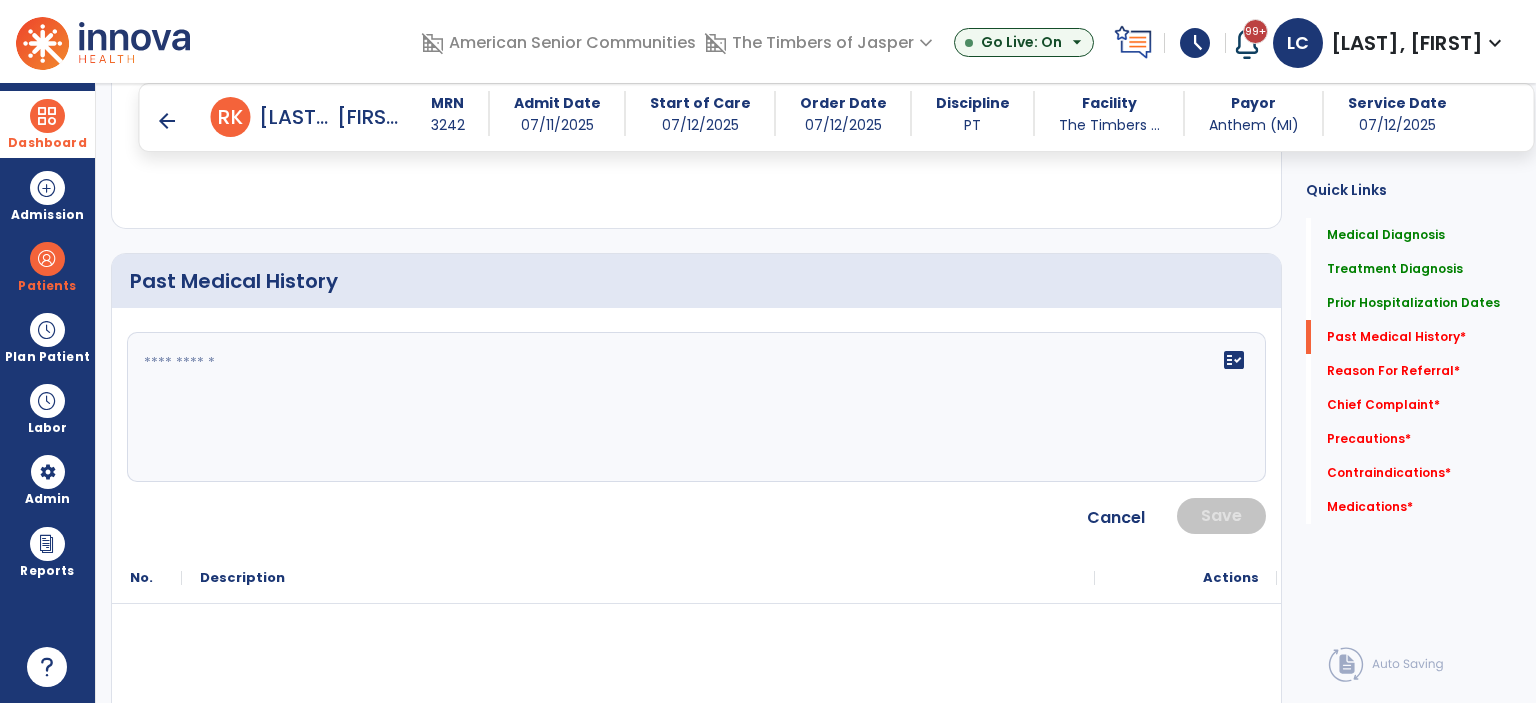click on "fact_check" 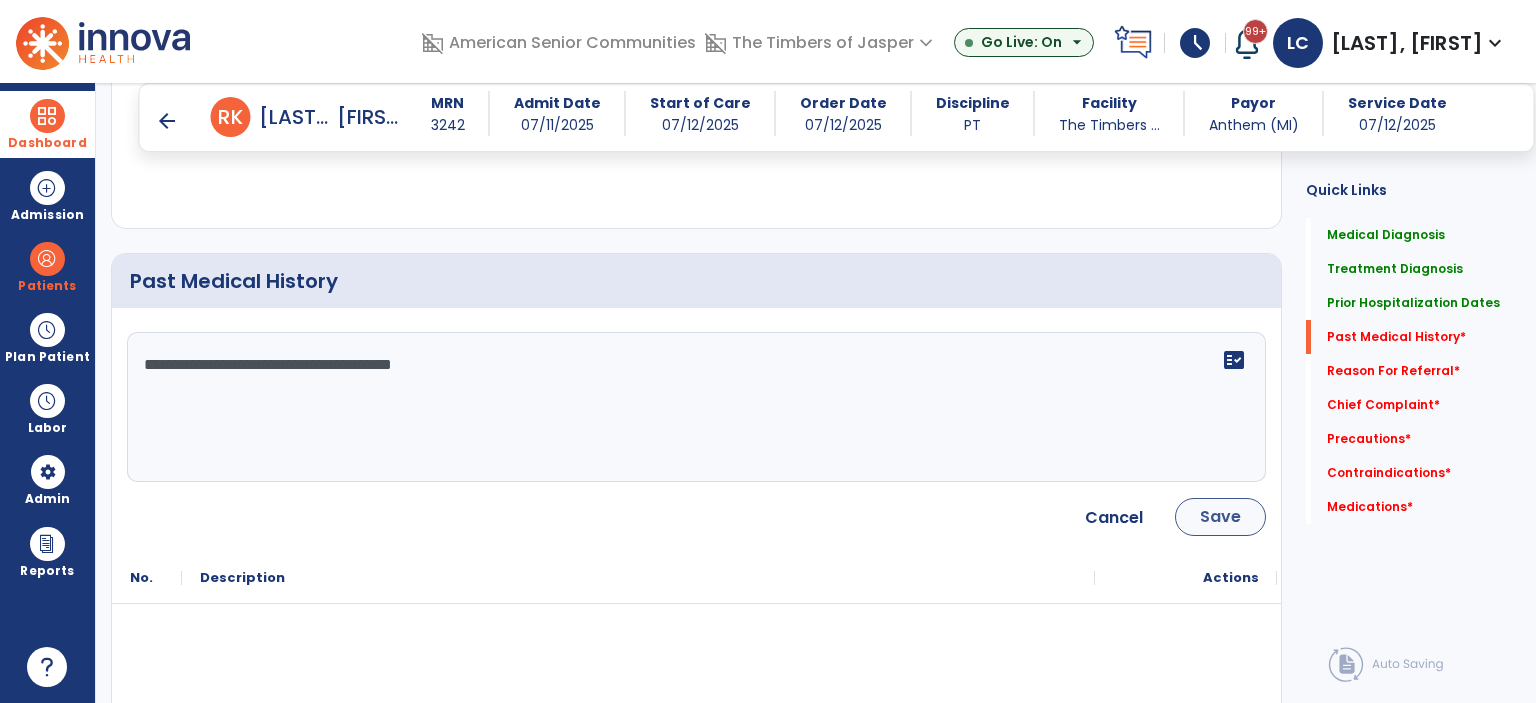 type on "**********" 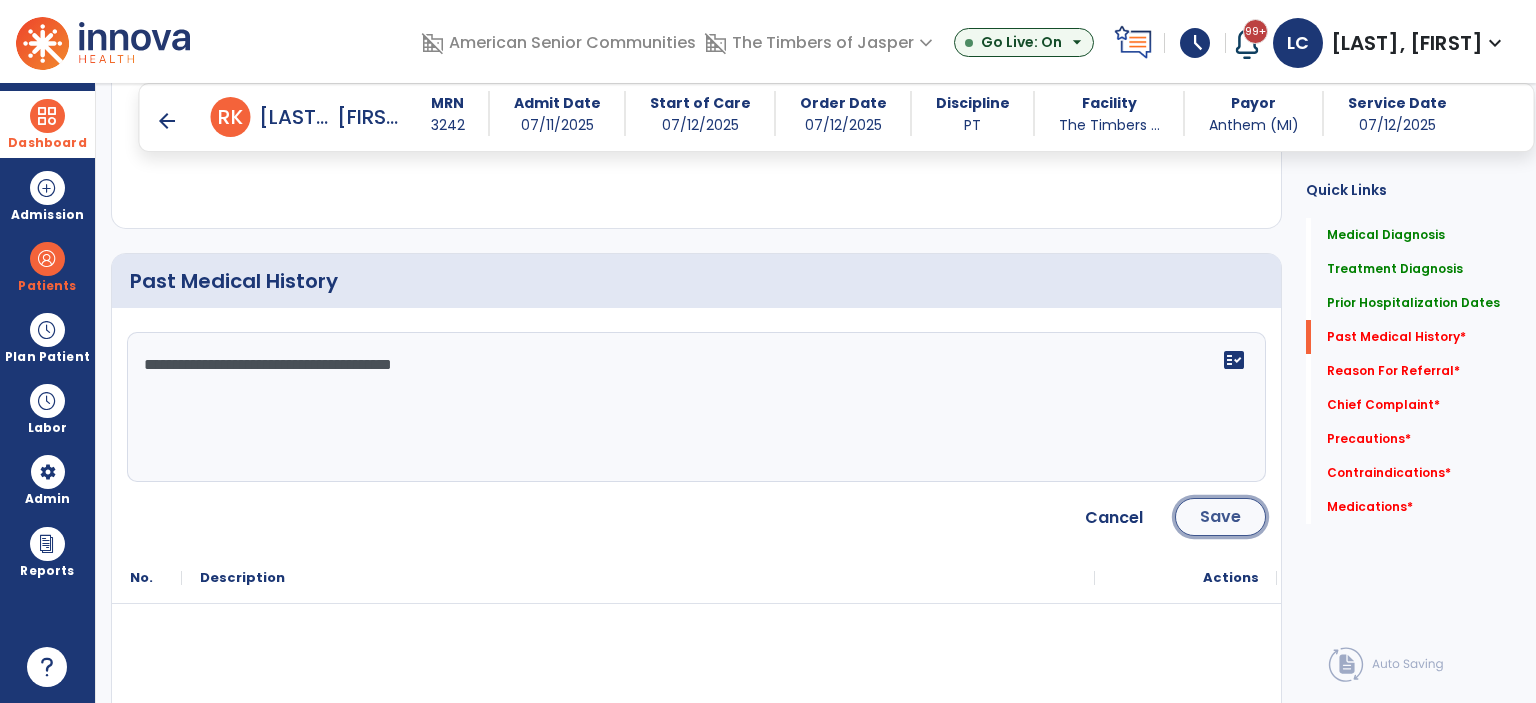 click on "Save" 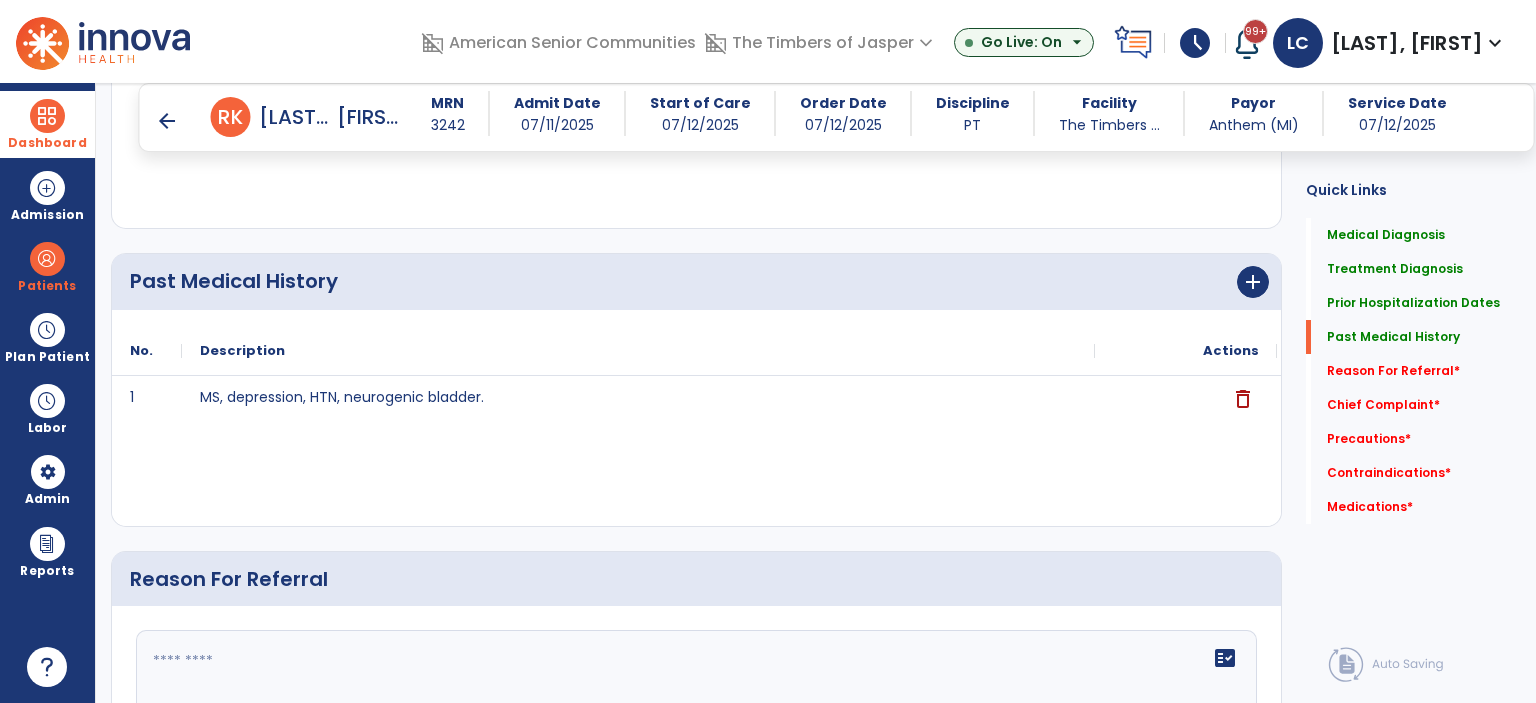scroll, scrollTop: 1161, scrollLeft: 0, axis: vertical 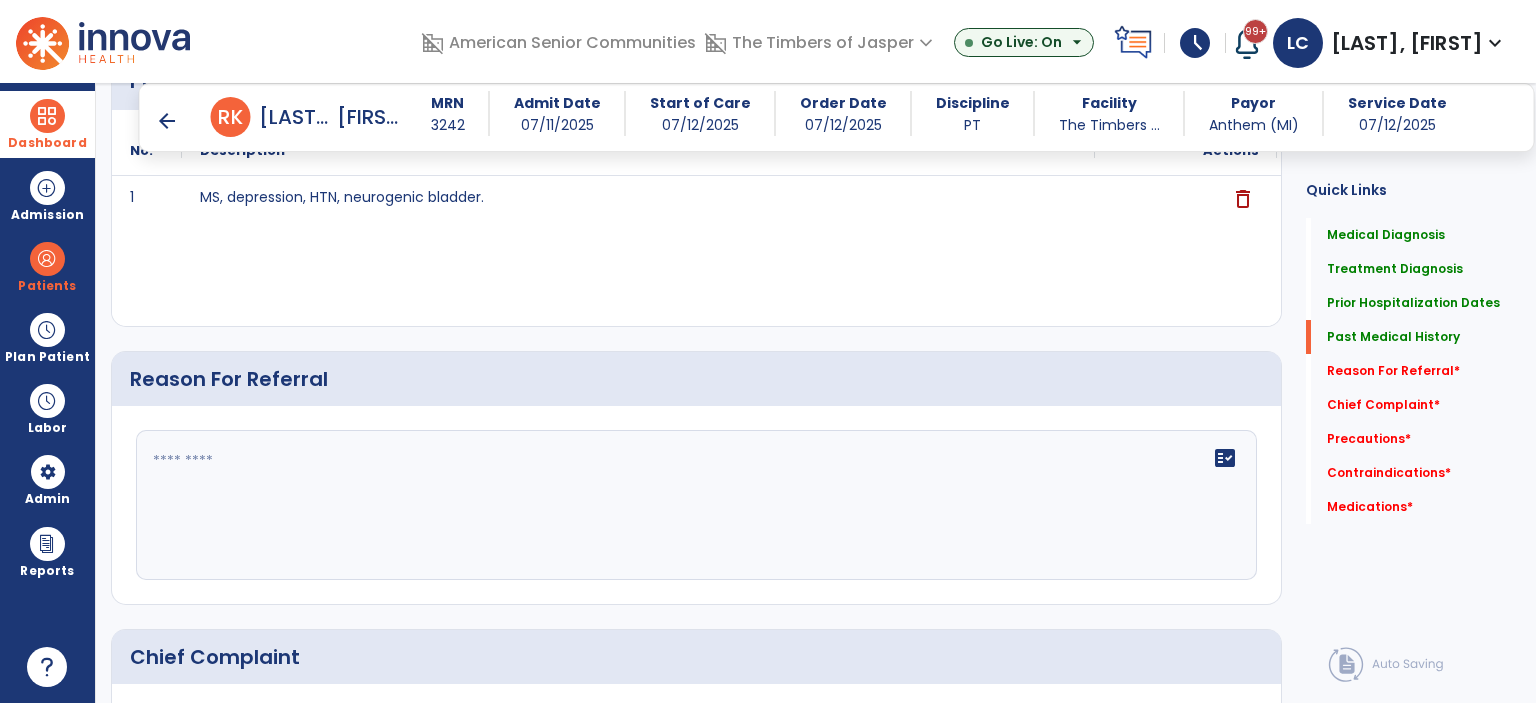 click on "fact_check" 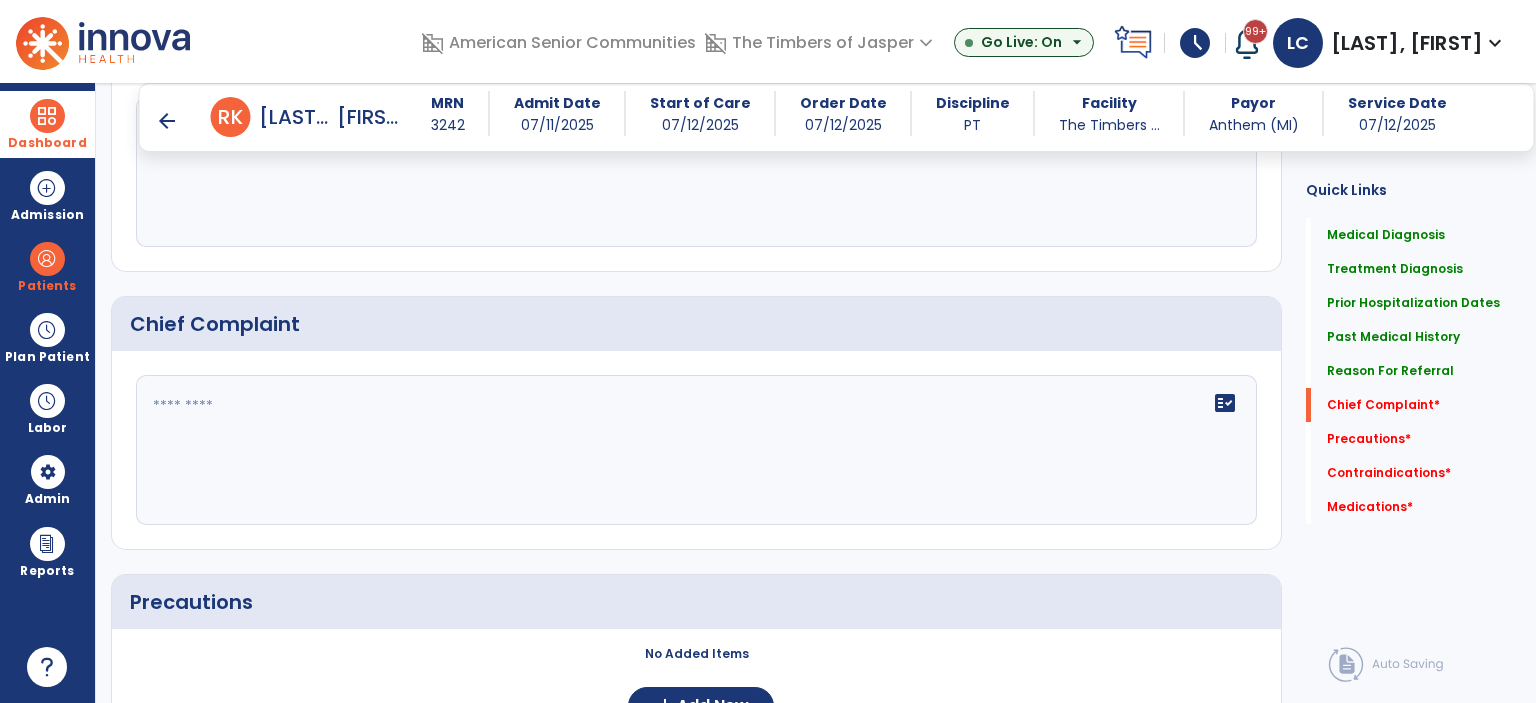 scroll, scrollTop: 1661, scrollLeft: 0, axis: vertical 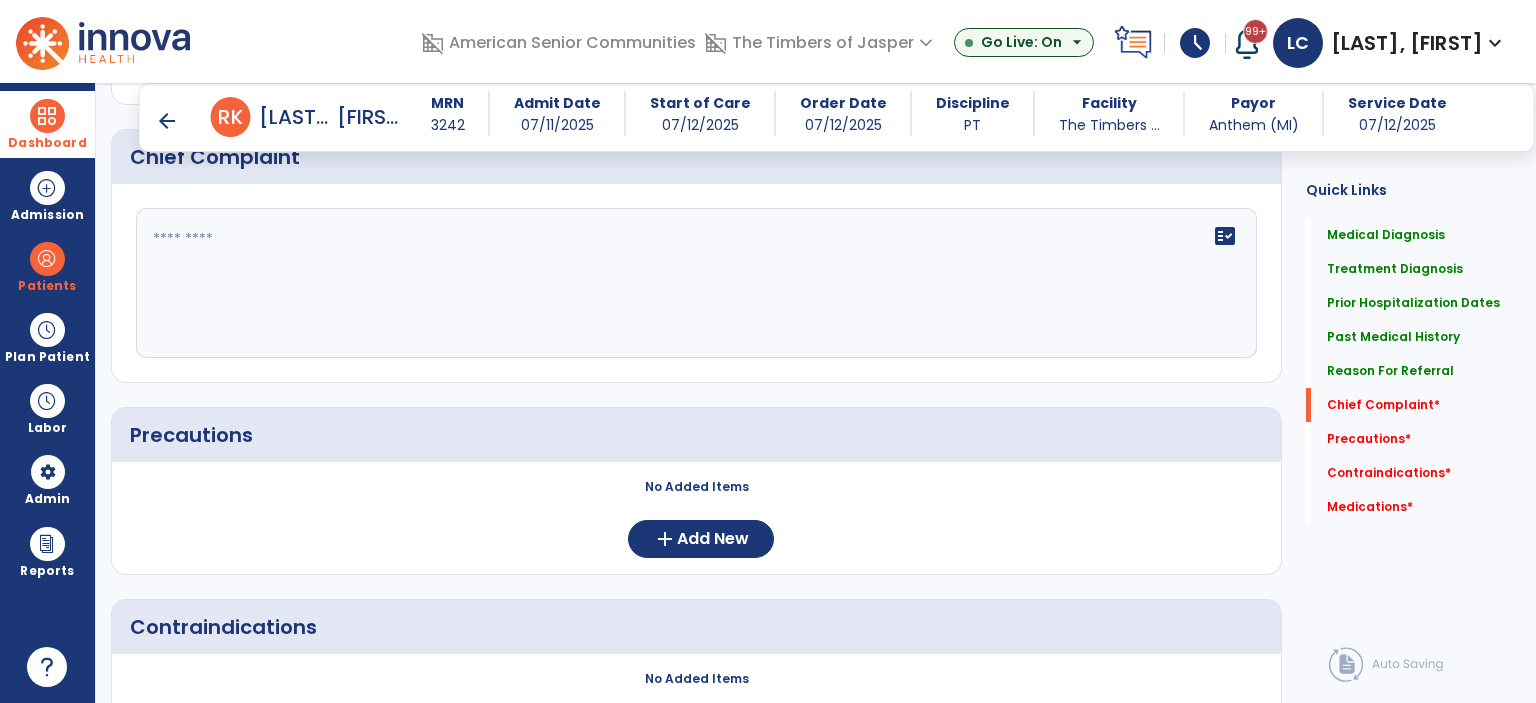 type on "**********" 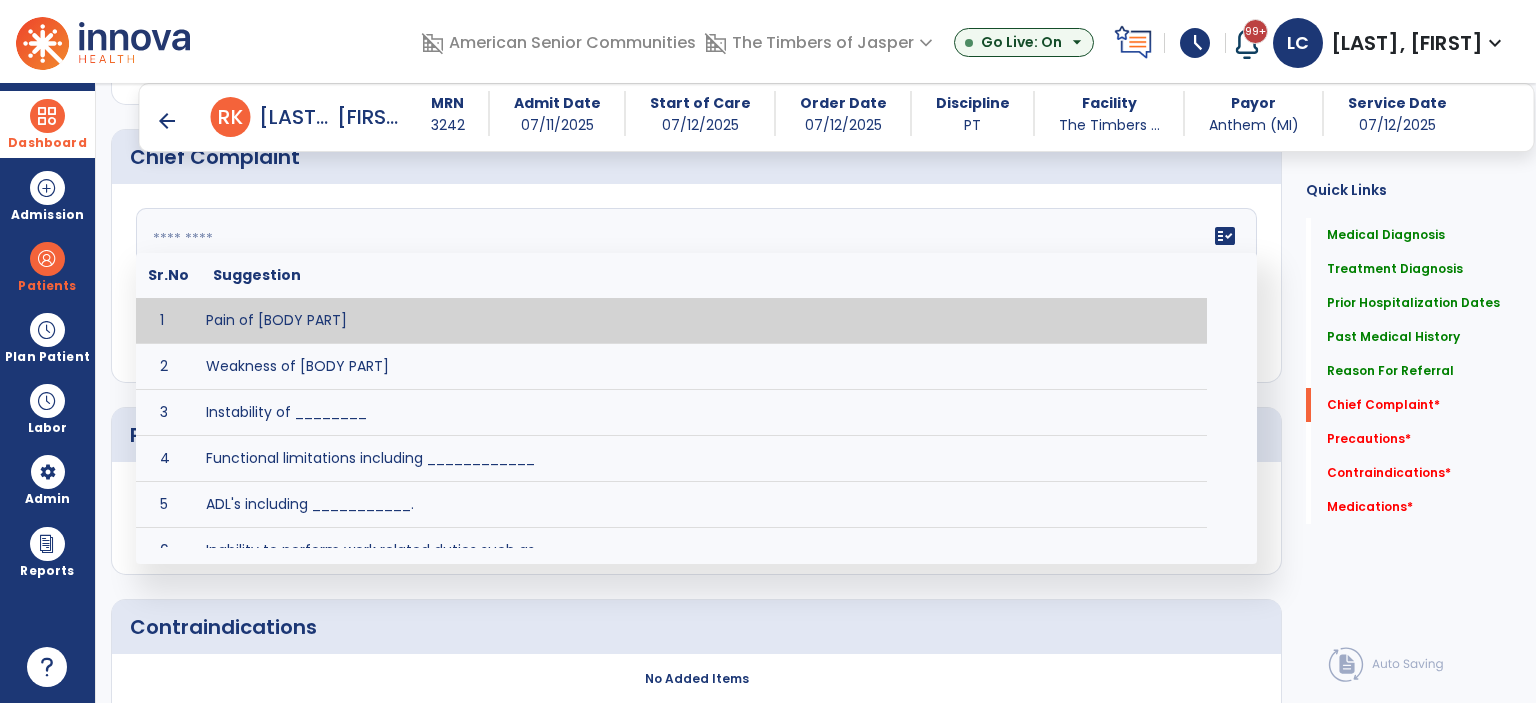 click on "fact_check  Sr.No Suggestion 1 Pain of [BODY PART] 2 Weakness of [BODY PART] 3 Instability of ________ 4 Functional limitations including ____________ 5 ADL's including ___________. 6 Inability to perform work related duties such as _________ 7 Inability to perform house hold duties such as __________. 8 Loss of balance. 9 Problems with gait including _________." 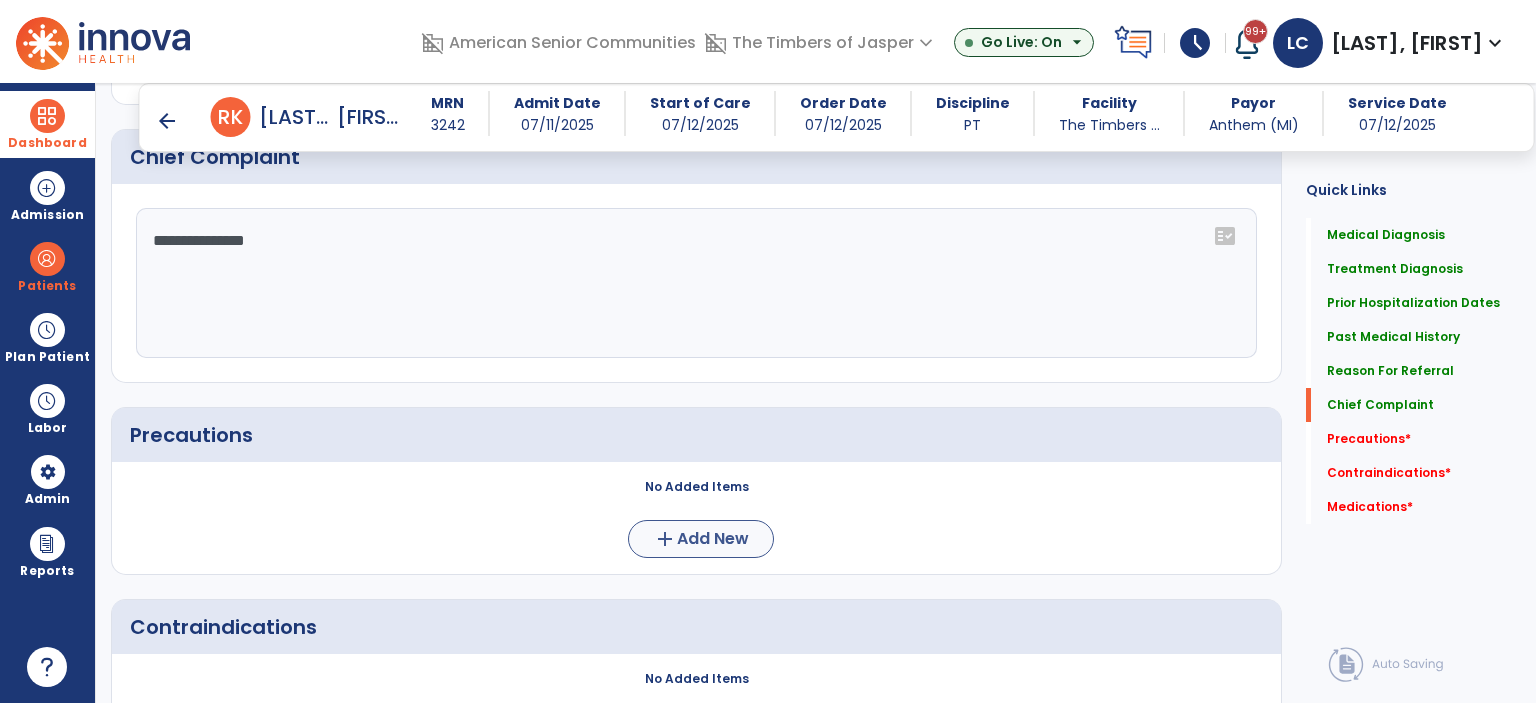 type on "**********" 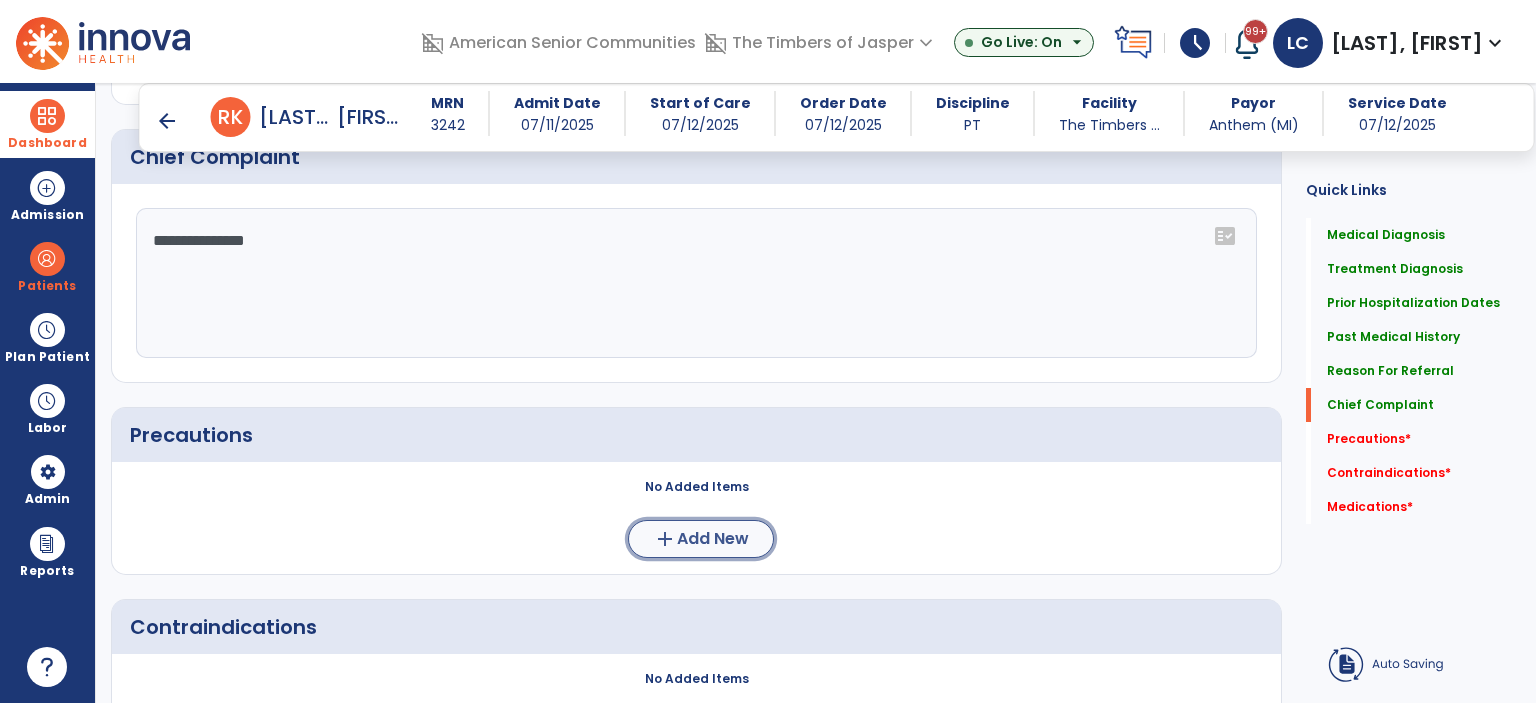 click on "add" 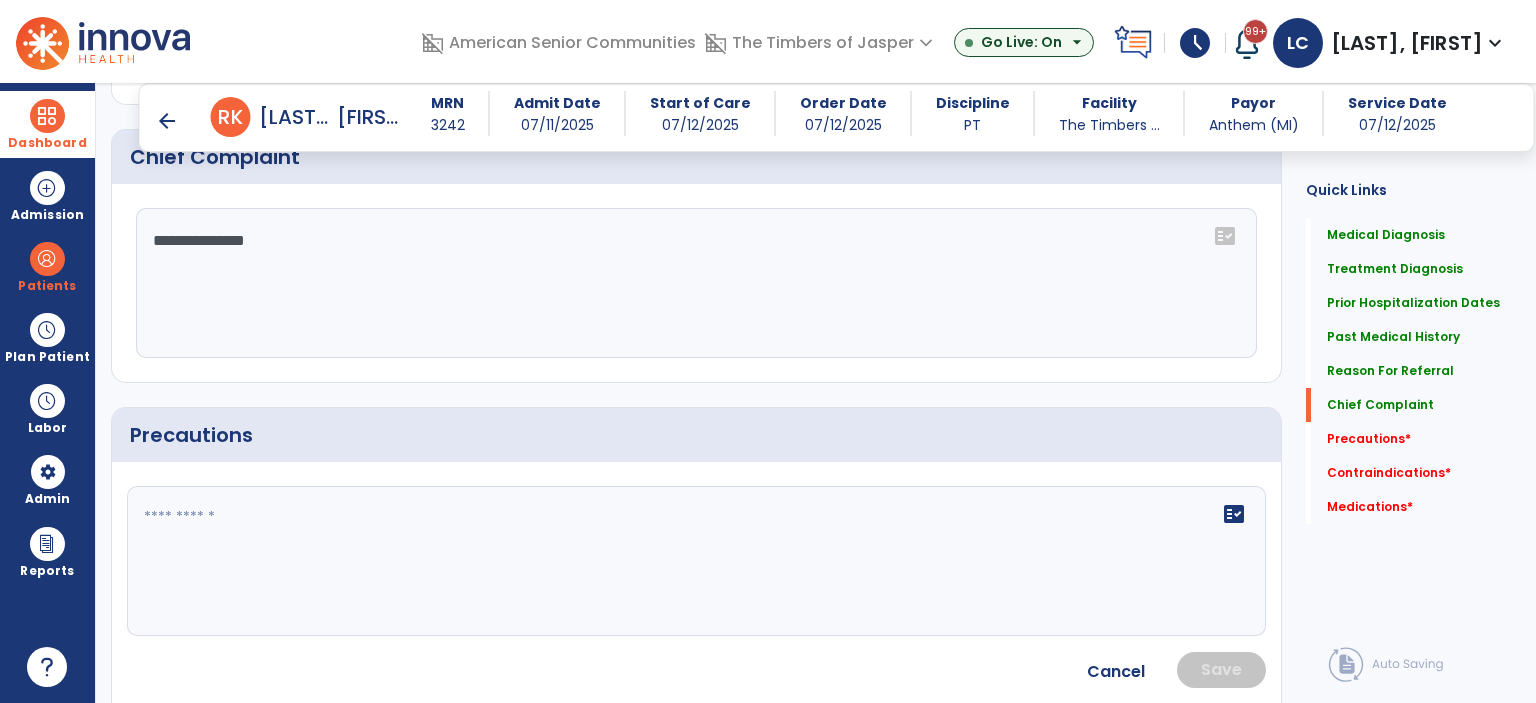 click on "fact_check" 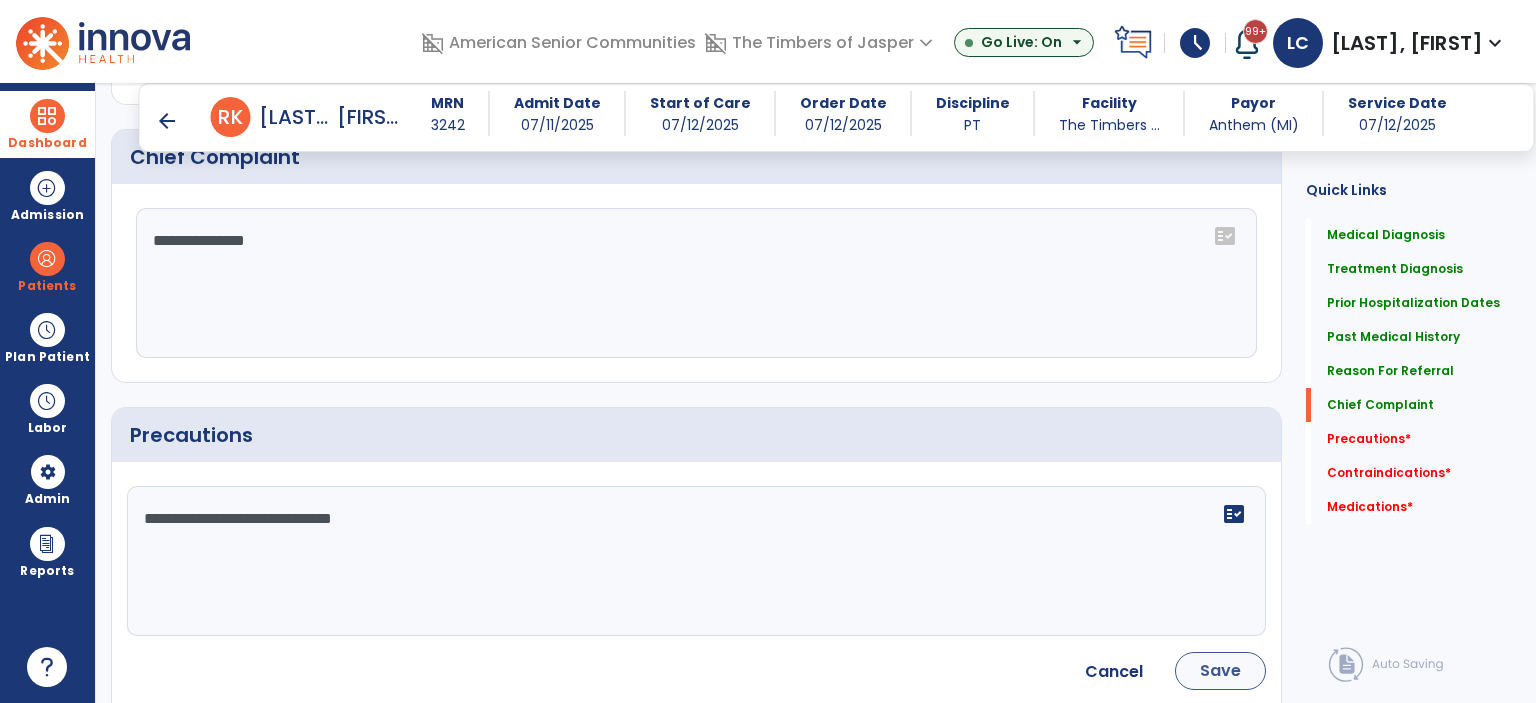 type on "**********" 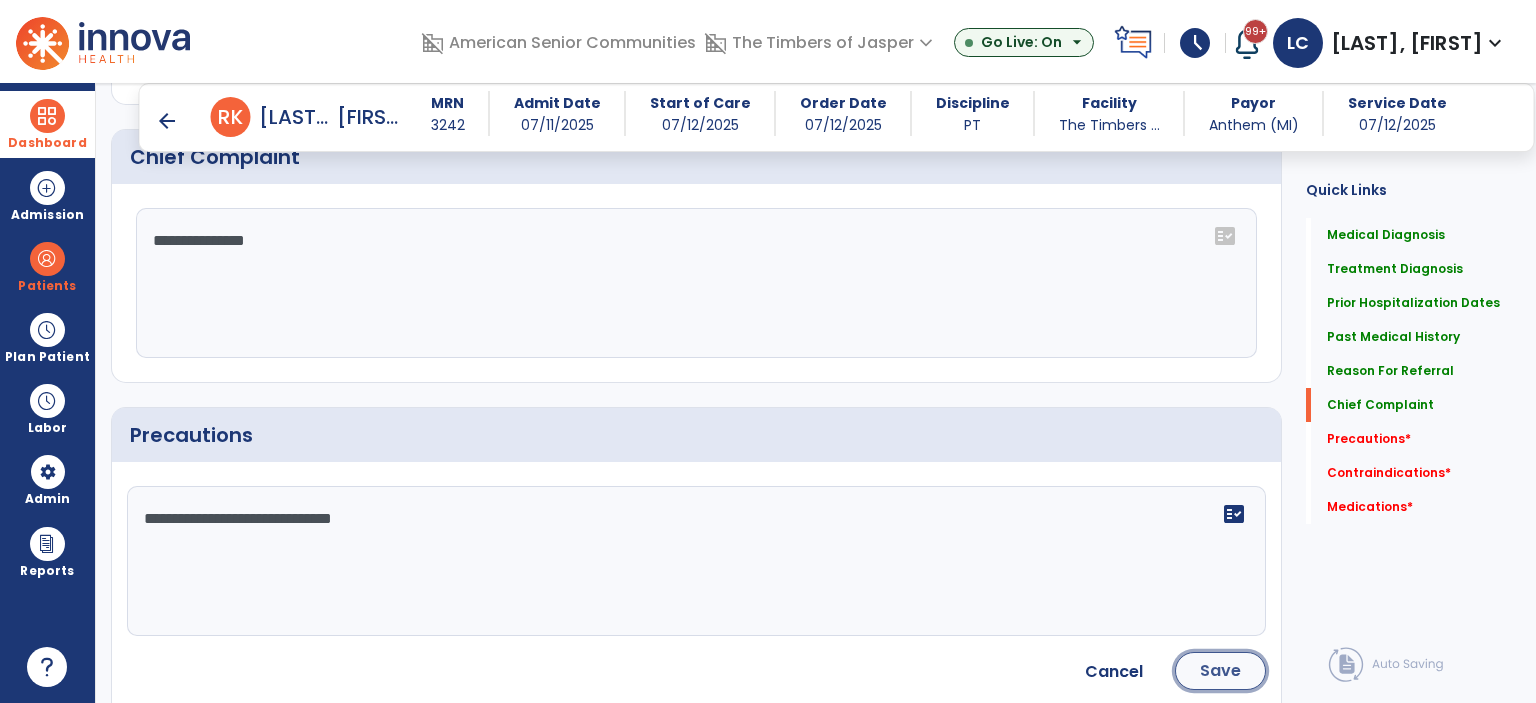 click on "Save" 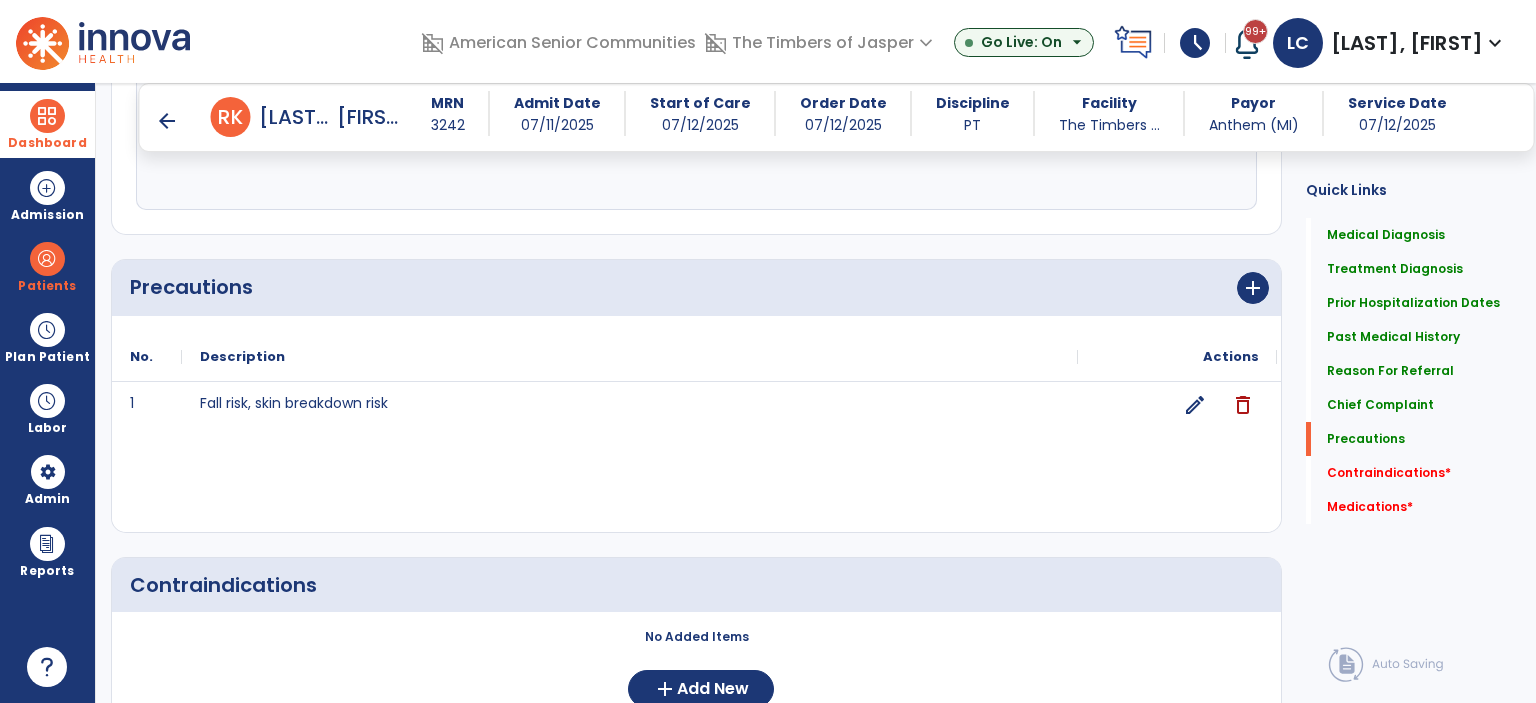 scroll, scrollTop: 2061, scrollLeft: 0, axis: vertical 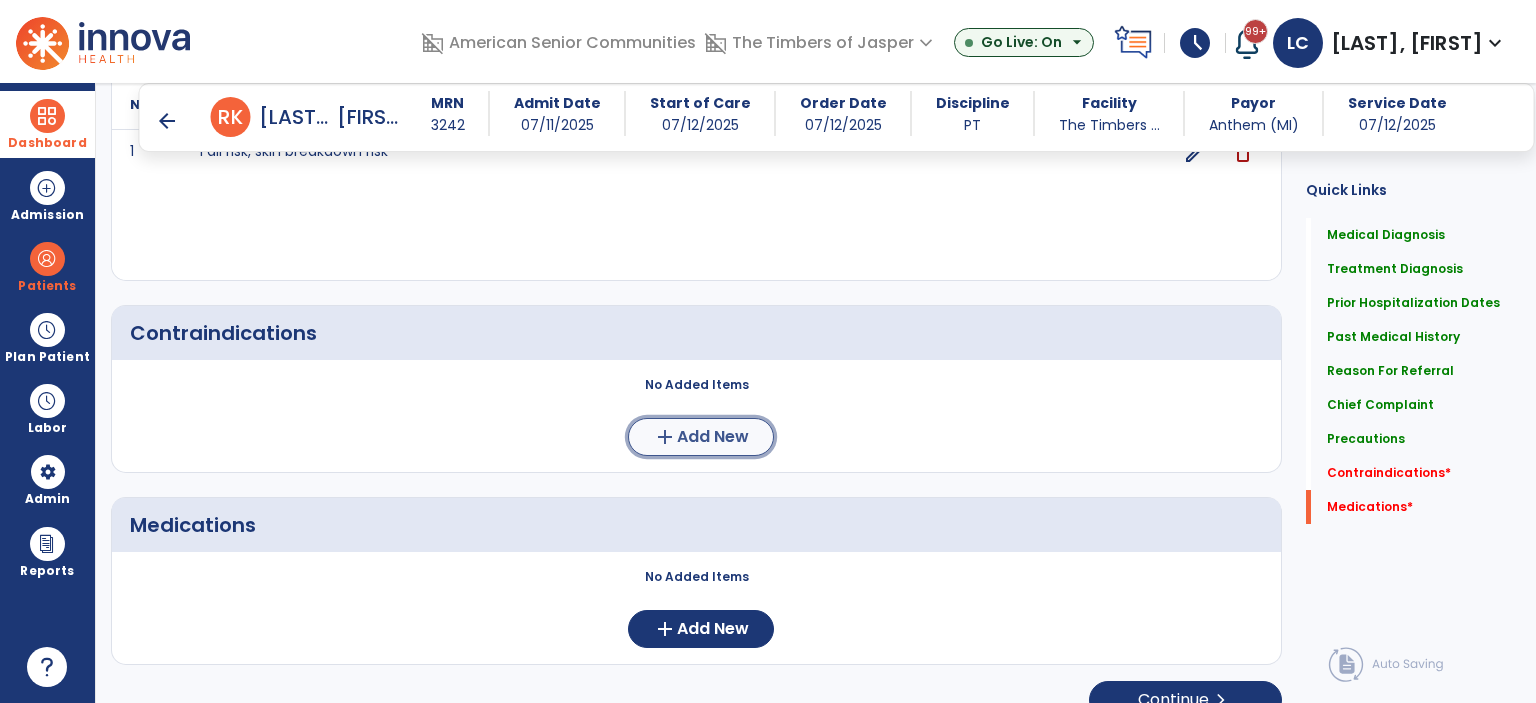 click on "add" 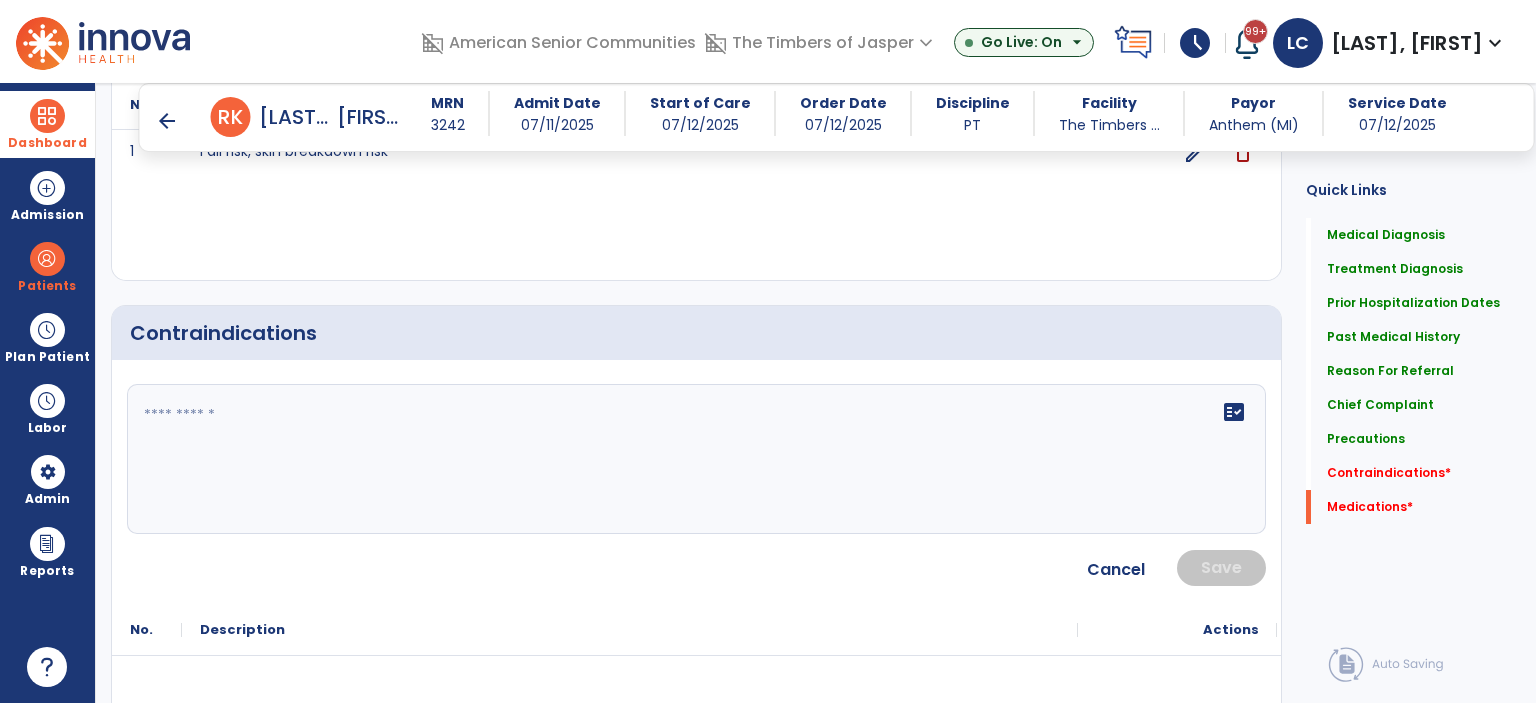 click on "fact_check" 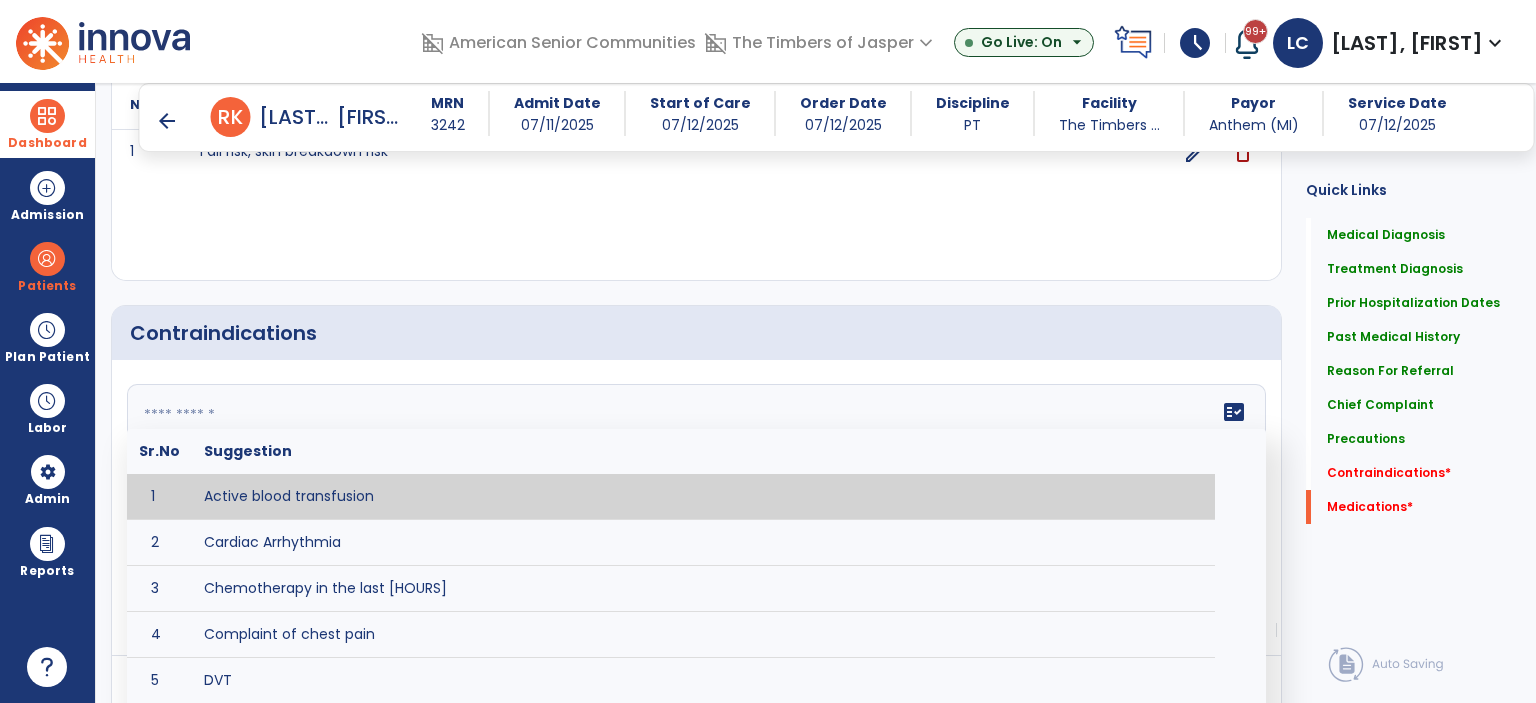 type on "*" 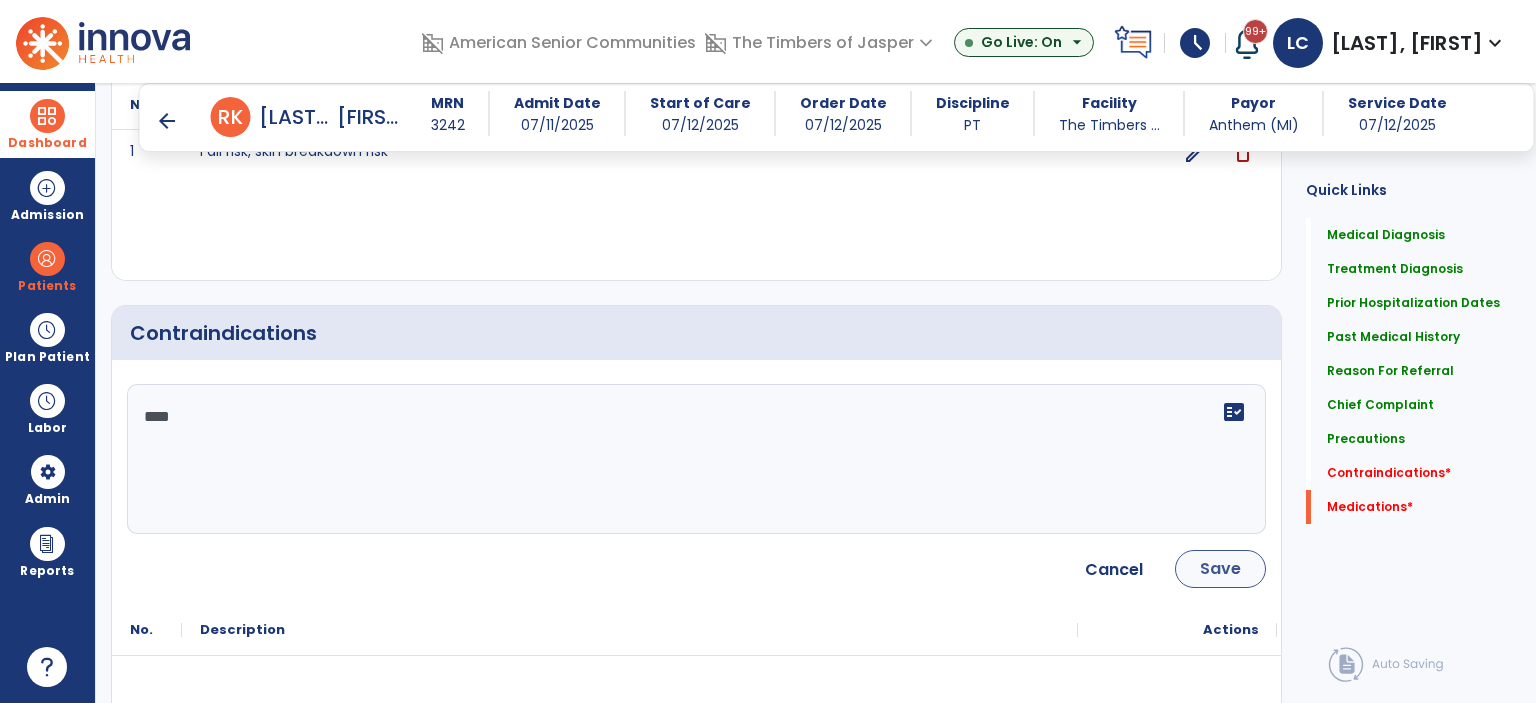 type on "****" 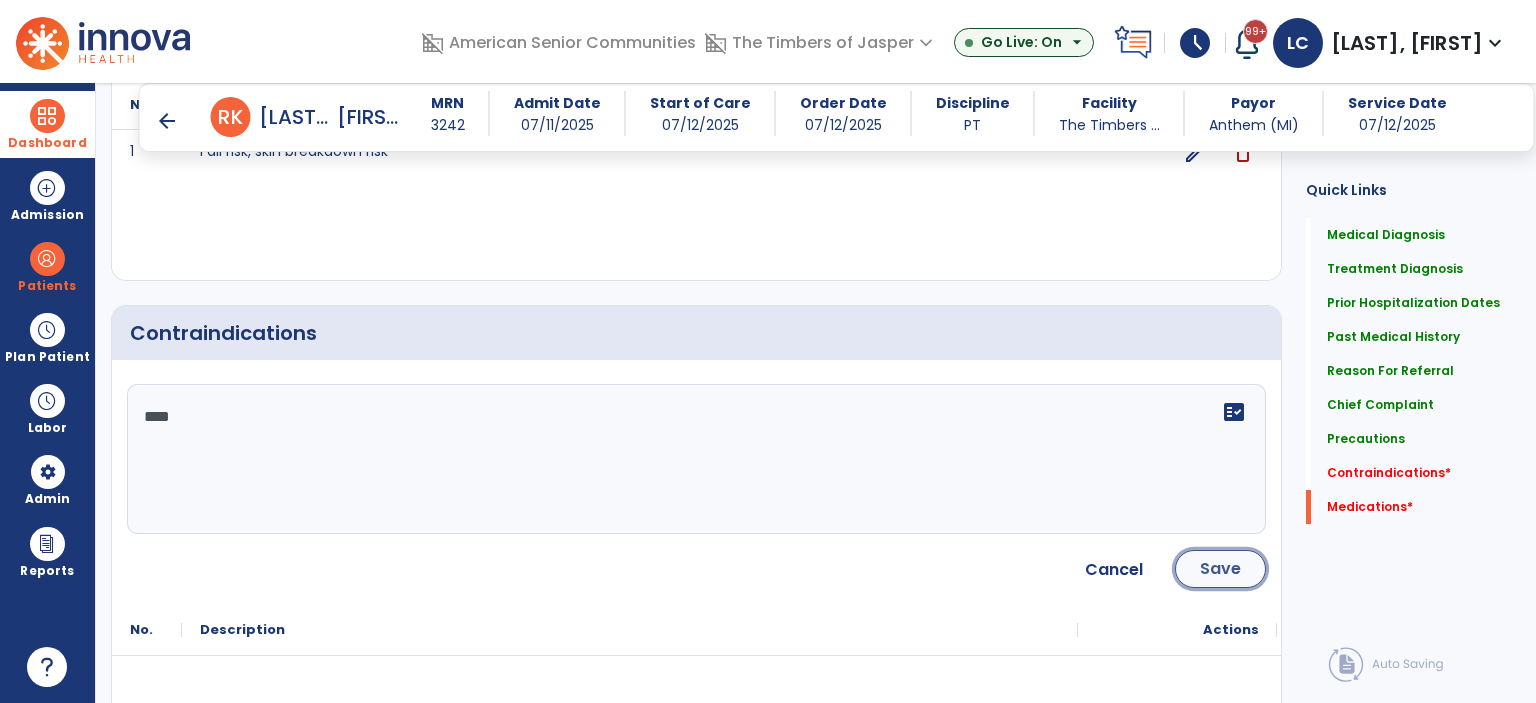click on "Save" 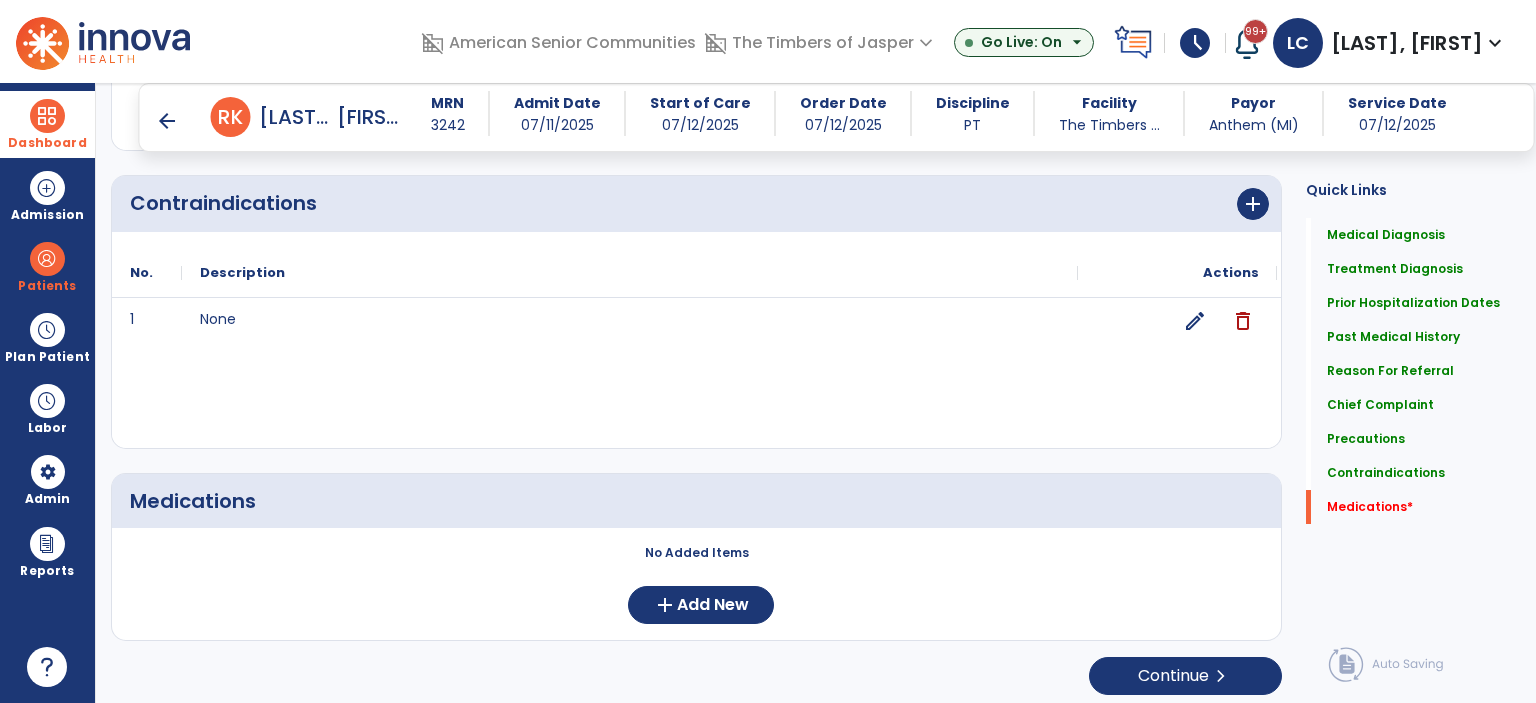 scroll, scrollTop: 2193, scrollLeft: 0, axis: vertical 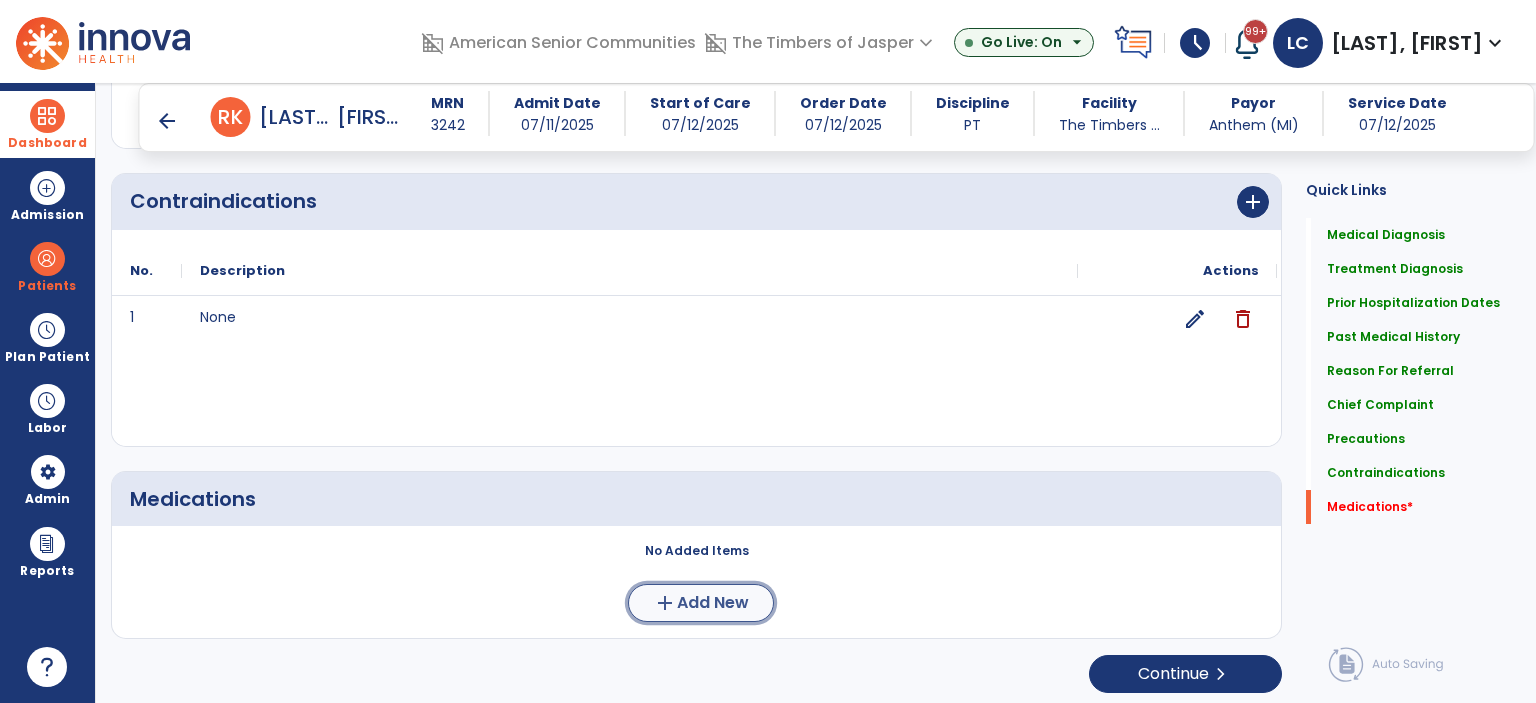 click on "Add New" 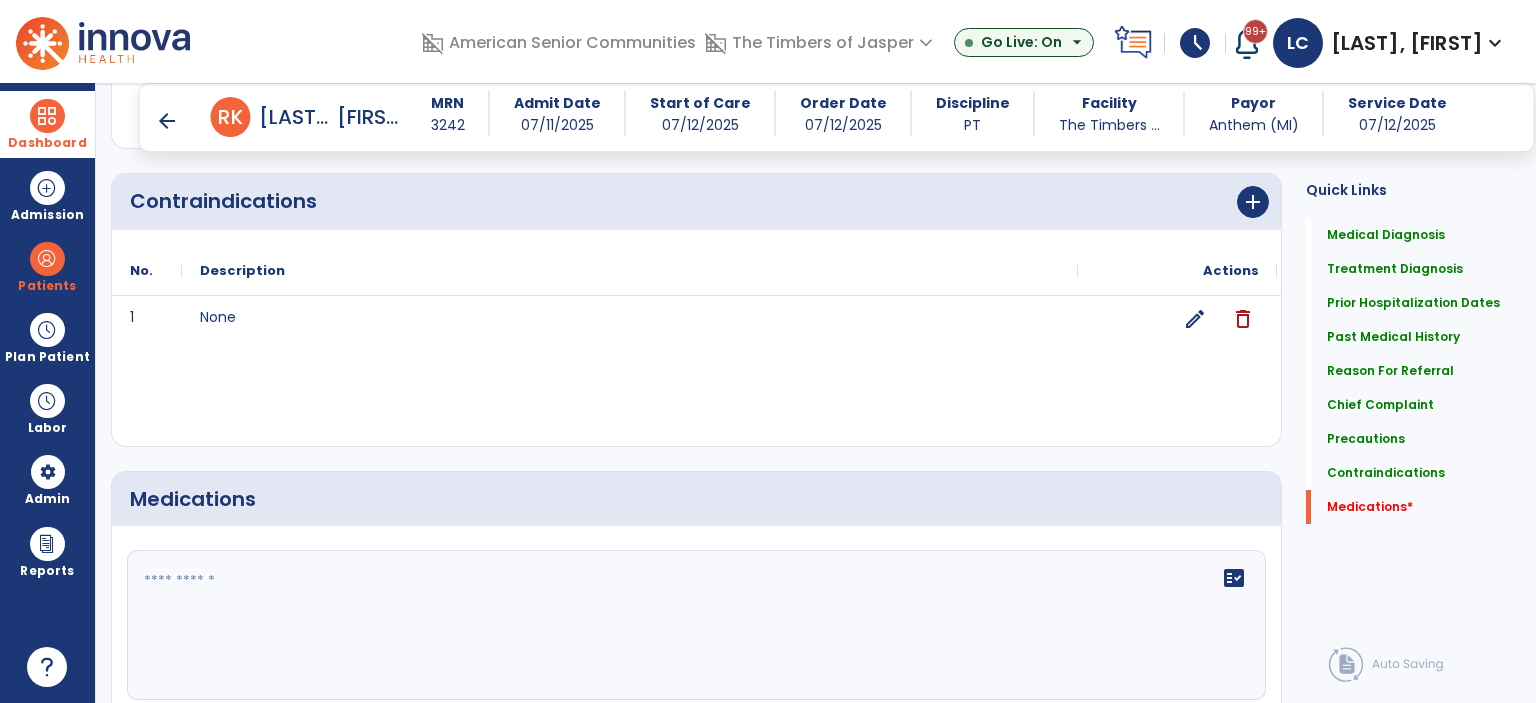 click on "fact_check" 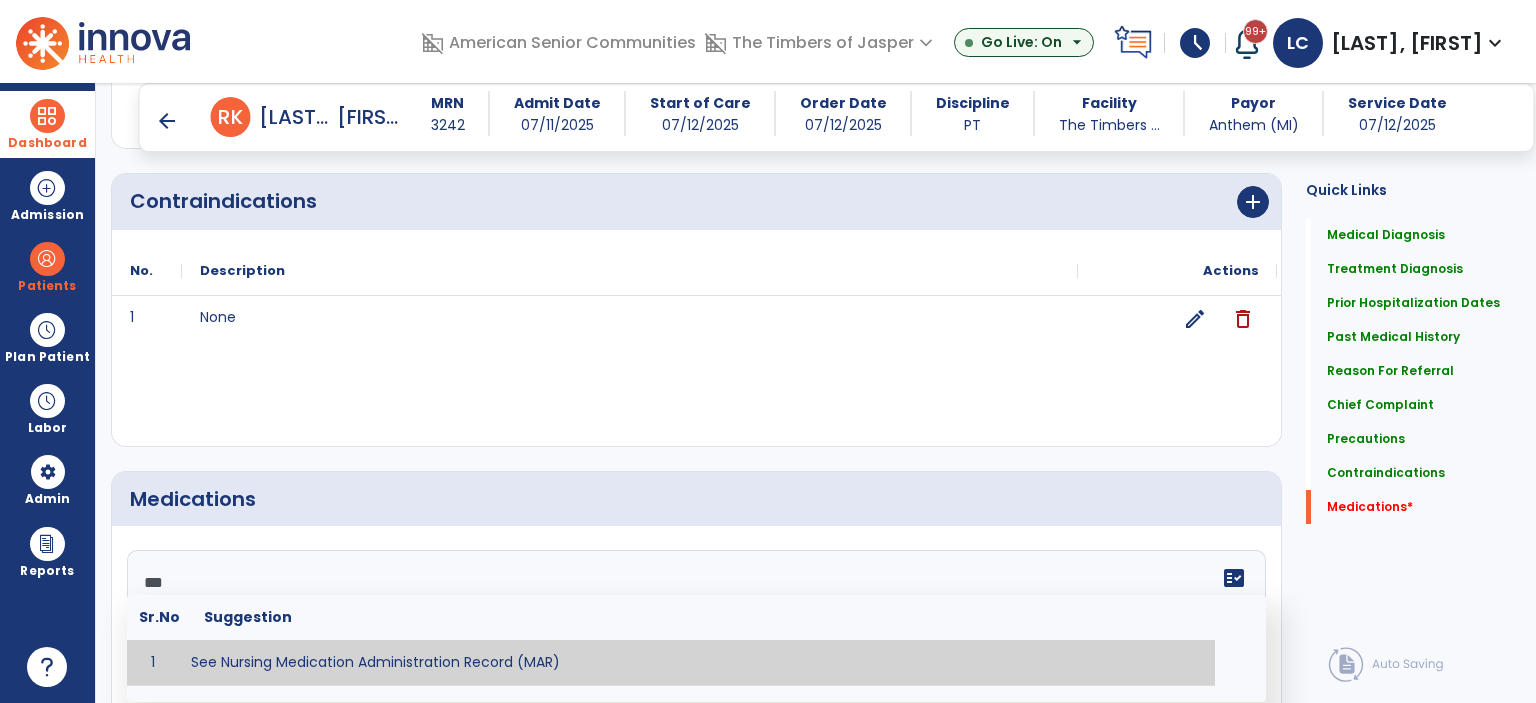 type on "**********" 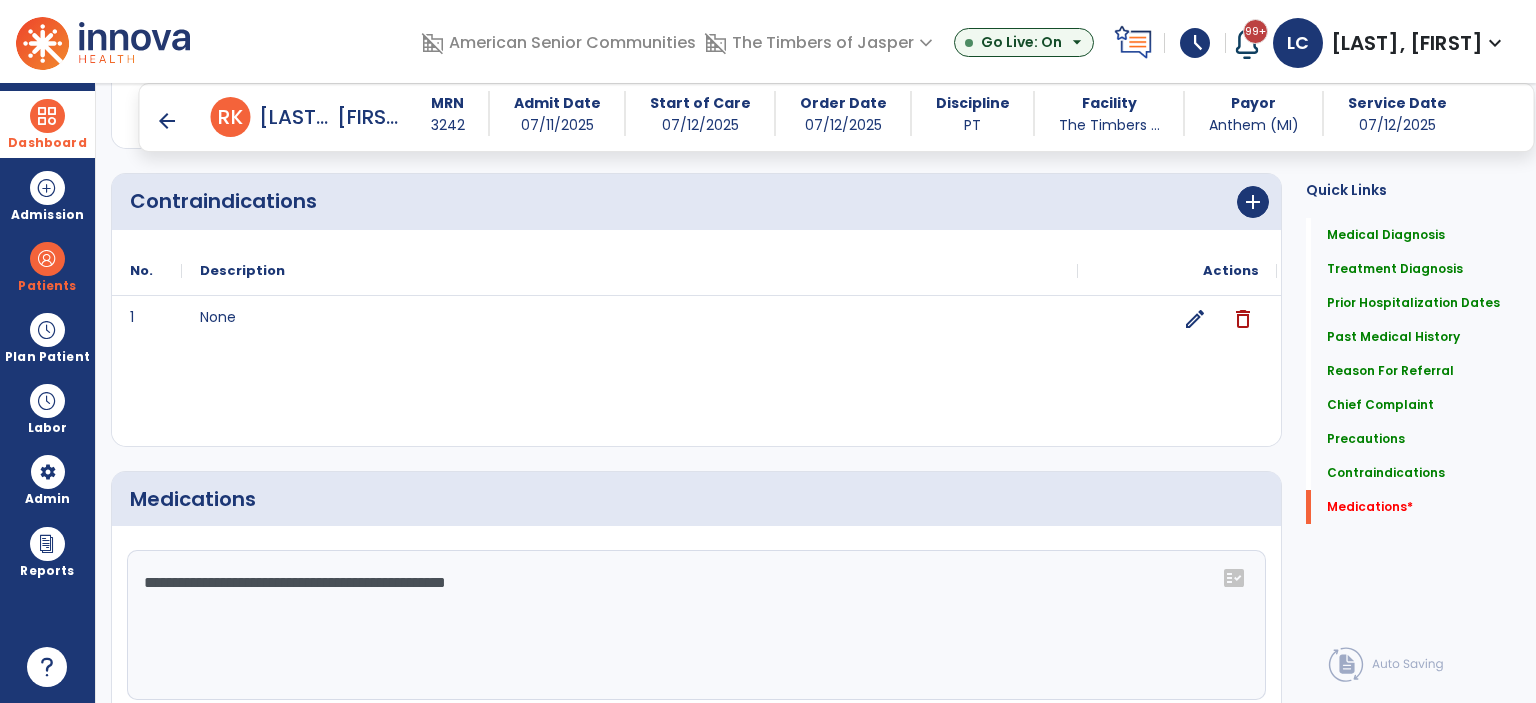 scroll, scrollTop: 2493, scrollLeft: 0, axis: vertical 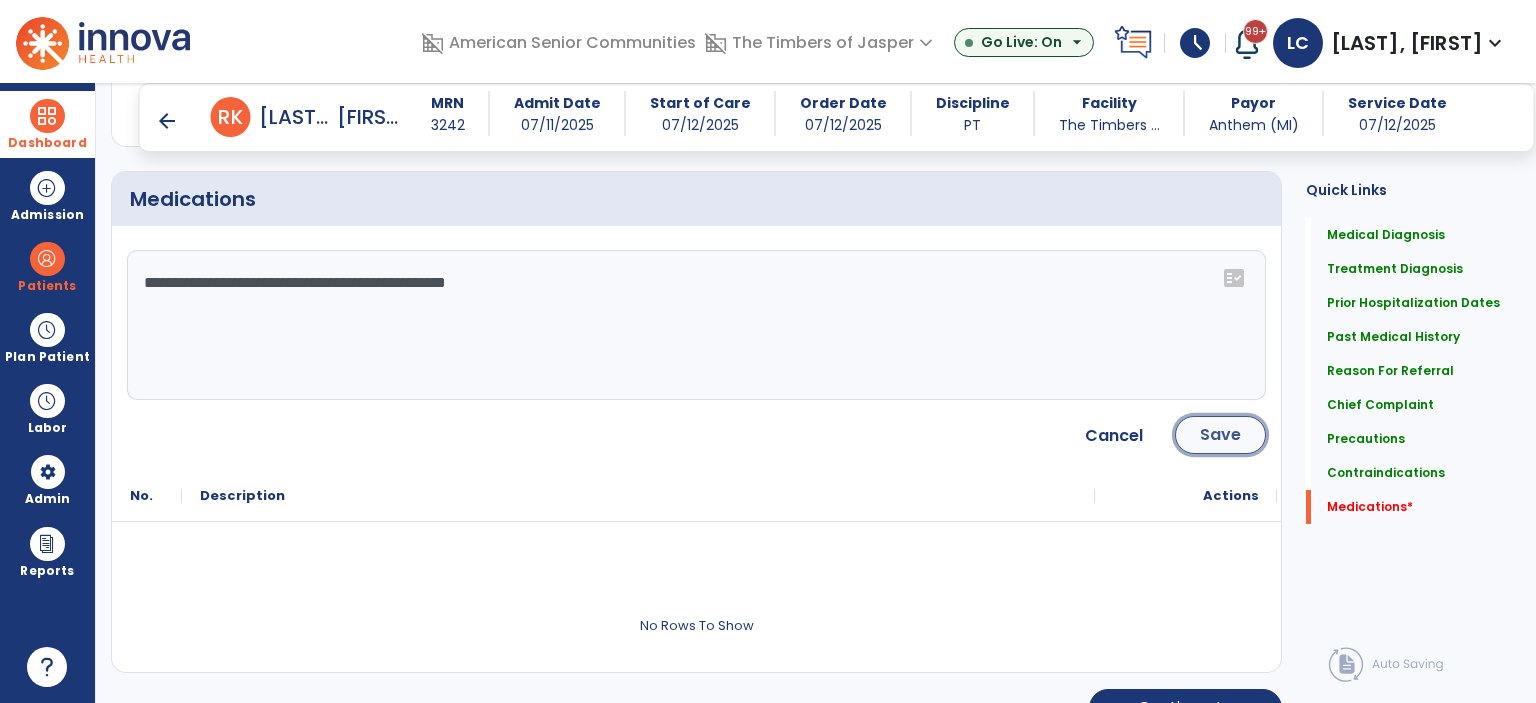 click on "Save" 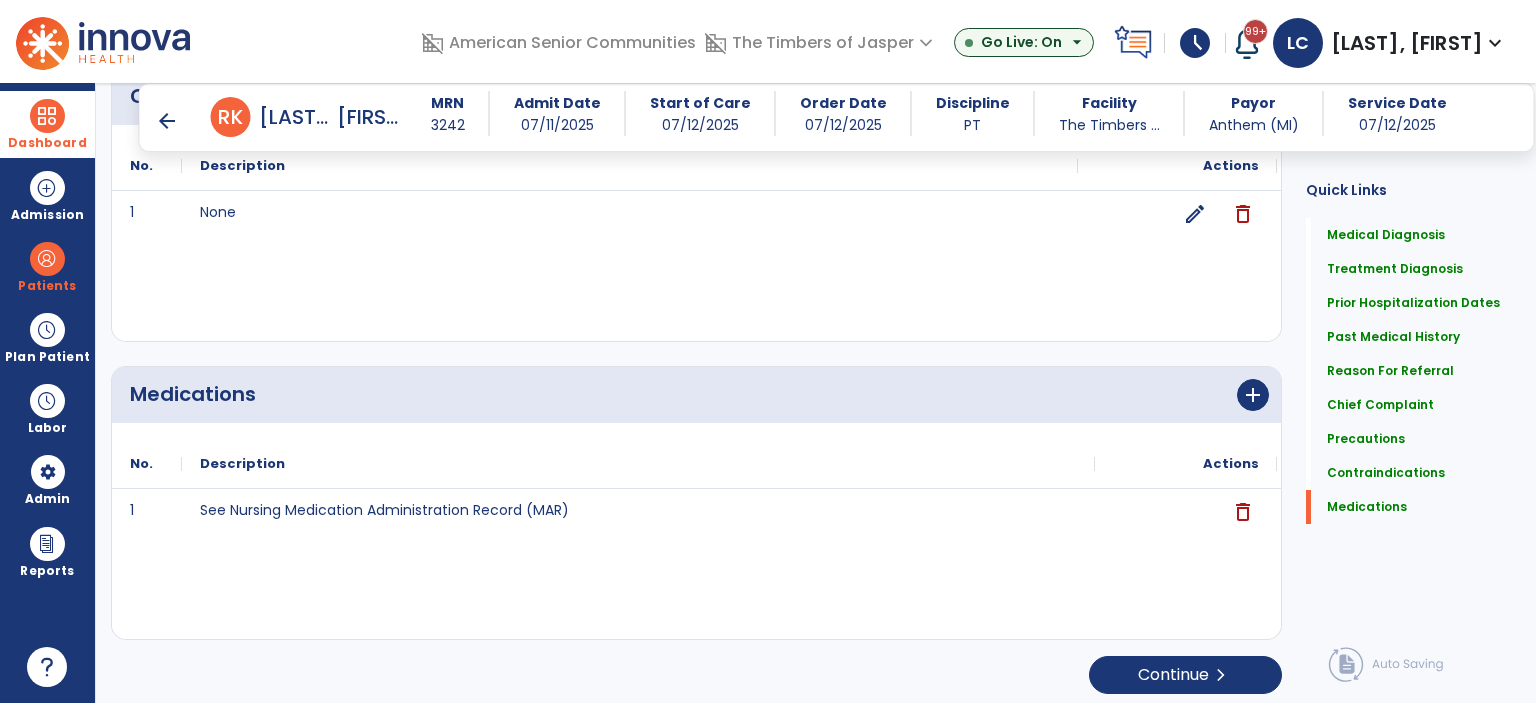 scroll, scrollTop: 2300, scrollLeft: 0, axis: vertical 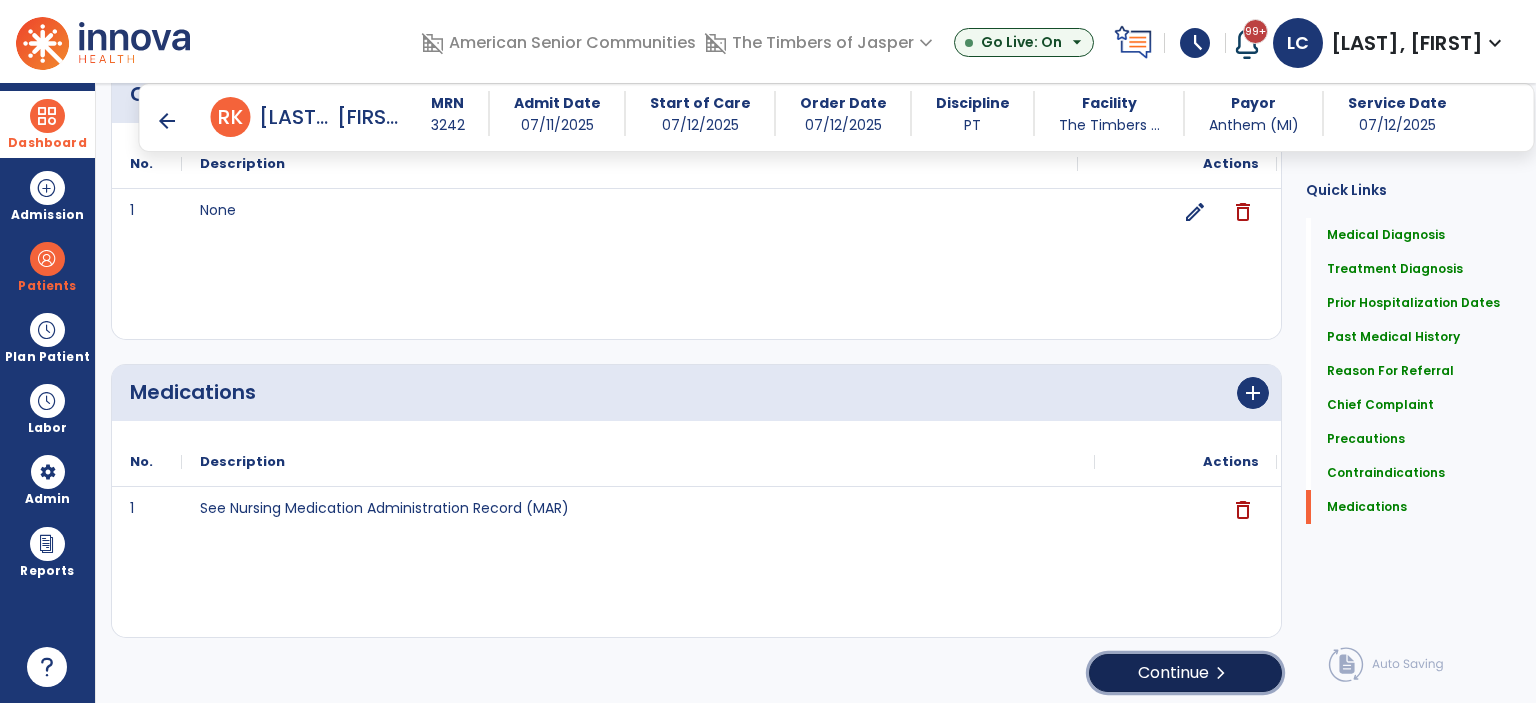 click on "Continue  chevron_right" 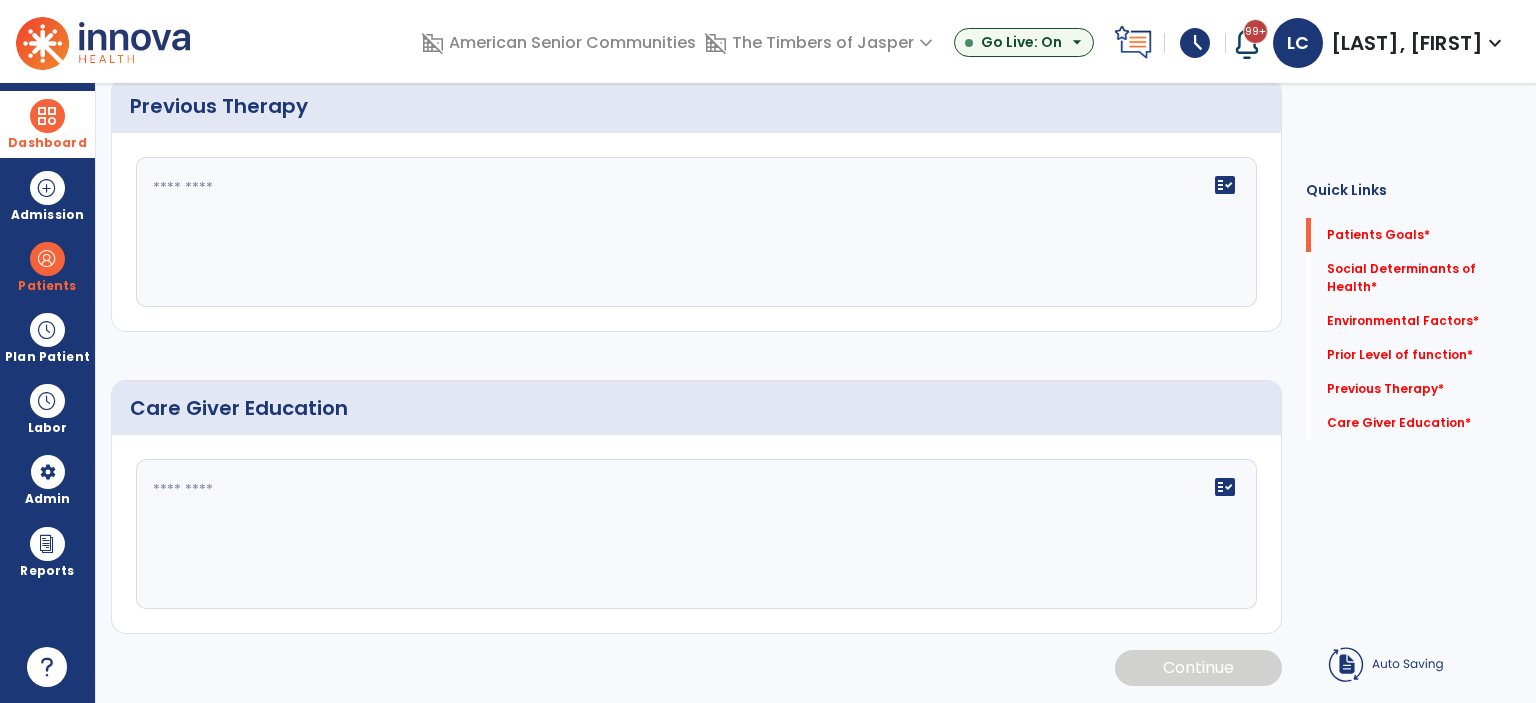 scroll, scrollTop: 0, scrollLeft: 0, axis: both 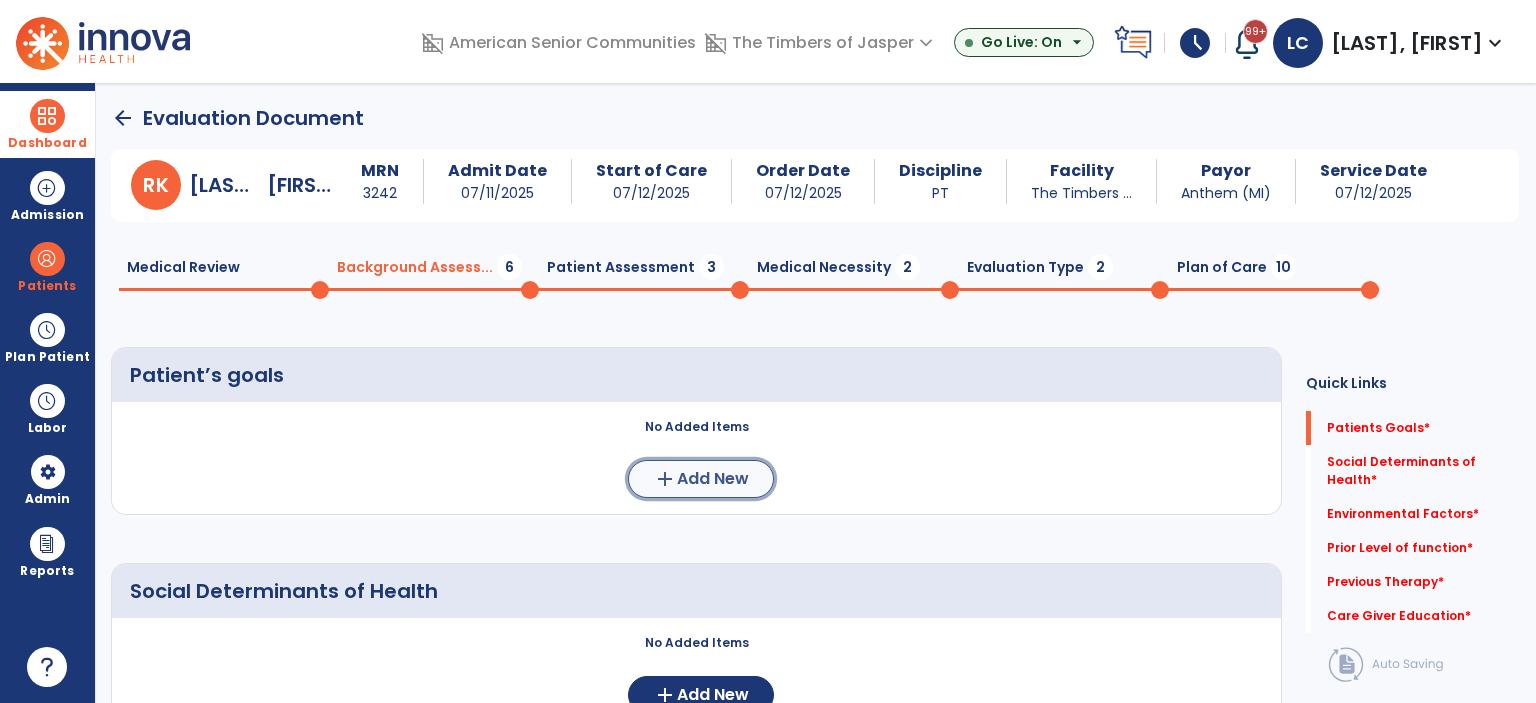click on "add  Add New" 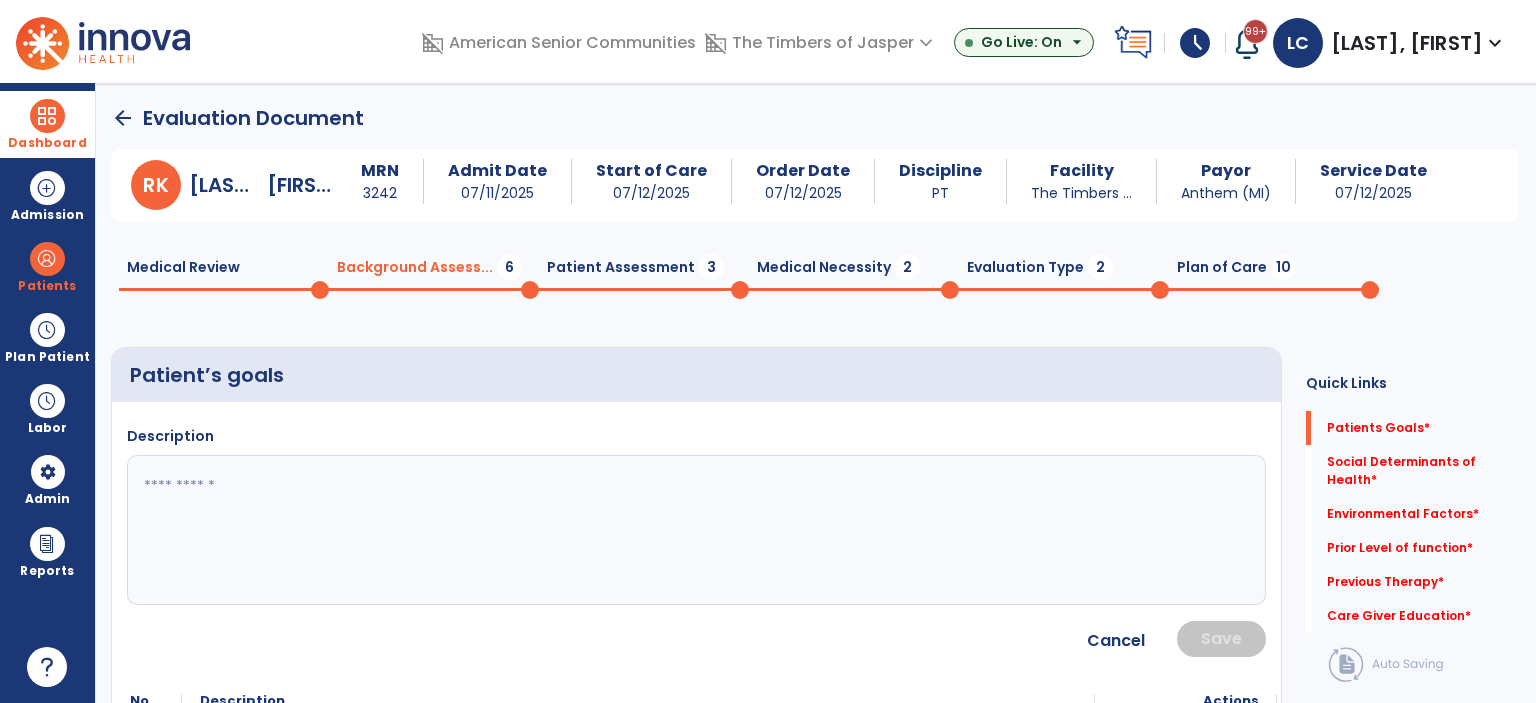 click 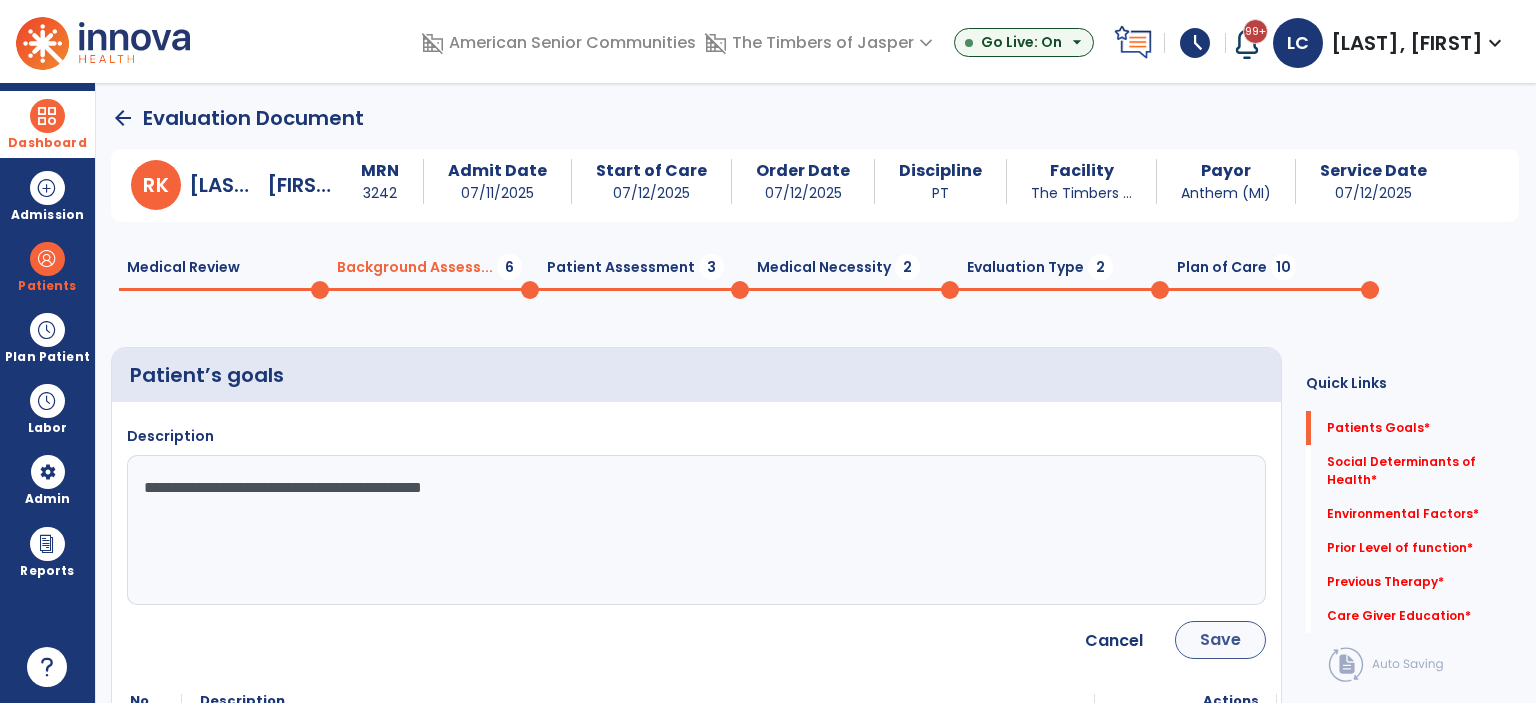 type on "**********" 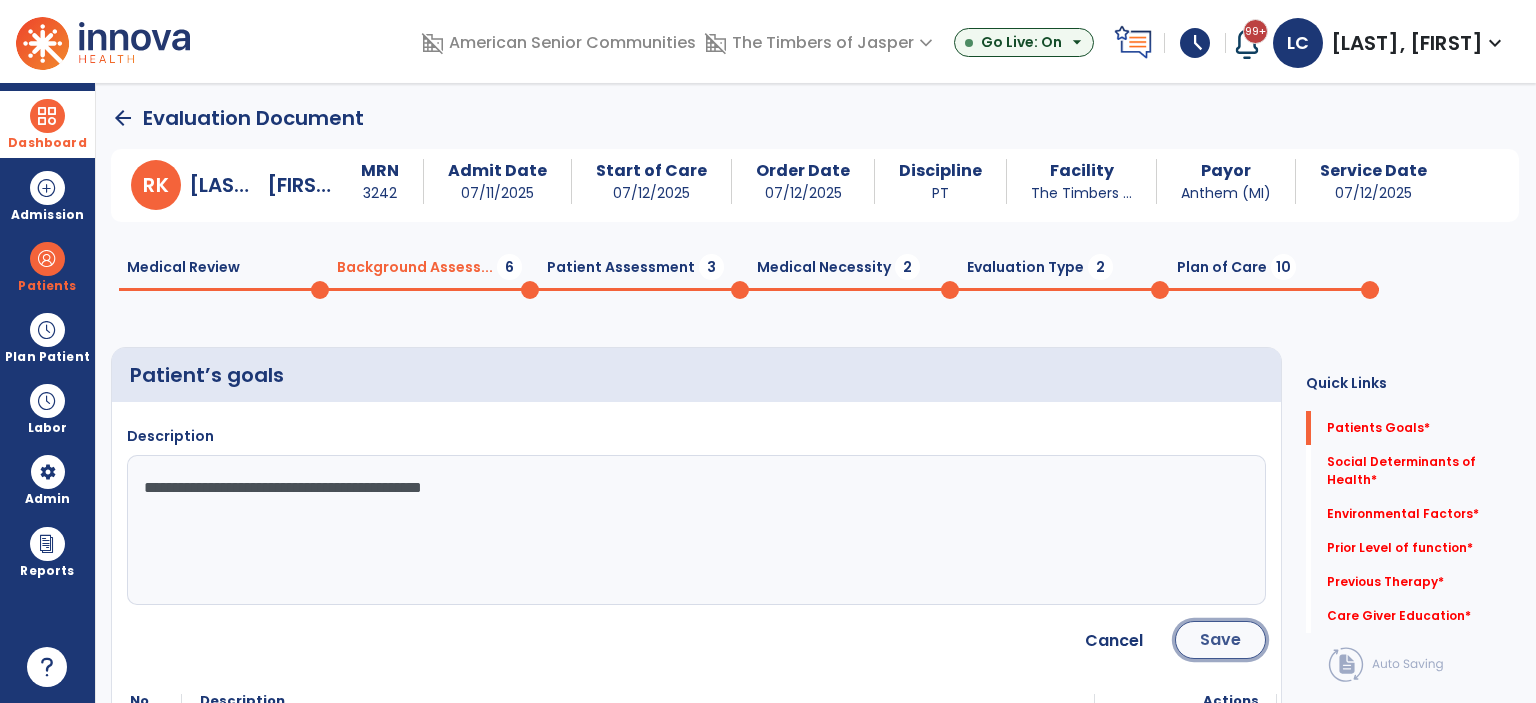 click on "Save" 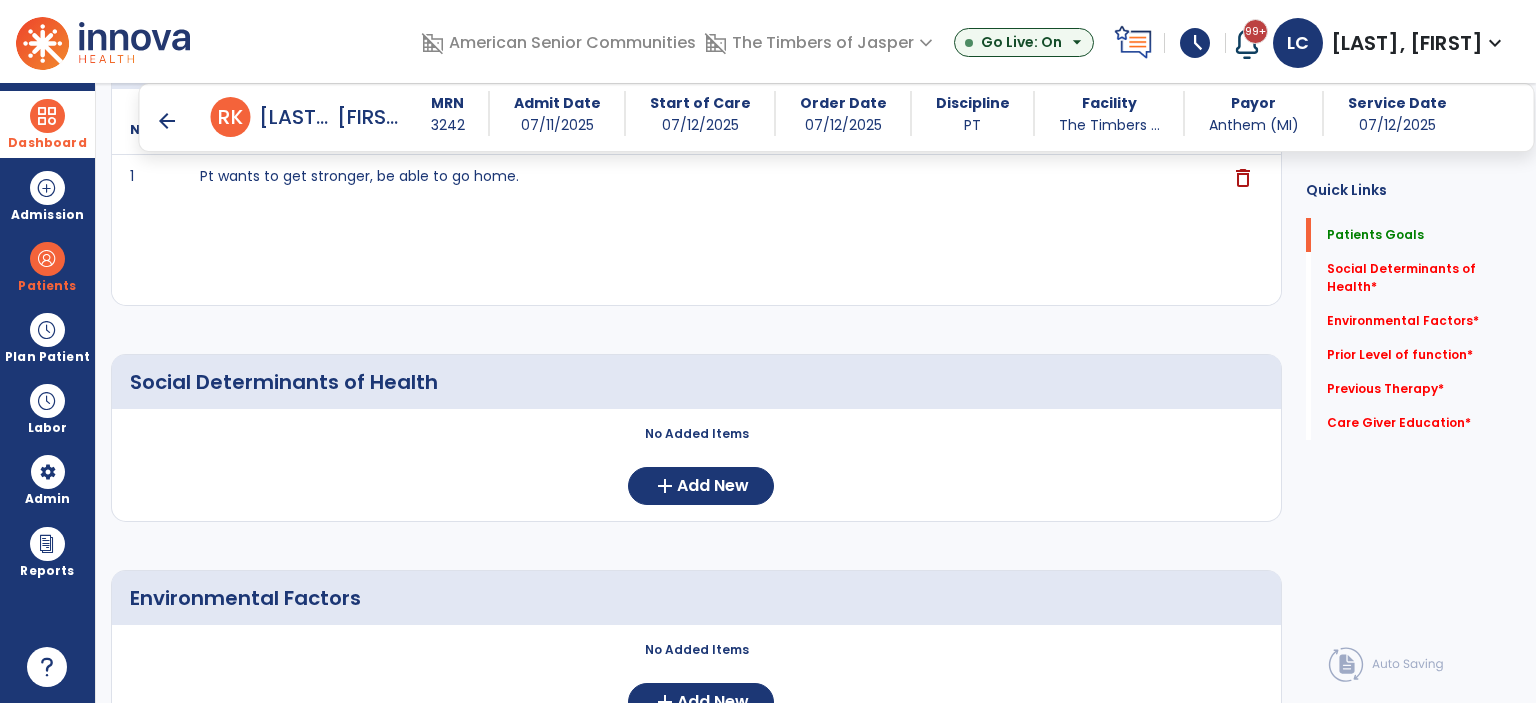 scroll, scrollTop: 300, scrollLeft: 0, axis: vertical 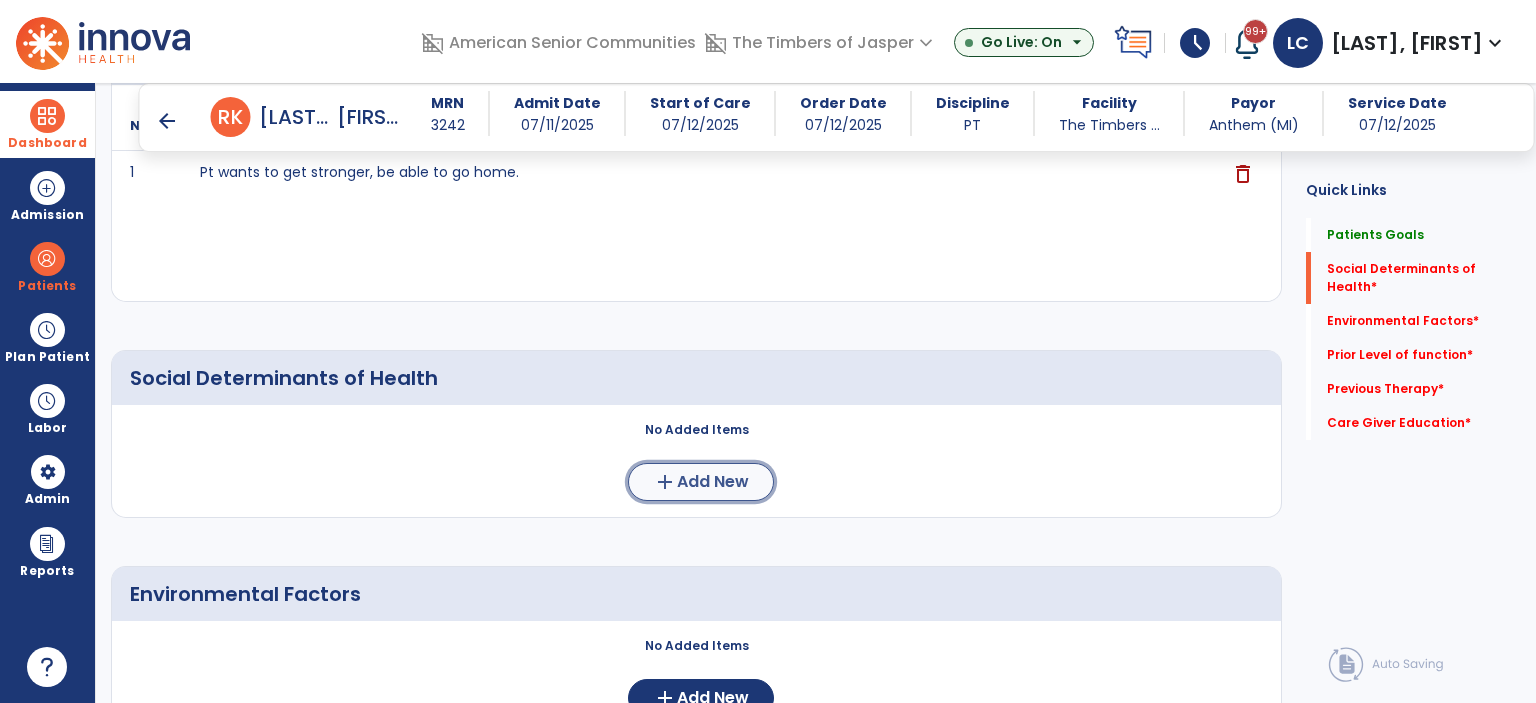 click on "Add New" 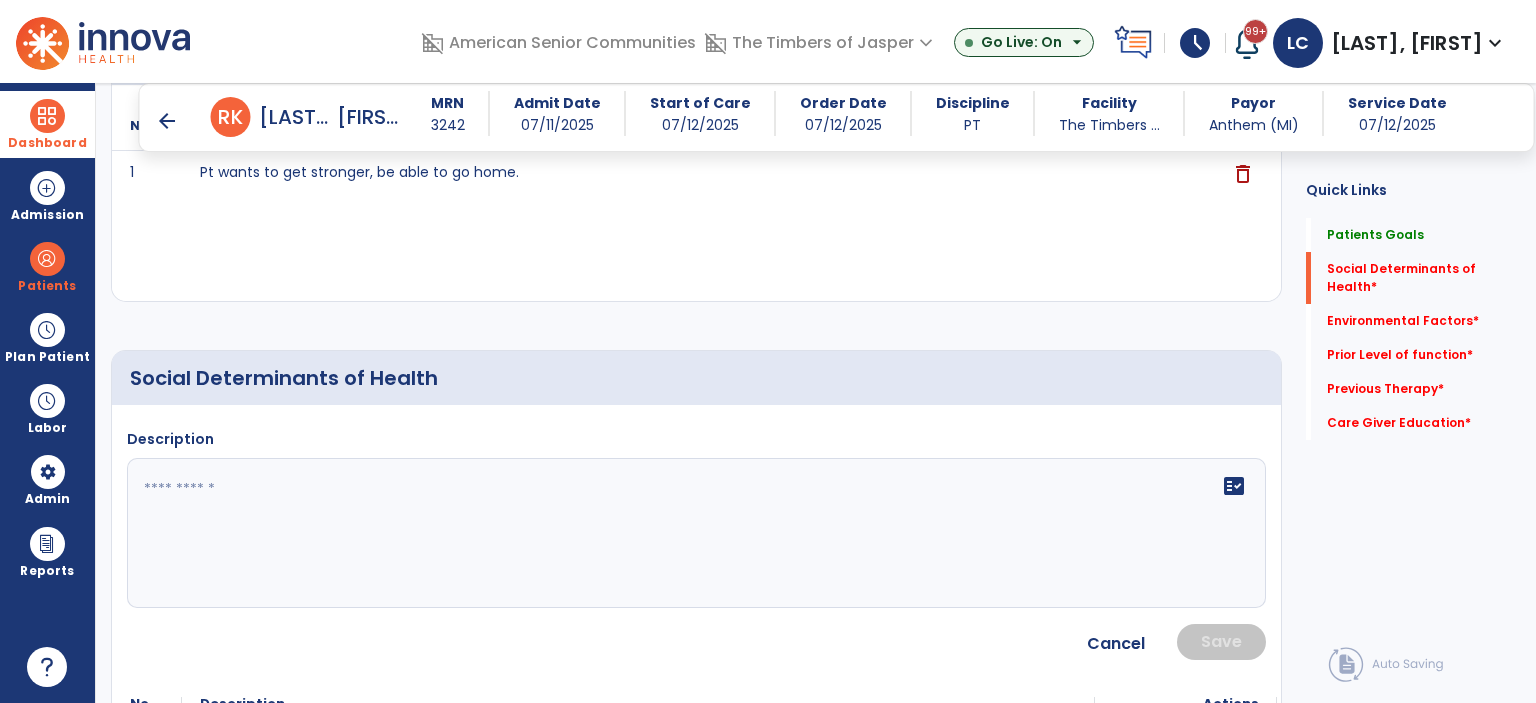 click 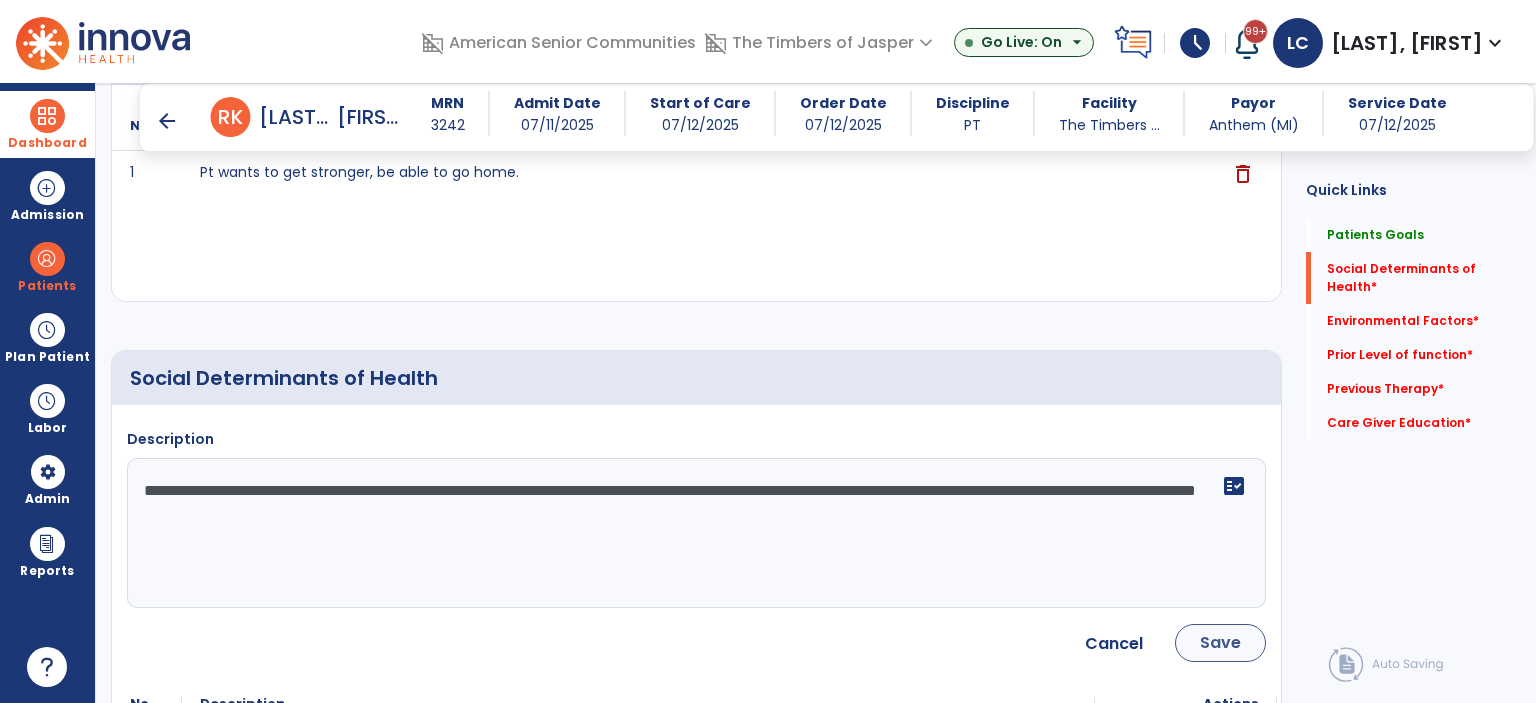 type on "**********" 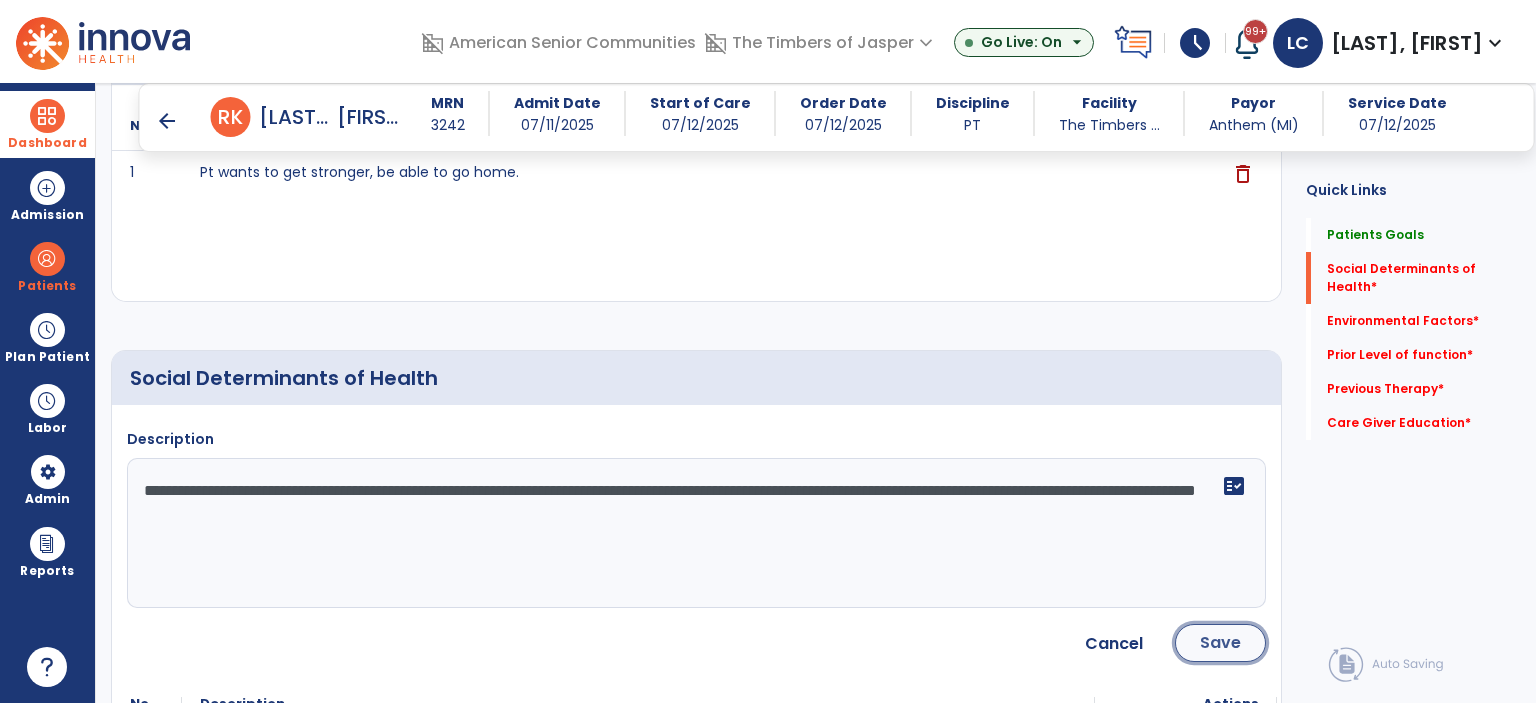 click on "Save" 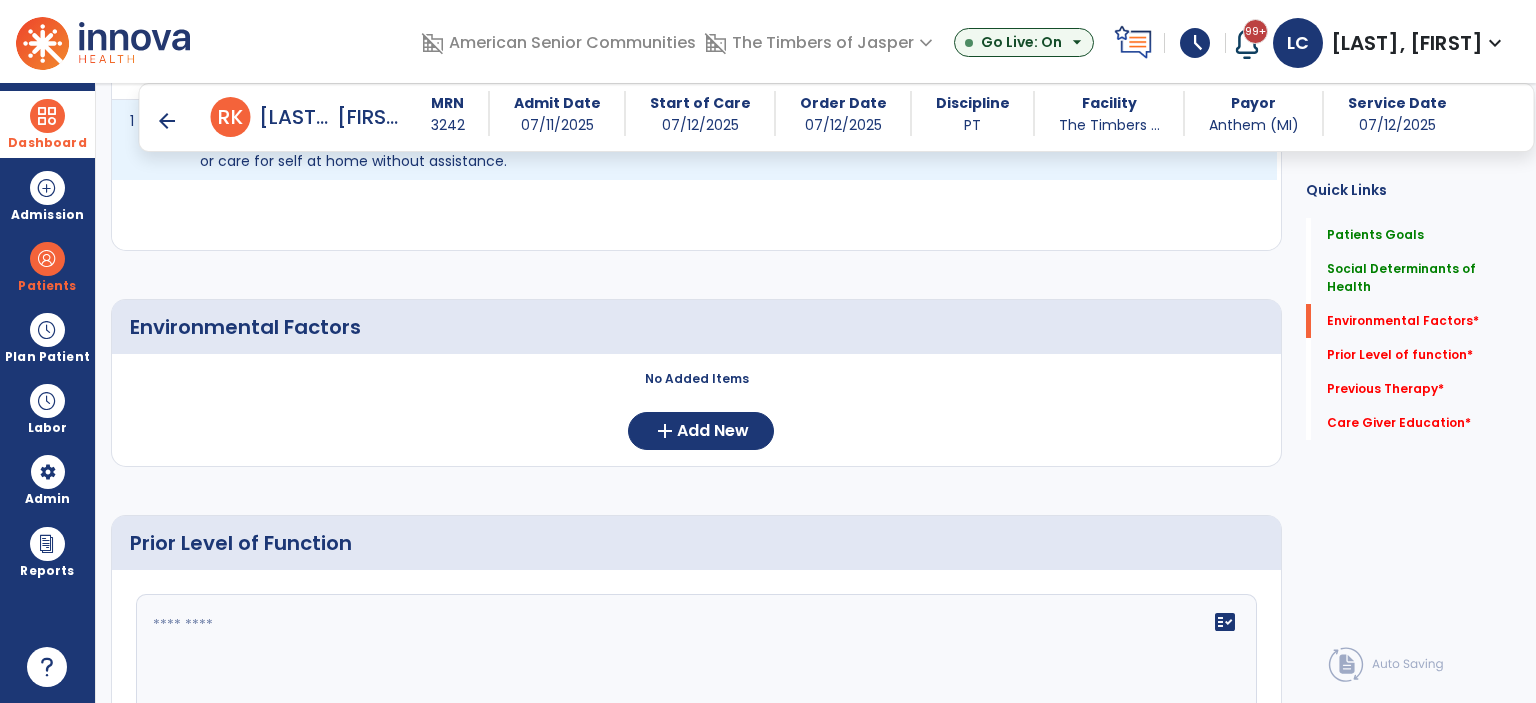 scroll, scrollTop: 700, scrollLeft: 0, axis: vertical 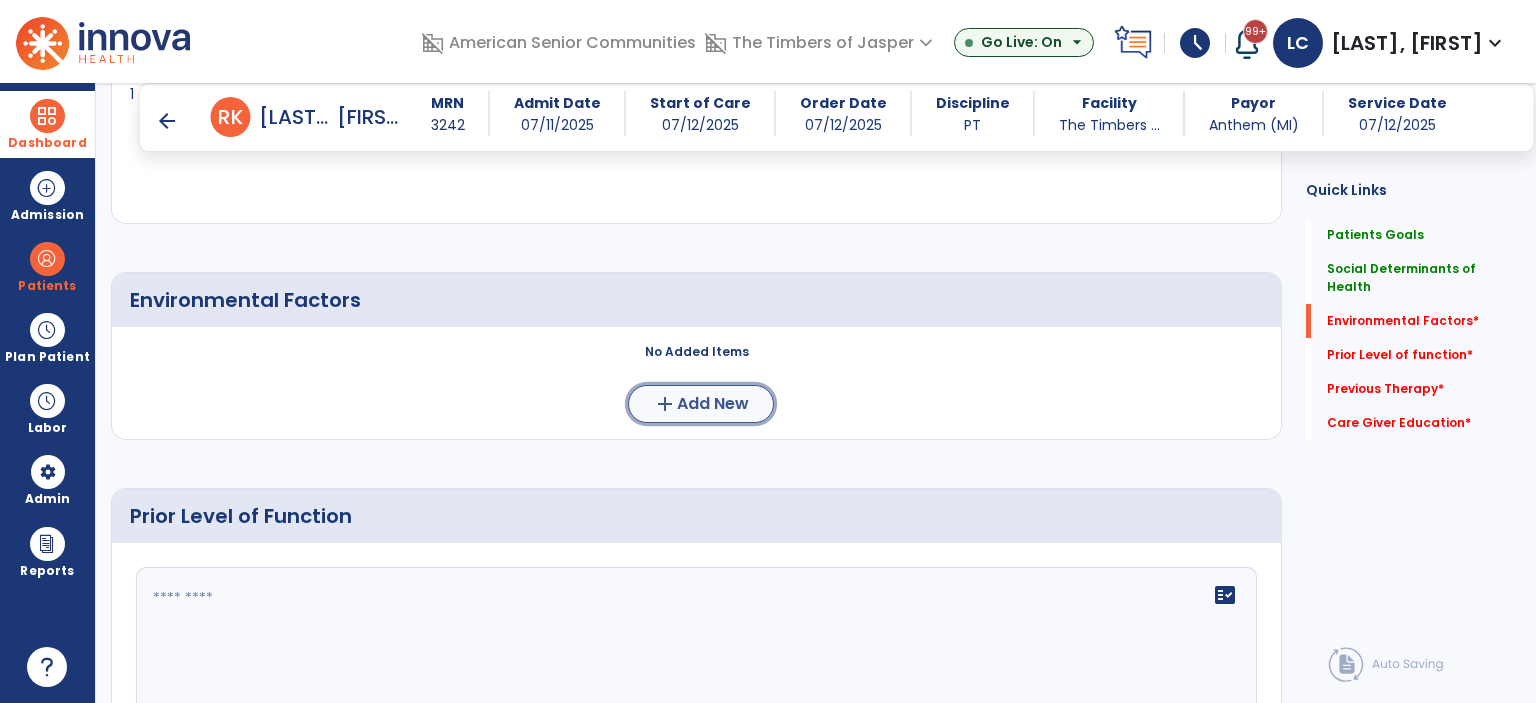 click on "Add New" 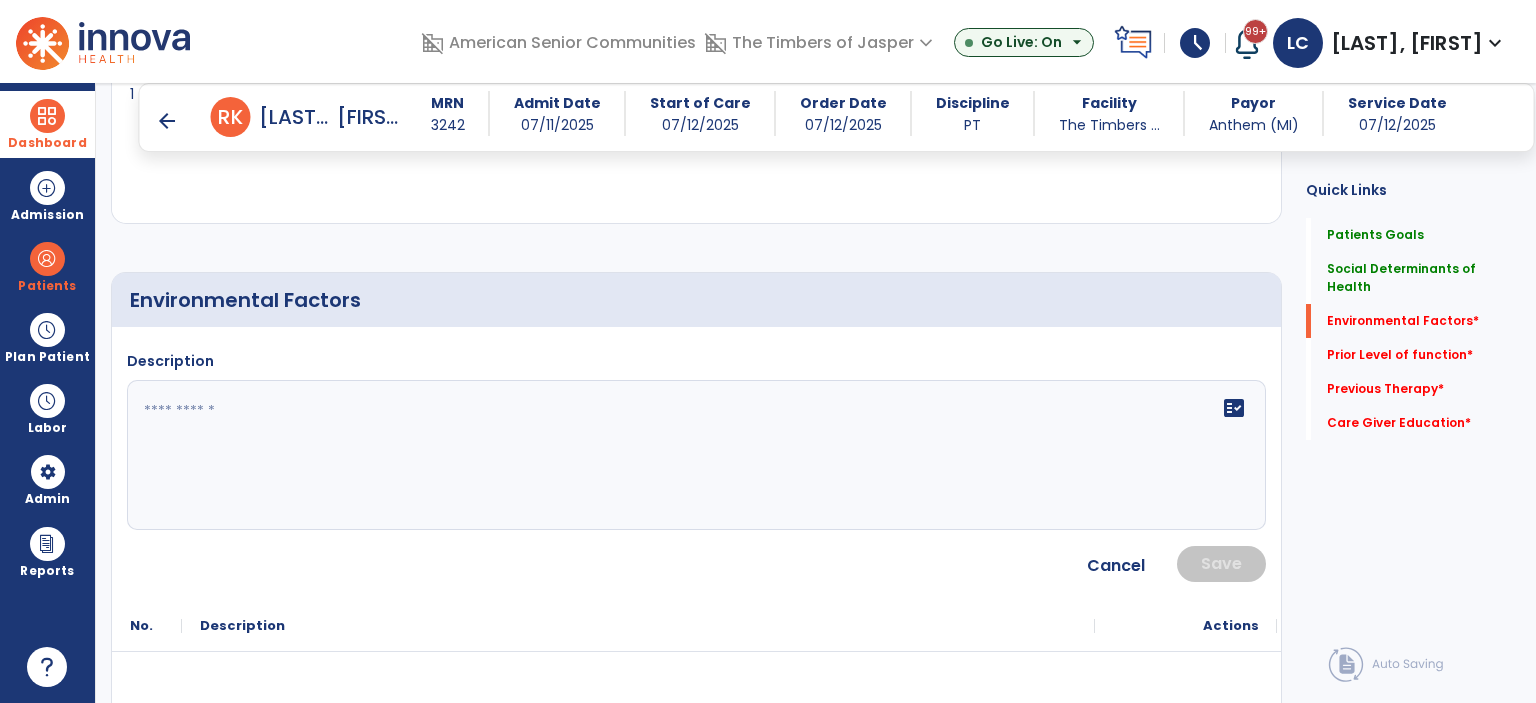 click on "fact_check" 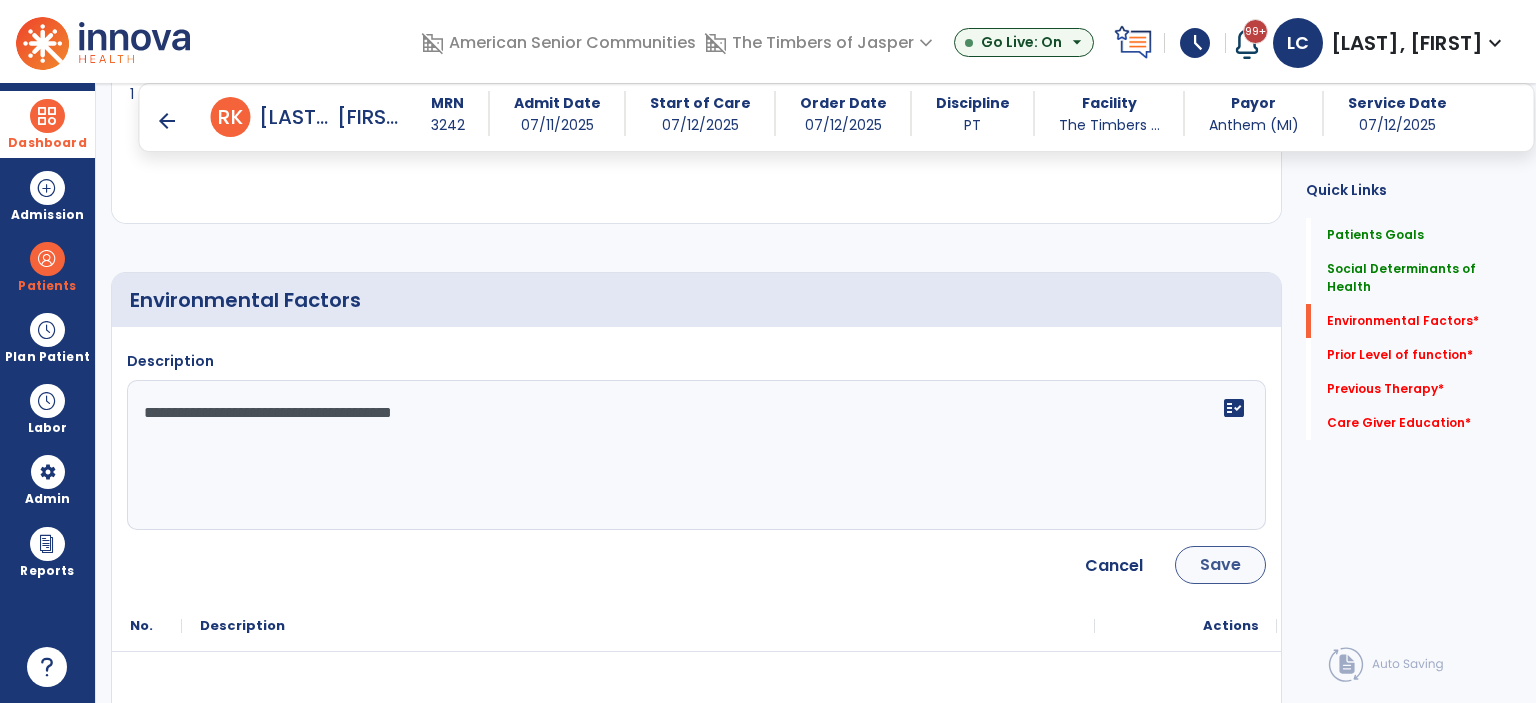 type on "**********" 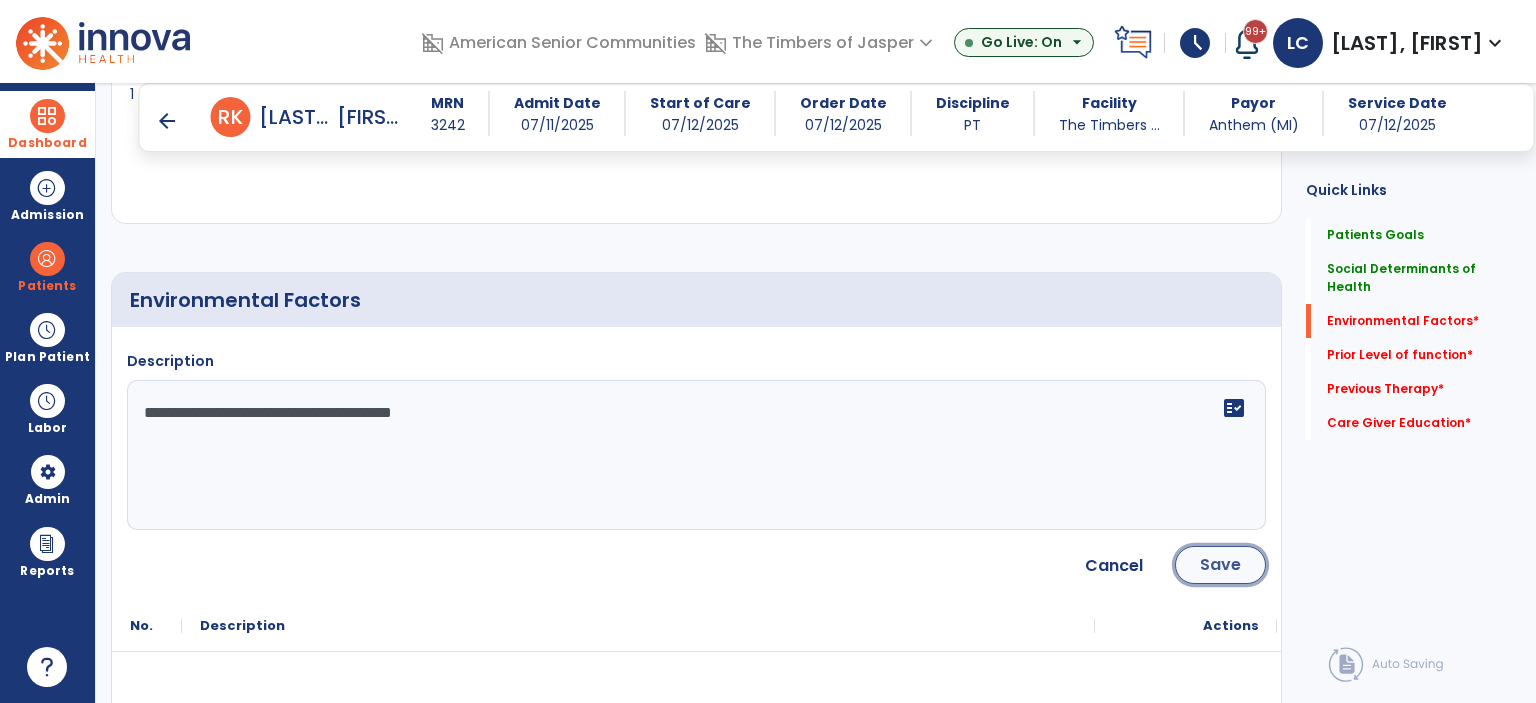 click on "Save" 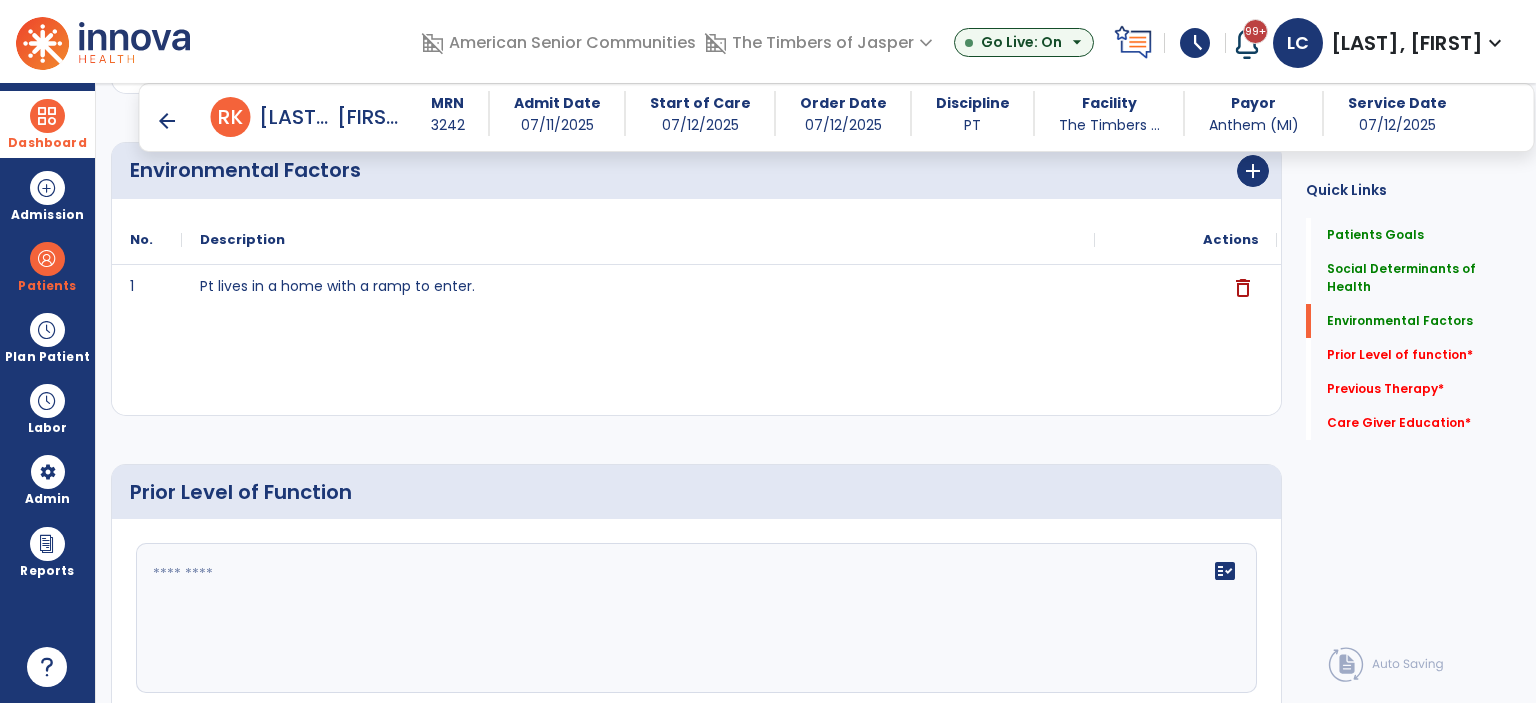 scroll, scrollTop: 1000, scrollLeft: 0, axis: vertical 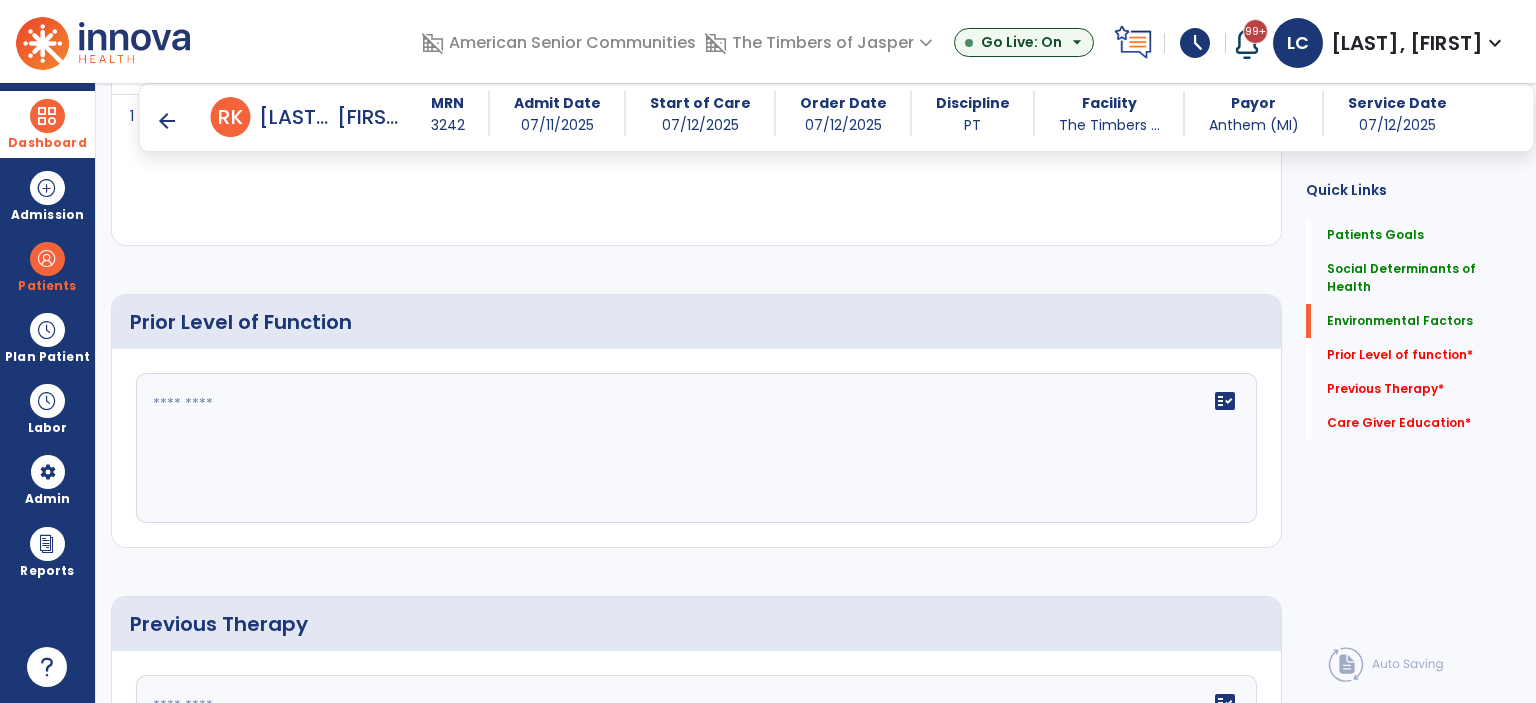 click 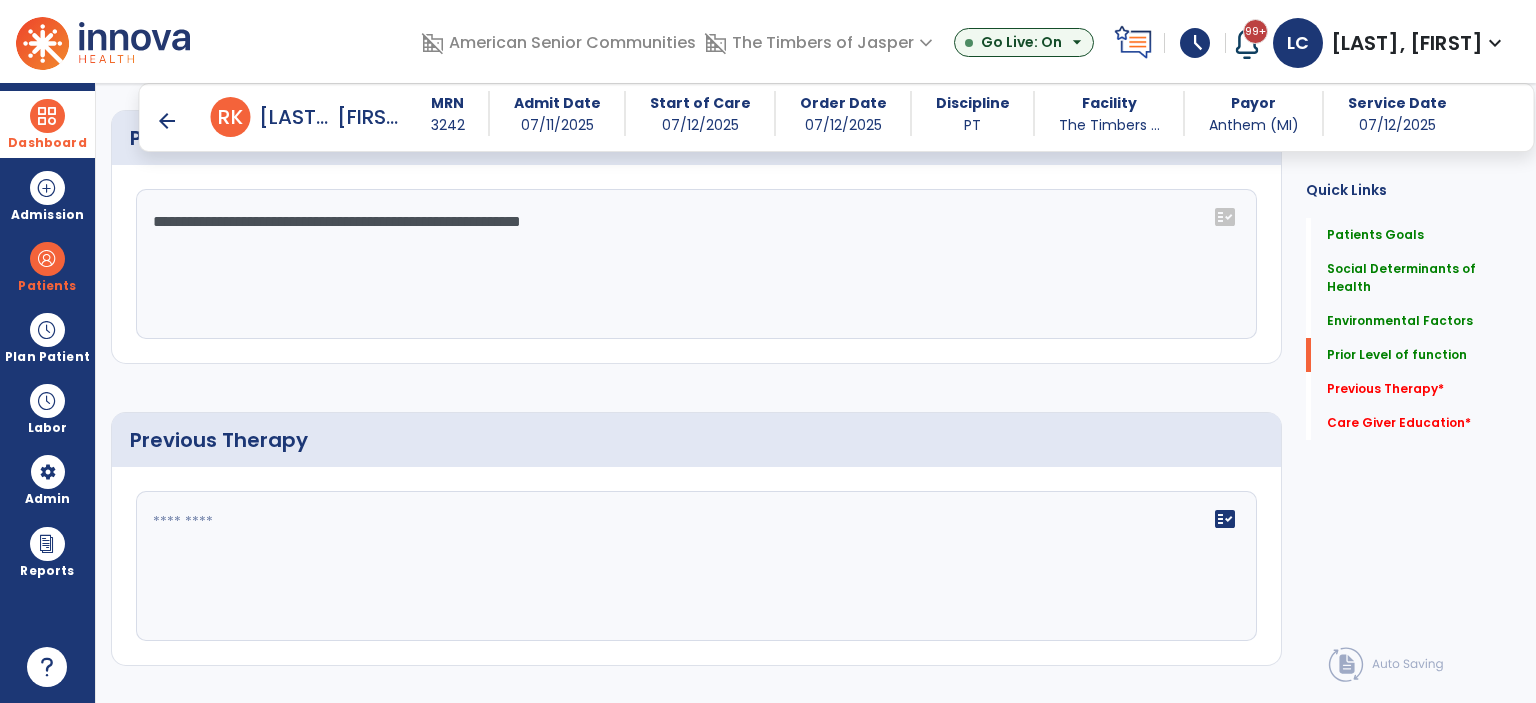 scroll, scrollTop: 1300, scrollLeft: 0, axis: vertical 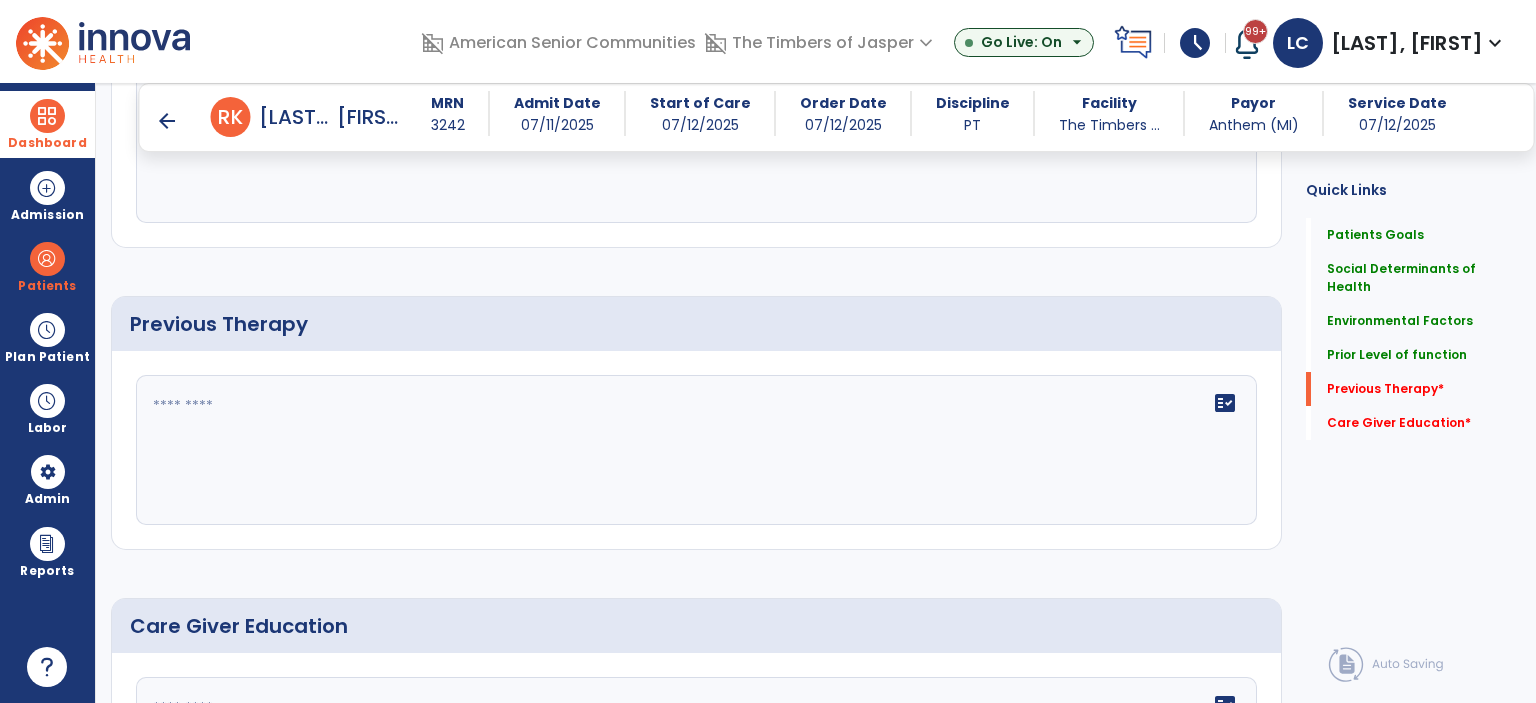 type on "**********" 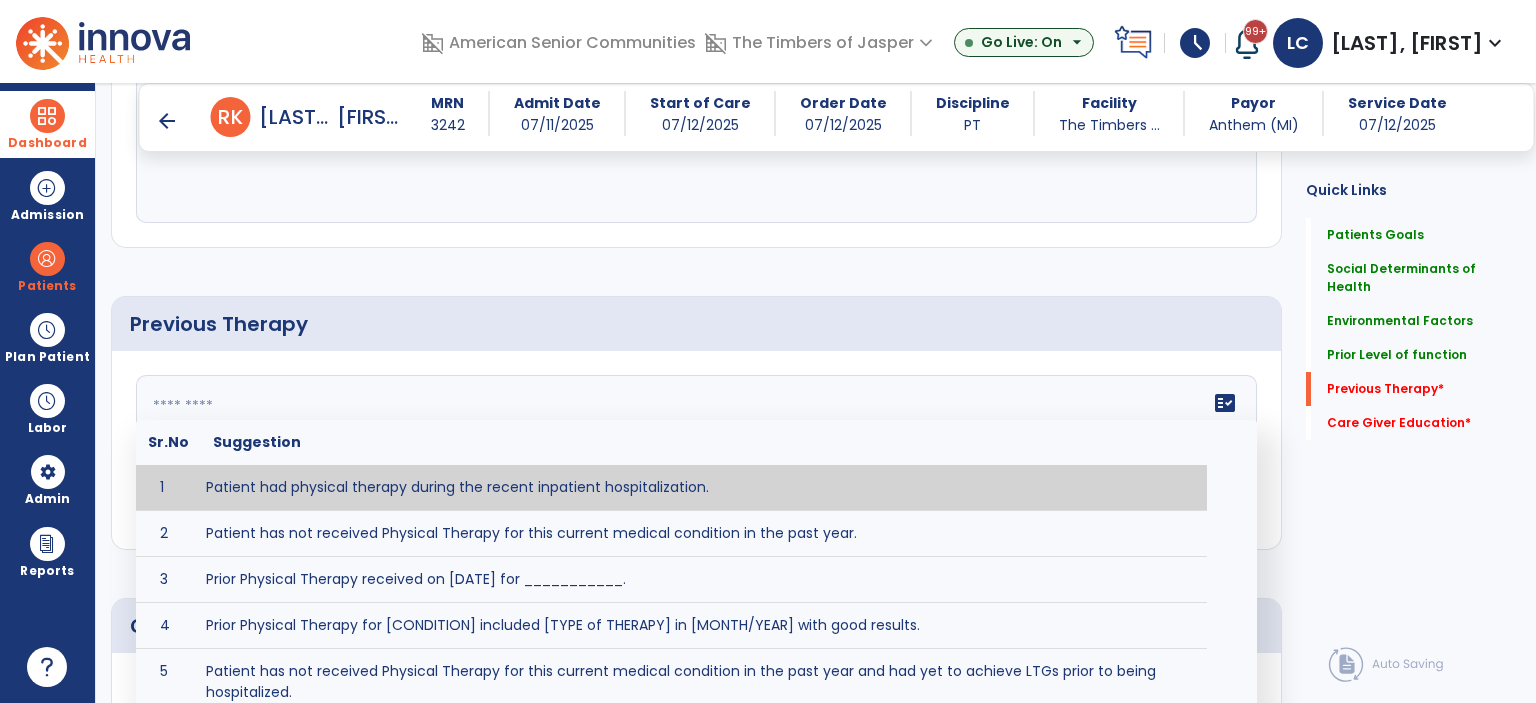 type on "**********" 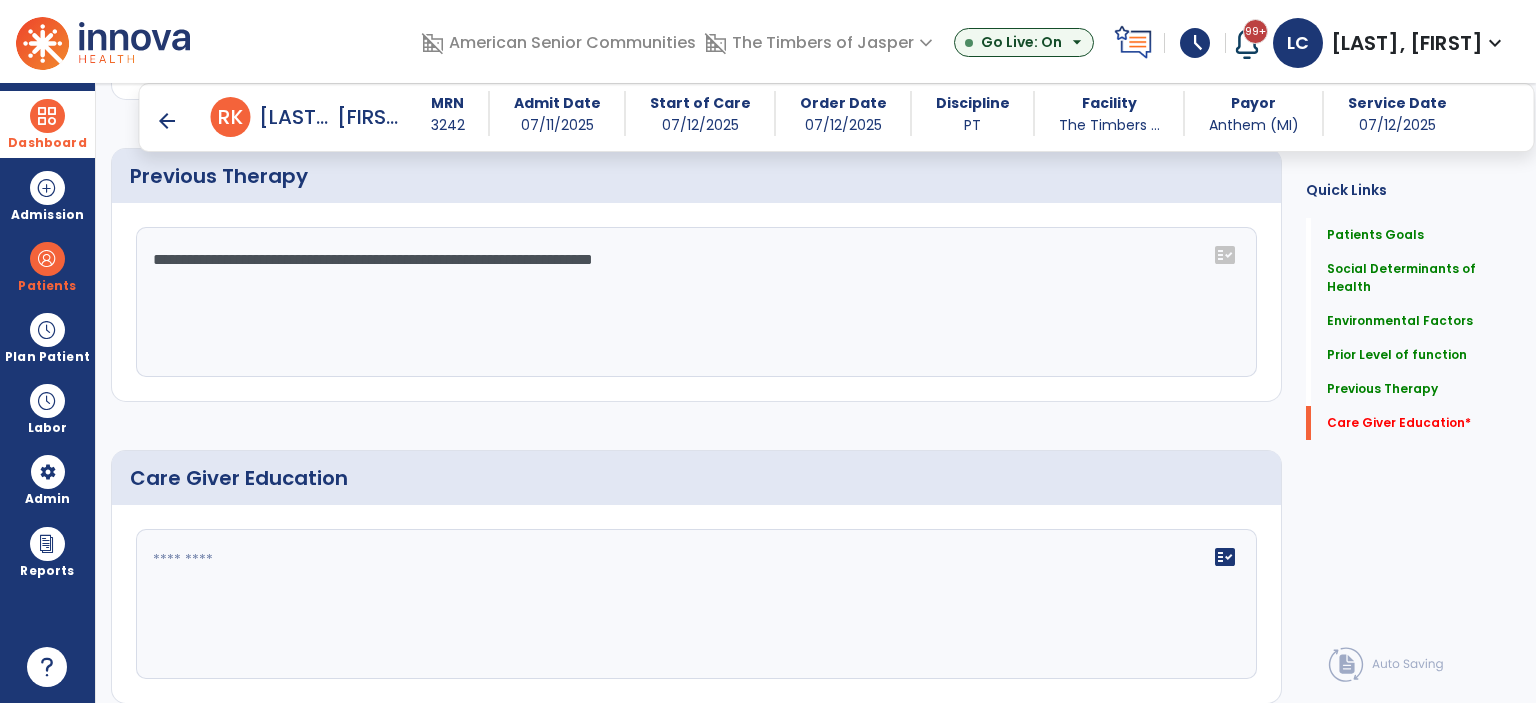 scroll, scrollTop: 1515, scrollLeft: 0, axis: vertical 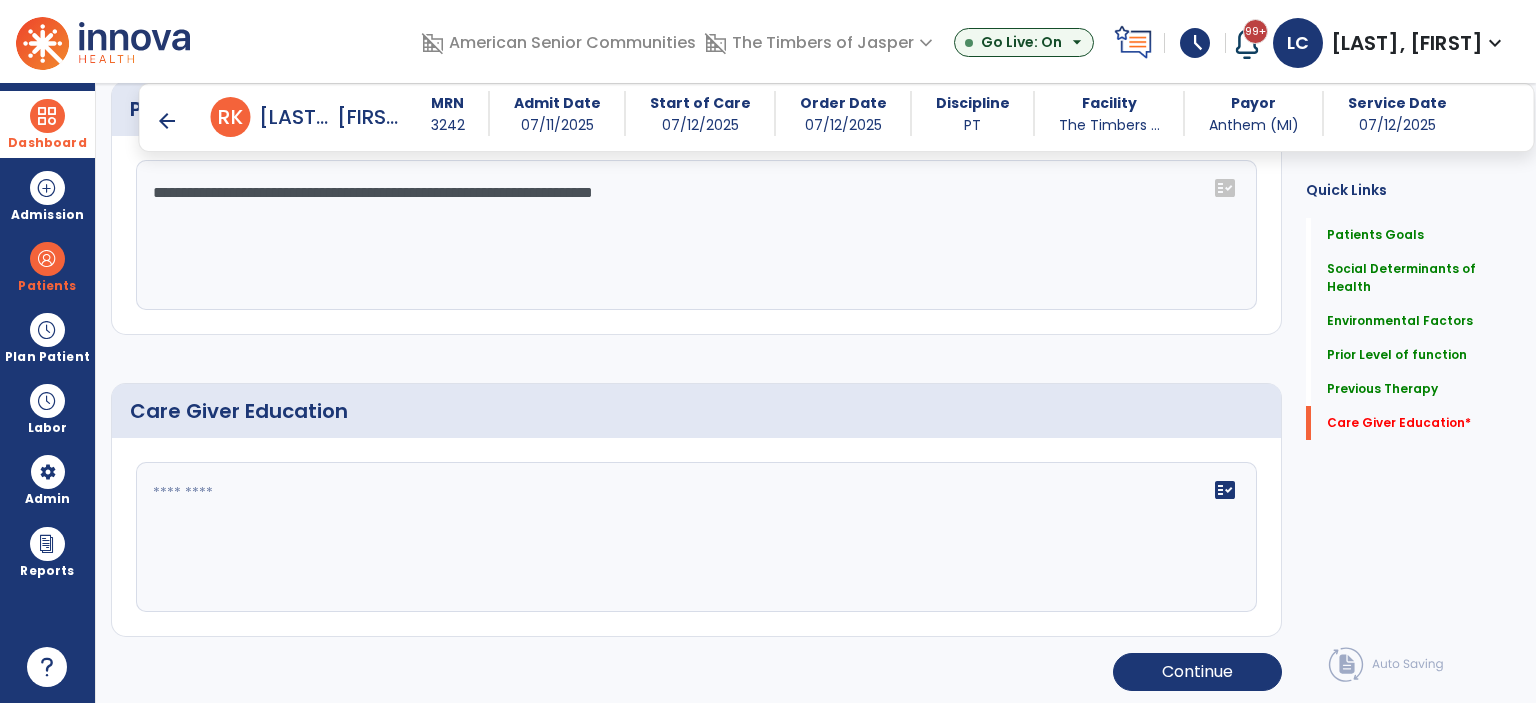 click on "fact_check" 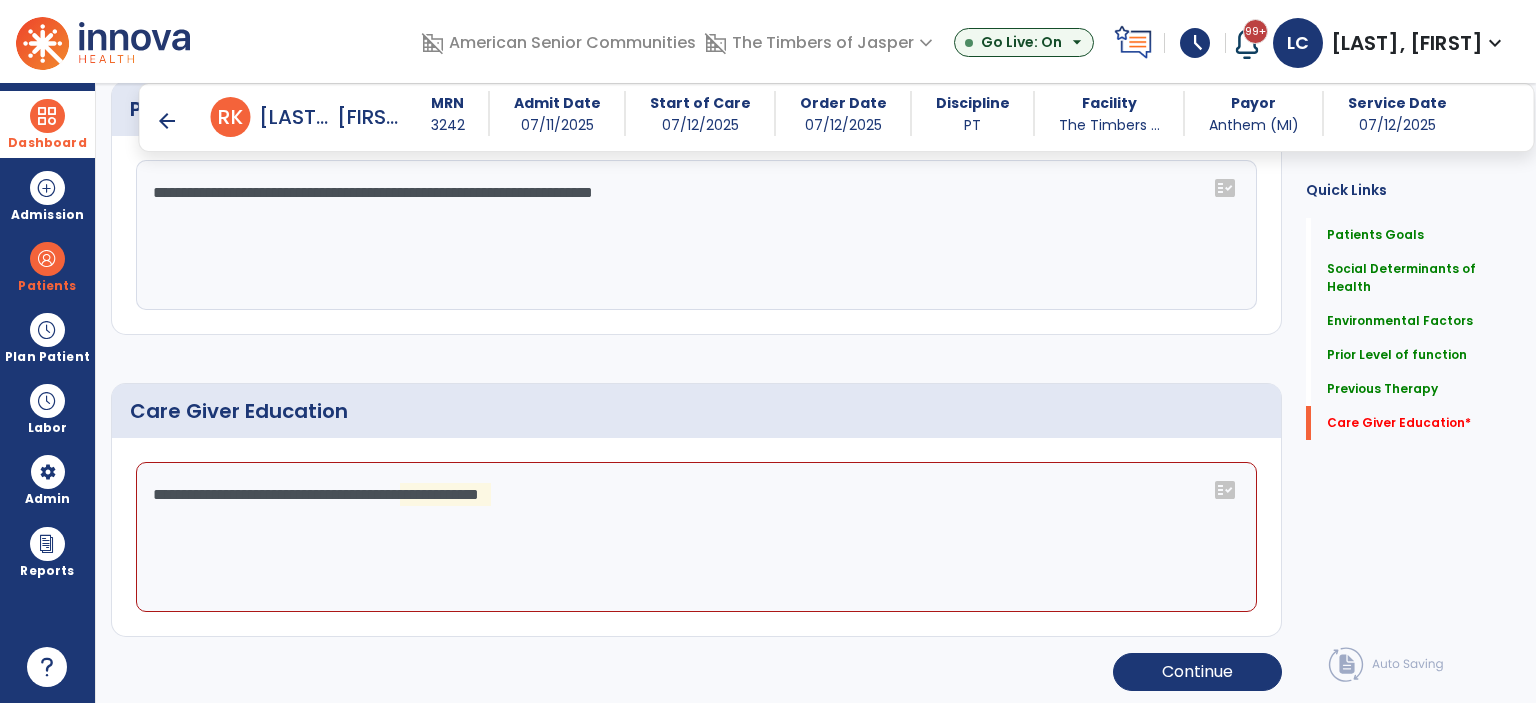 click on "**********" 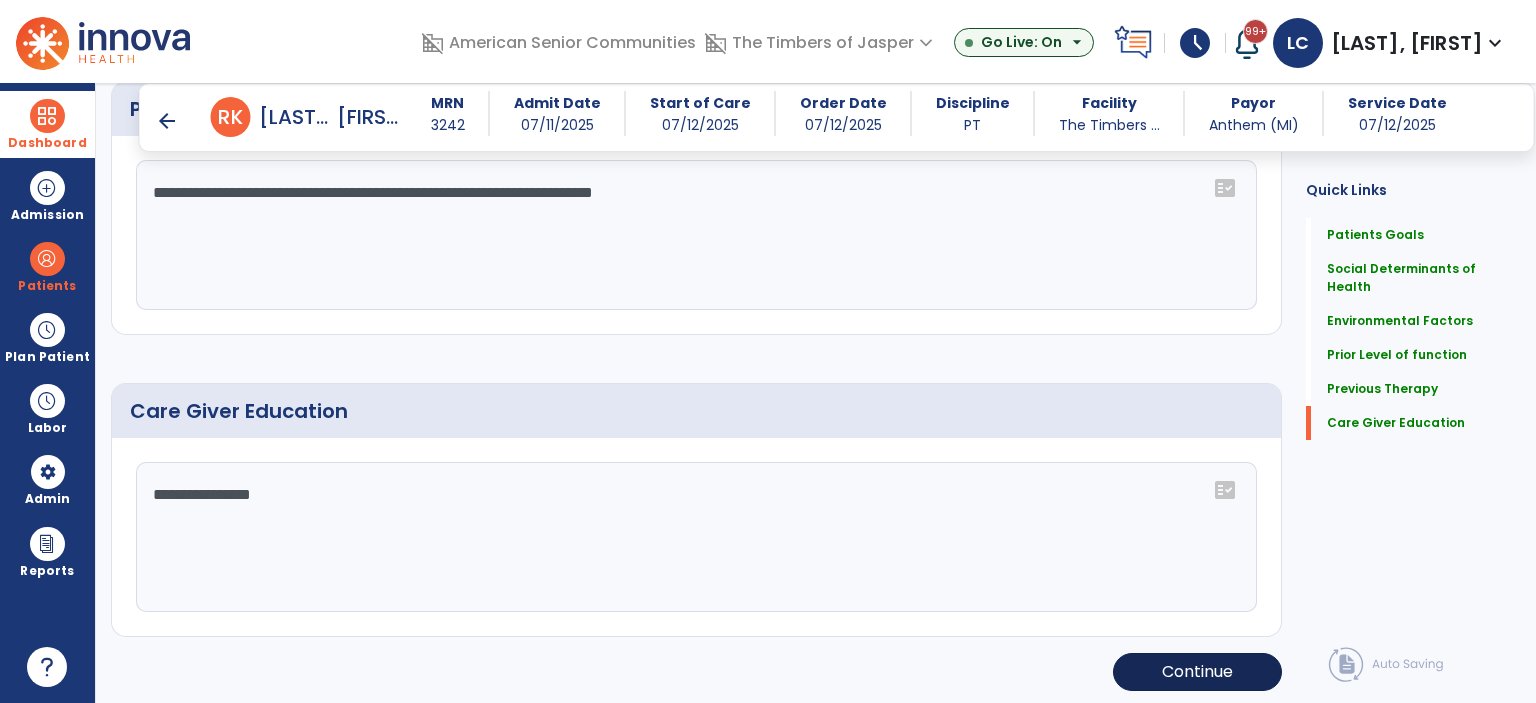 type on "**********" 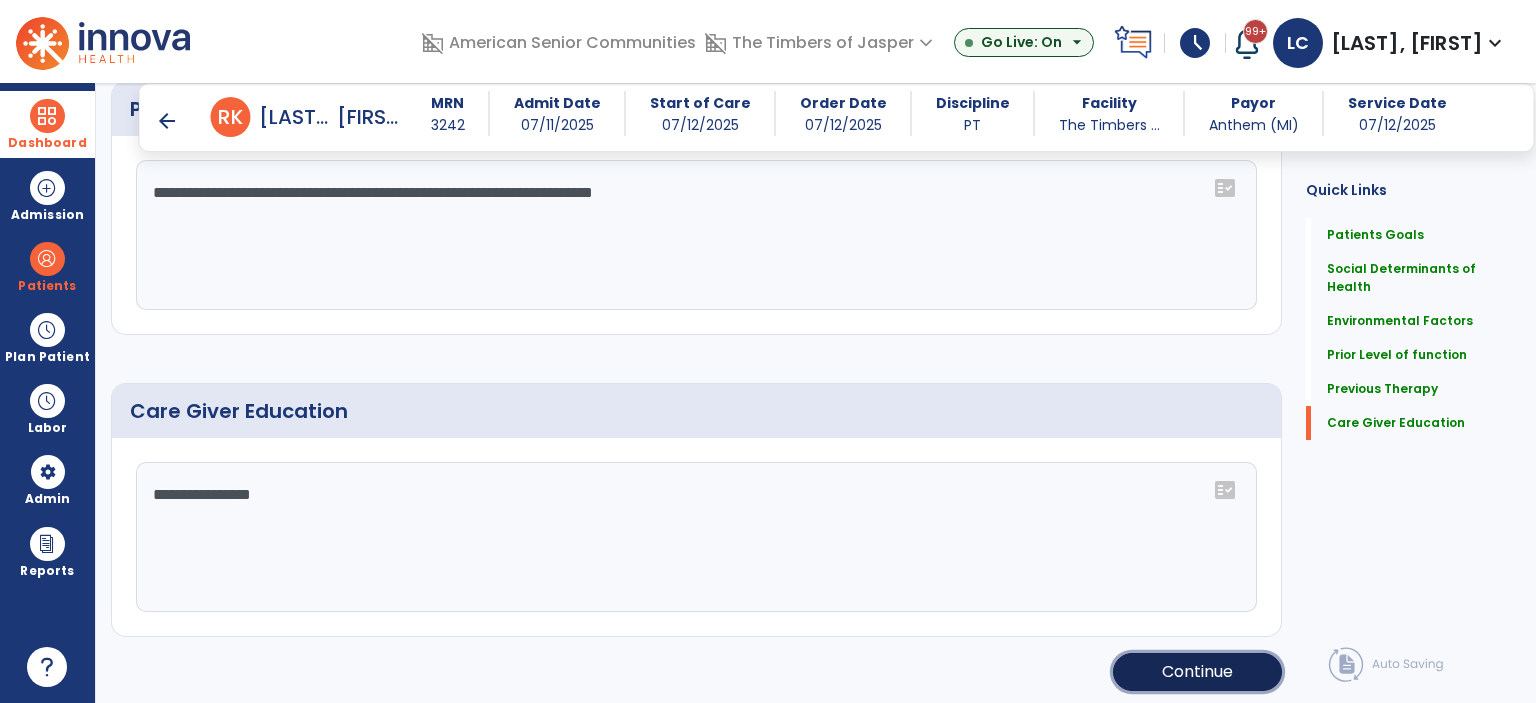 click on "Continue" 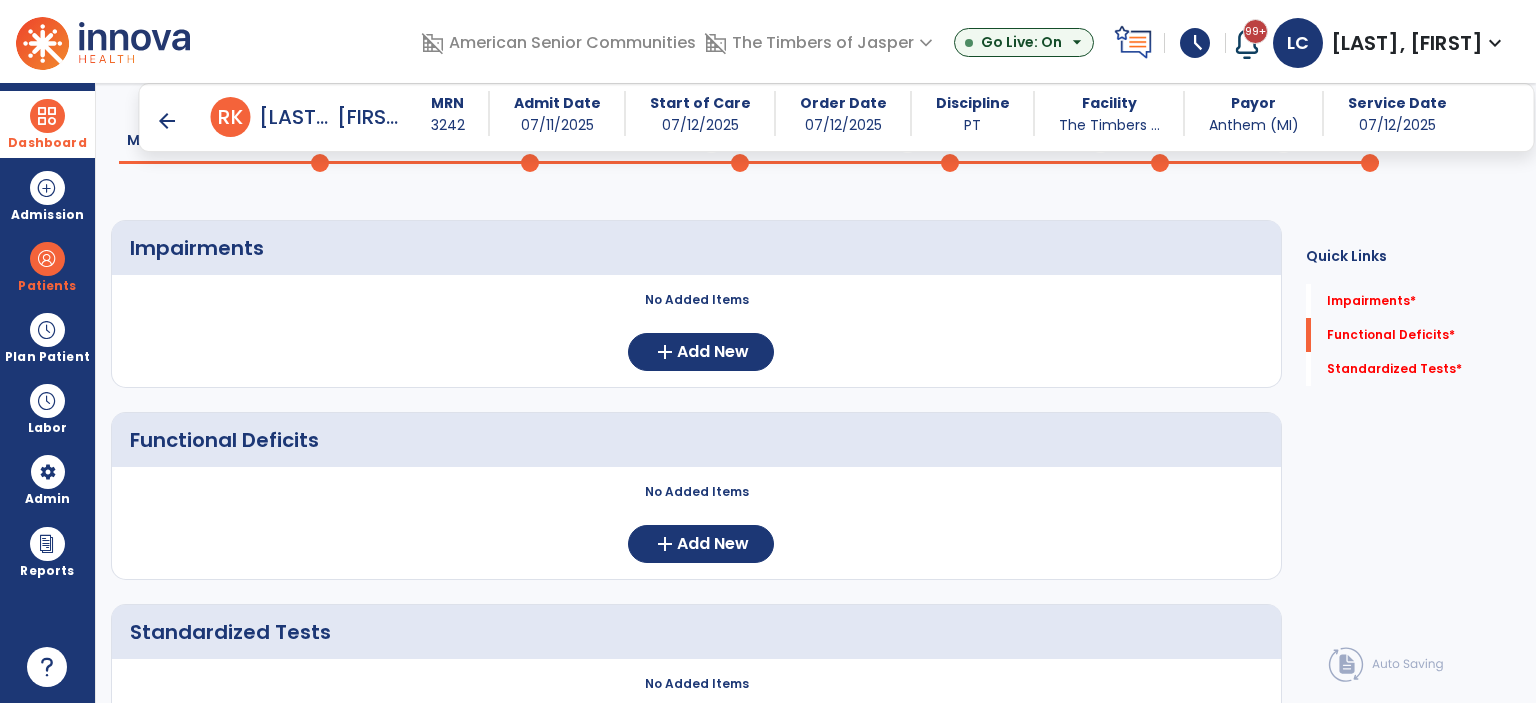 scroll, scrollTop: 144, scrollLeft: 0, axis: vertical 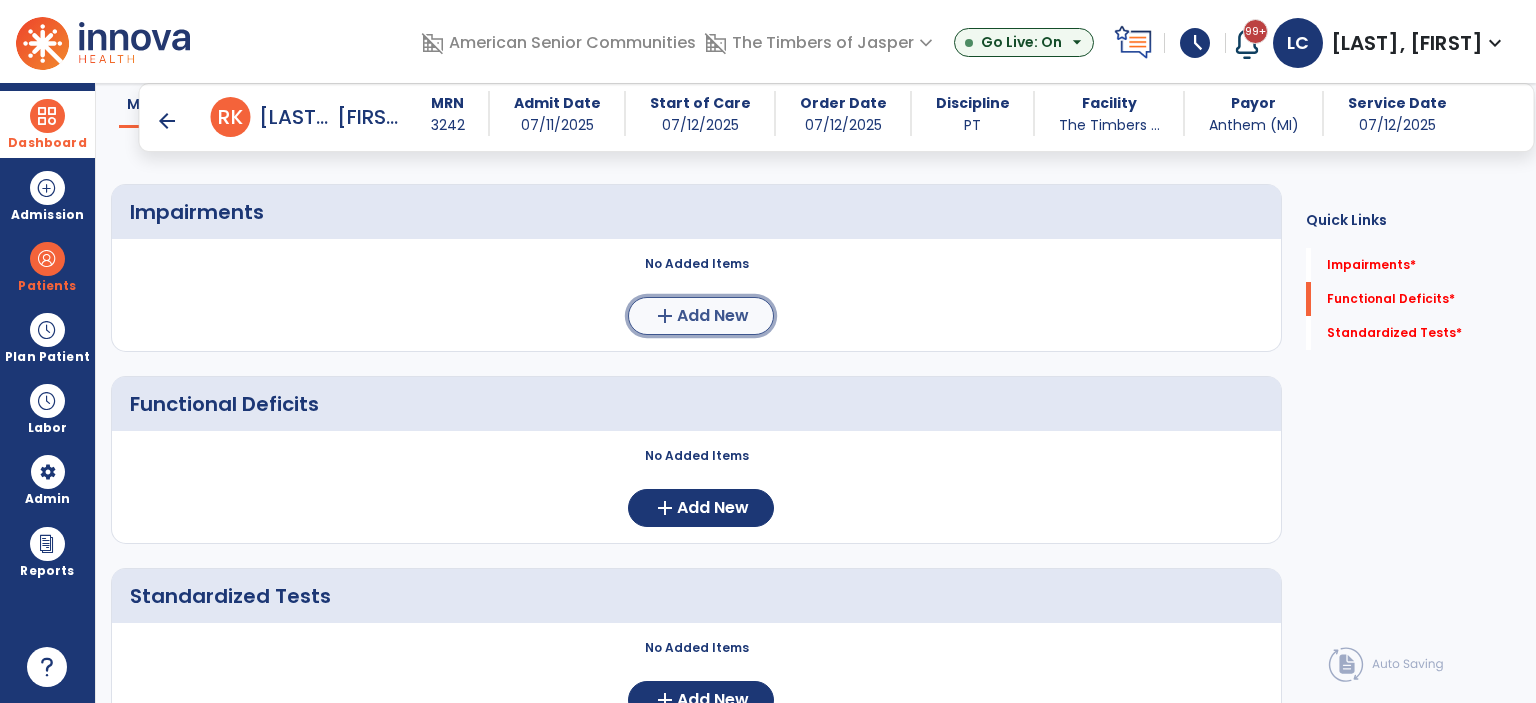click on "Add New" 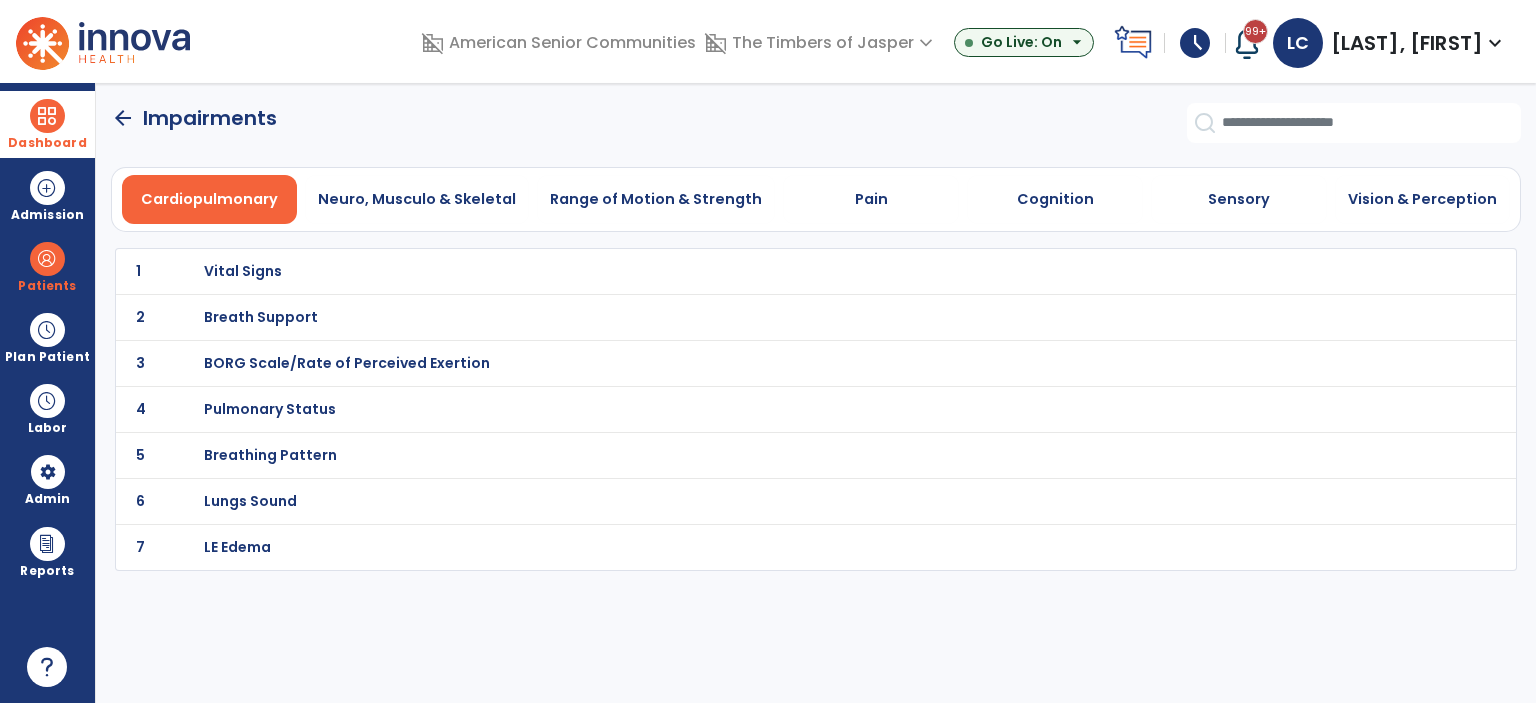 scroll, scrollTop: 0, scrollLeft: 0, axis: both 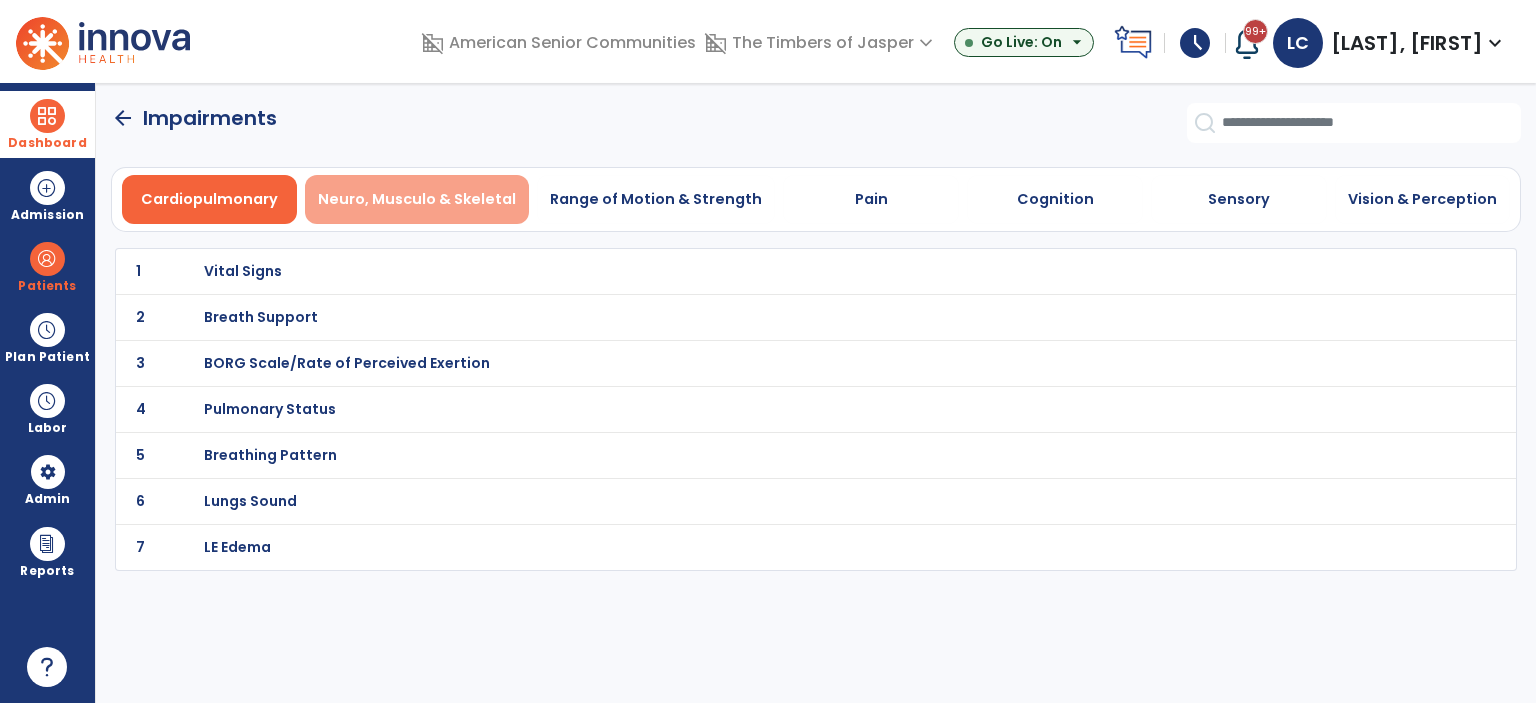 click on "Neuro, Musculo & Skeletal" at bounding box center [417, 199] 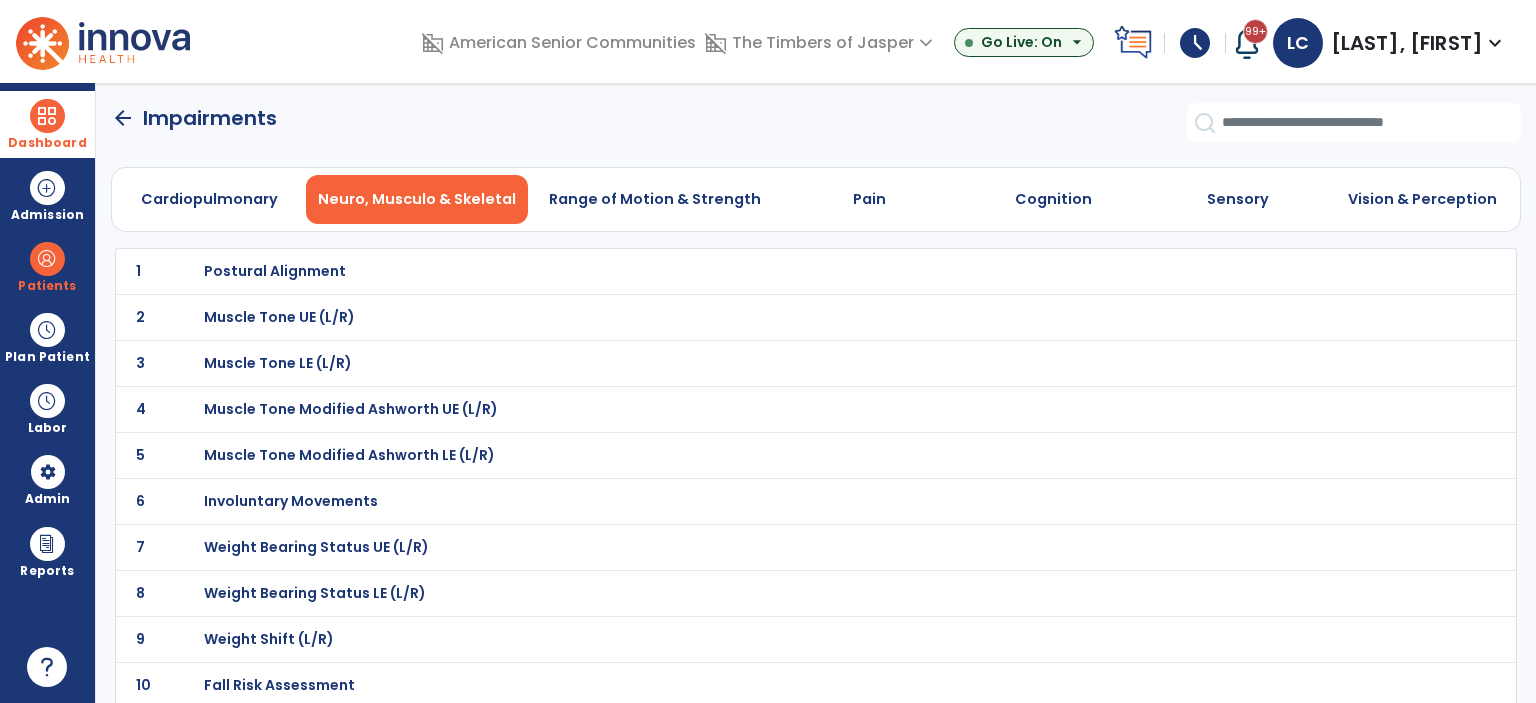click on "Muscle Tone Modified Ashworth LE (L/R)" at bounding box center (275, 271) 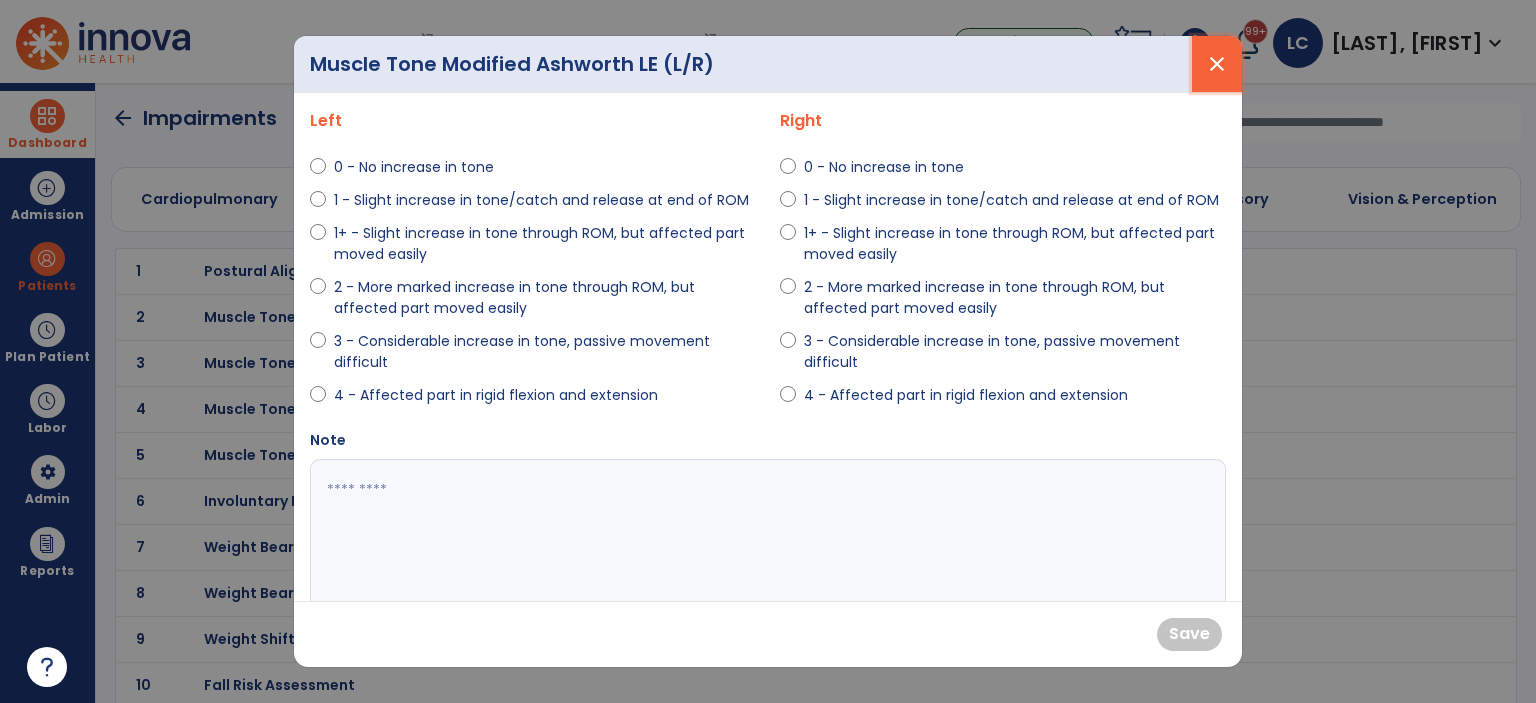 click on "close" at bounding box center [1217, 64] 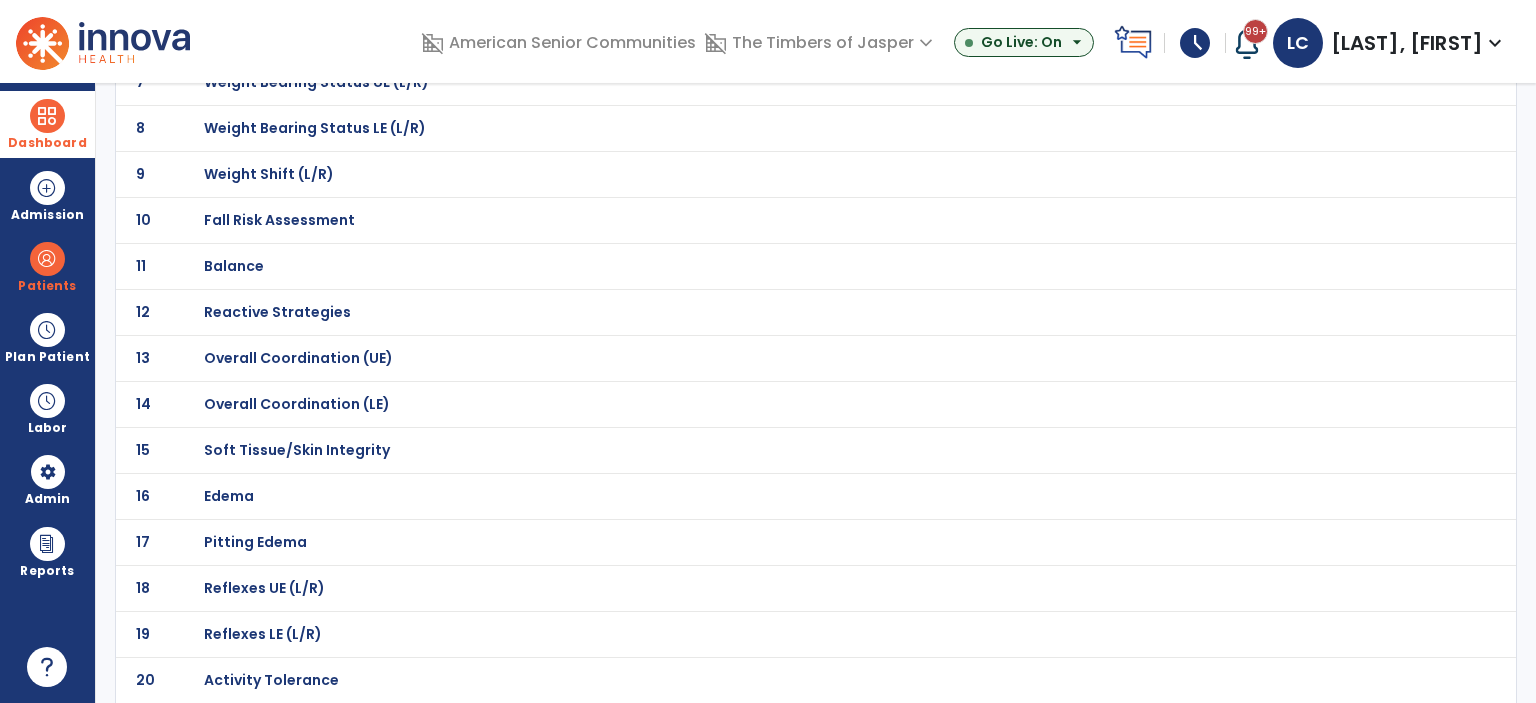 scroll, scrollTop: 500, scrollLeft: 0, axis: vertical 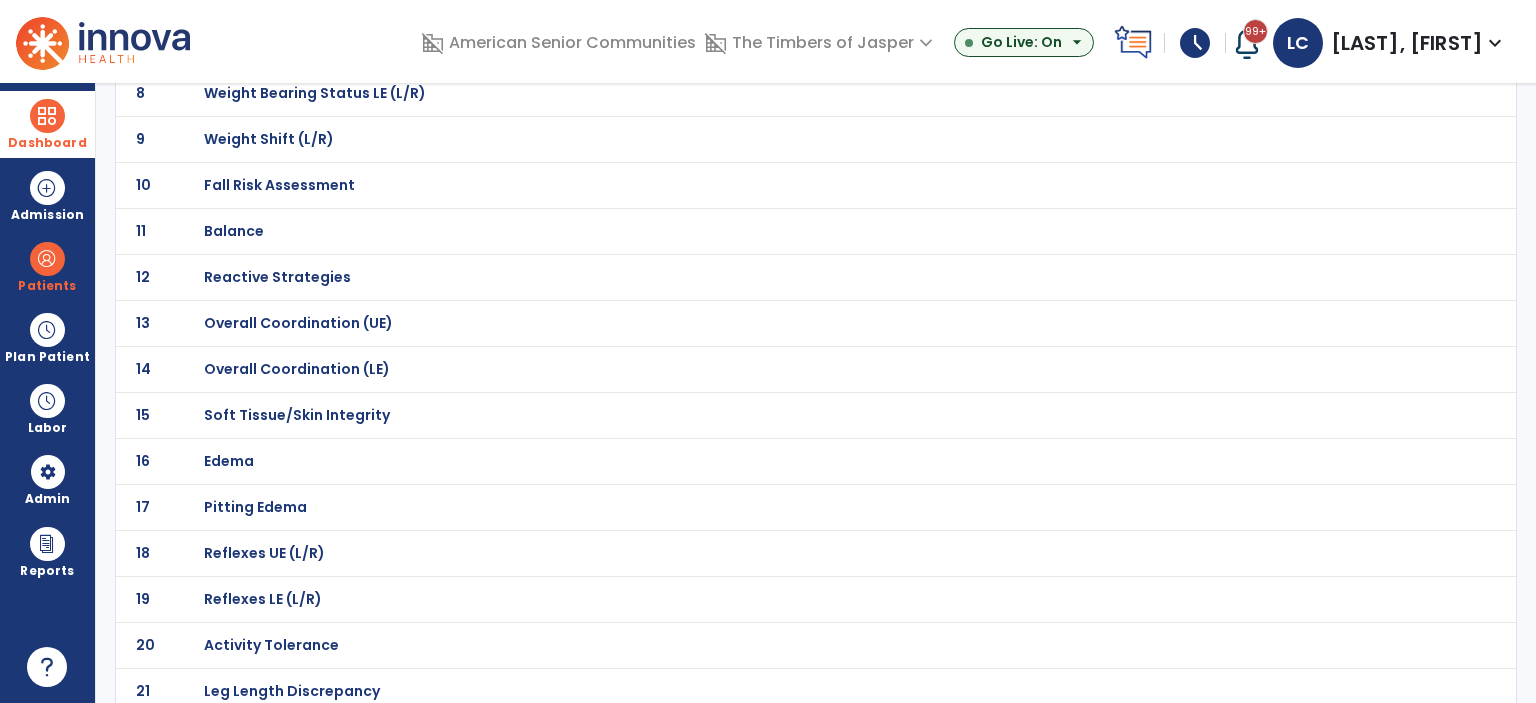 click on "Overall Coordination (LE)" at bounding box center [275, -229] 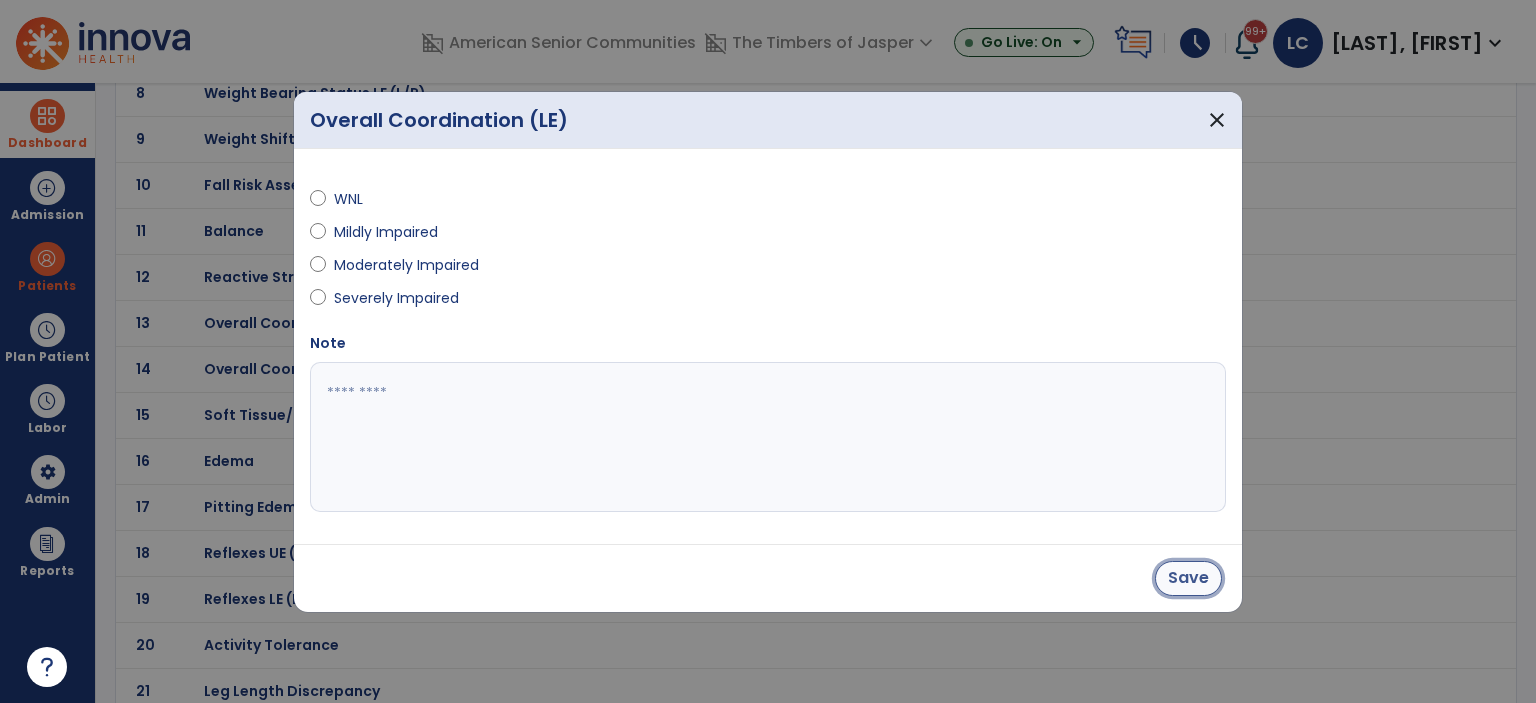 click on "Save" at bounding box center [1188, 578] 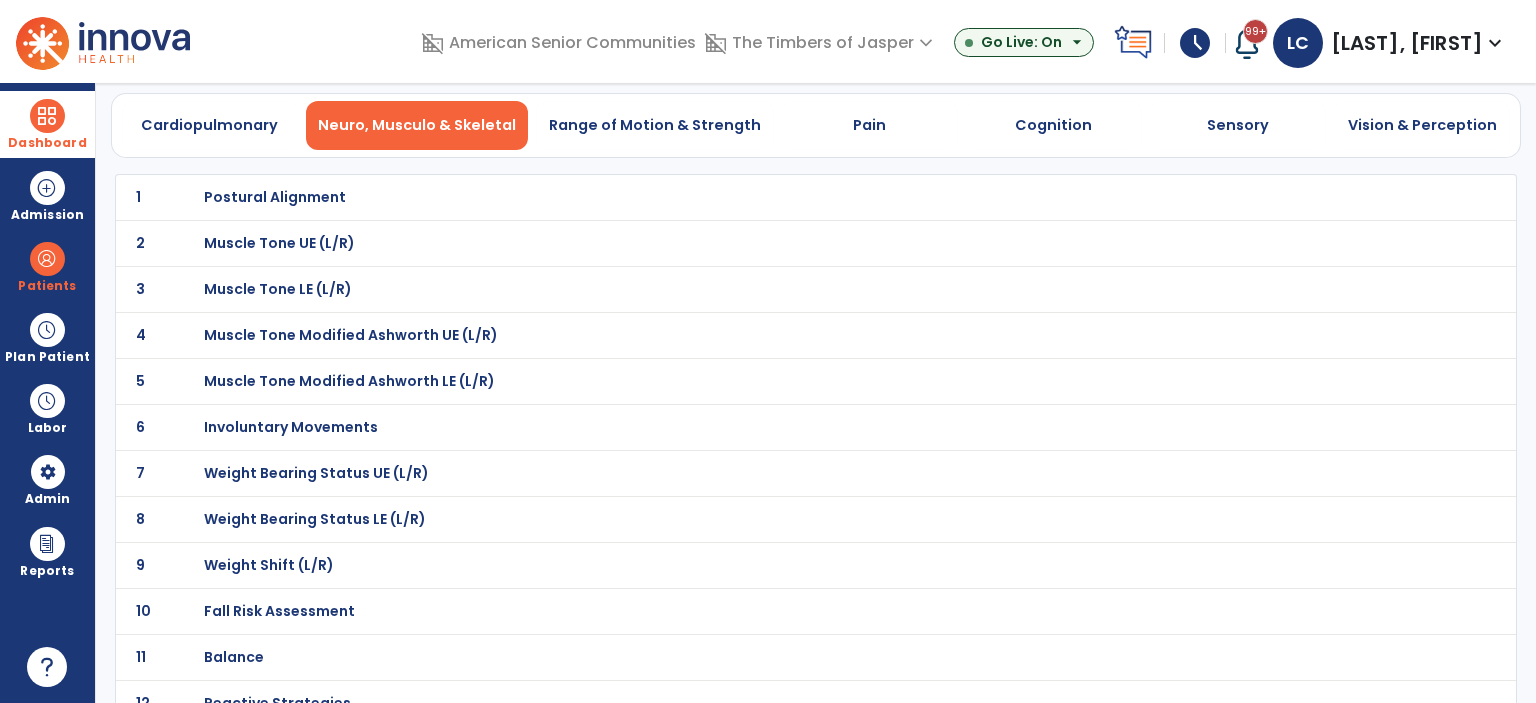 scroll, scrollTop: 0, scrollLeft: 0, axis: both 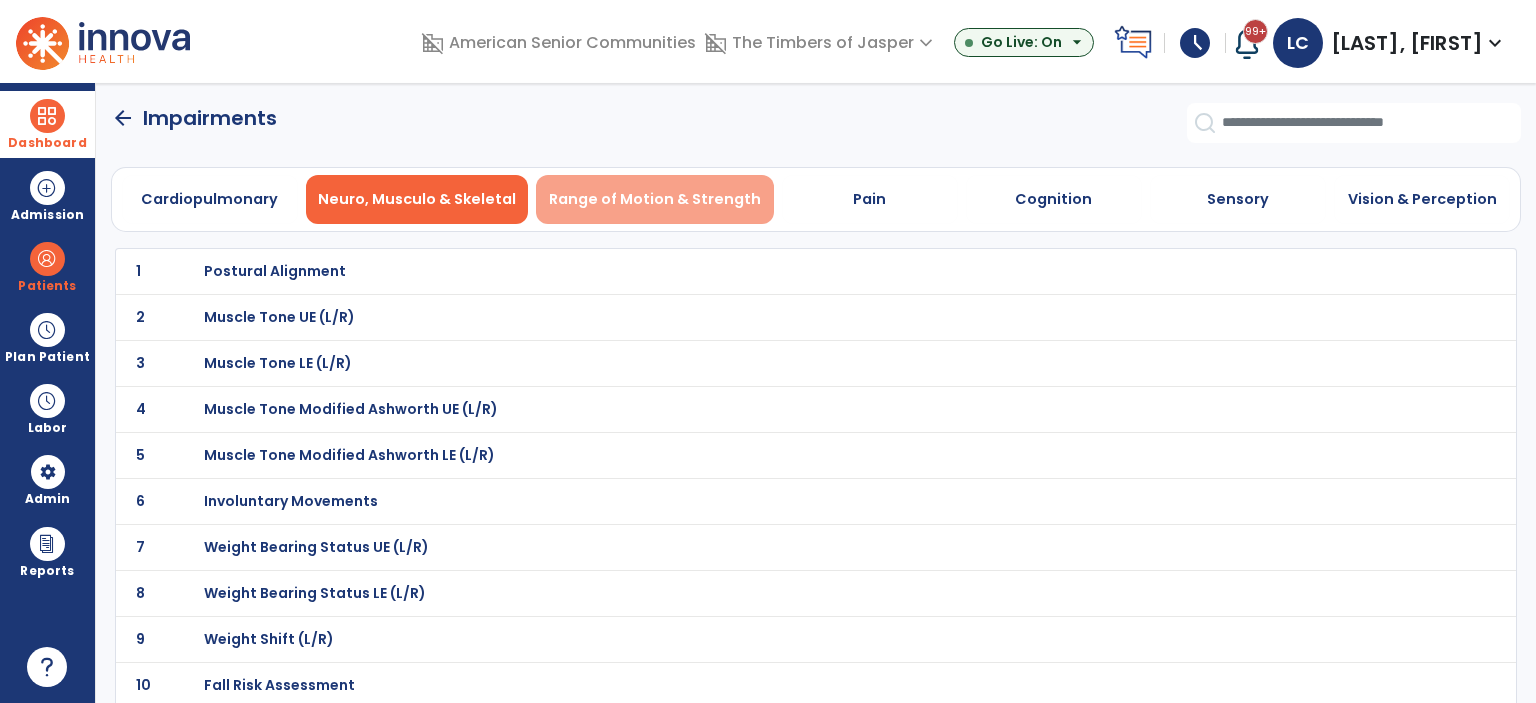 click on "Range of Motion & Strength" at bounding box center (655, 199) 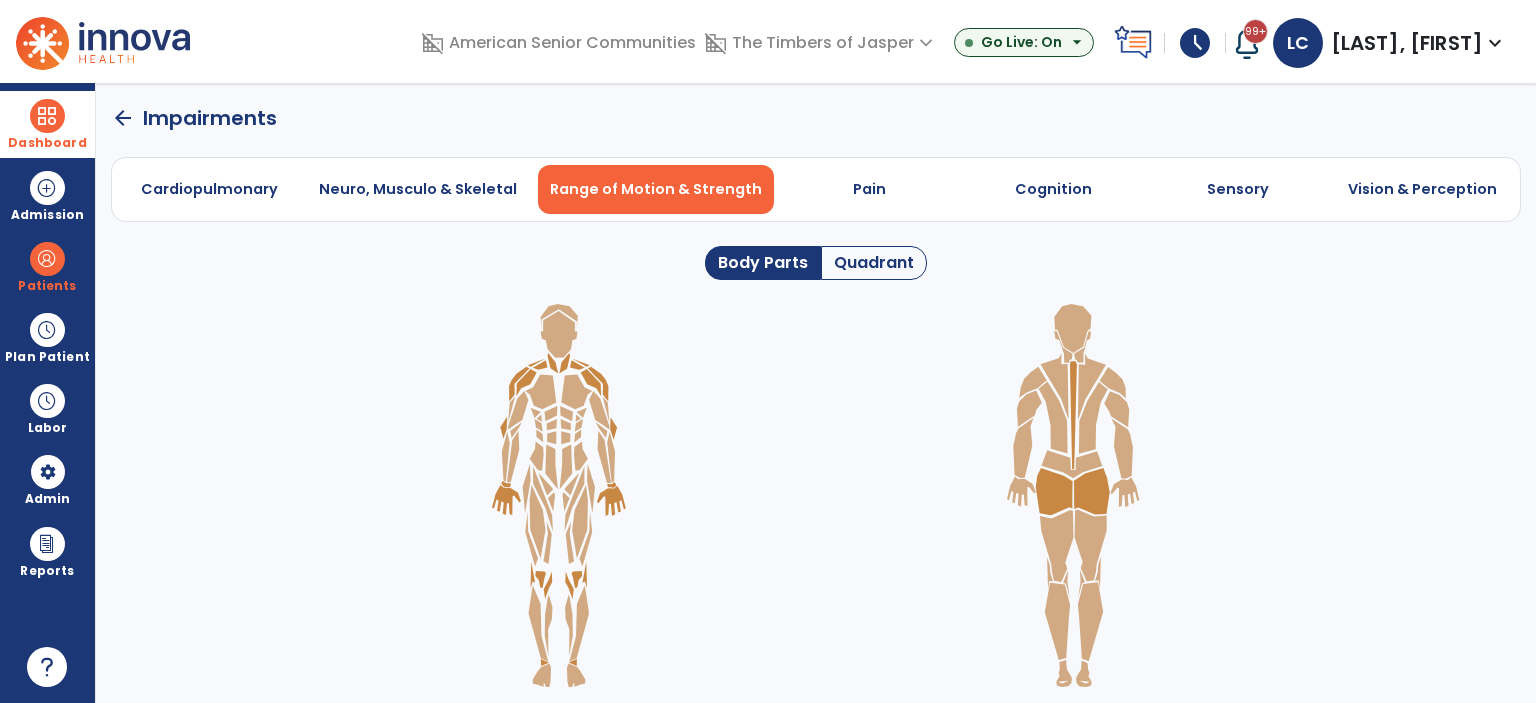 click on "Quadrant" 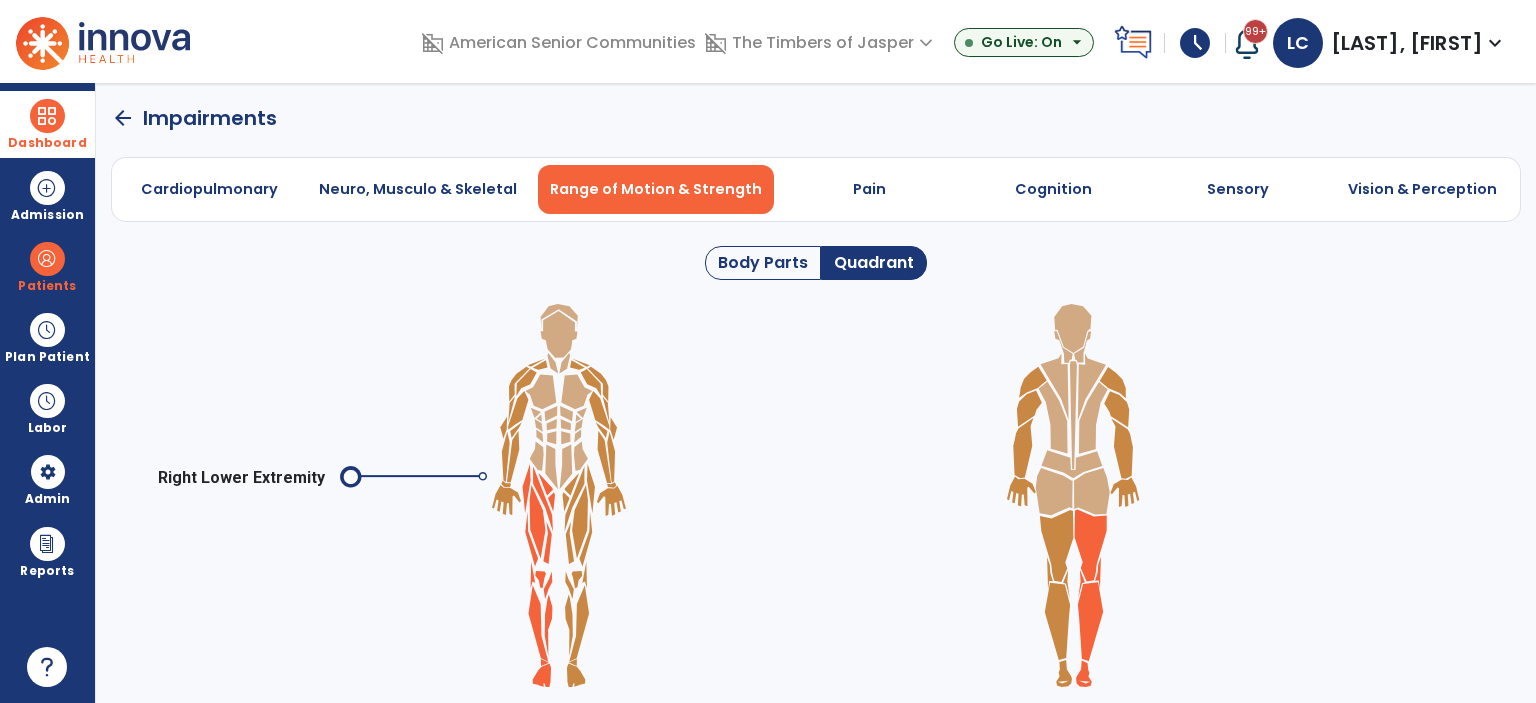 click 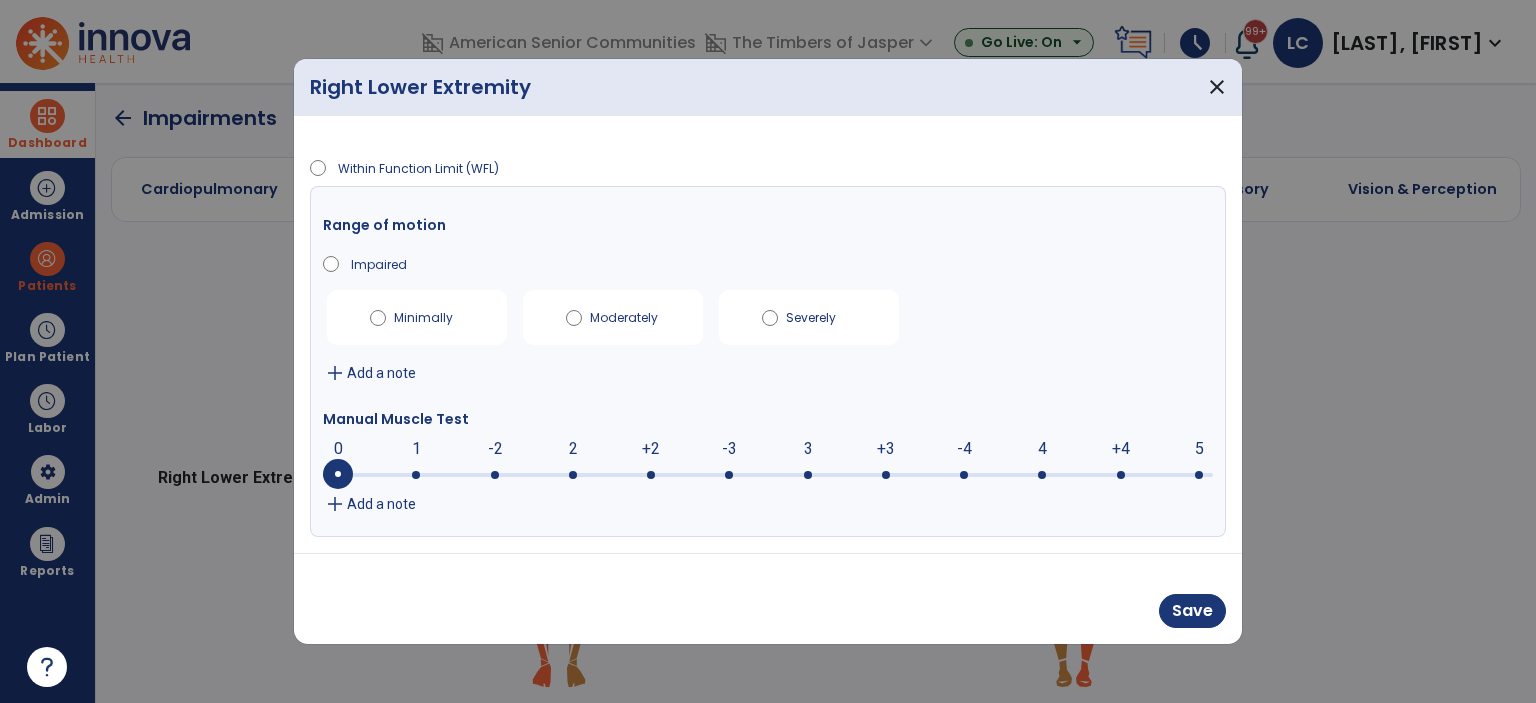 click at bounding box center [768, 475] 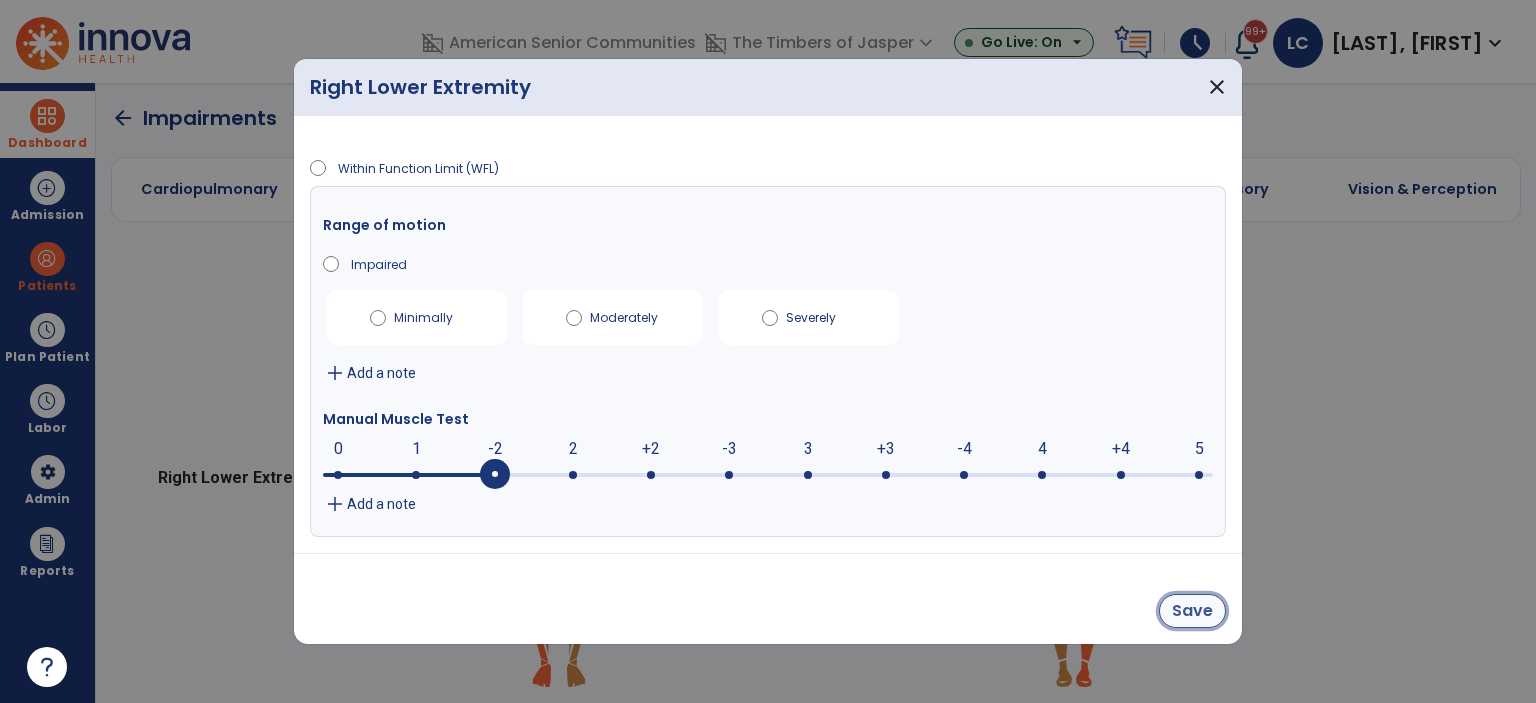 click on "Save" at bounding box center [1192, 611] 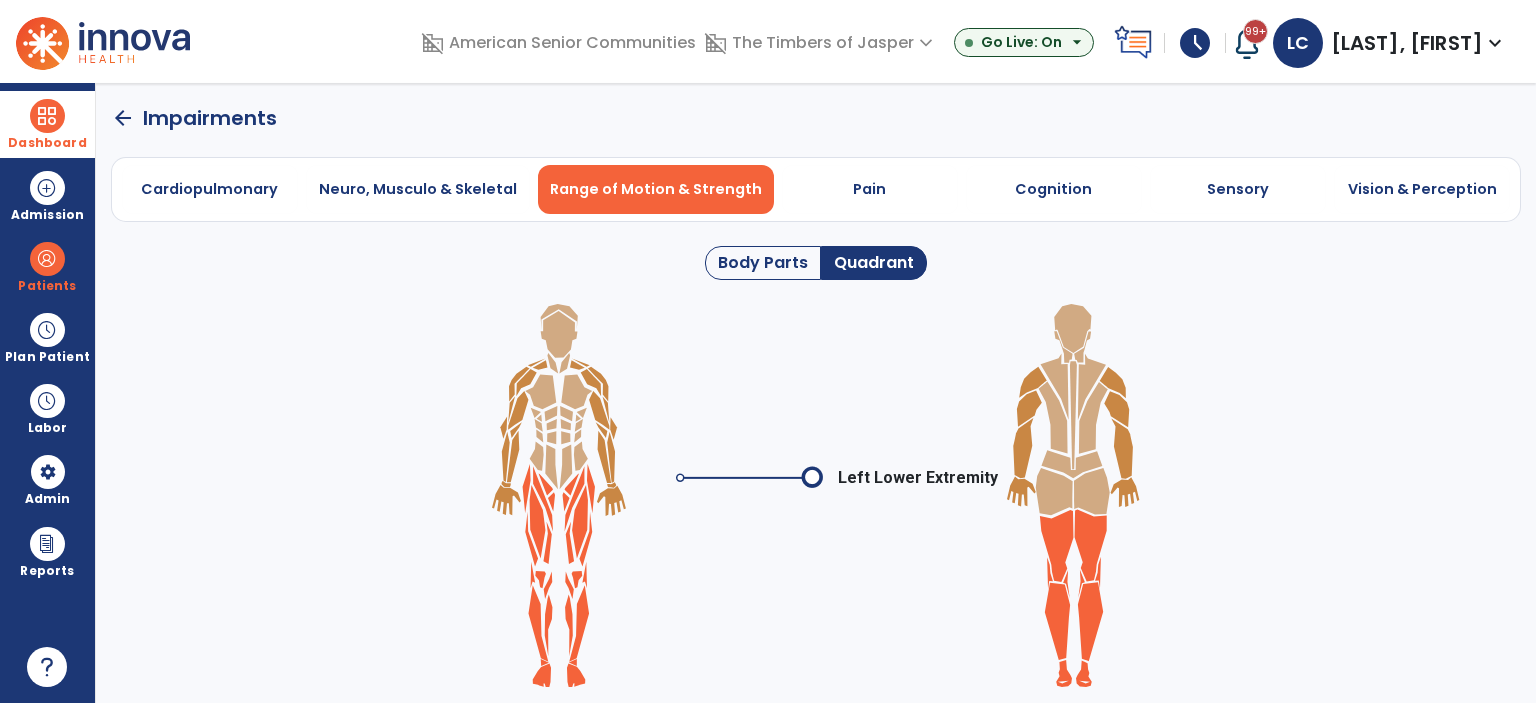 click 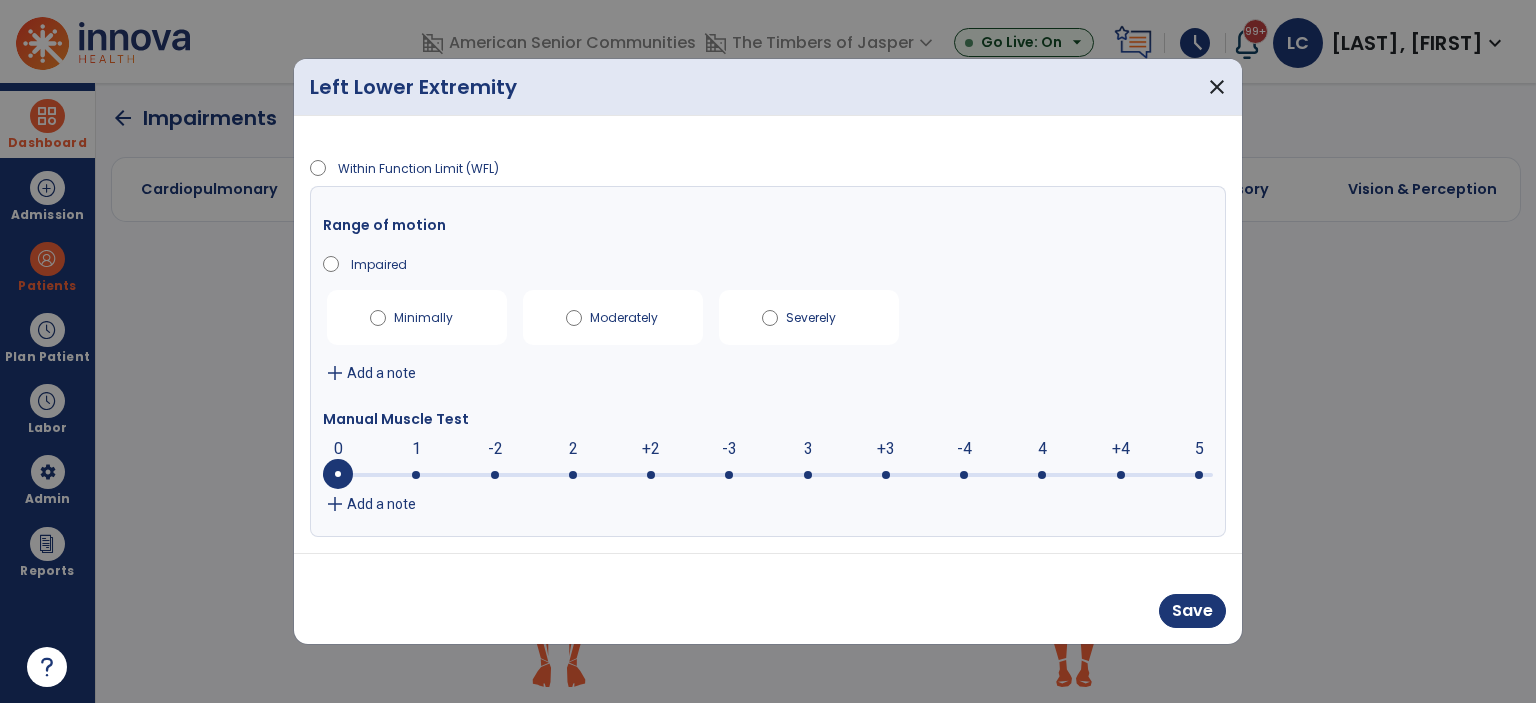 click at bounding box center (768, 473) 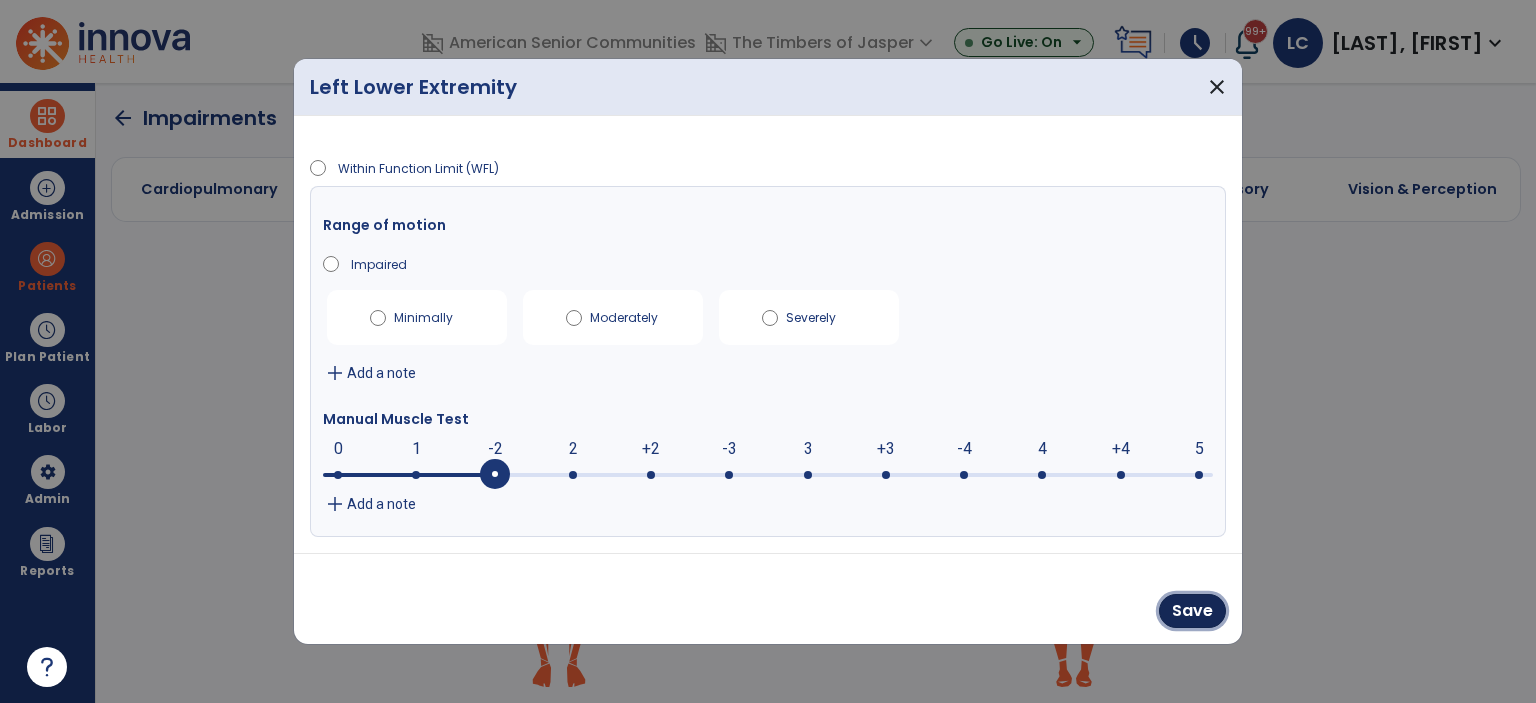 click on "Save" at bounding box center [1192, 611] 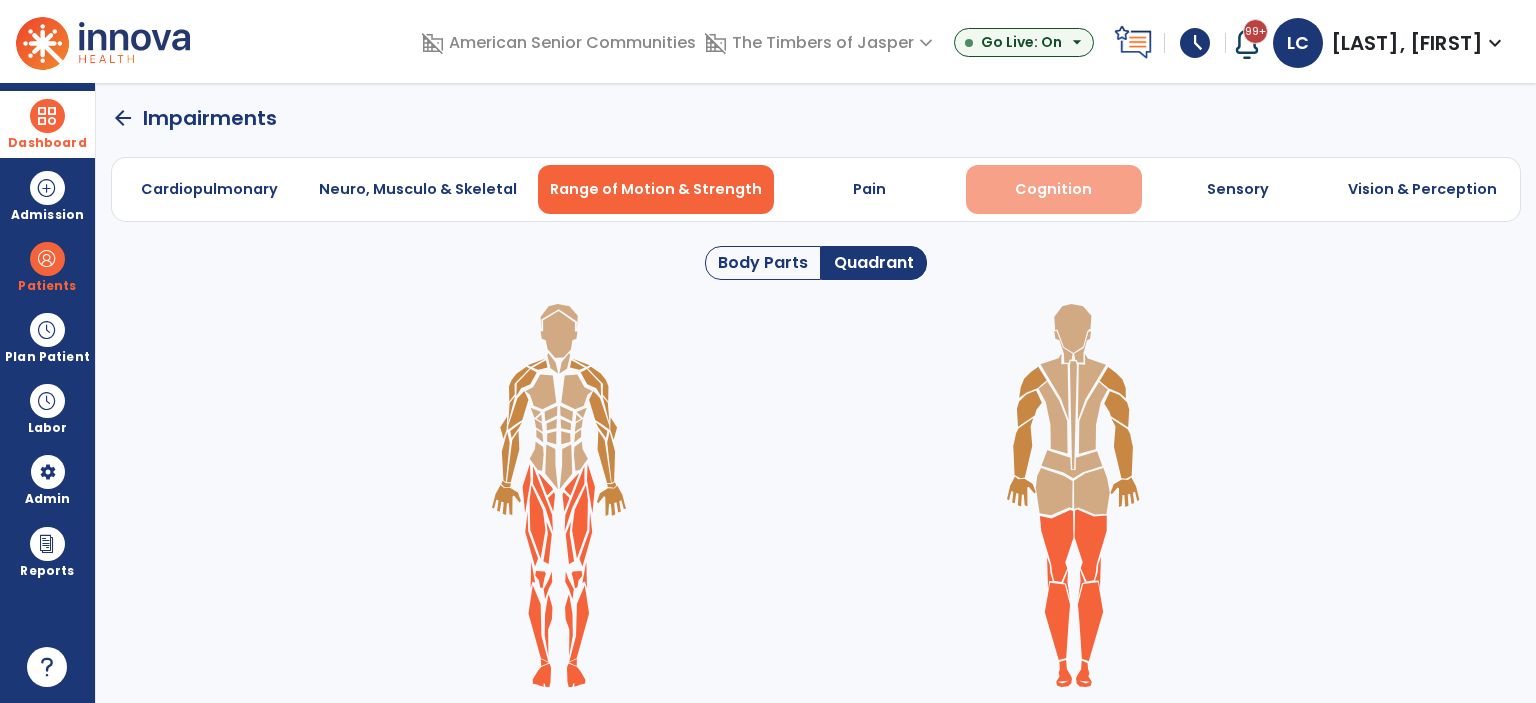 click on "Cognition" at bounding box center (1053, 189) 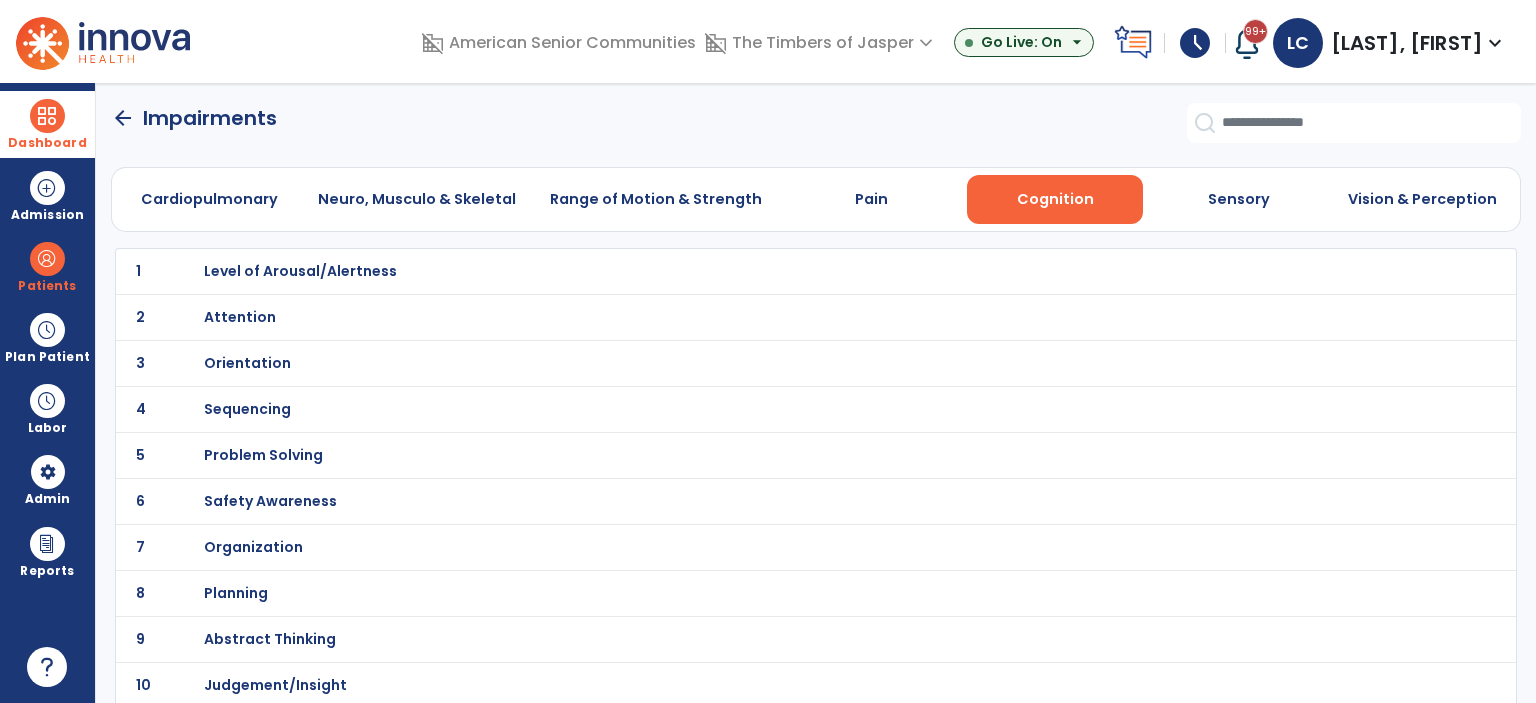 click on "arrow_back" 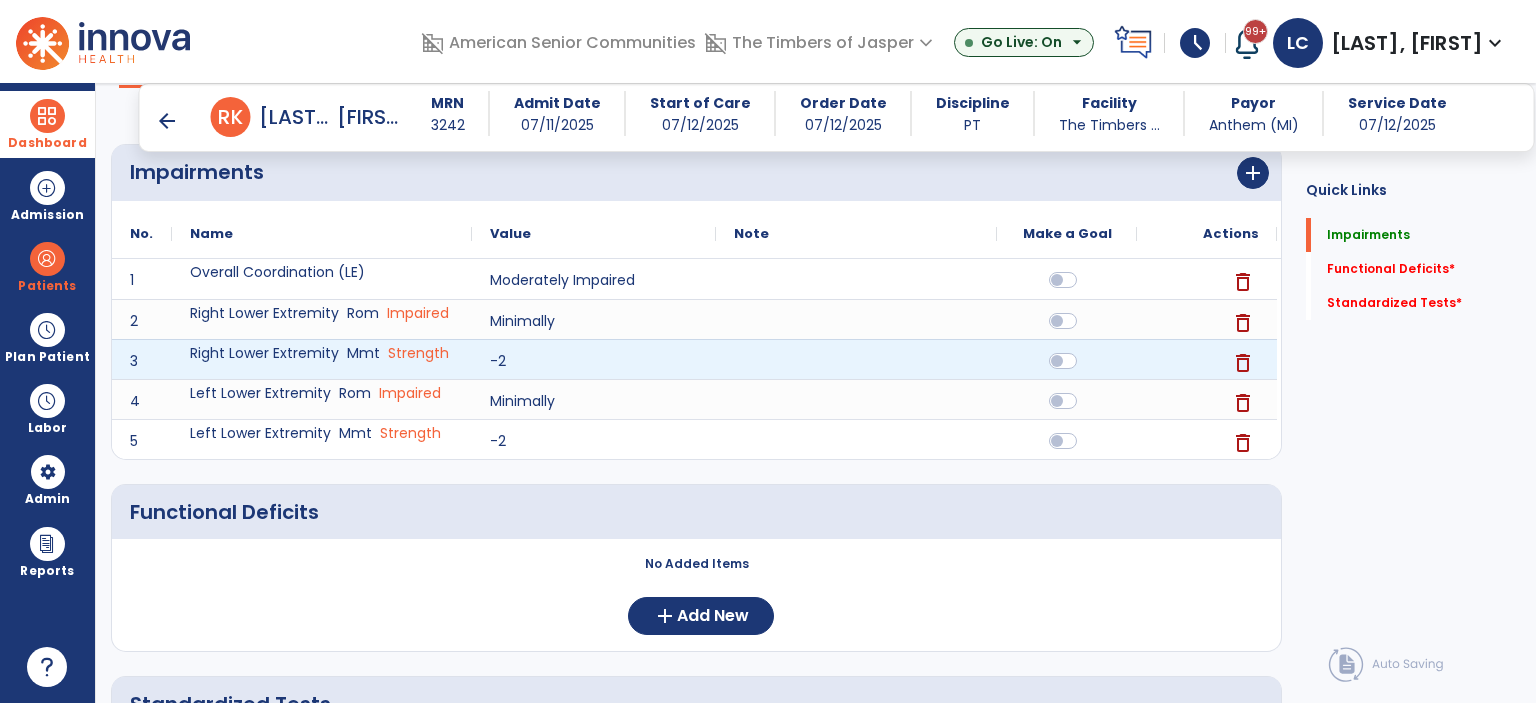 scroll, scrollTop: 392, scrollLeft: 0, axis: vertical 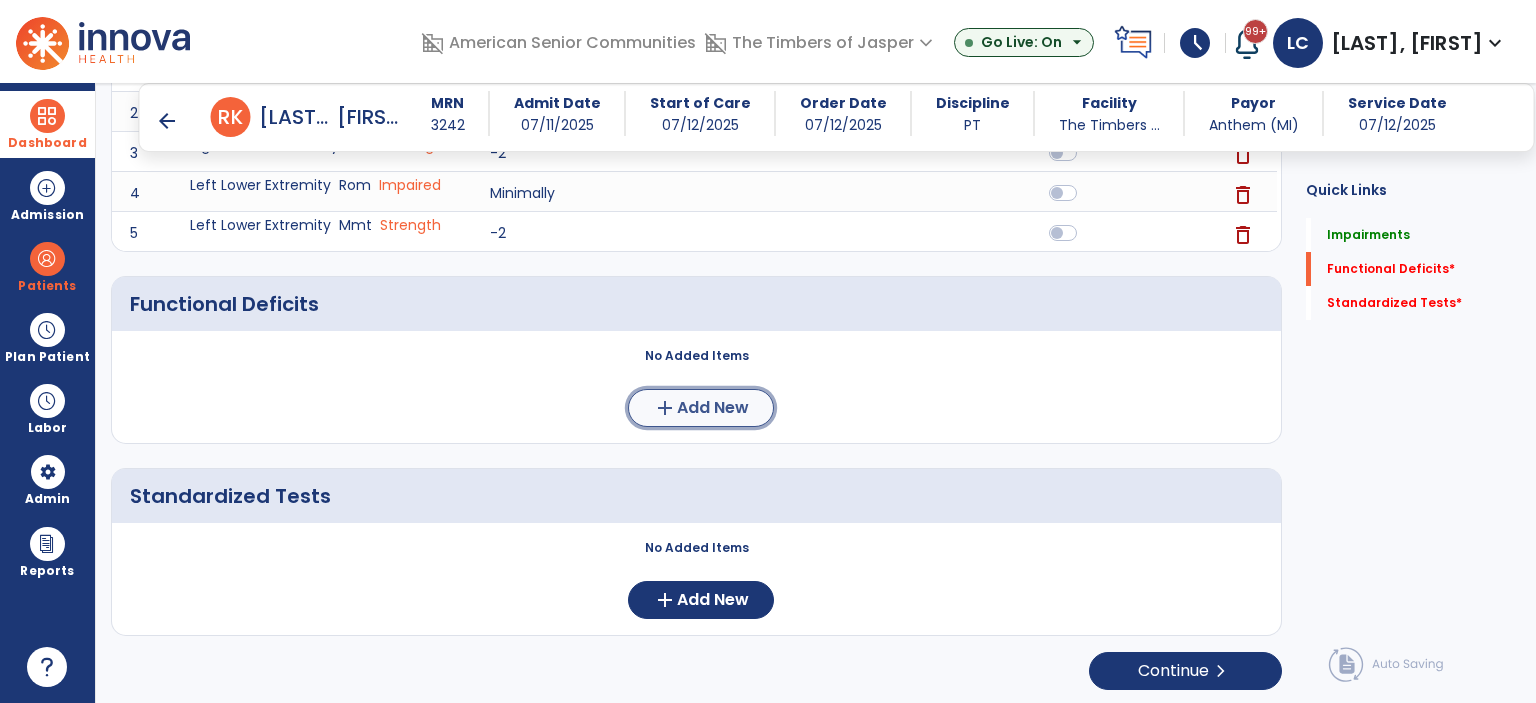 click on "add" 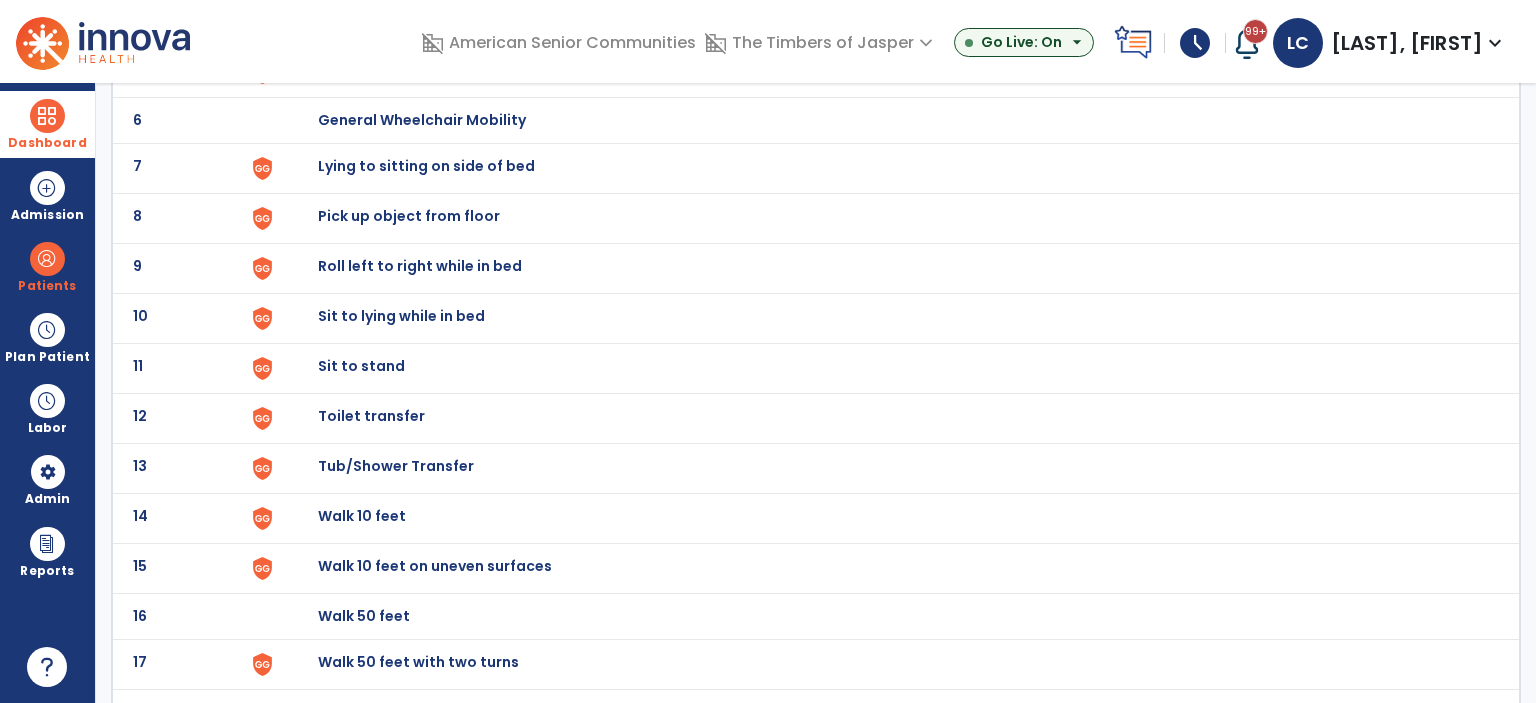 scroll, scrollTop: 0, scrollLeft: 0, axis: both 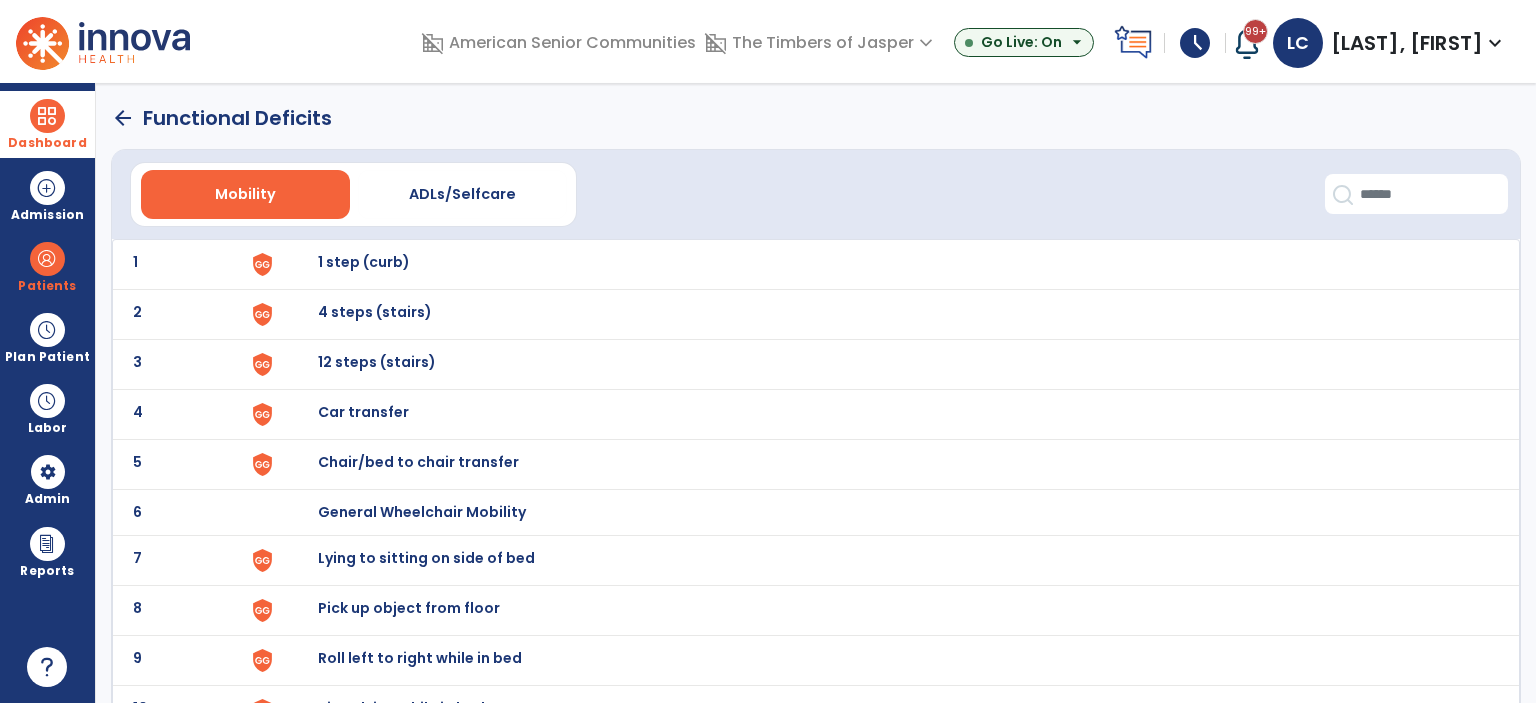 click on "Chair/bed to chair transfer" at bounding box center (364, 262) 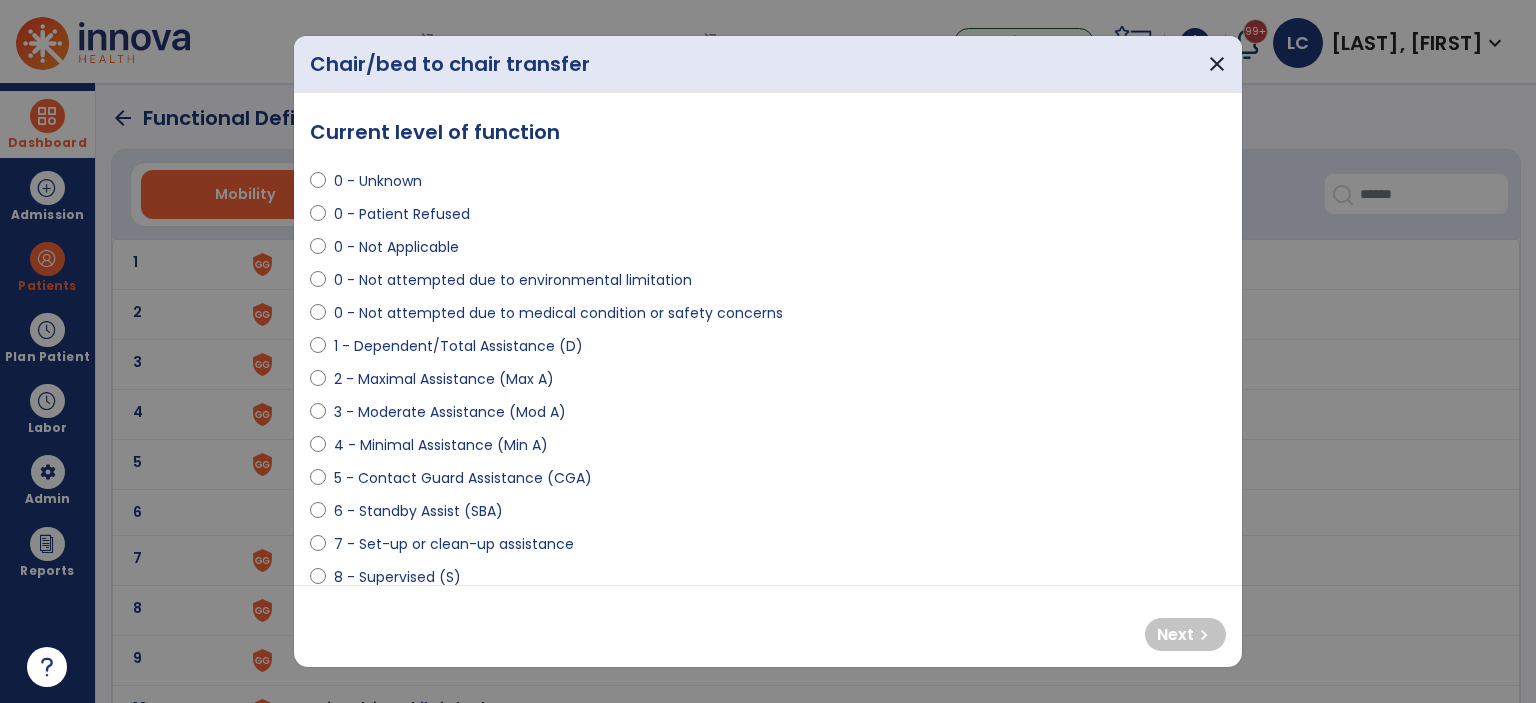 select on "**********" 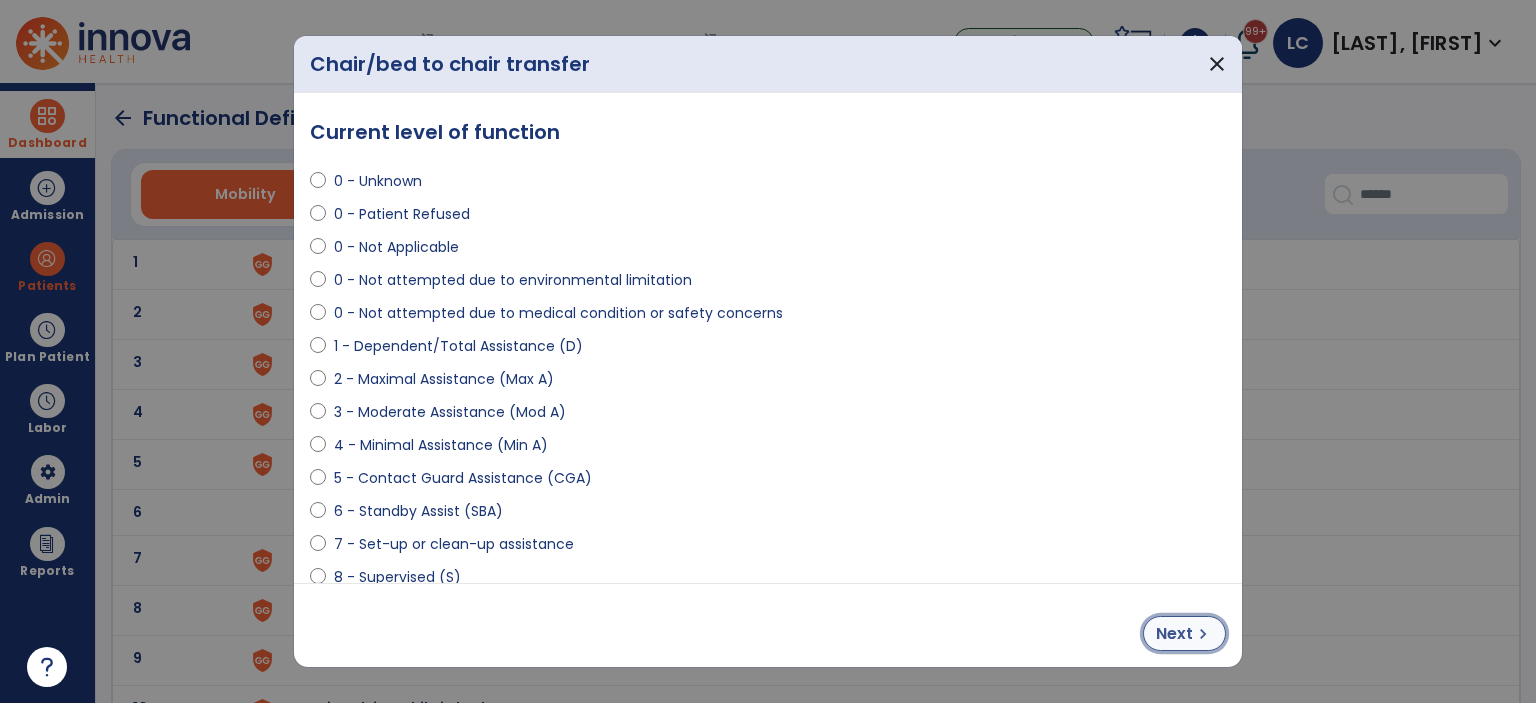 click on "Next" at bounding box center (1174, 634) 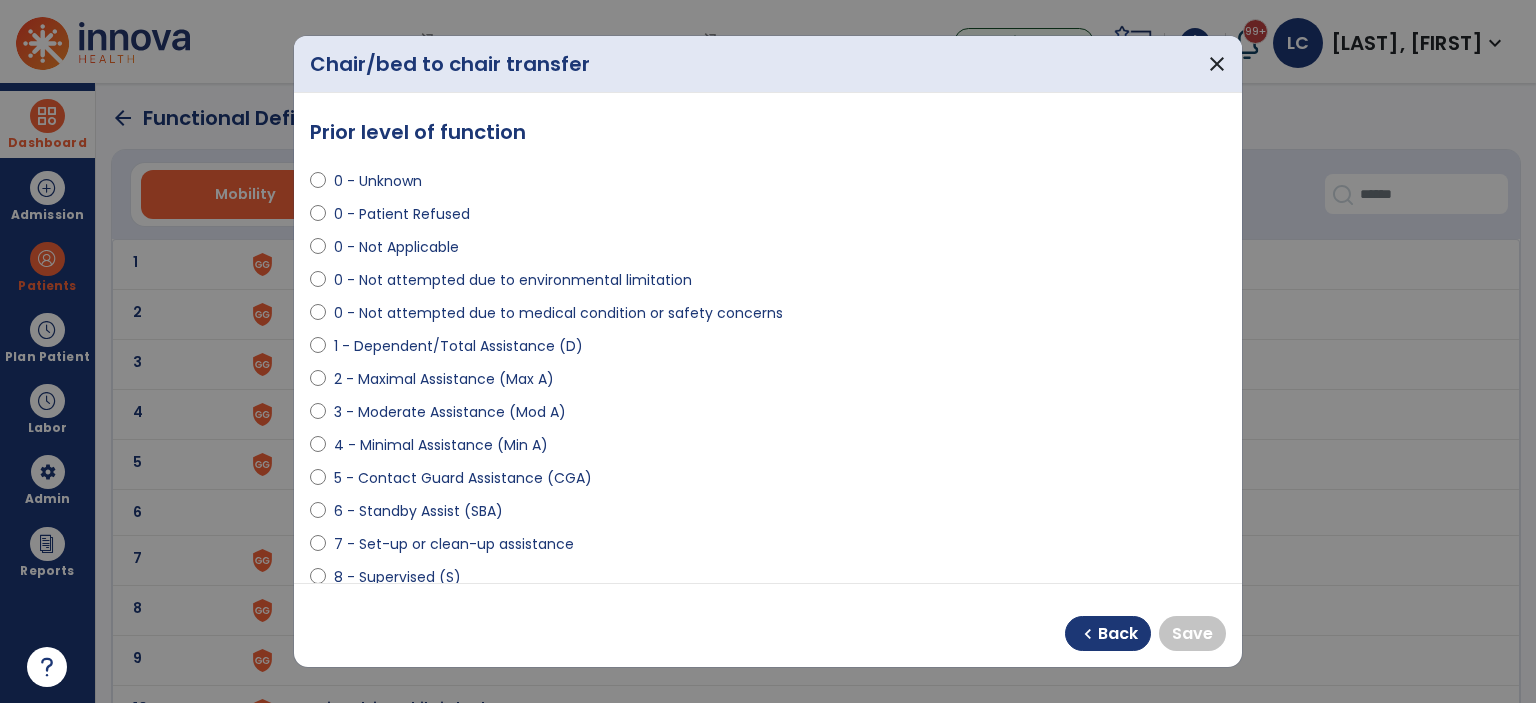 select on "**********" 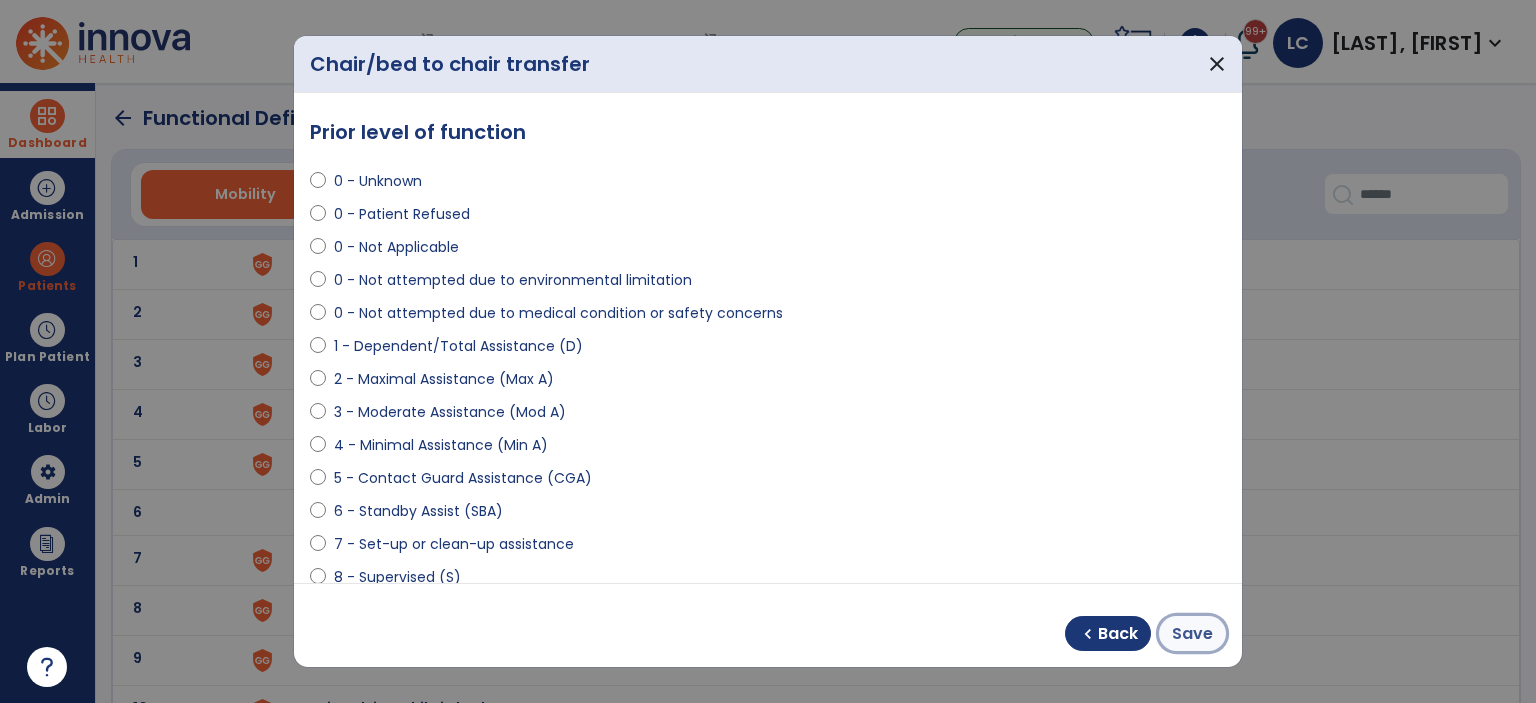 click on "Save" at bounding box center (1192, 634) 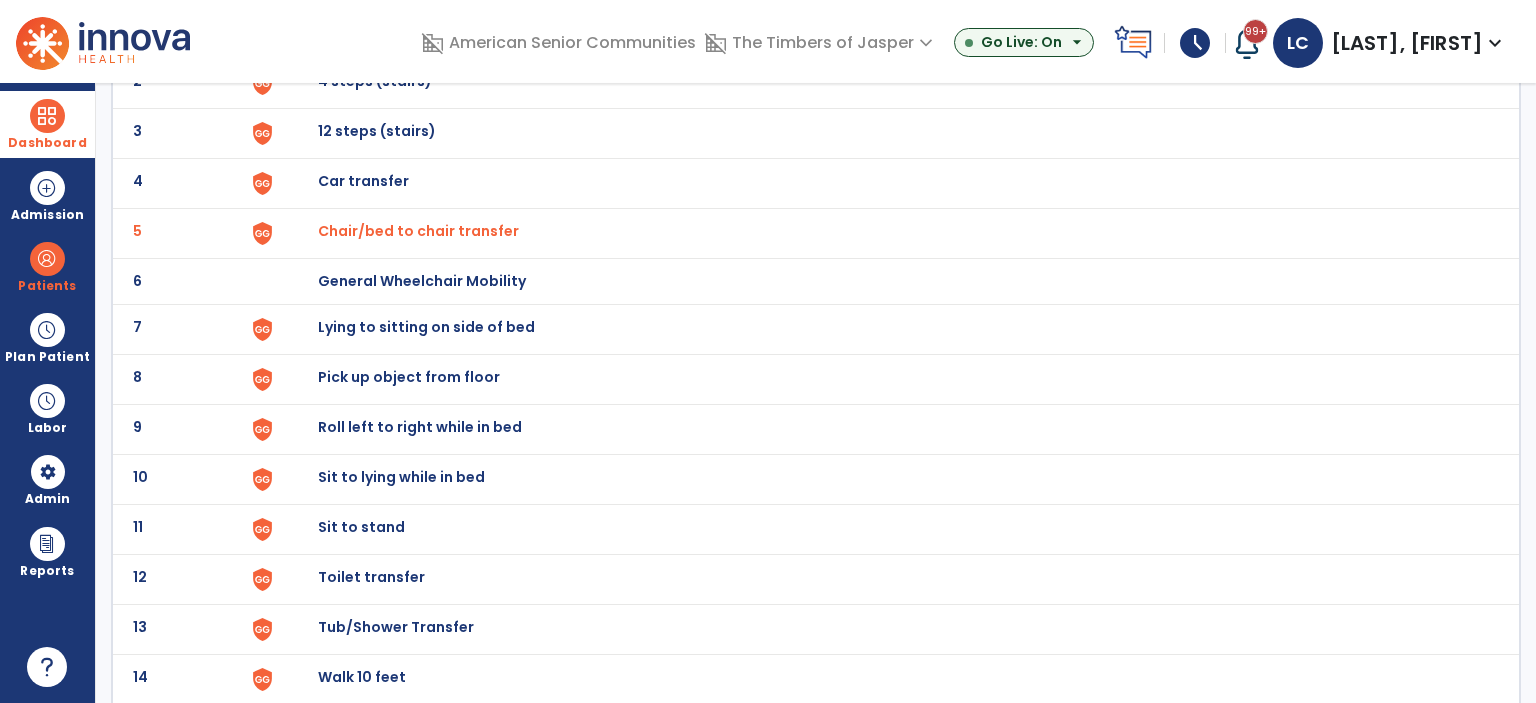 scroll, scrollTop: 300, scrollLeft: 0, axis: vertical 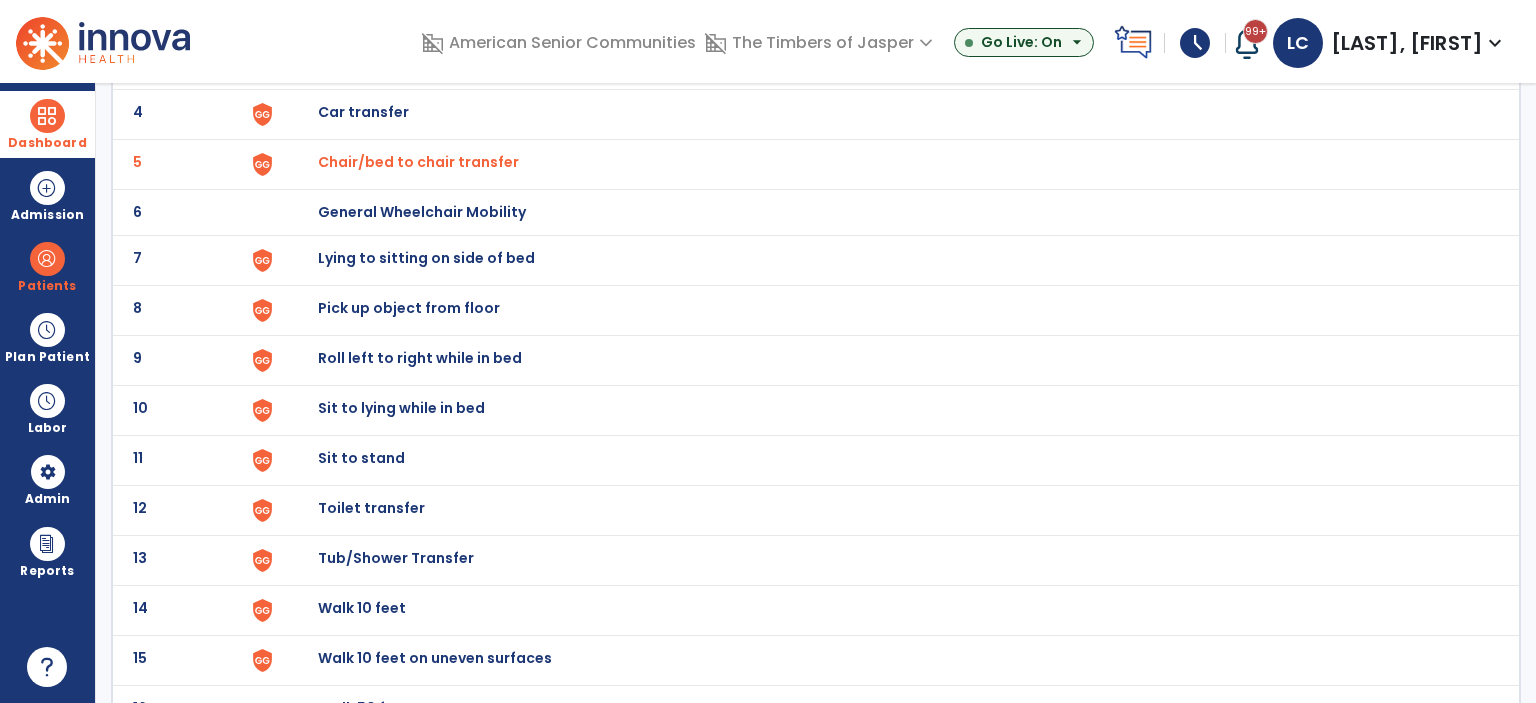 click on "Lying to sitting on side of bed" at bounding box center (364, -38) 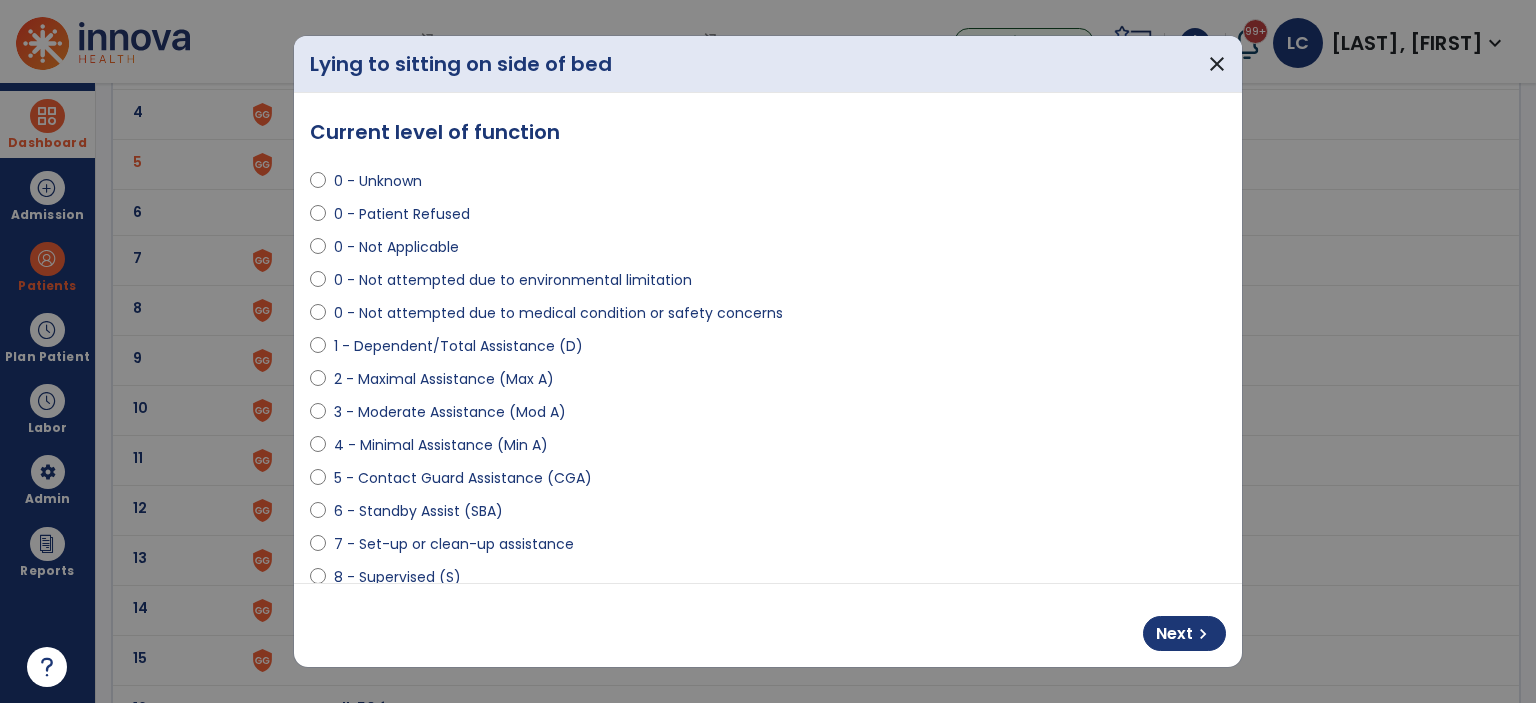 select on "**********" 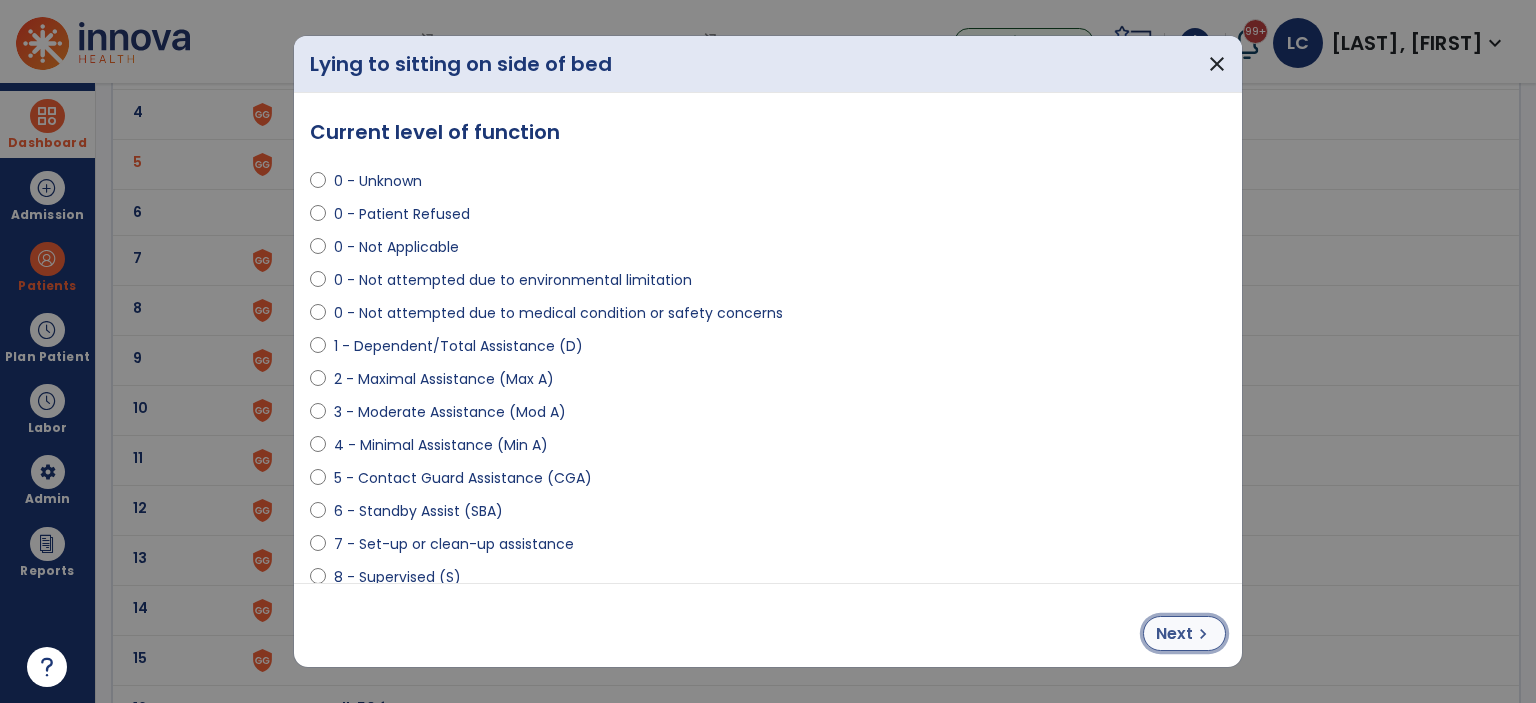 click on "Next" at bounding box center [1174, 634] 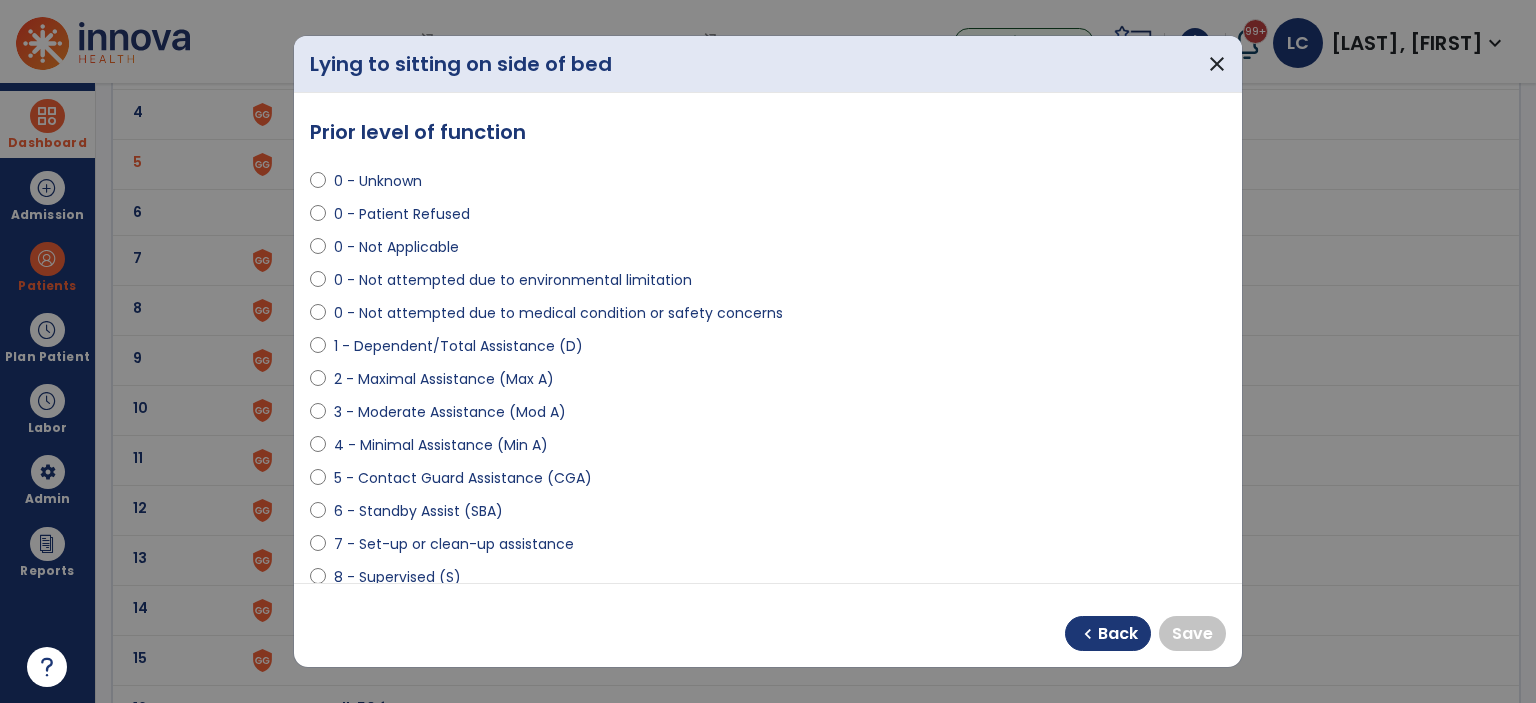 scroll, scrollTop: 300, scrollLeft: 0, axis: vertical 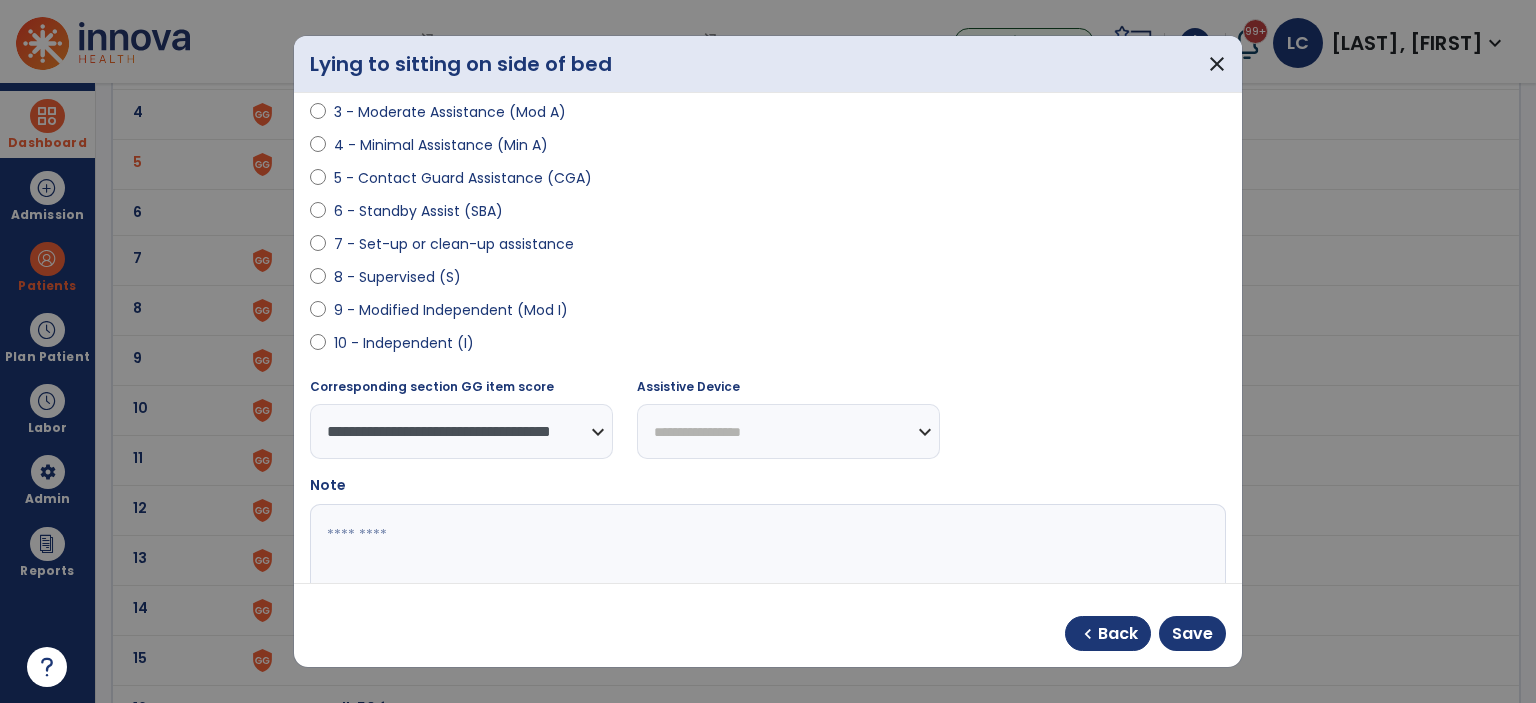 select on "**********" 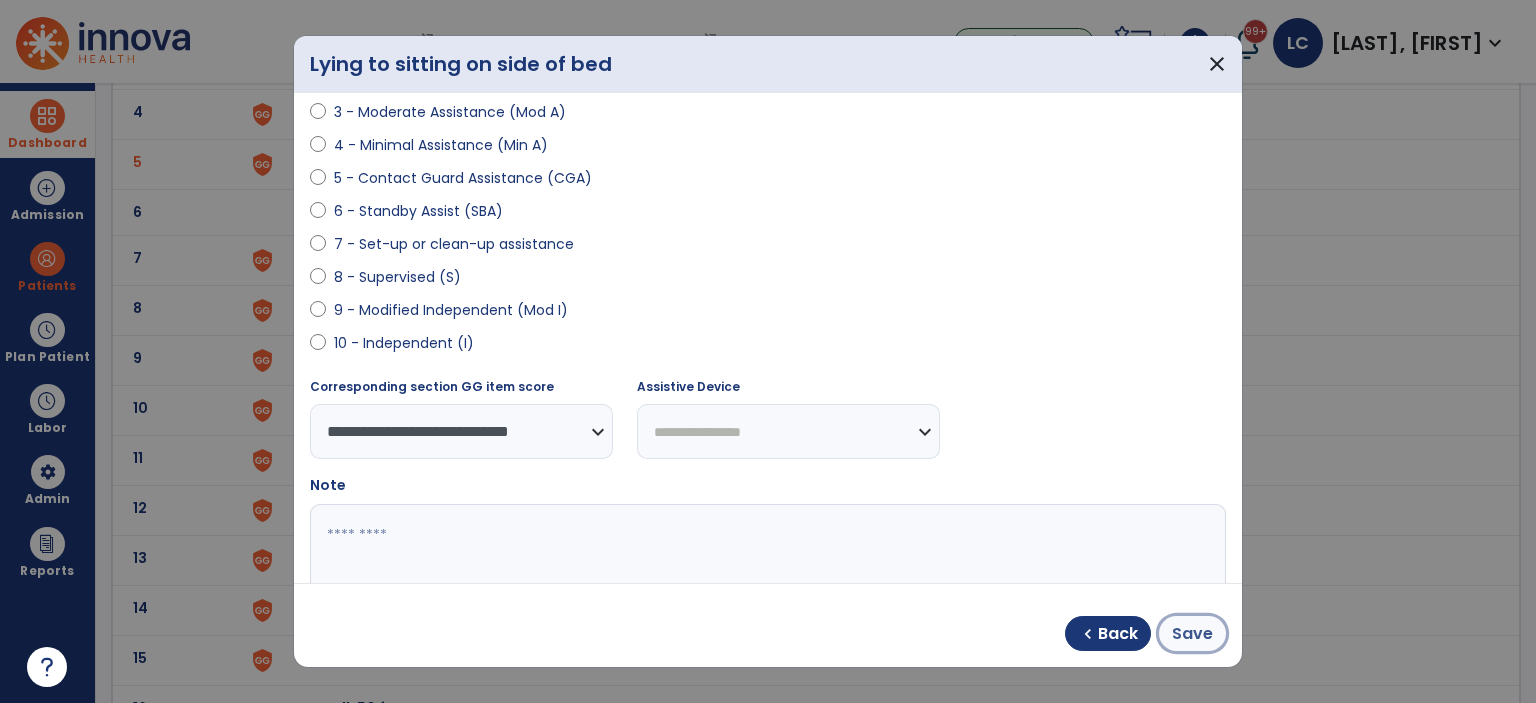 click on "Save" at bounding box center (1192, 633) 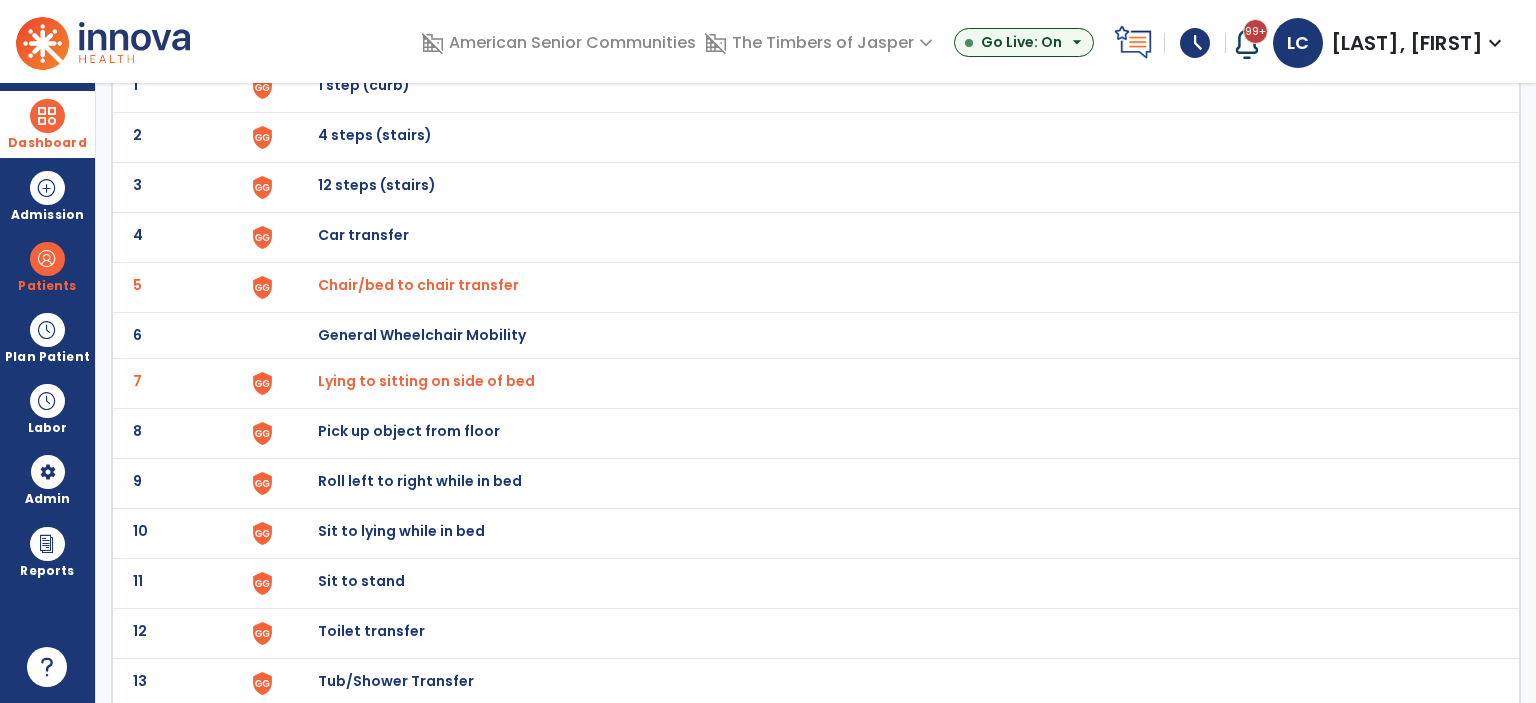 scroll, scrollTop: 0, scrollLeft: 0, axis: both 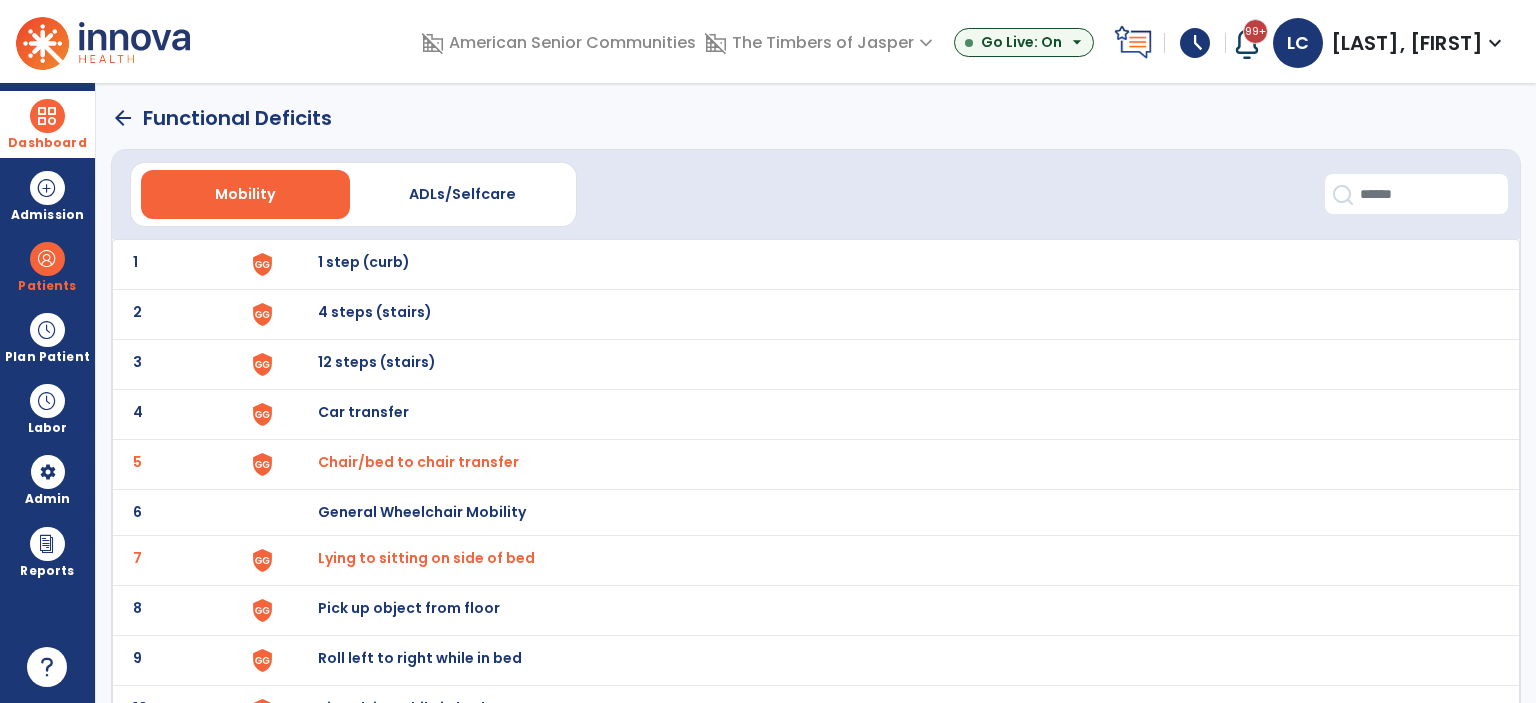 click on "Chair/bed to chair transfer" at bounding box center [418, 462] 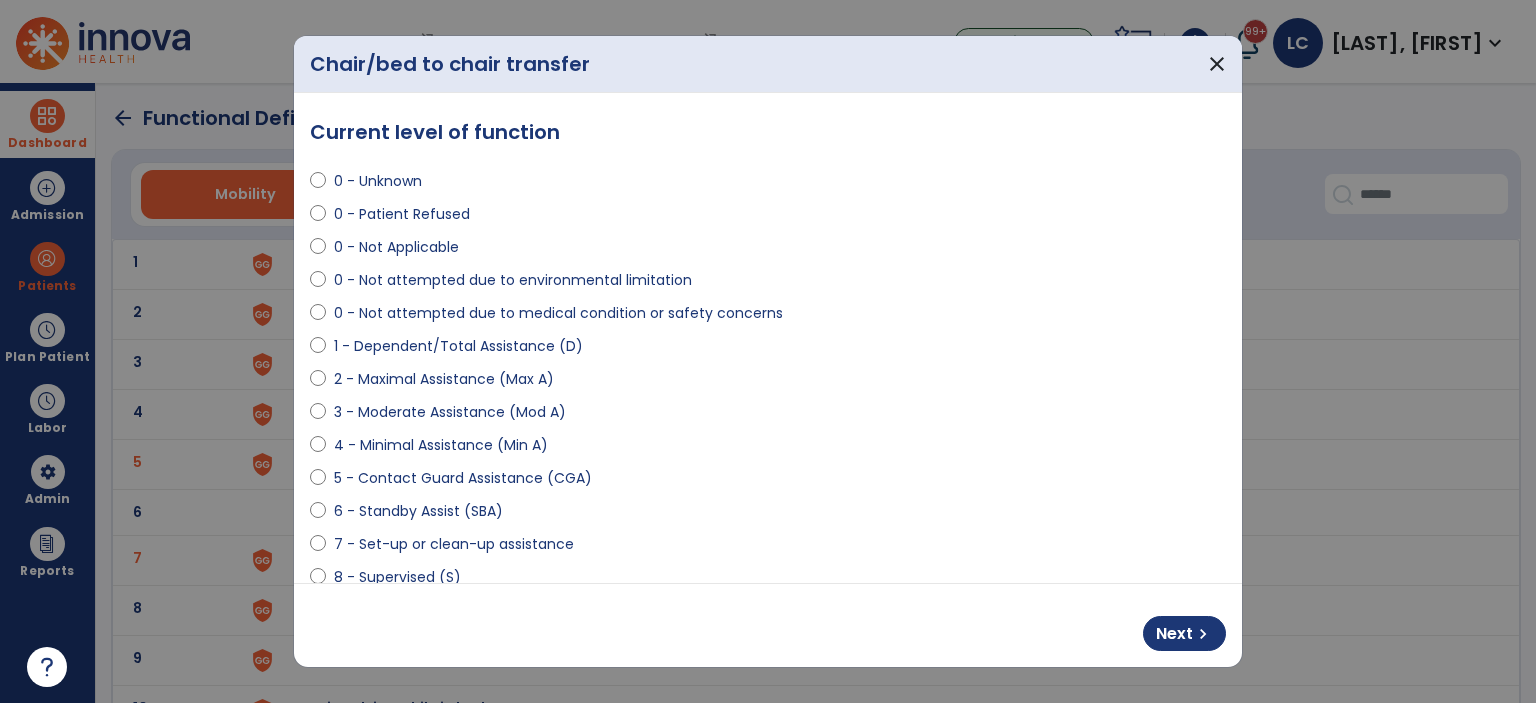 select on "**********" 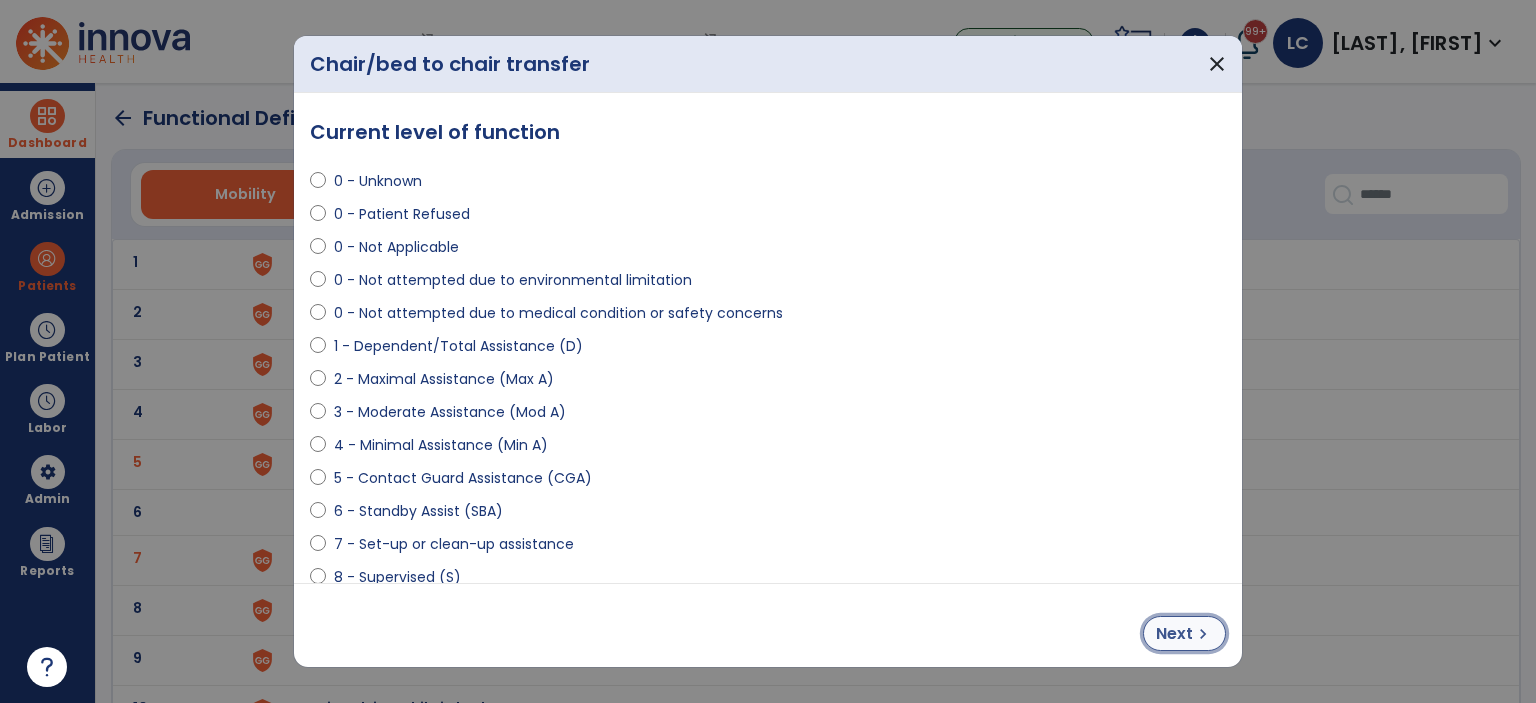 click on "Next" at bounding box center [1174, 634] 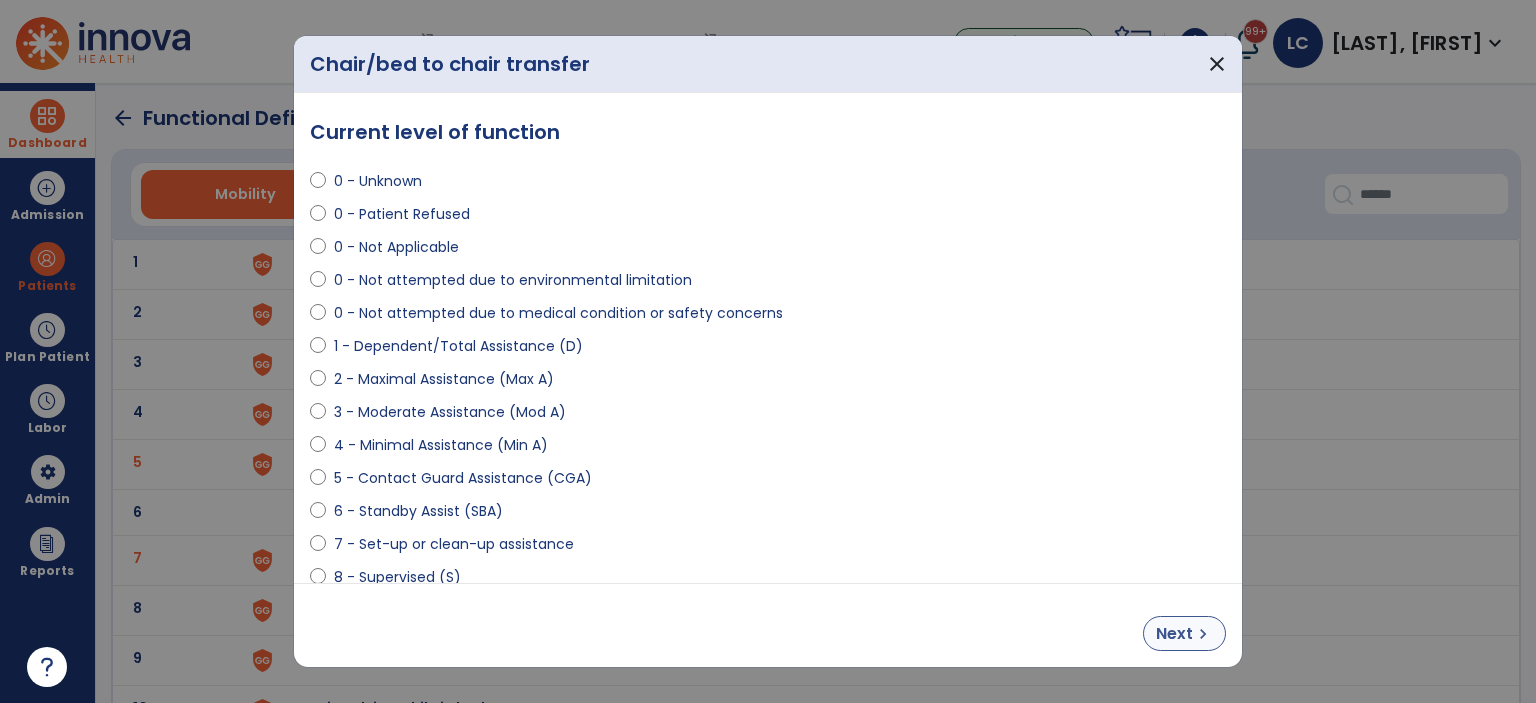 select on "**********" 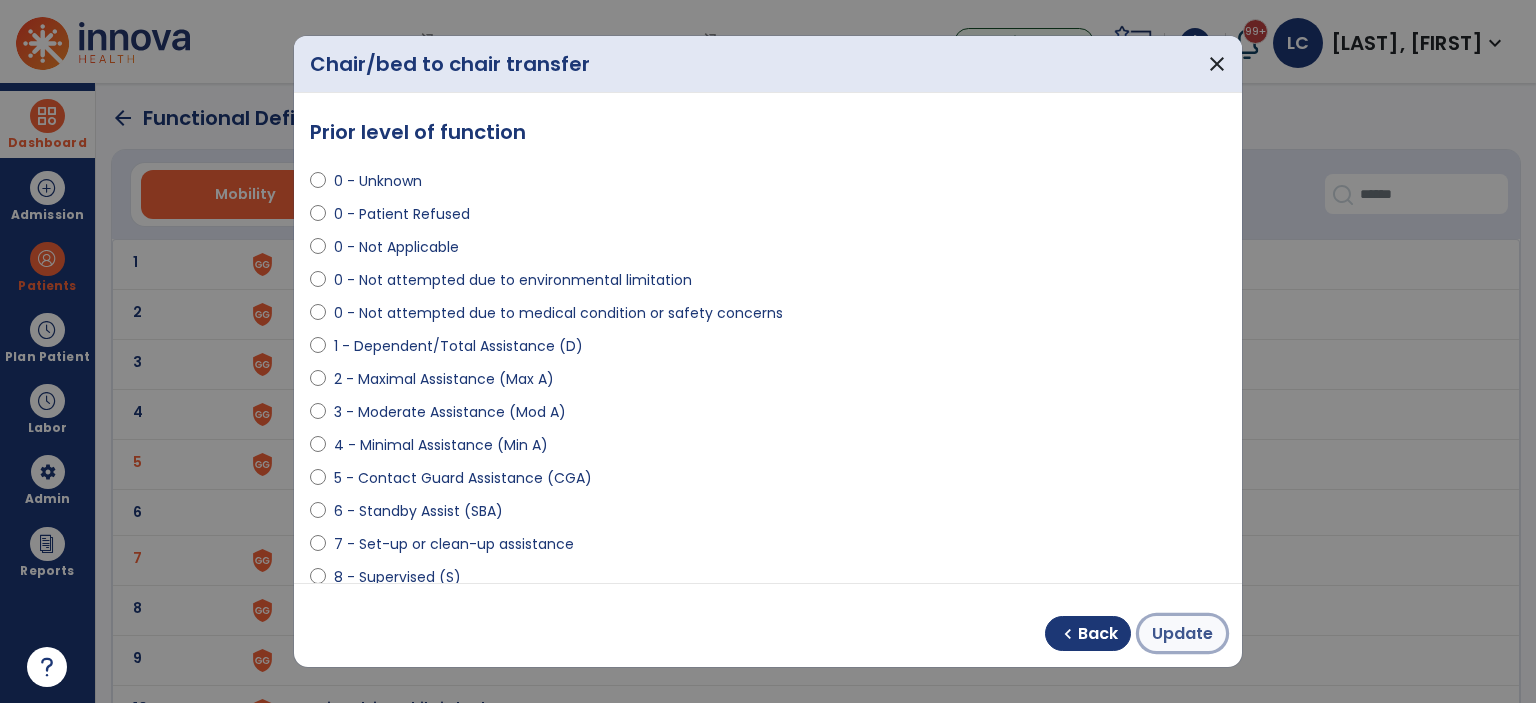click on "Update" at bounding box center (1182, 634) 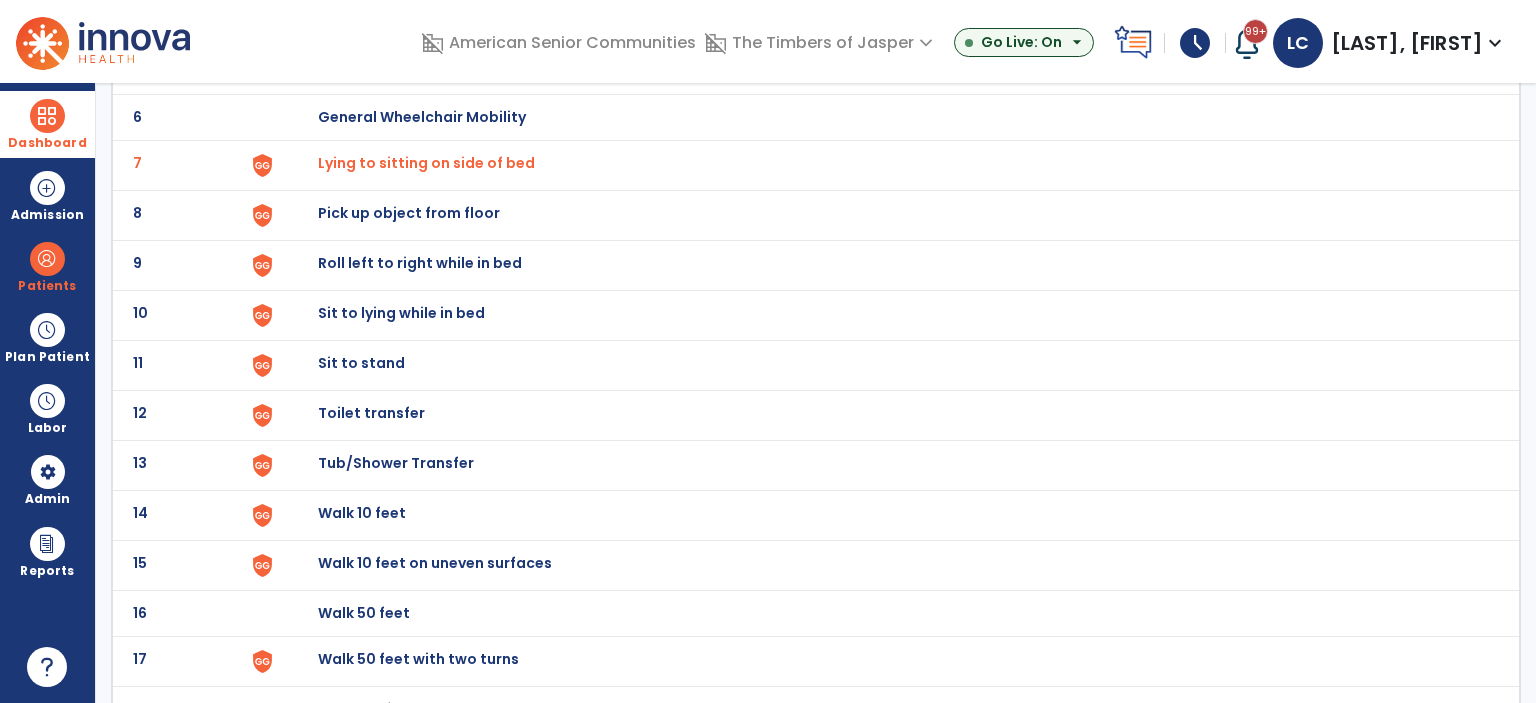 scroll, scrollTop: 400, scrollLeft: 0, axis: vertical 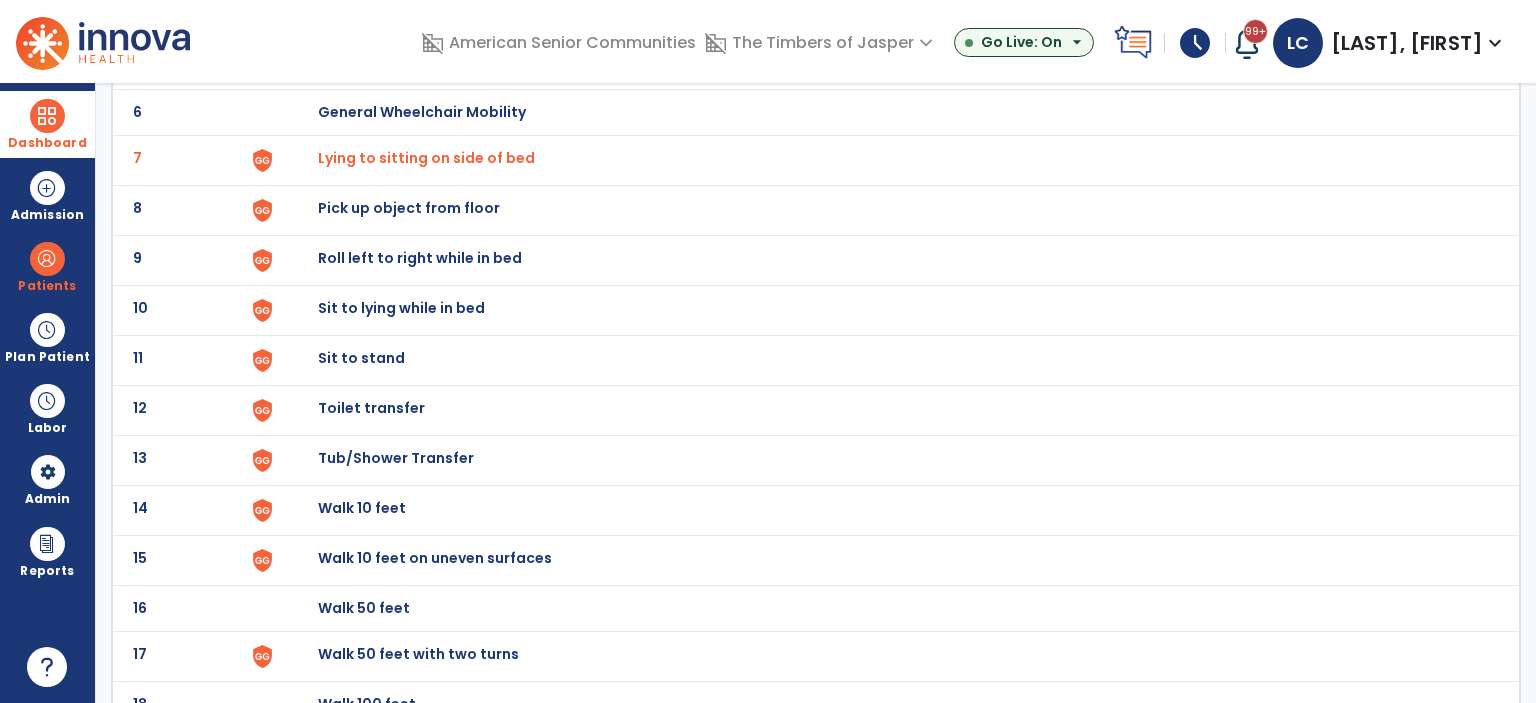 click on "Sit to lying while in bed" at bounding box center (888, -136) 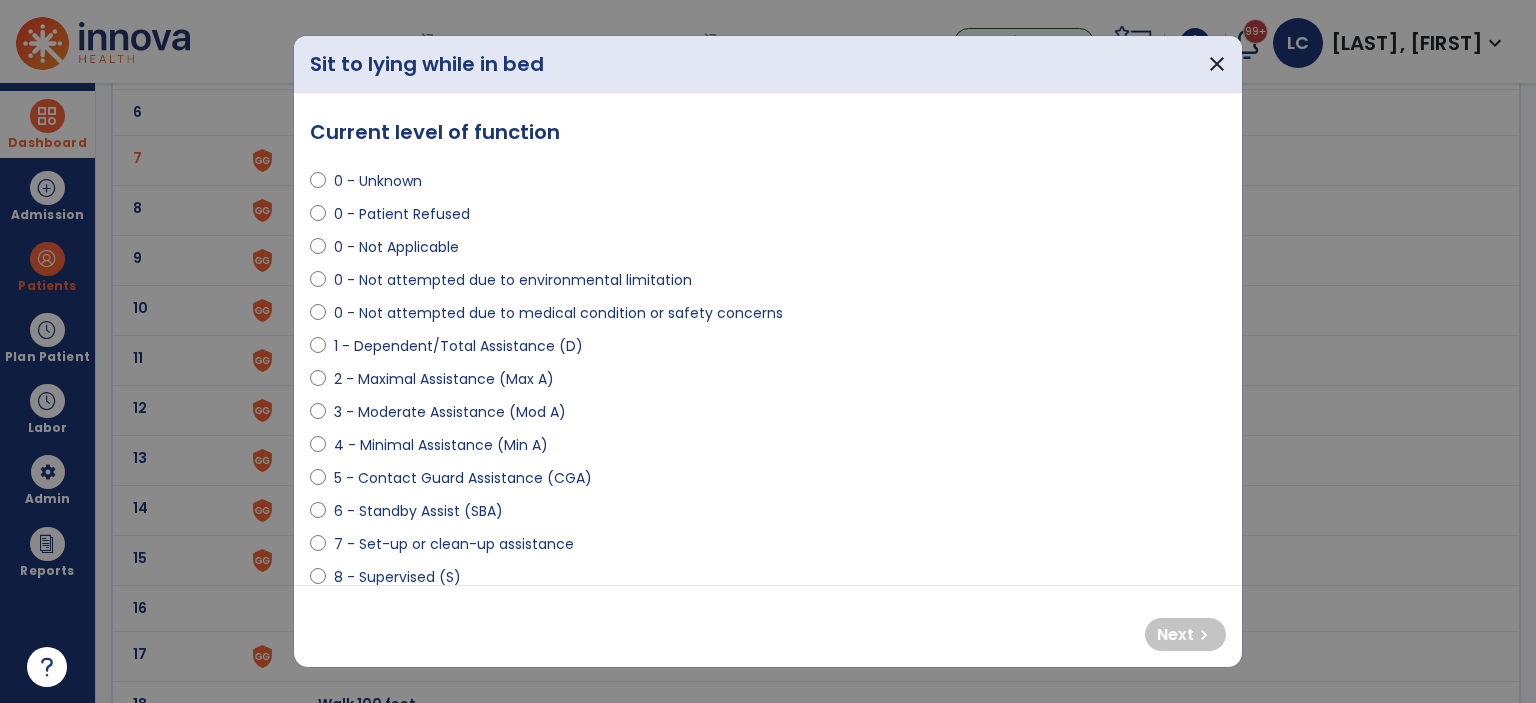 select on "**********" 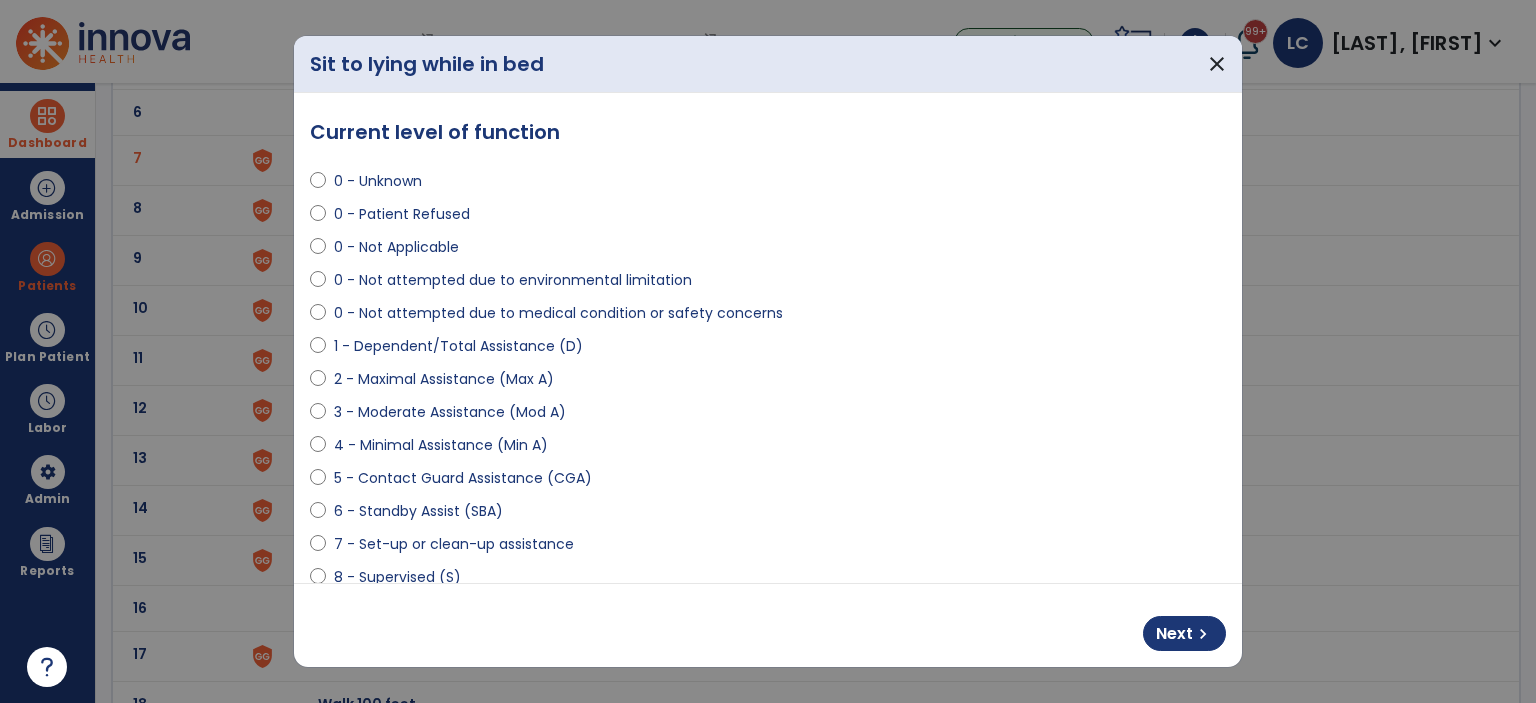 click on "Next  chevron_right" at bounding box center (768, 625) 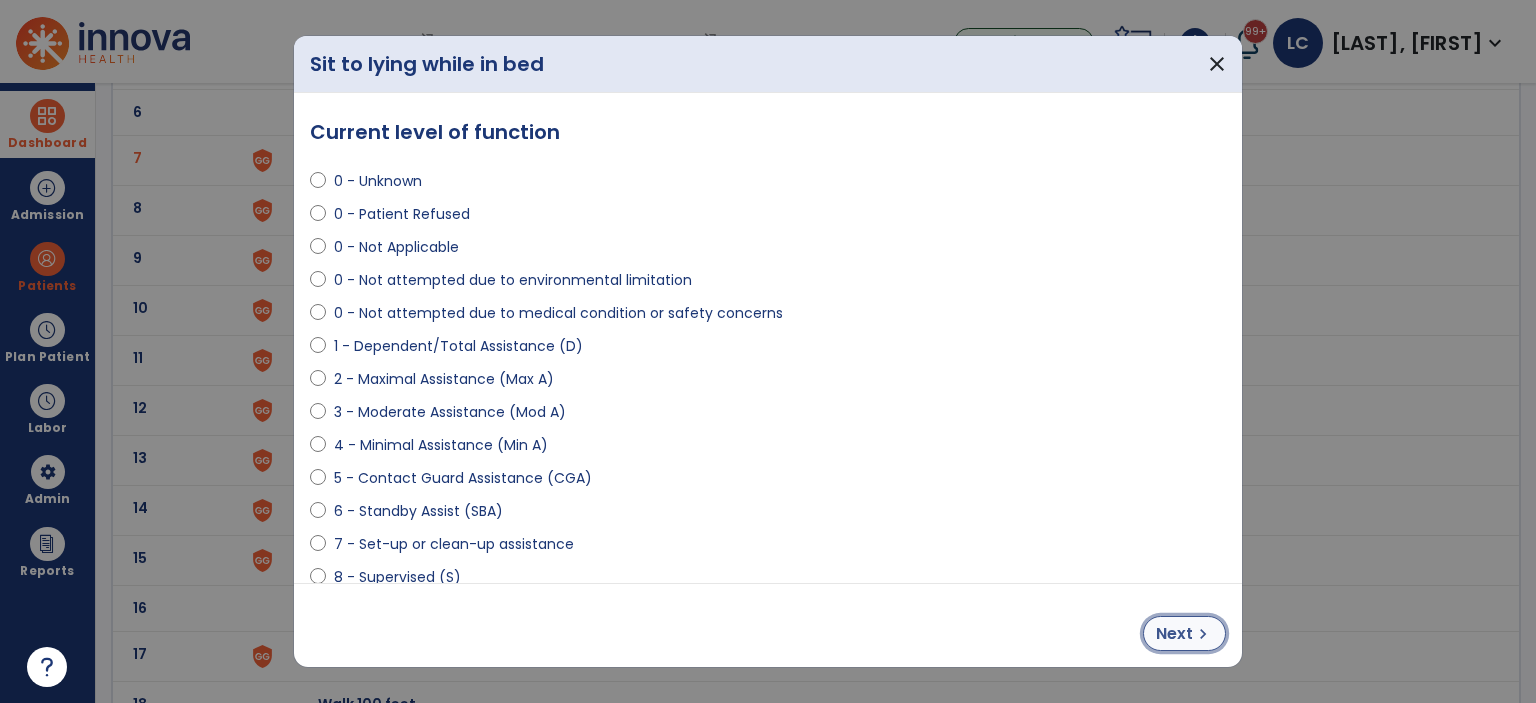 click on "Next  chevron_right" at bounding box center (1184, 633) 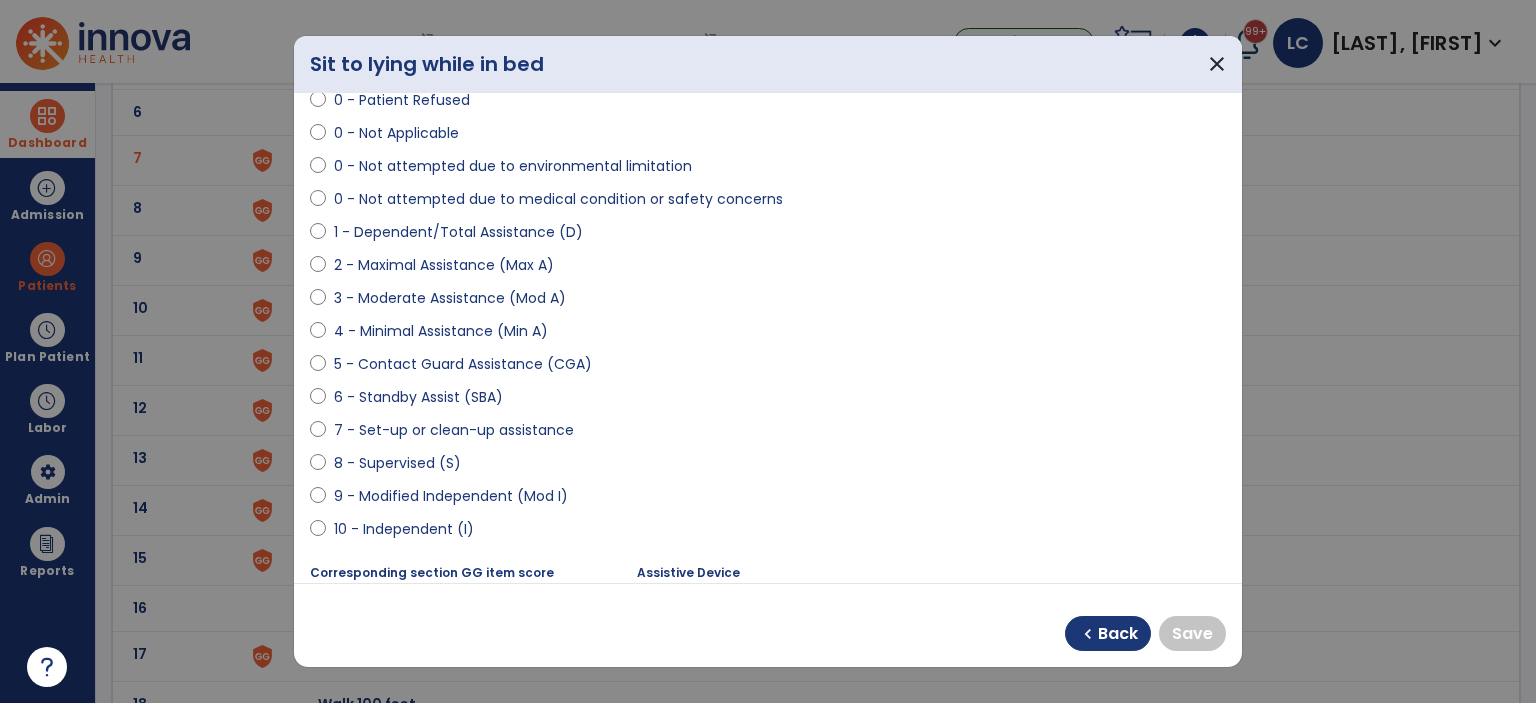 scroll, scrollTop: 100, scrollLeft: 0, axis: vertical 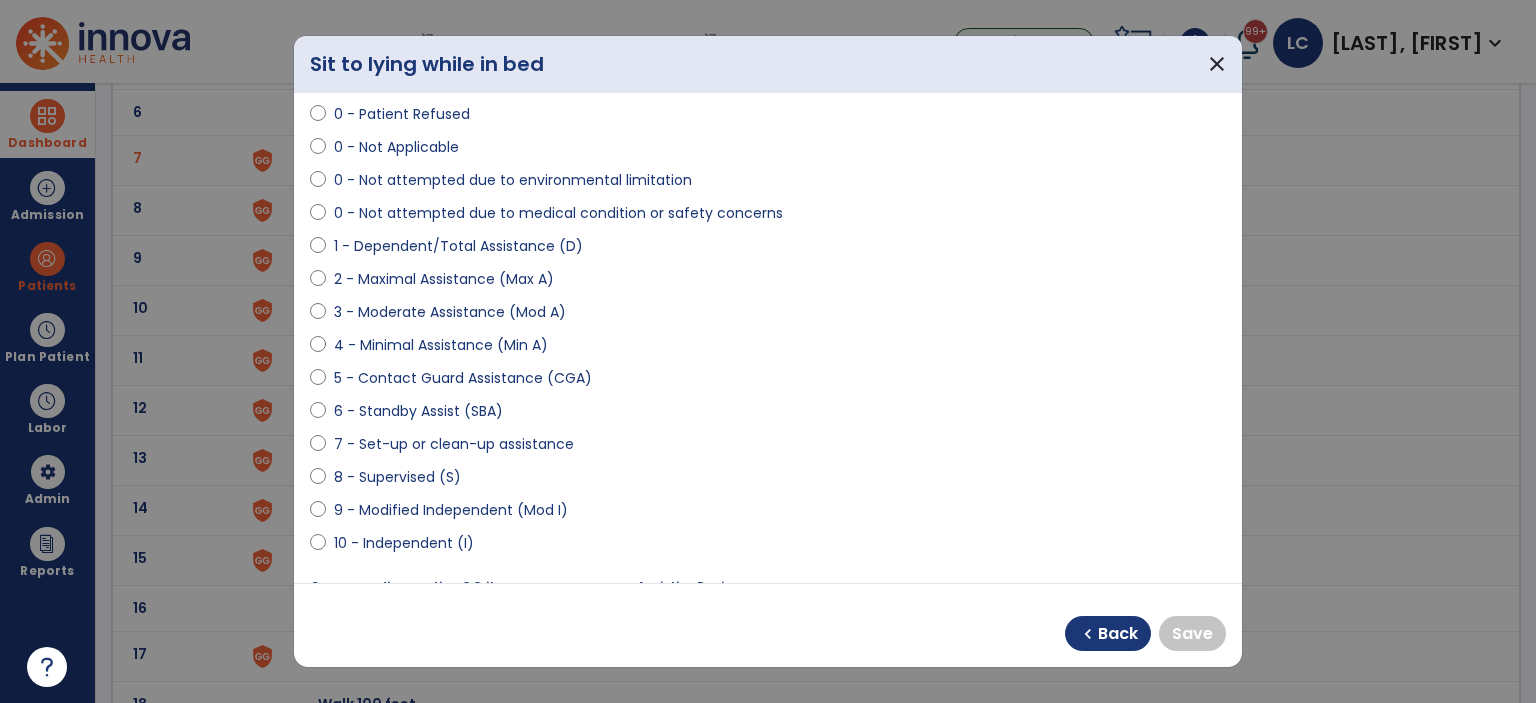 select on "**********" 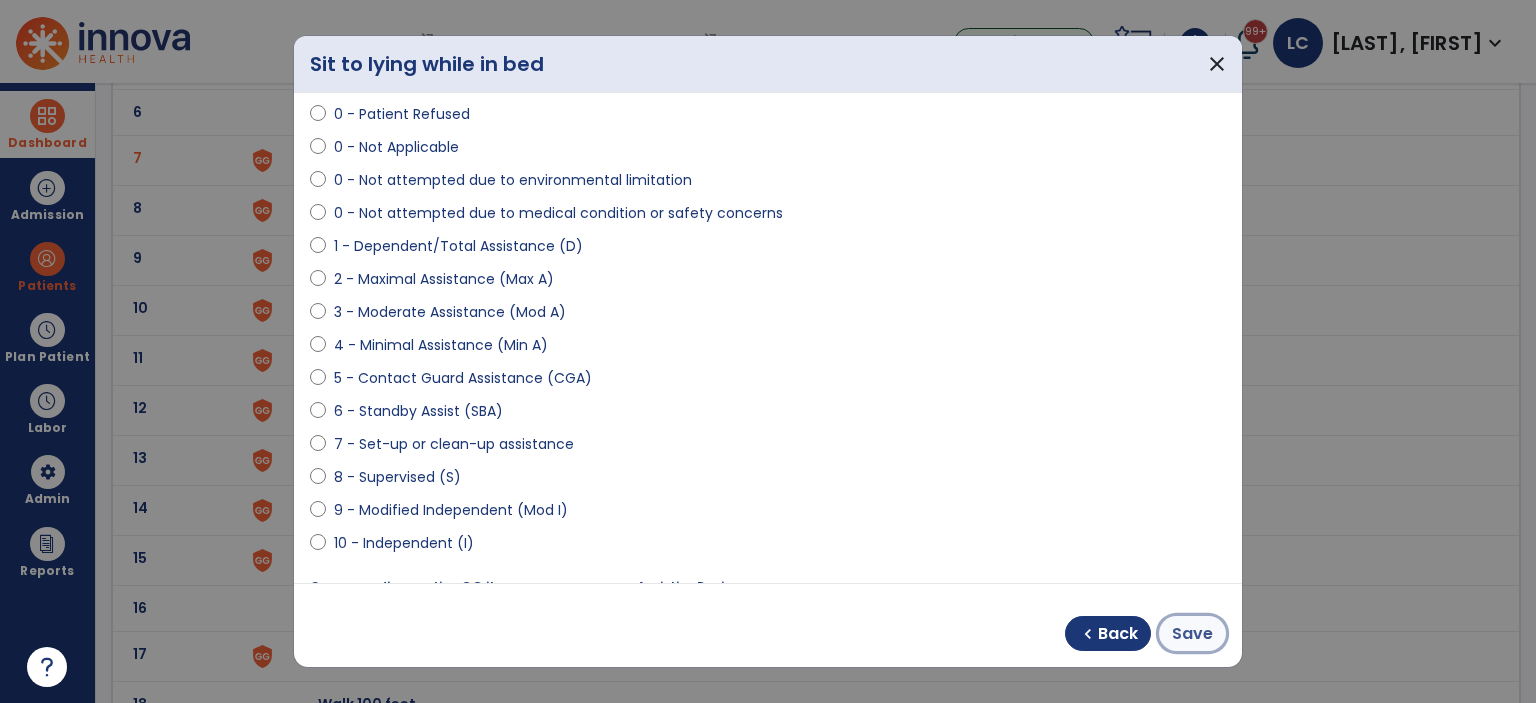 click on "Save" at bounding box center [1192, 633] 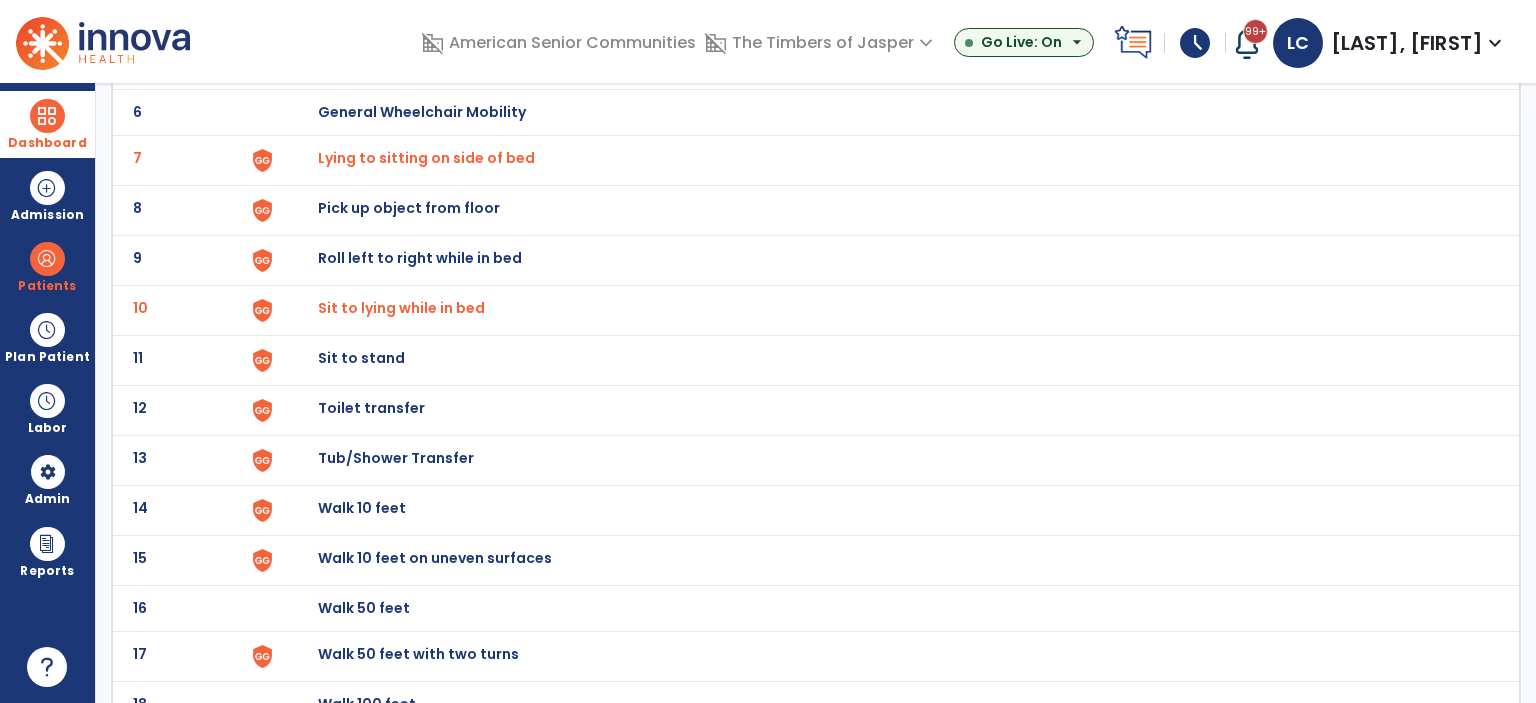 scroll, scrollTop: 500, scrollLeft: 0, axis: vertical 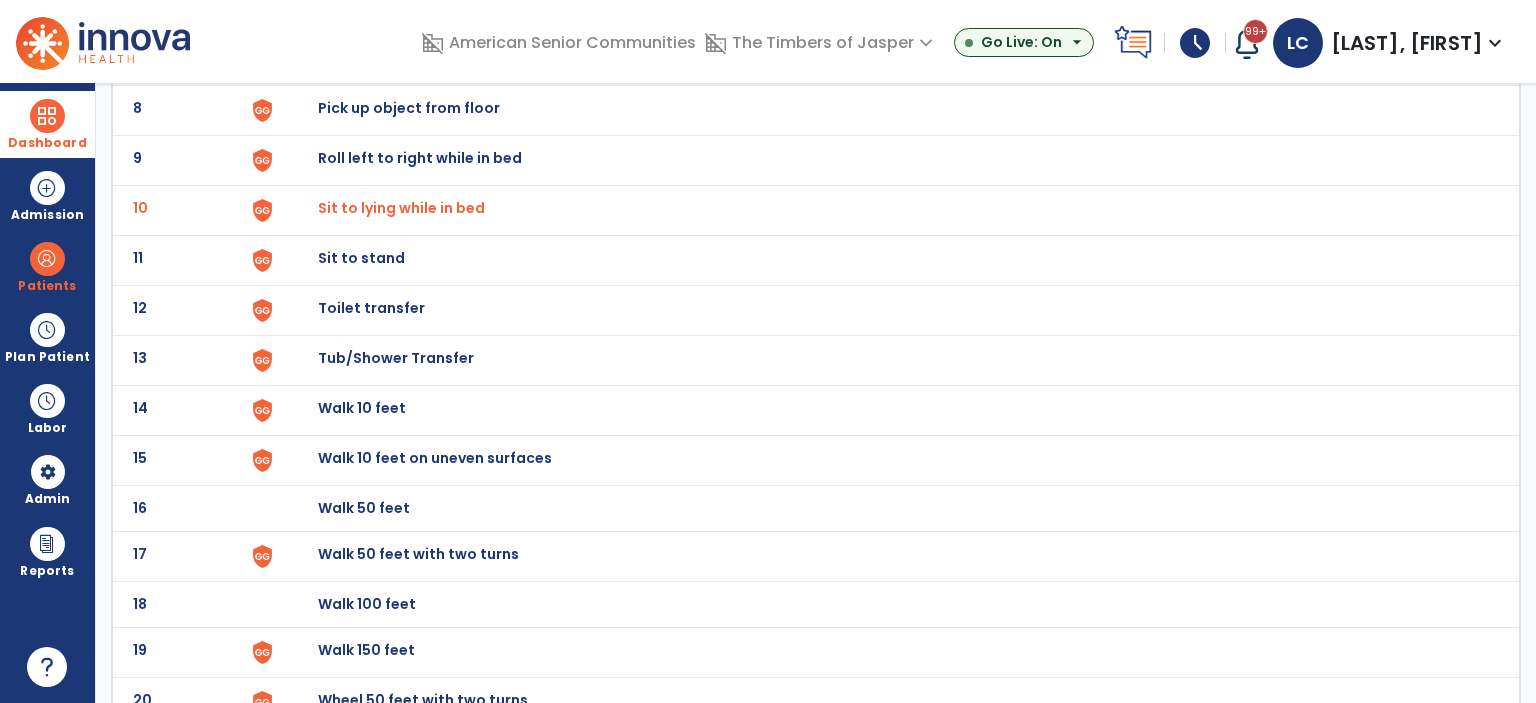 click on "Sit to stand" at bounding box center [364, -238] 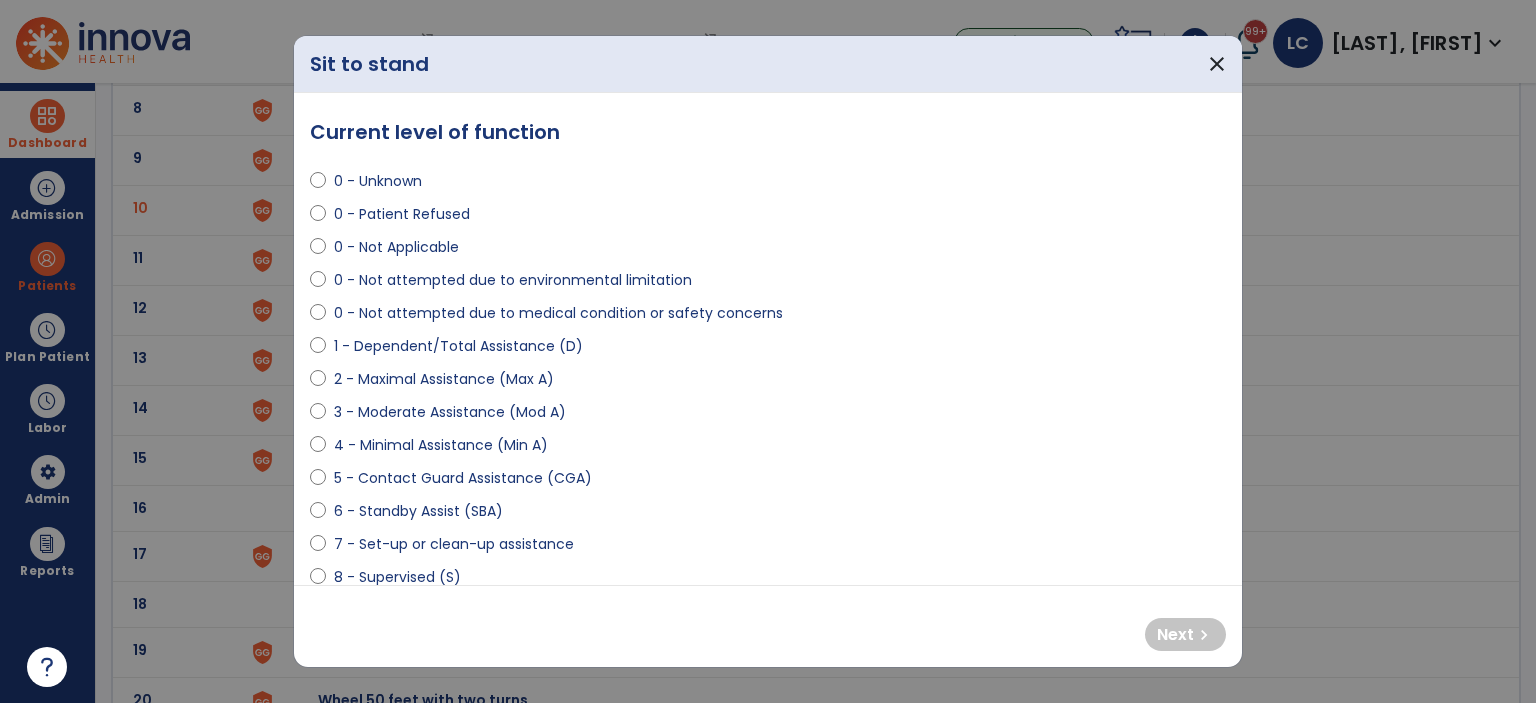 select on "**********" 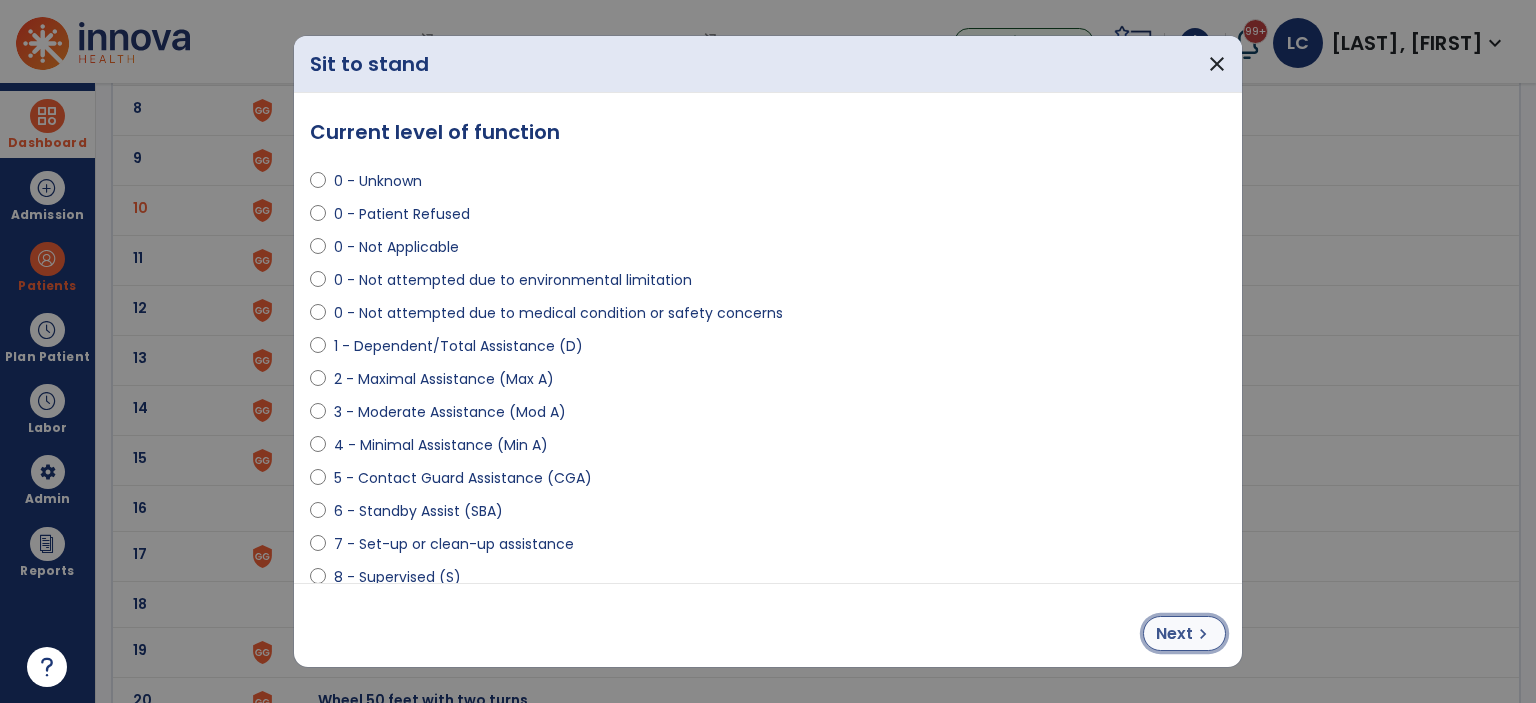 click on "Next" at bounding box center (1174, 634) 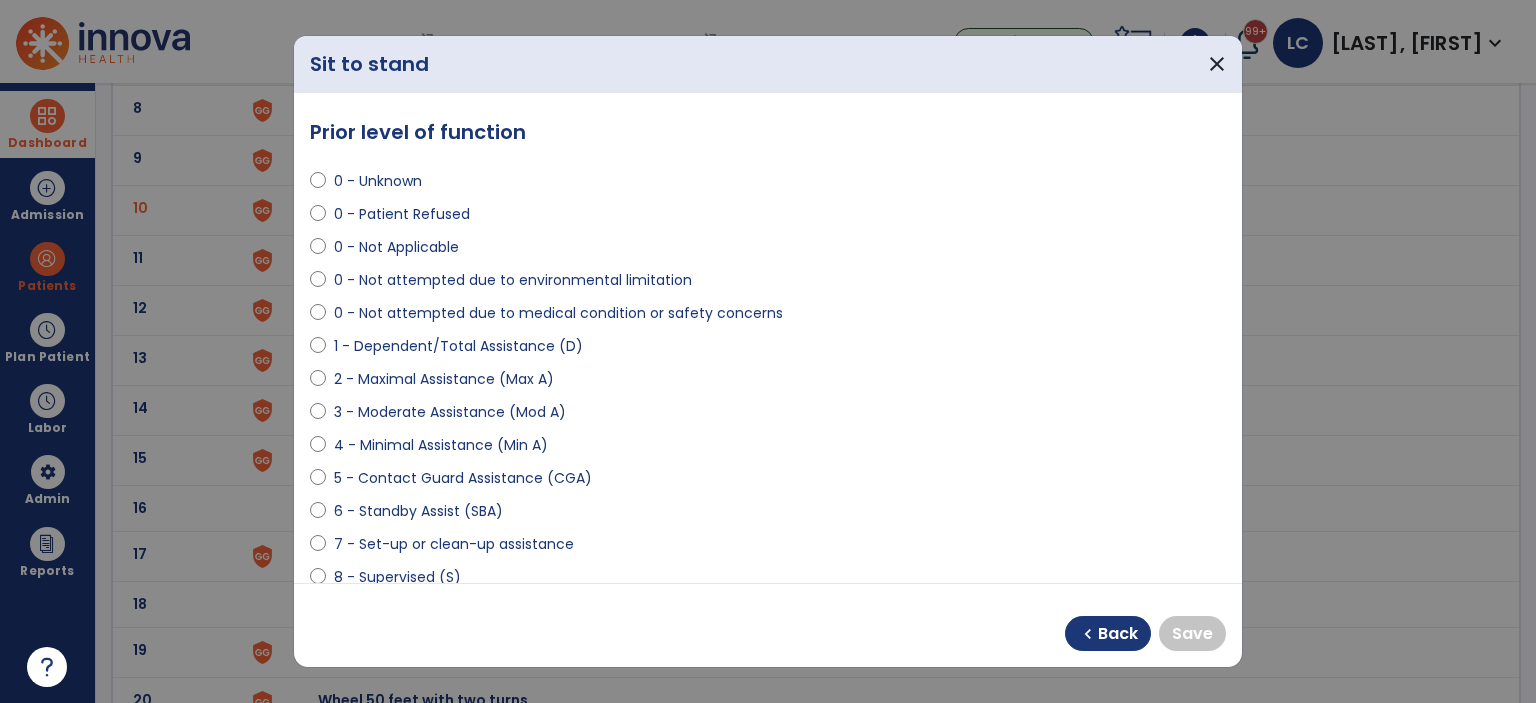 click on "**********" at bounding box center (768, 338) 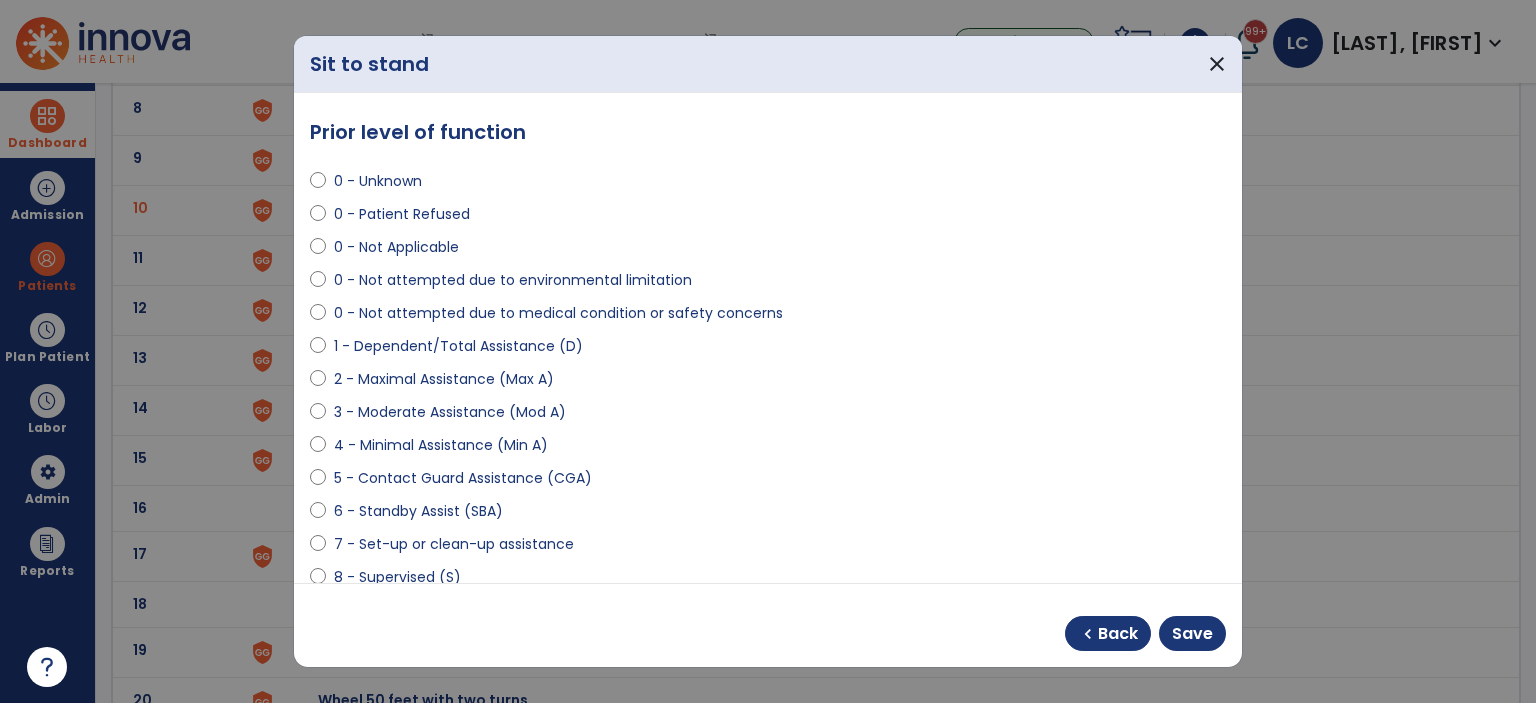 click on "chevron_left  Back Save" at bounding box center [768, 625] 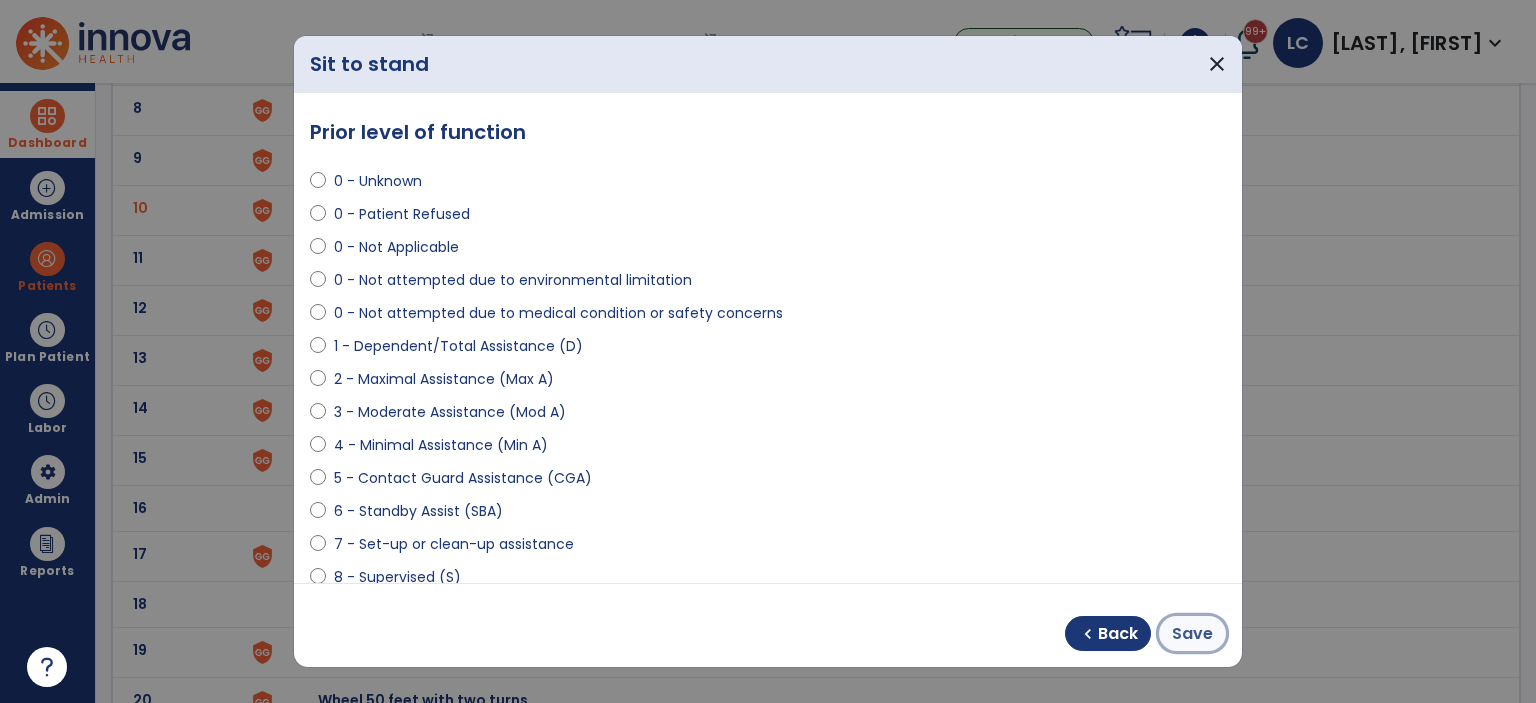 click on "Save" at bounding box center [1192, 634] 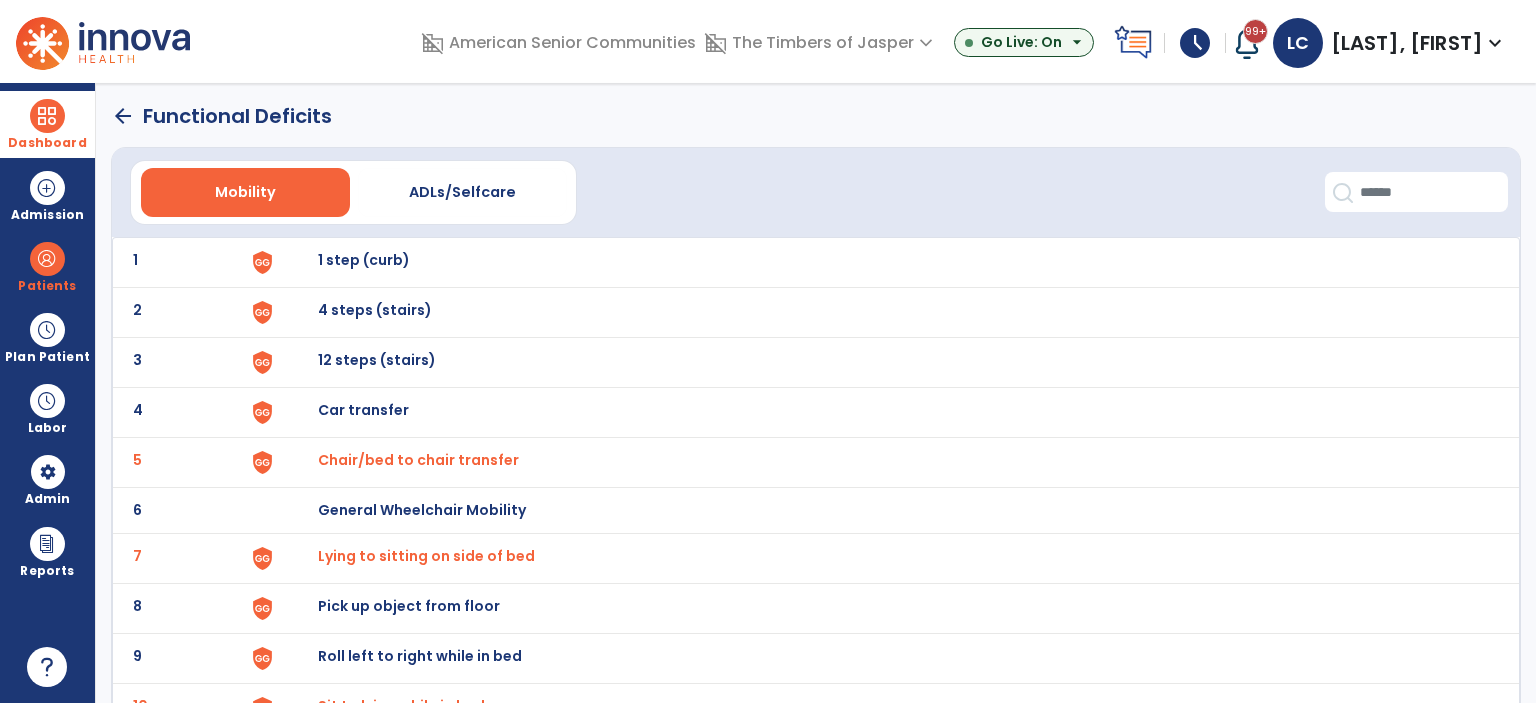 scroll, scrollTop: 0, scrollLeft: 0, axis: both 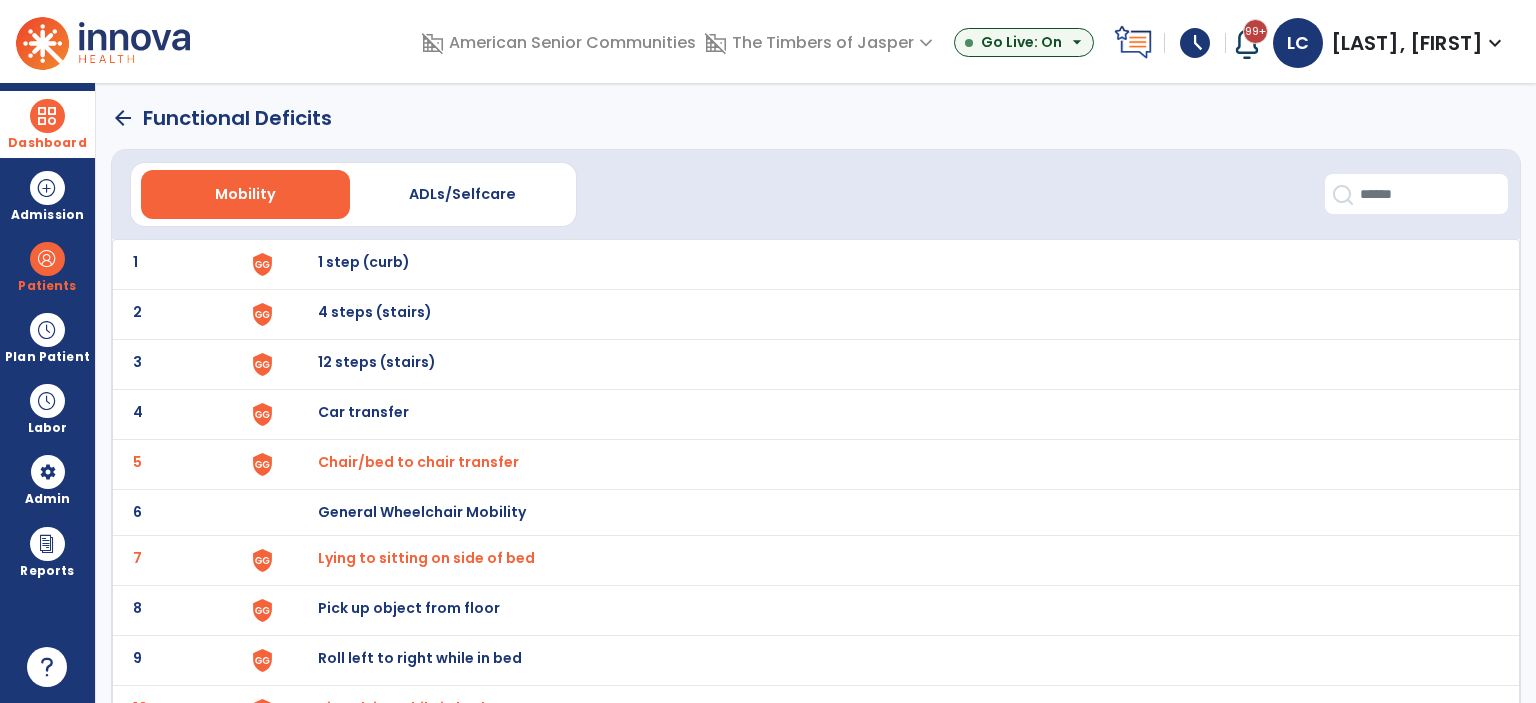 click on "arrow_back" 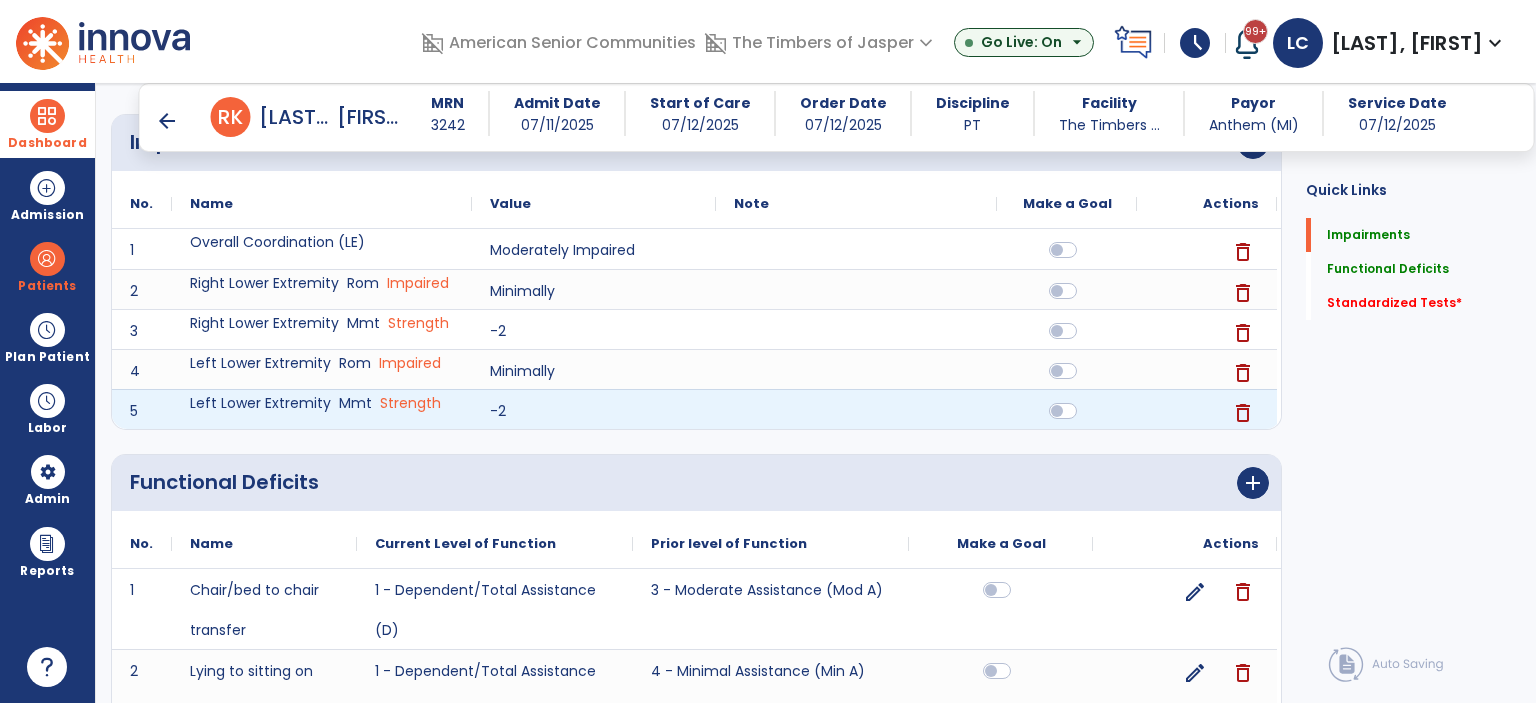 scroll, scrollTop: 660, scrollLeft: 0, axis: vertical 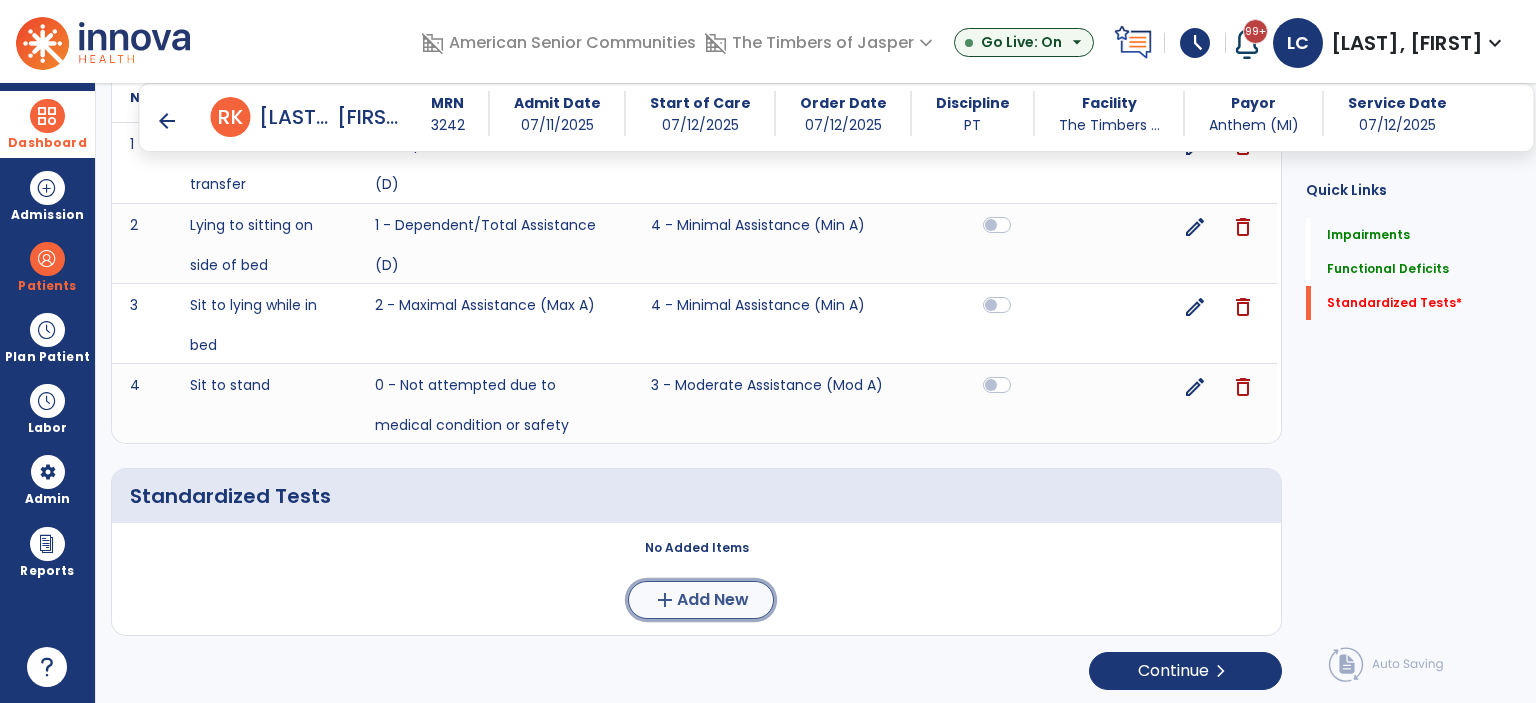 click on "Add New" 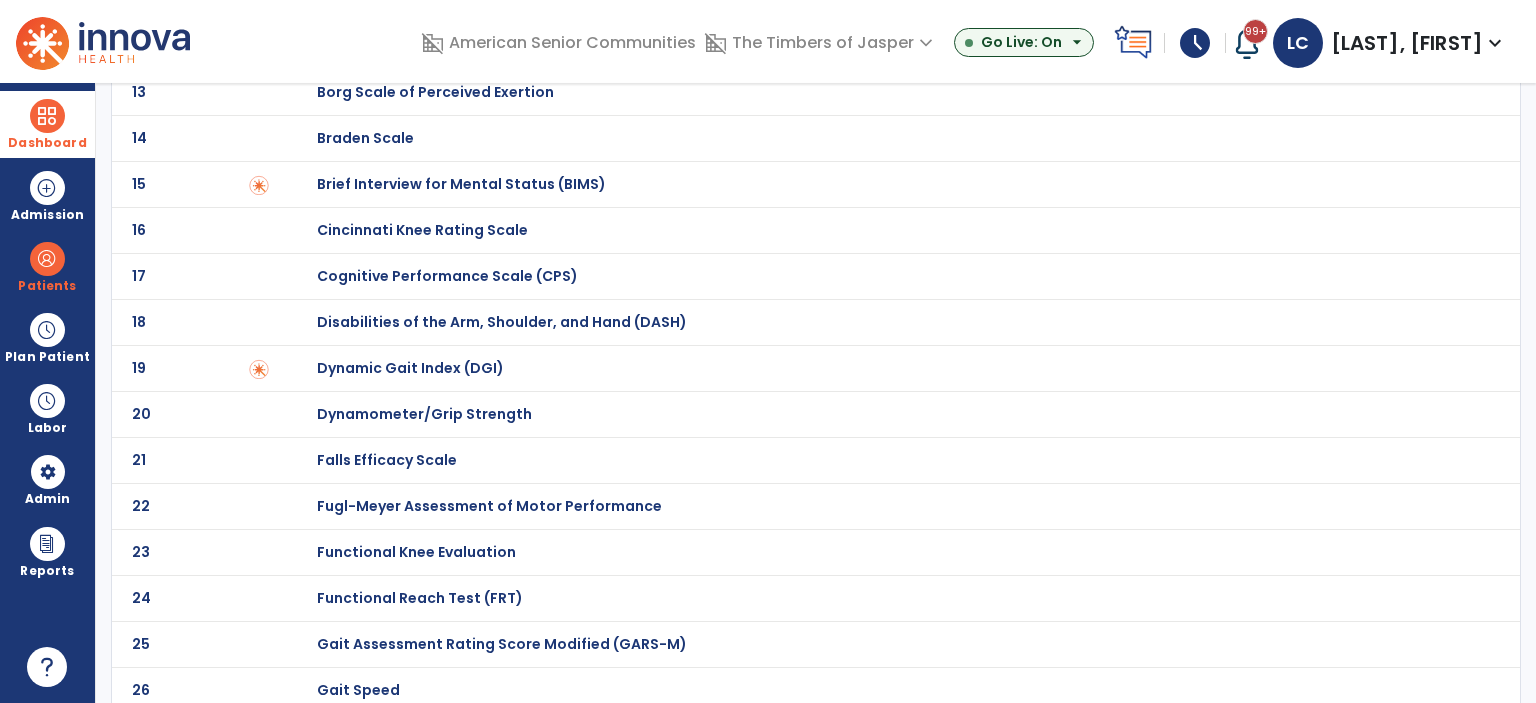 scroll, scrollTop: 0, scrollLeft: 0, axis: both 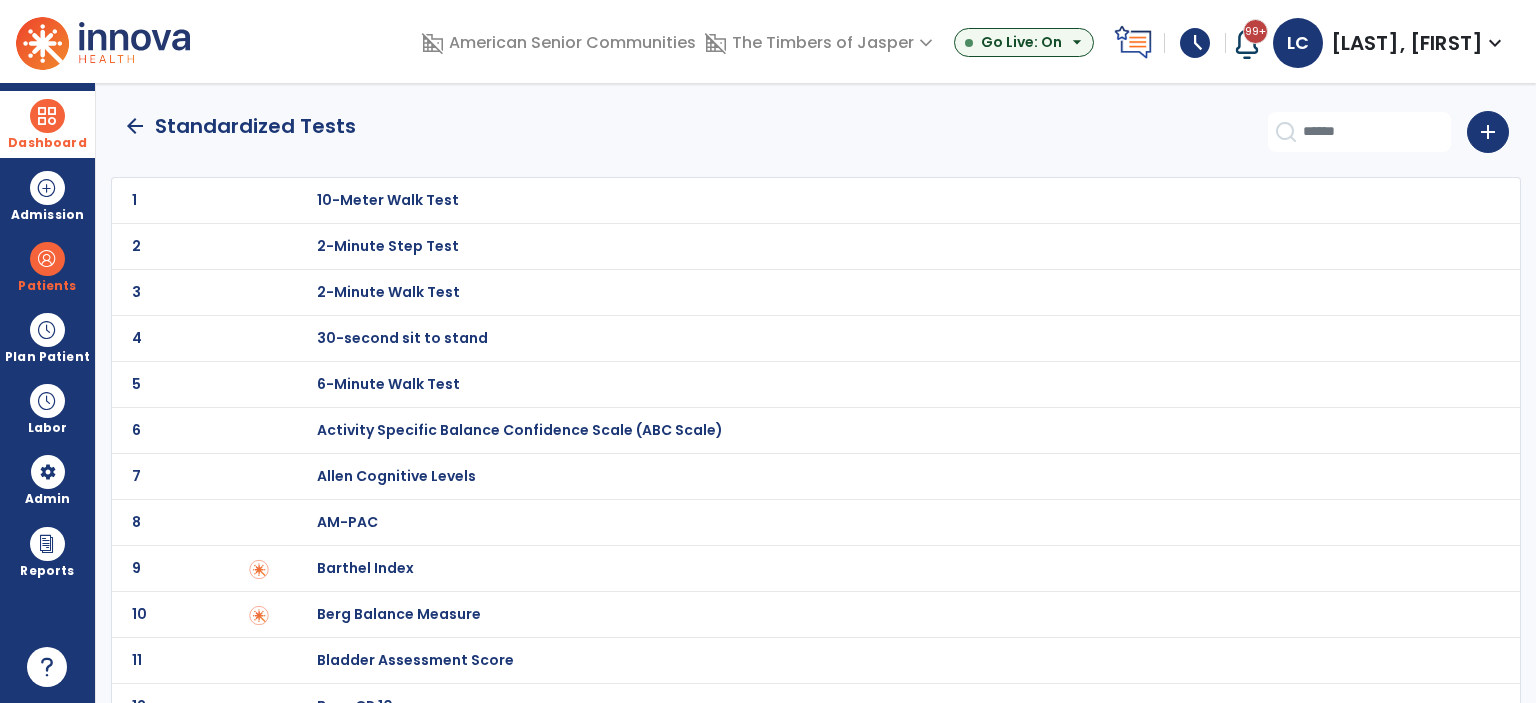 click on "30-second sit to stand" at bounding box center (388, 200) 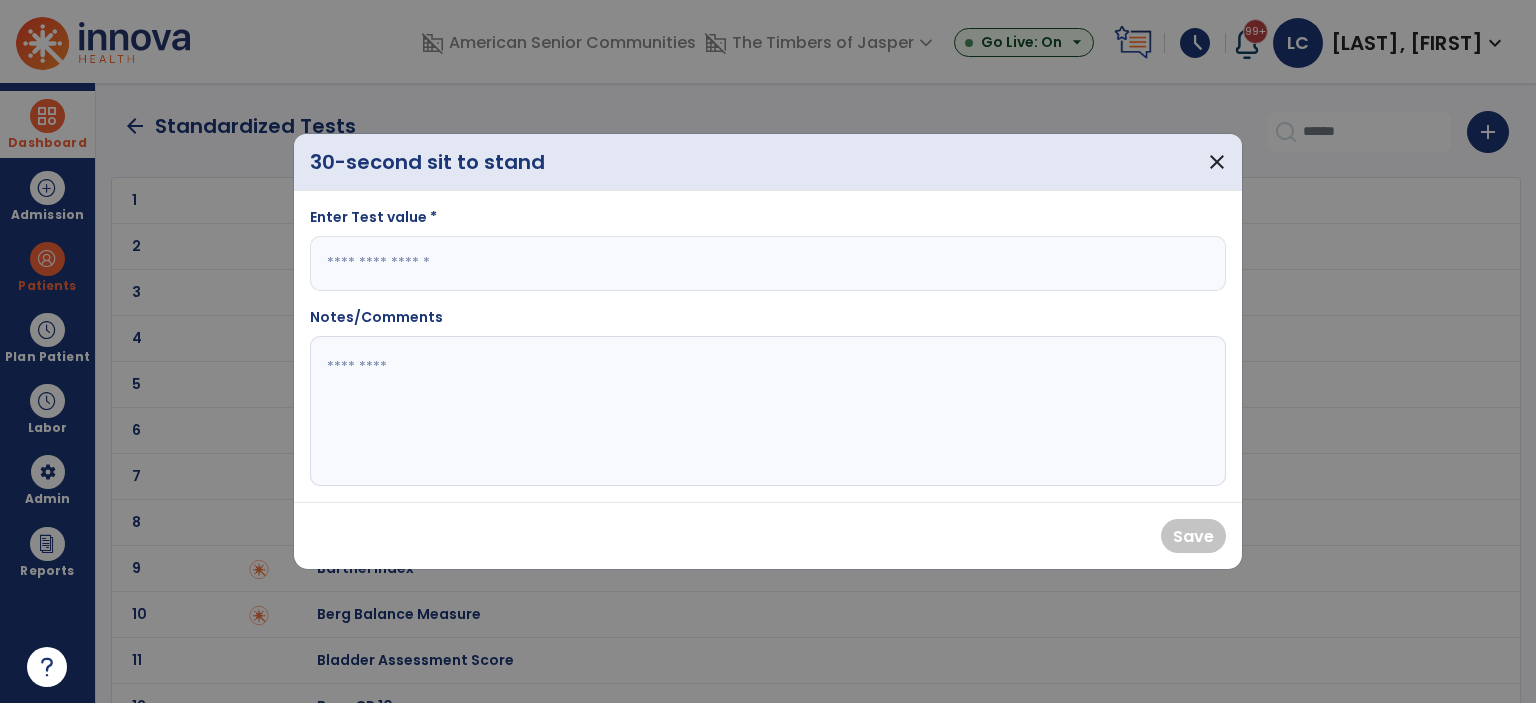 click at bounding box center (768, 263) 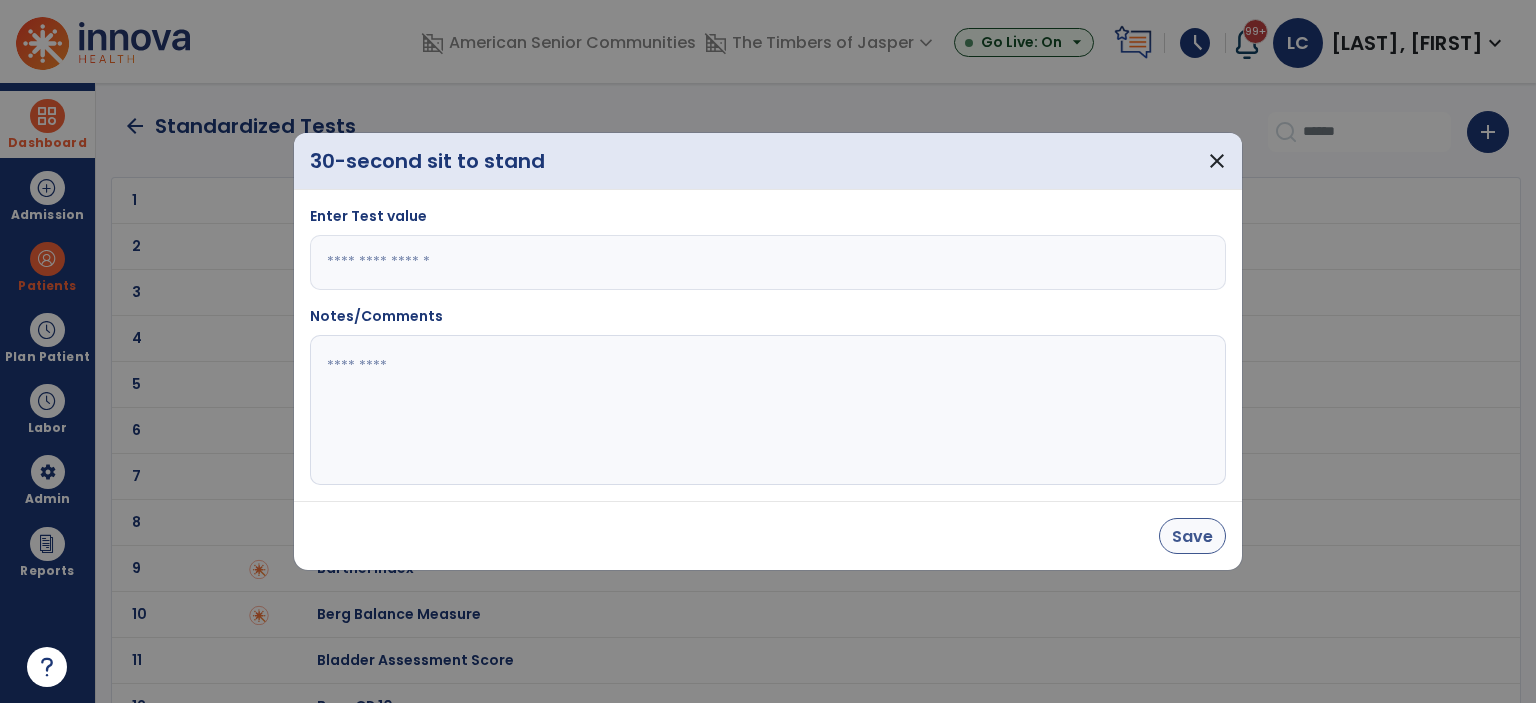 type on "*" 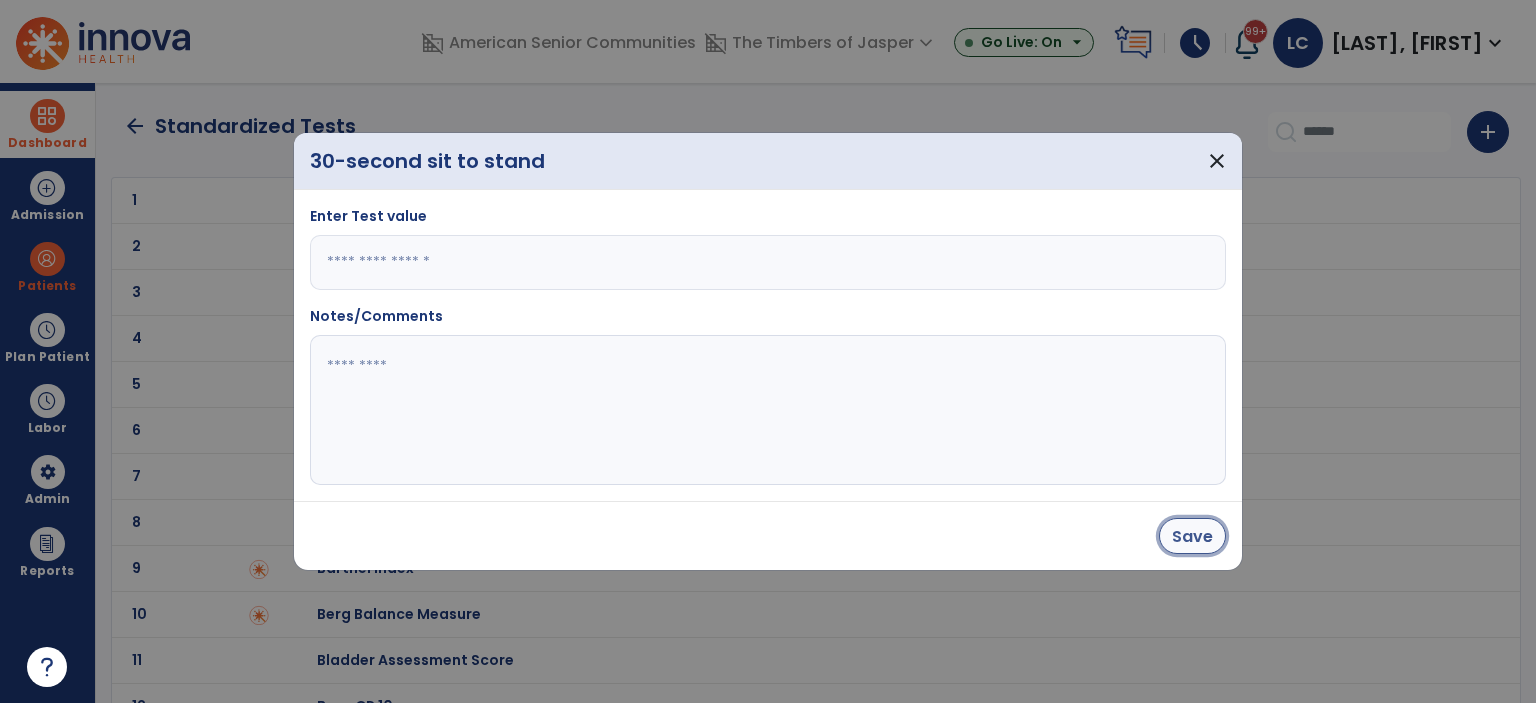 click on "Save" at bounding box center (1192, 536) 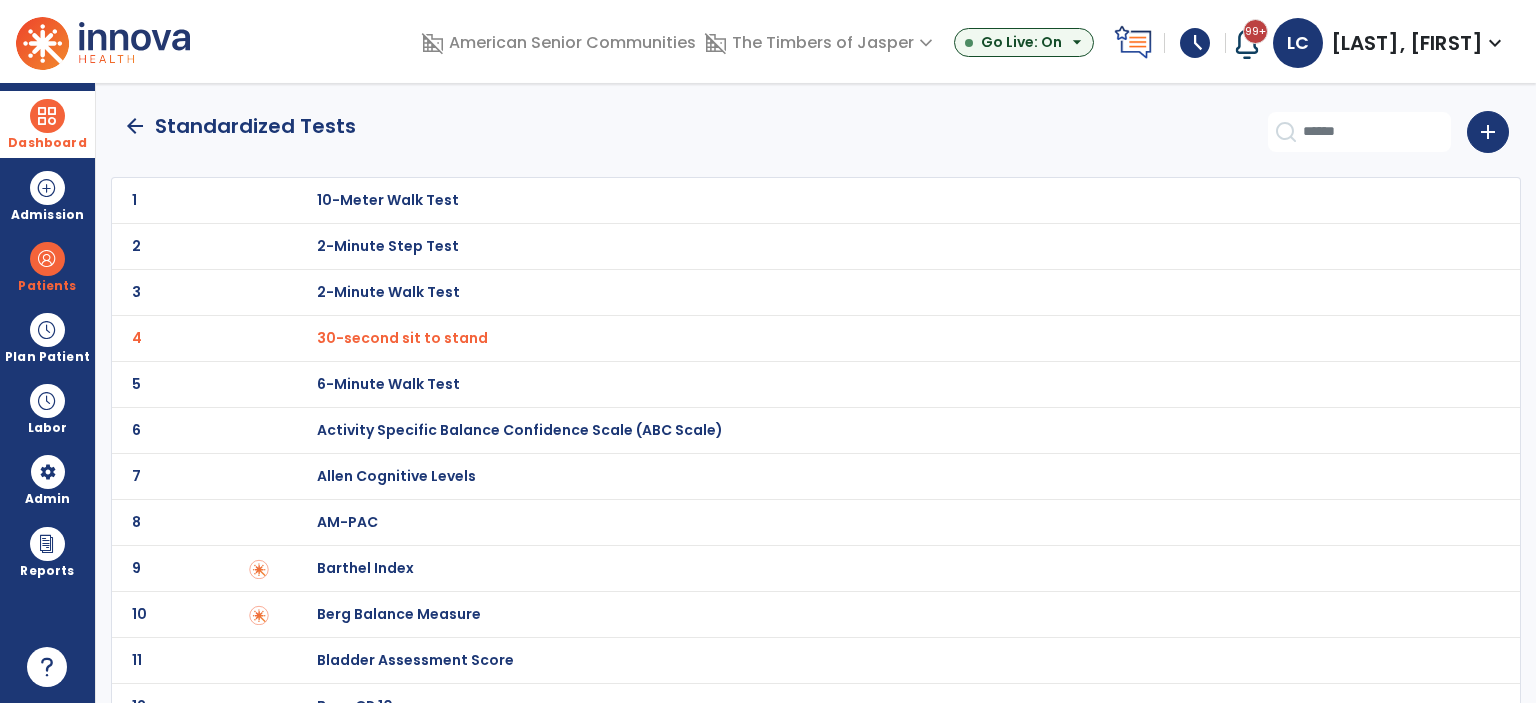 click on "arrow_back" 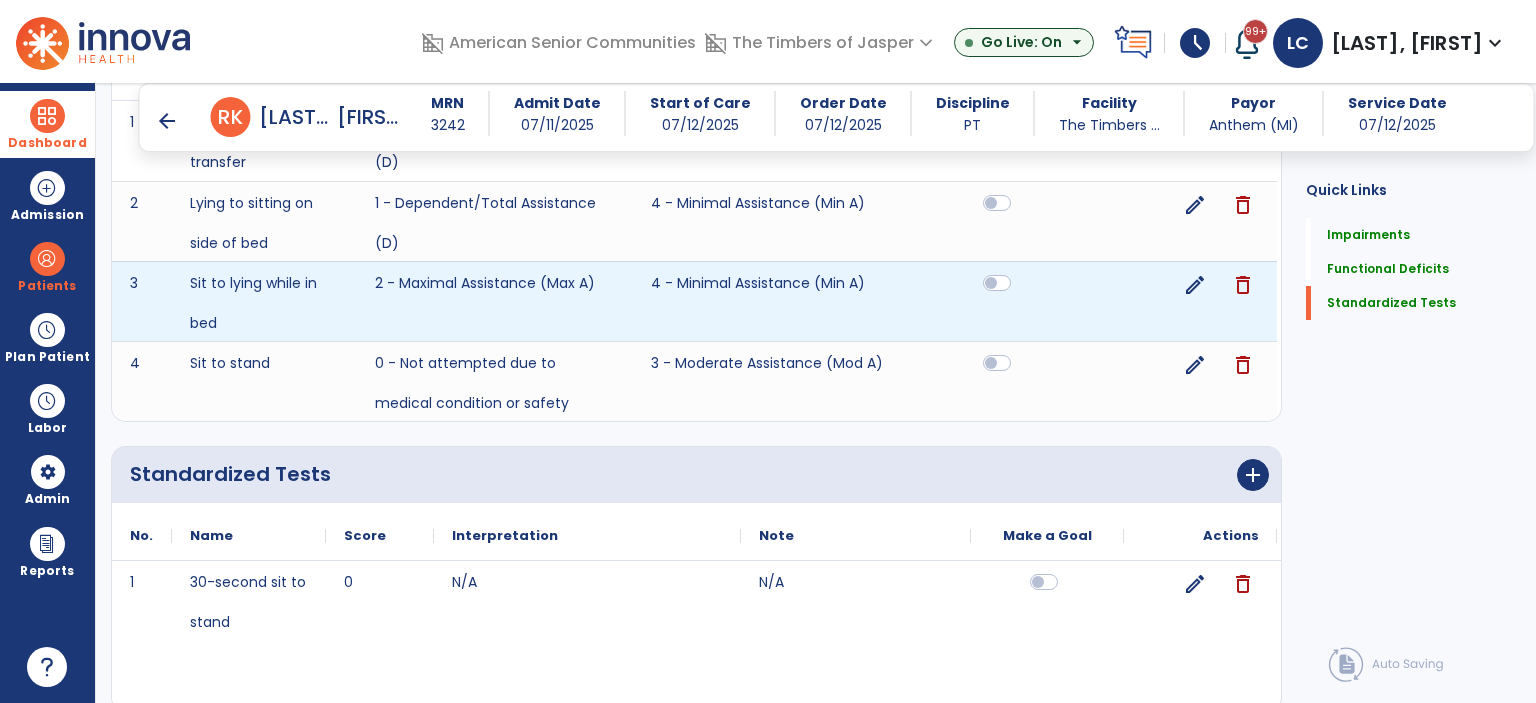 scroll, scrollTop: 759, scrollLeft: 0, axis: vertical 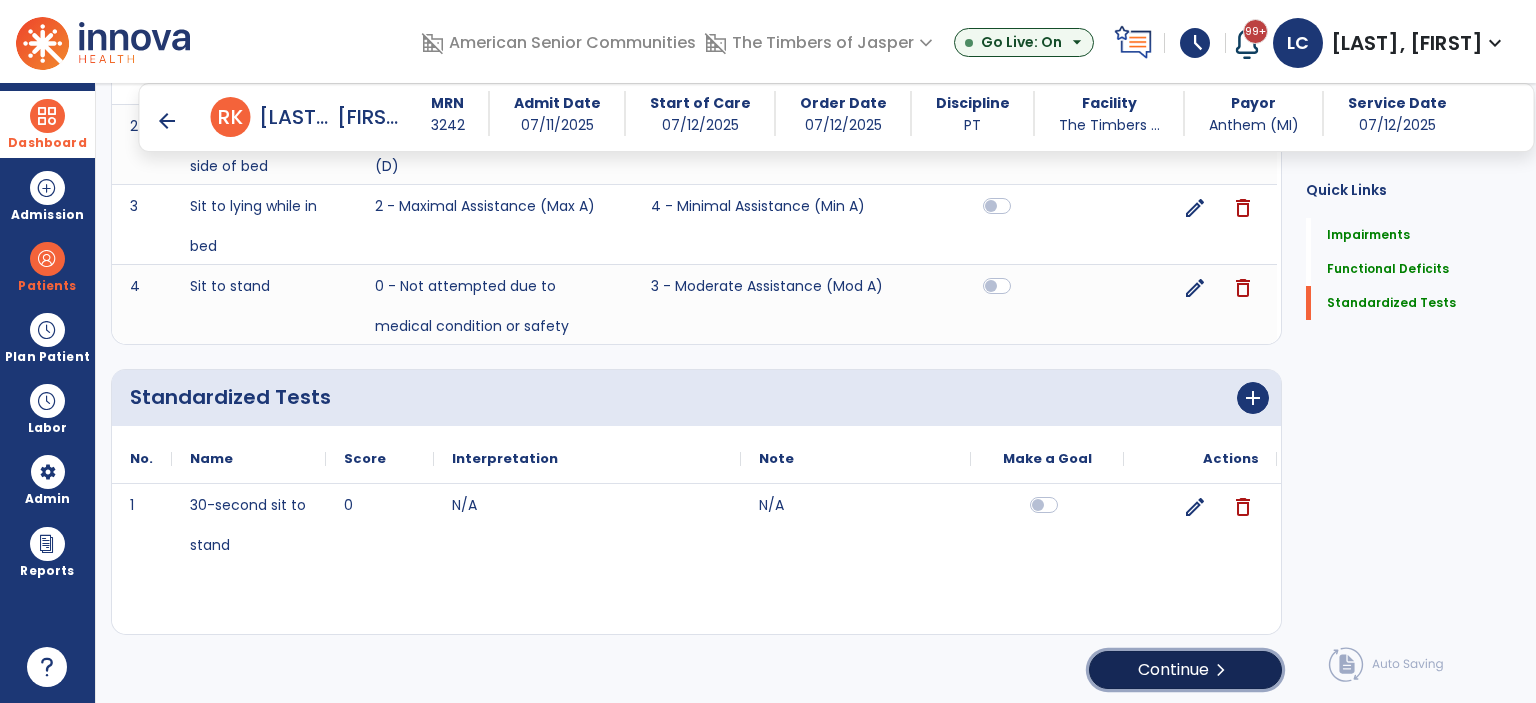 click on "Continue  chevron_right" 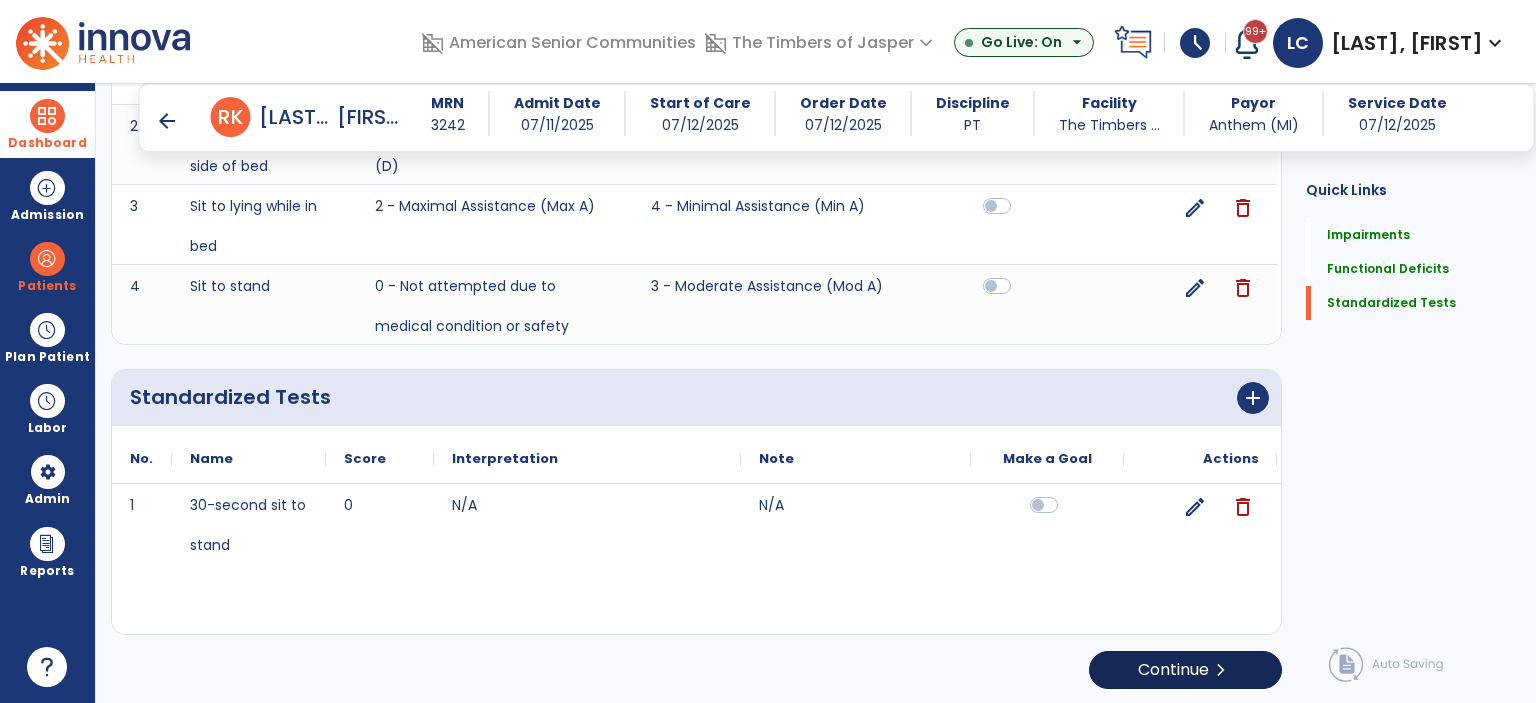 scroll, scrollTop: 0, scrollLeft: 0, axis: both 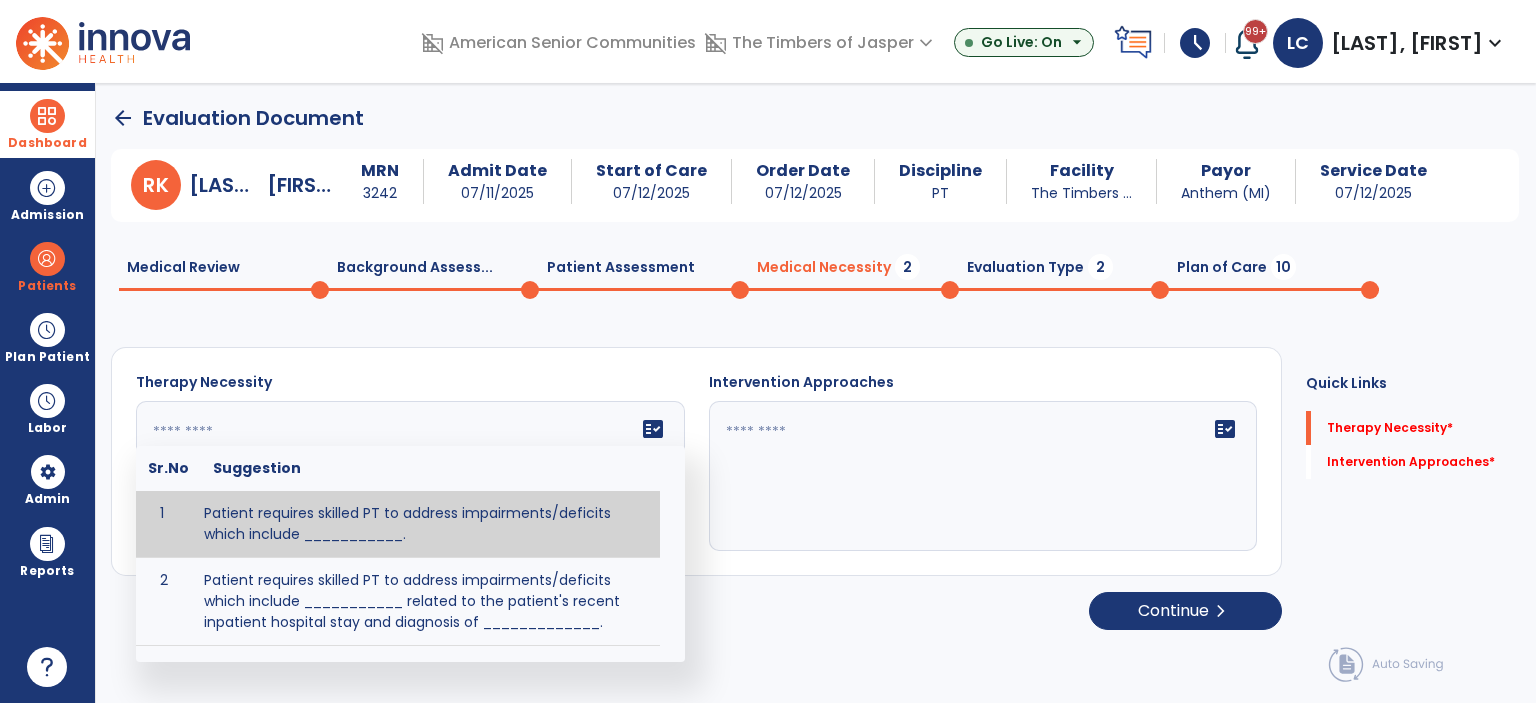 click on "fact_check  Sr.No Suggestion 1 Patient requires skilled PT to address impairments/deficits which include ___________. 2 Patient requires skilled PT to address impairments/deficits which include ___________ related to the patient's recent inpatient hospital stay and diagnosis of _____________." 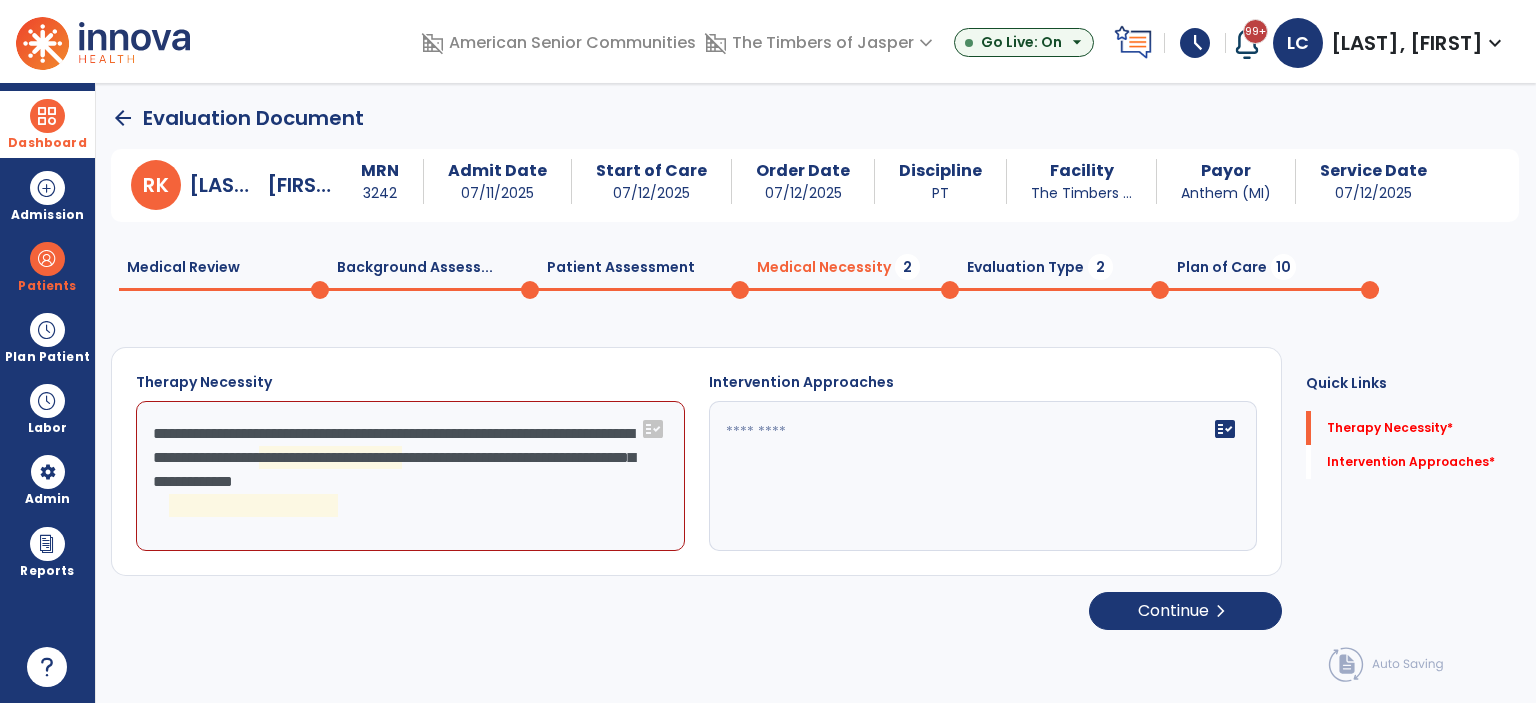 click on "**********" 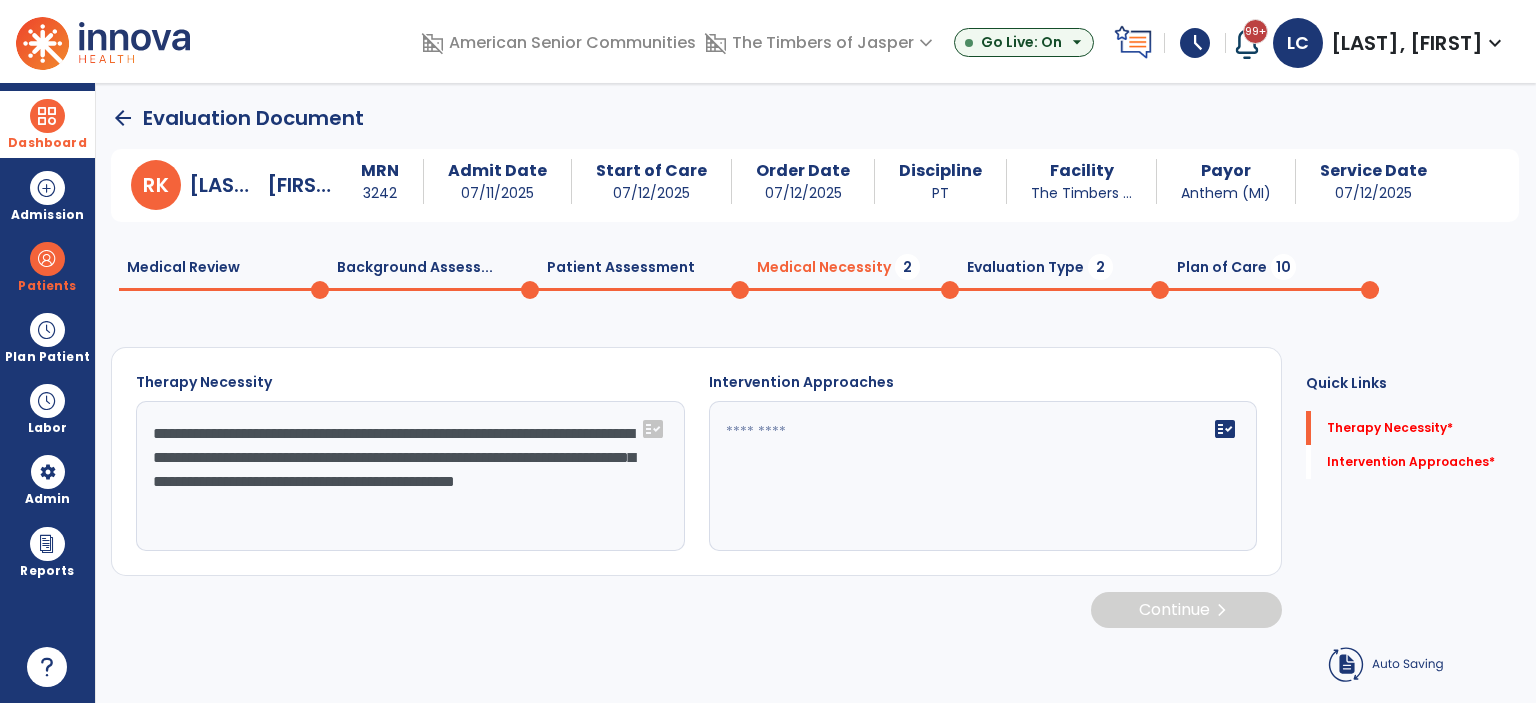 type on "**********" 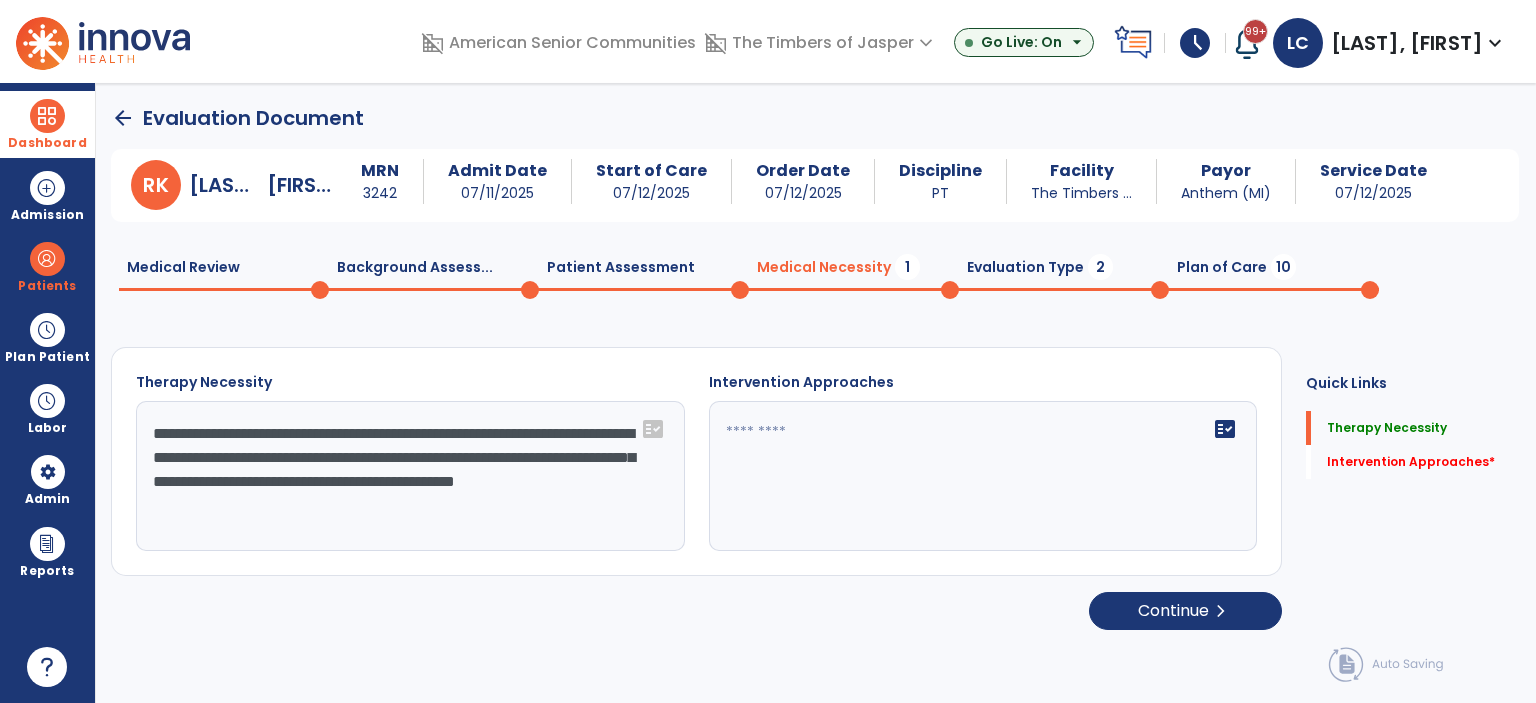 click on "fact_check" 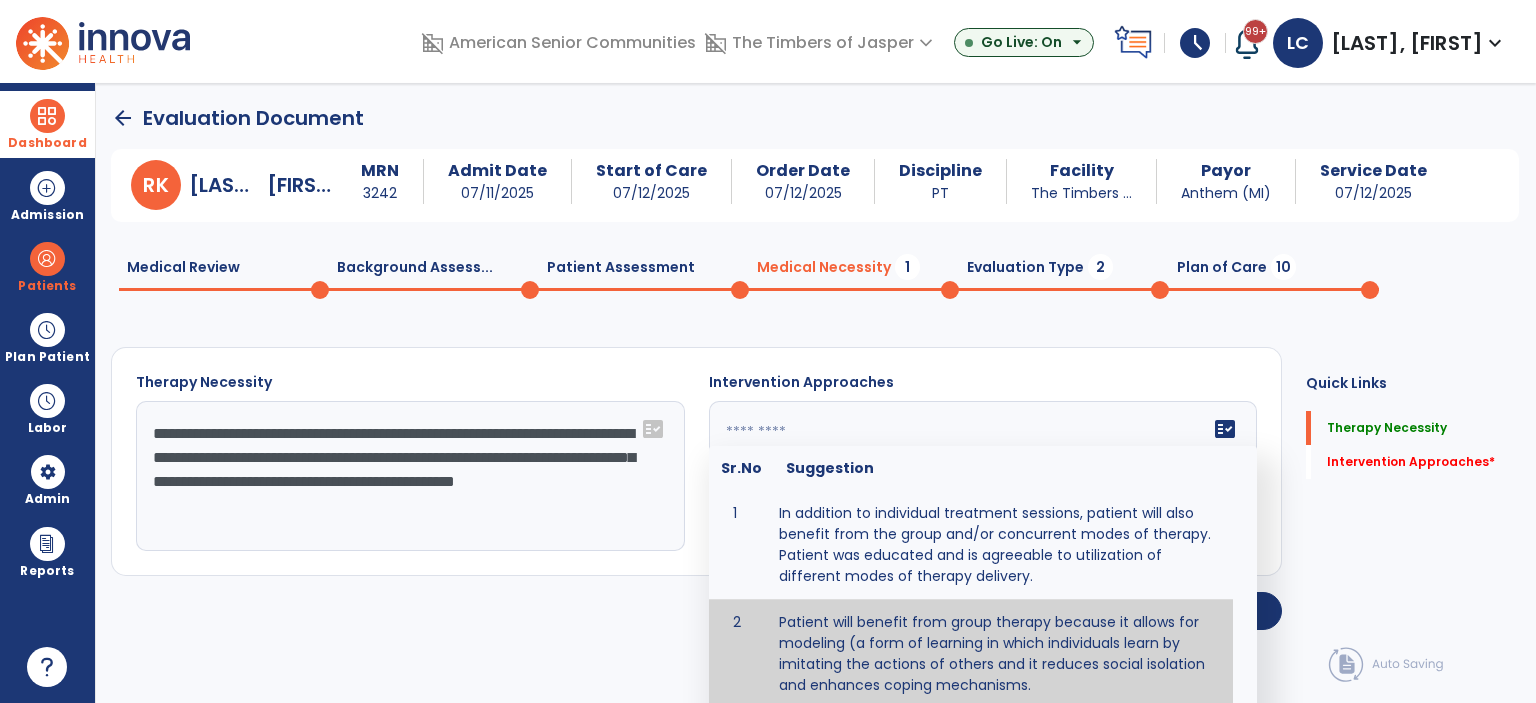 type on "**********" 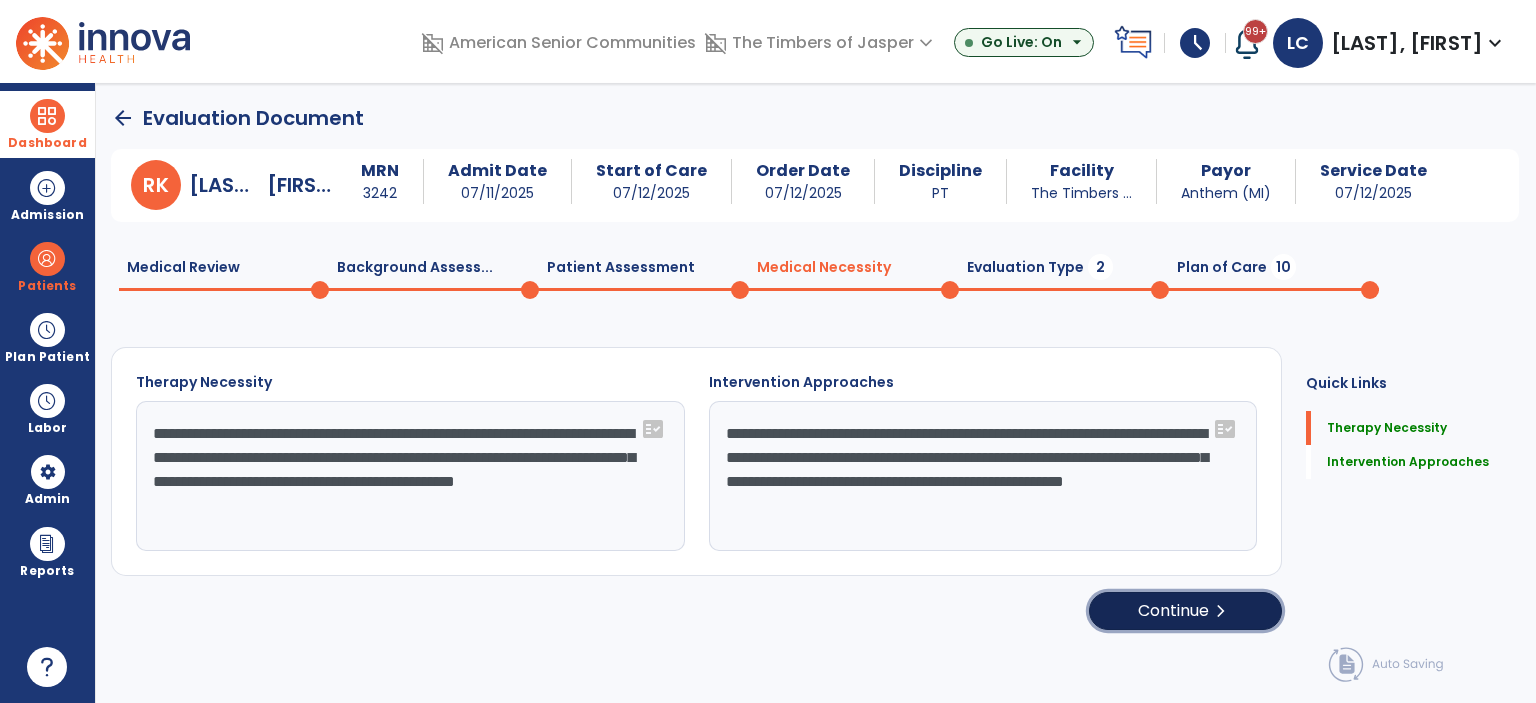 click on "Continue  chevron_right" 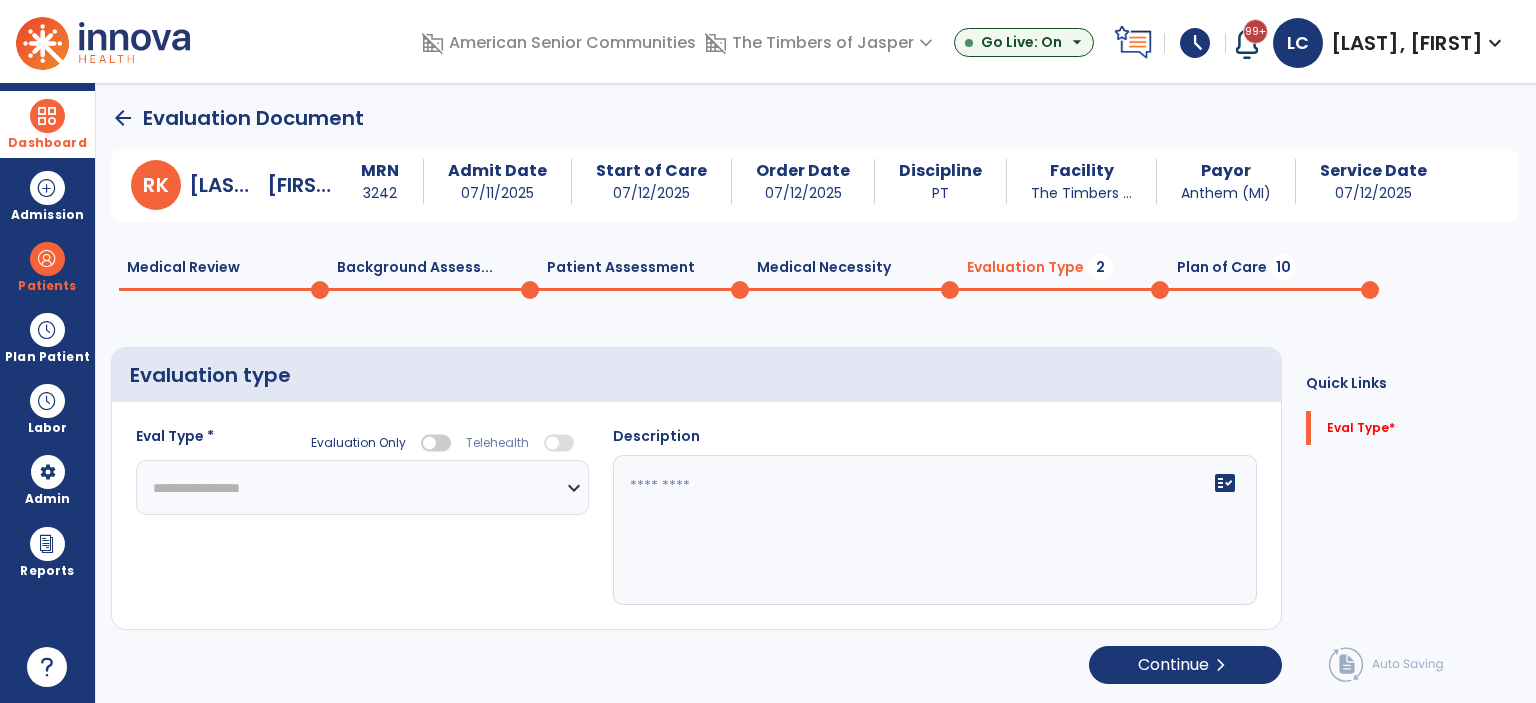 click on "**********" 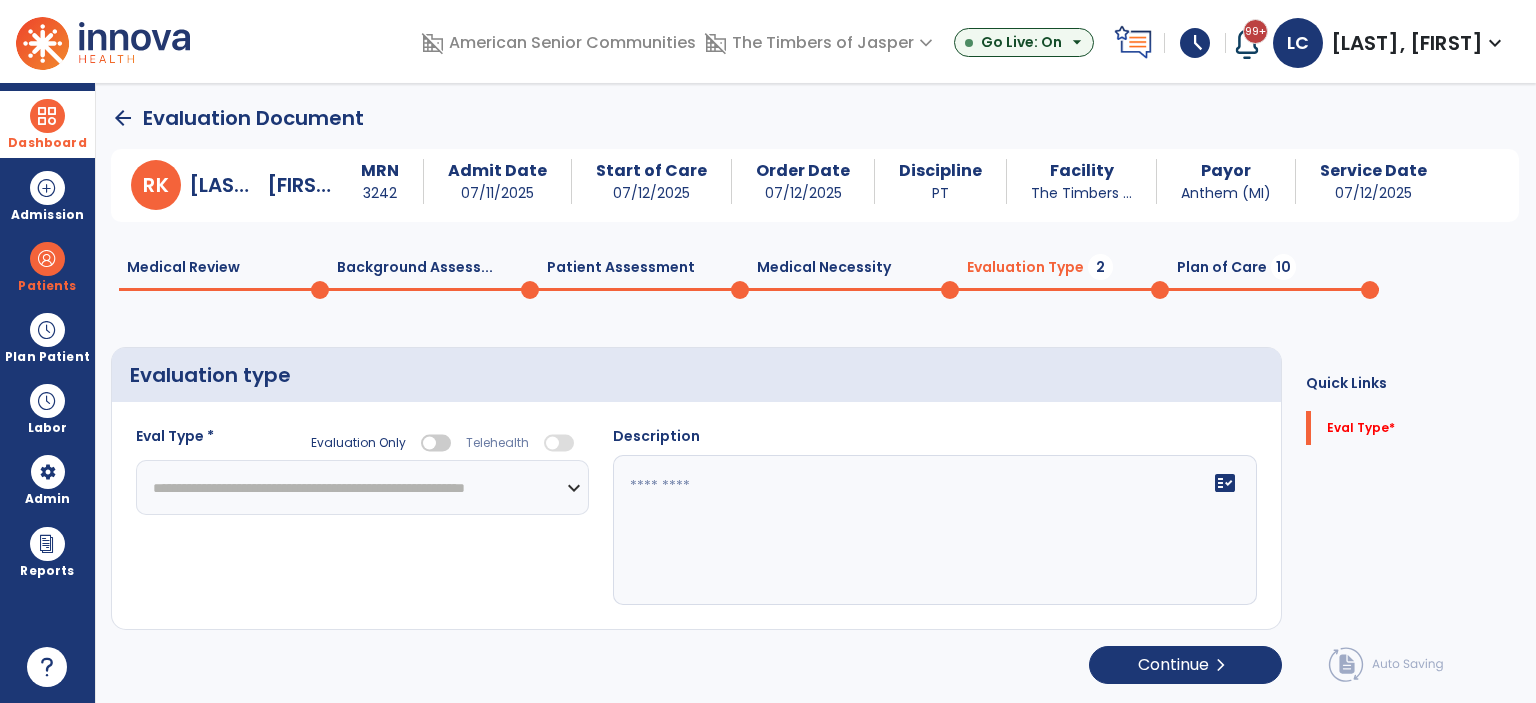 click on "**********" 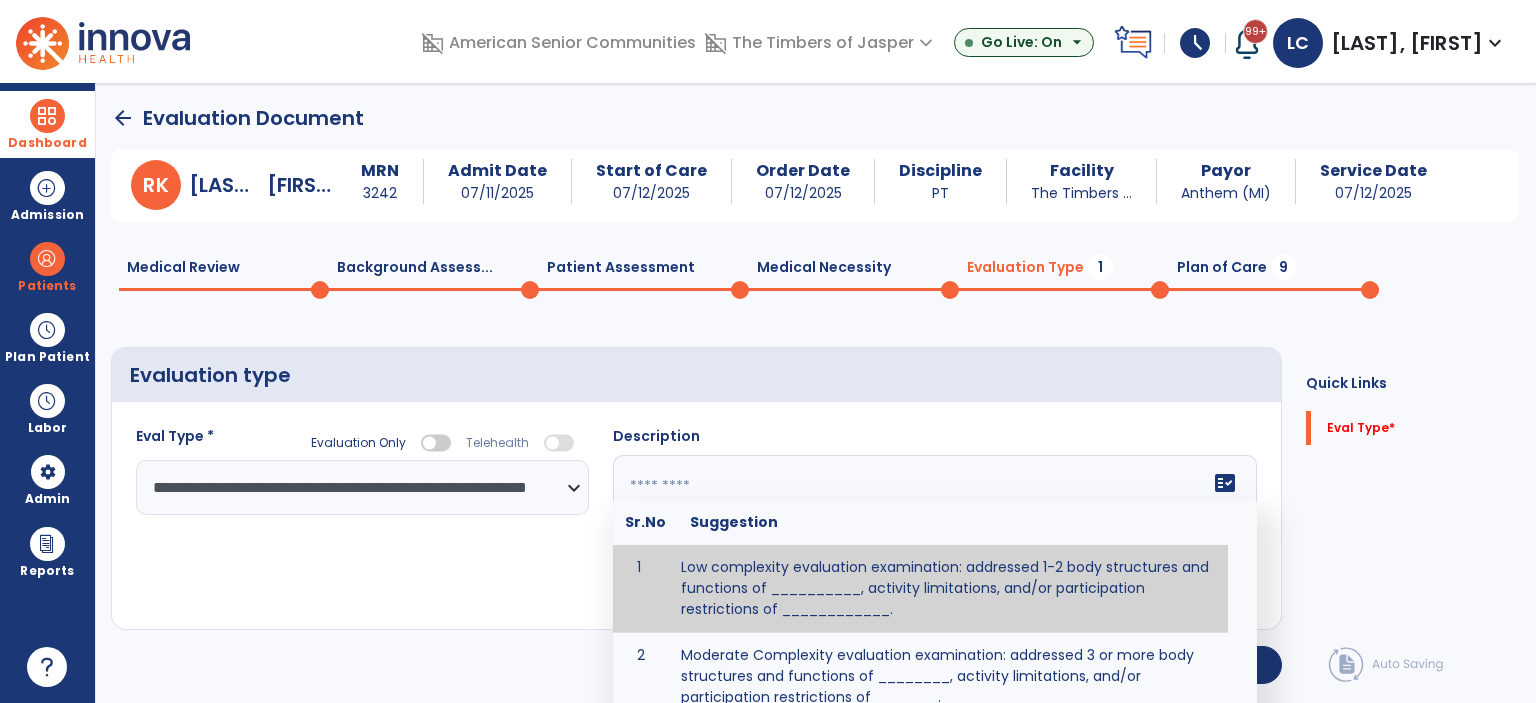 click on "fact_check  Sr.No Suggestion 1 Low complexity evaluation examination: addressed 1-2 body structures and functions of __________, activity limitations, and/or participation restrictions of ____________. 2 Moderate Complexity evaluation examination: addressed 3 or more body structures and functions of ________, activity limitations, and/or participation restrictions of _______. 3 High Complexity evaluation examination: addressed 4 or more body structures and functions of _______, activity limitations, and/or participation restrictions of _________" 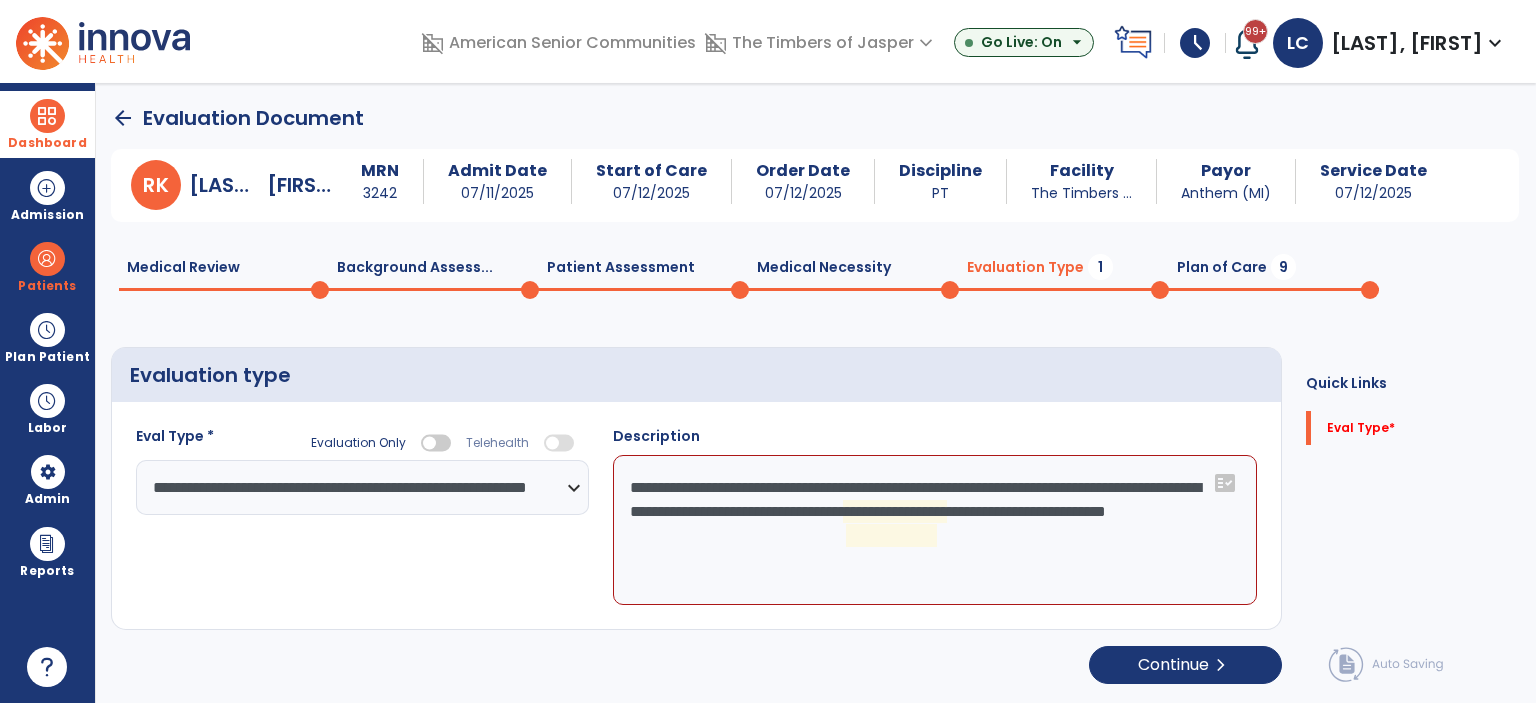 click on "**********" 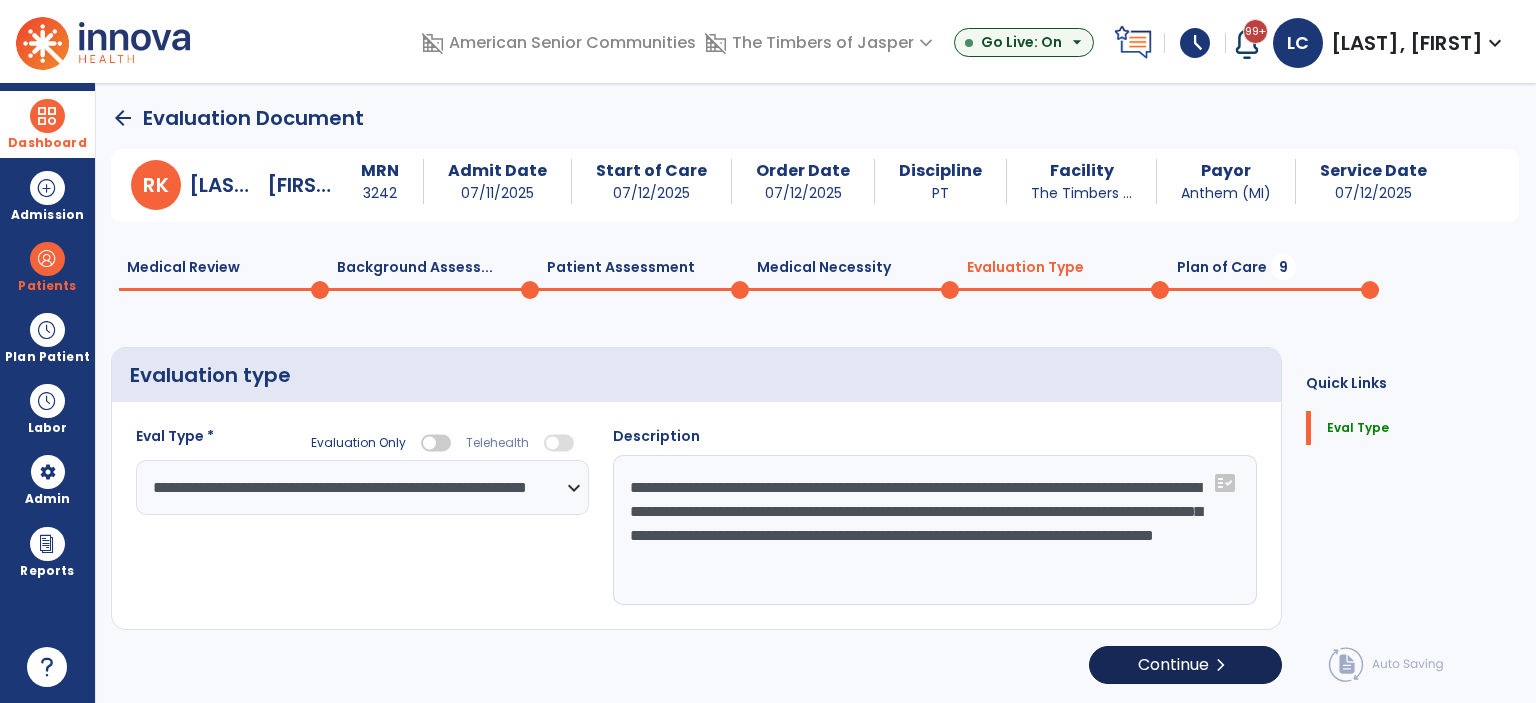 type on "**********" 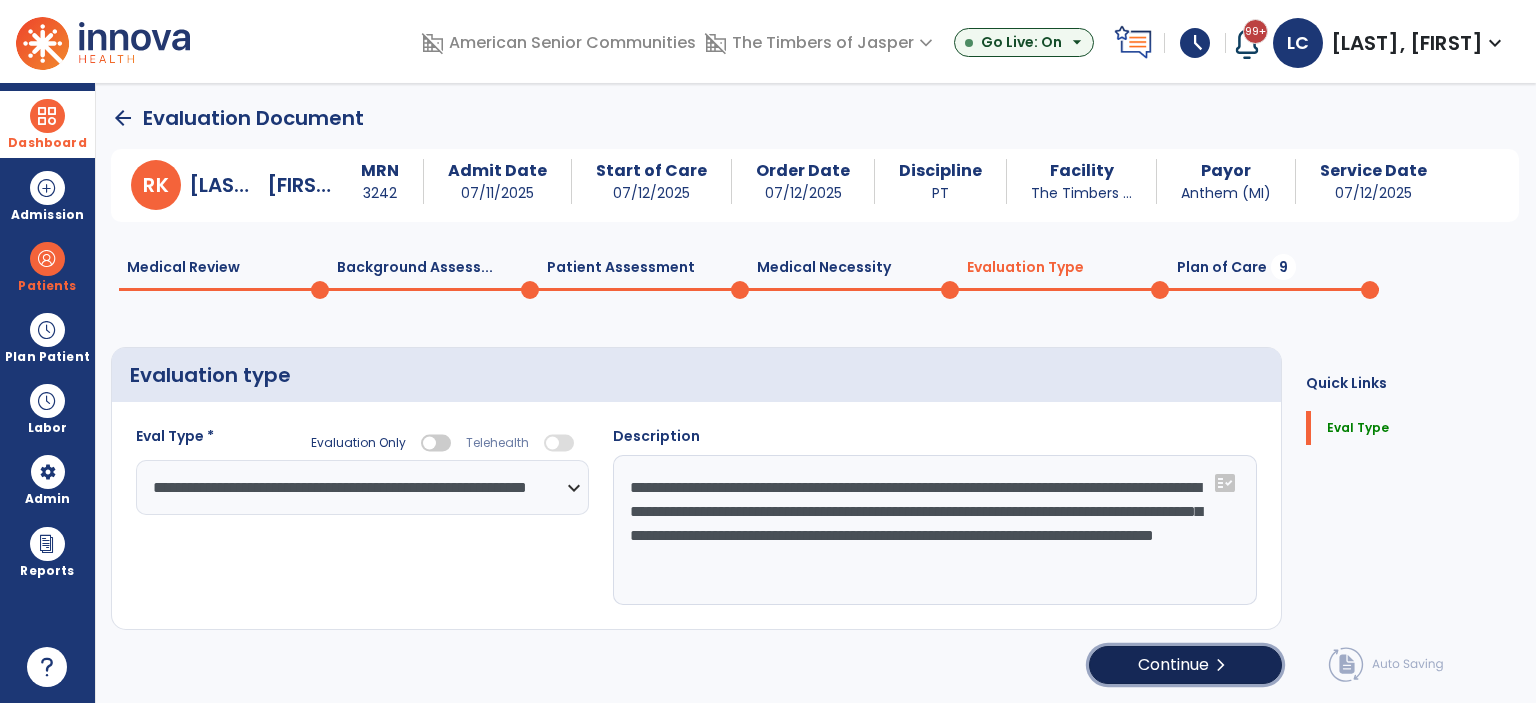 click on "Continue  chevron_right" 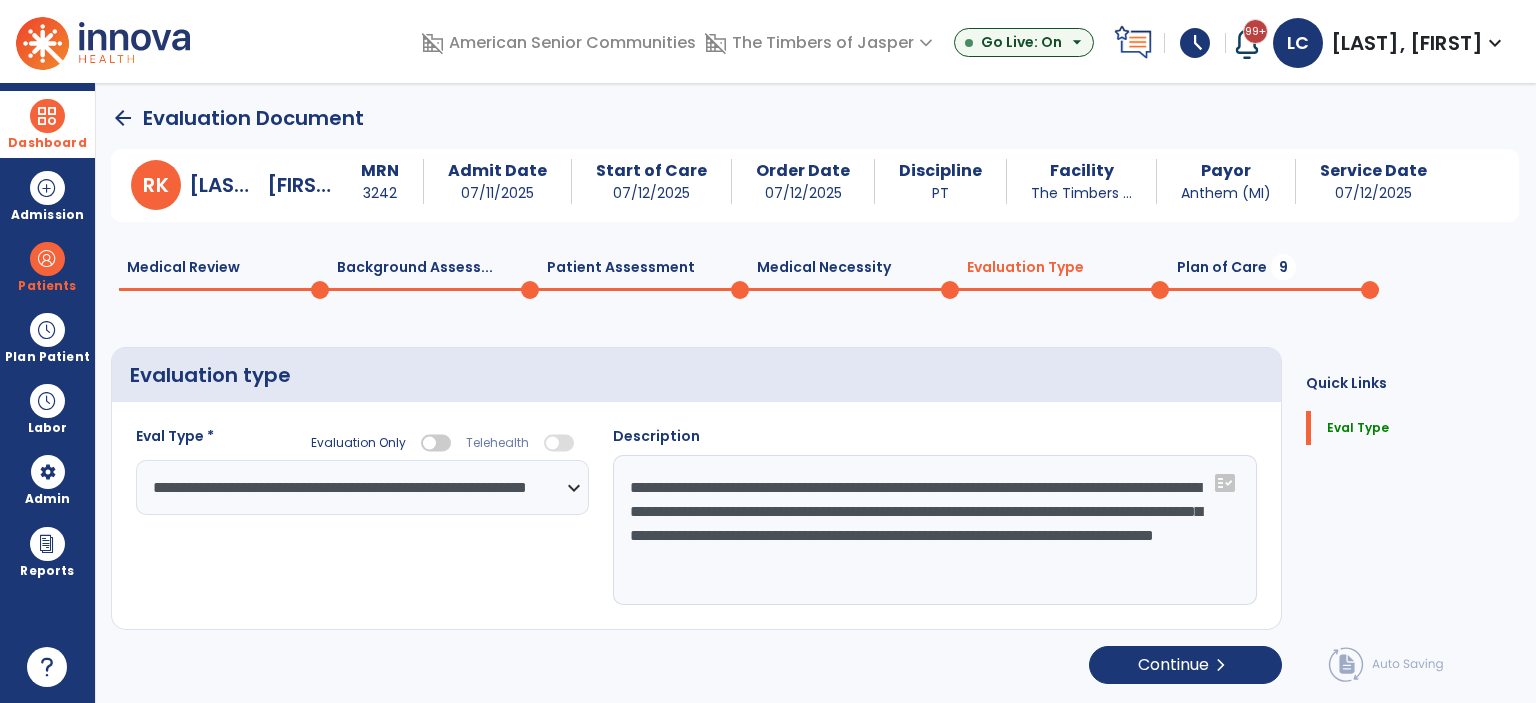 select on "*****" 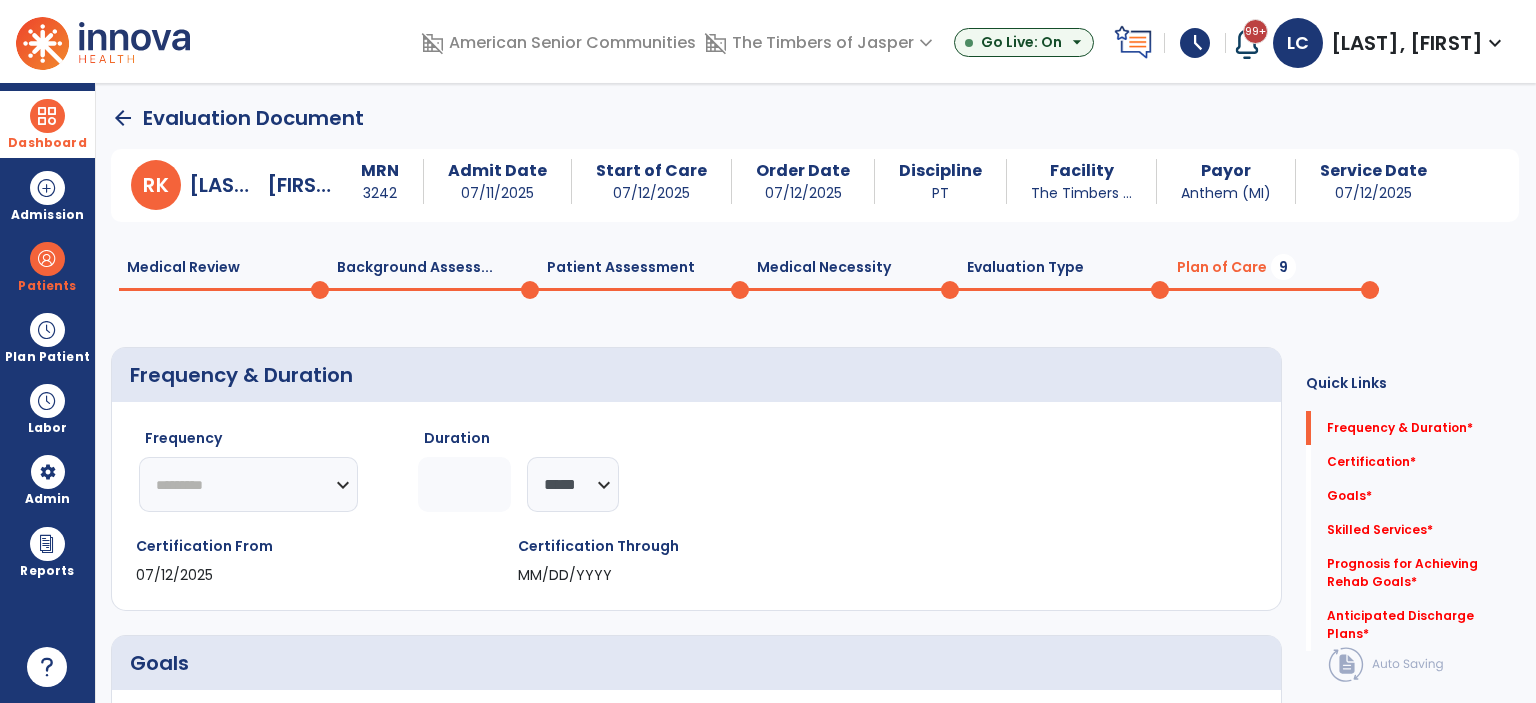 click on "********* ** ** ** ** ** ** **" 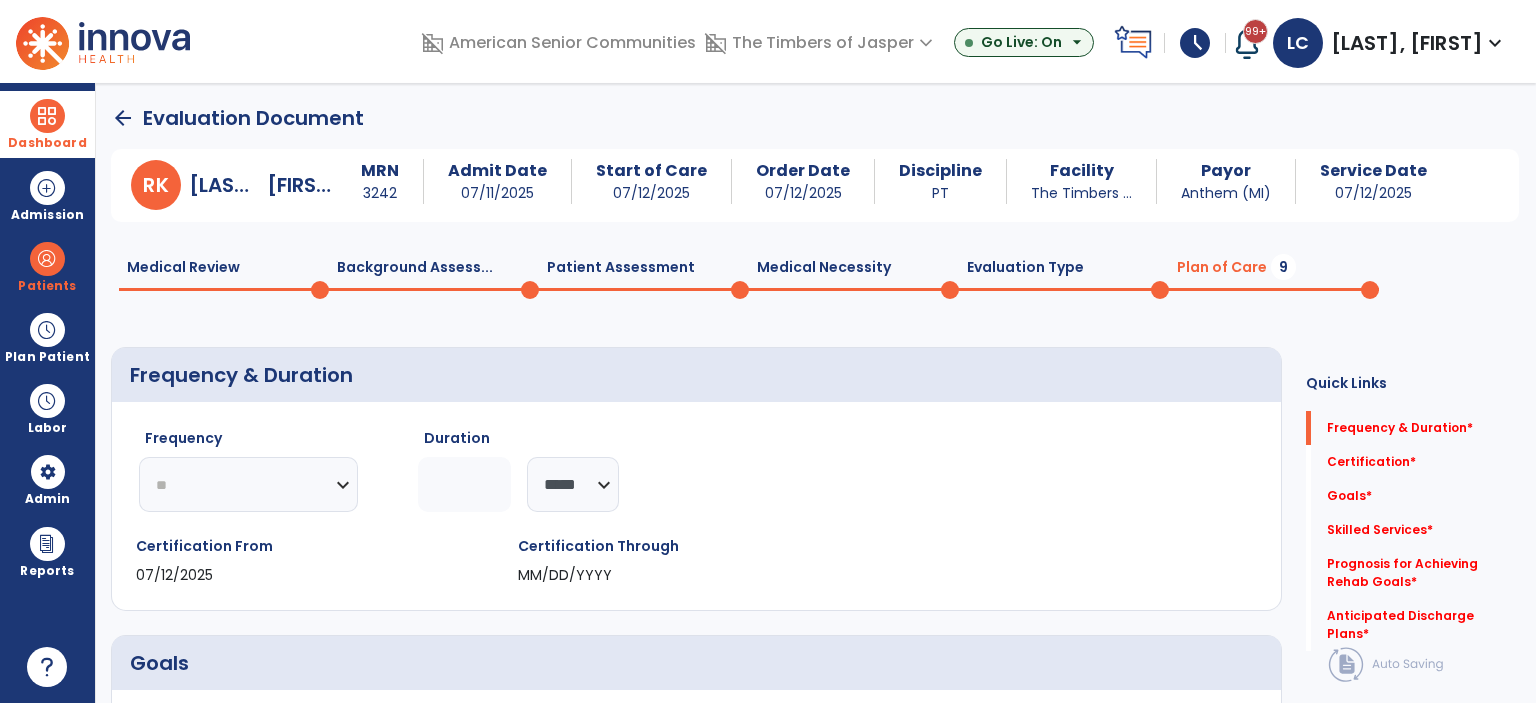 click on "********* ** ** ** ** ** ** **" 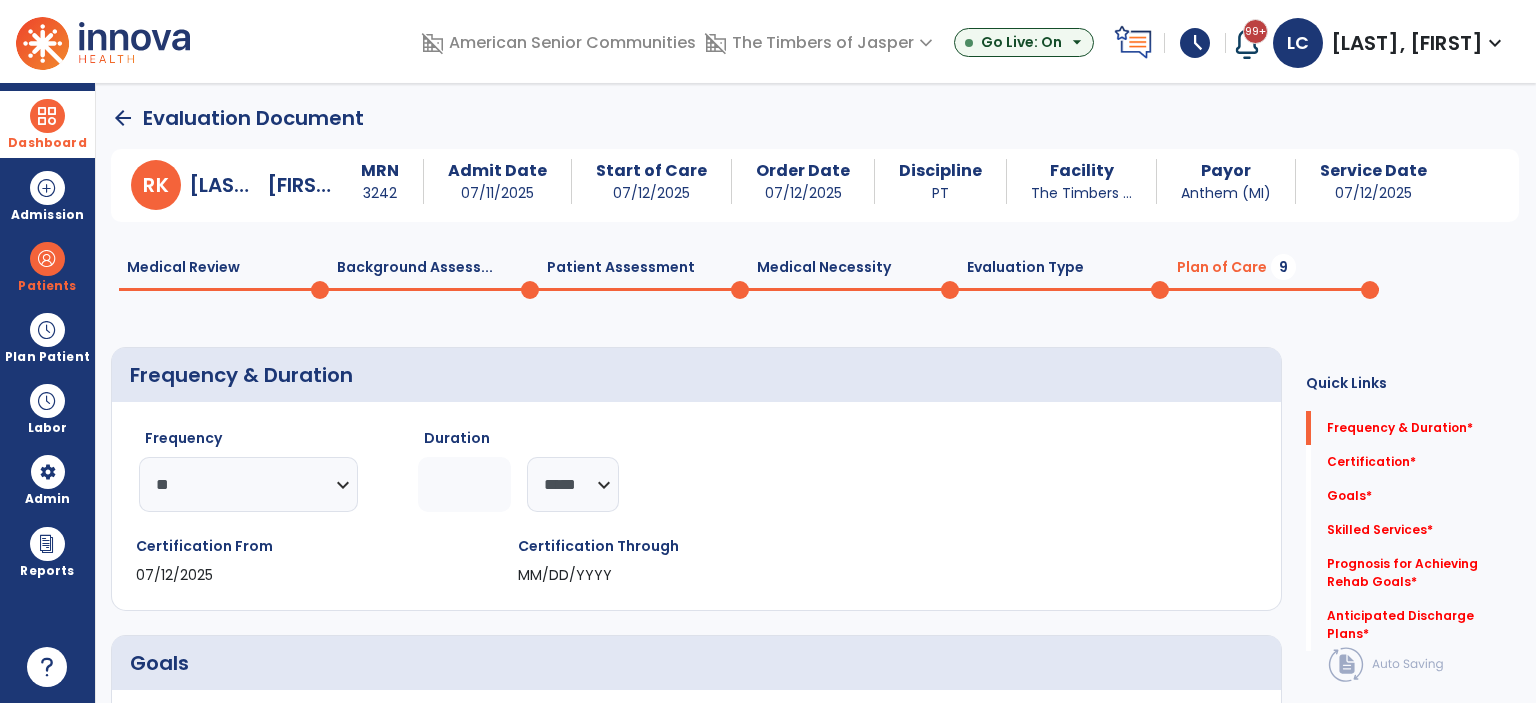drag, startPoint x: 536, startPoint y: 496, endPoint x: 513, endPoint y: 496, distance: 23 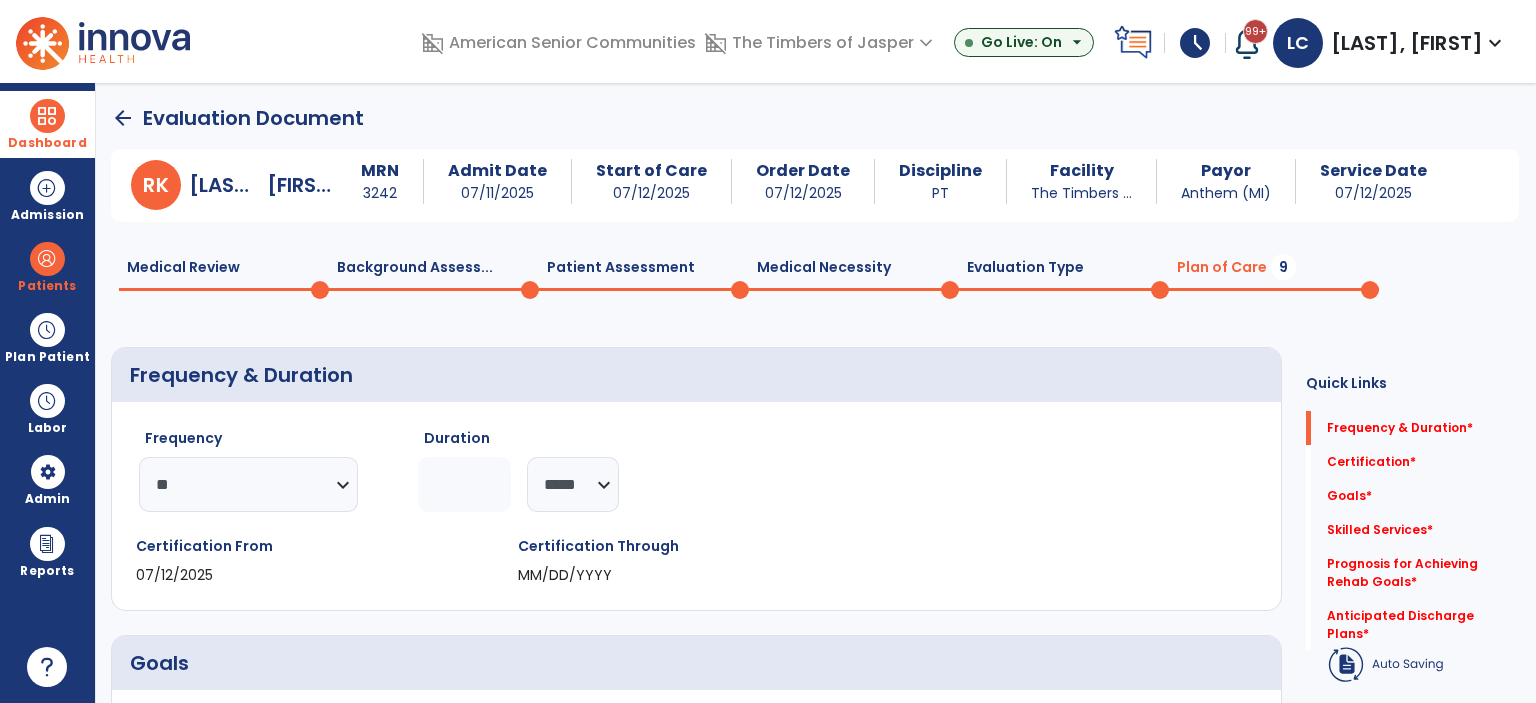 click 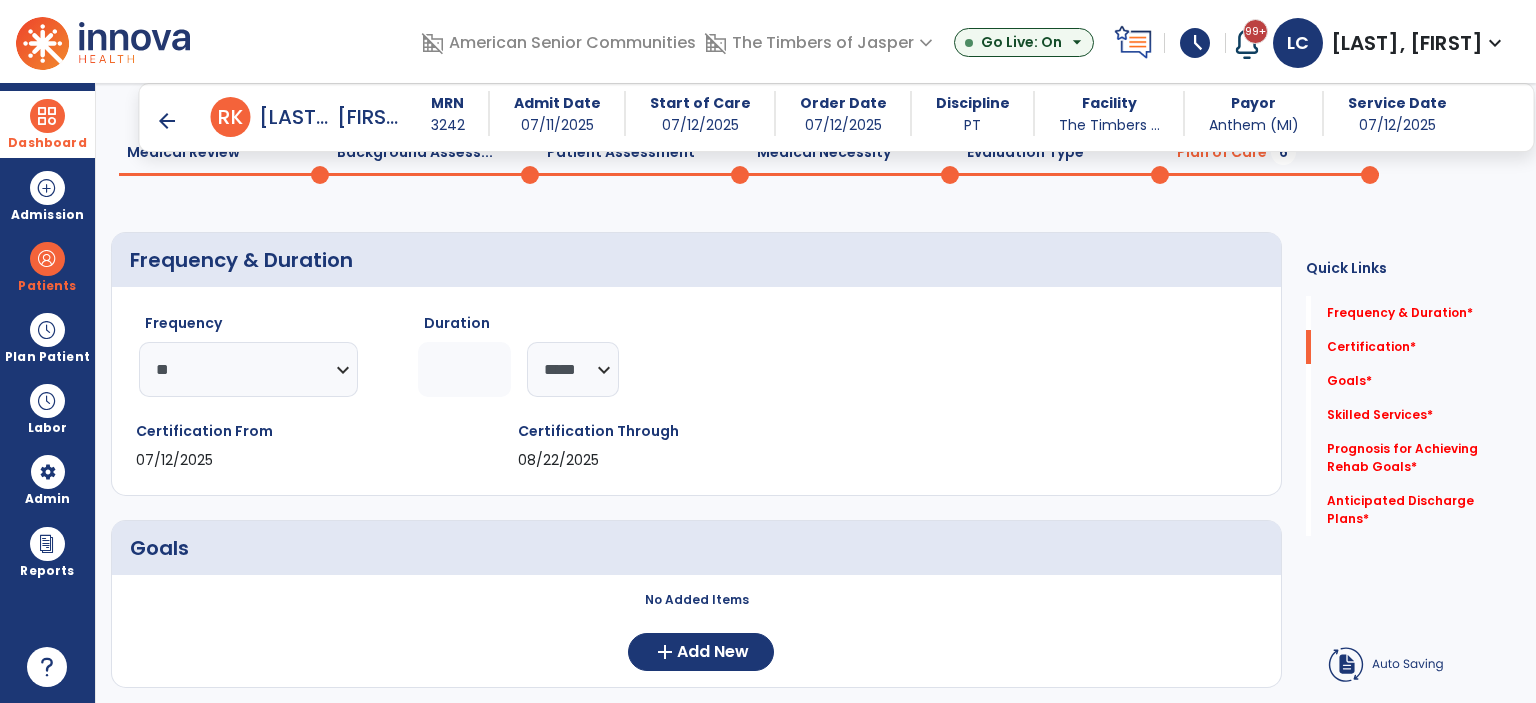 scroll, scrollTop: 300, scrollLeft: 0, axis: vertical 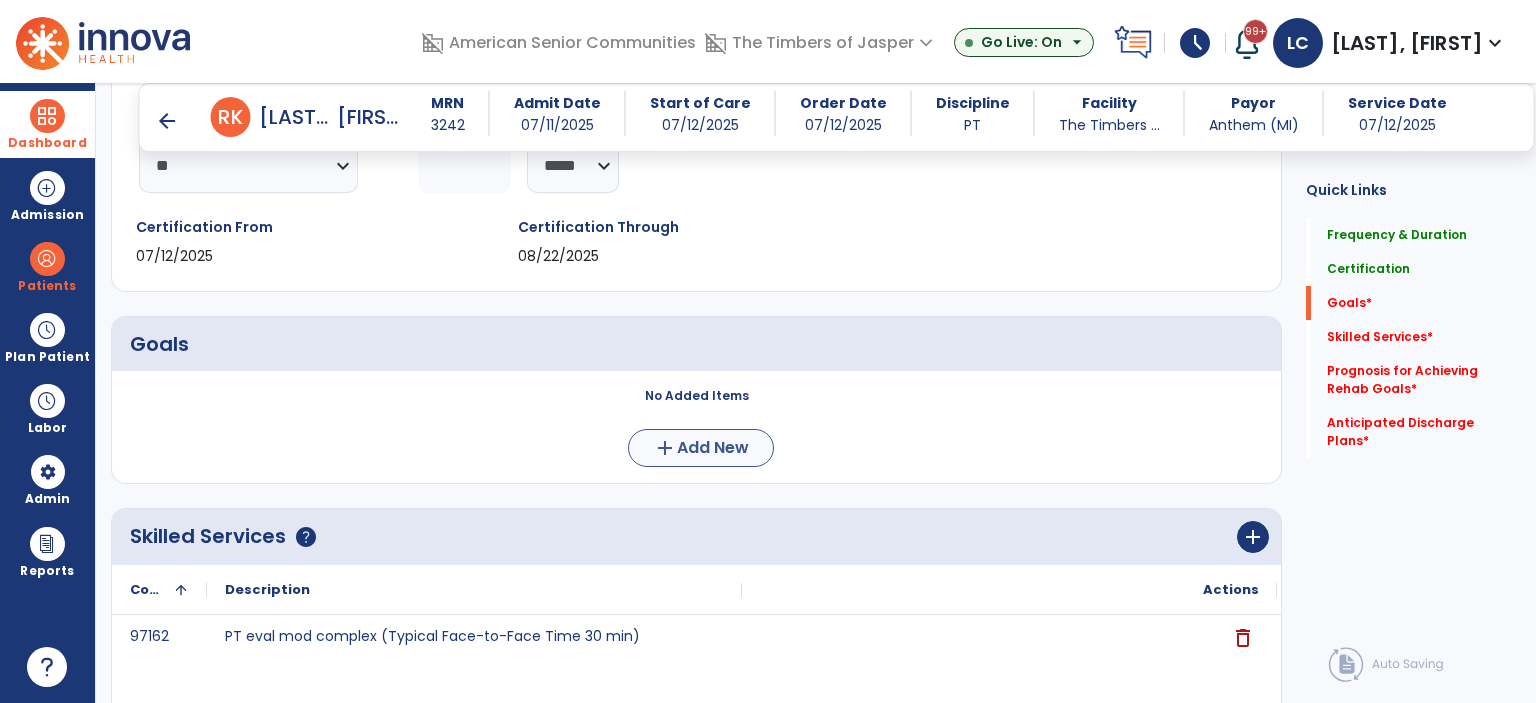 type on "*" 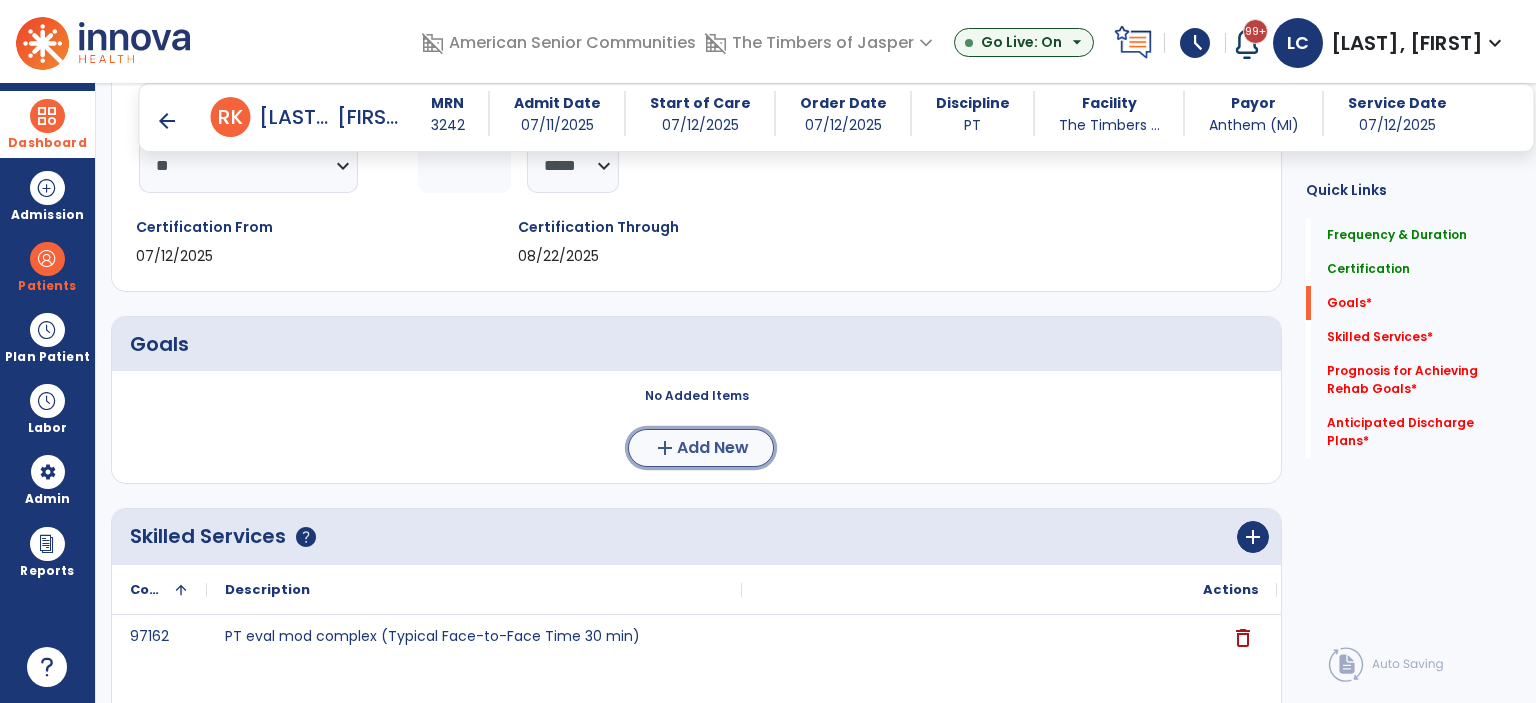 click on "add" at bounding box center [665, 448] 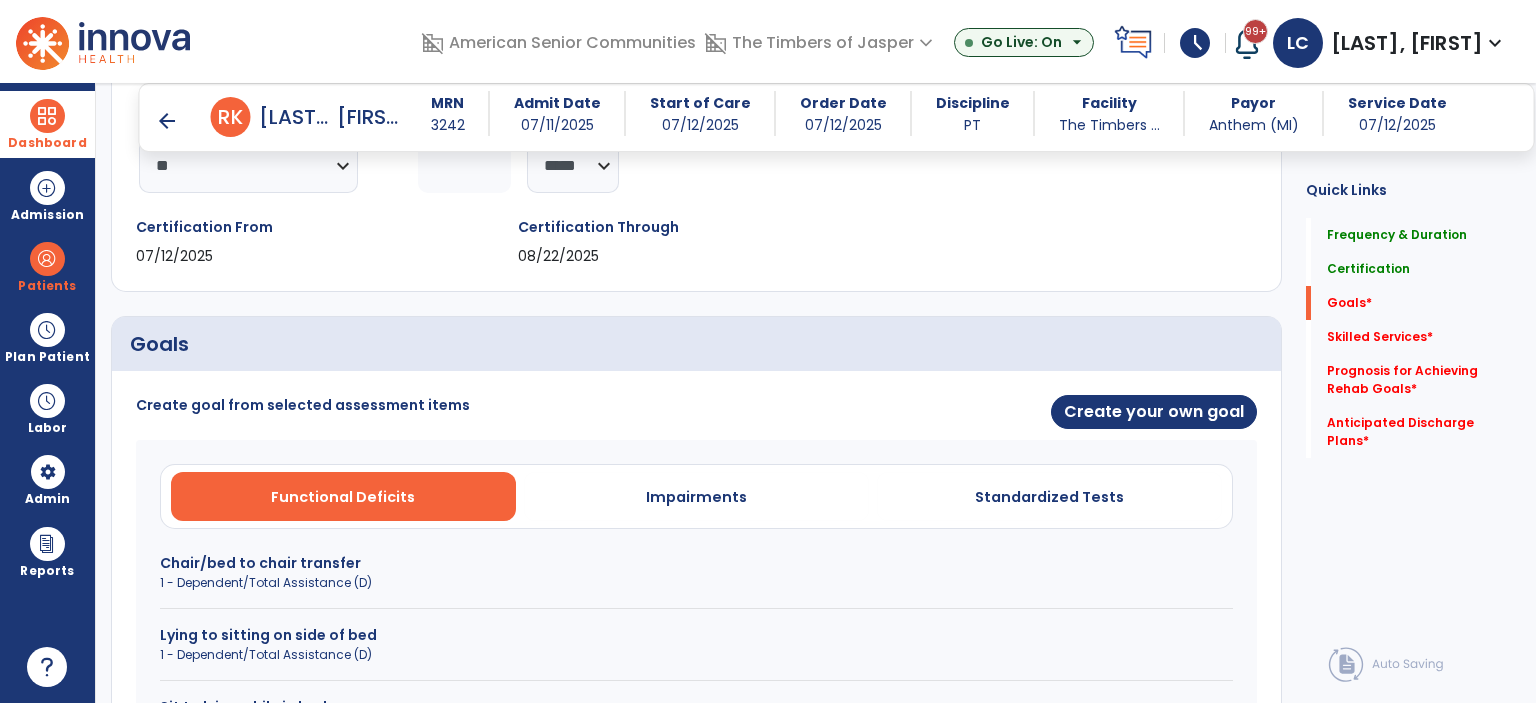 click on "1 - Dependent/Total Assistance (D)" at bounding box center (696, 583) 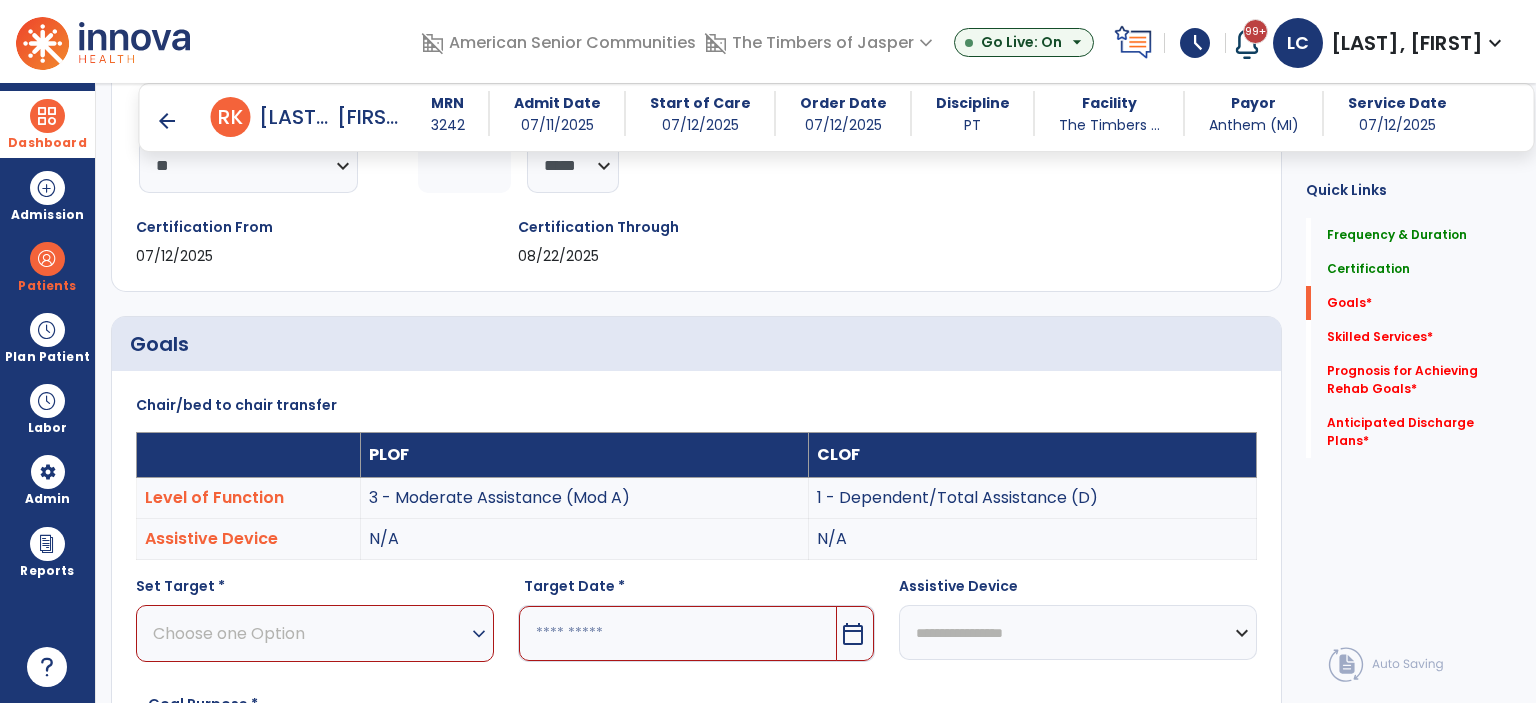 click on "Choose one Option" at bounding box center (310, 633) 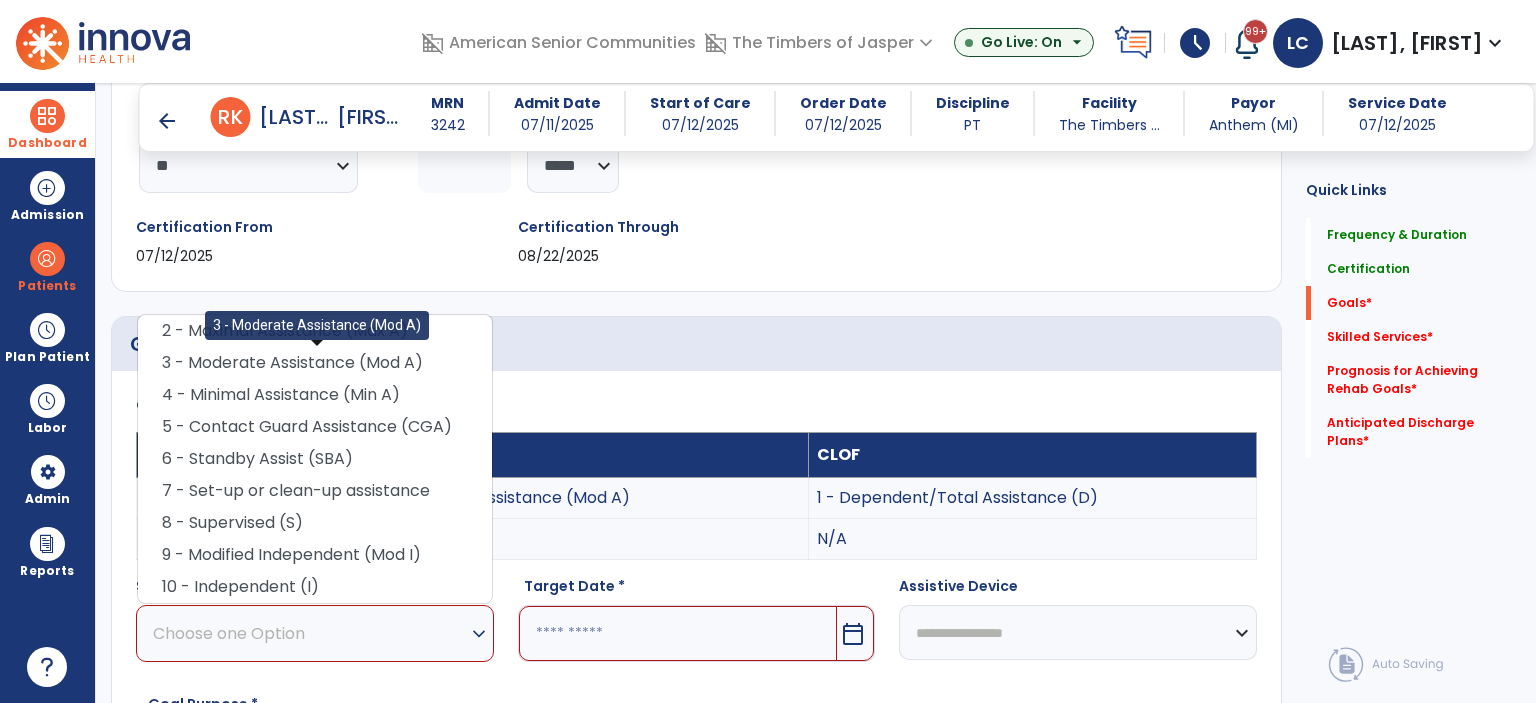 click on "3 - Moderate Assistance (Mod A)" at bounding box center [315, 363] 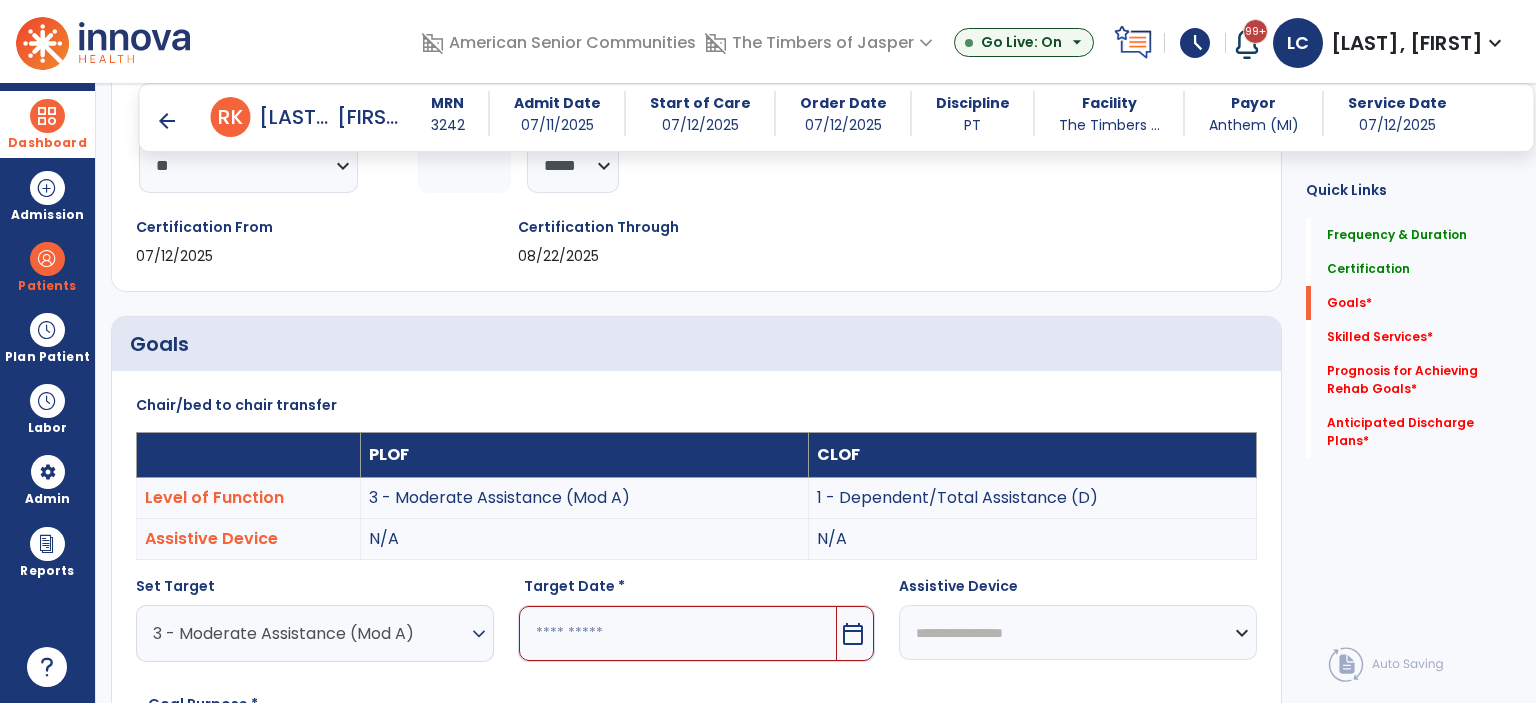 click on "calendar_today" at bounding box center (853, 634) 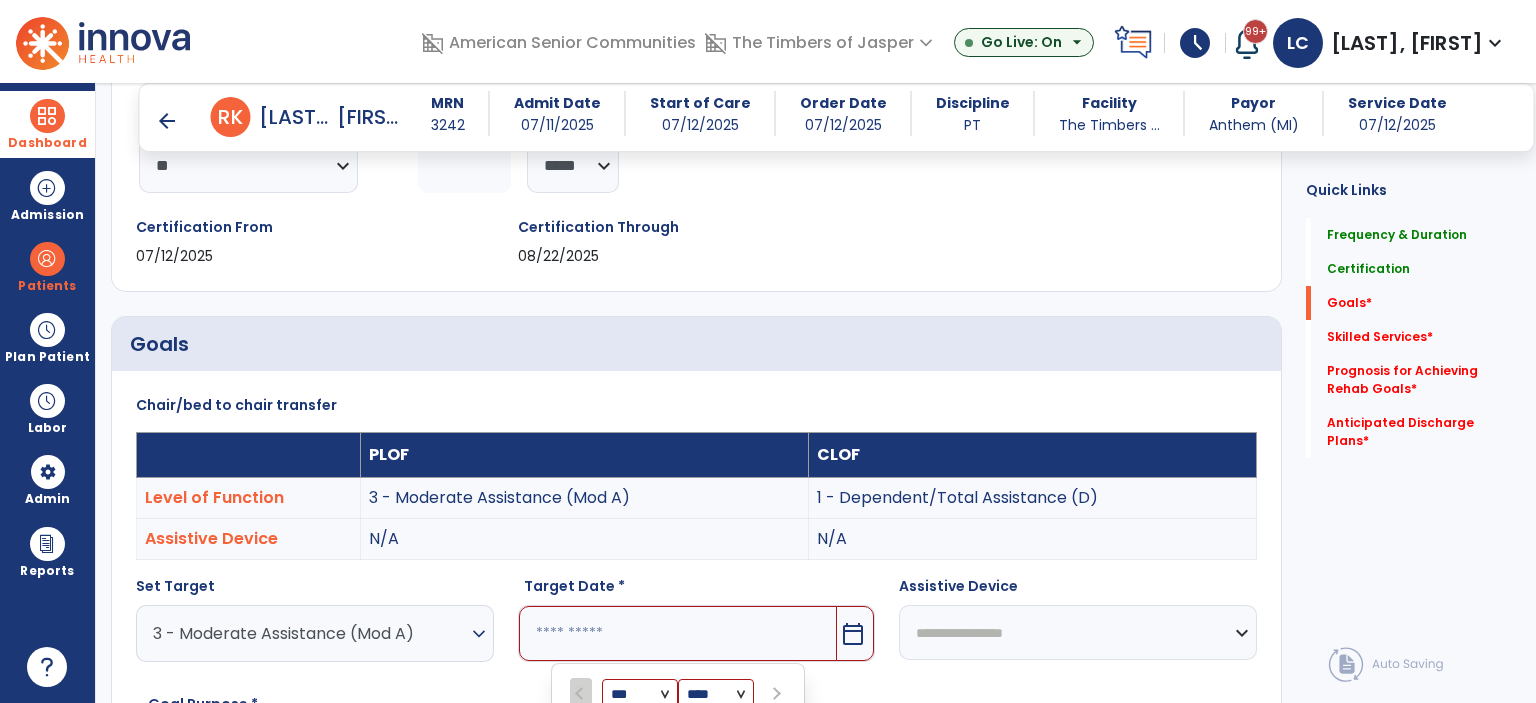 scroll, scrollTop: 739, scrollLeft: 0, axis: vertical 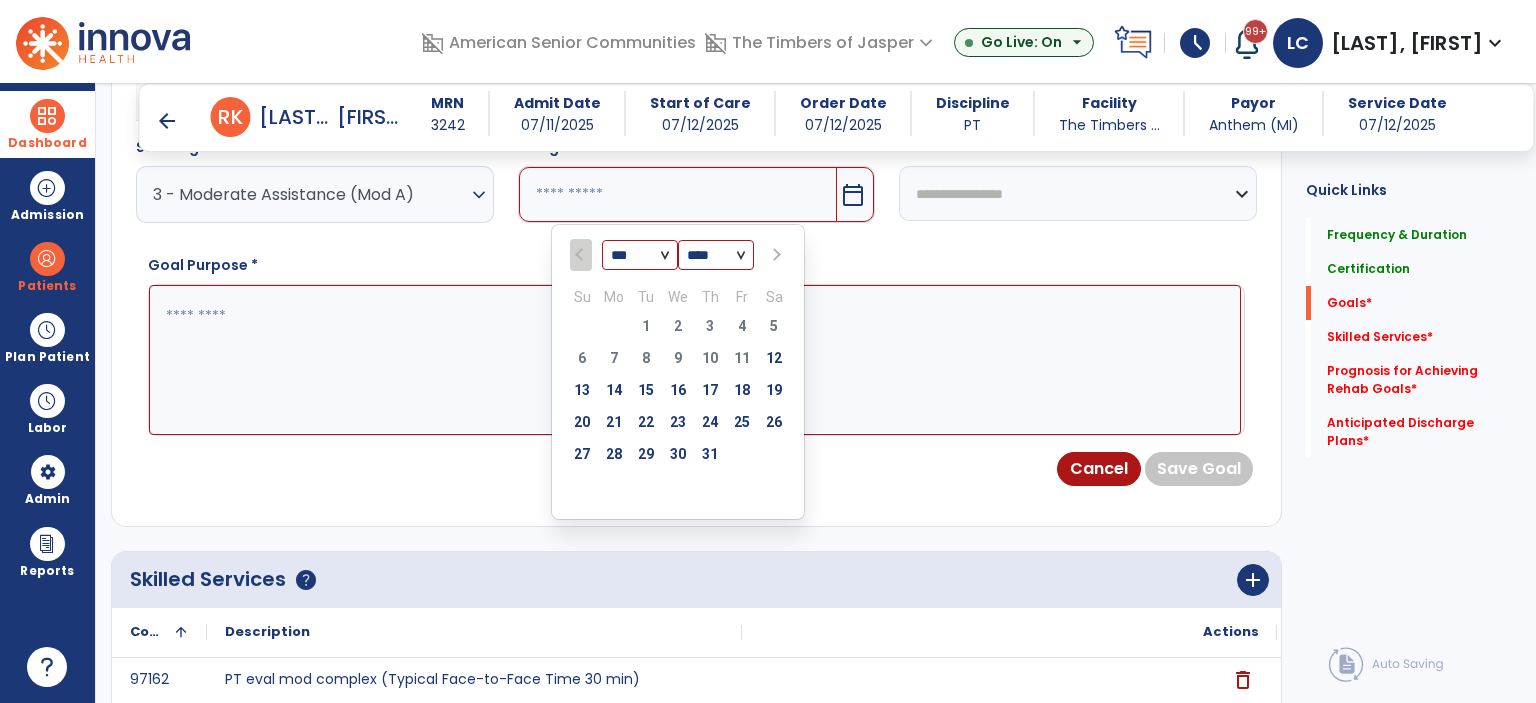 click at bounding box center (775, 255) 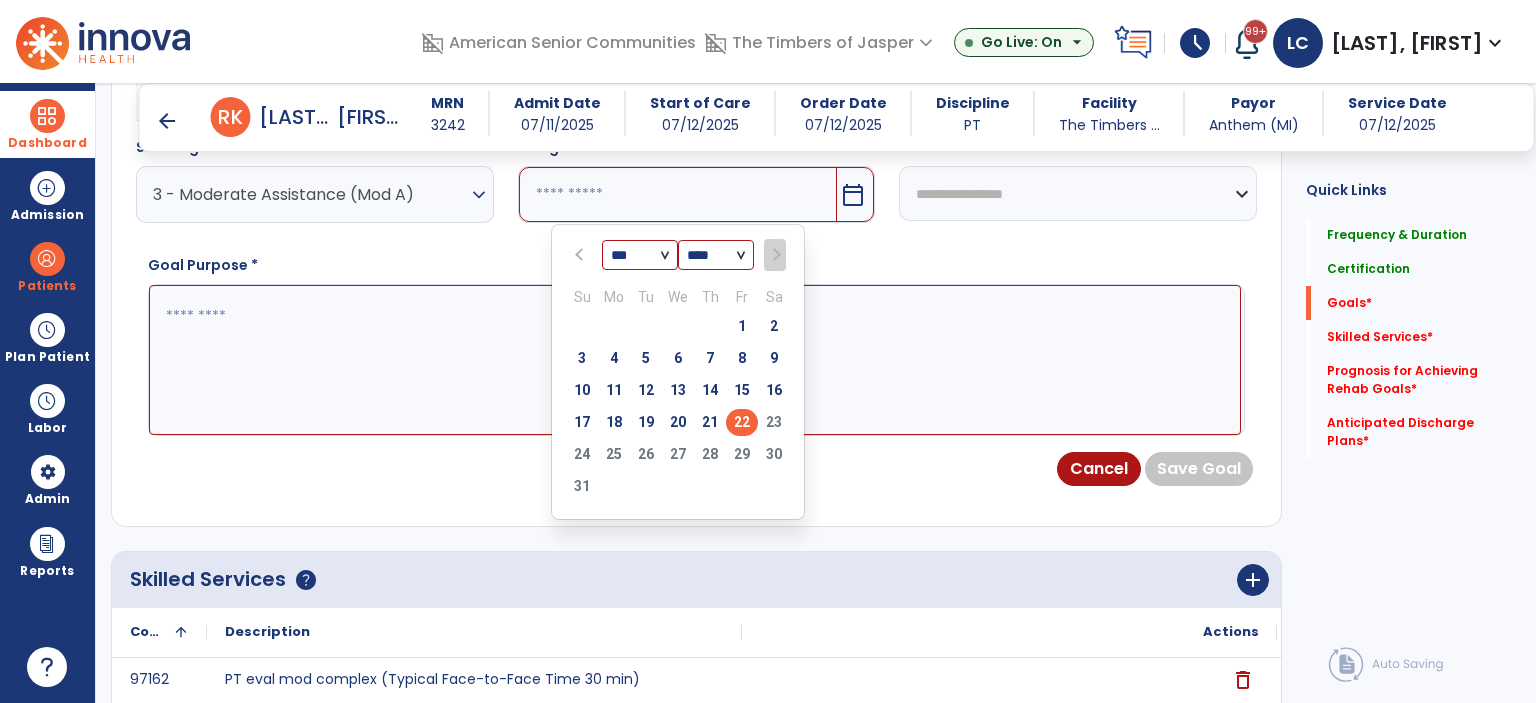 click on "22" at bounding box center [742, 422] 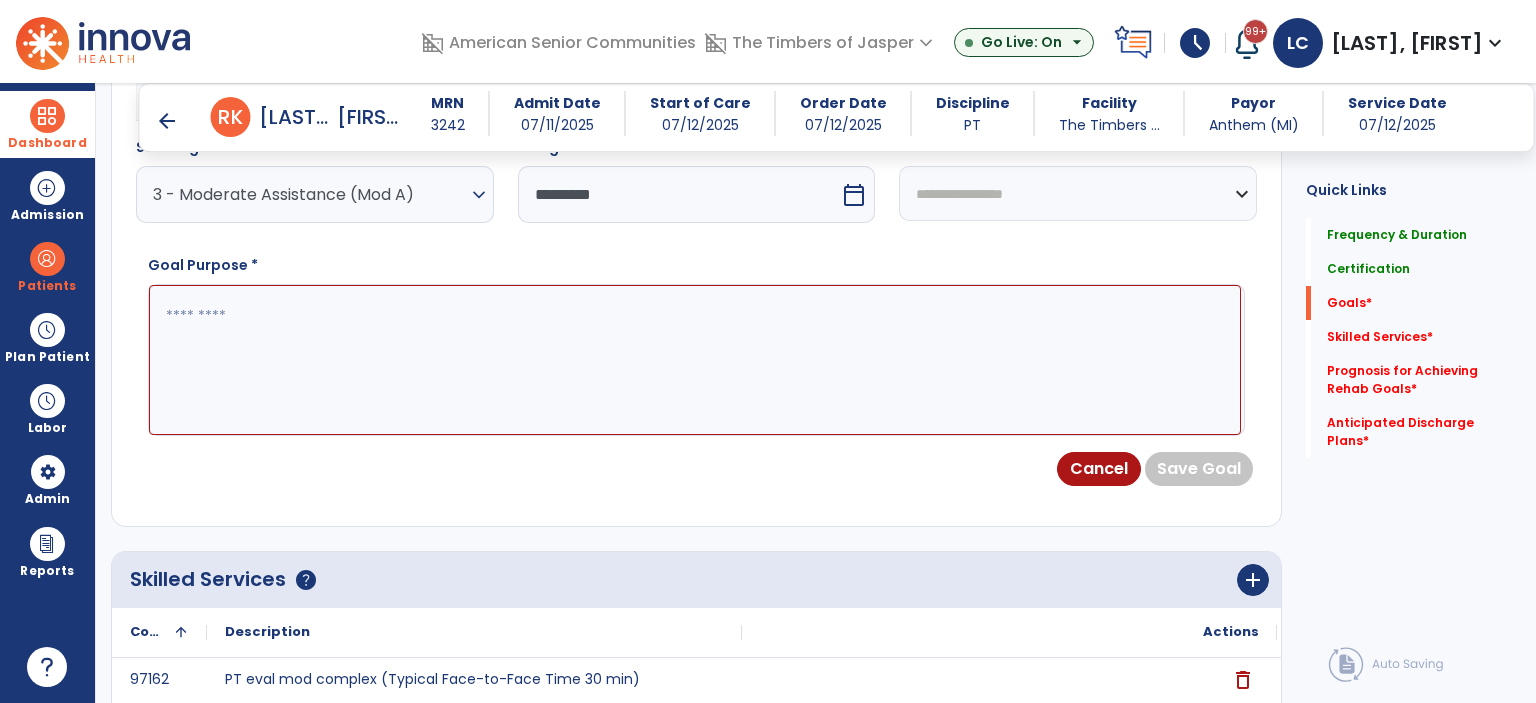 click at bounding box center (695, 360) 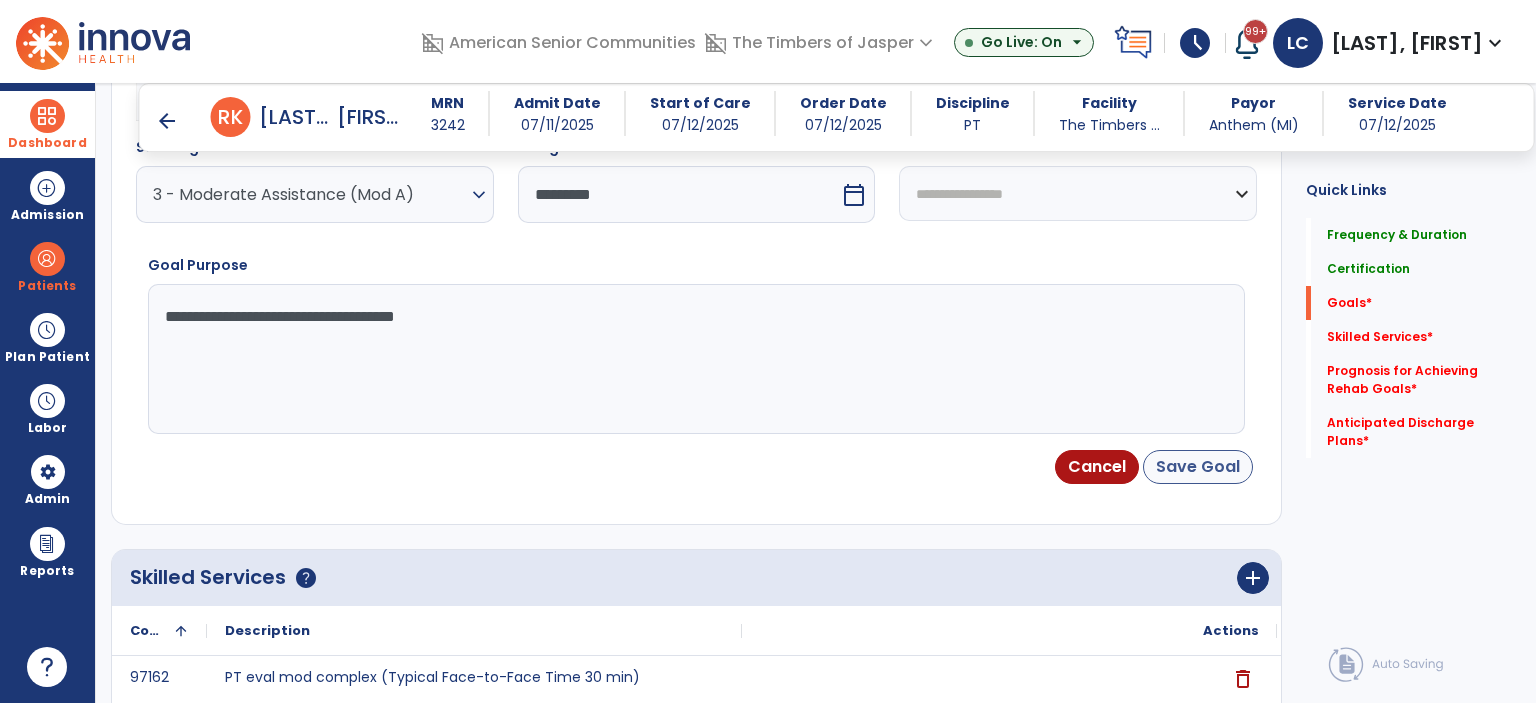 type on "**********" 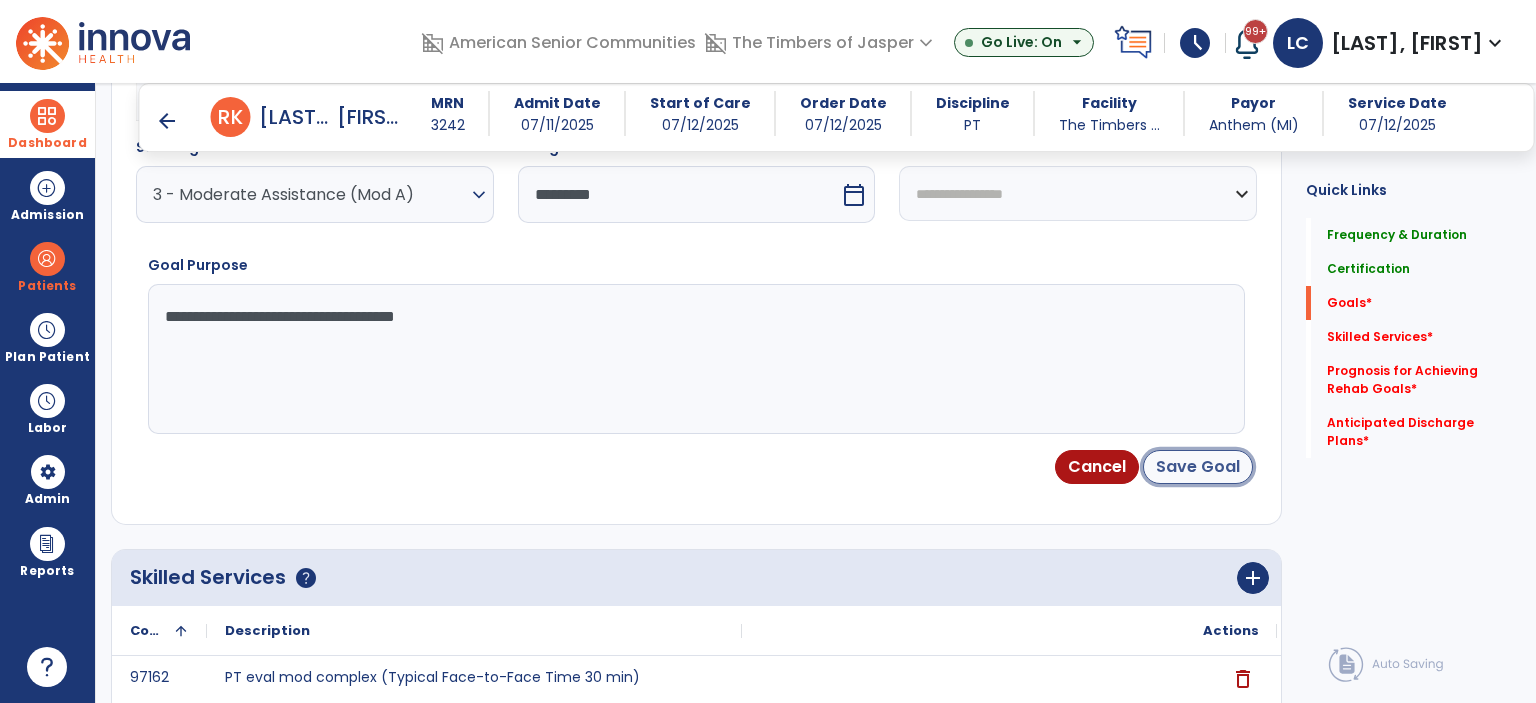 click on "Save Goal" at bounding box center (1198, 467) 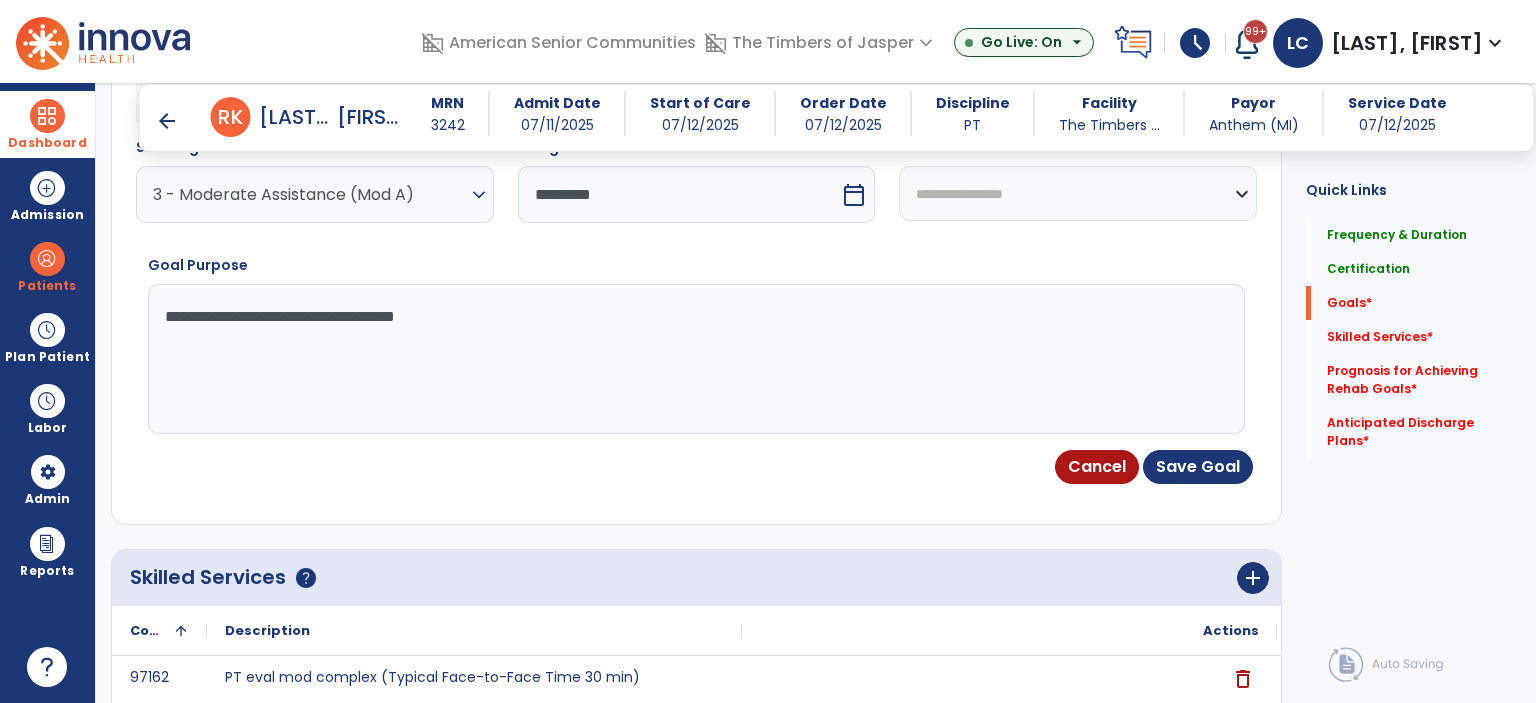 scroll, scrollTop: 151, scrollLeft: 0, axis: vertical 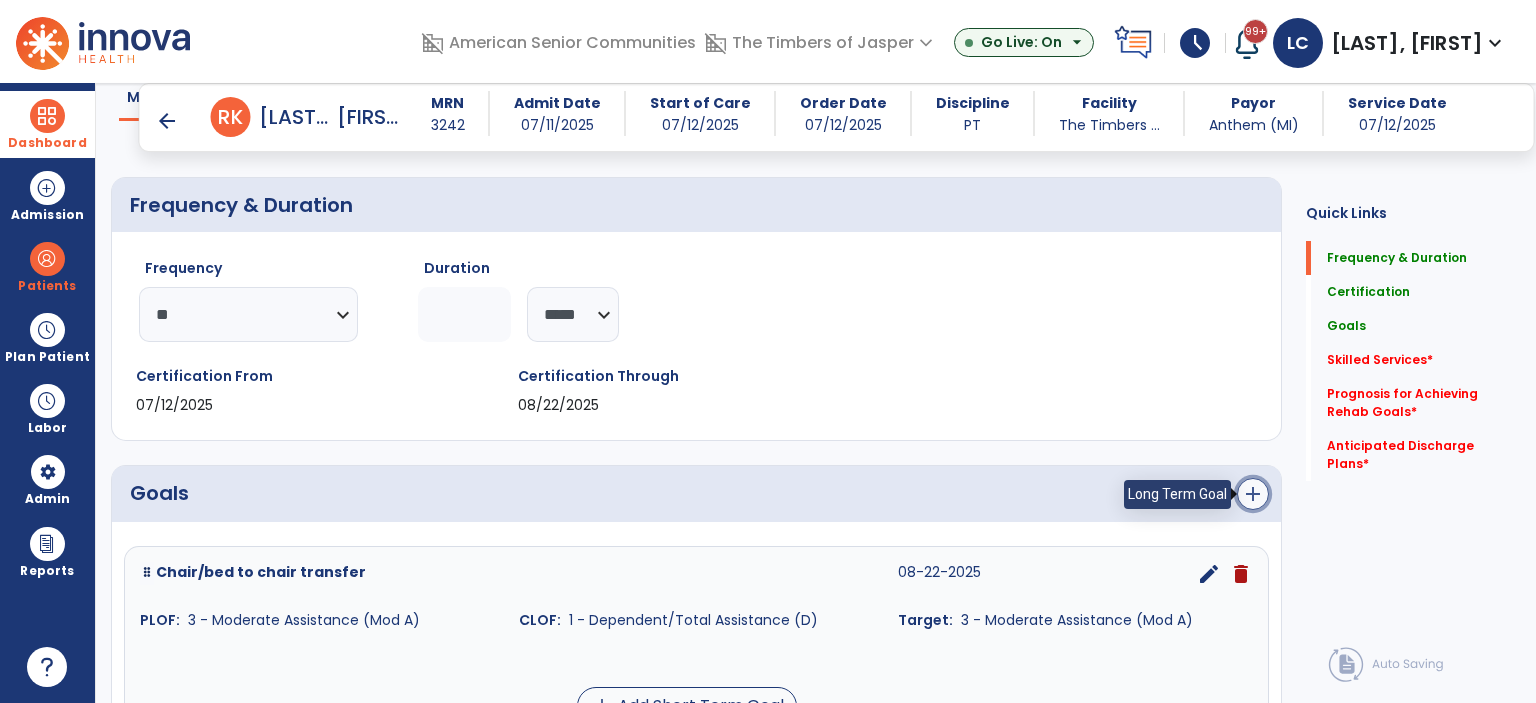 click on "add" at bounding box center (1253, 494) 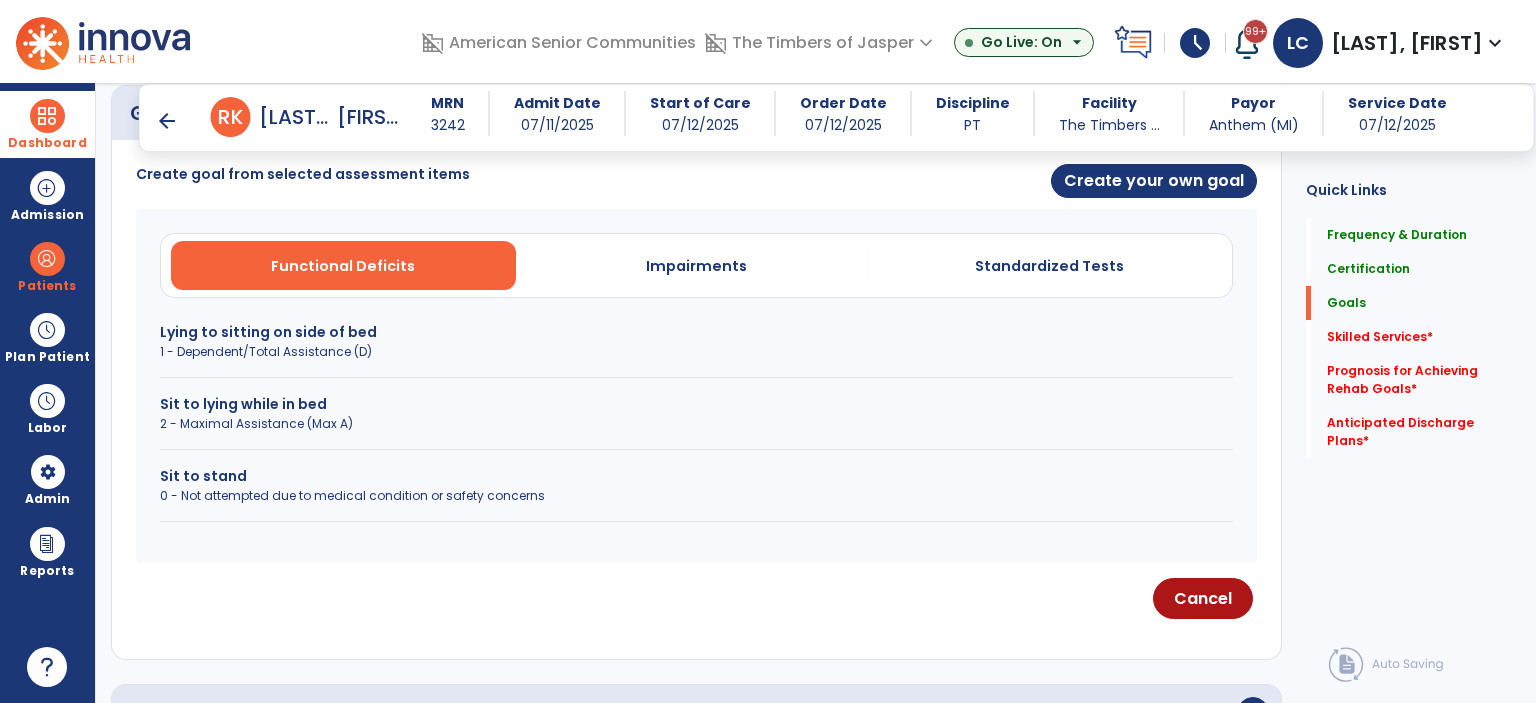 scroll, scrollTop: 551, scrollLeft: 0, axis: vertical 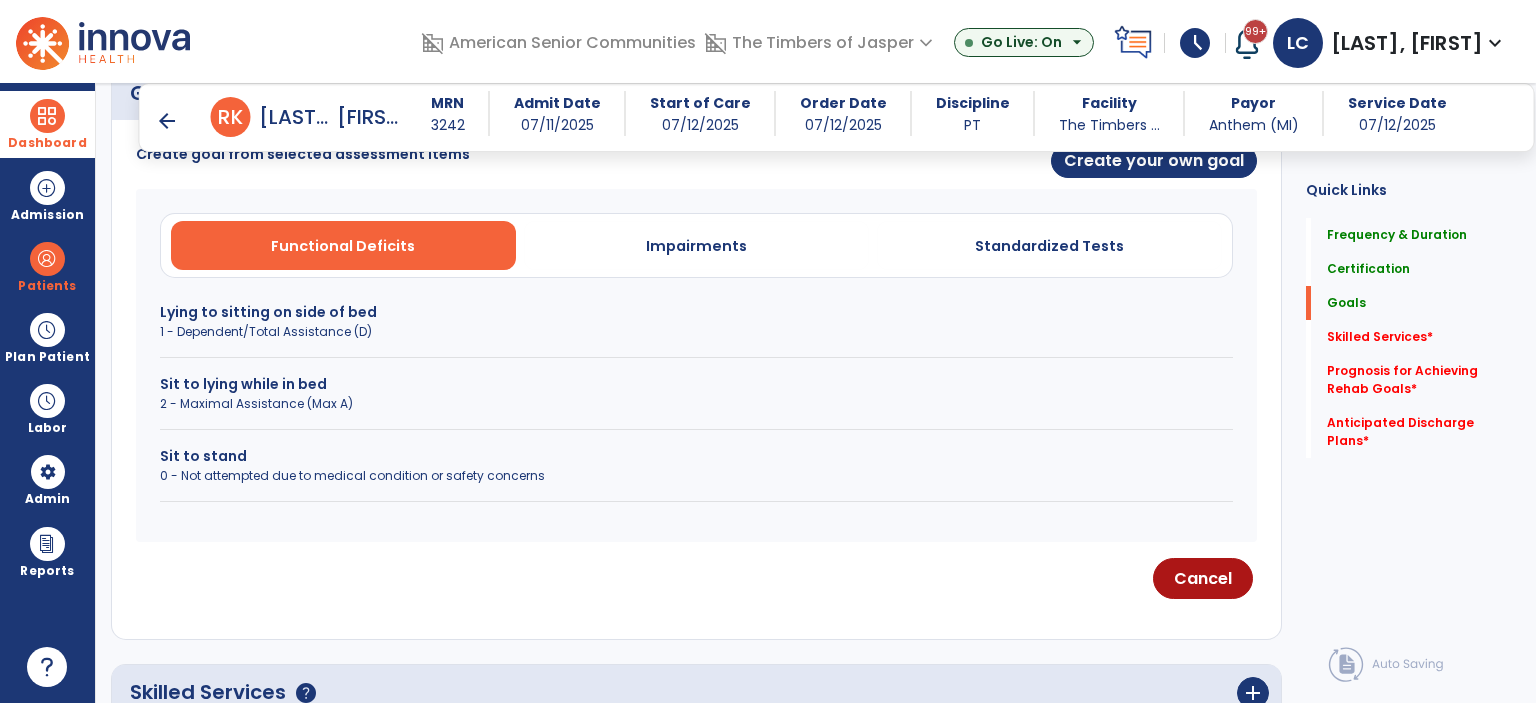 click on "0 - Not attempted due to medical condition or safety concerns" at bounding box center (696, 476) 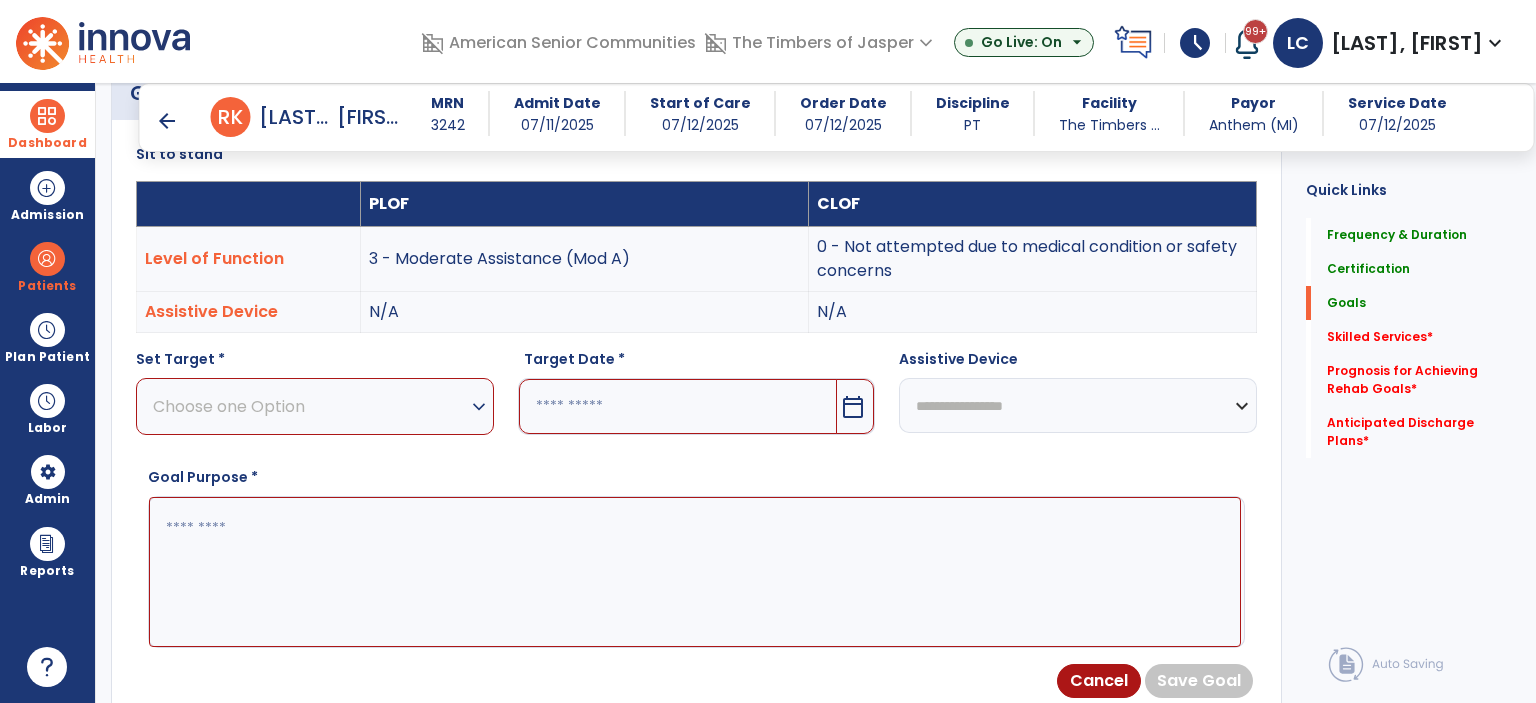 click on "Choose one Option" at bounding box center (310, 406) 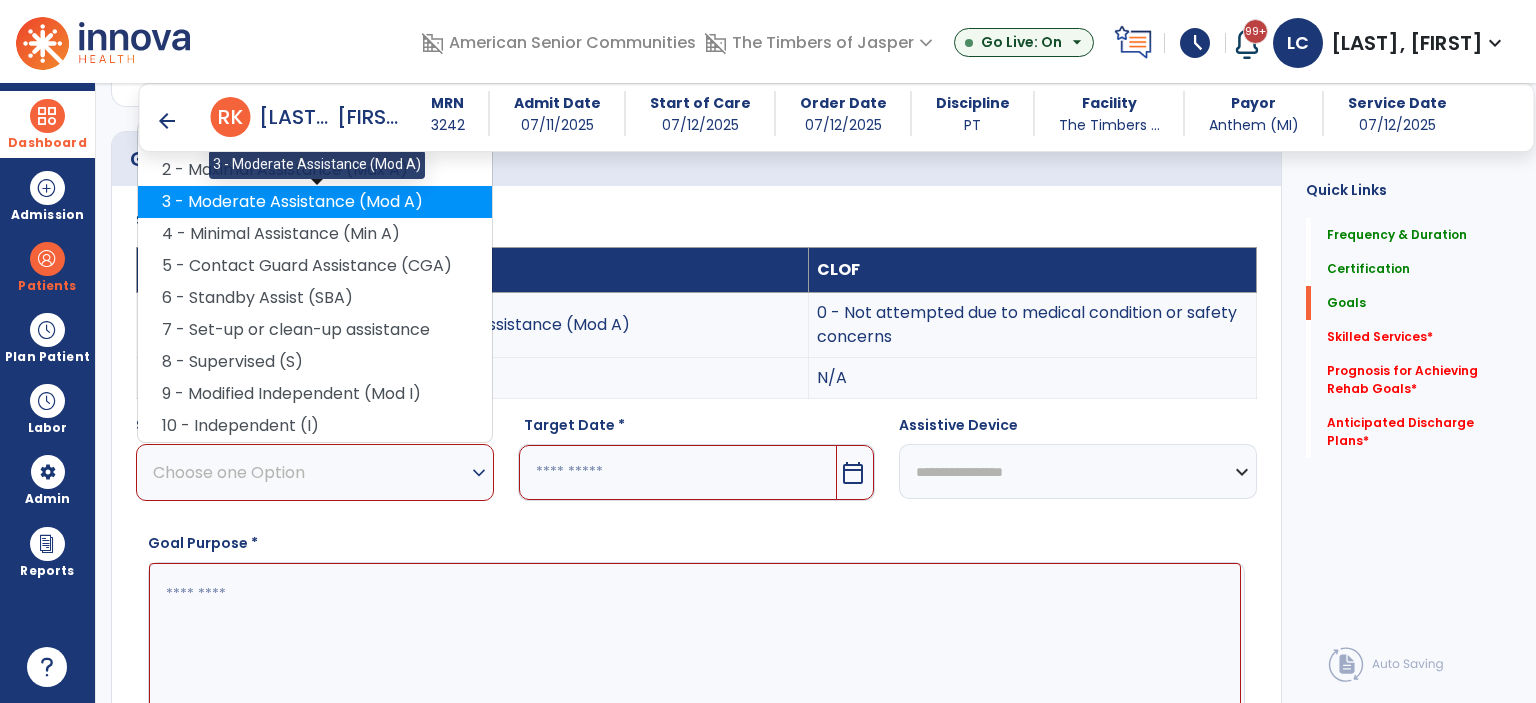 scroll, scrollTop: 451, scrollLeft: 0, axis: vertical 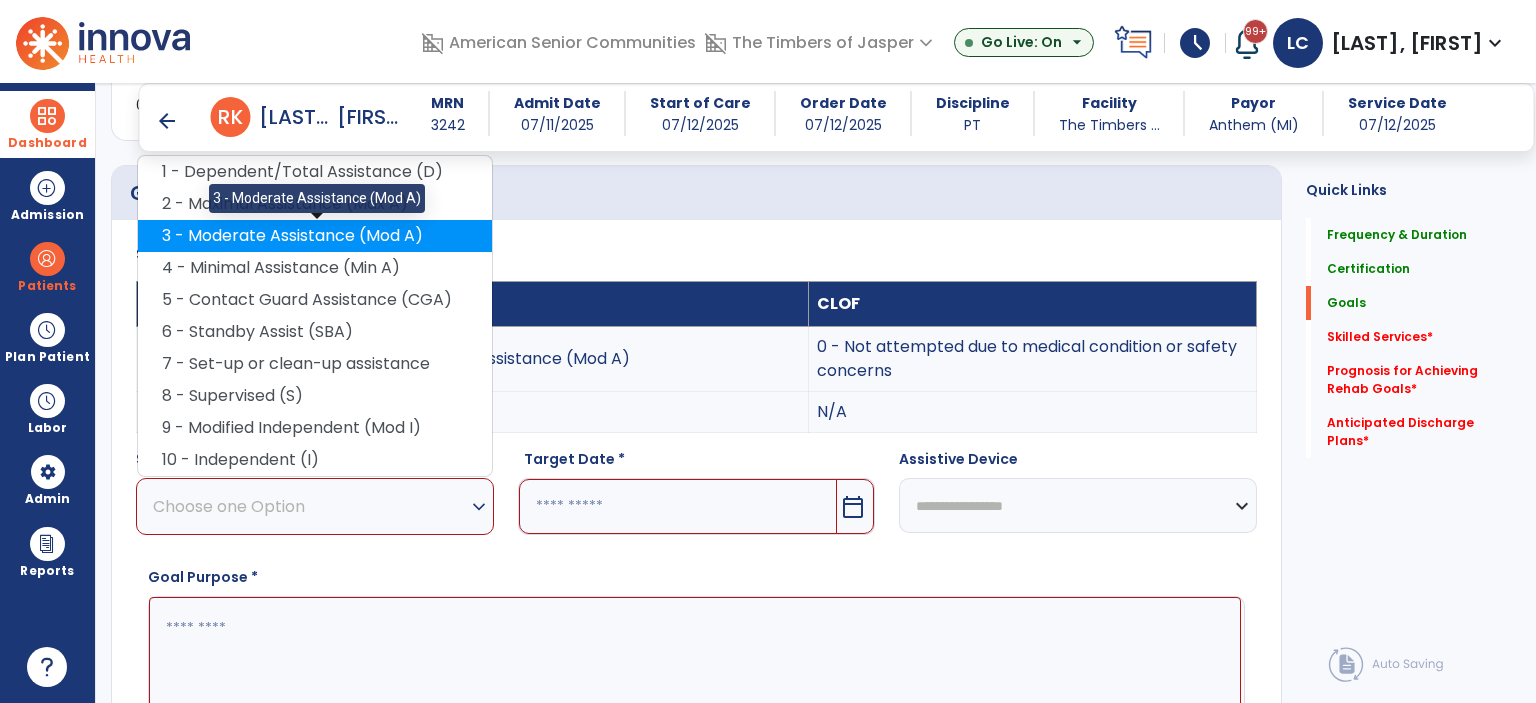 click on "3 - Moderate Assistance (Mod A)" at bounding box center [315, 236] 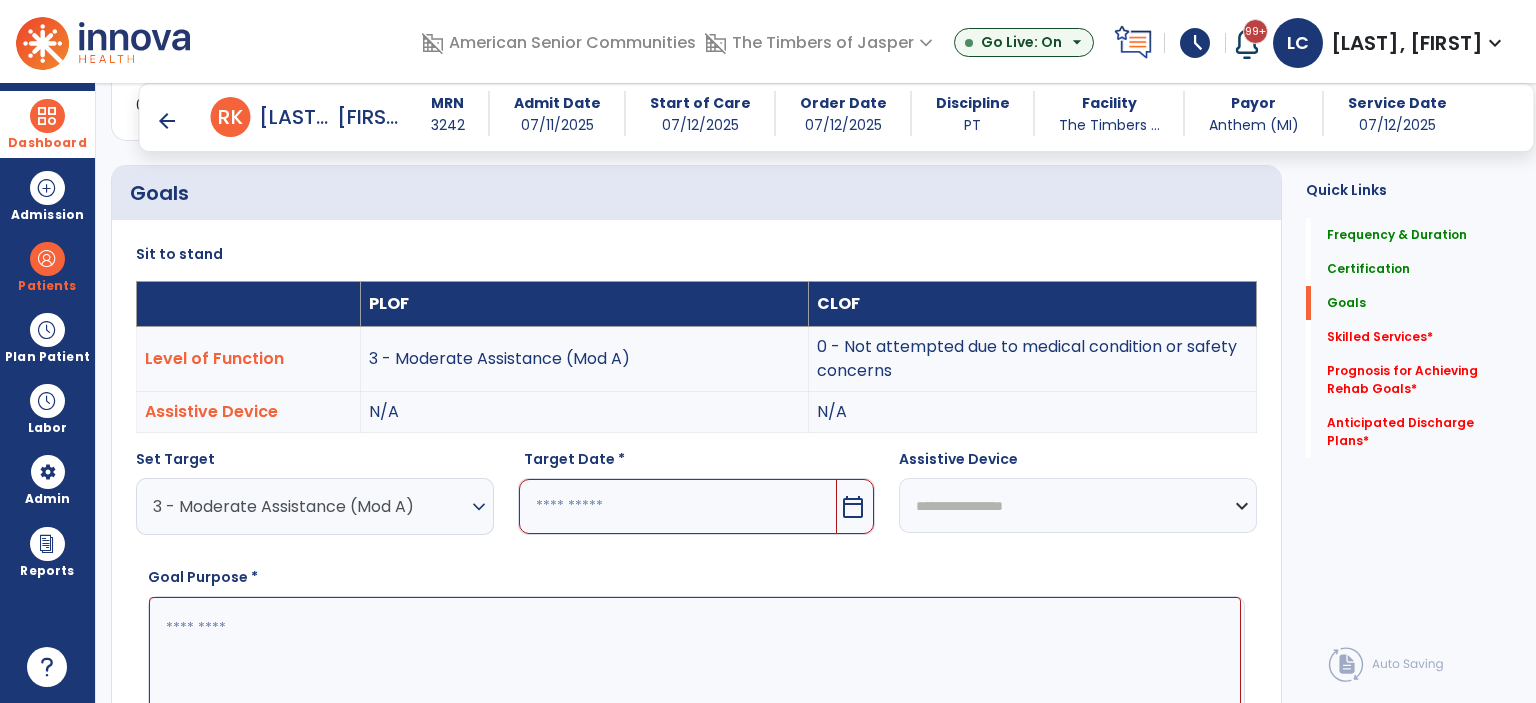 click on "calendar_today" at bounding box center (853, 507) 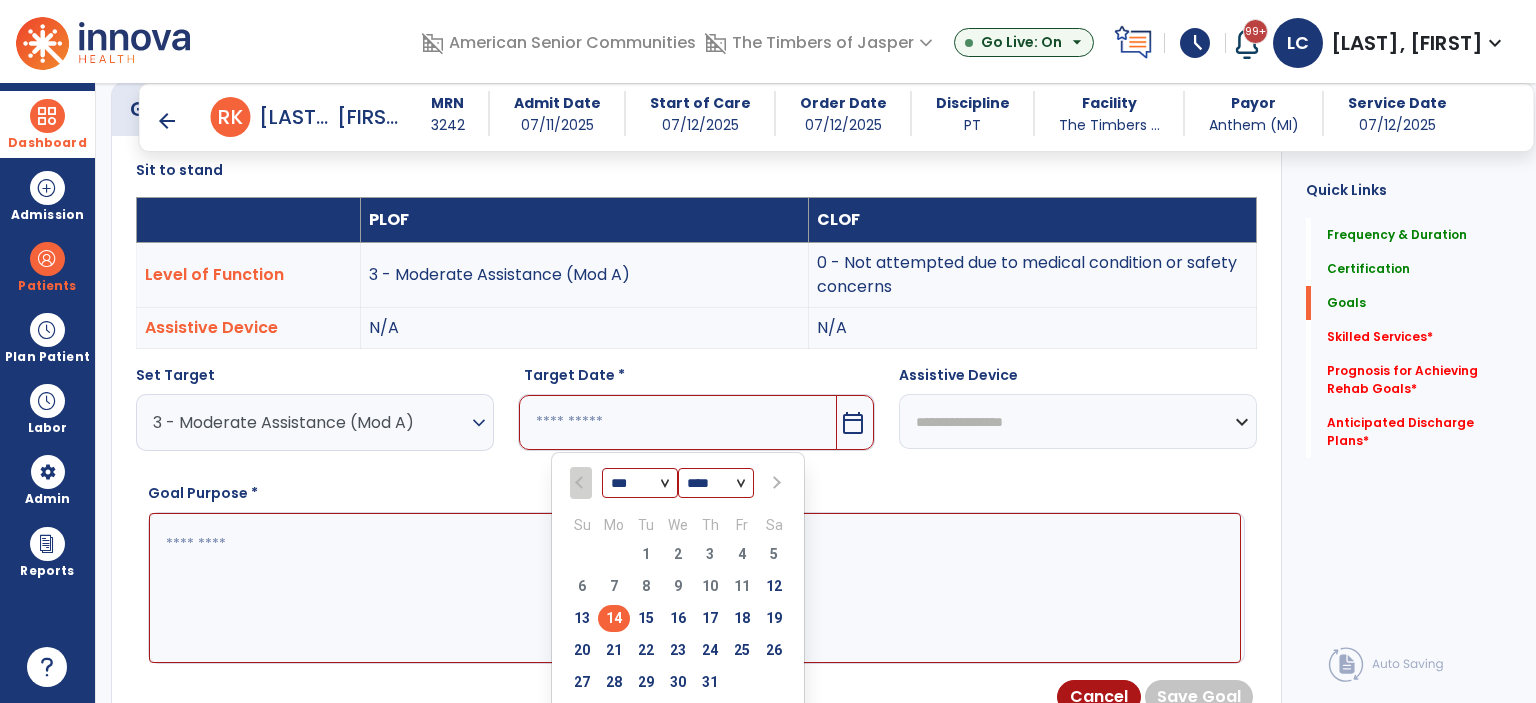 scroll, scrollTop: 568, scrollLeft: 0, axis: vertical 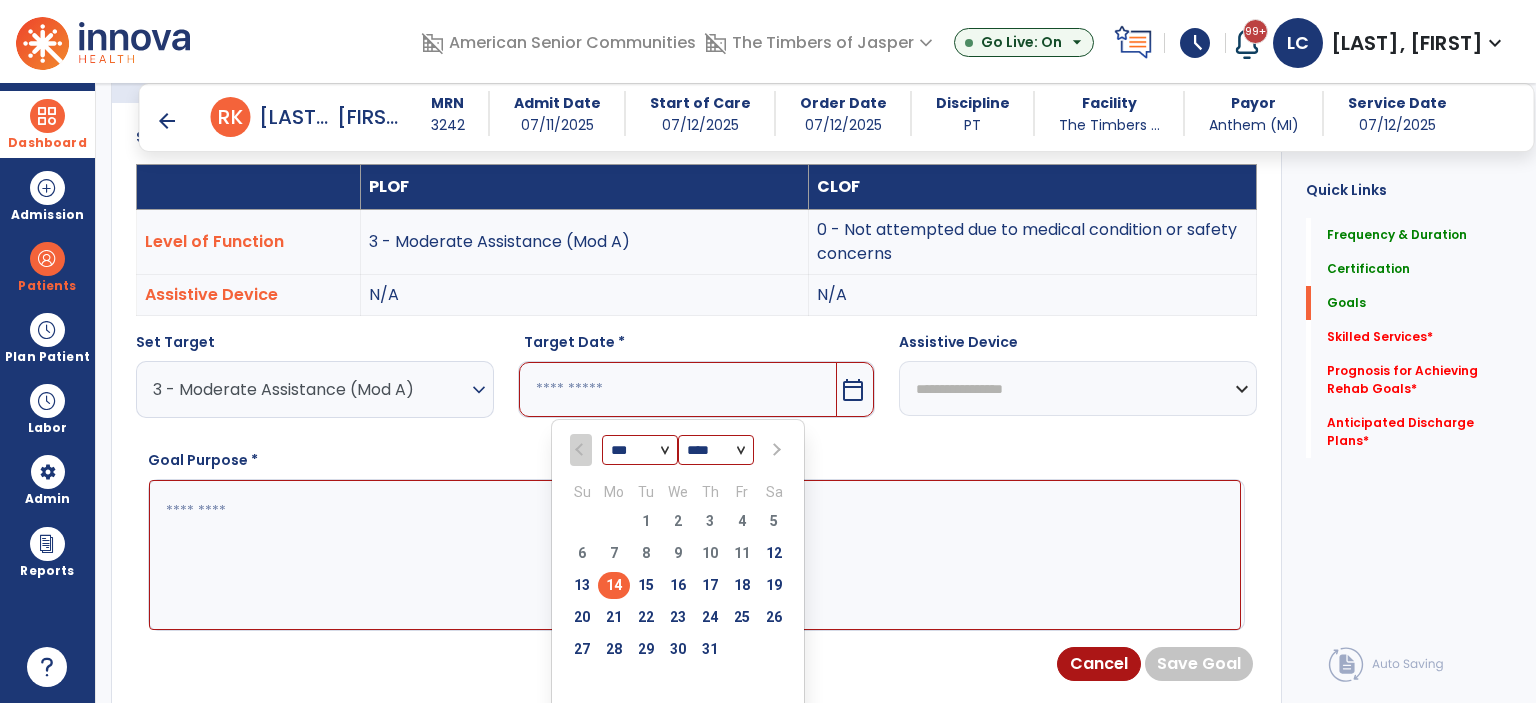 click at bounding box center (775, 450) 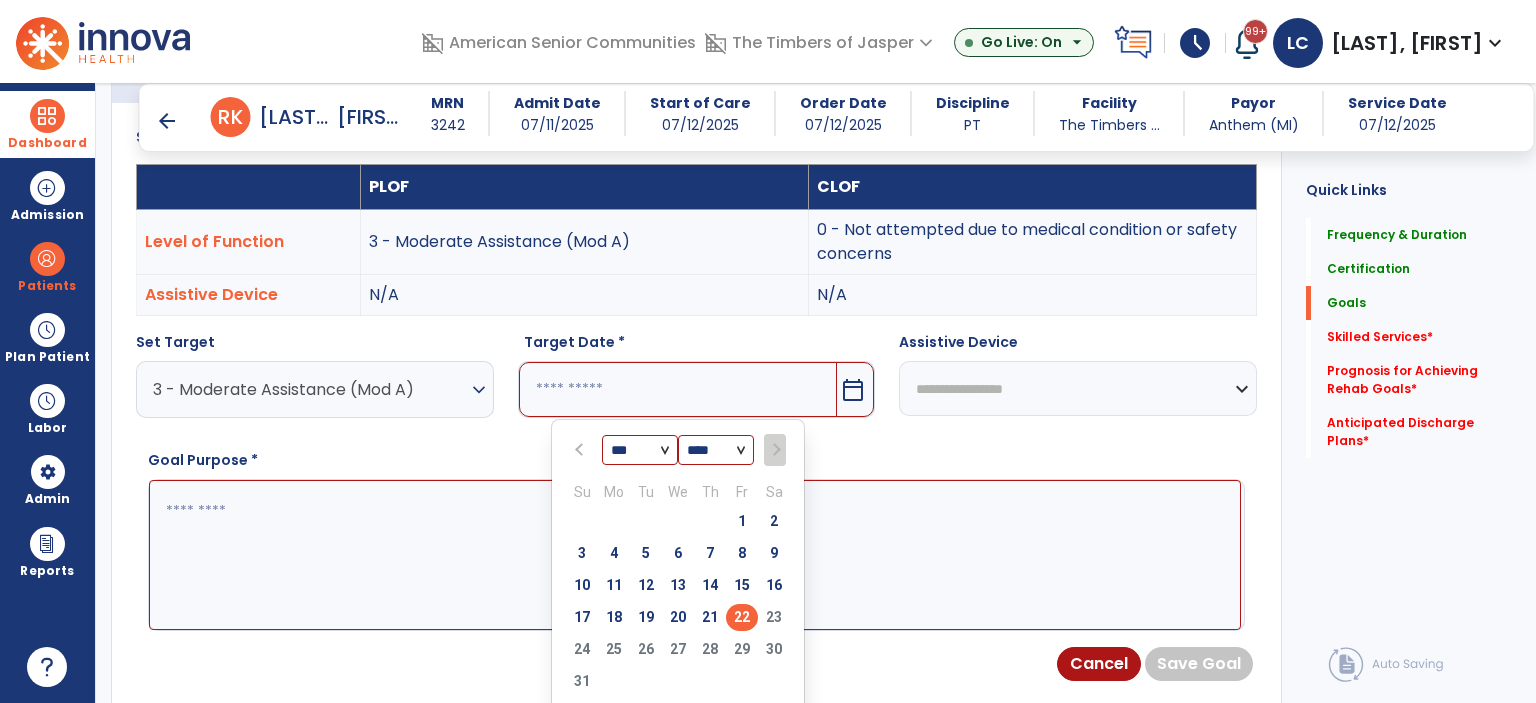 click on "22" at bounding box center (742, 617) 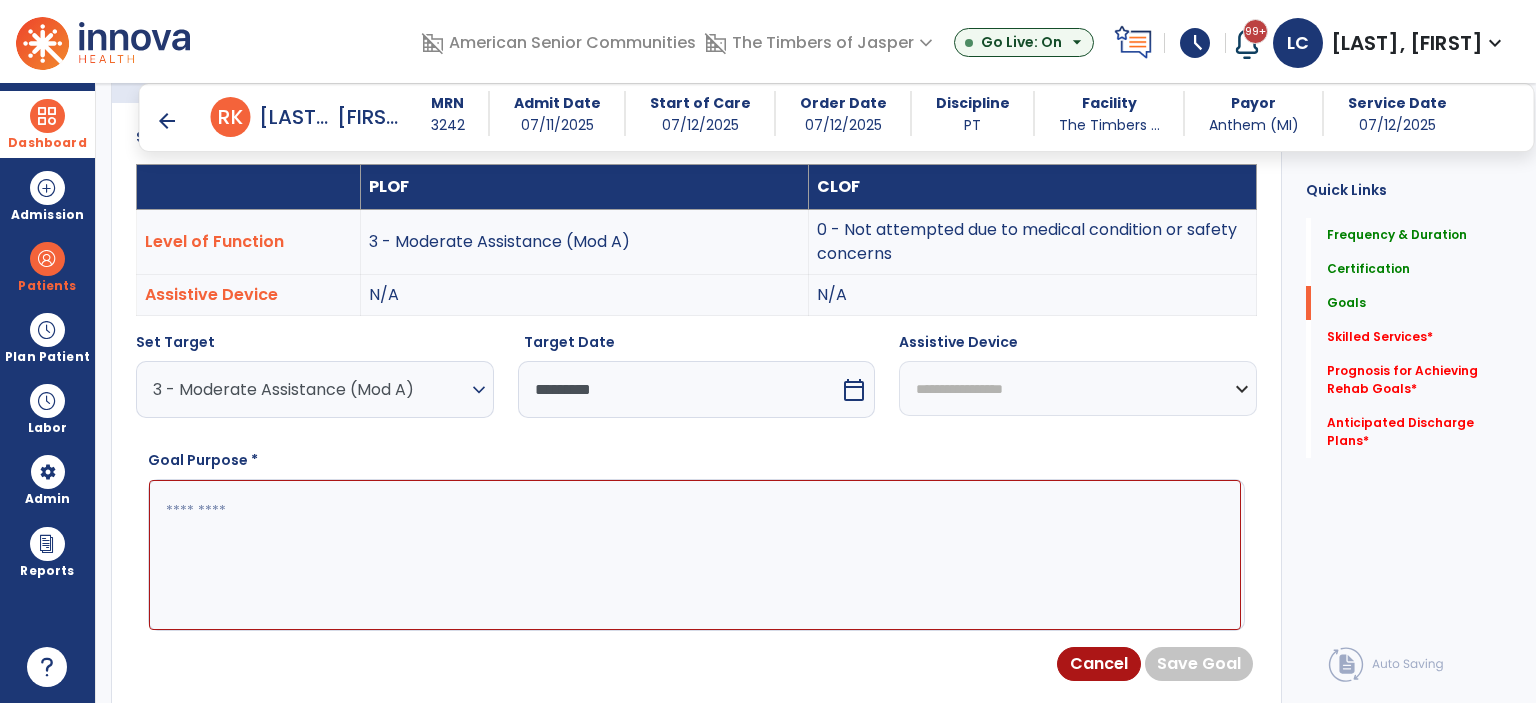 click on "**********" at bounding box center (1078, 388) 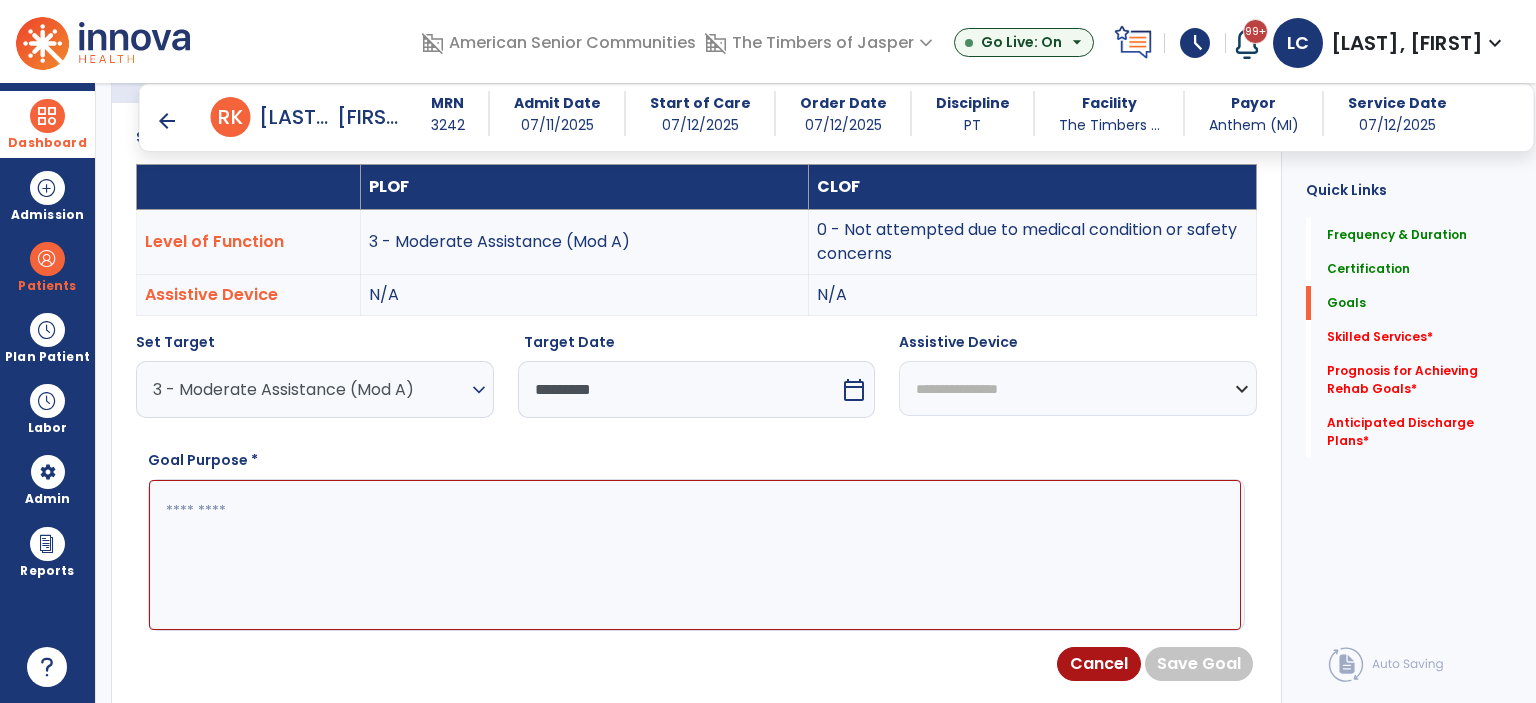 click on "**********" at bounding box center (1078, 388) 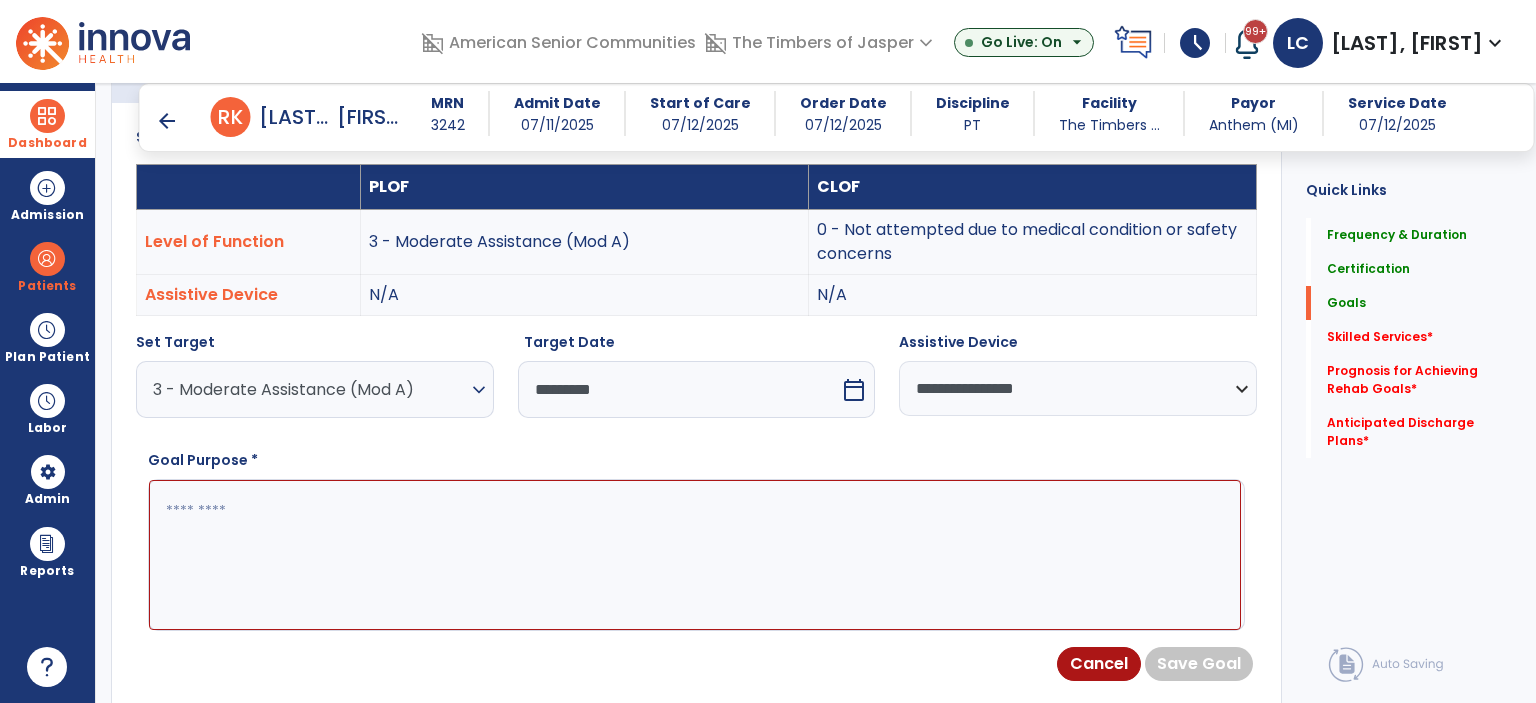click at bounding box center (695, 555) 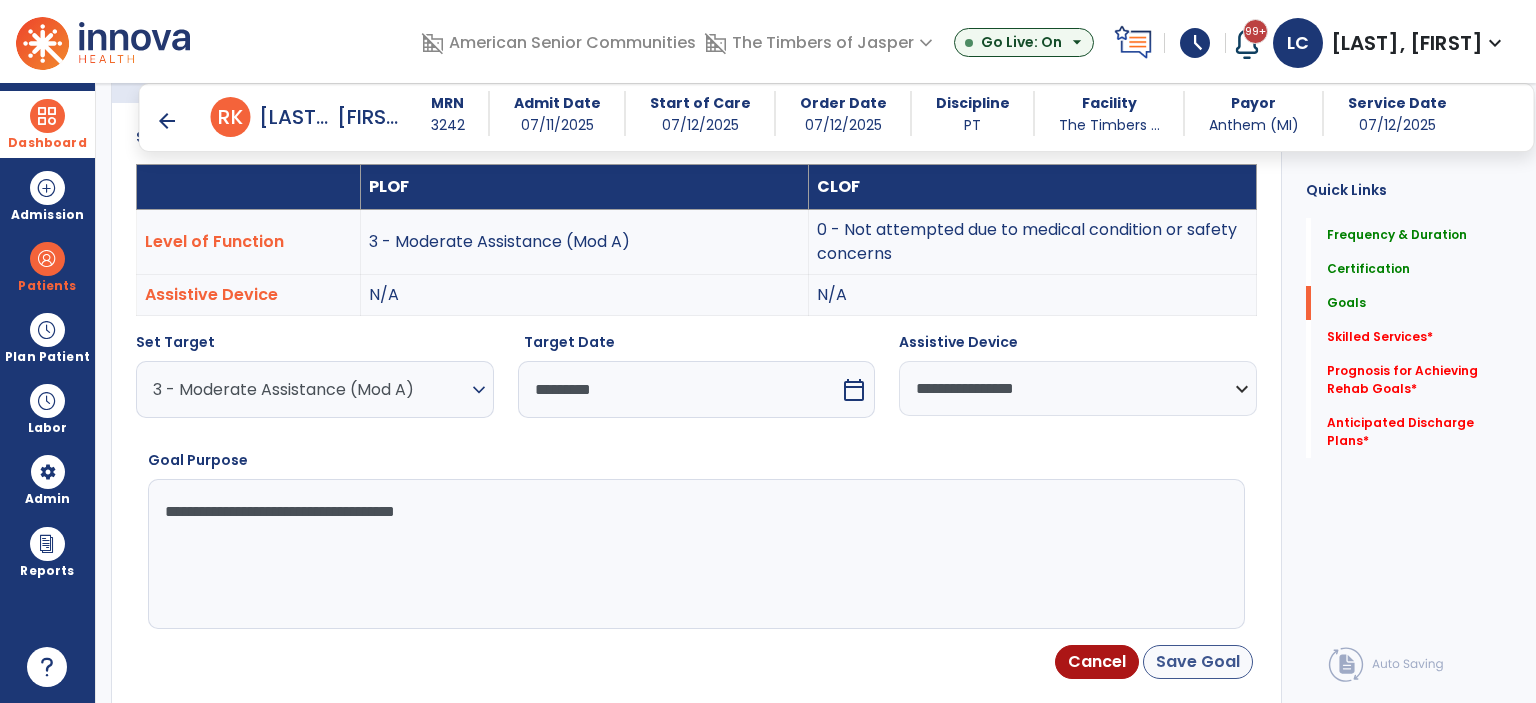 type on "**********" 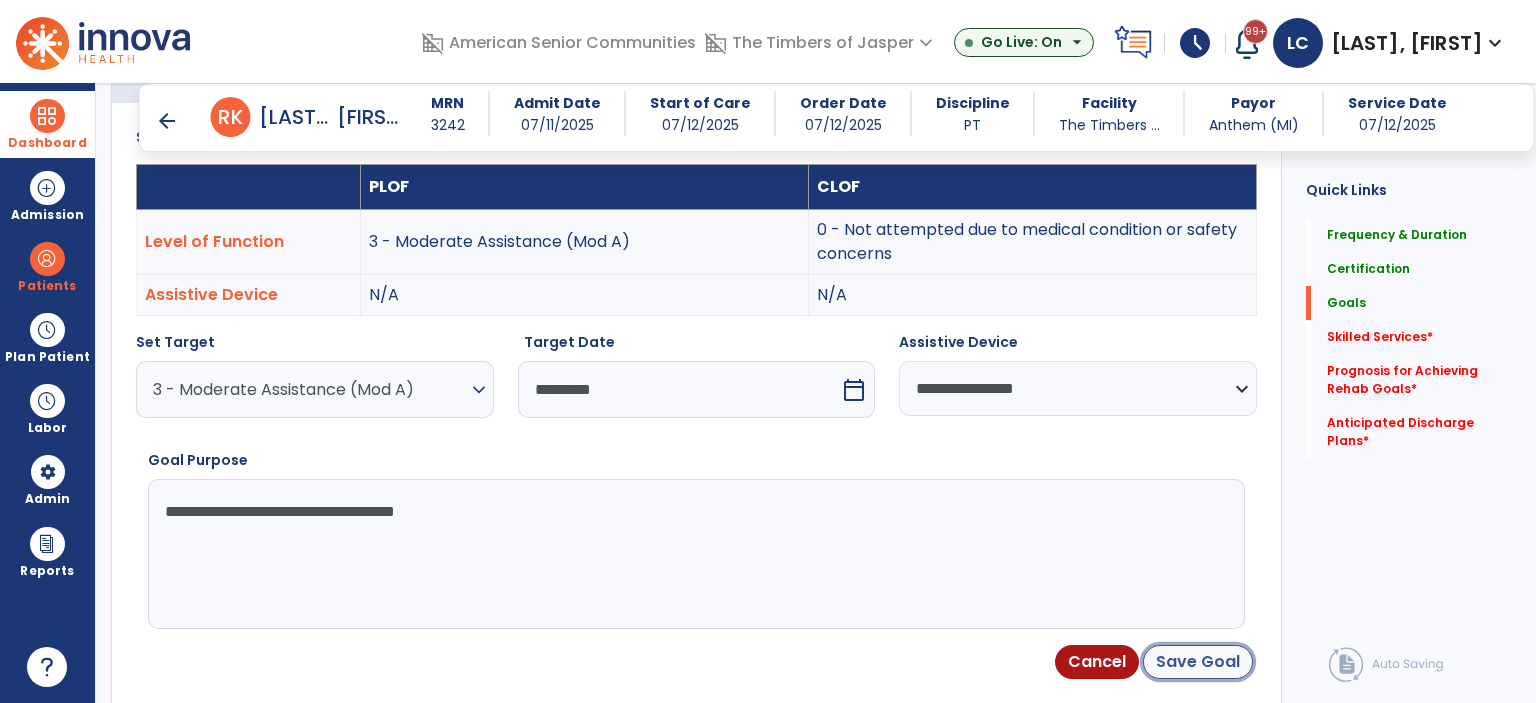 click on "Save Goal" at bounding box center [1198, 662] 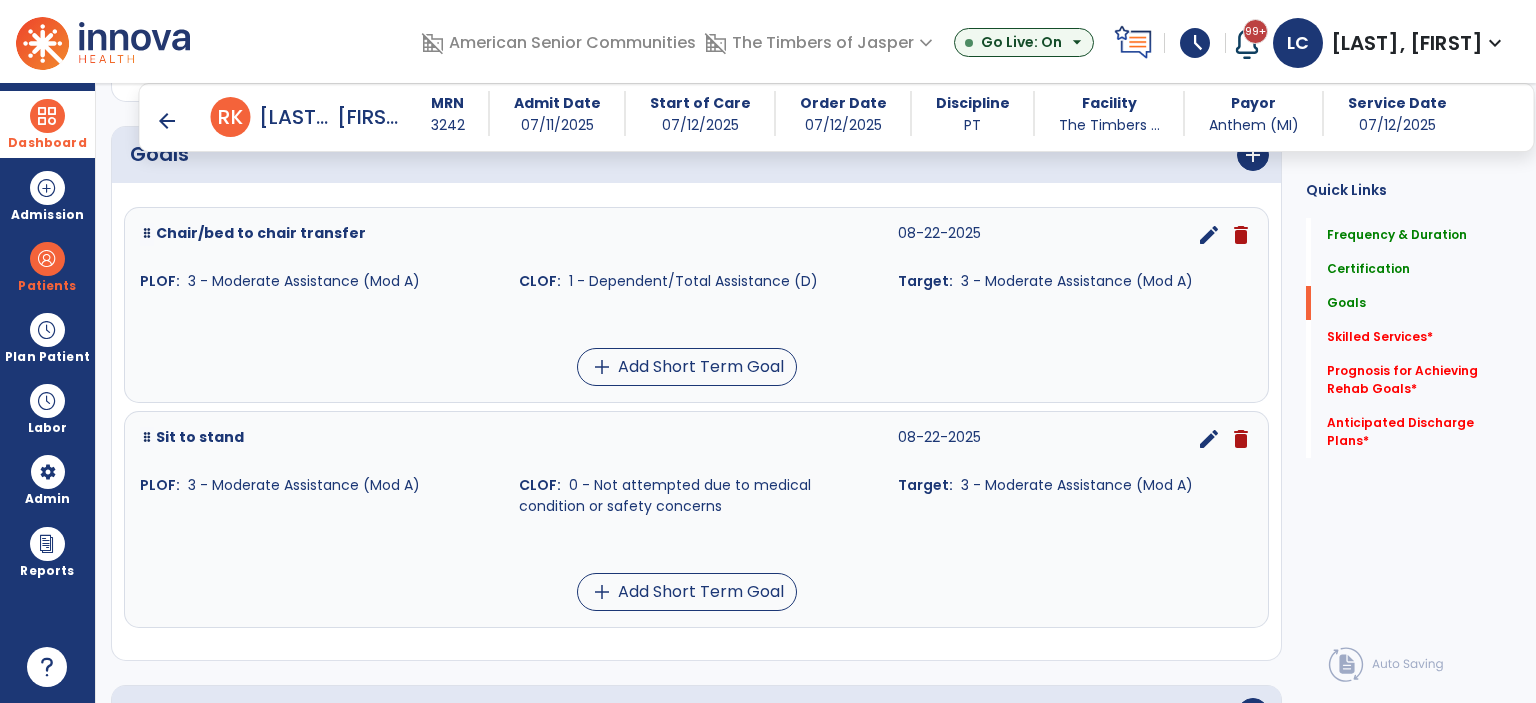 scroll, scrollTop: 468, scrollLeft: 0, axis: vertical 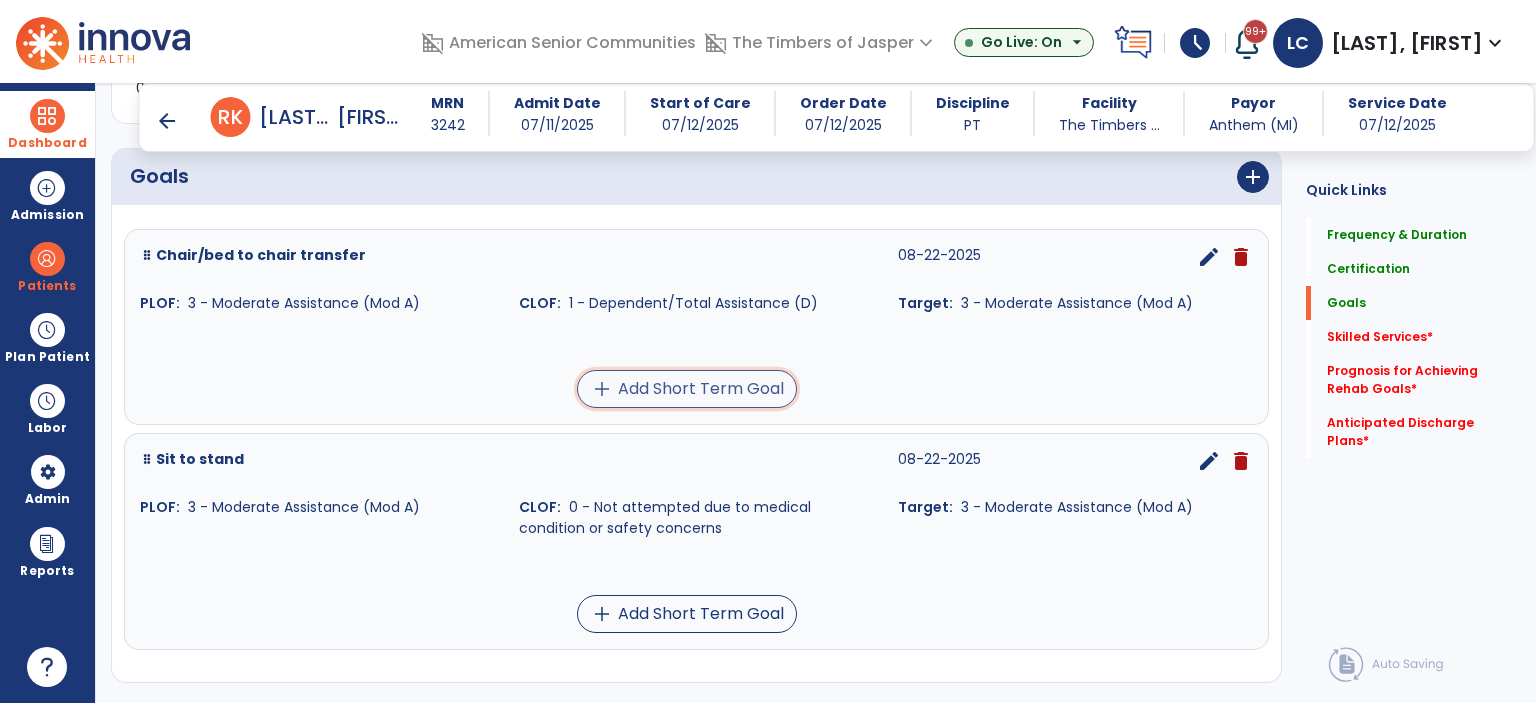 click on "add  Add Short Term Goal" at bounding box center [687, 389] 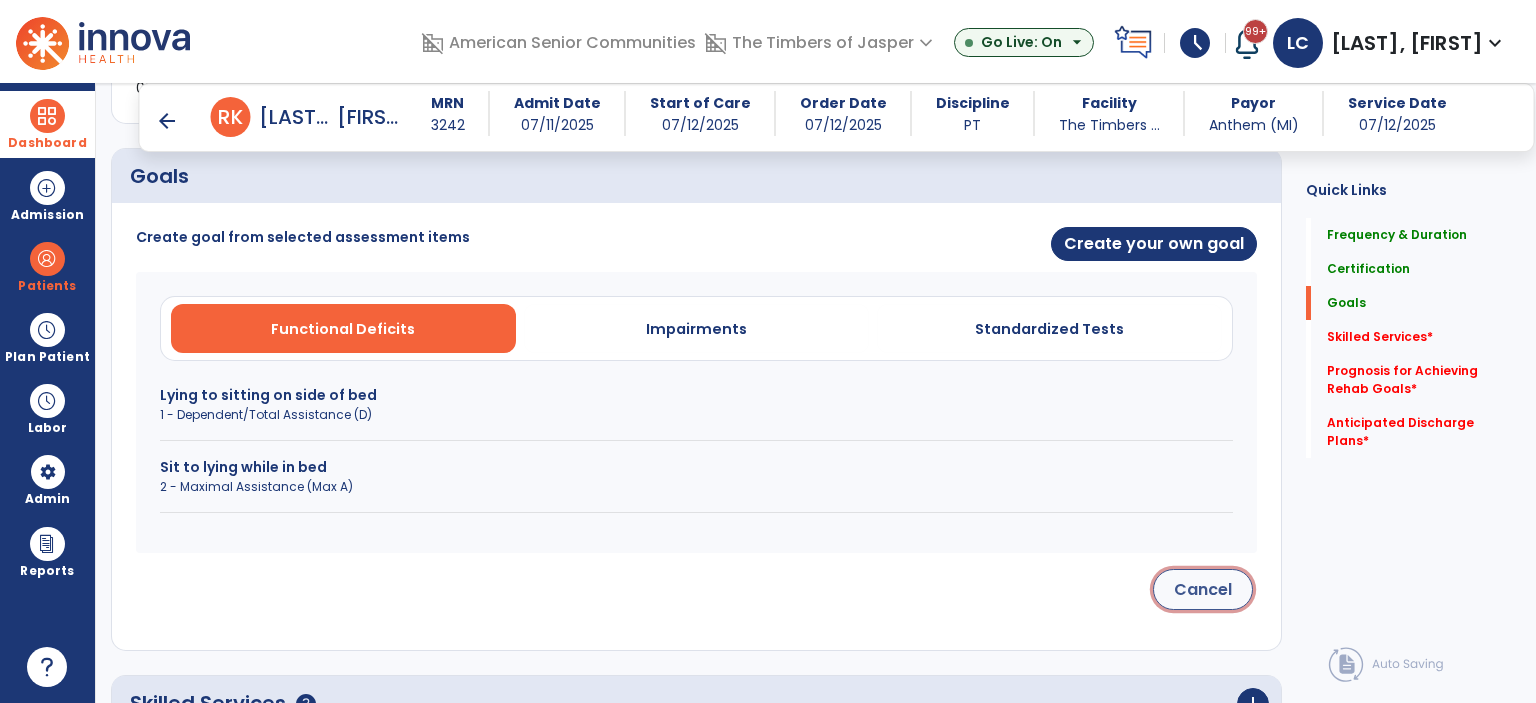 click on "Cancel" at bounding box center (1203, 589) 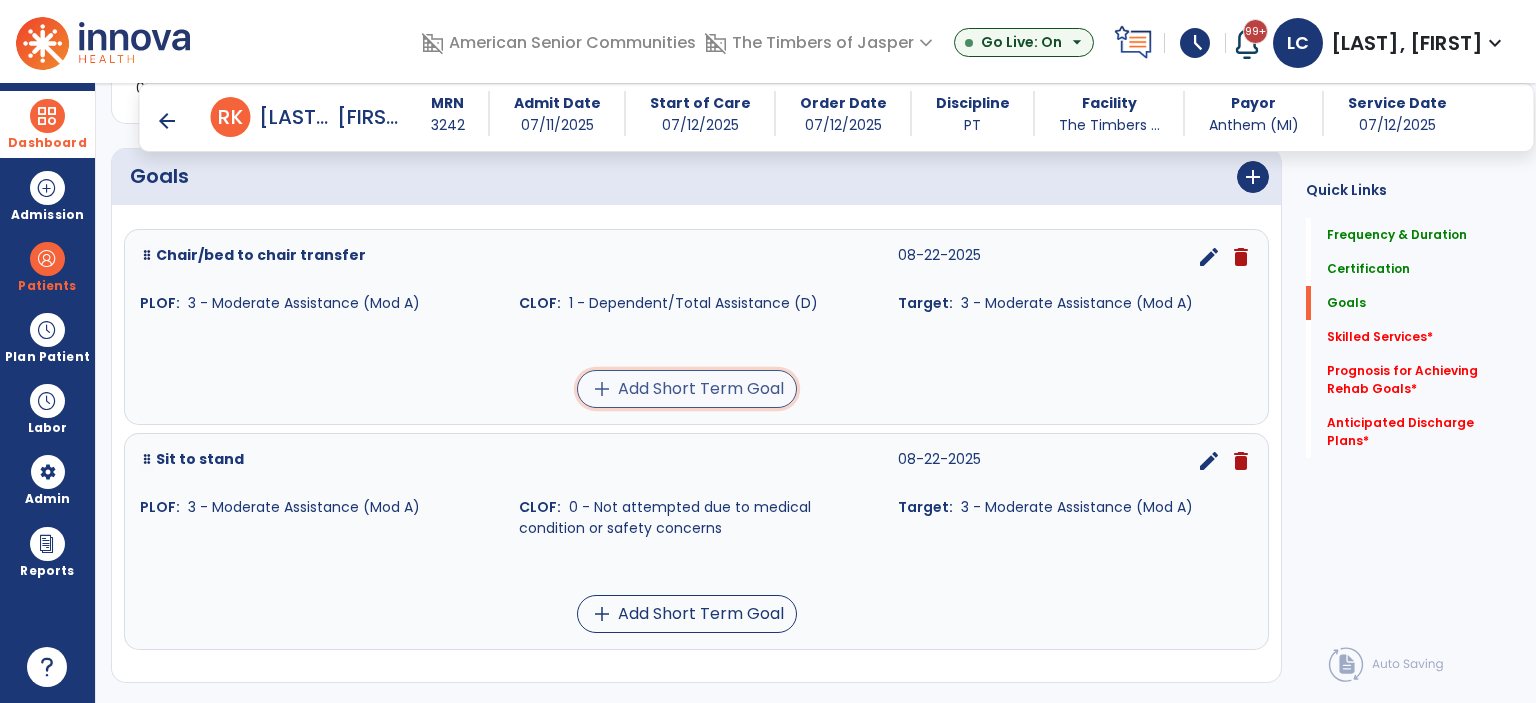 click on "add  Add Short Term Goal" at bounding box center [687, 389] 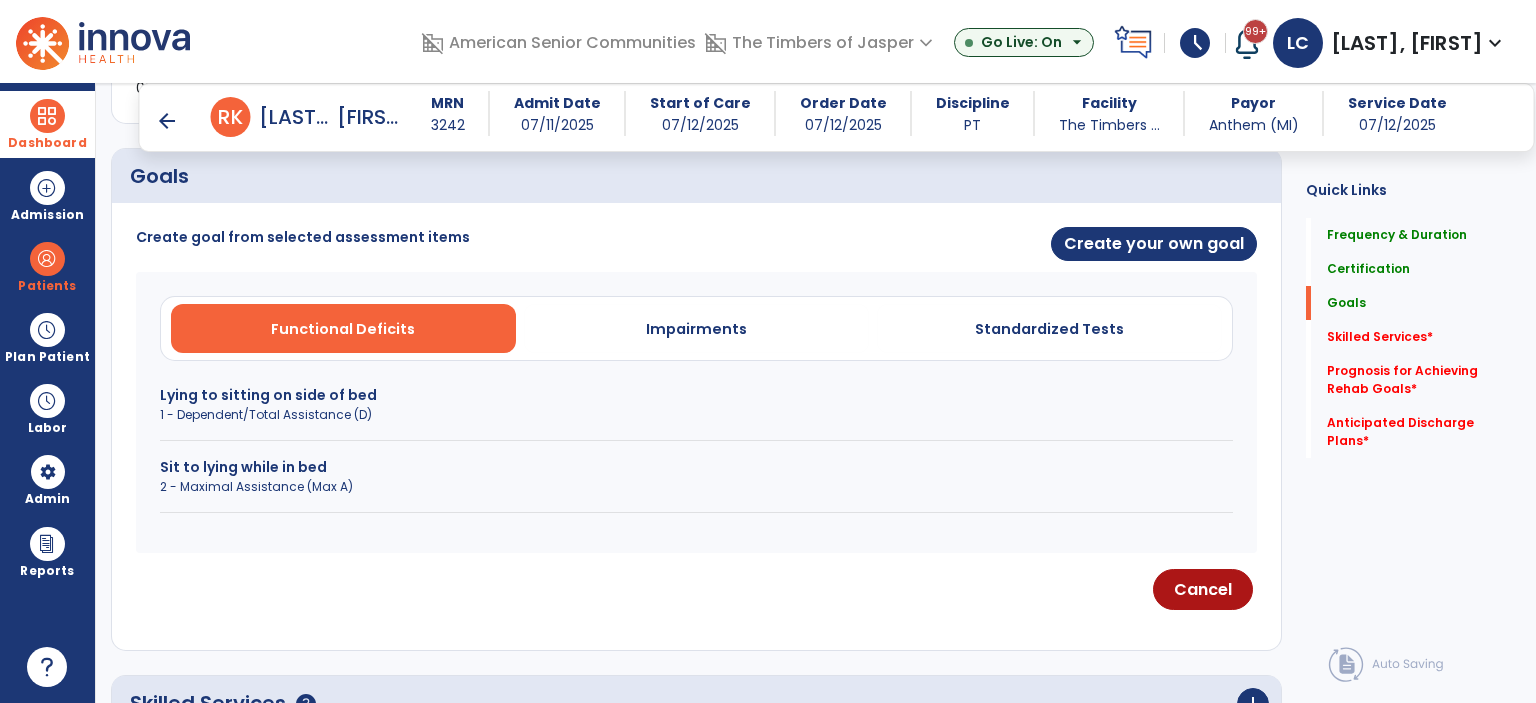 click on "Lying to sitting on side of bed" at bounding box center (696, 395) 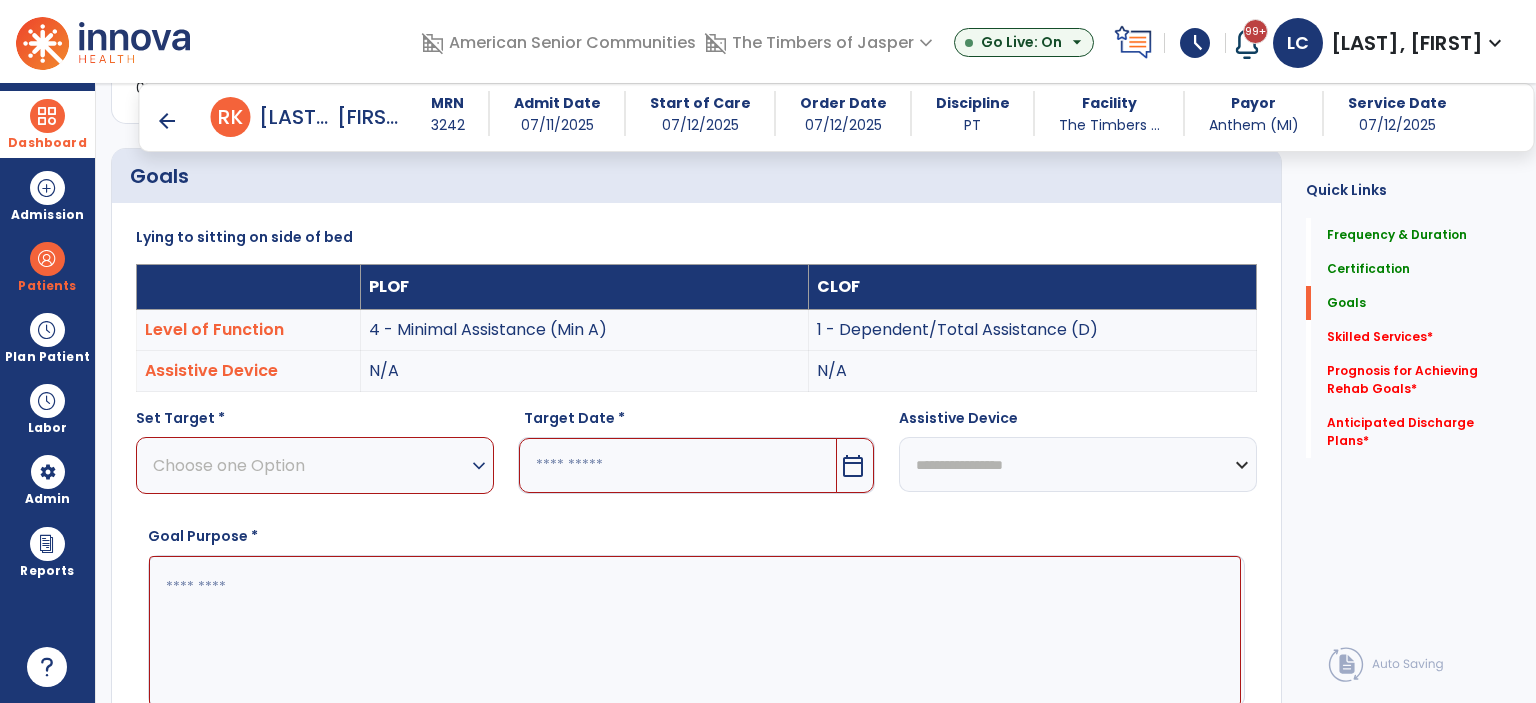 click on "Choose one Option" at bounding box center (310, 465) 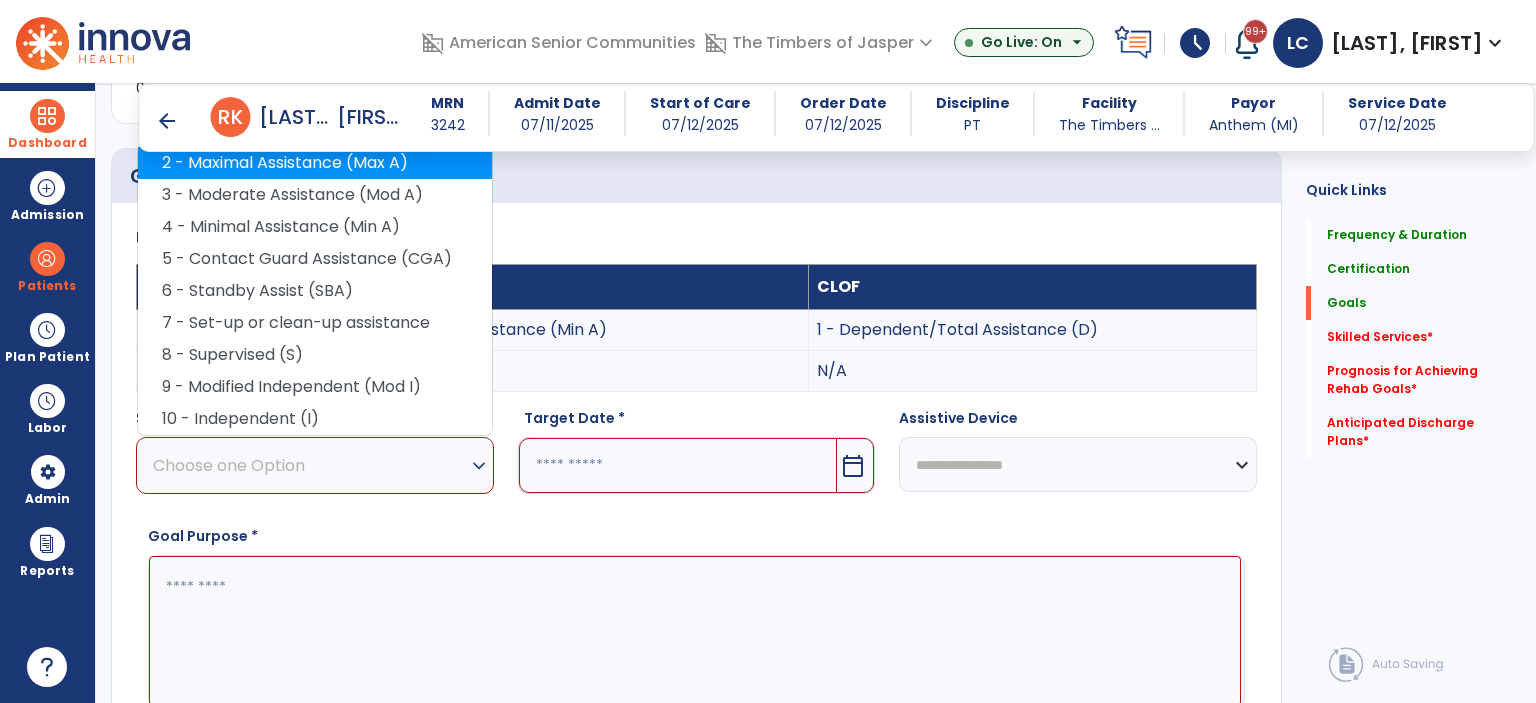 click on "2 - Maximal Assistance (Max A)" at bounding box center [315, 163] 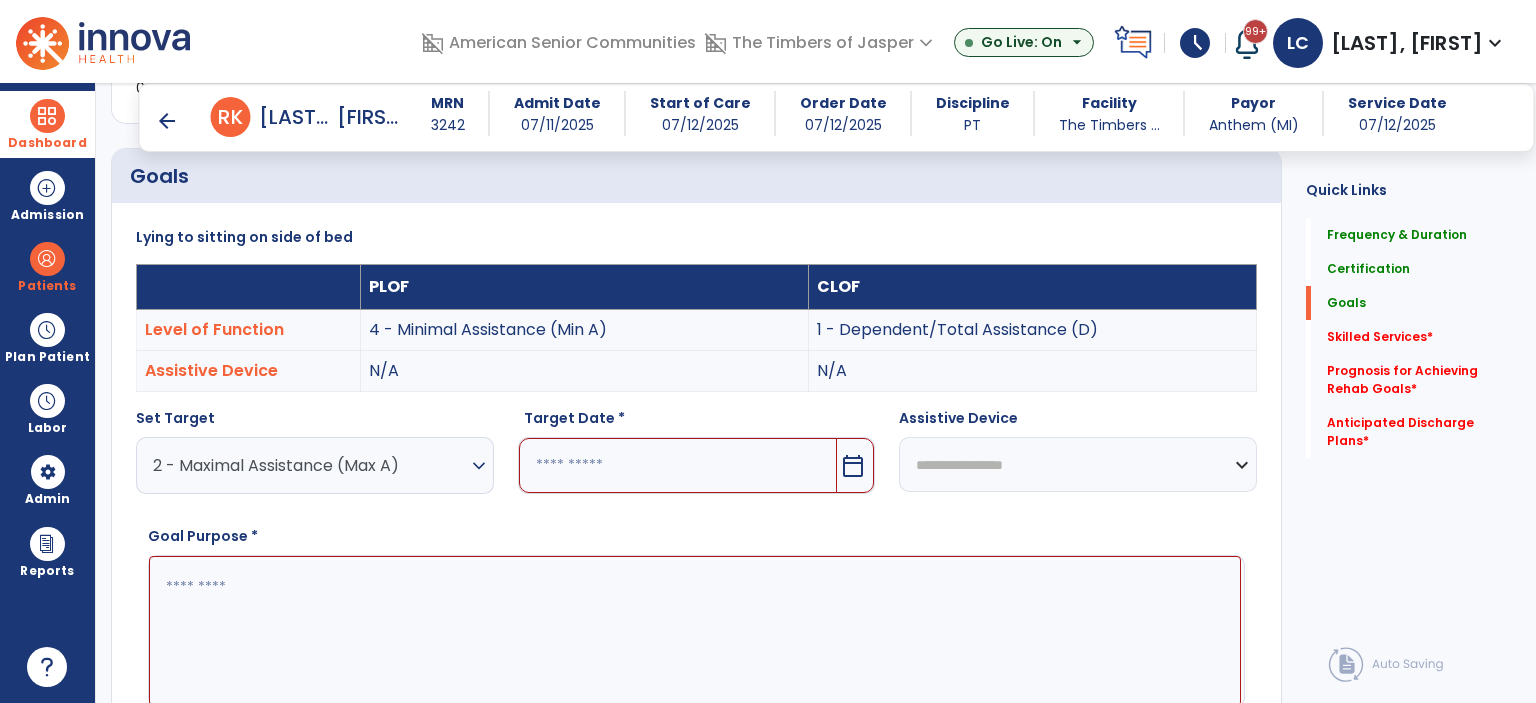 click on "calendar_today" at bounding box center [853, 466] 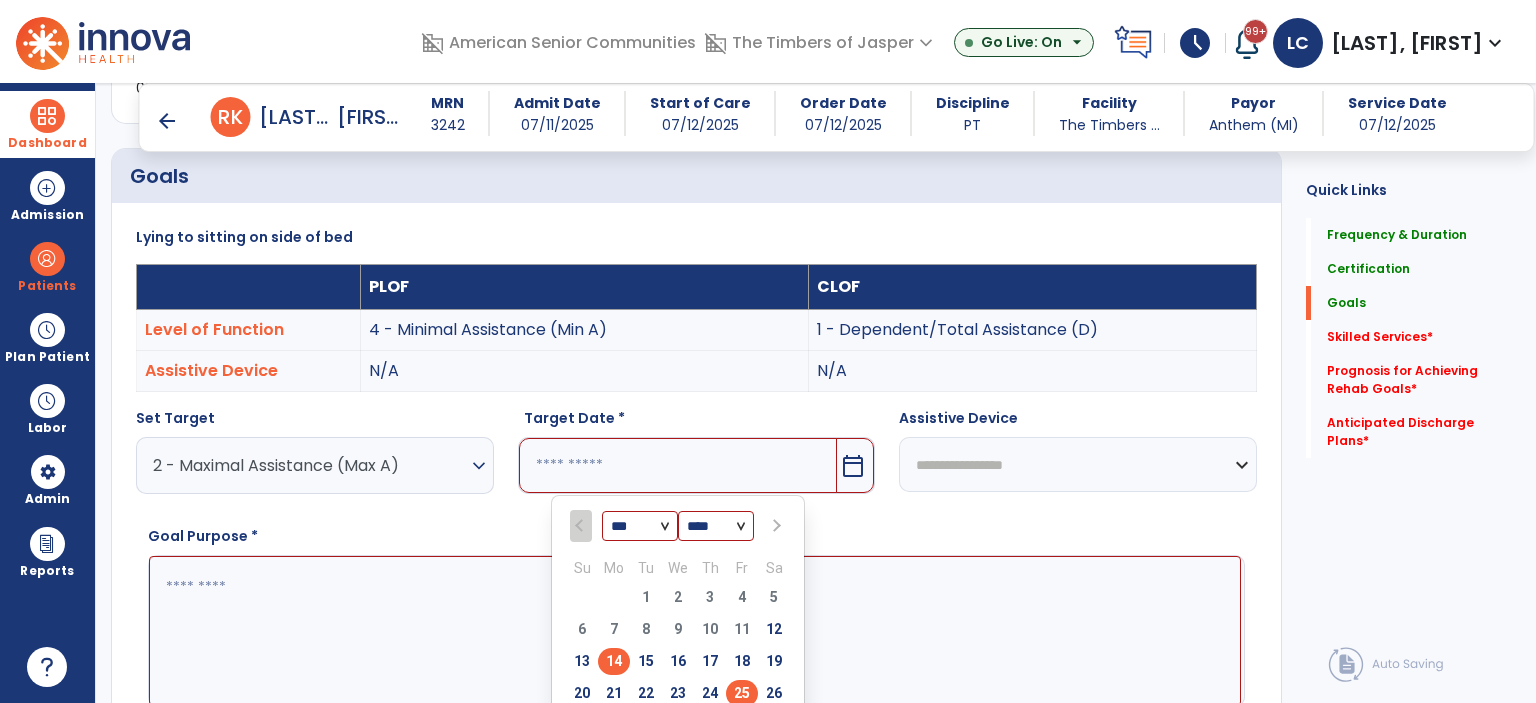 click on "25" at bounding box center (742, 693) 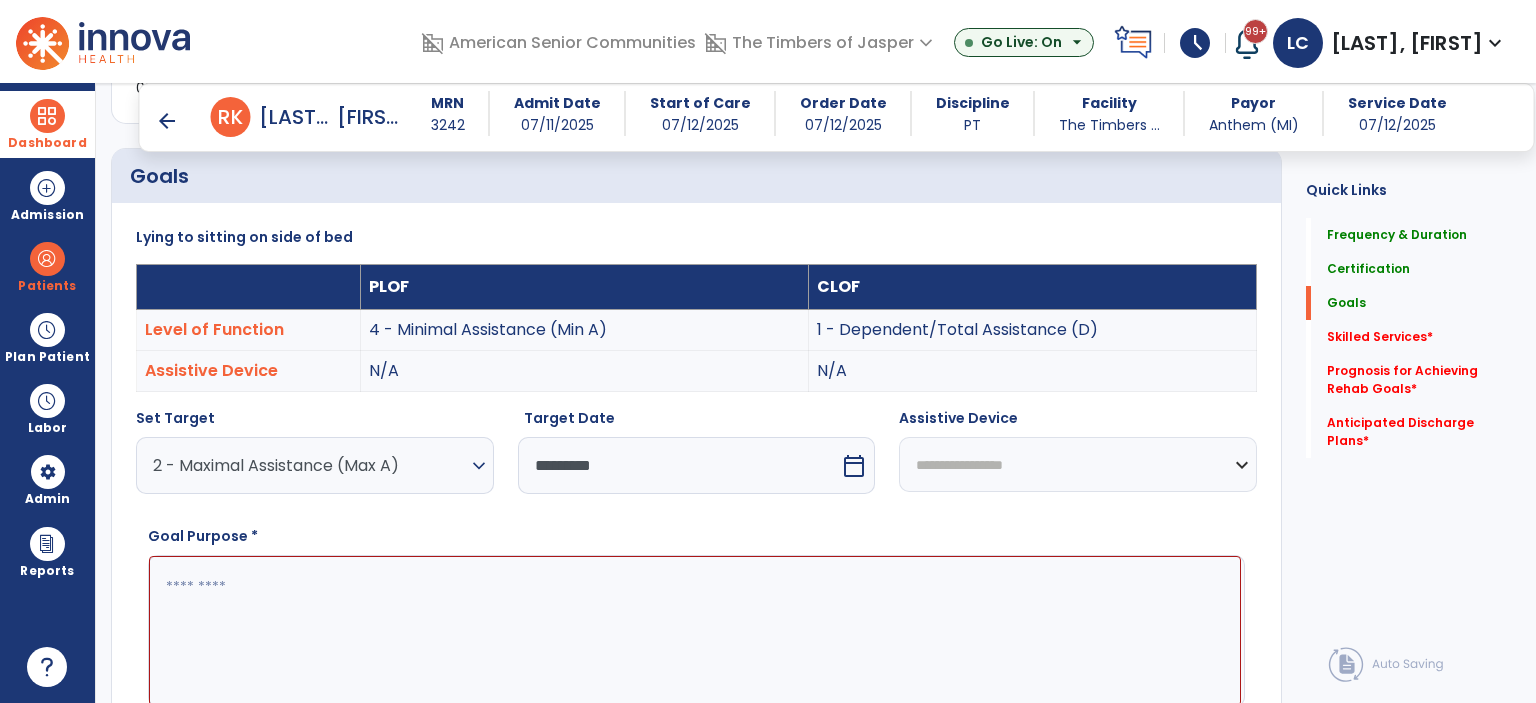 click at bounding box center [695, 631] 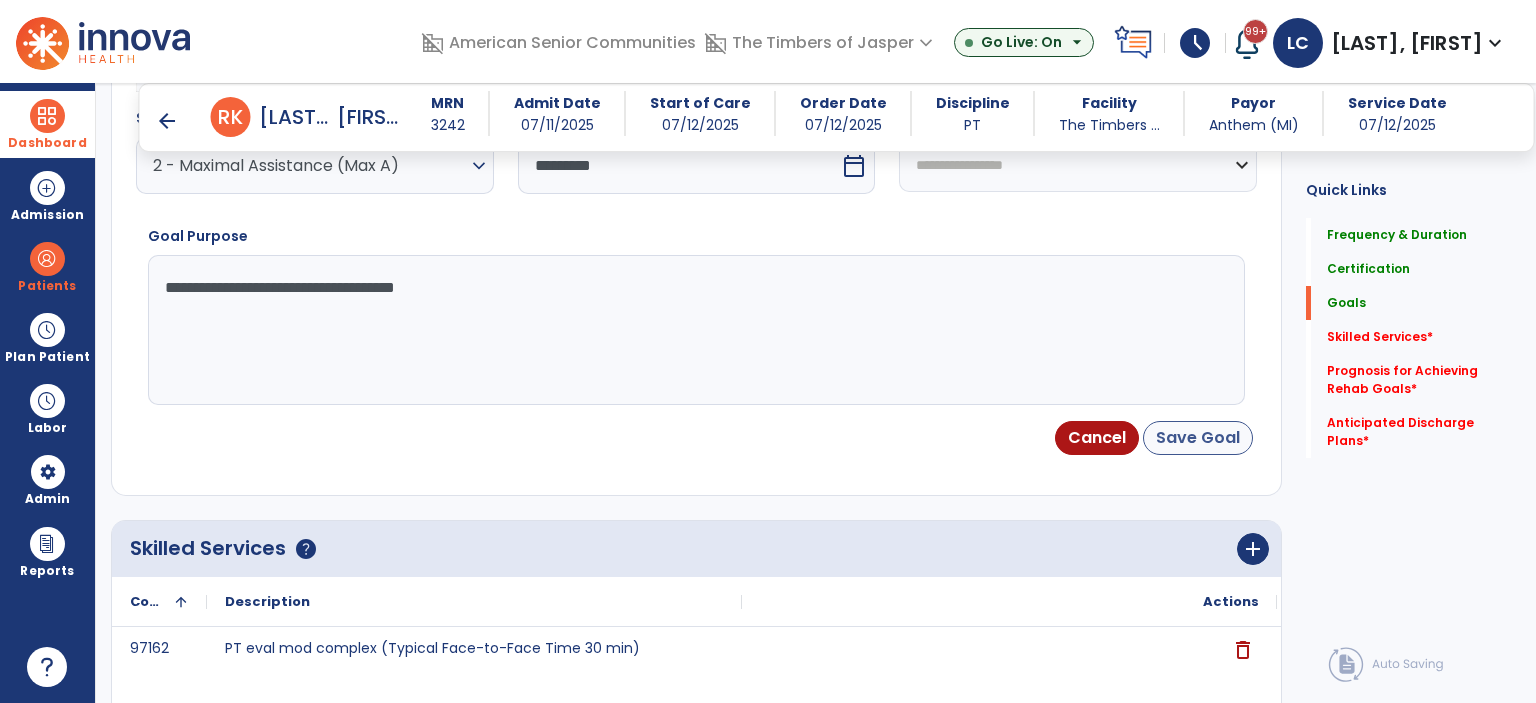 type on "**********" 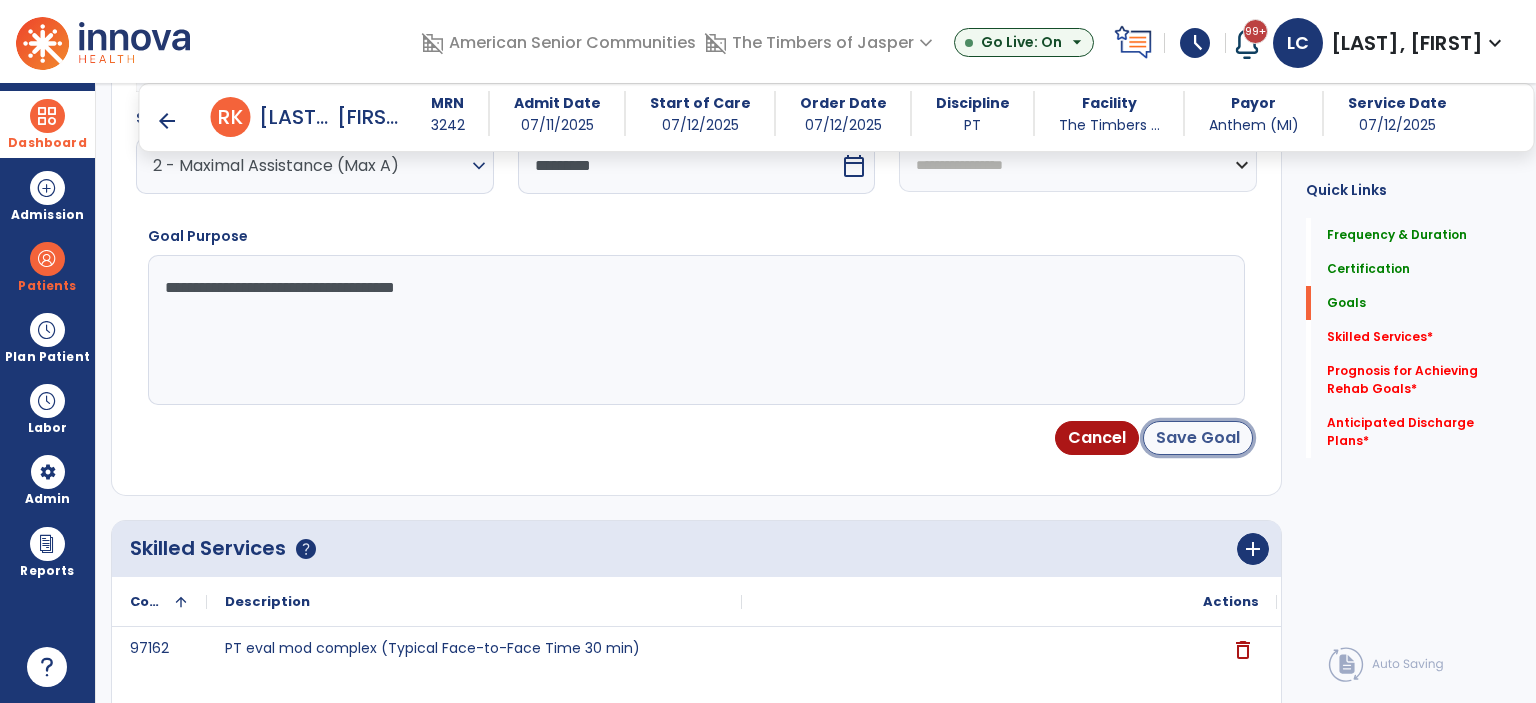 click on "Save Goal" at bounding box center (1198, 438) 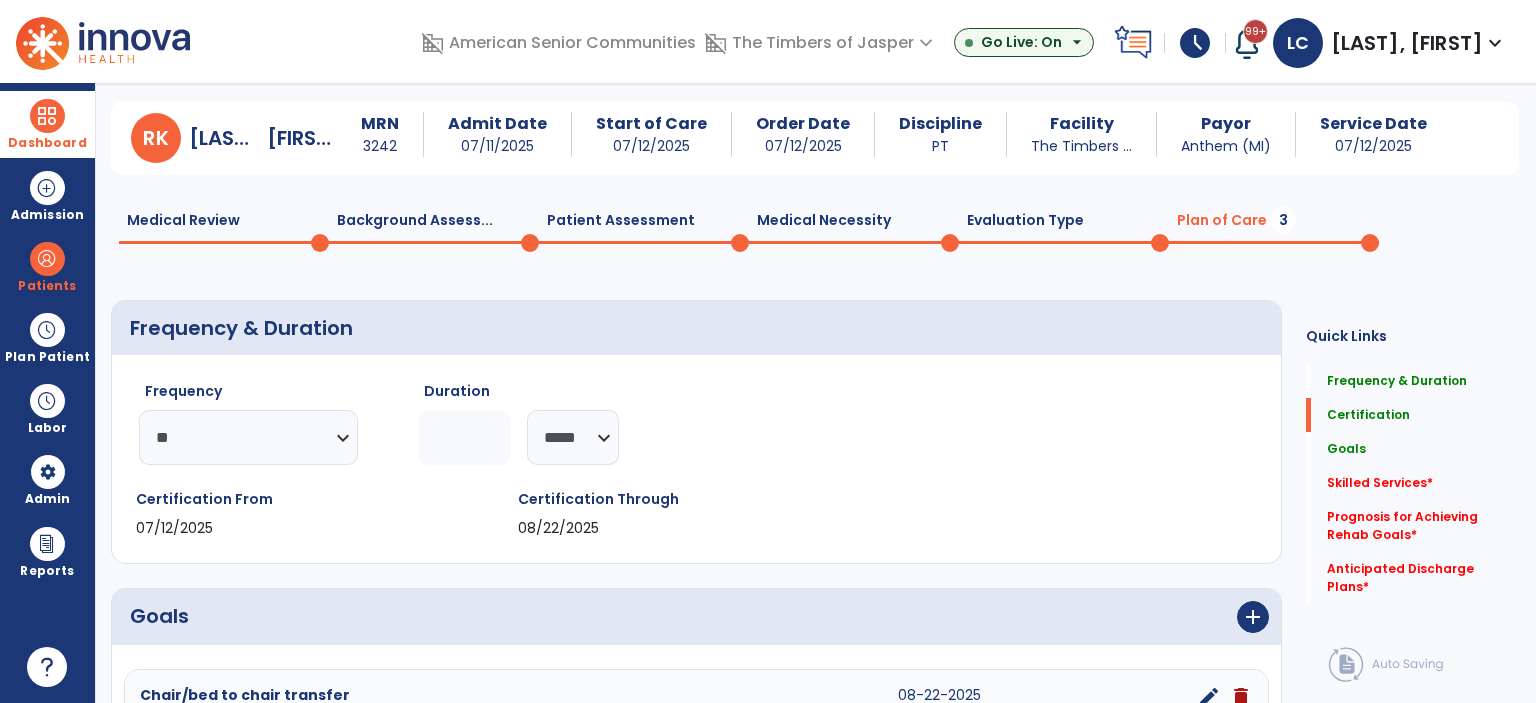 scroll, scrollTop: 0, scrollLeft: 0, axis: both 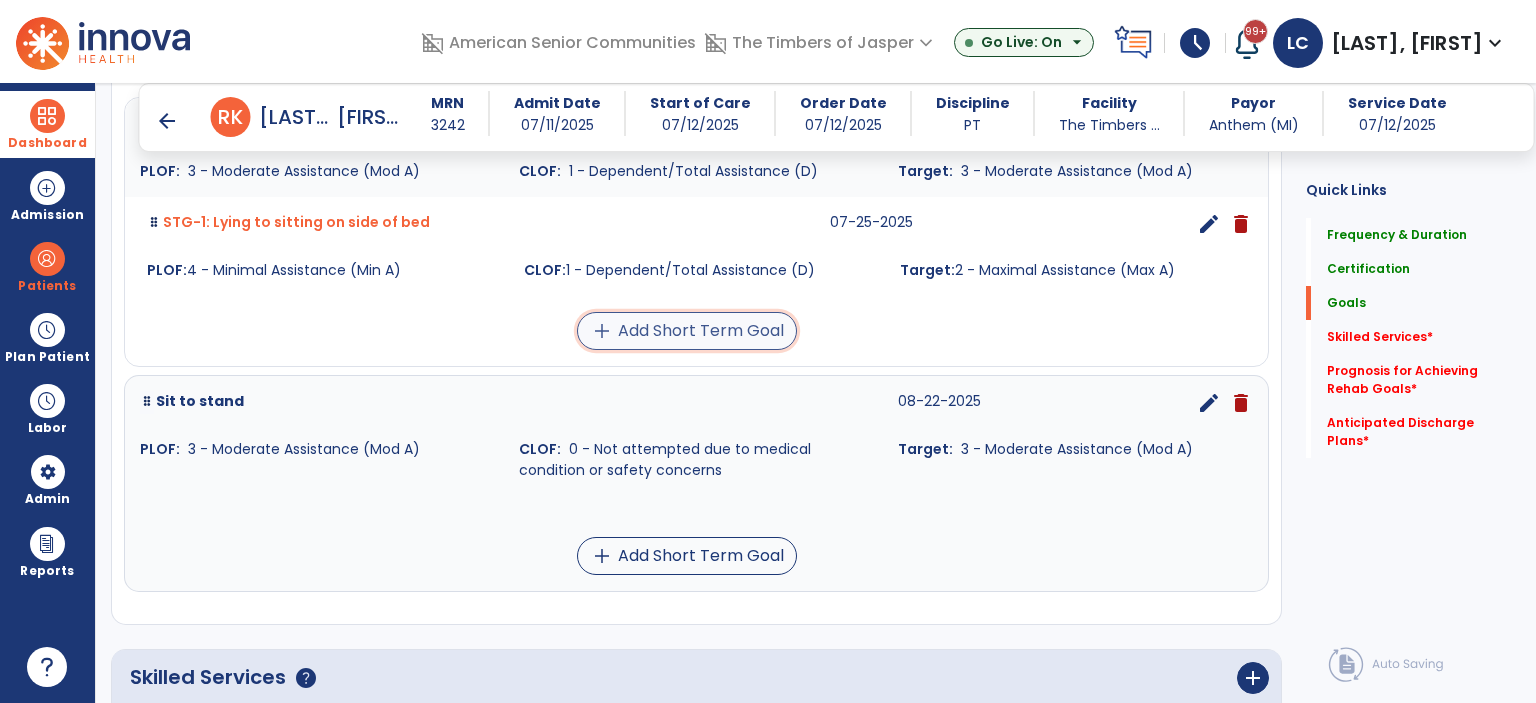 click on "add  Add Short Term Goal" at bounding box center (687, 331) 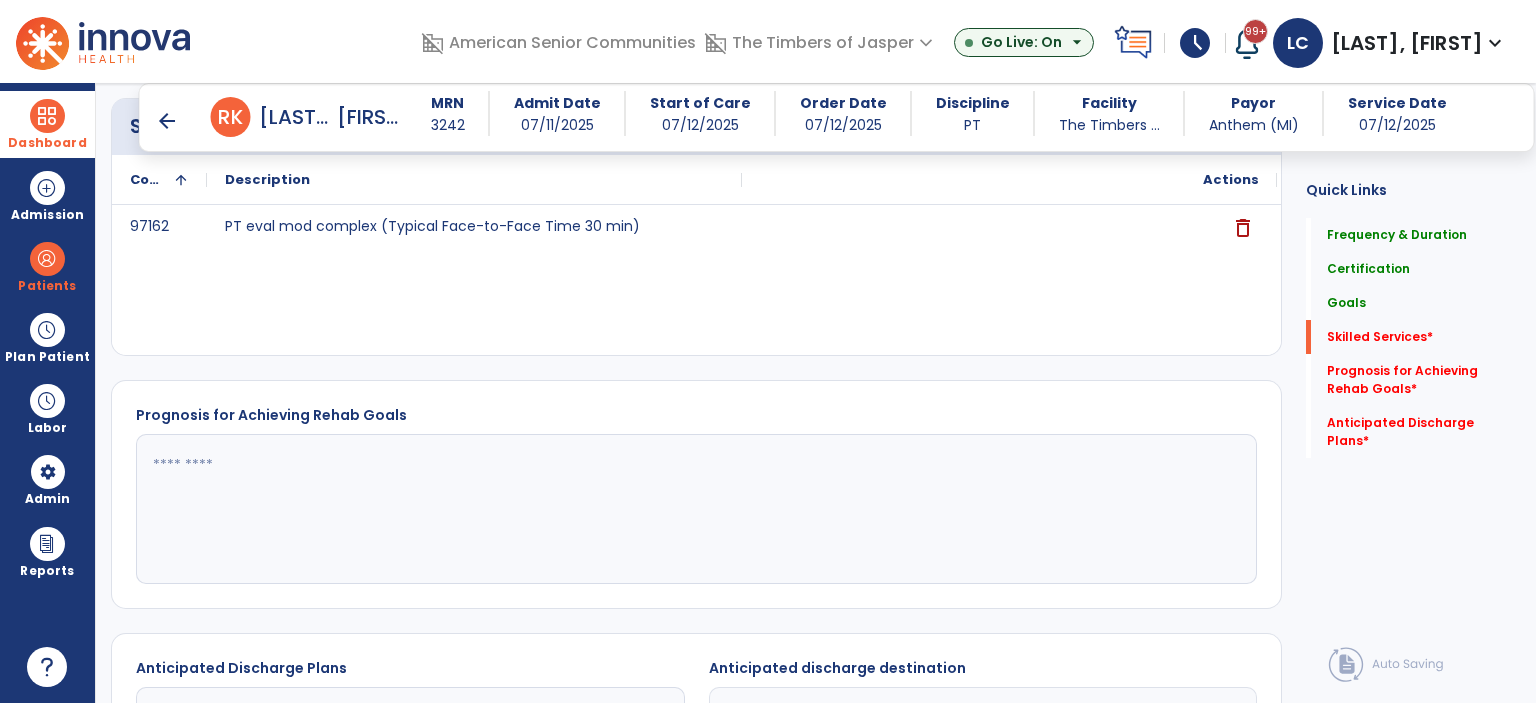 scroll, scrollTop: 373, scrollLeft: 0, axis: vertical 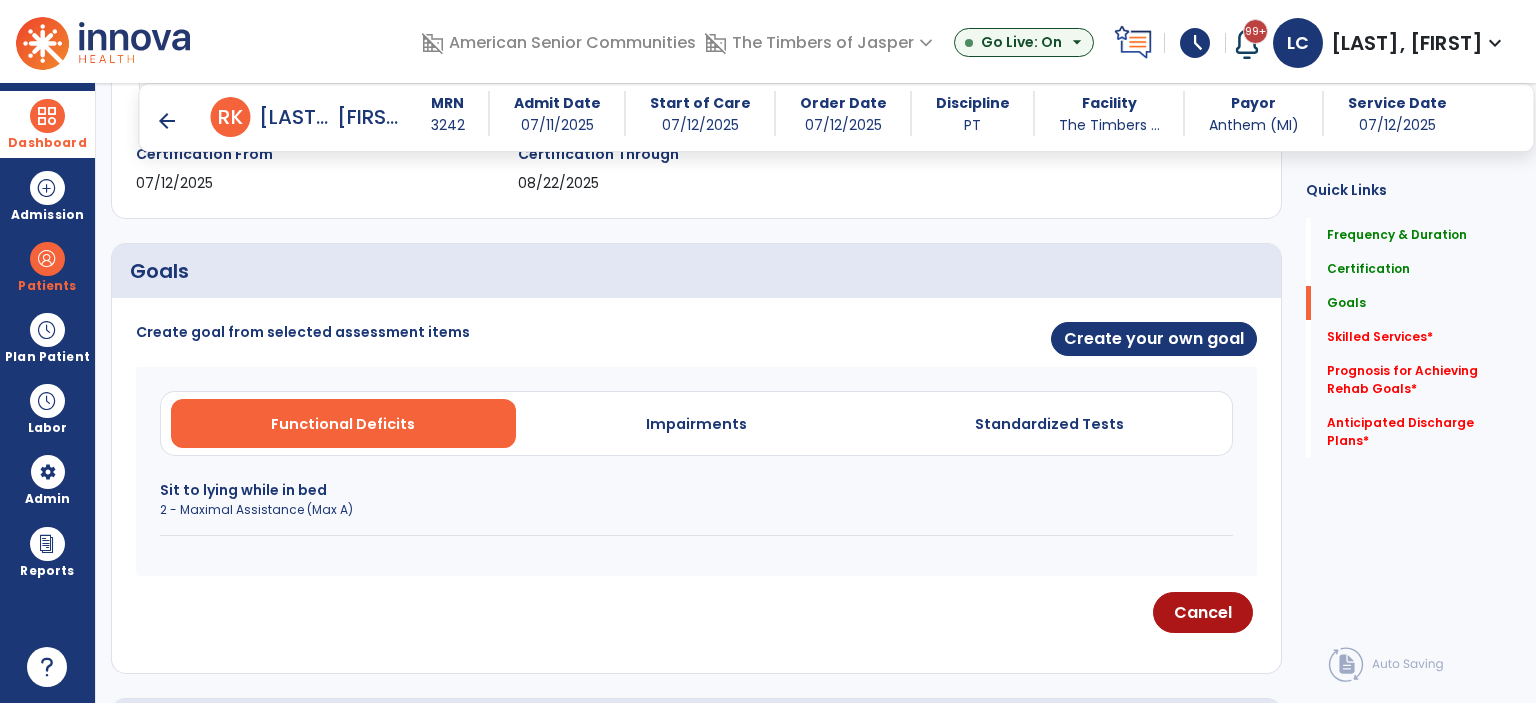 click on "Sit to lying while in bed" at bounding box center [696, 490] 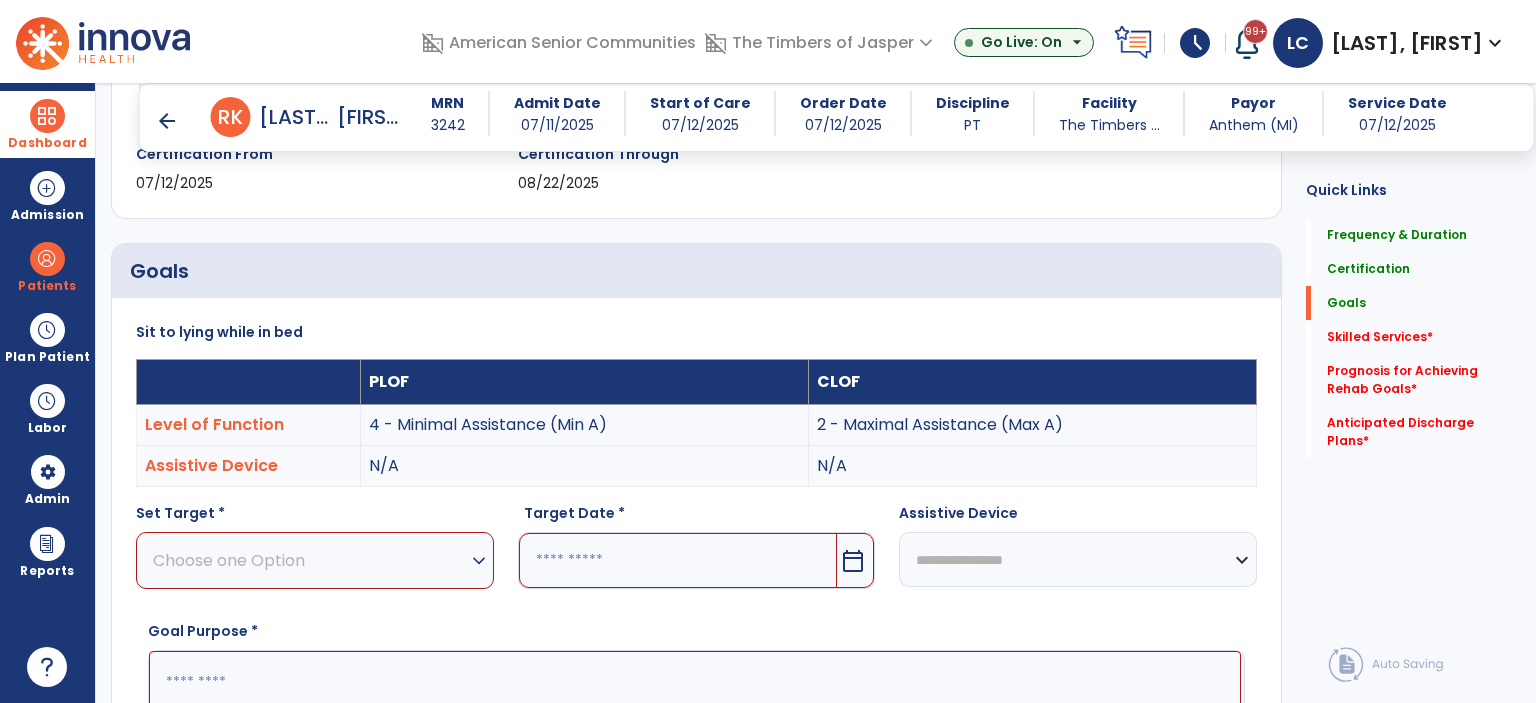 click on "Choose one Option" at bounding box center [310, 560] 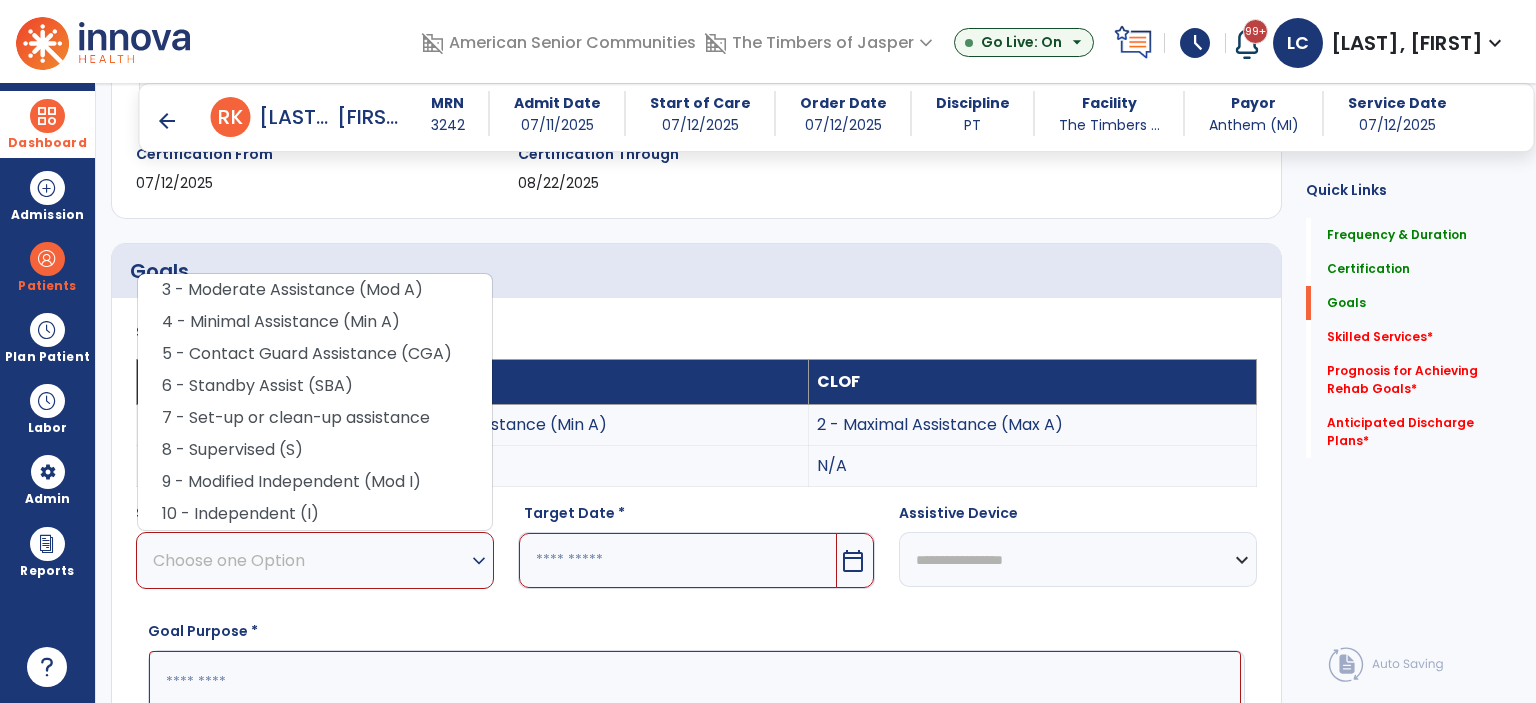 click on "3 - Moderate Assistance (Mod A)" at bounding box center (315, 290) 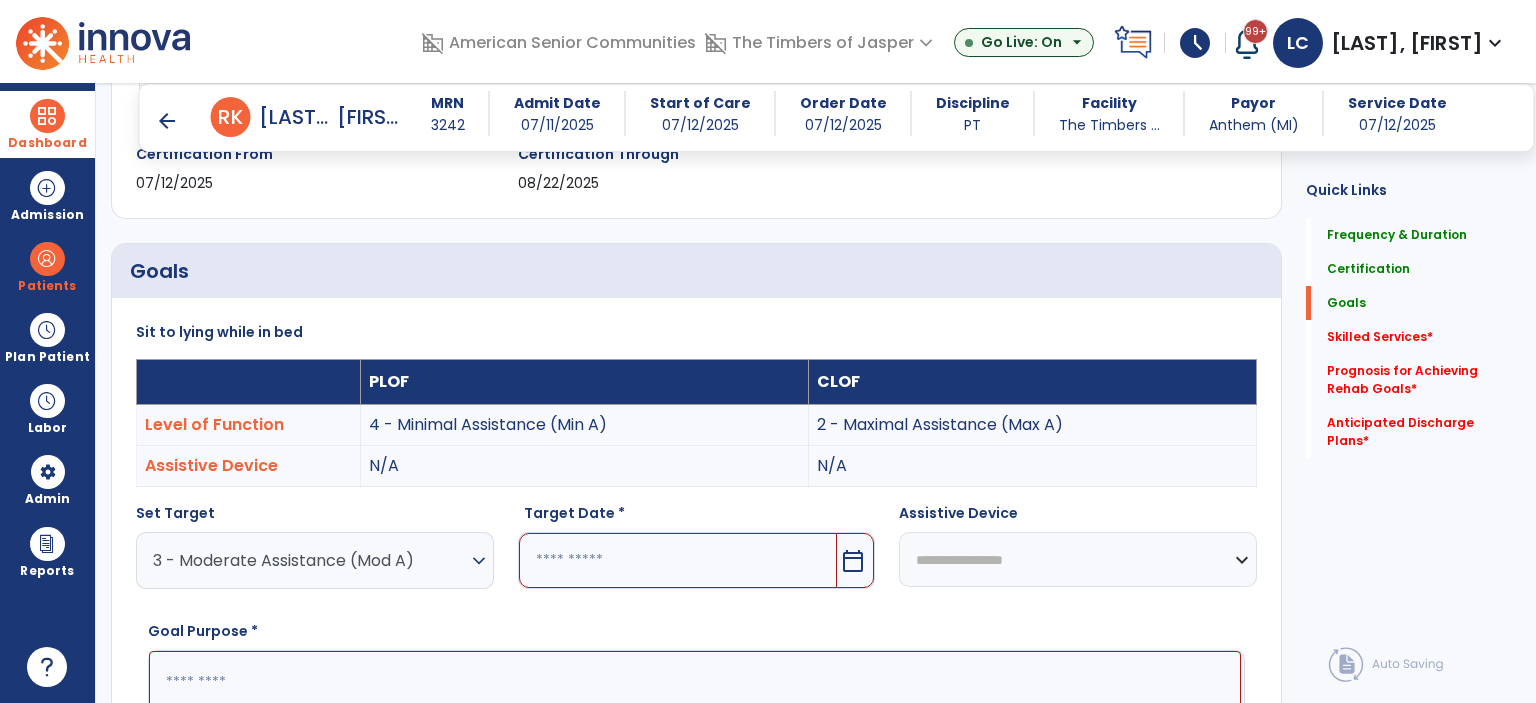 click on "calendar_today" at bounding box center (853, 561) 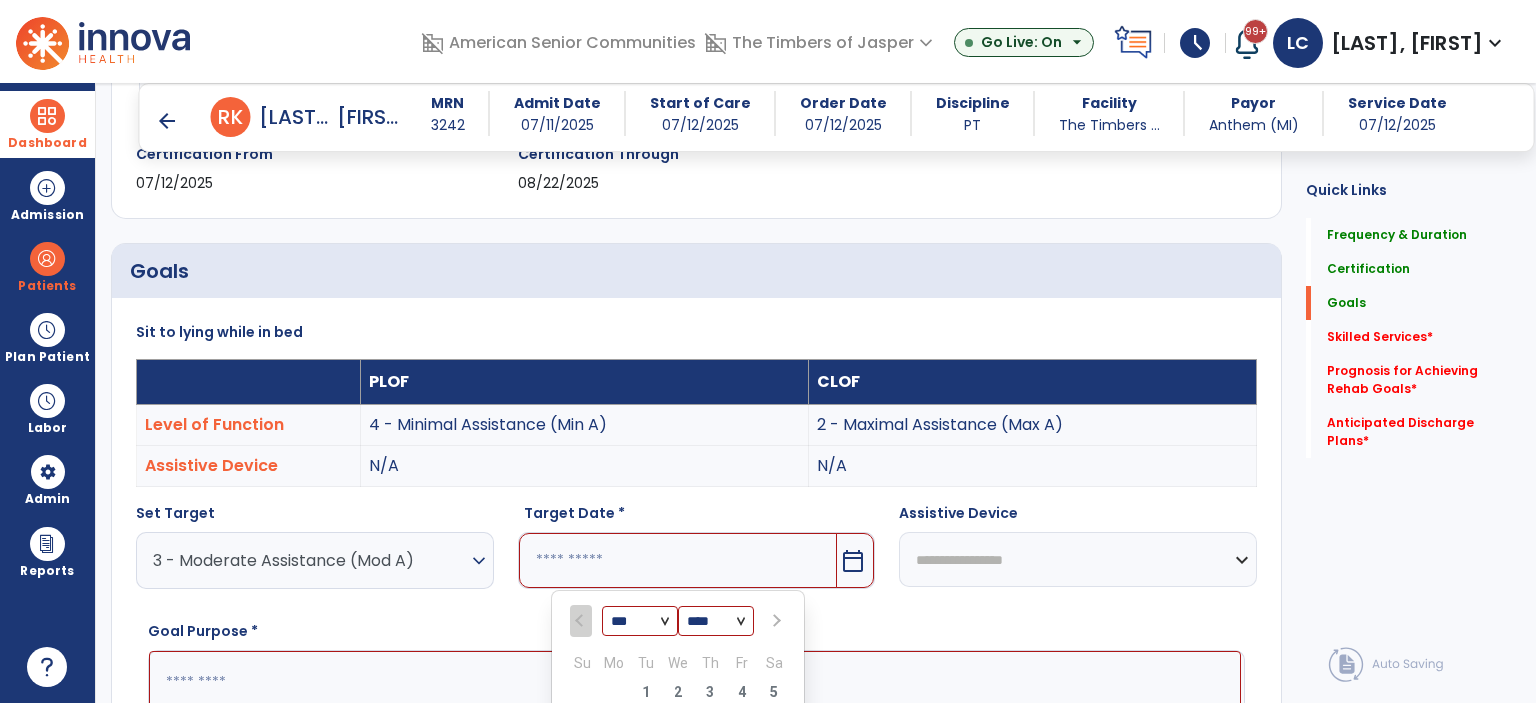 scroll, scrollTop: 739, scrollLeft: 0, axis: vertical 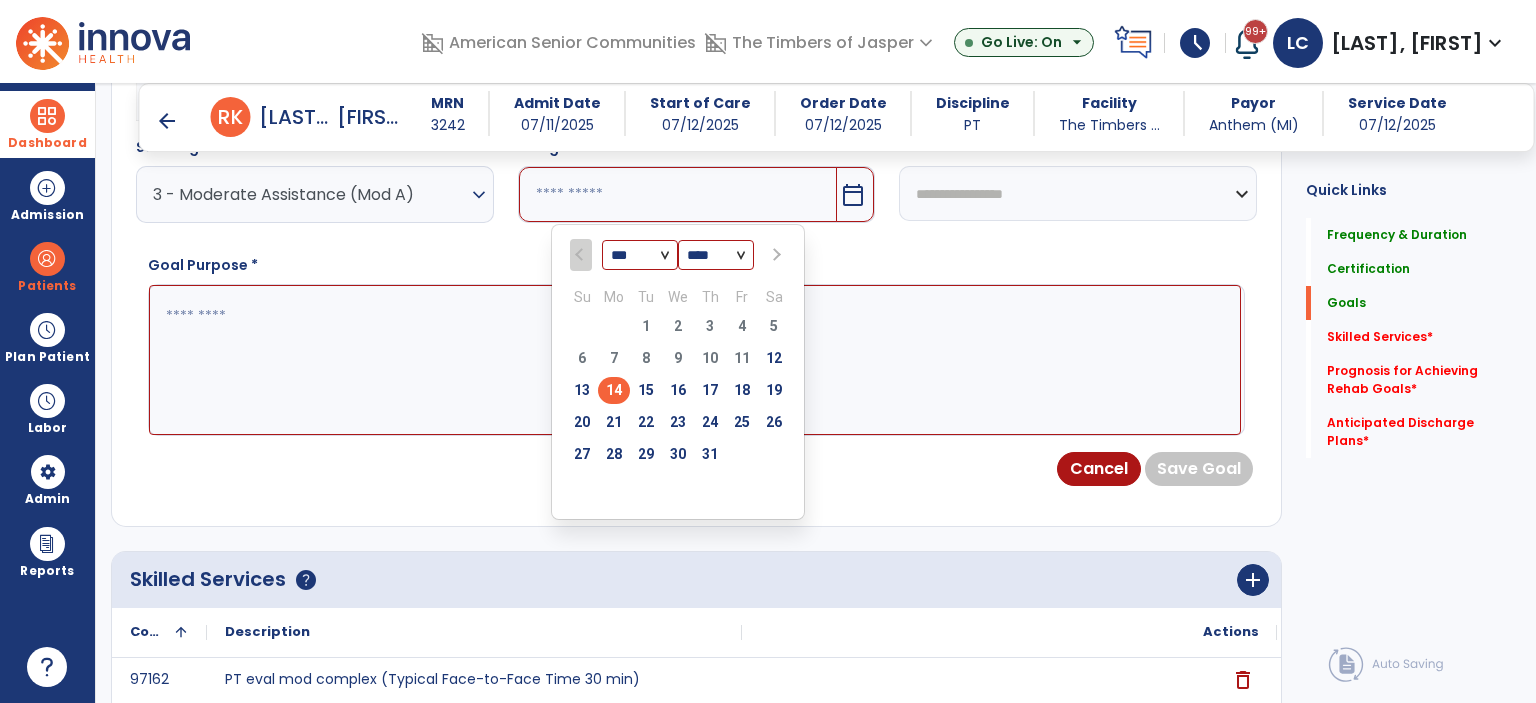 click on "25" at bounding box center [742, 425] 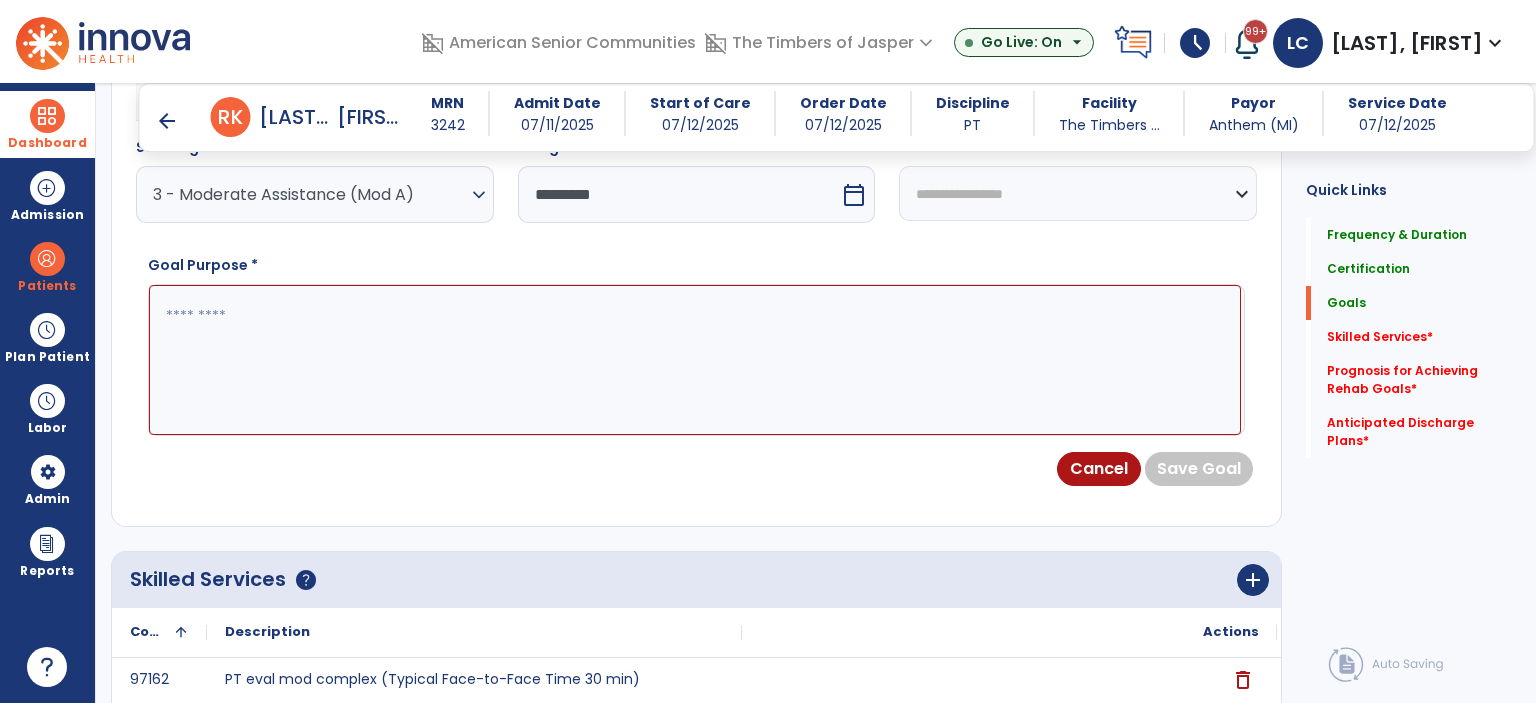 click at bounding box center [695, 360] 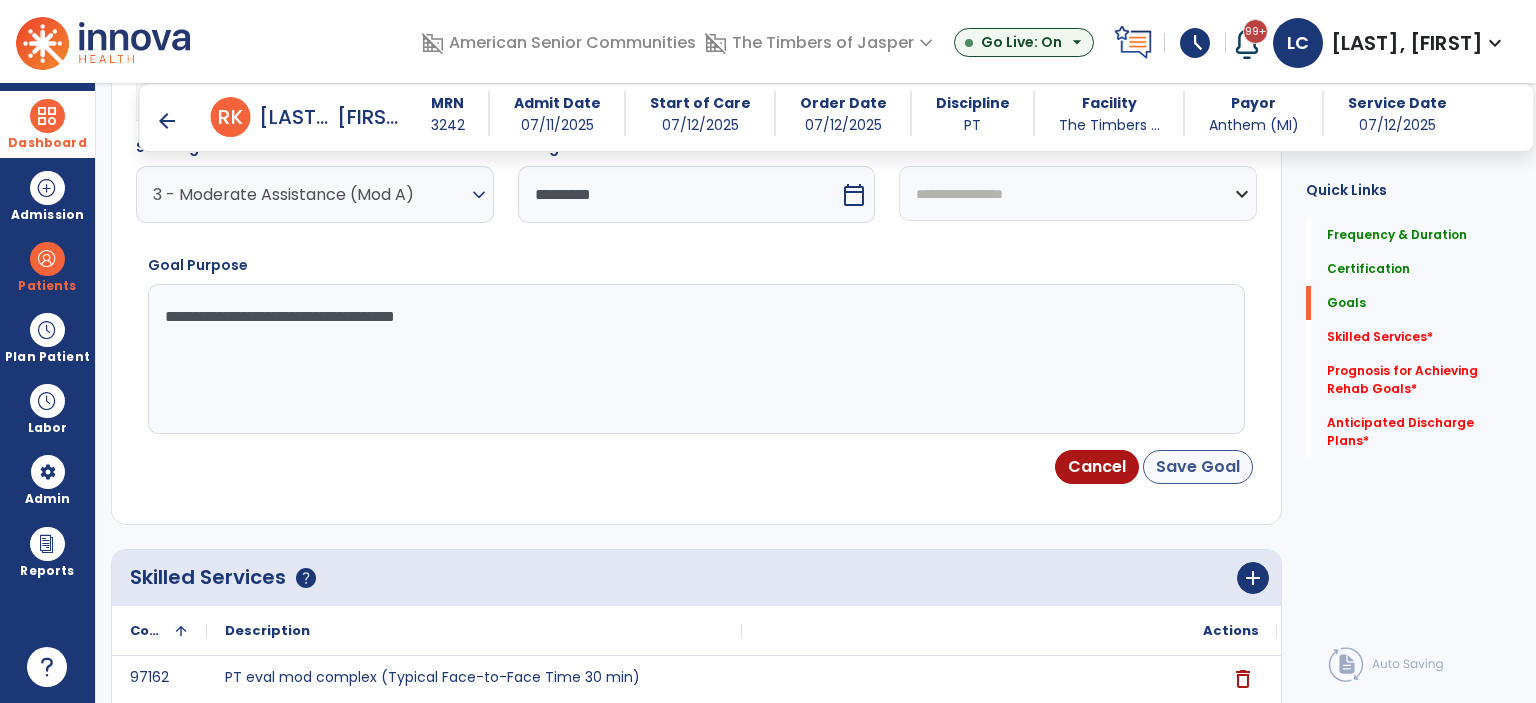 type on "**********" 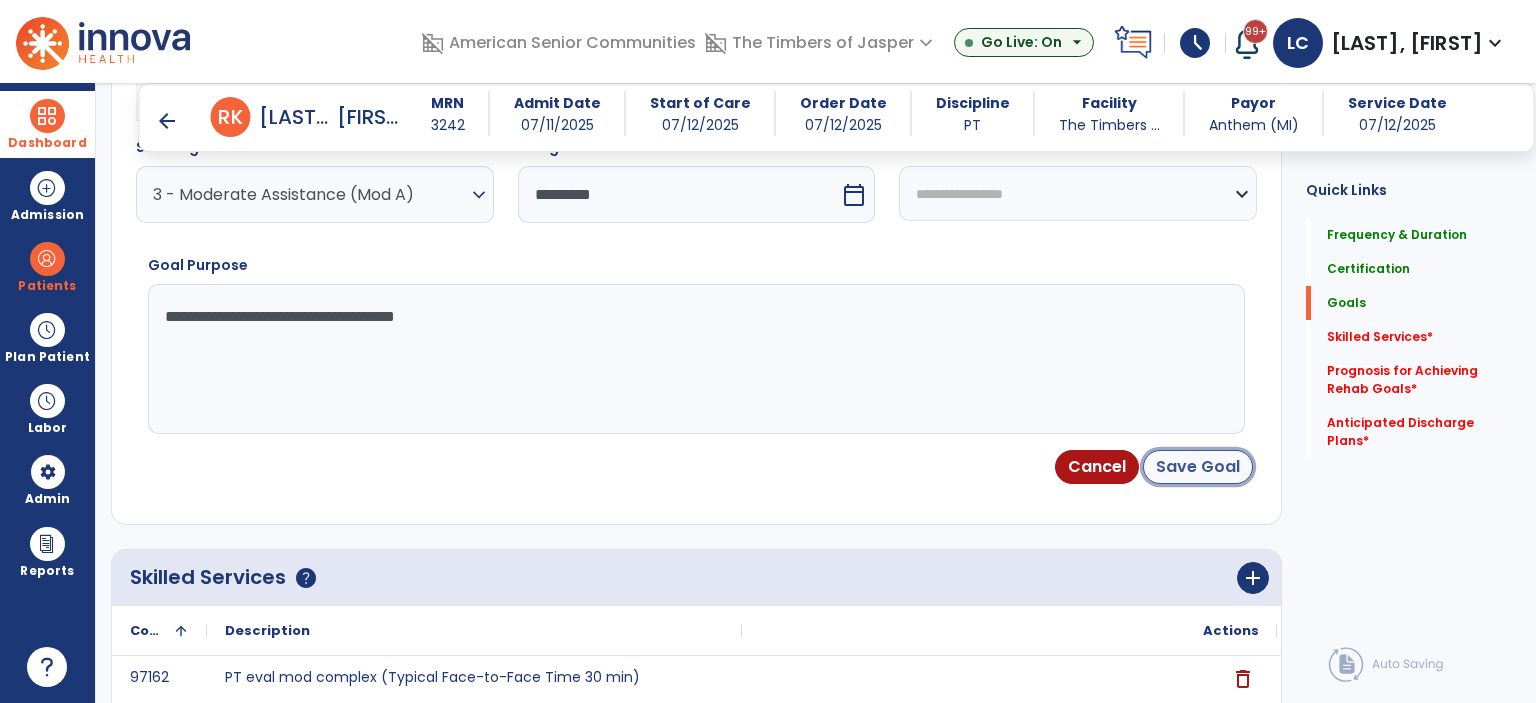 click on "Save Goal" at bounding box center [1198, 467] 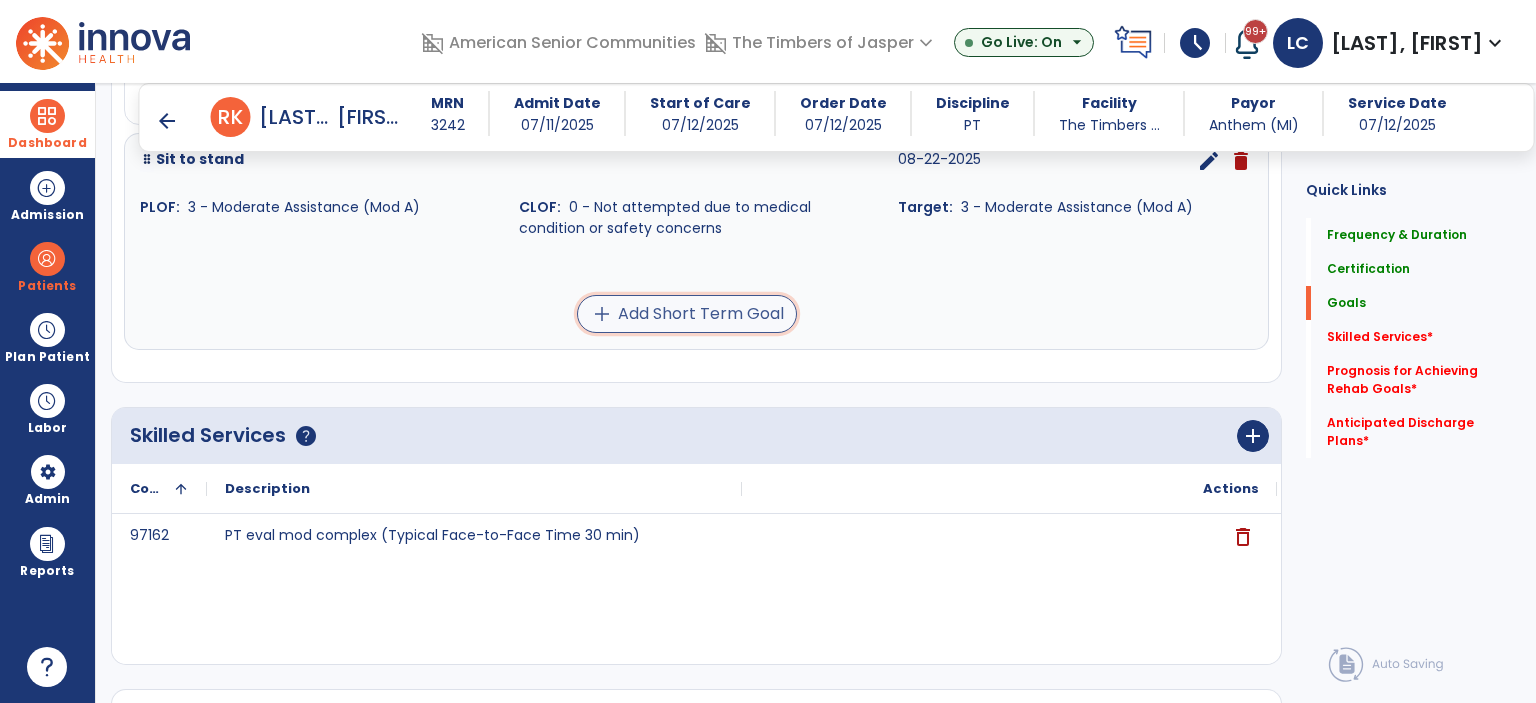 click on "add  Add Short Term Goal" at bounding box center [687, 314] 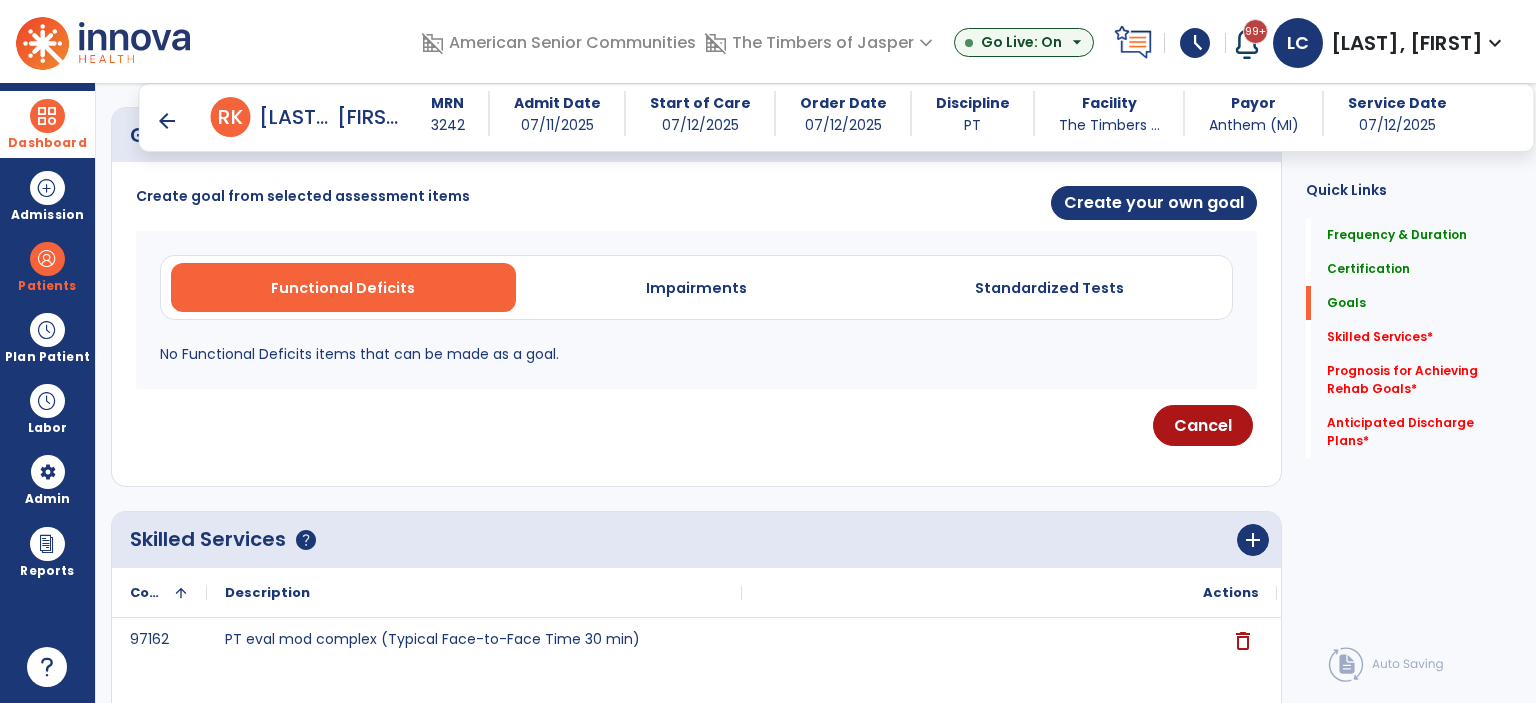 scroll, scrollTop: 475, scrollLeft: 0, axis: vertical 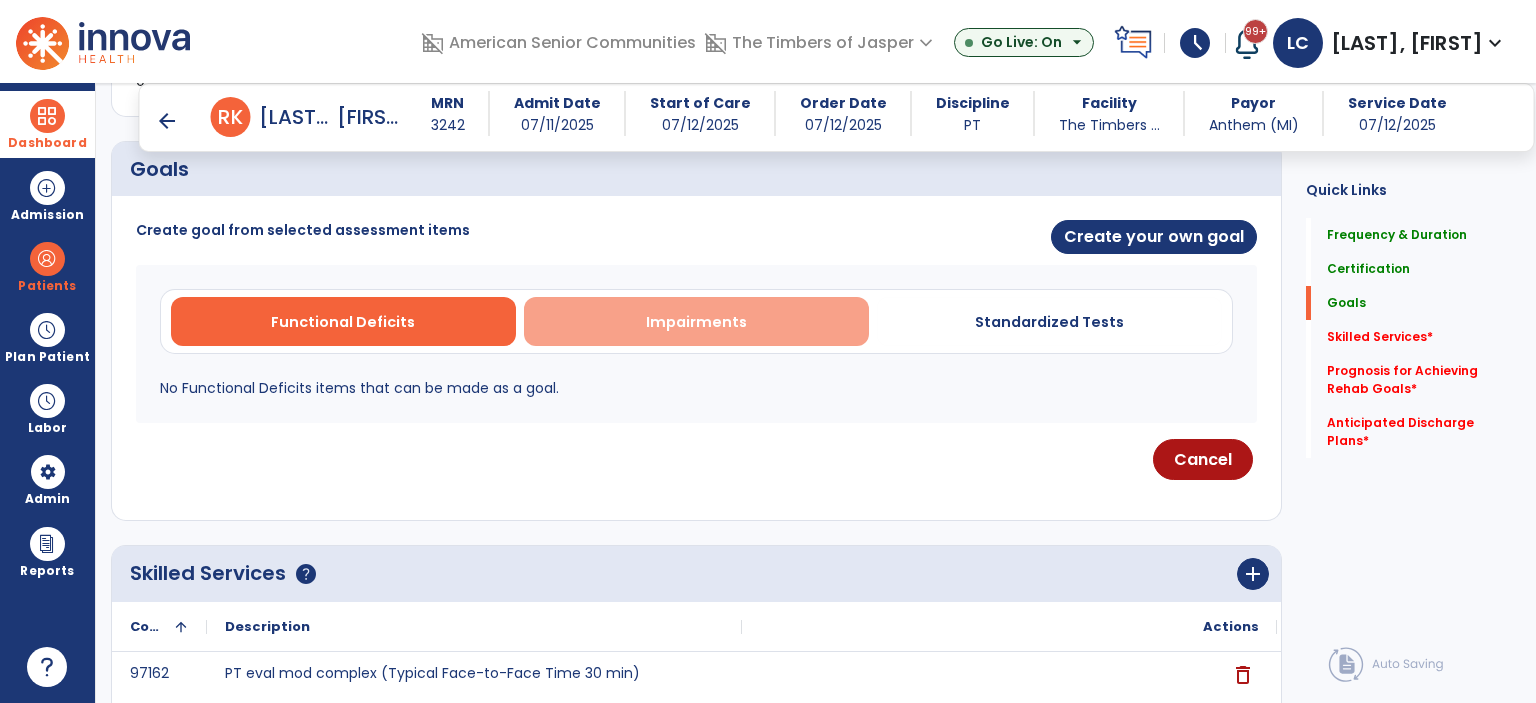 click on "Impairments" at bounding box center [696, 321] 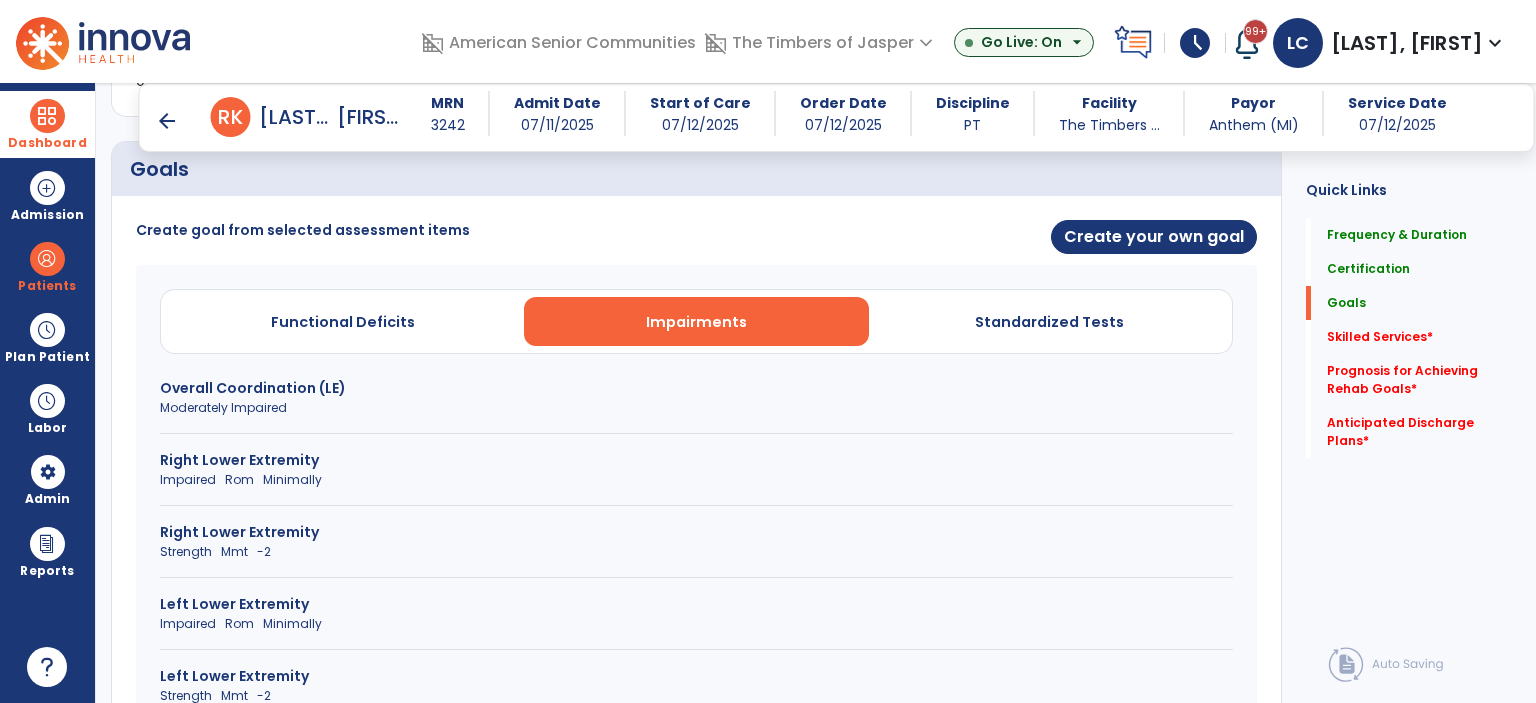 click on "Strength   Mmt   -2" at bounding box center [696, 552] 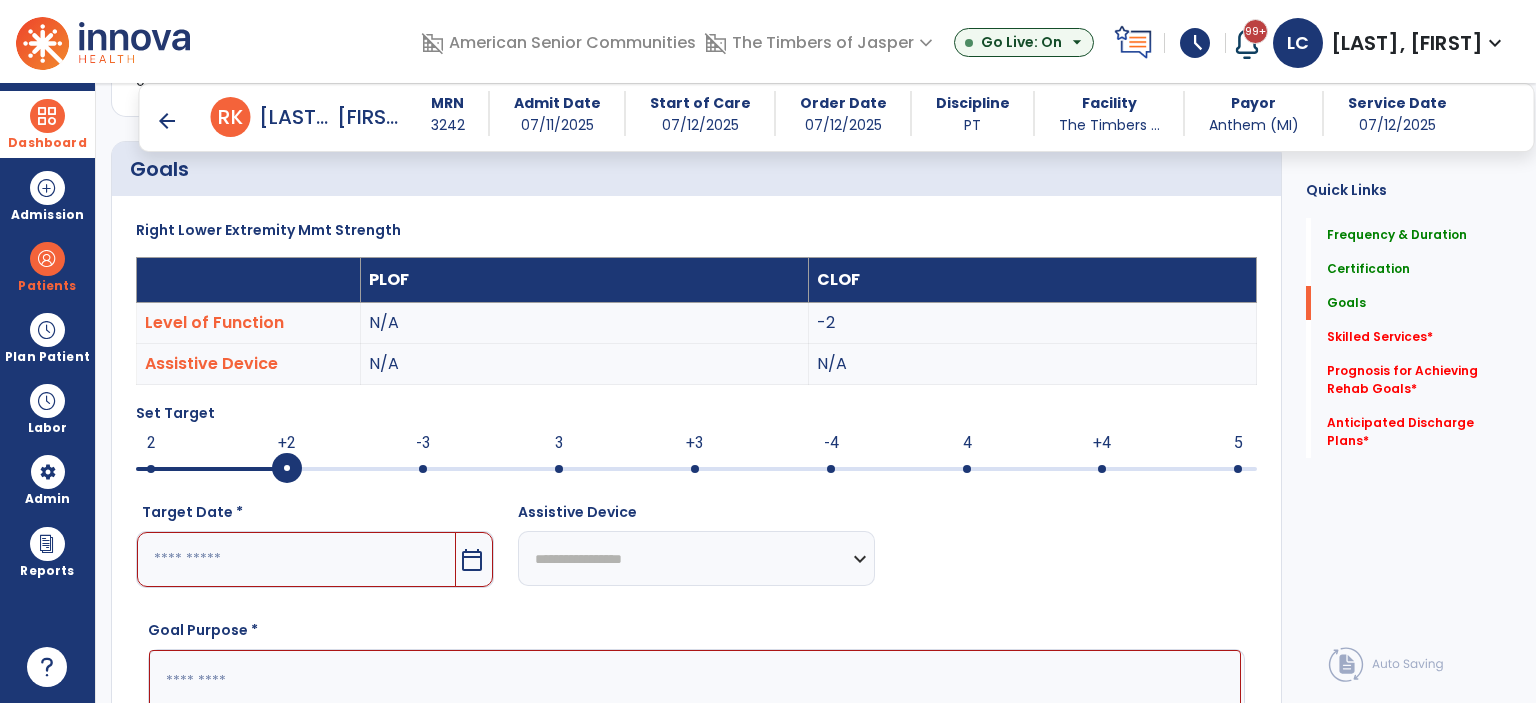 click at bounding box center [559, 469] 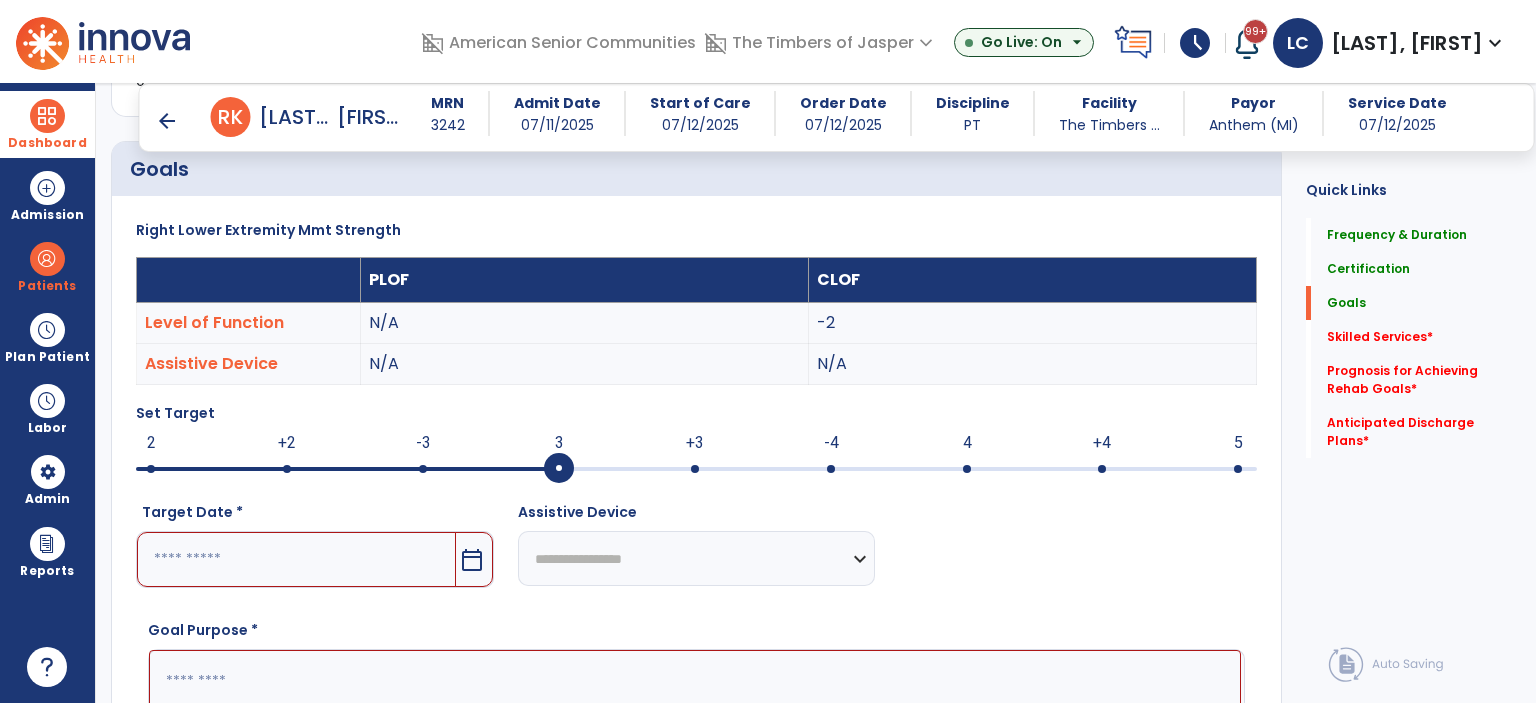click on "calendar_today" at bounding box center [472, 560] 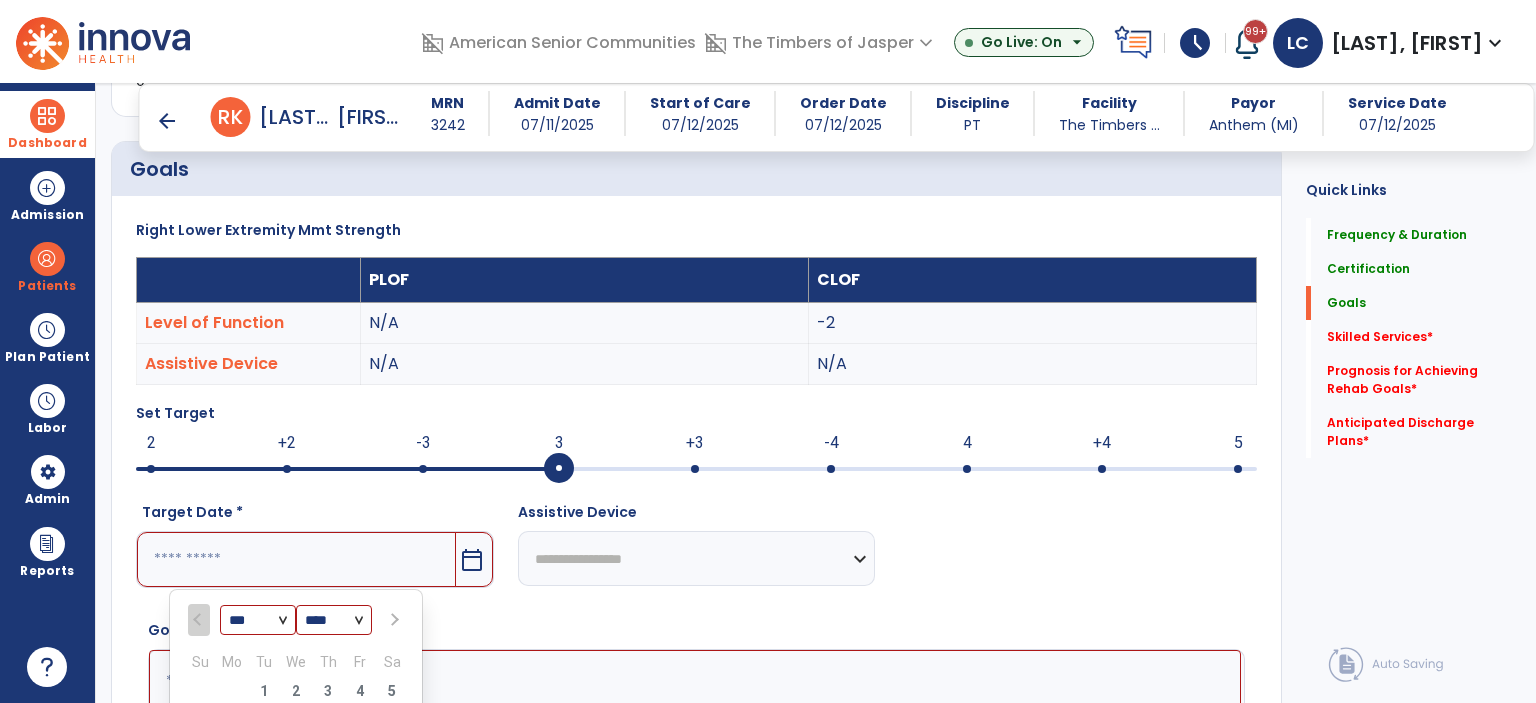 scroll, scrollTop: 840, scrollLeft: 0, axis: vertical 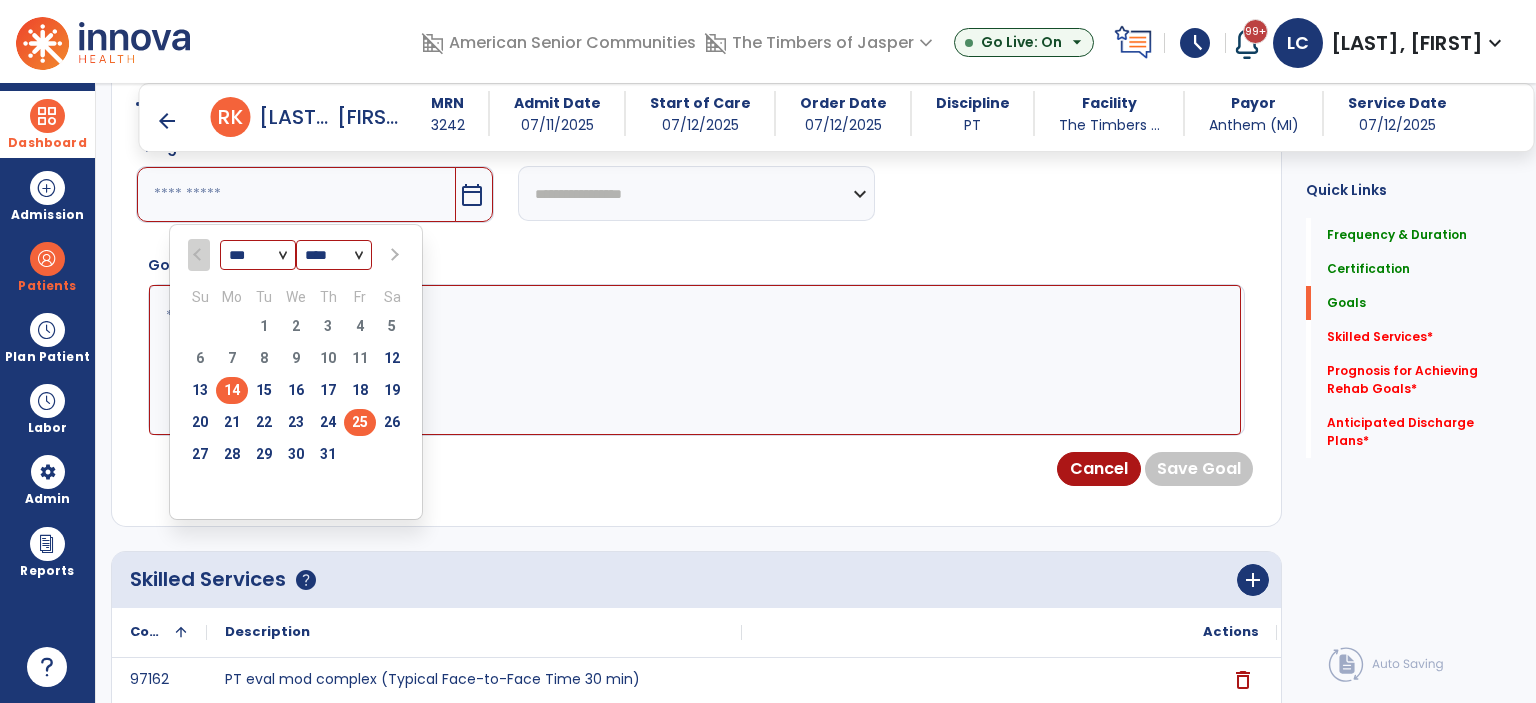 click on "25" at bounding box center (360, 422) 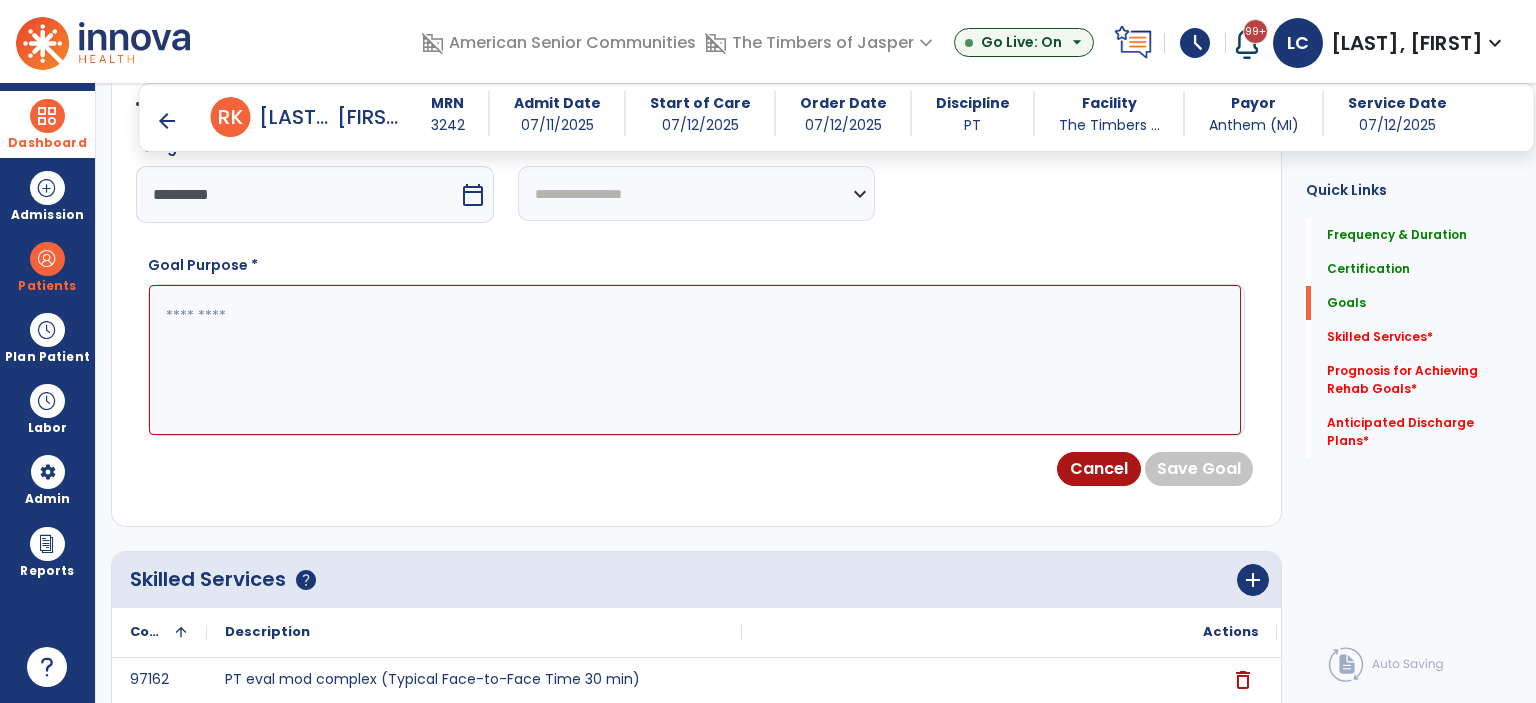 click at bounding box center (695, 360) 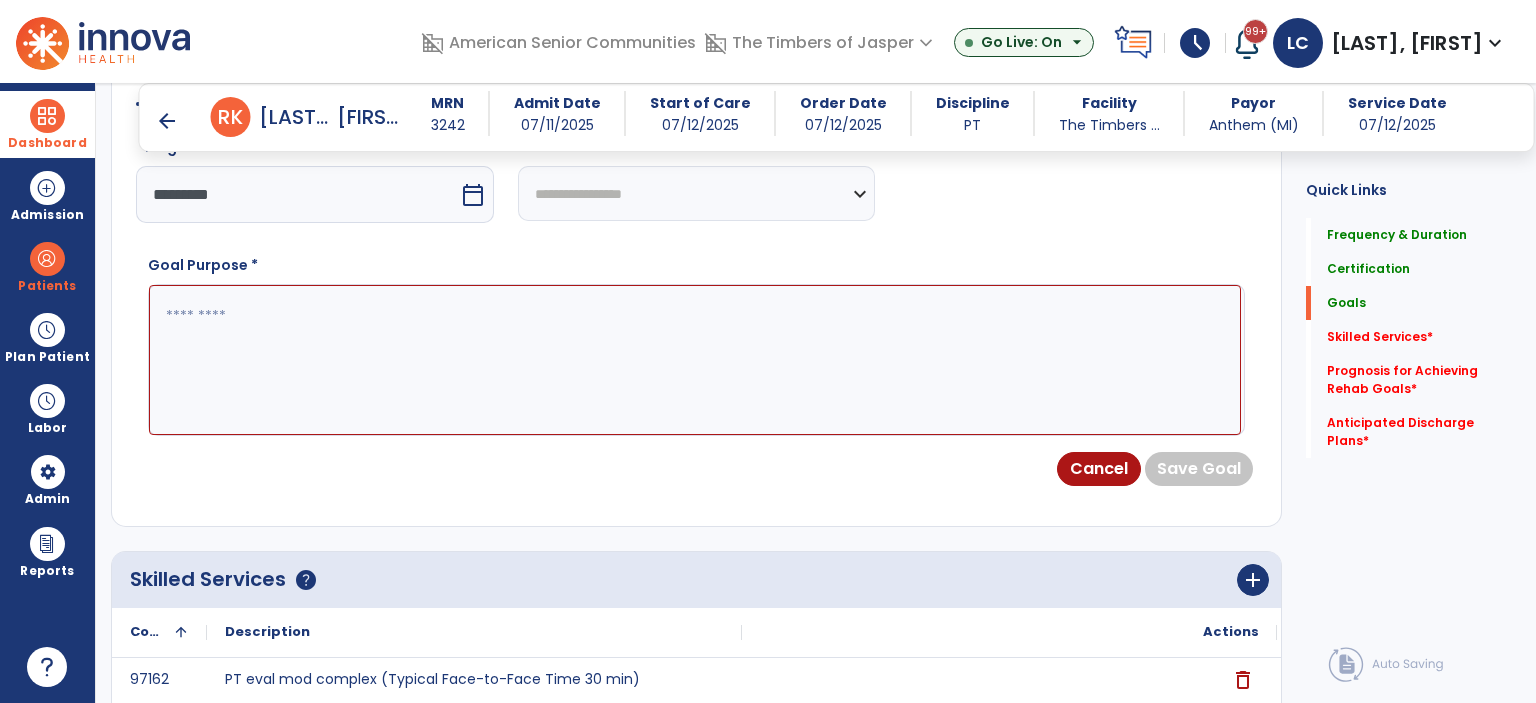 paste on "**********" 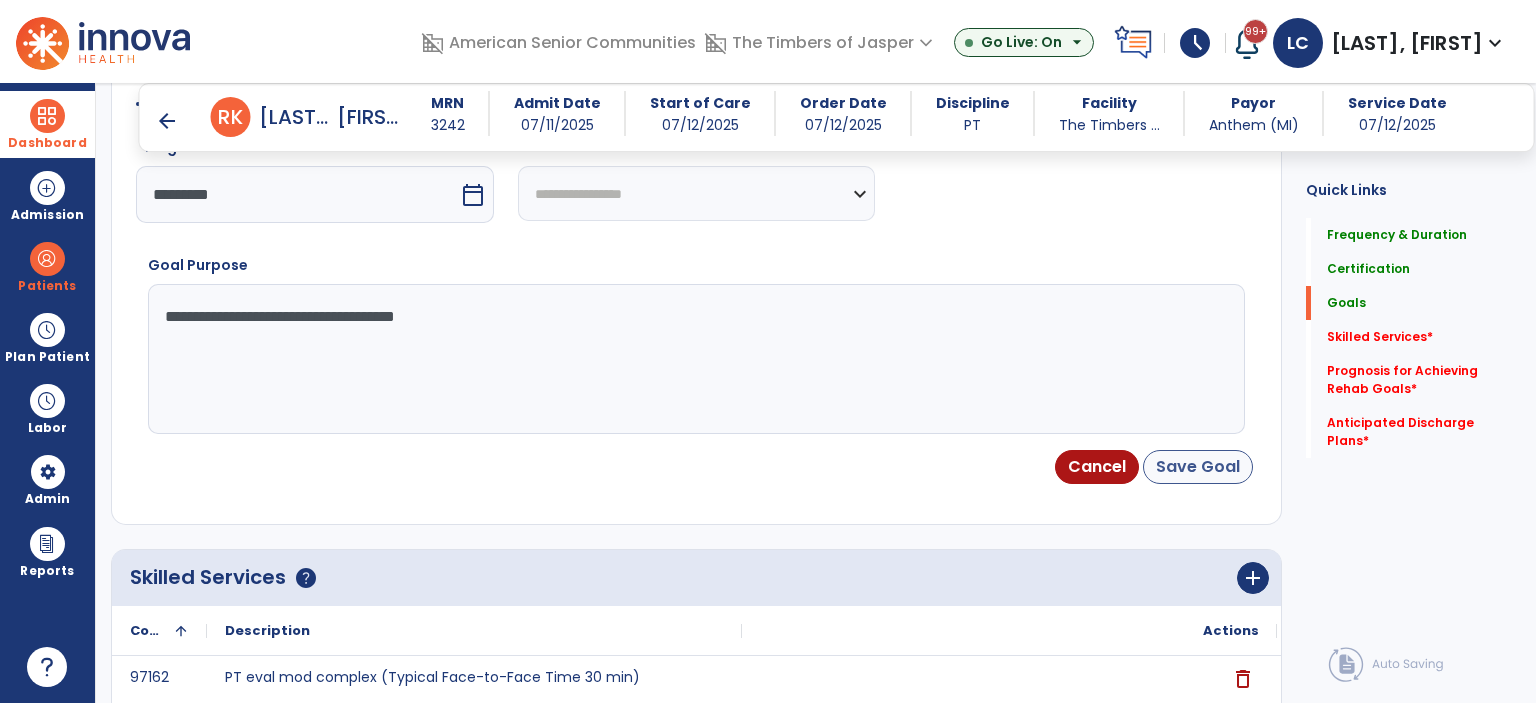 type on "**********" 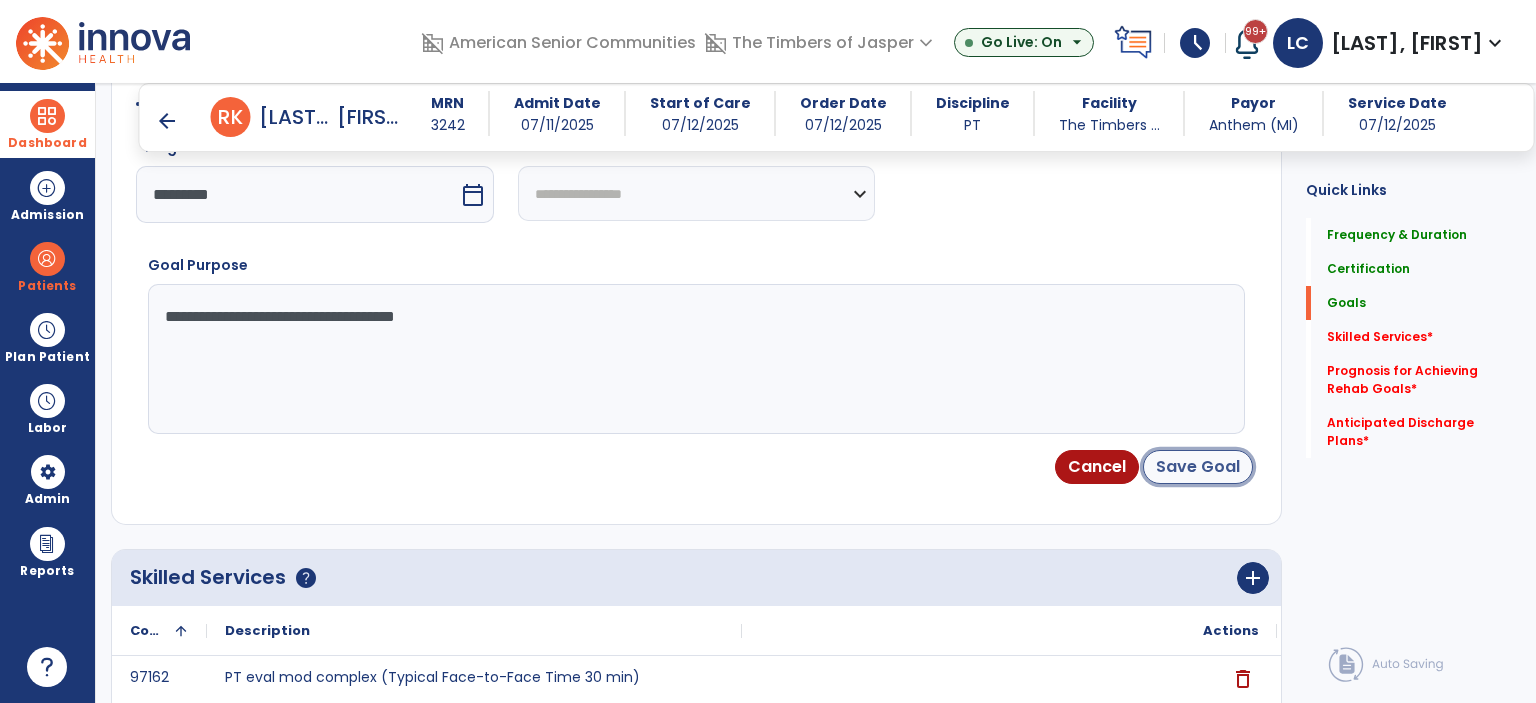 click on "Save Goal" at bounding box center (1198, 467) 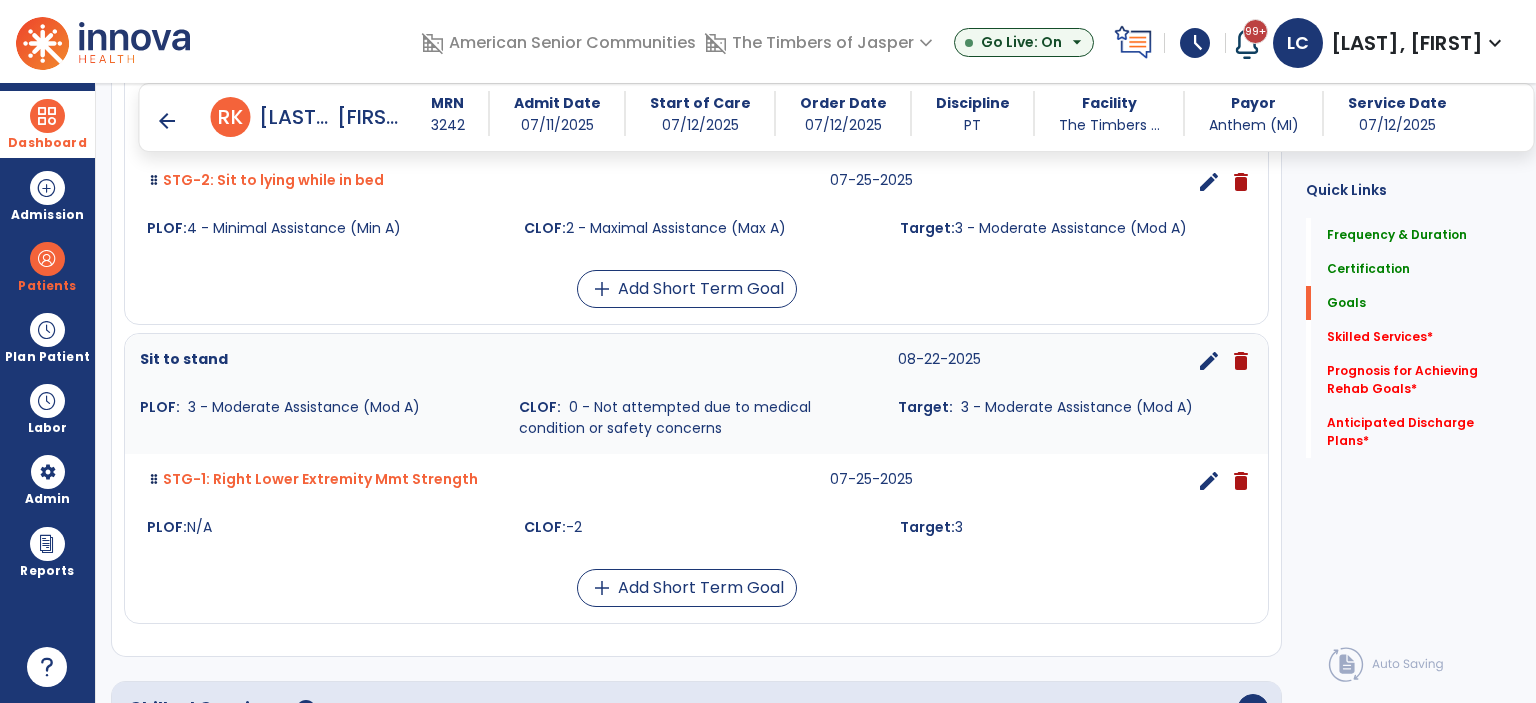 scroll, scrollTop: 850, scrollLeft: 0, axis: vertical 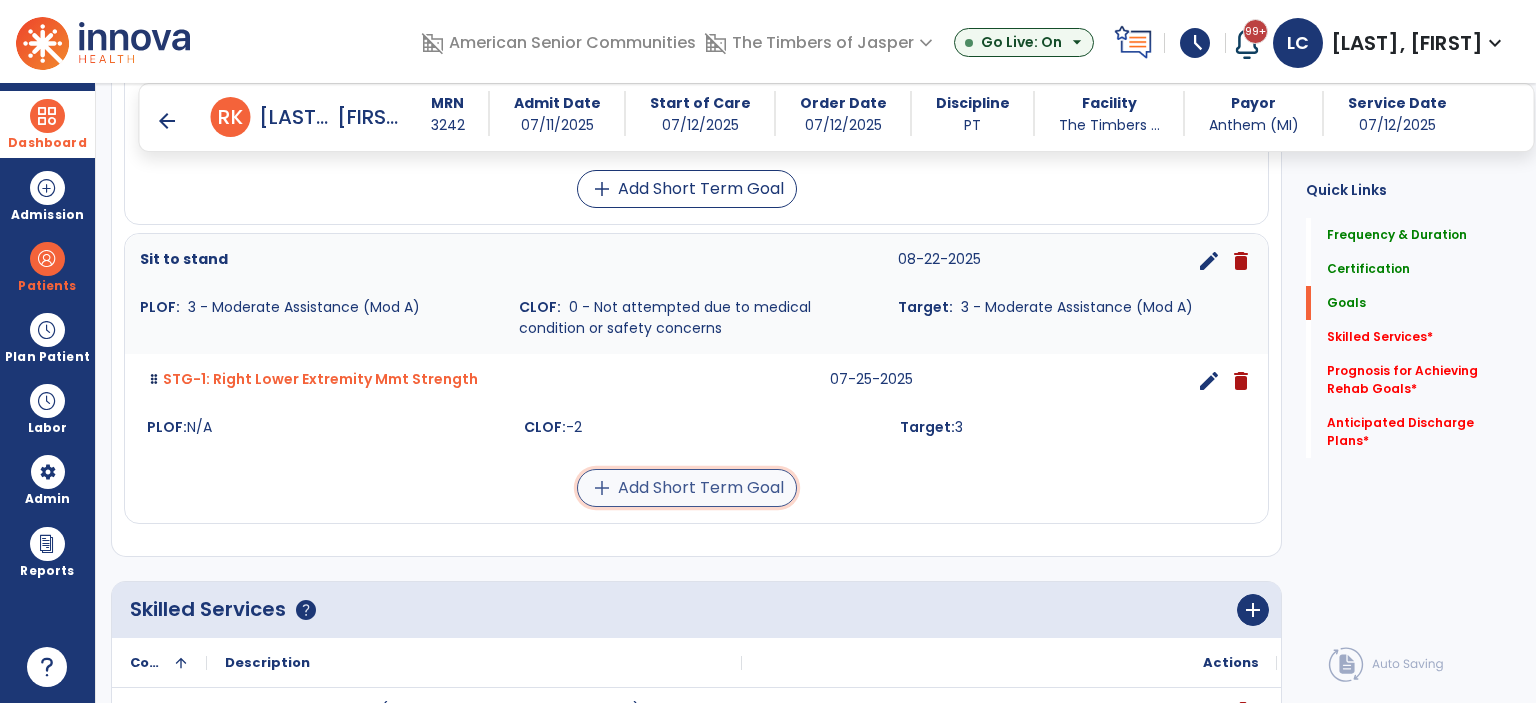 click on "add  Add Short Term Goal" at bounding box center [687, 488] 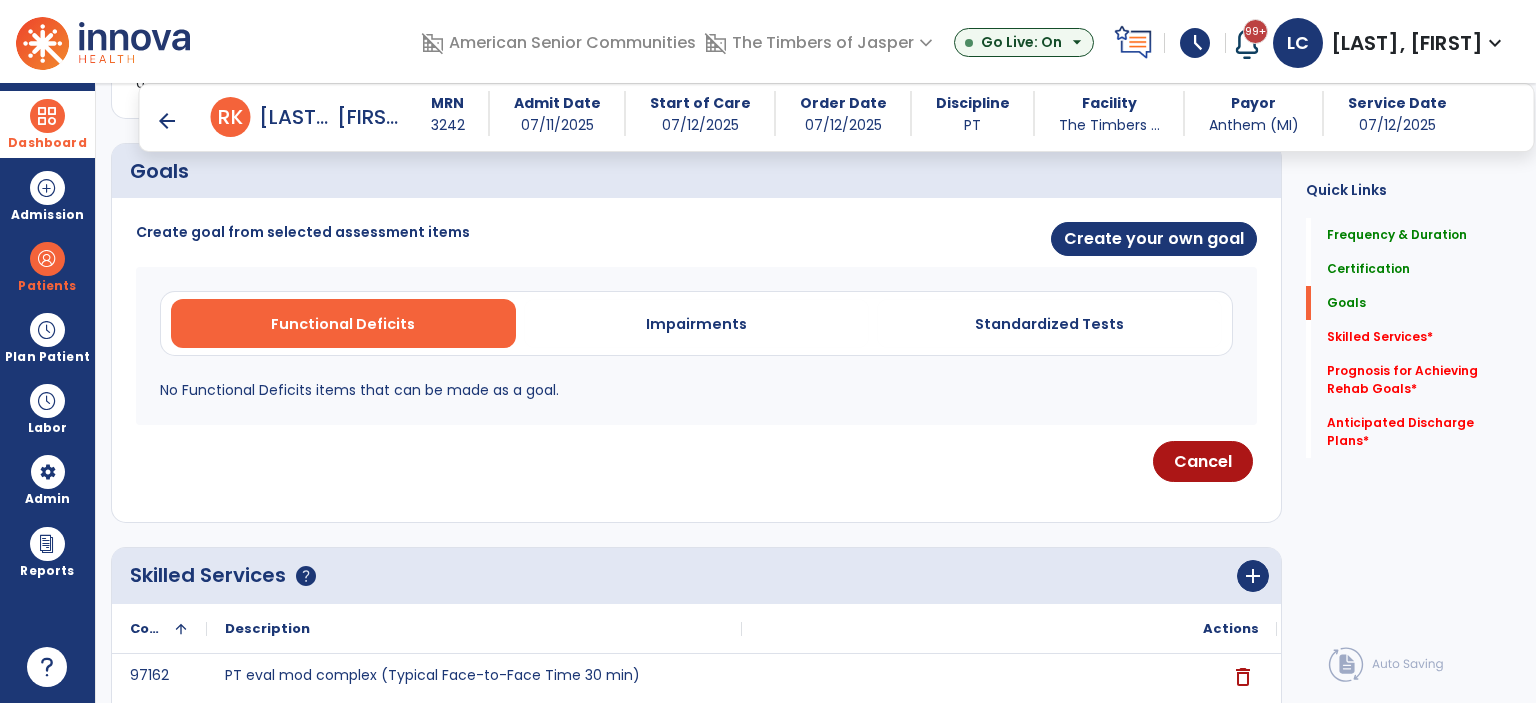 scroll, scrollTop: 472, scrollLeft: 0, axis: vertical 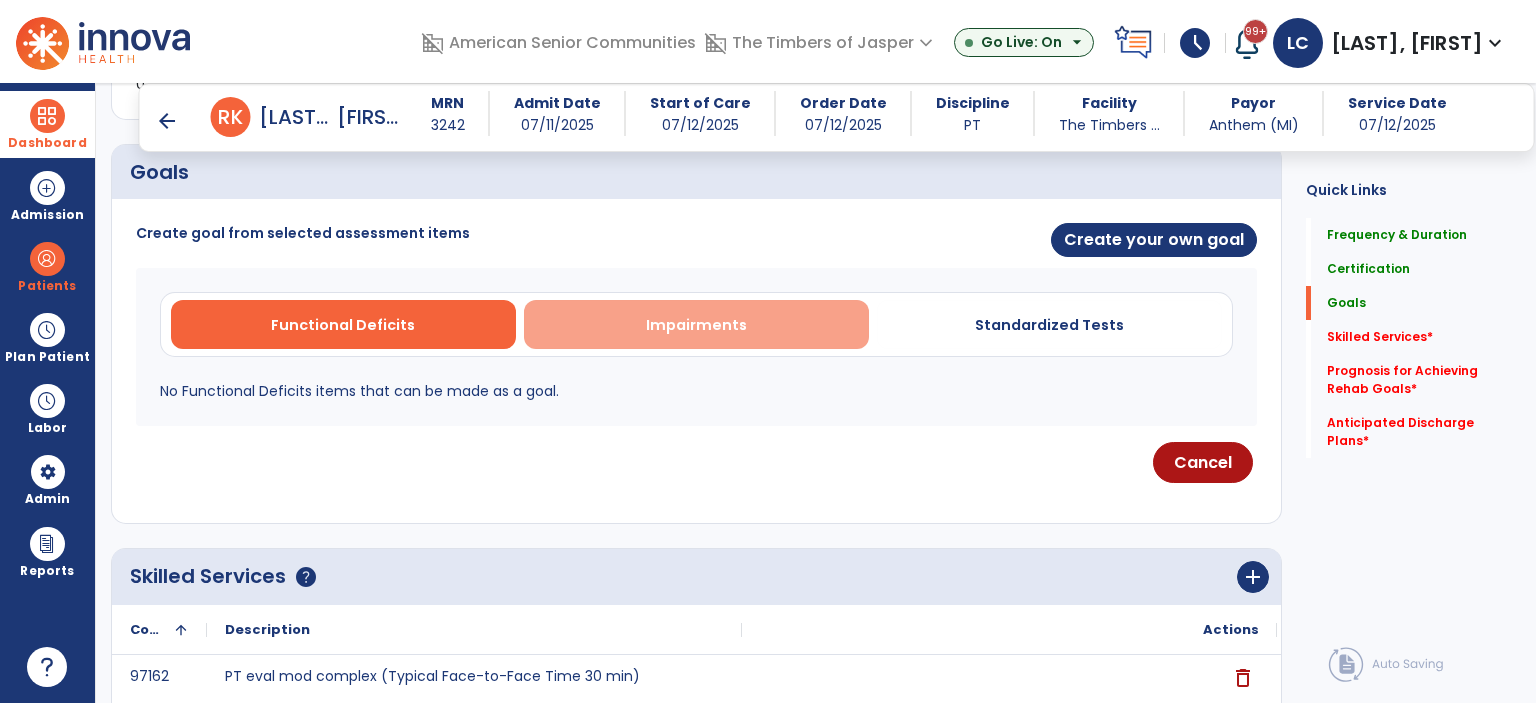click on "Impairments" at bounding box center [696, 325] 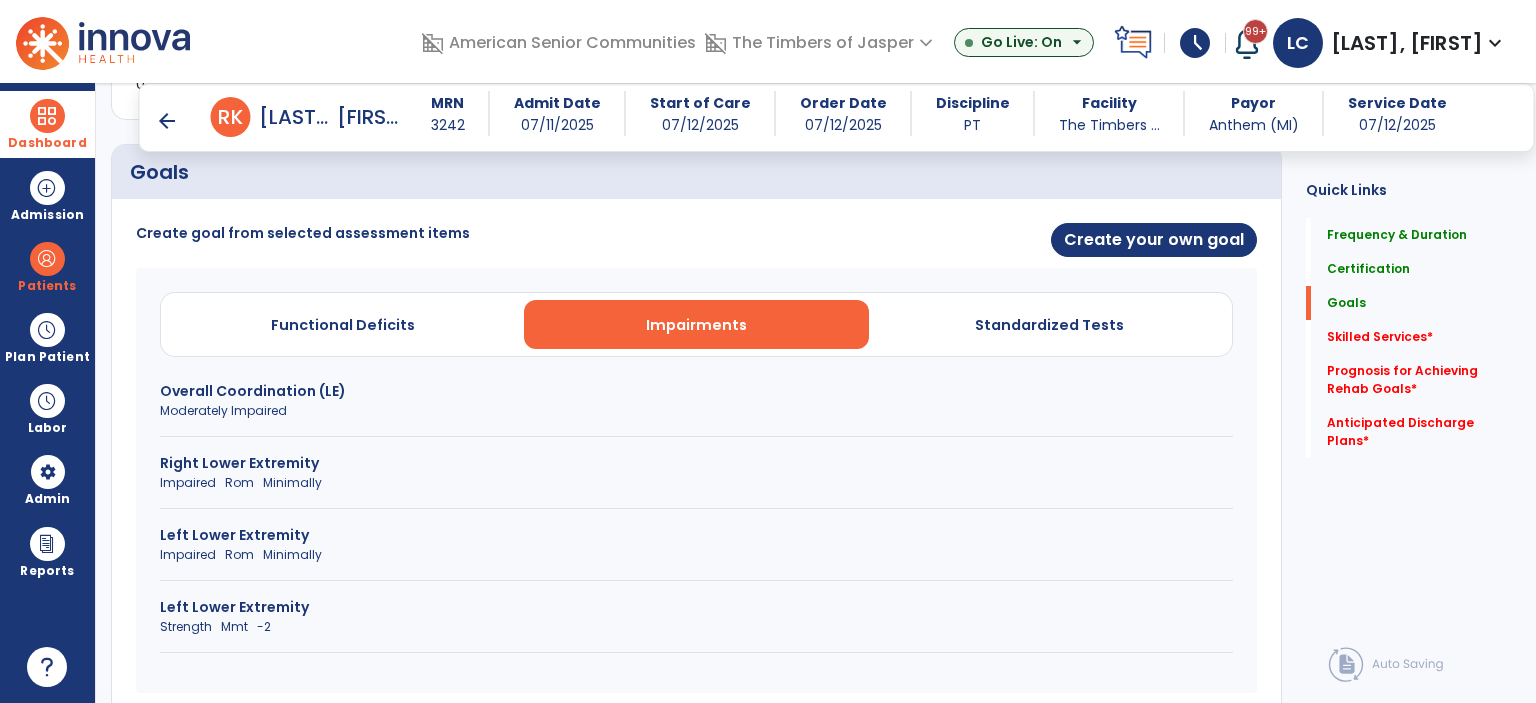 click on "Strength   Mmt   -2" at bounding box center [696, 627] 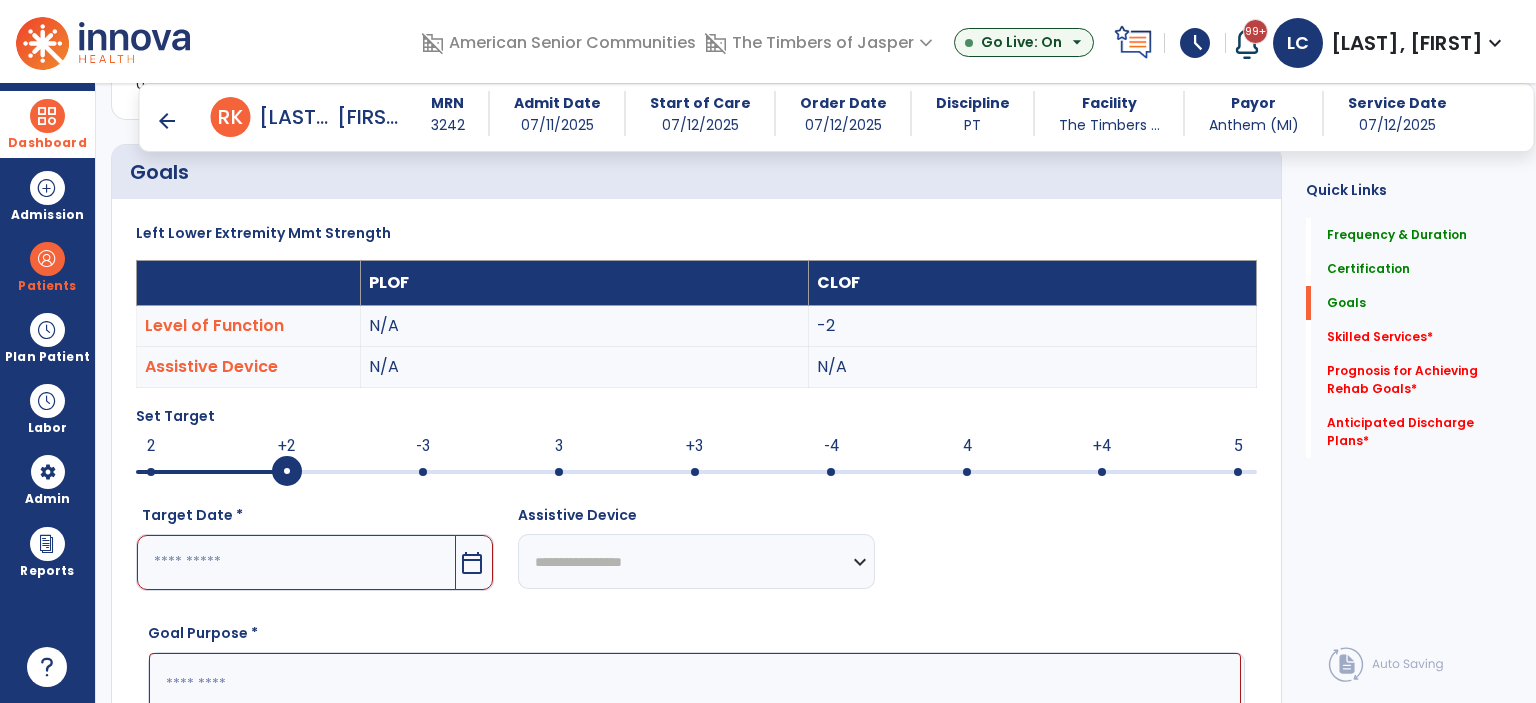 click at bounding box center (559, 472) 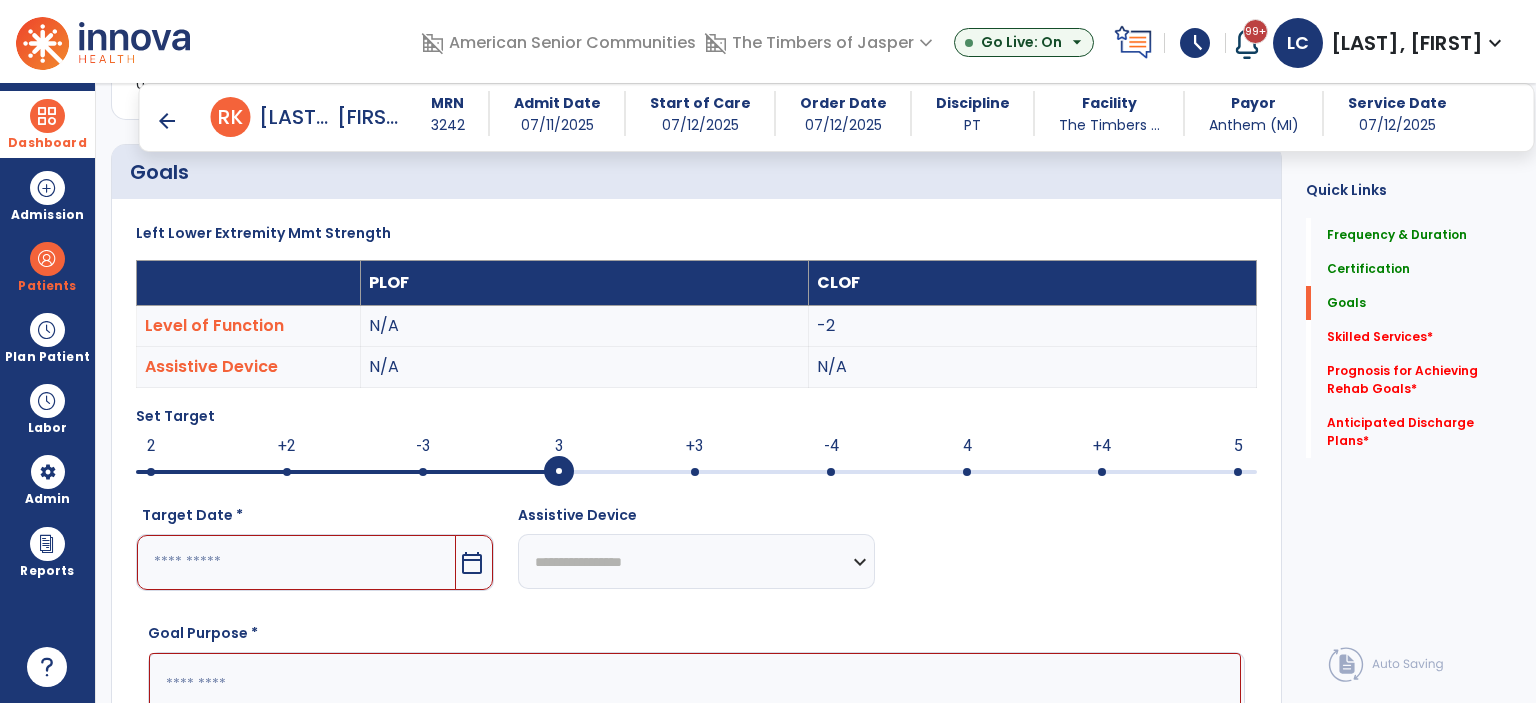 click on "calendar_today" at bounding box center (472, 563) 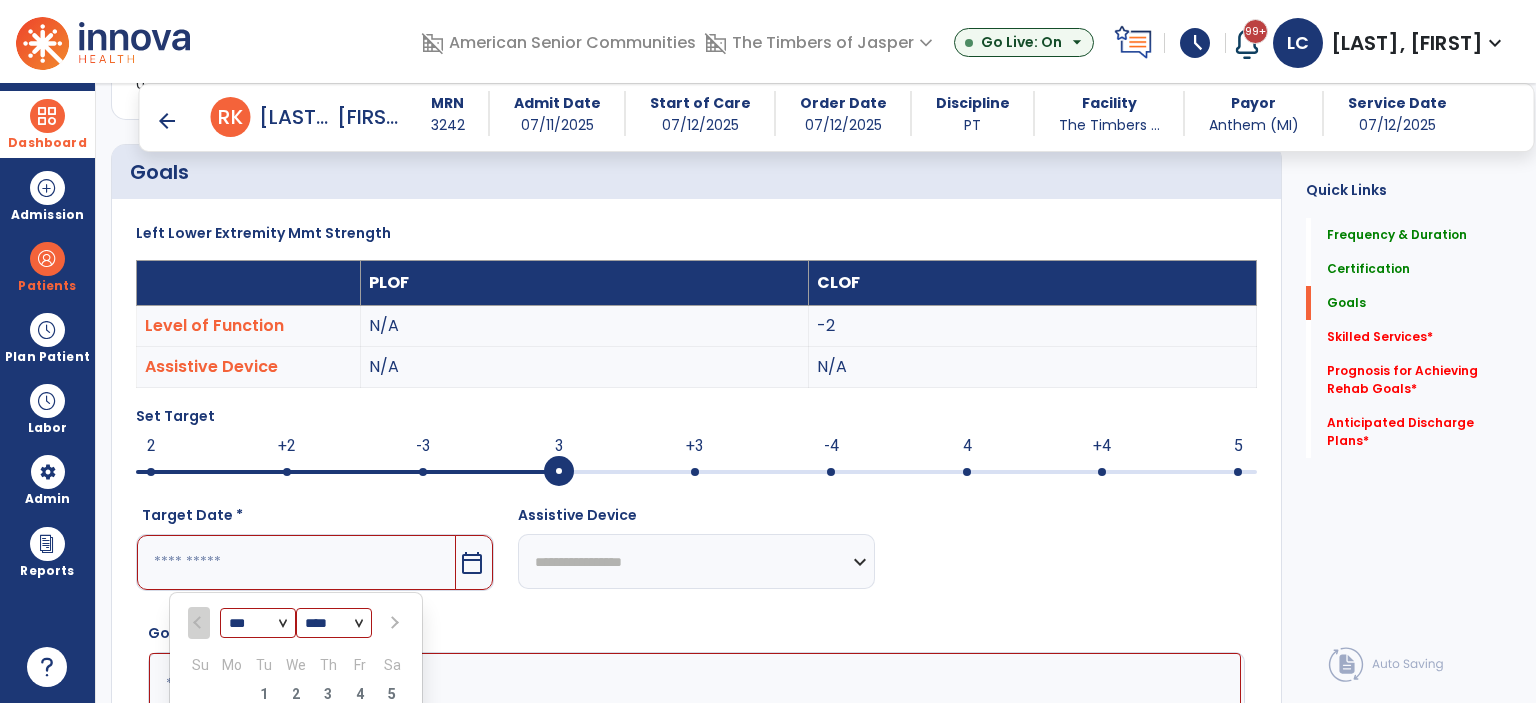 scroll, scrollTop: 840, scrollLeft: 0, axis: vertical 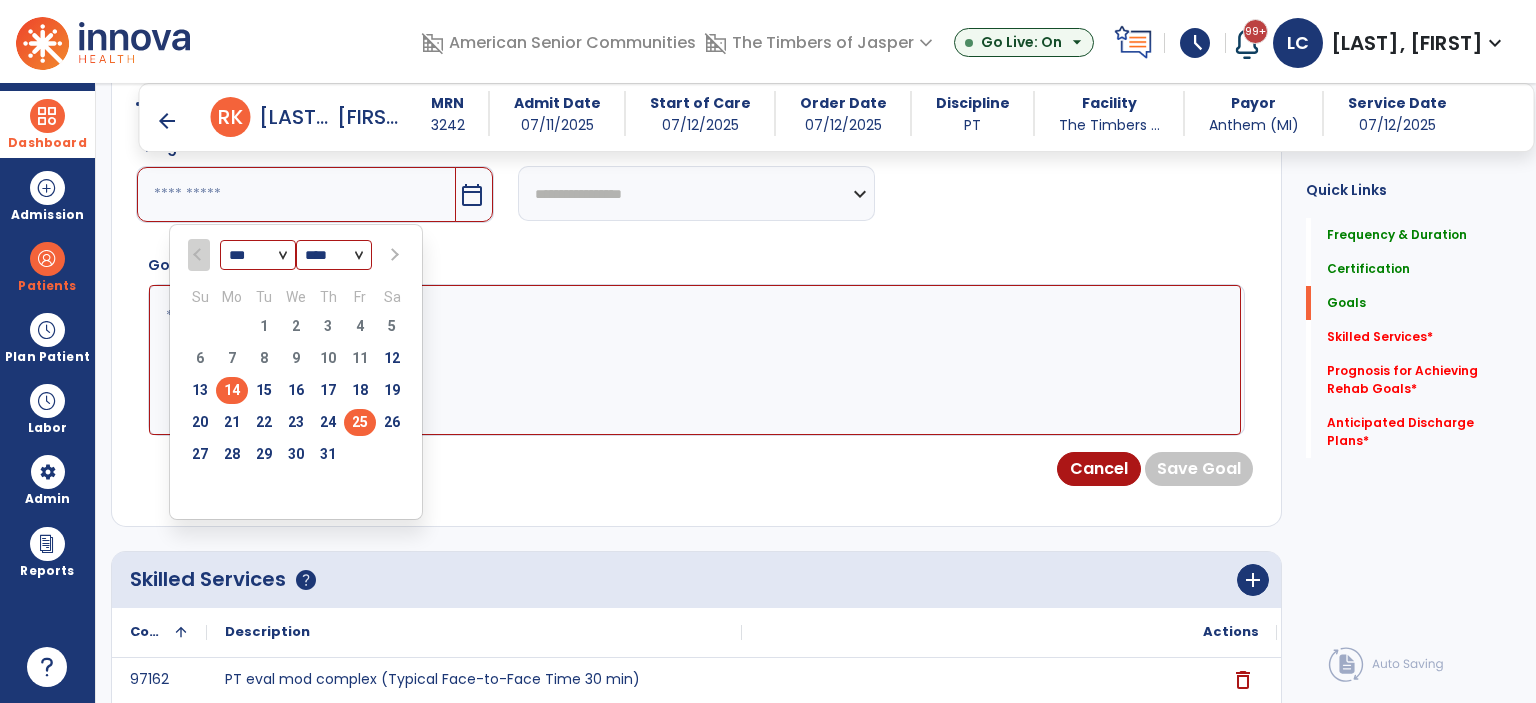click on "25" at bounding box center (360, 422) 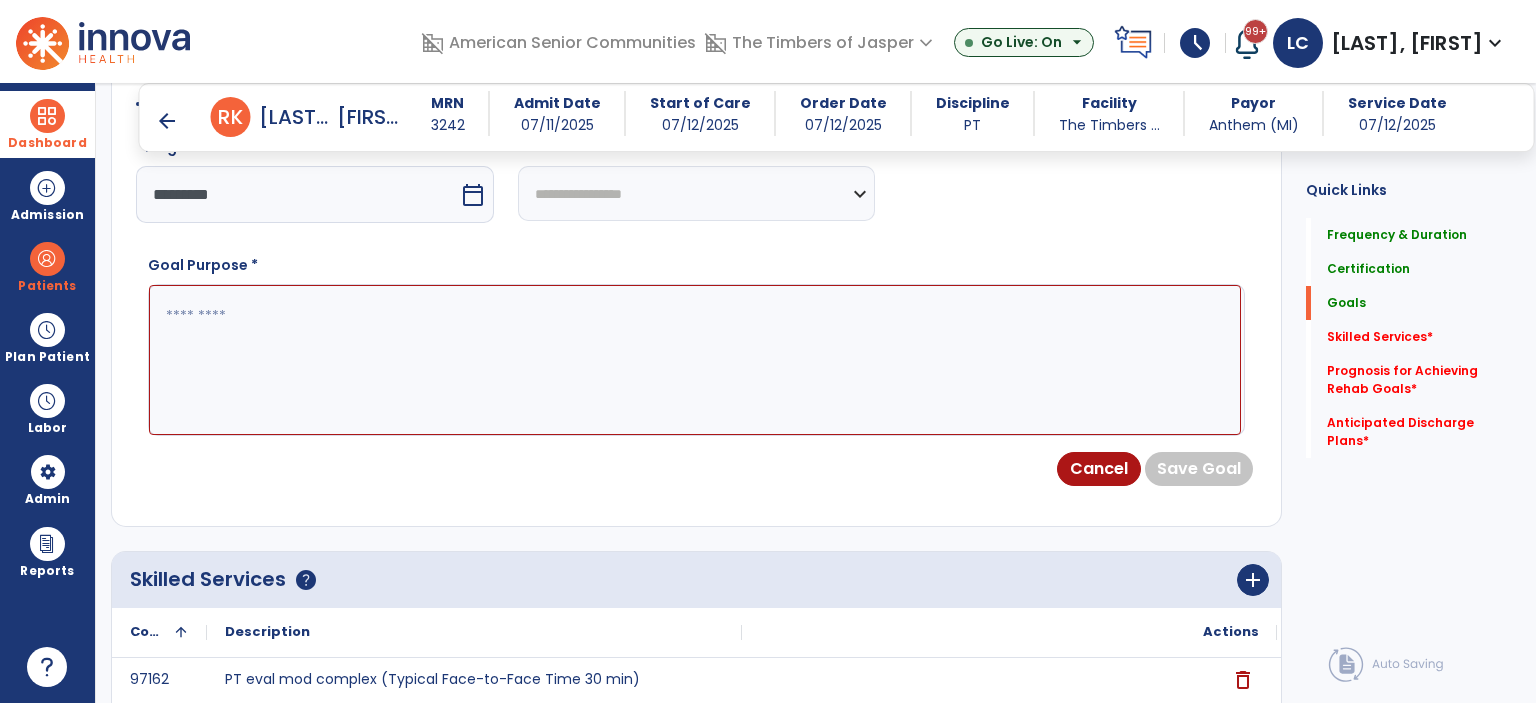 click at bounding box center (695, 360) 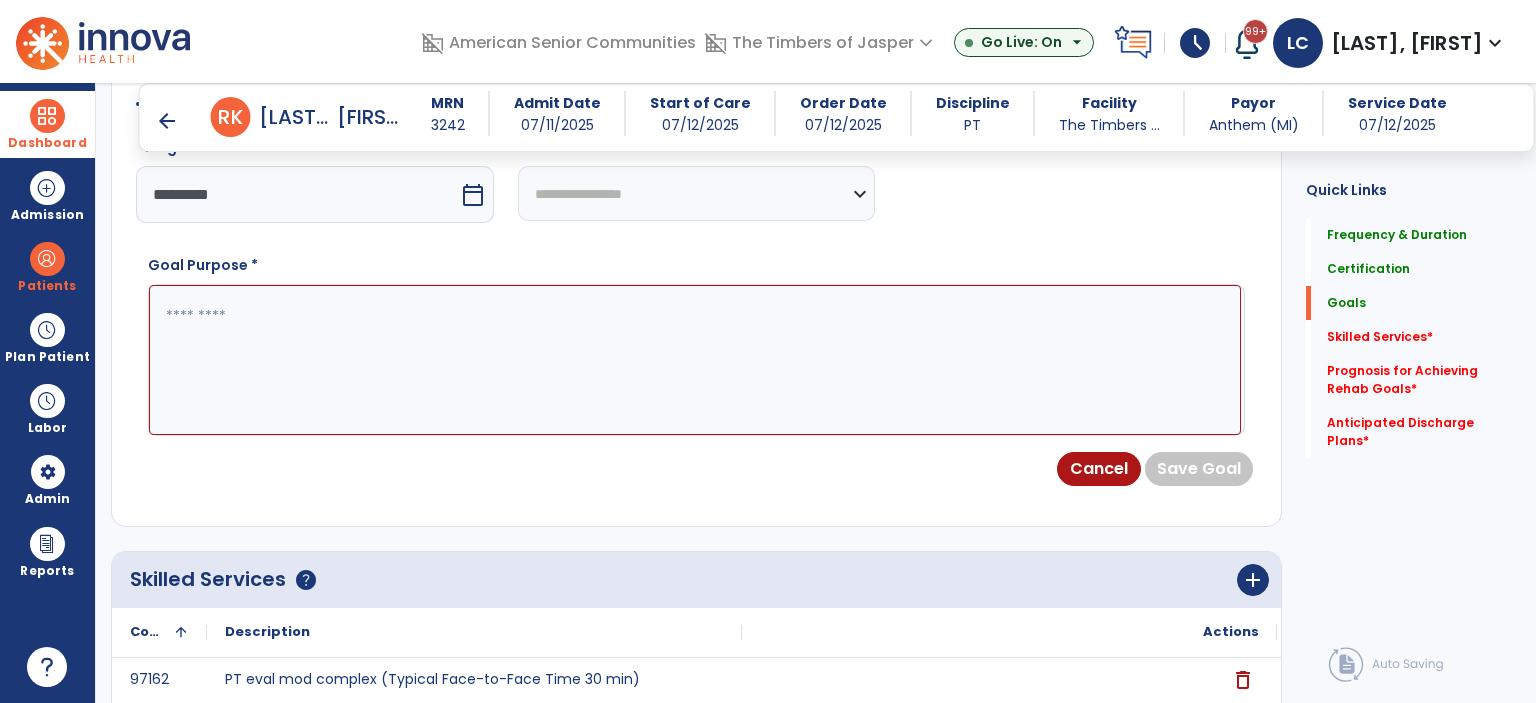 paste on "**********" 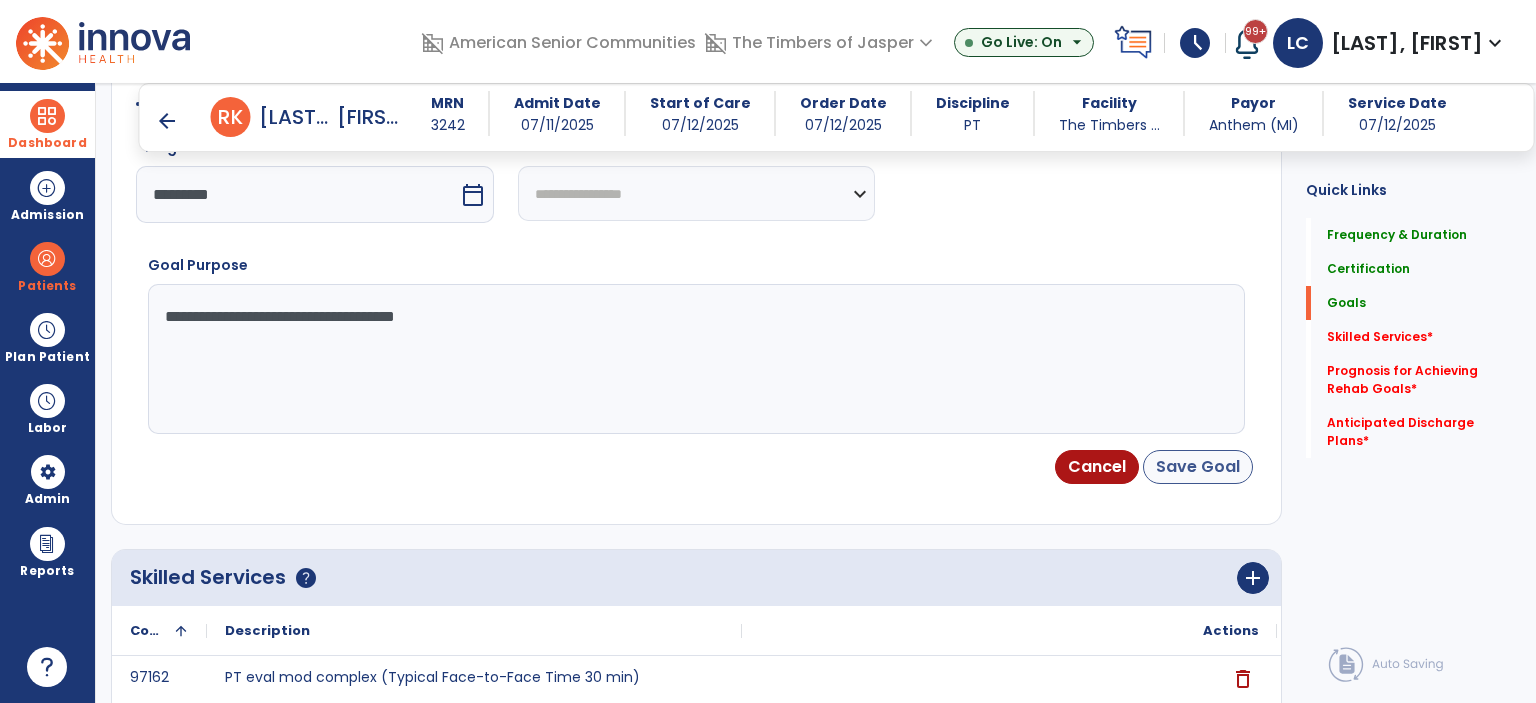 type on "**********" 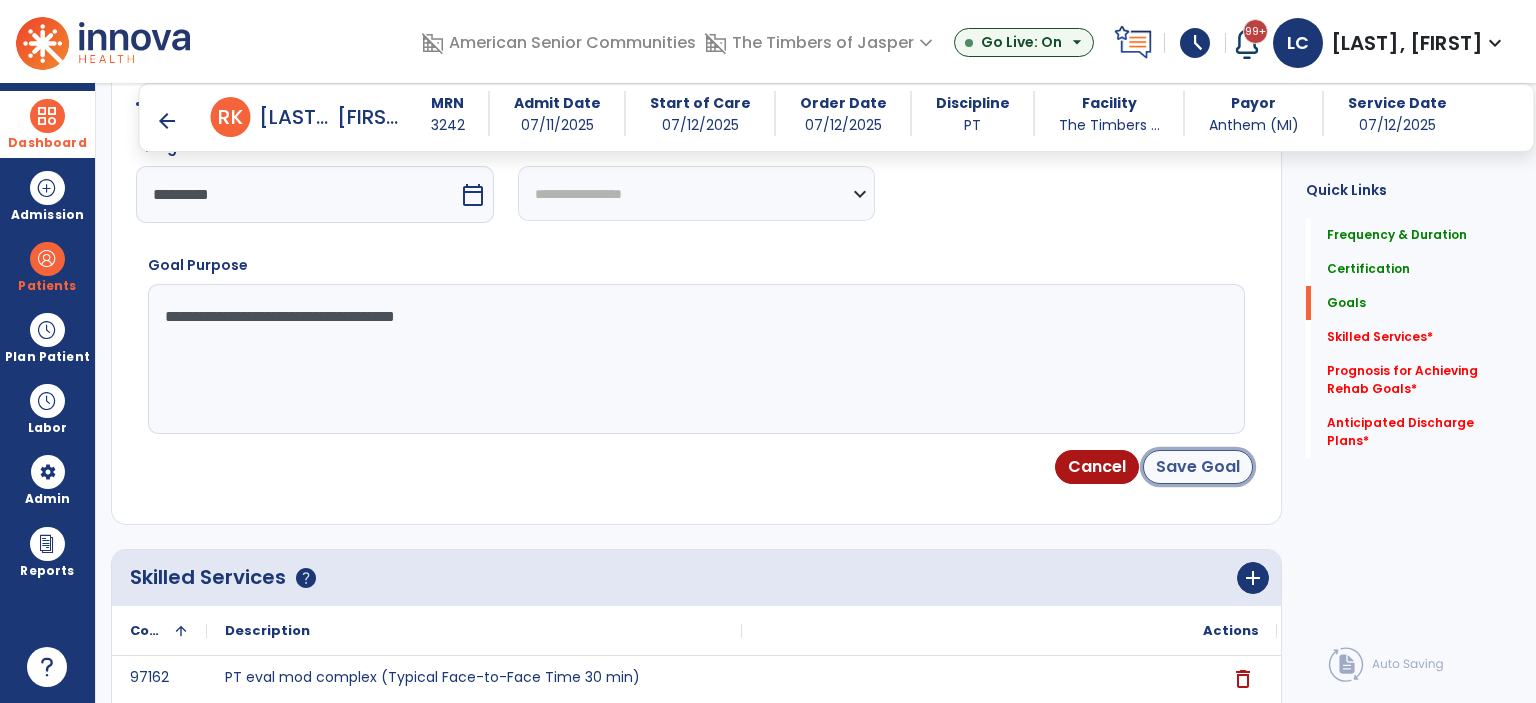 click on "Save Goal" at bounding box center [1198, 467] 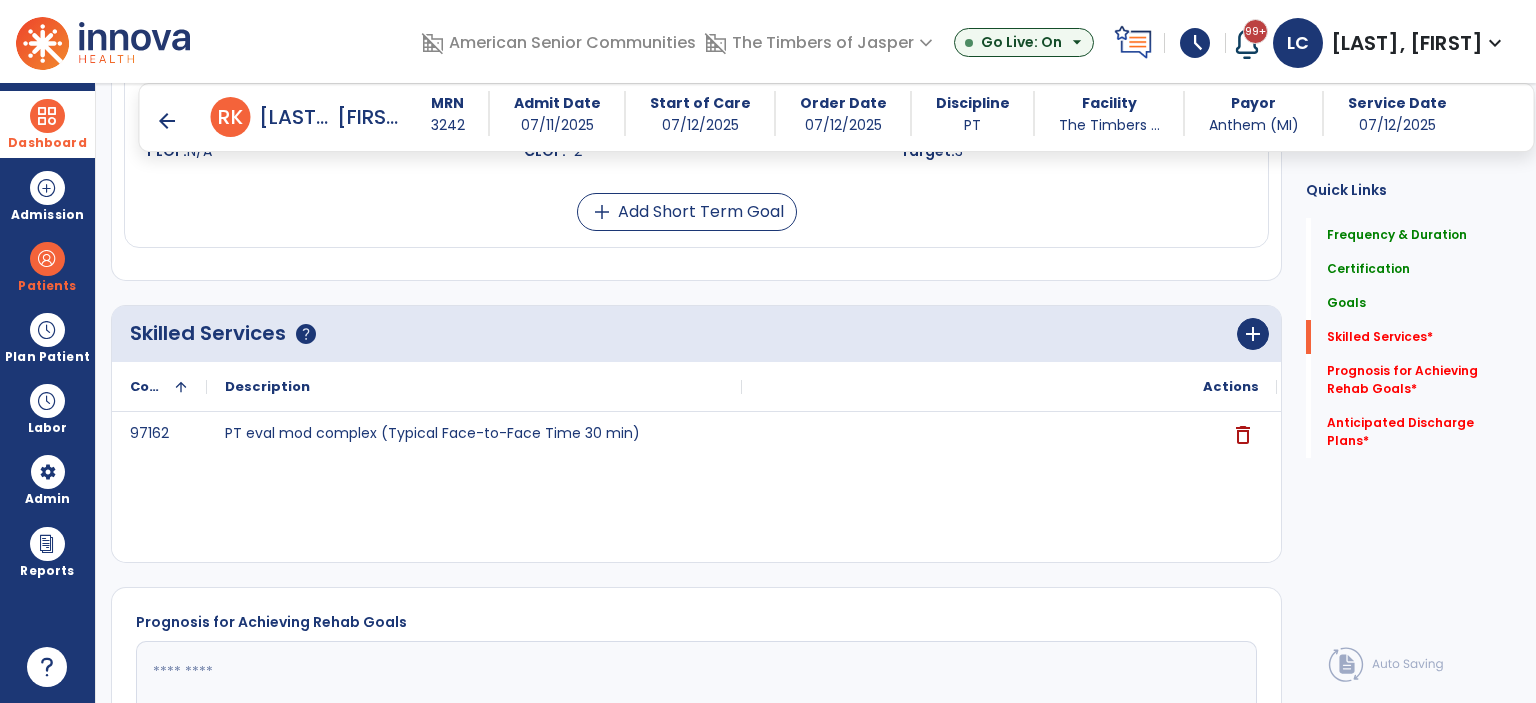 scroll, scrollTop: 1250, scrollLeft: 0, axis: vertical 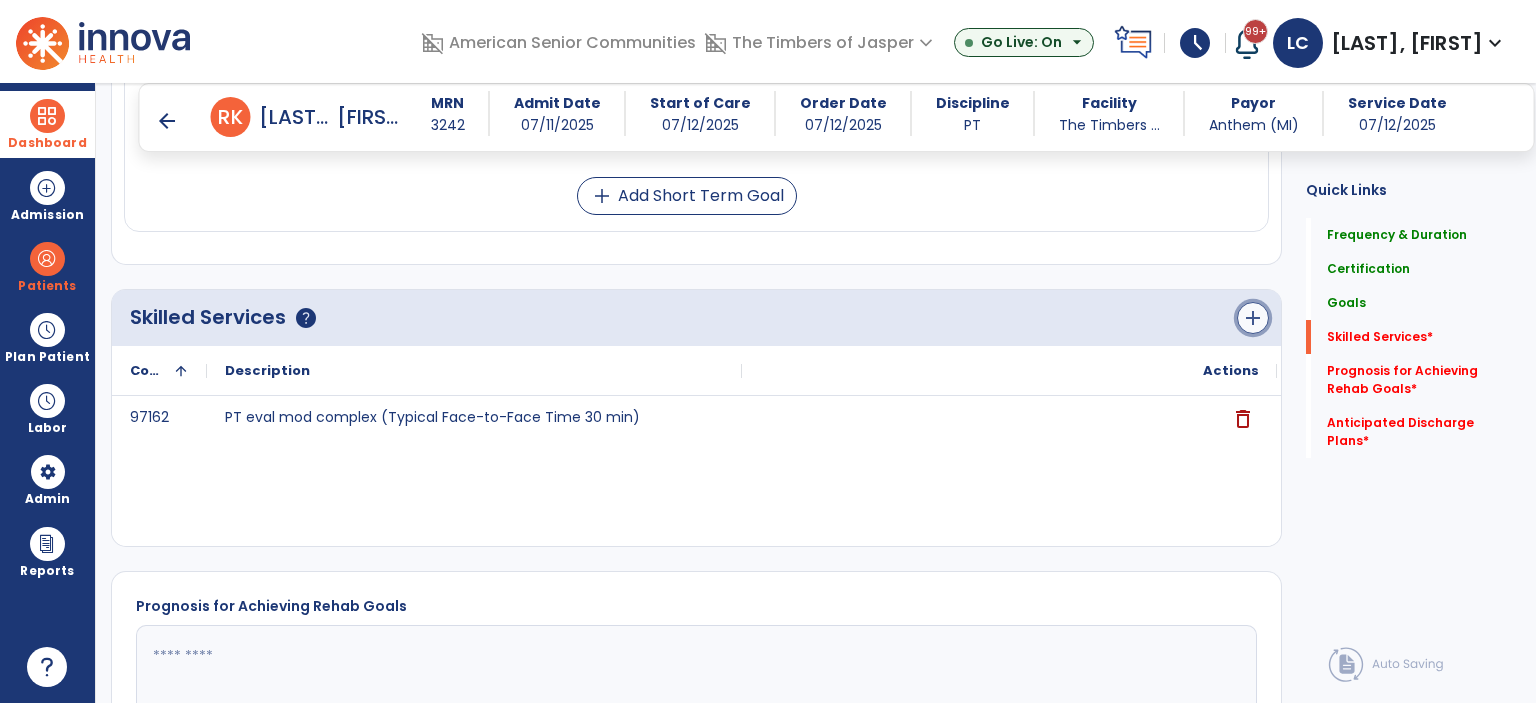 click on "add" 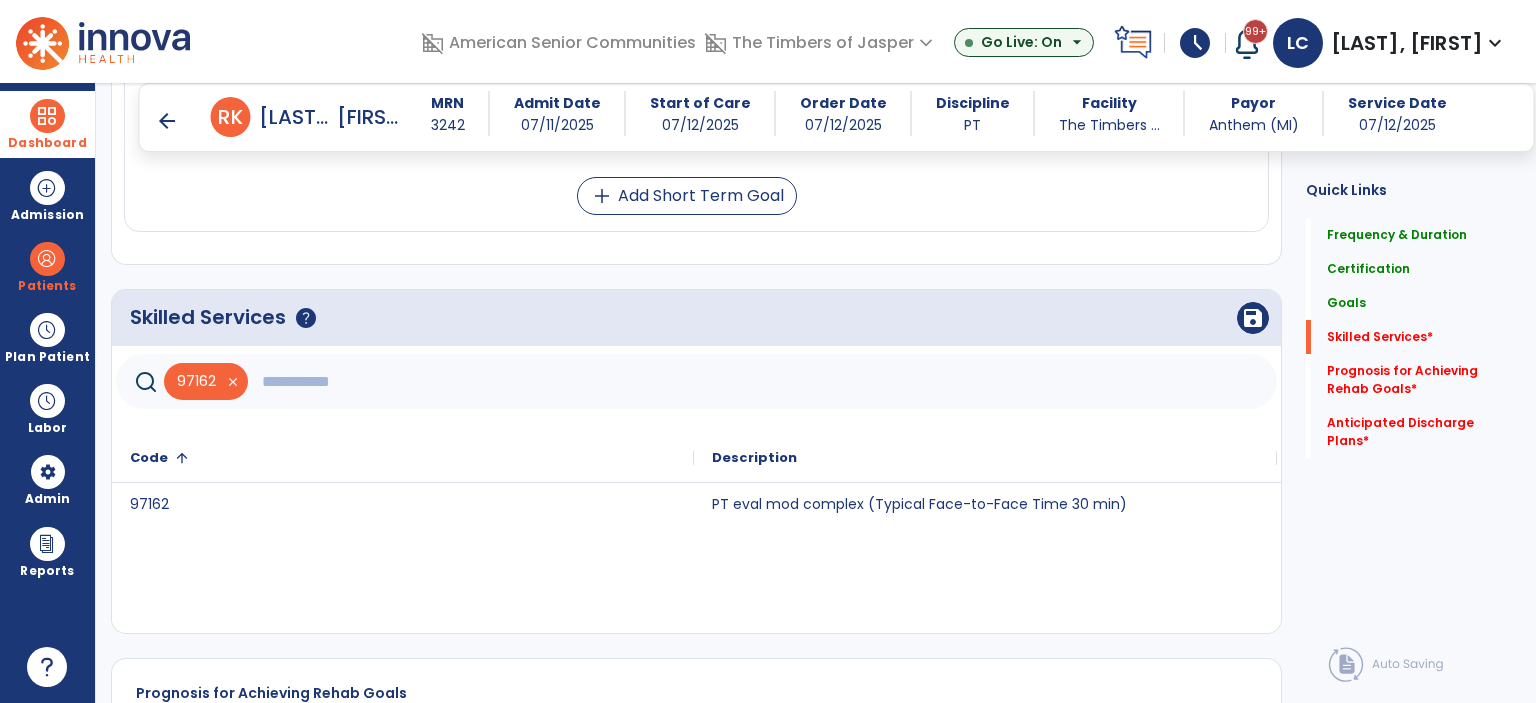click 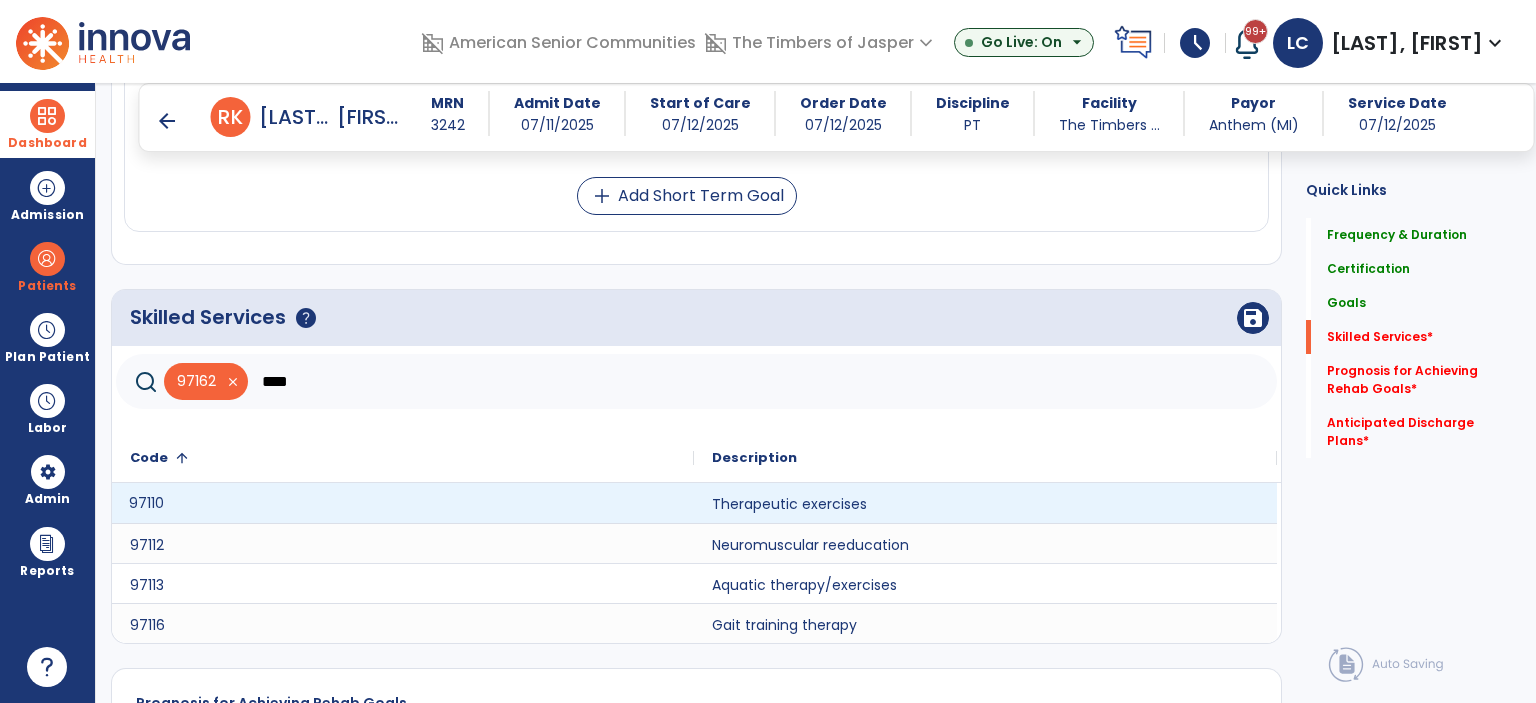 click on "97110" 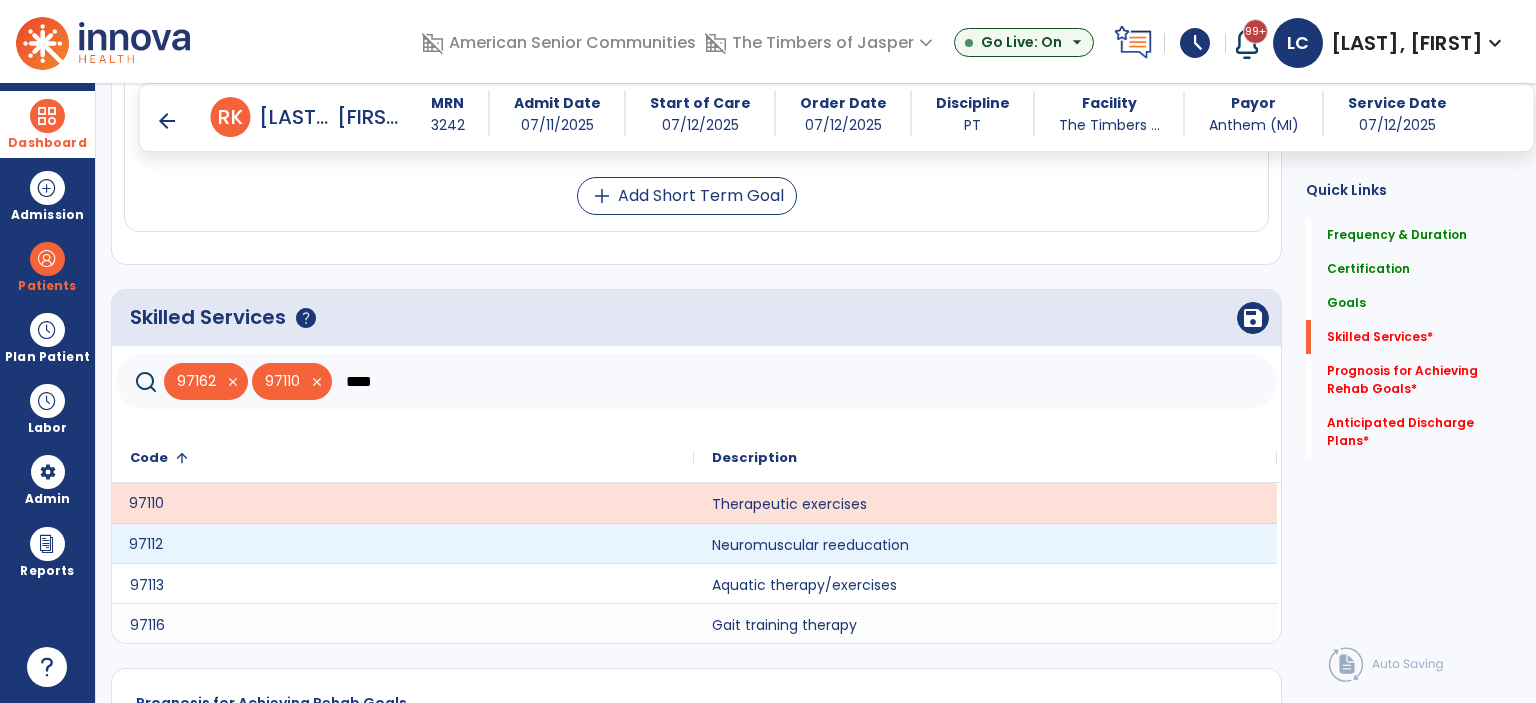 click on "97112" 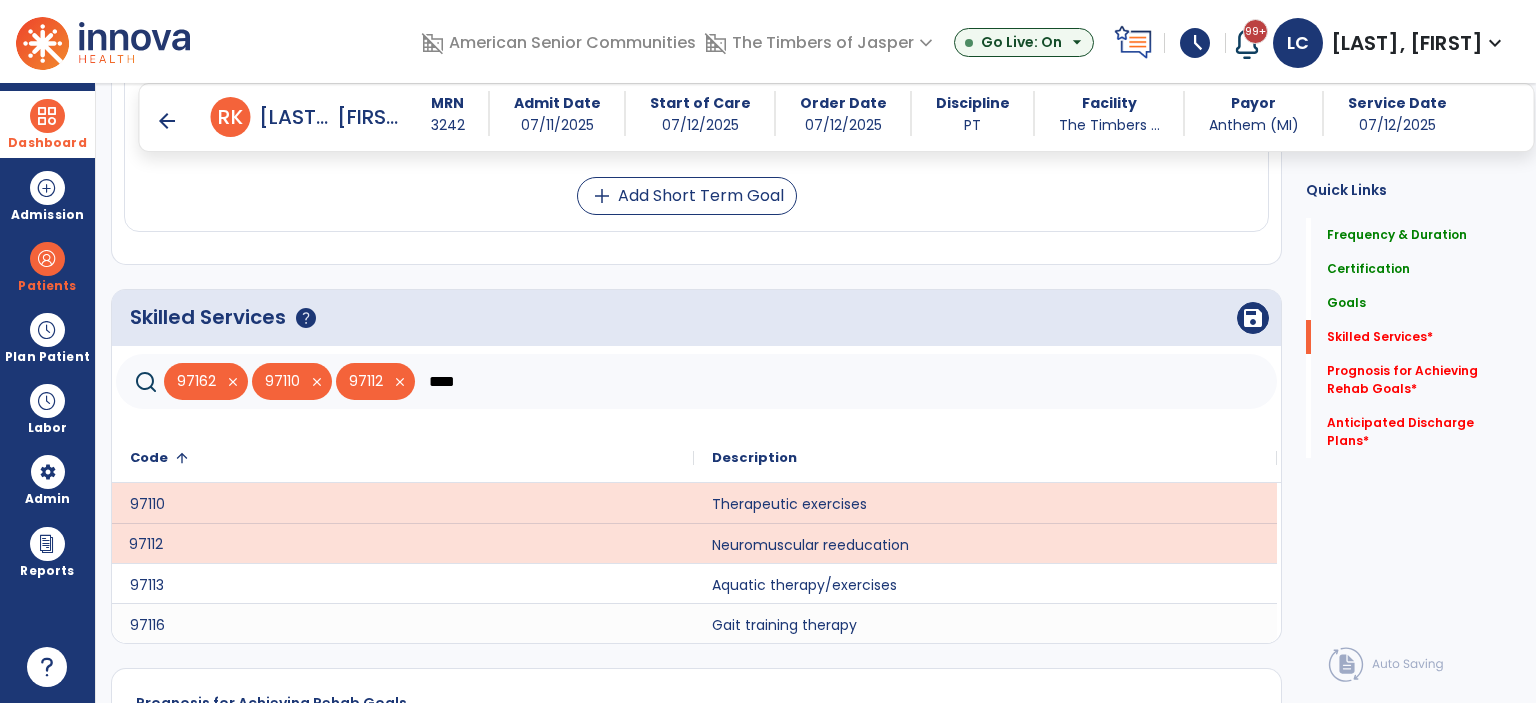click on "****" 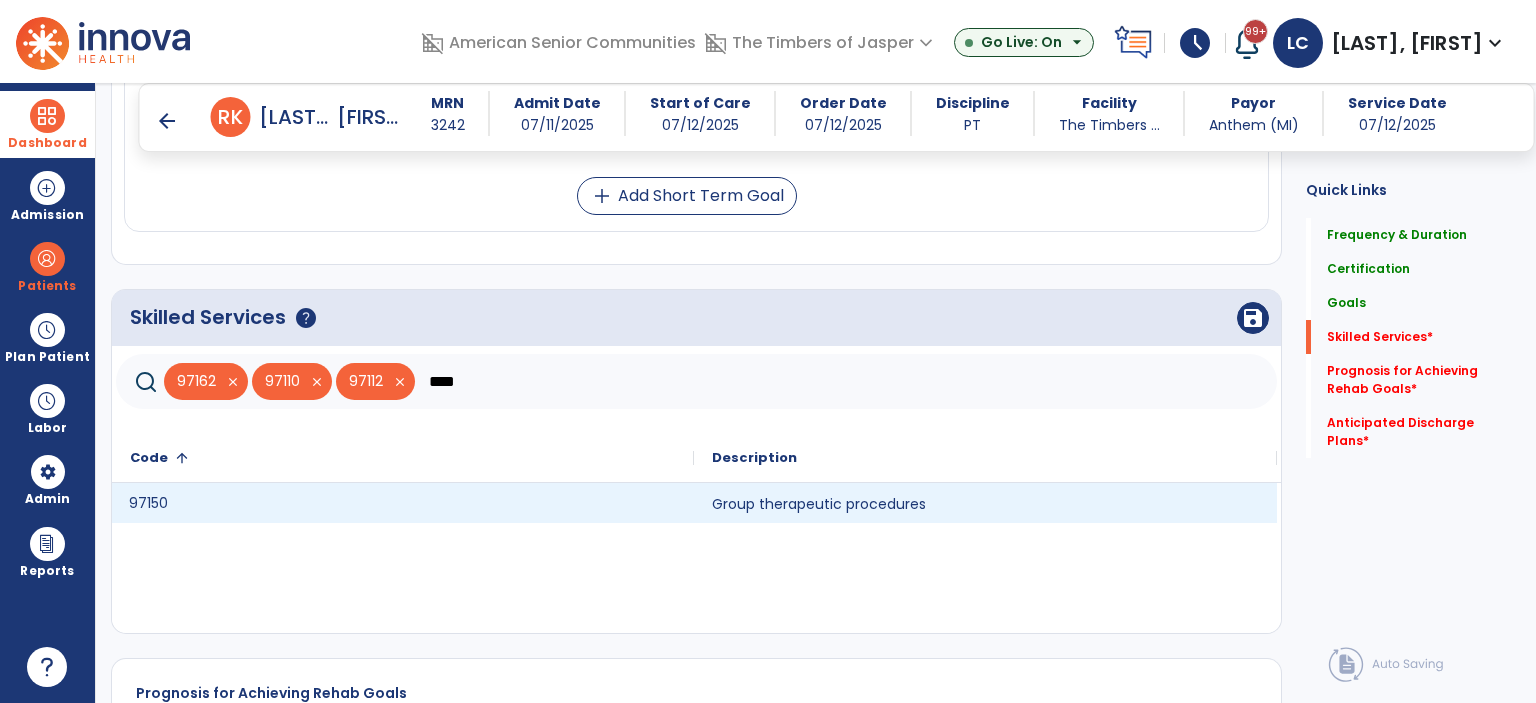 click on "97150" 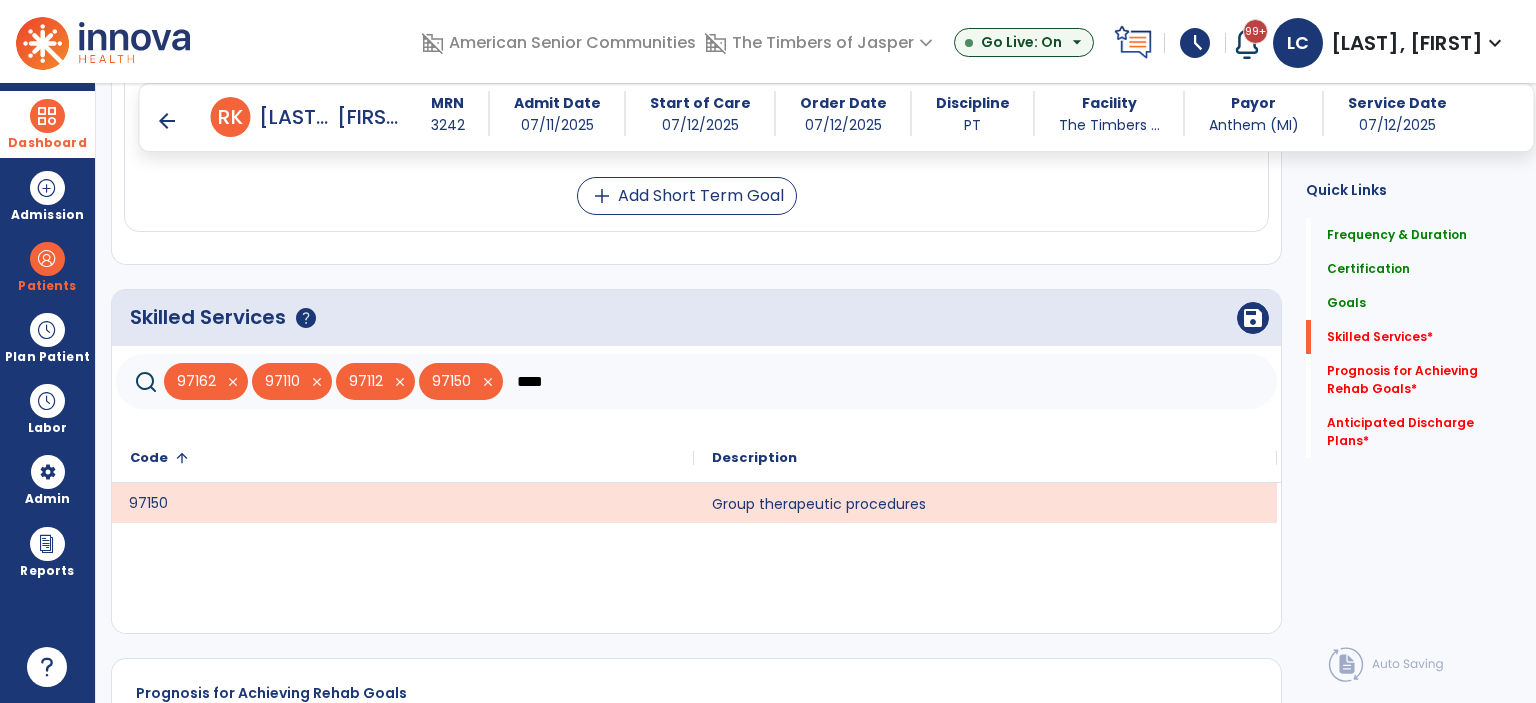 click on "****" 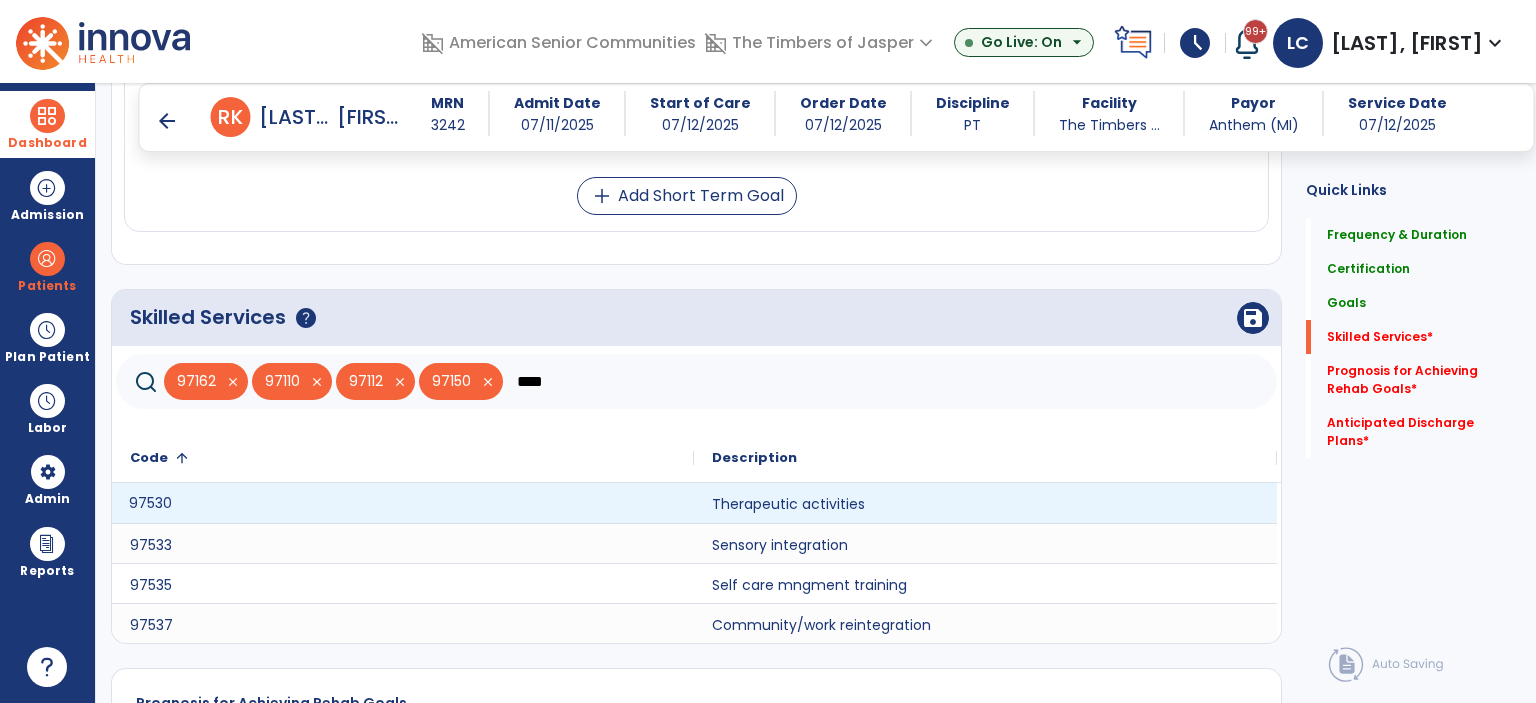 type on "****" 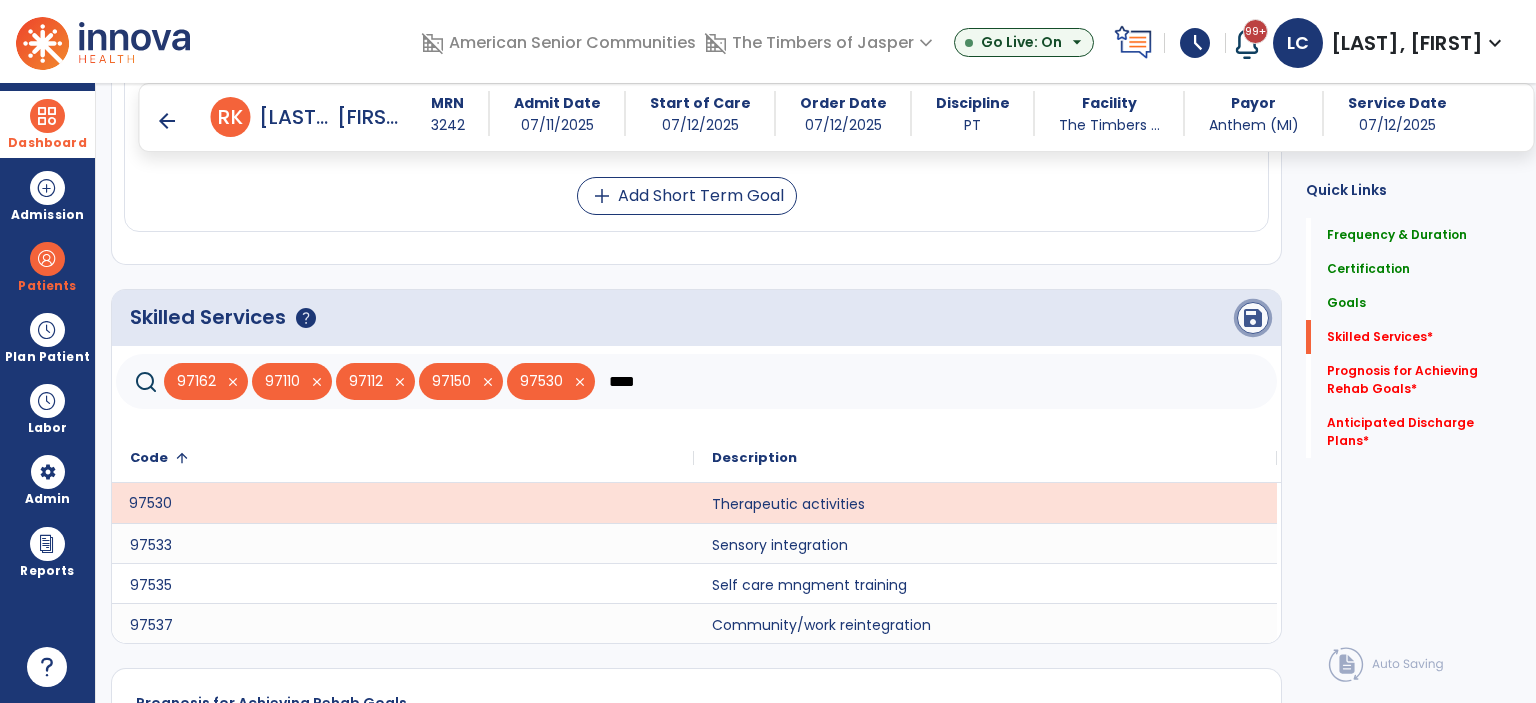 click on "save" 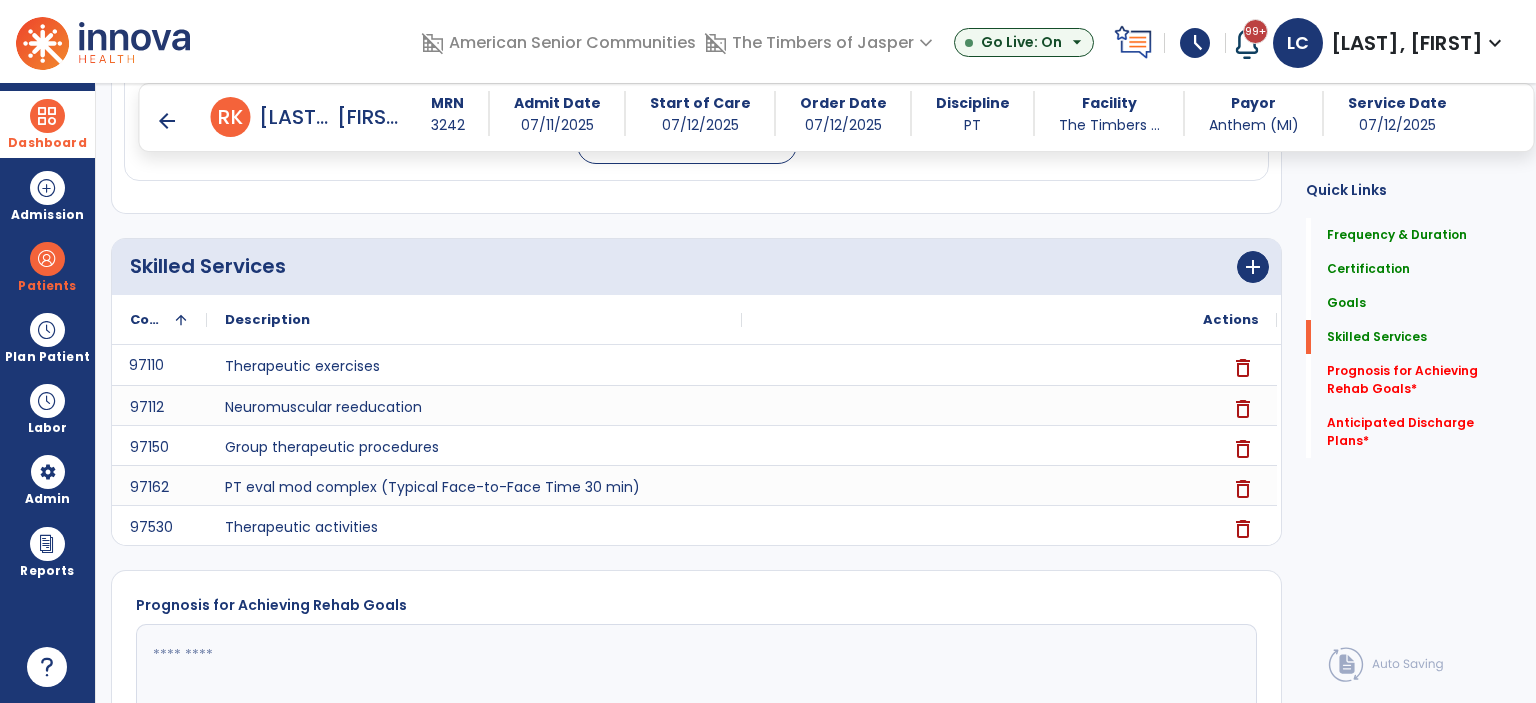 scroll, scrollTop: 1559, scrollLeft: 0, axis: vertical 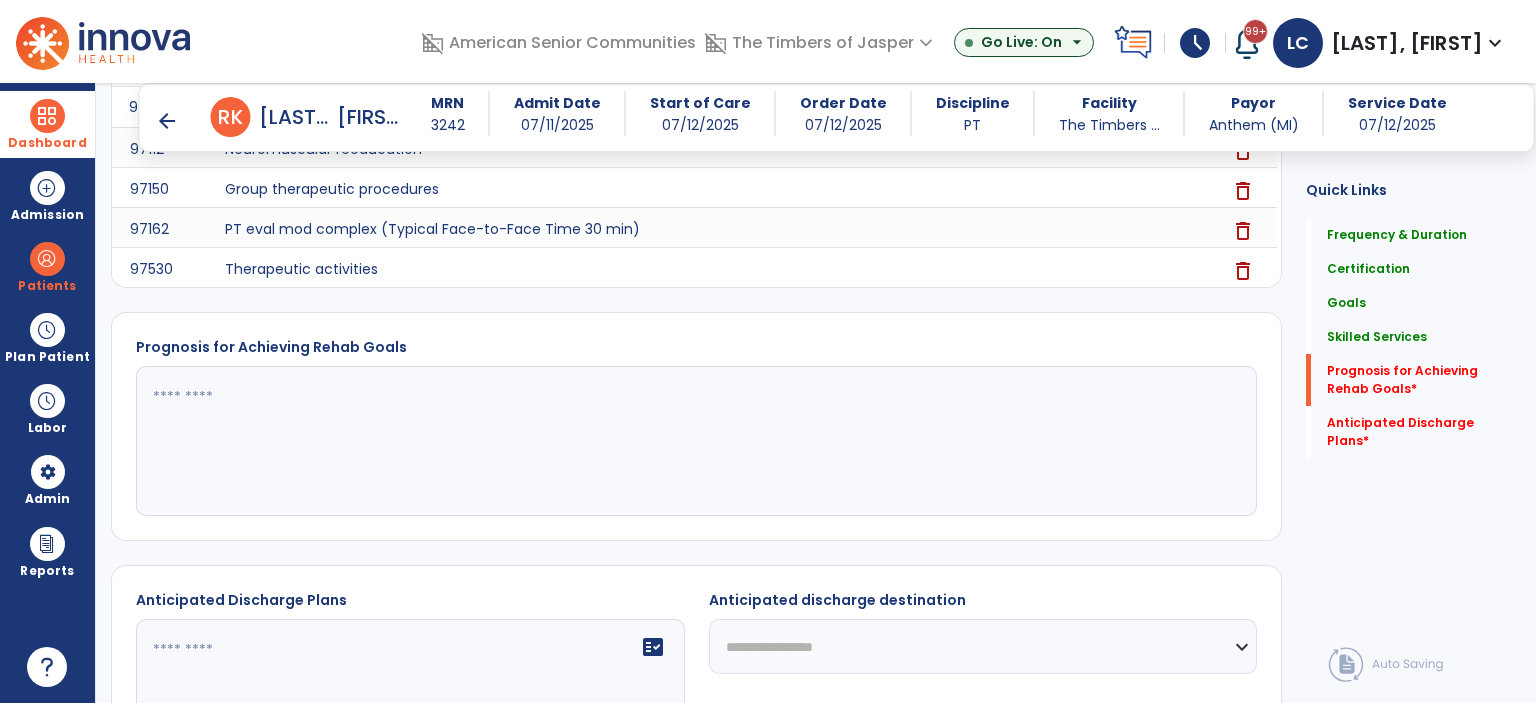click 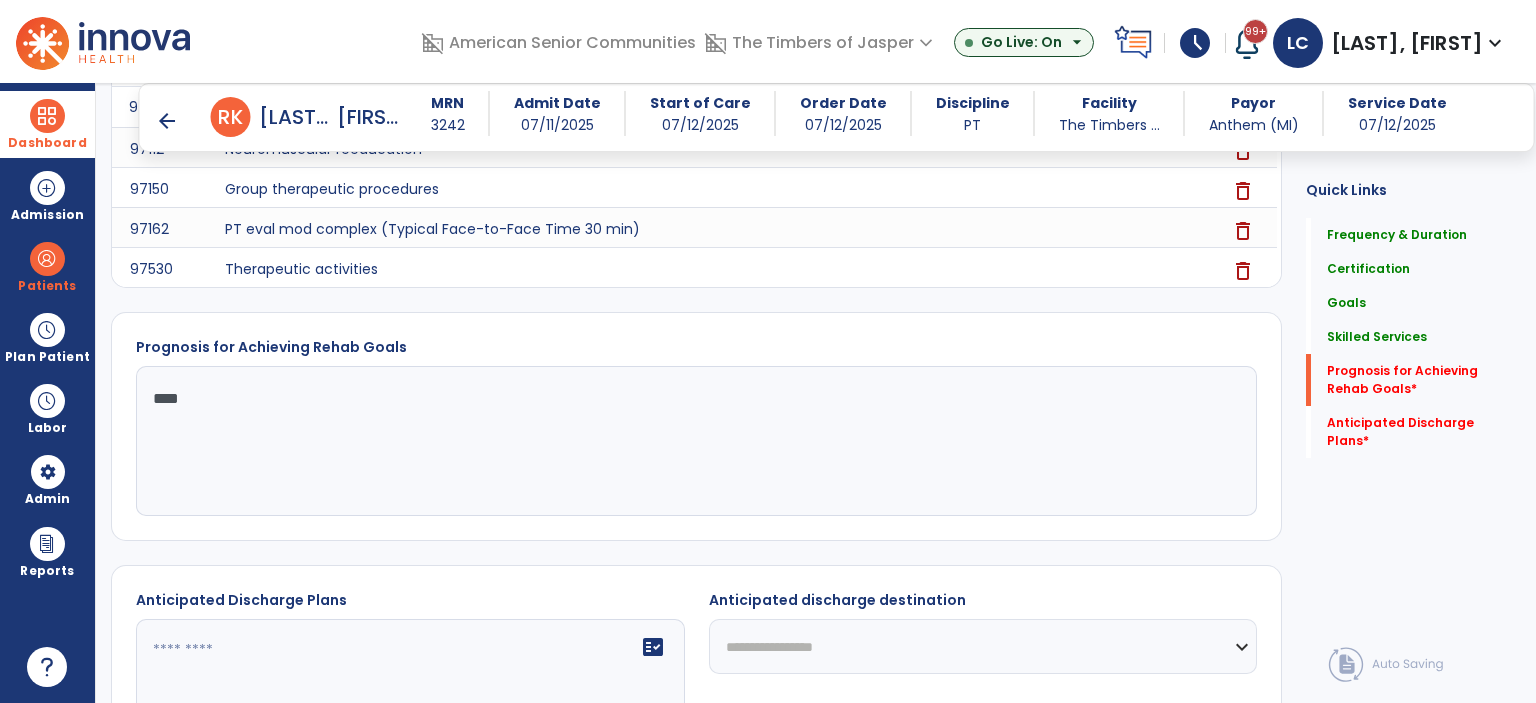 type on "****" 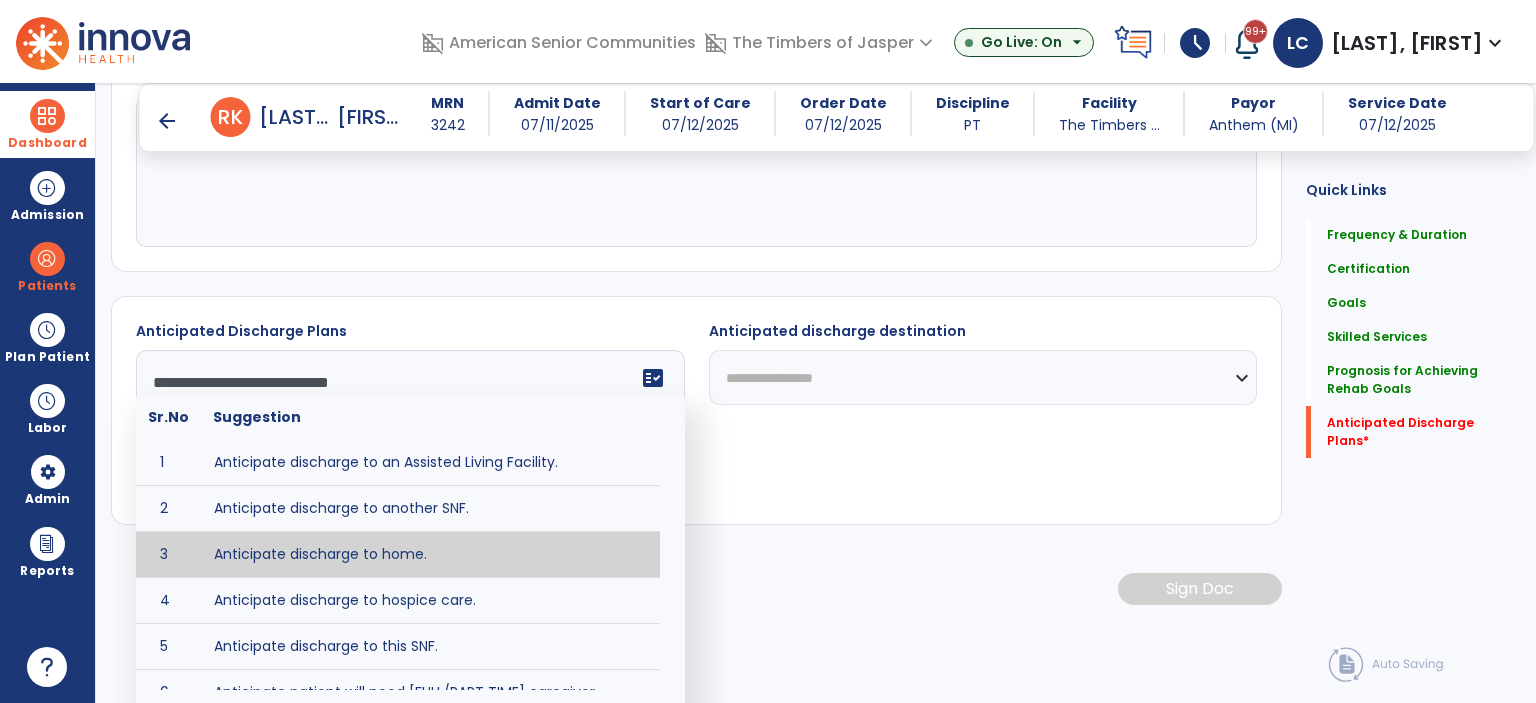 scroll, scrollTop: 1742, scrollLeft: 0, axis: vertical 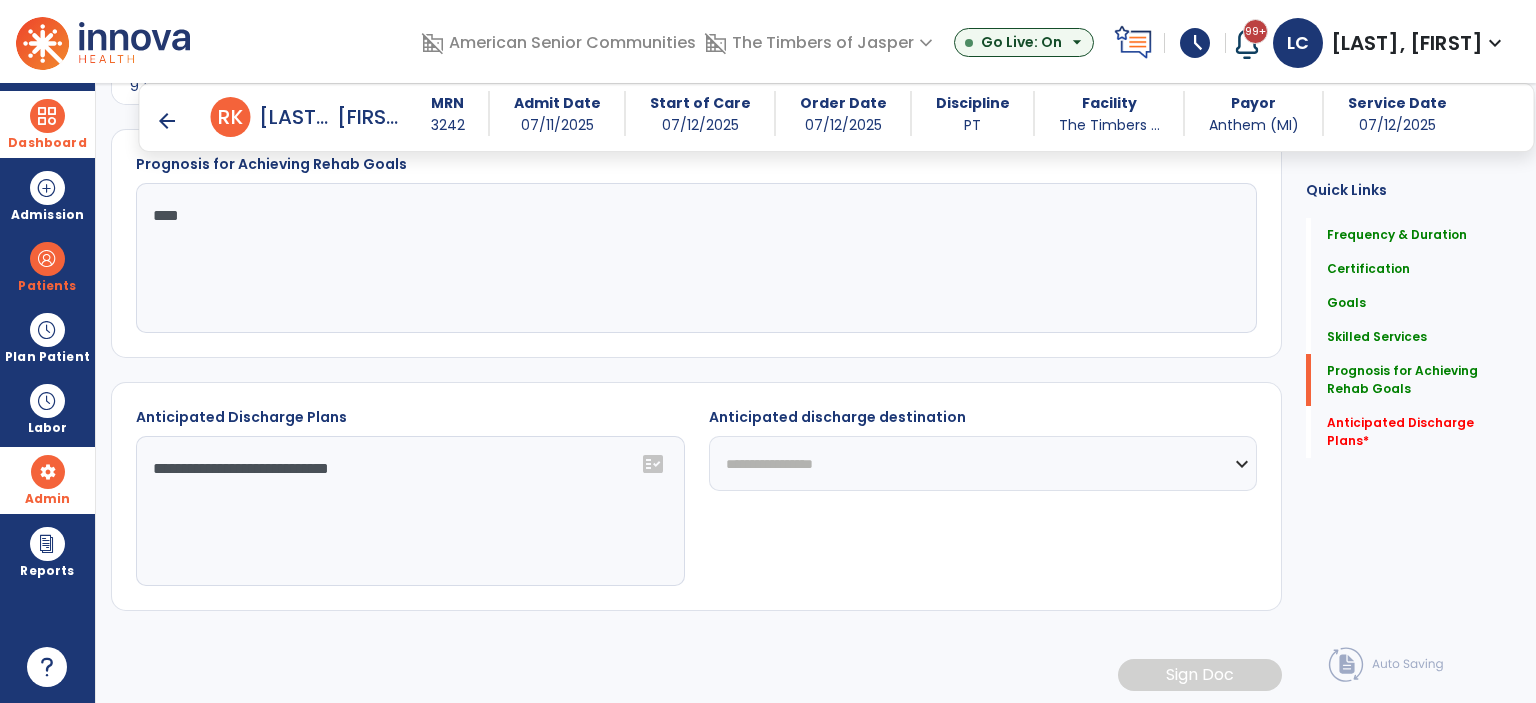 drag, startPoint x: 523, startPoint y: 504, endPoint x: 37, endPoint y: 483, distance: 486.4535 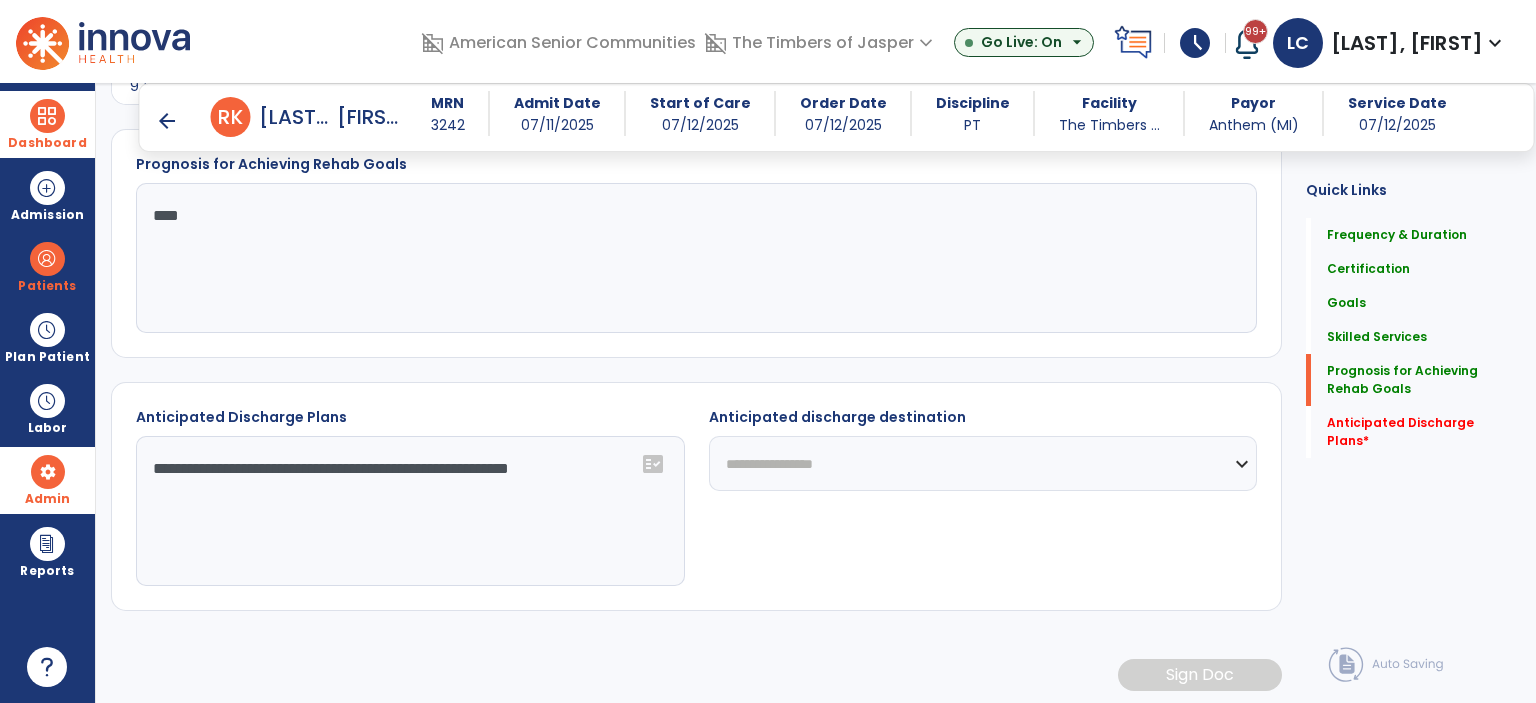 type on "**********" 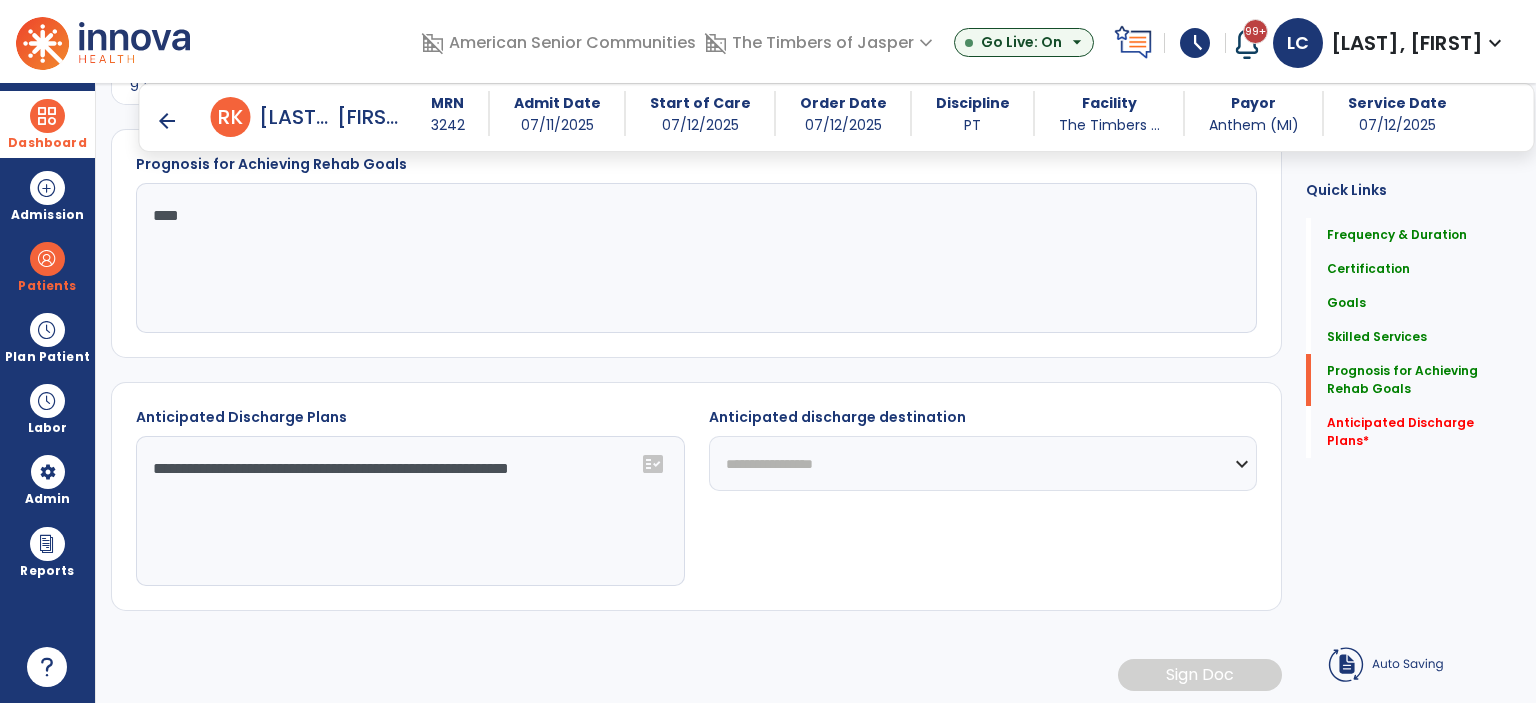 click on "**********" 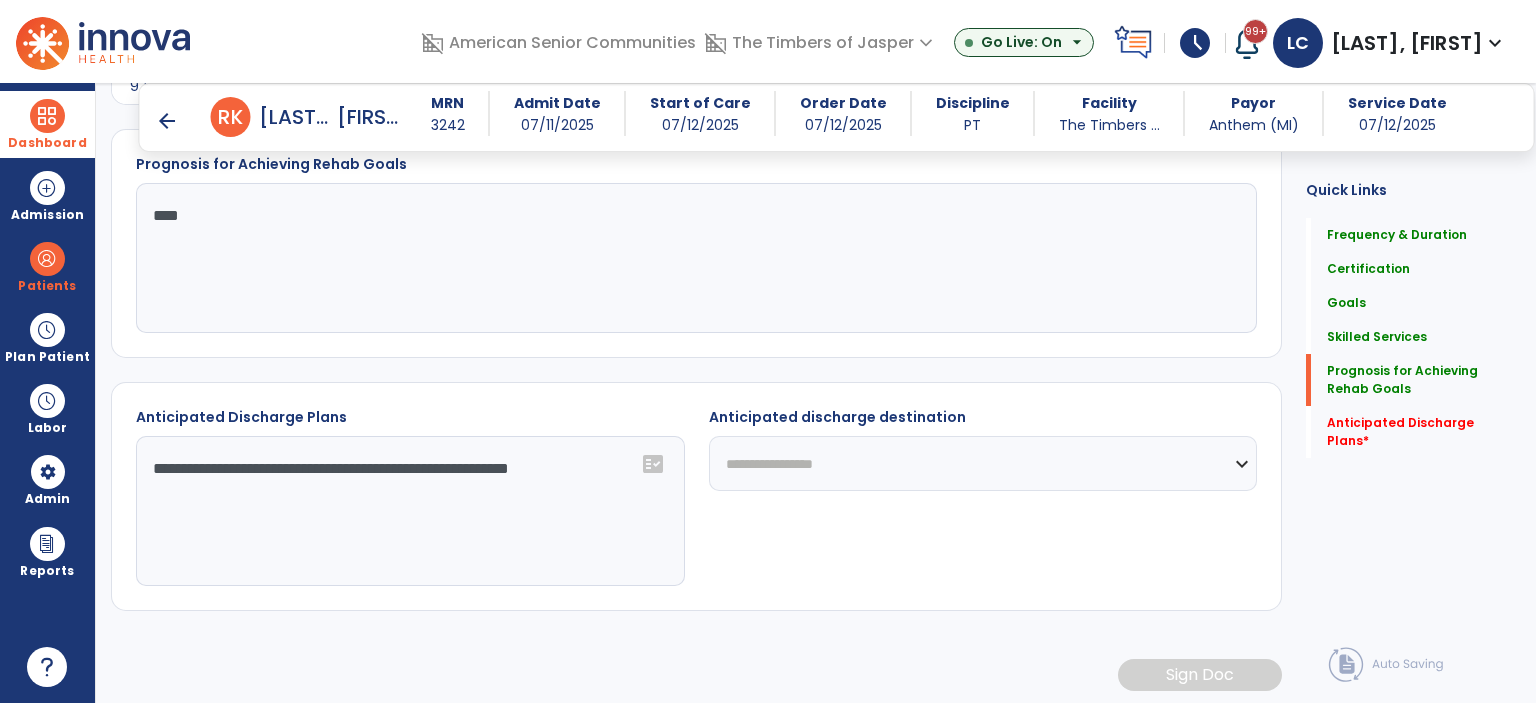 select on "****" 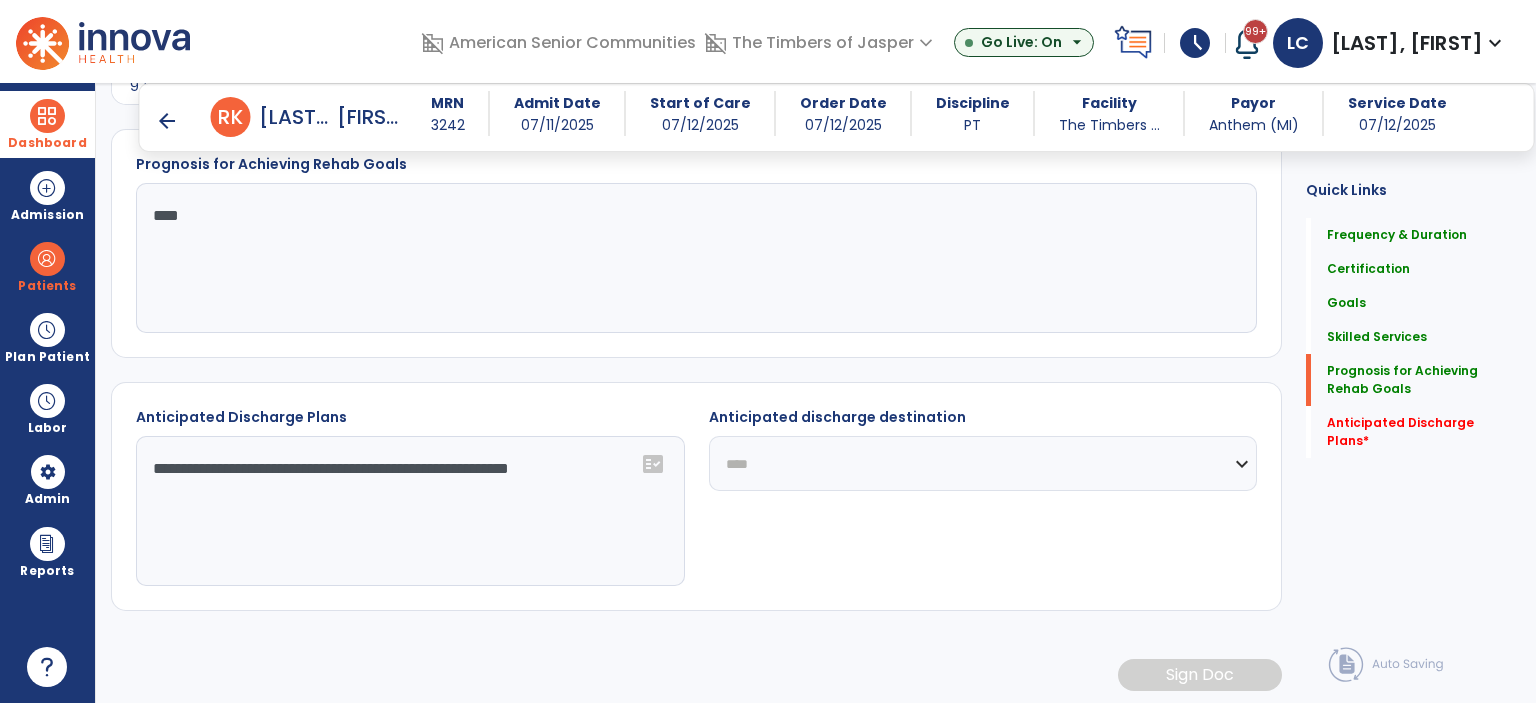 click on "**********" 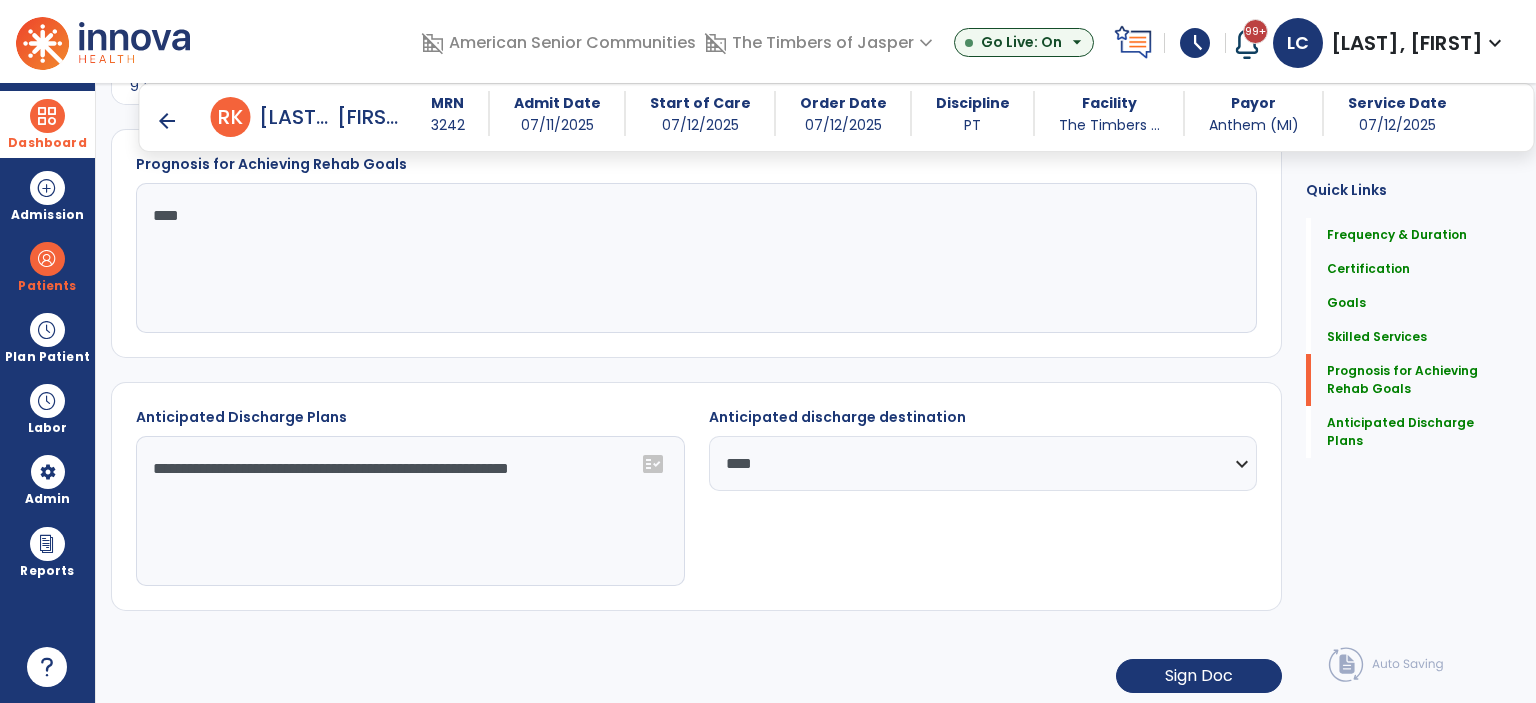 click on "**********" 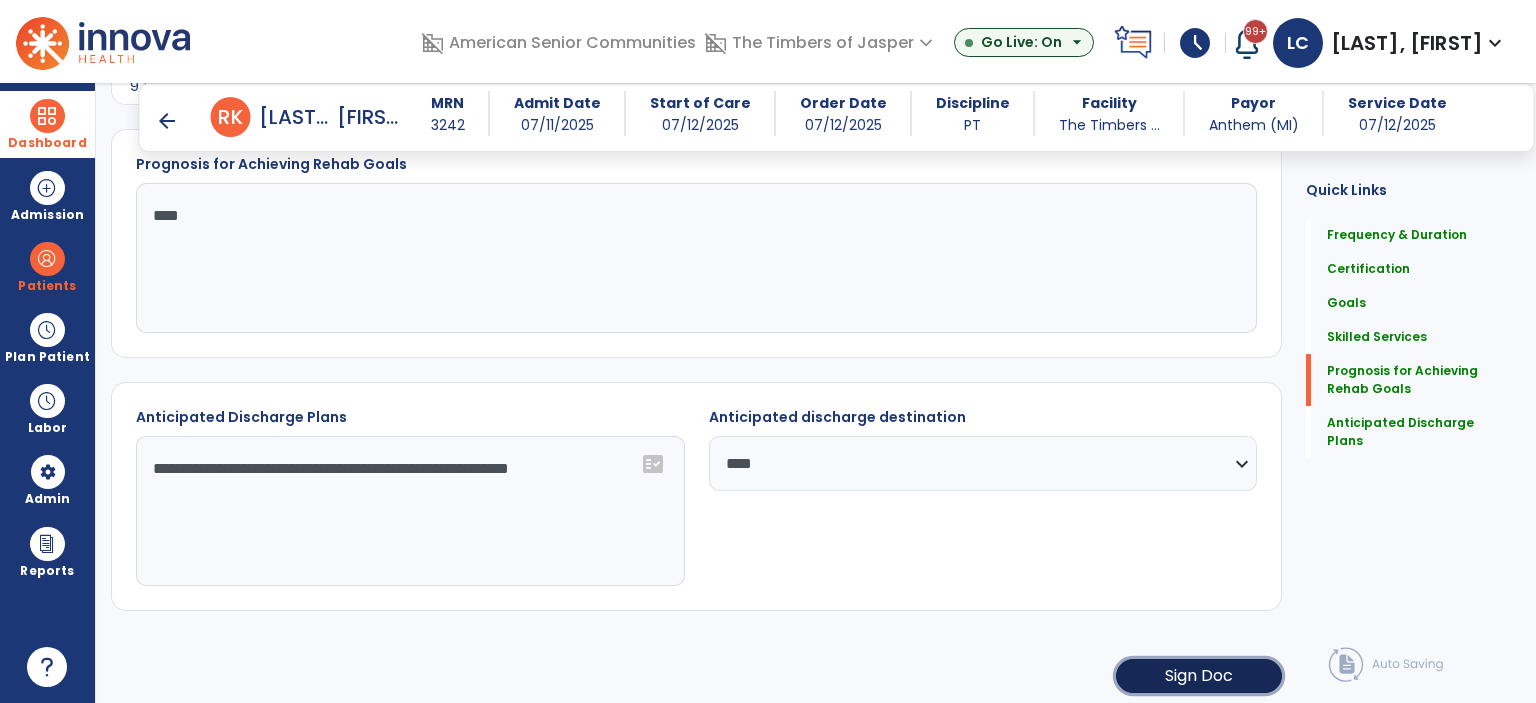 click on "Sign Doc" 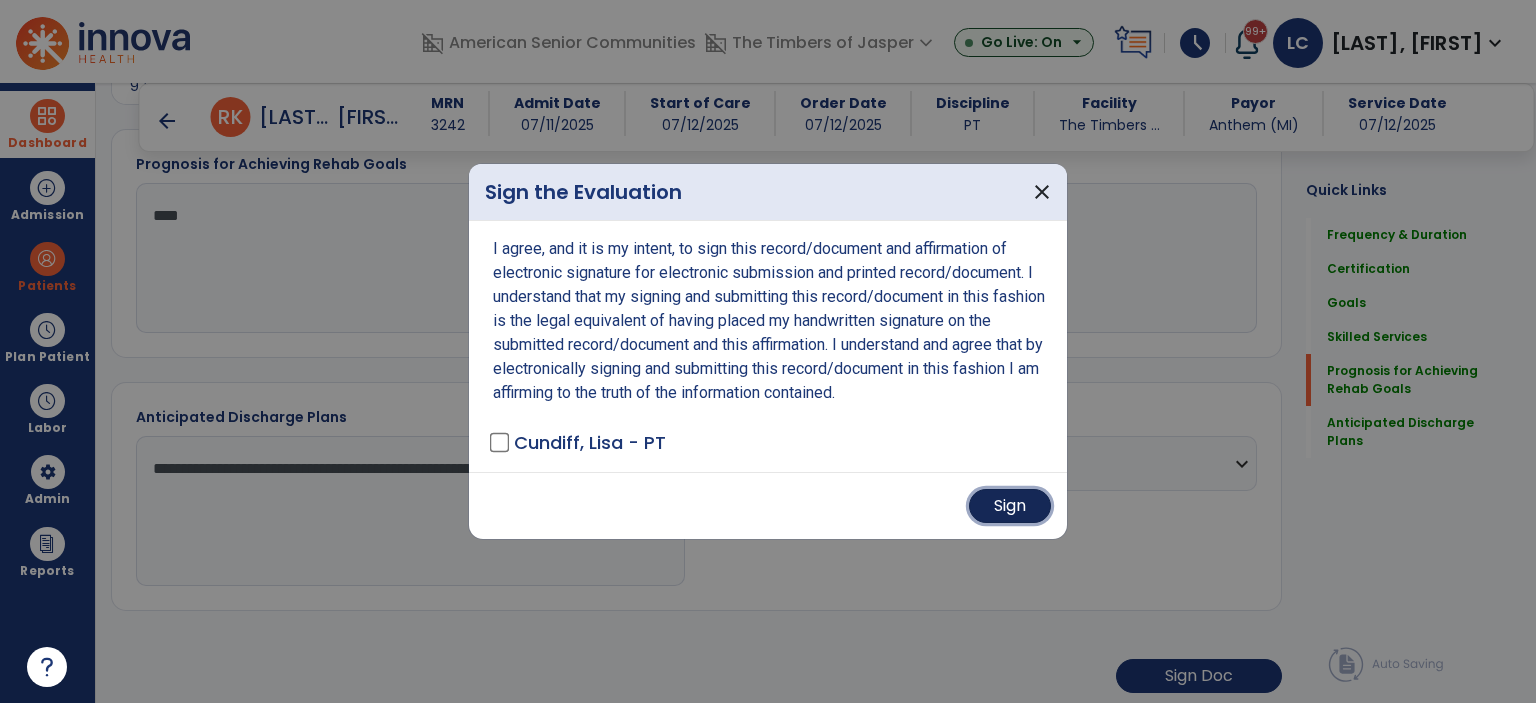 click on "Sign" at bounding box center [1010, 506] 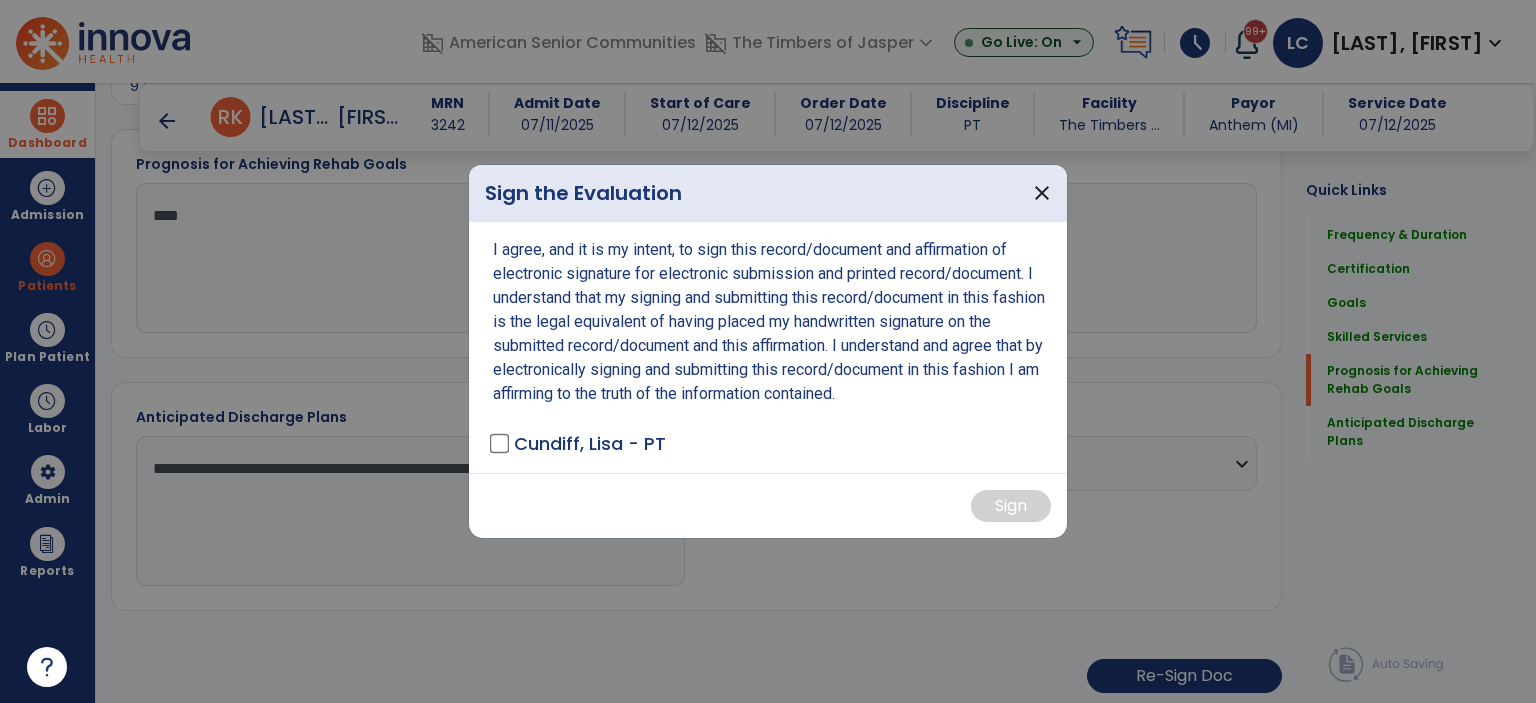 scroll, scrollTop: 0, scrollLeft: 0, axis: both 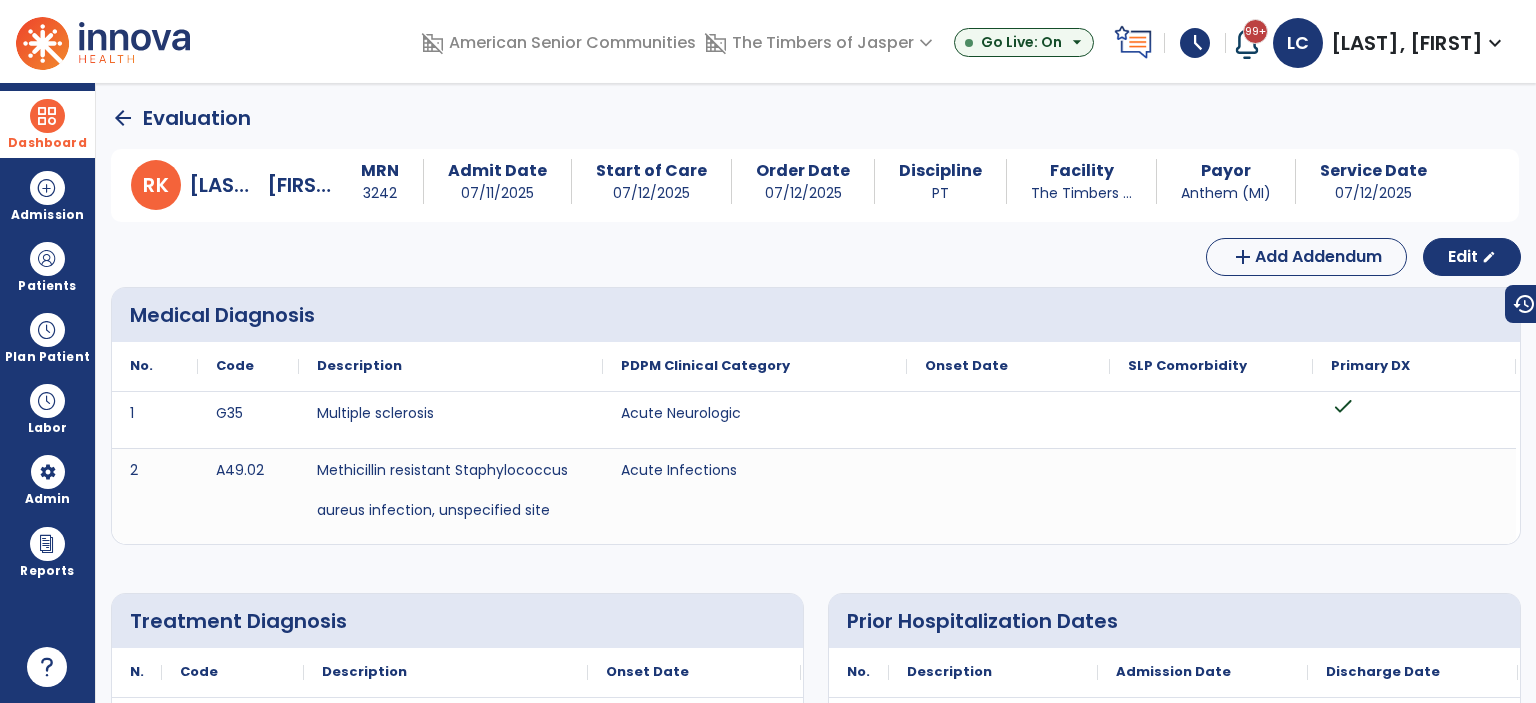 click on "arrow_back" 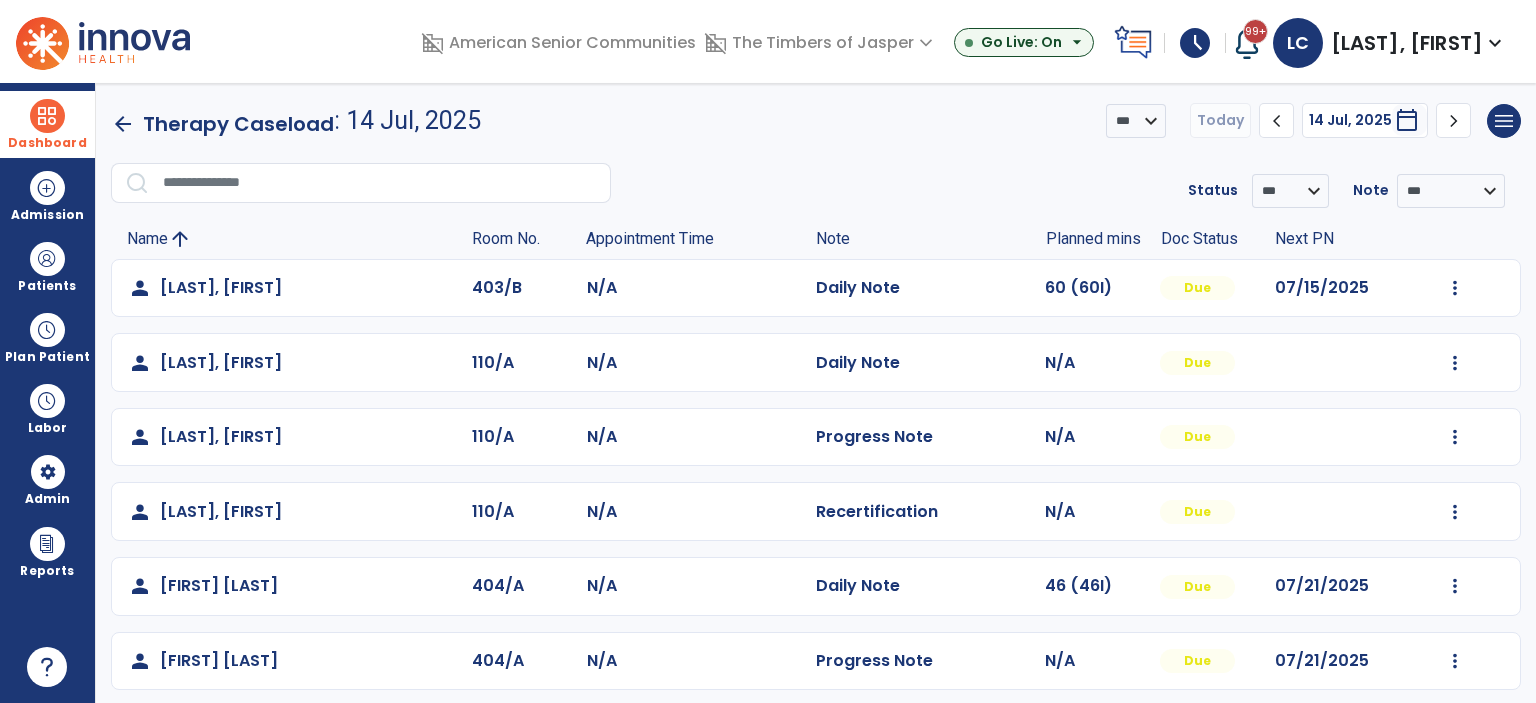 click on "Dashboard" at bounding box center (47, 124) 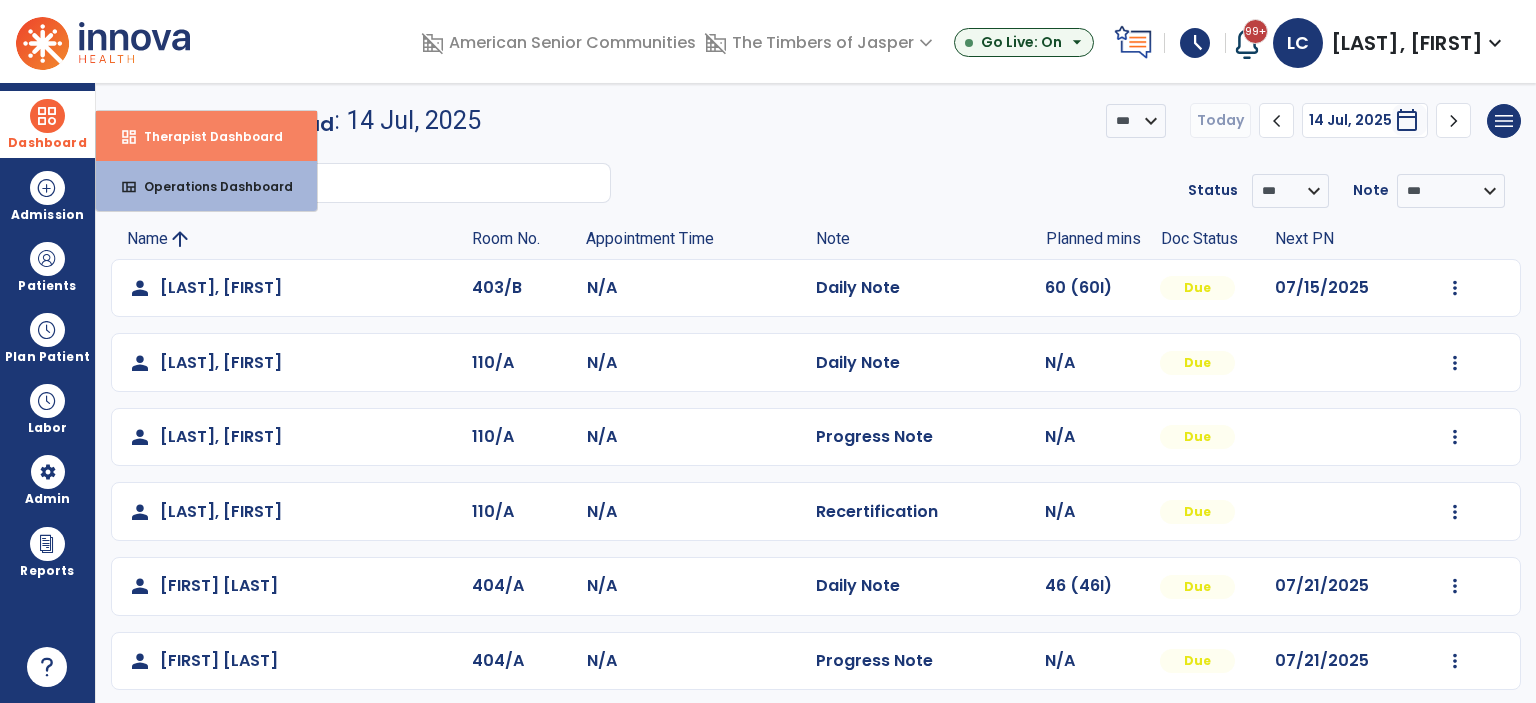 click on "dashboard  Therapist Dashboard" at bounding box center [206, 136] 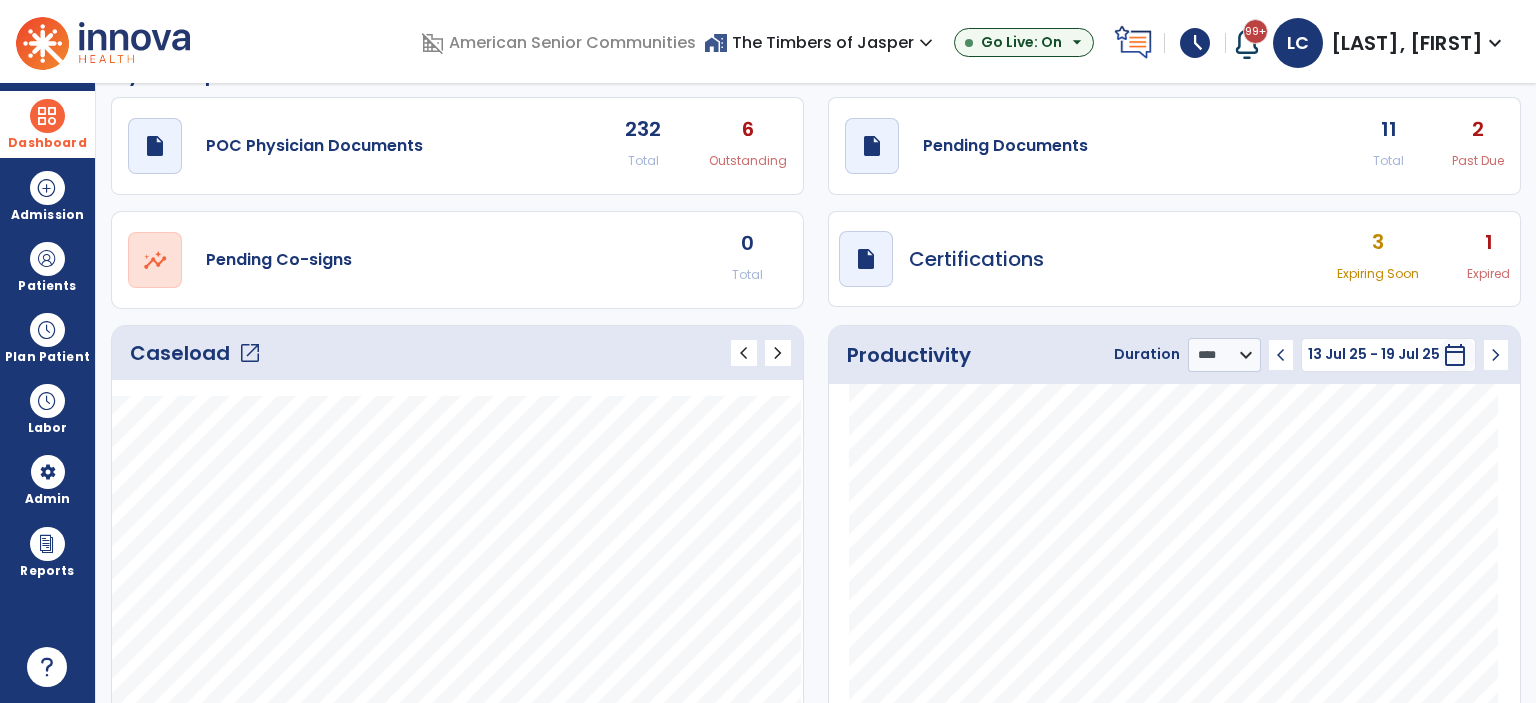 scroll, scrollTop: 0, scrollLeft: 0, axis: both 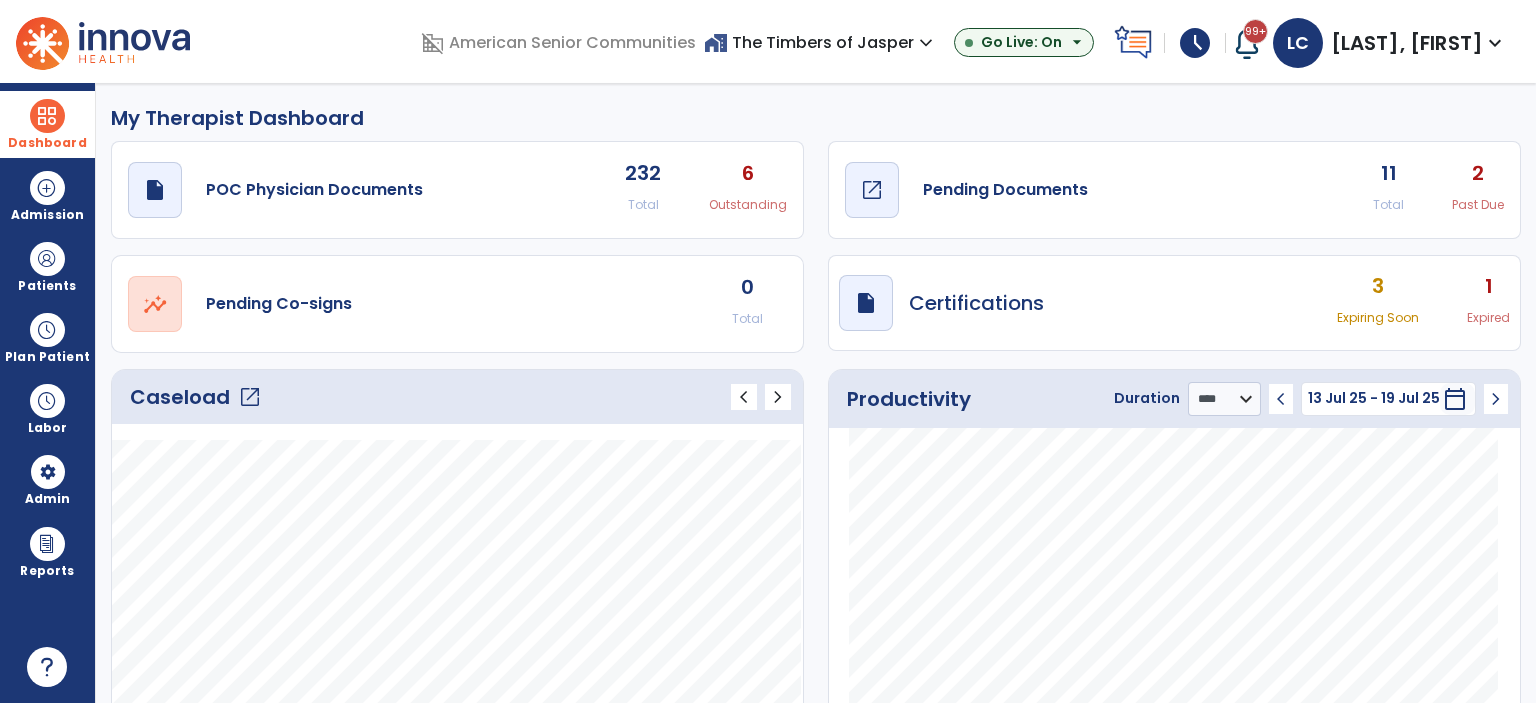 click on "Pending Documents" 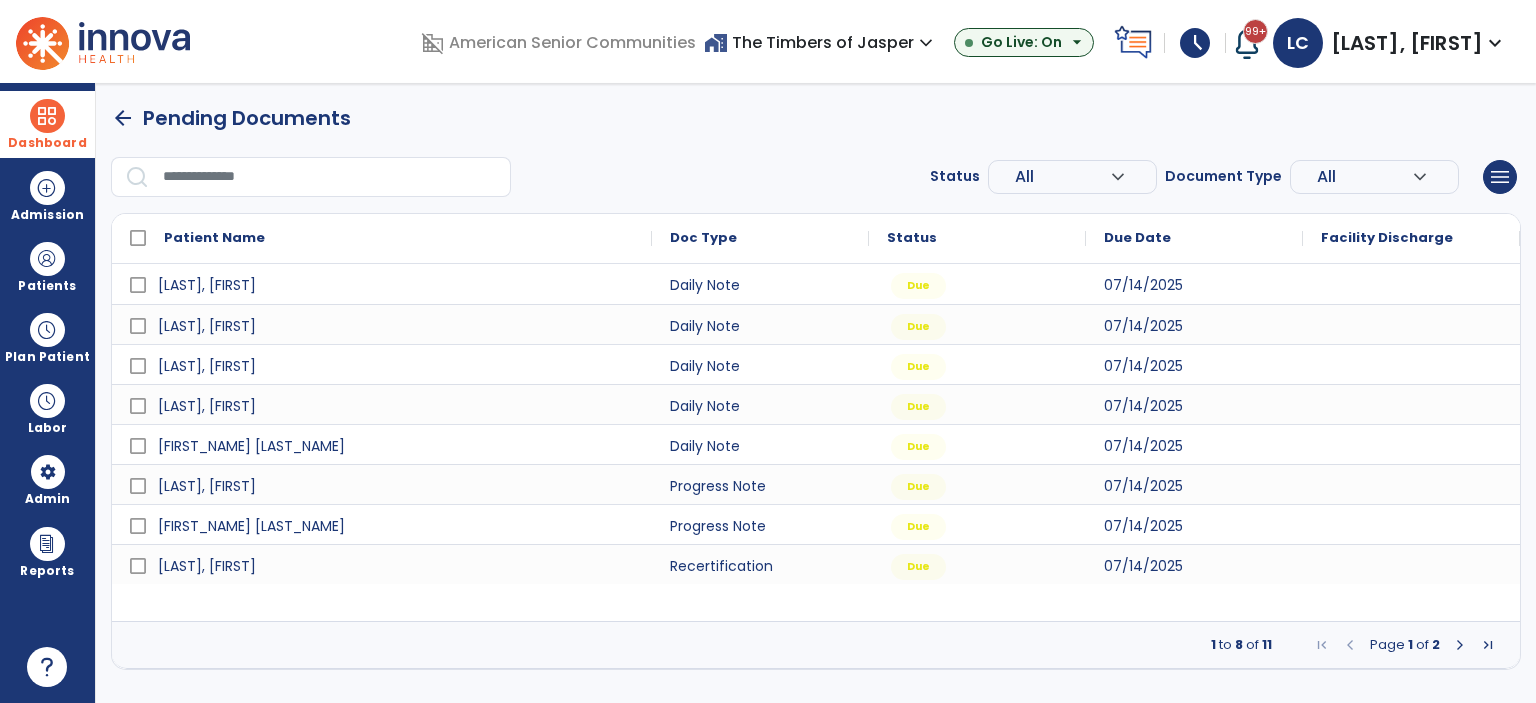 click at bounding box center [1460, 645] 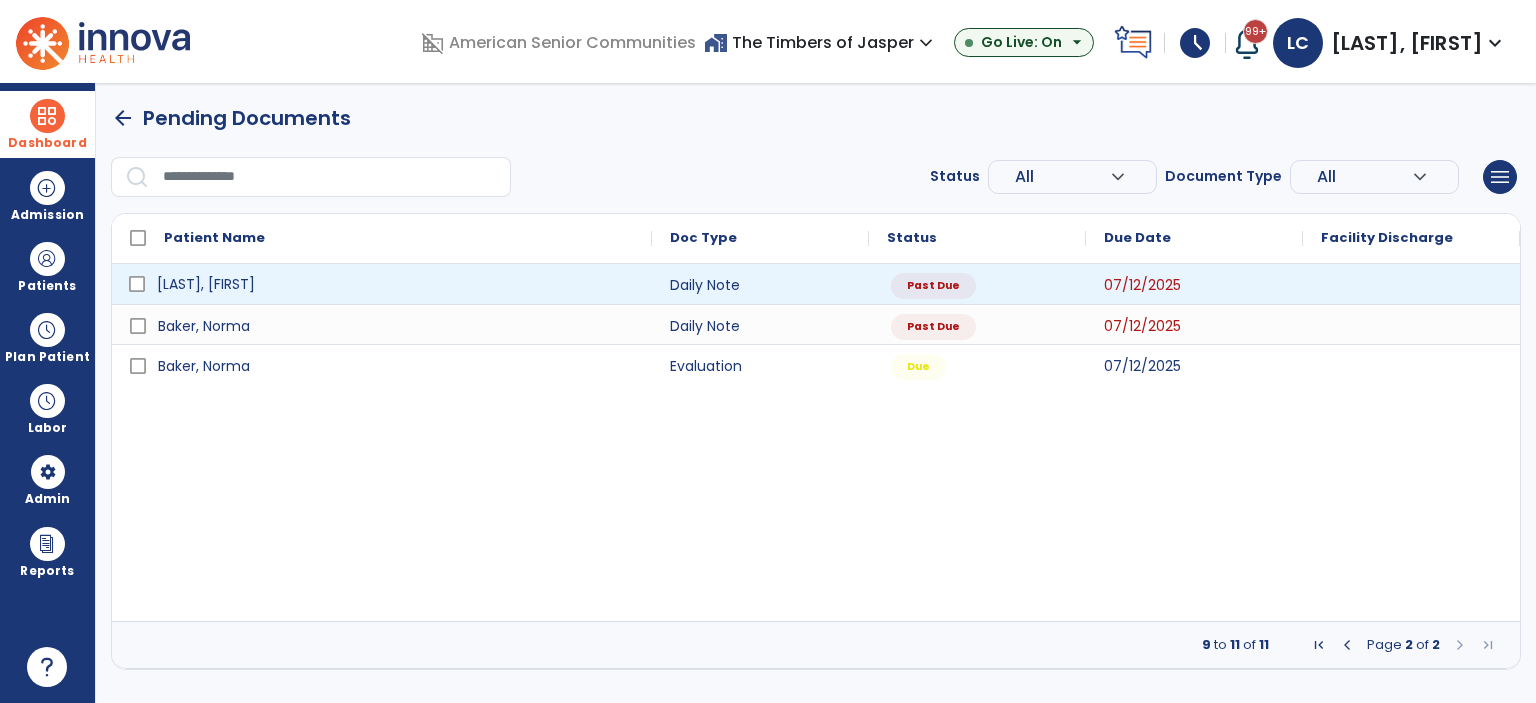 click on "[LAST], [FIRST]" at bounding box center (206, 284) 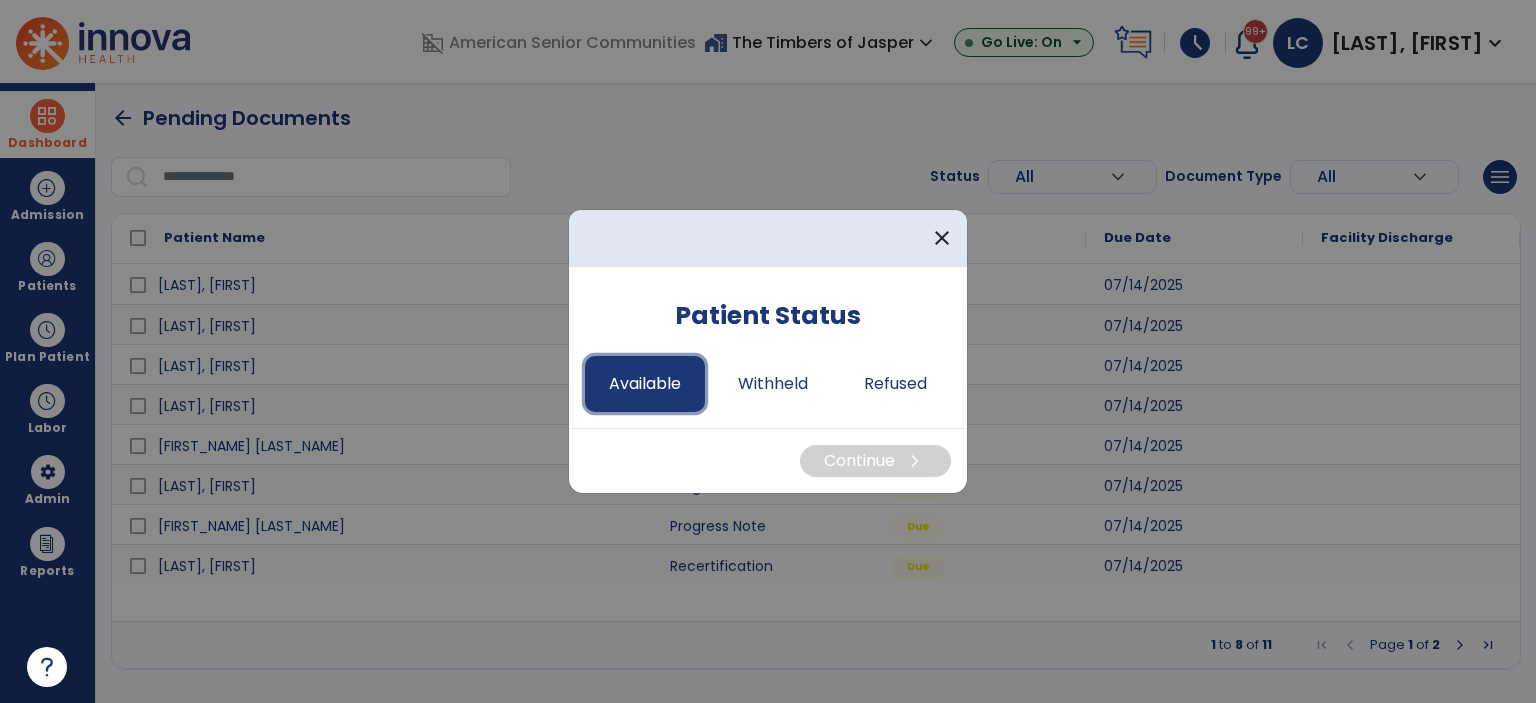 click on "Available" at bounding box center (645, 384) 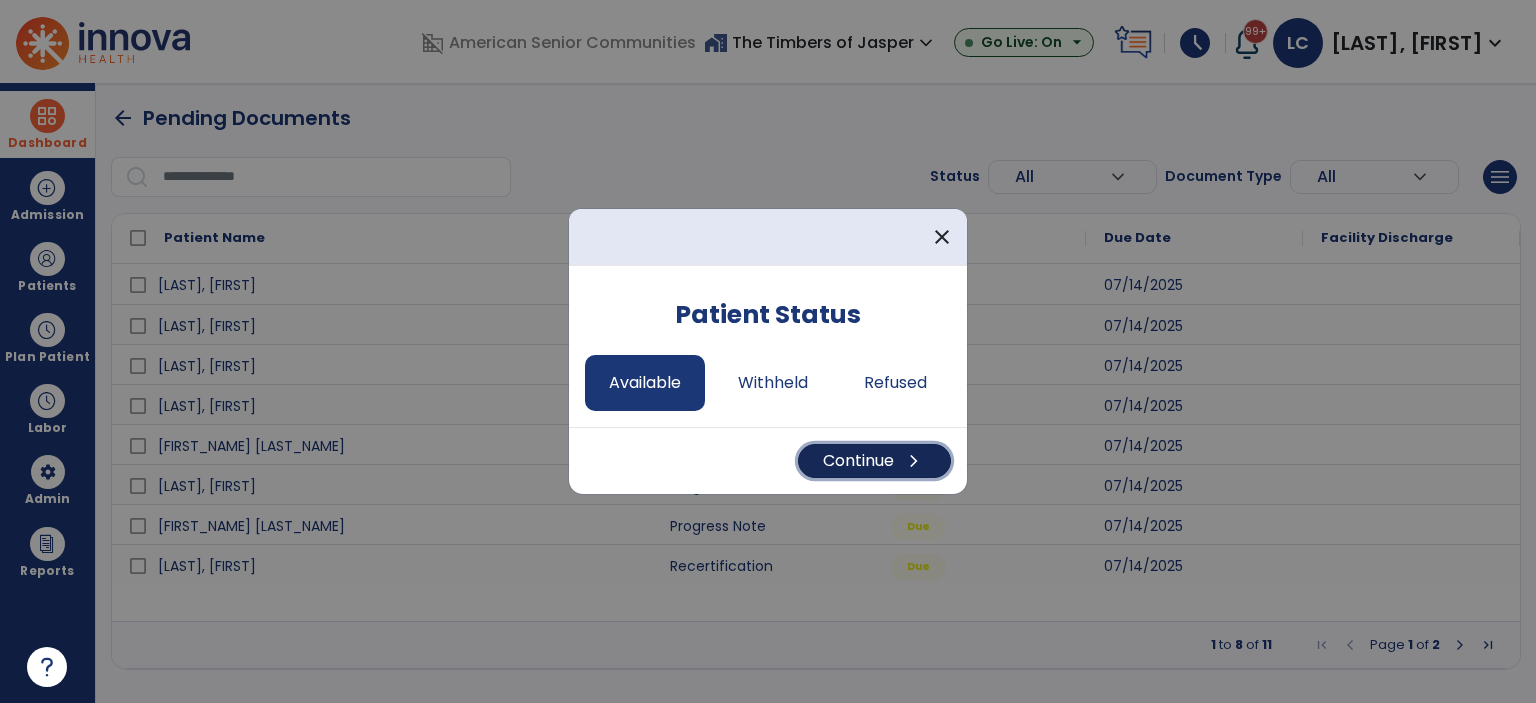 click on "Continue   chevron_right" at bounding box center [874, 461] 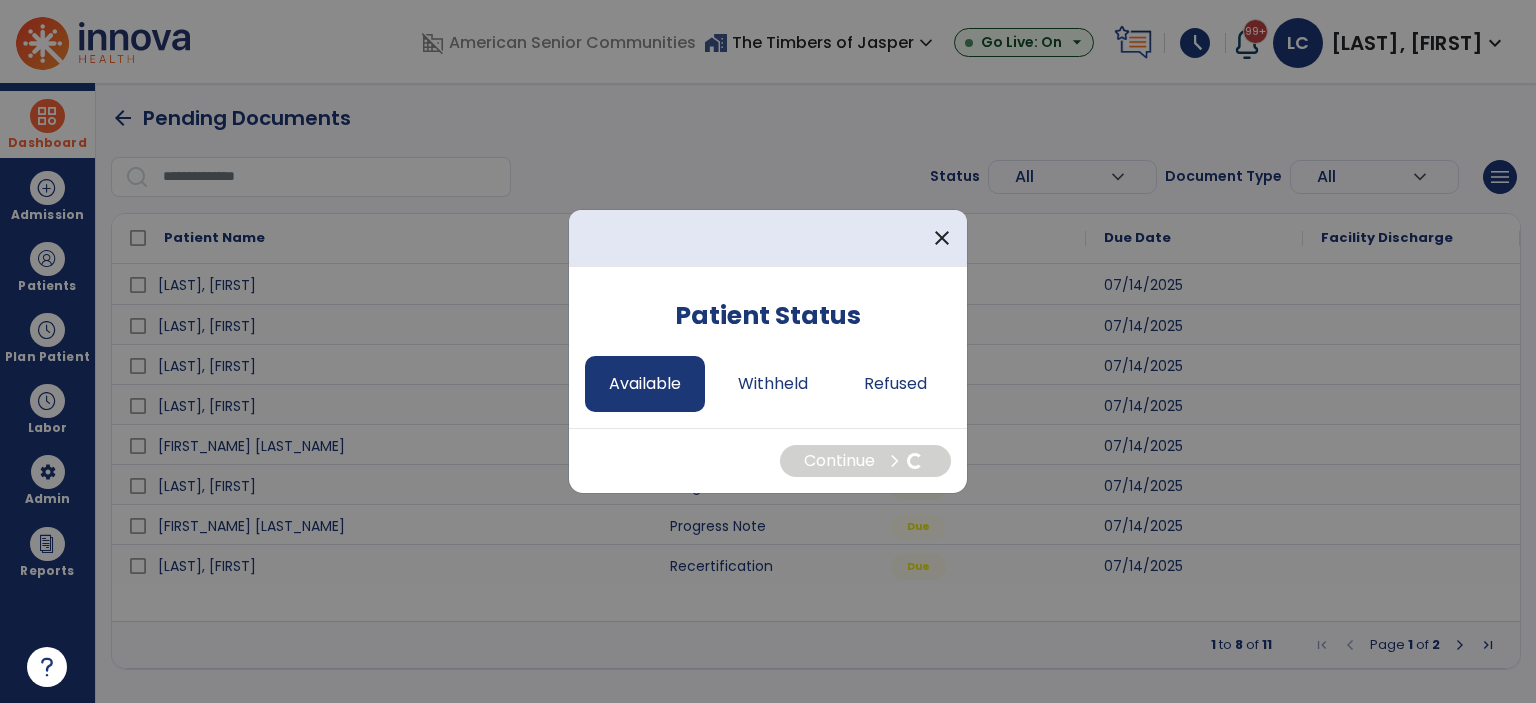 select on "*" 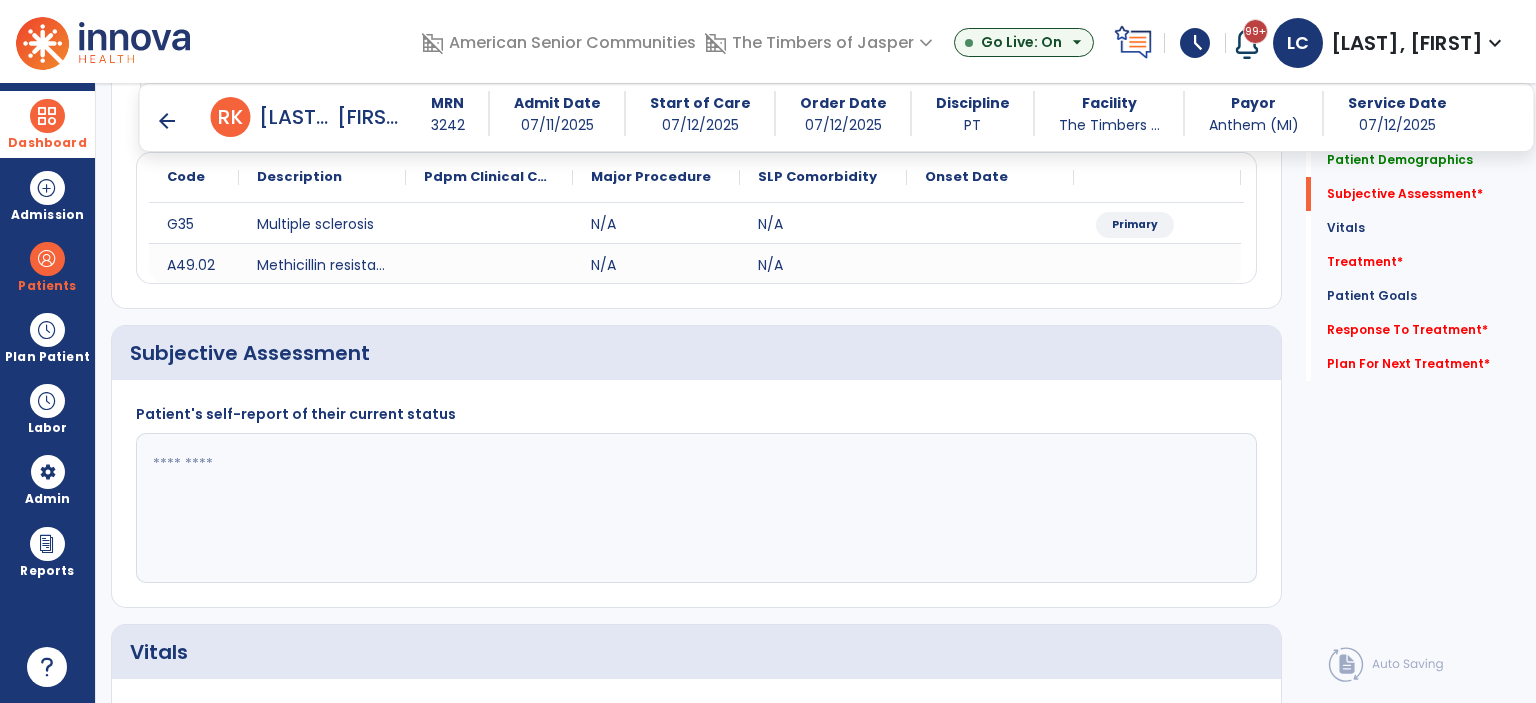 scroll, scrollTop: 300, scrollLeft: 0, axis: vertical 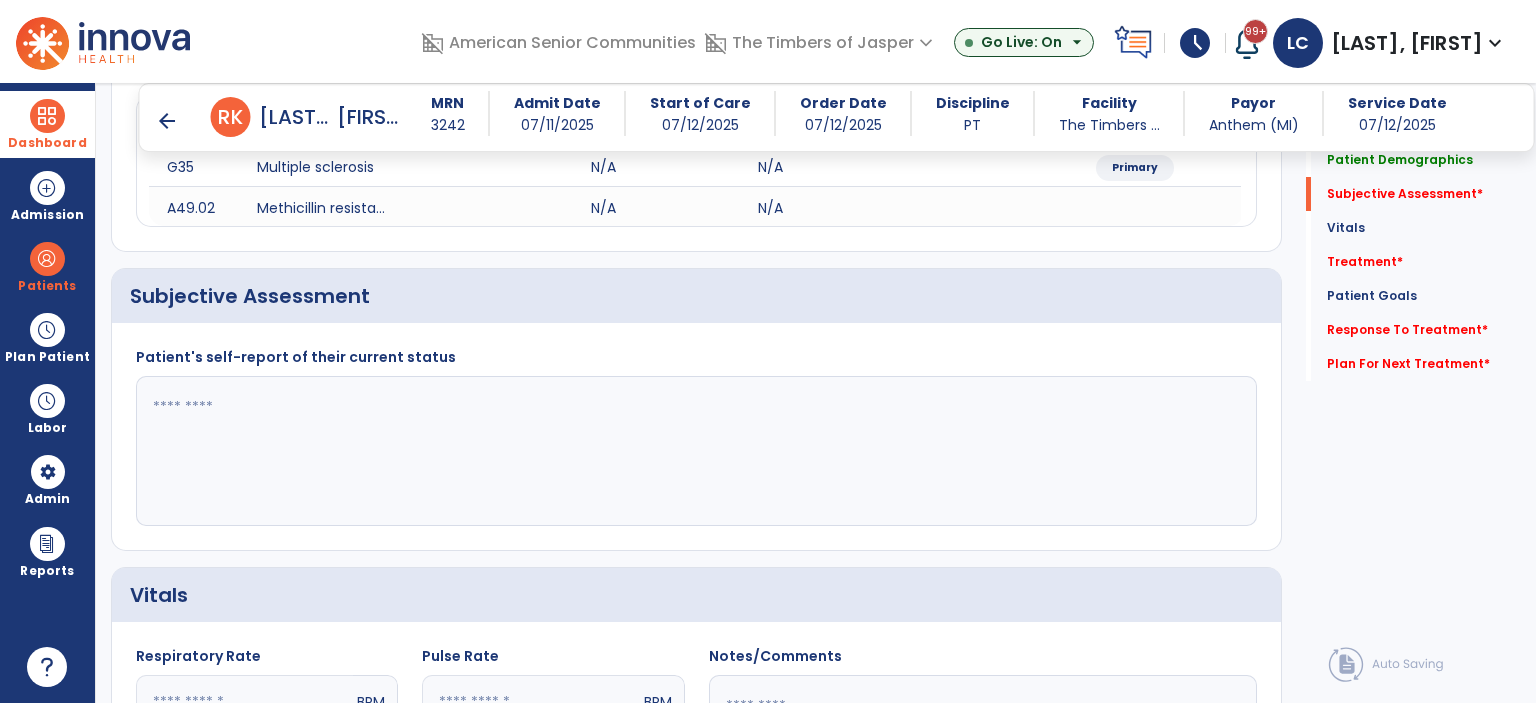 click 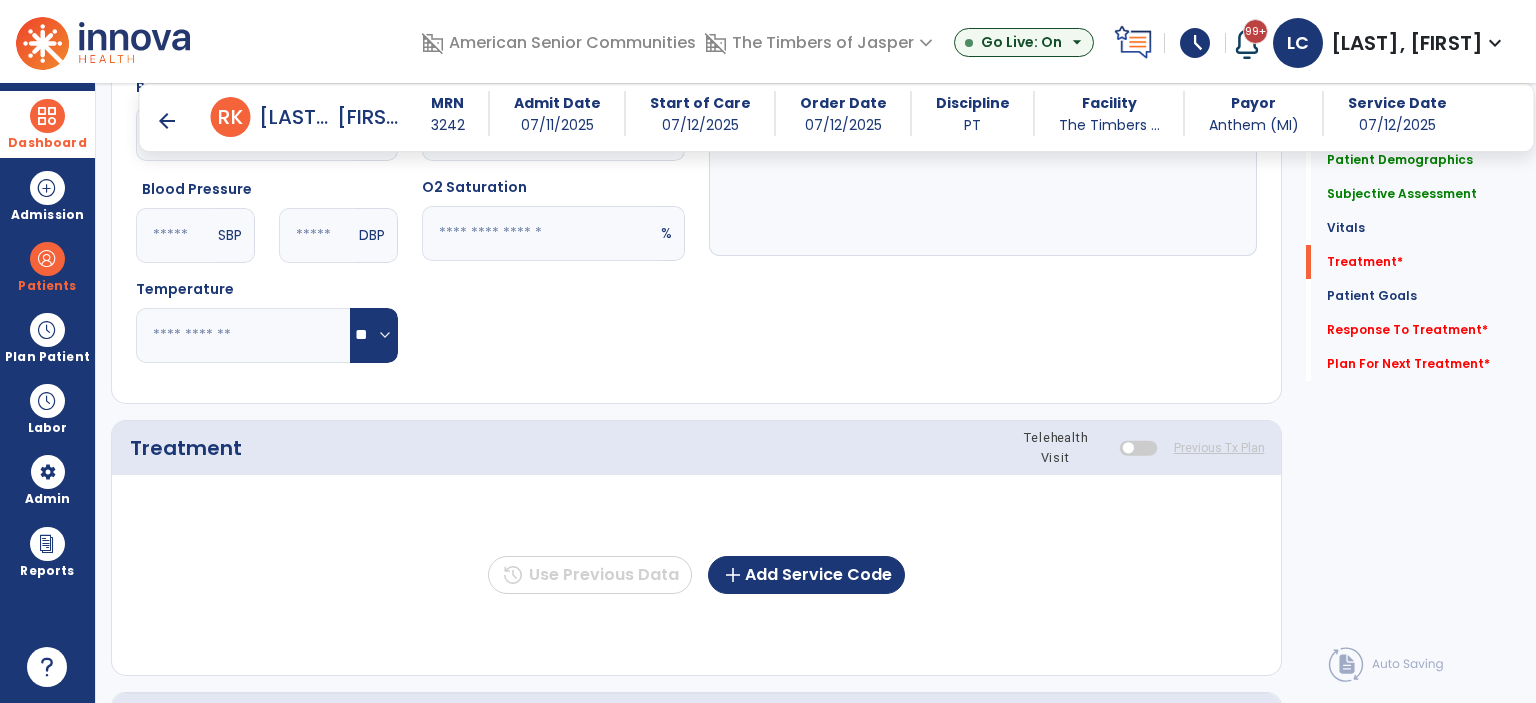 scroll, scrollTop: 1000, scrollLeft: 0, axis: vertical 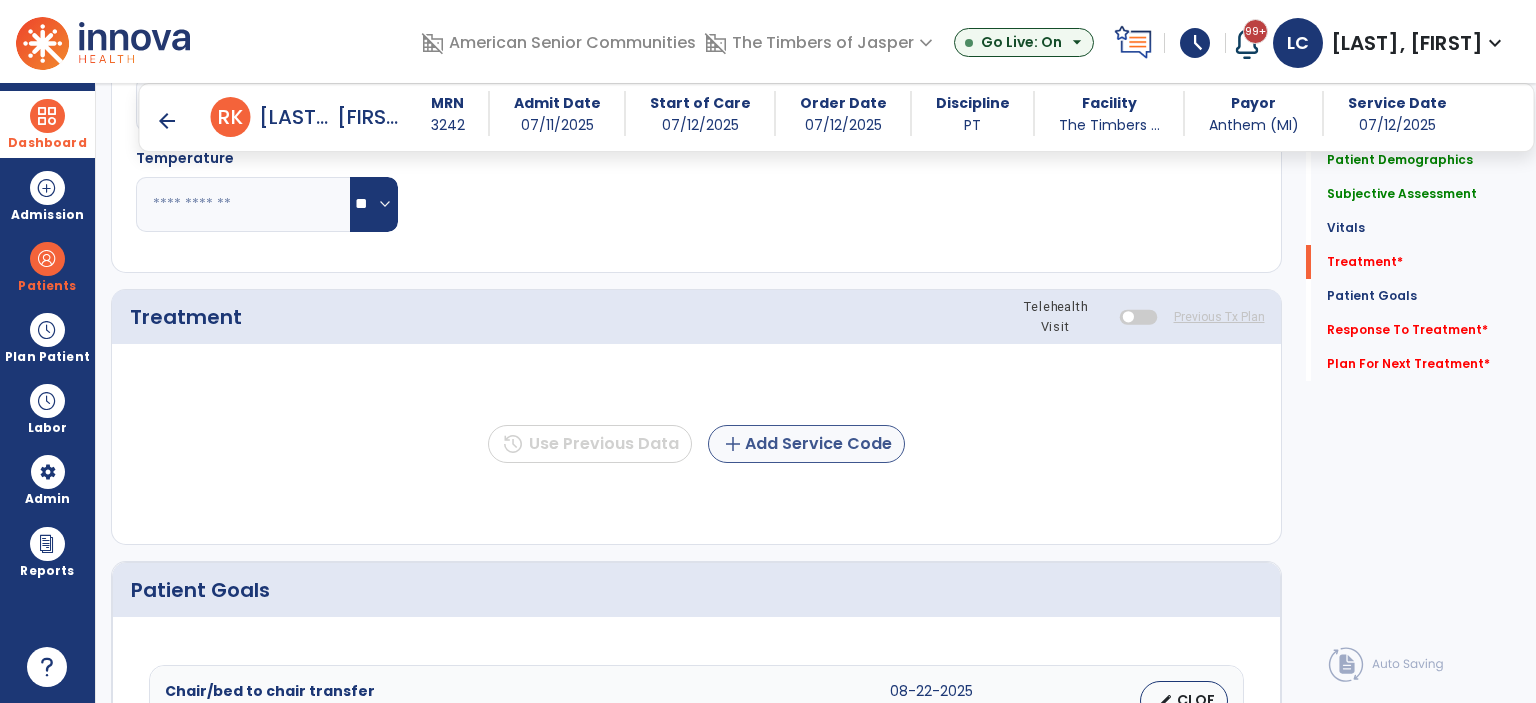 type on "**********" 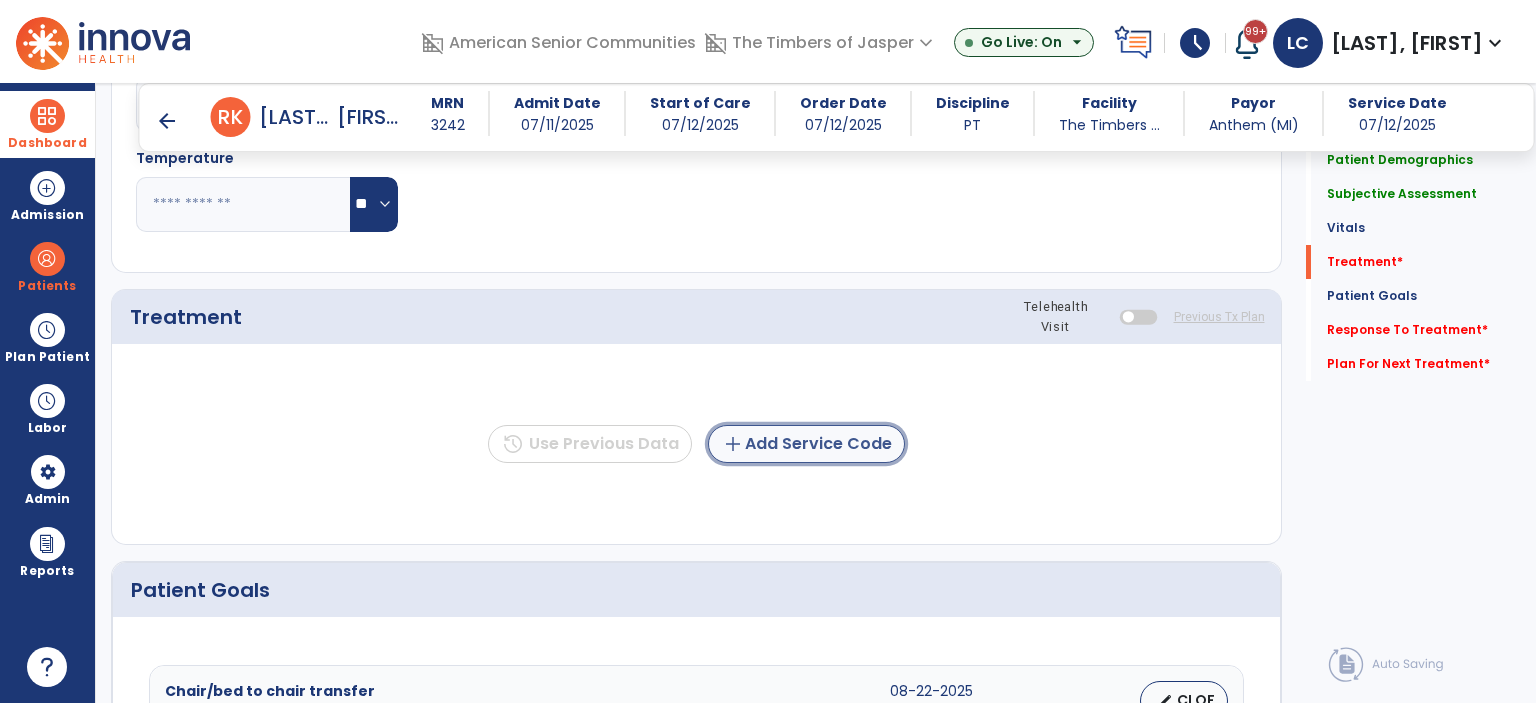 click on "add  Add Service Code" 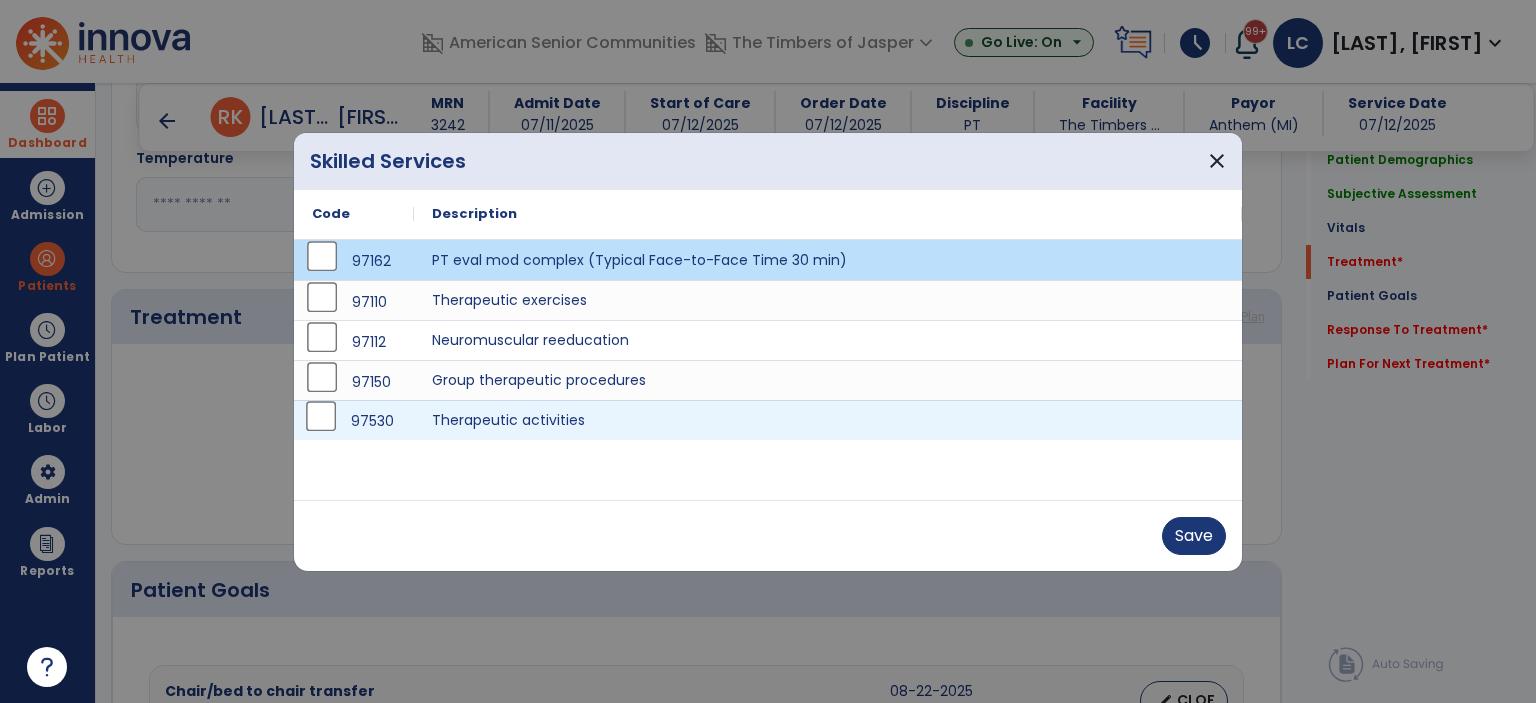 click on "97530" at bounding box center [354, 420] 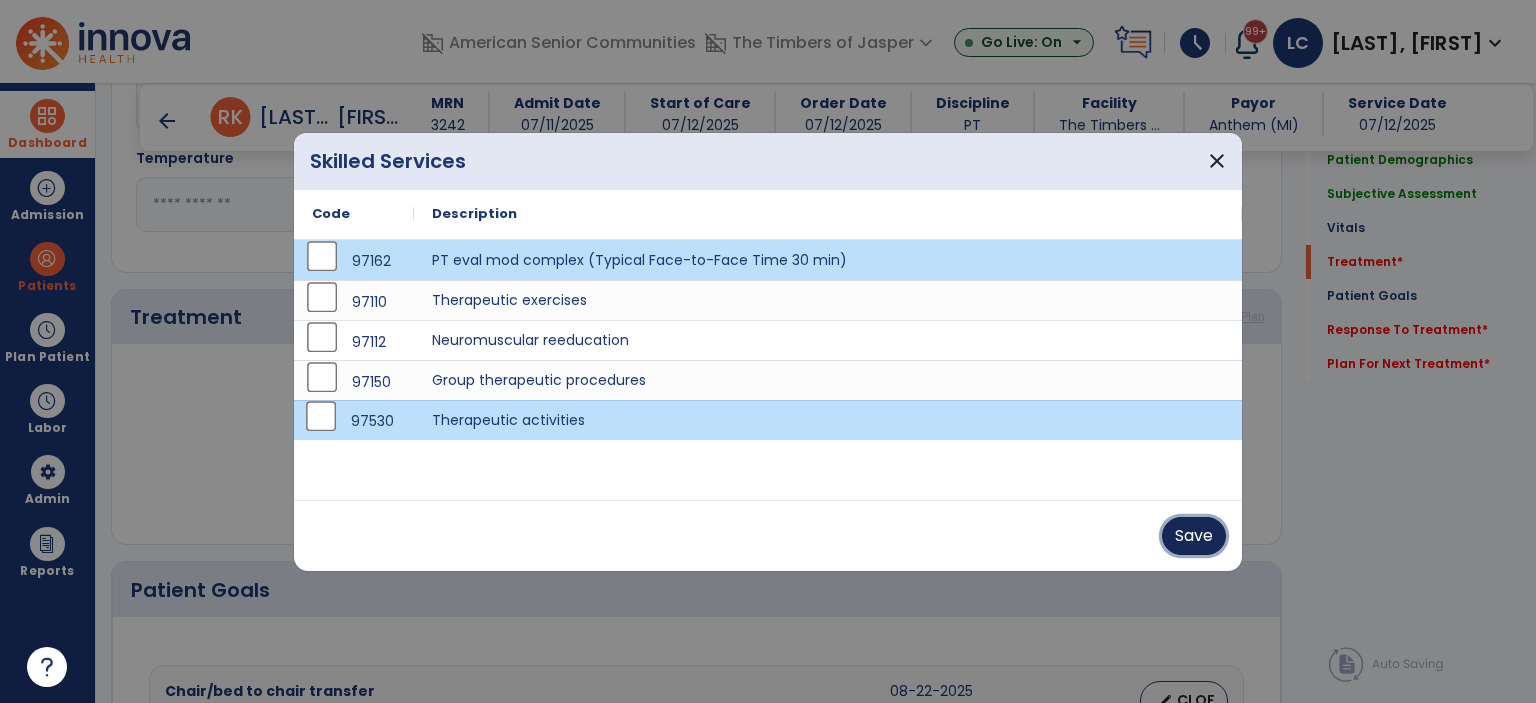 click on "Save" at bounding box center (1194, 536) 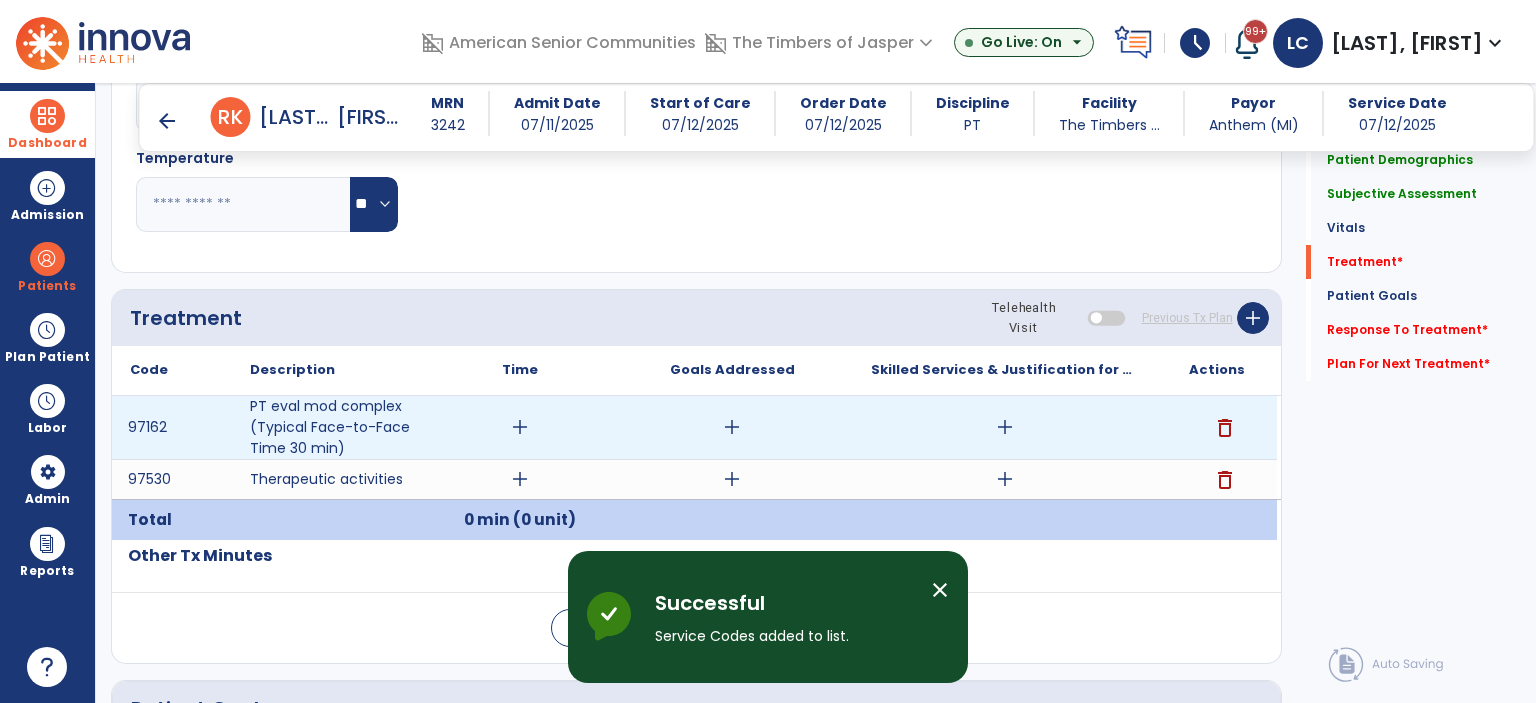 click on "add" at bounding box center [520, 427] 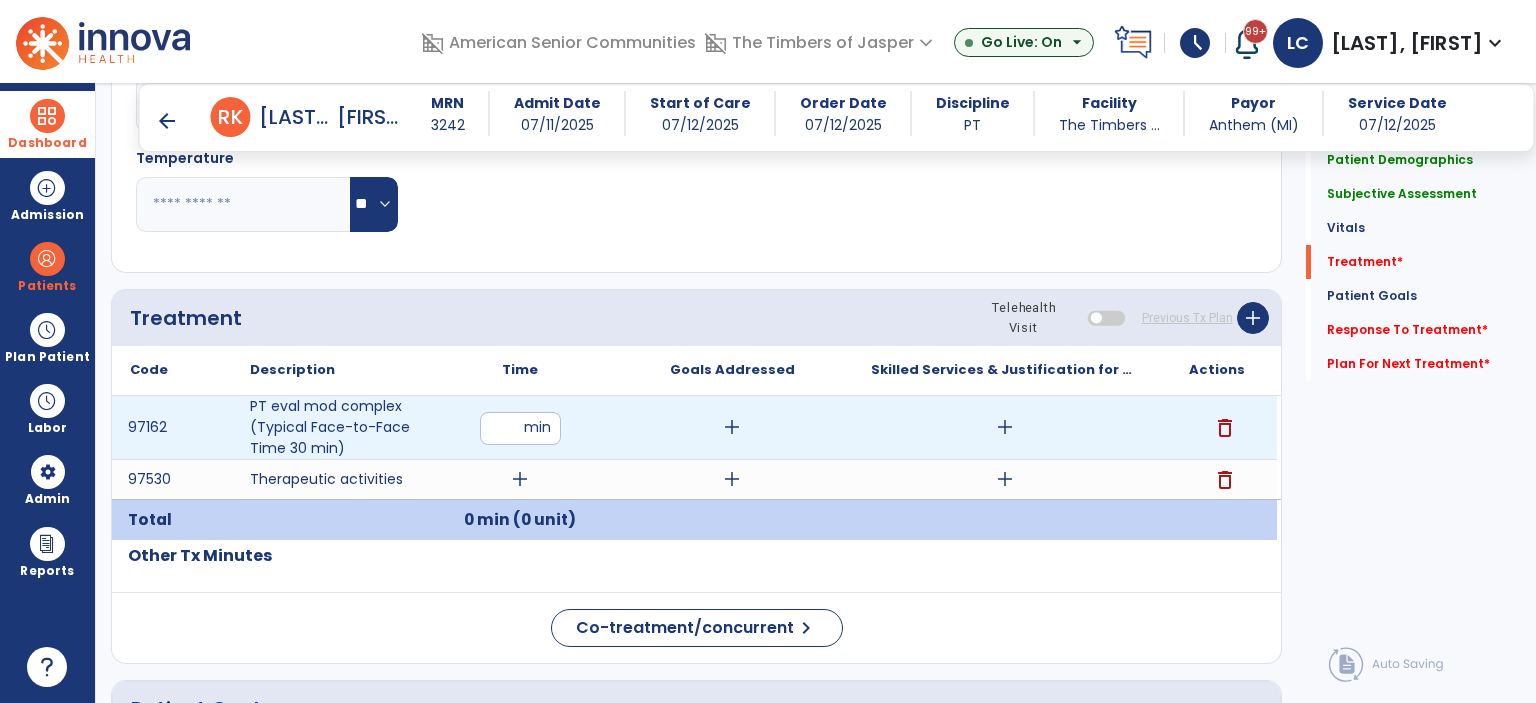 type on "**" 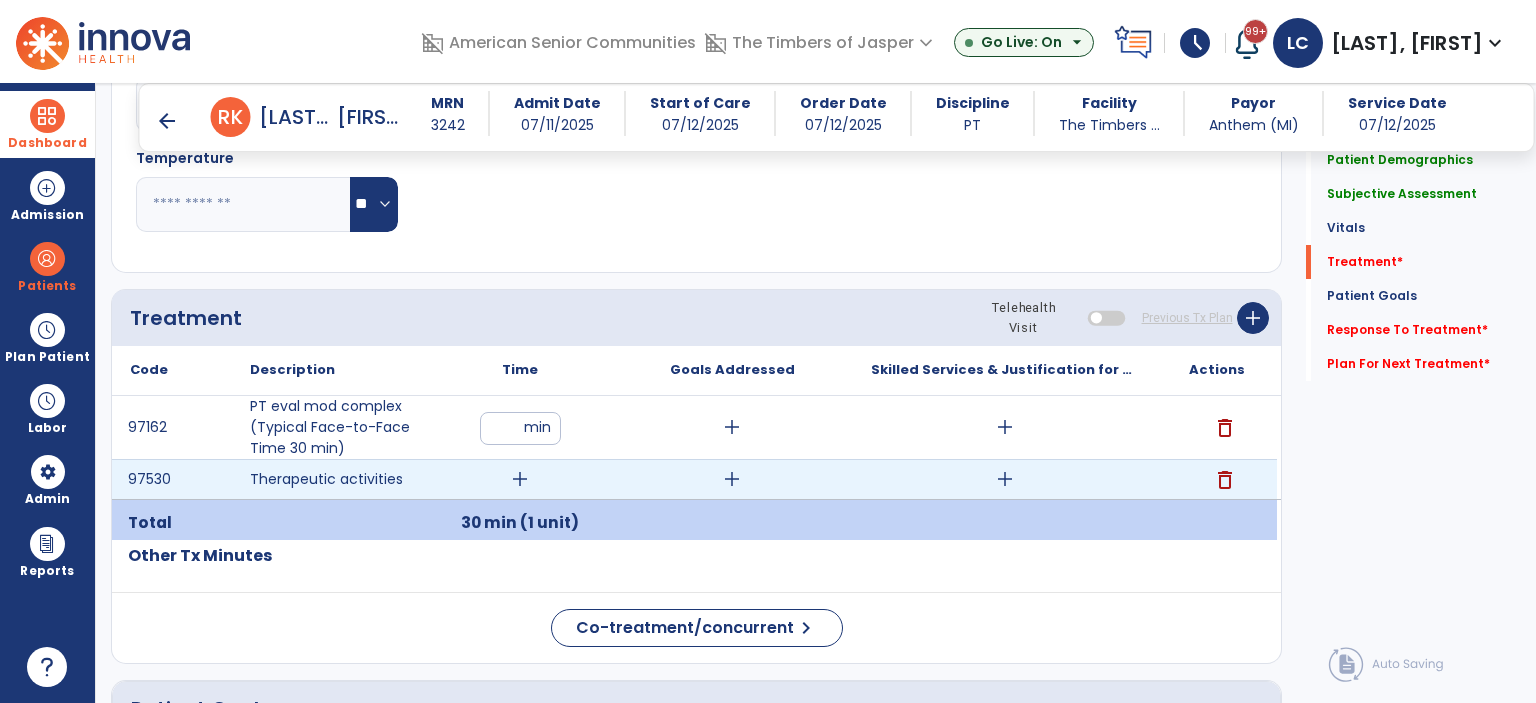 click on "add" at bounding box center [520, 479] 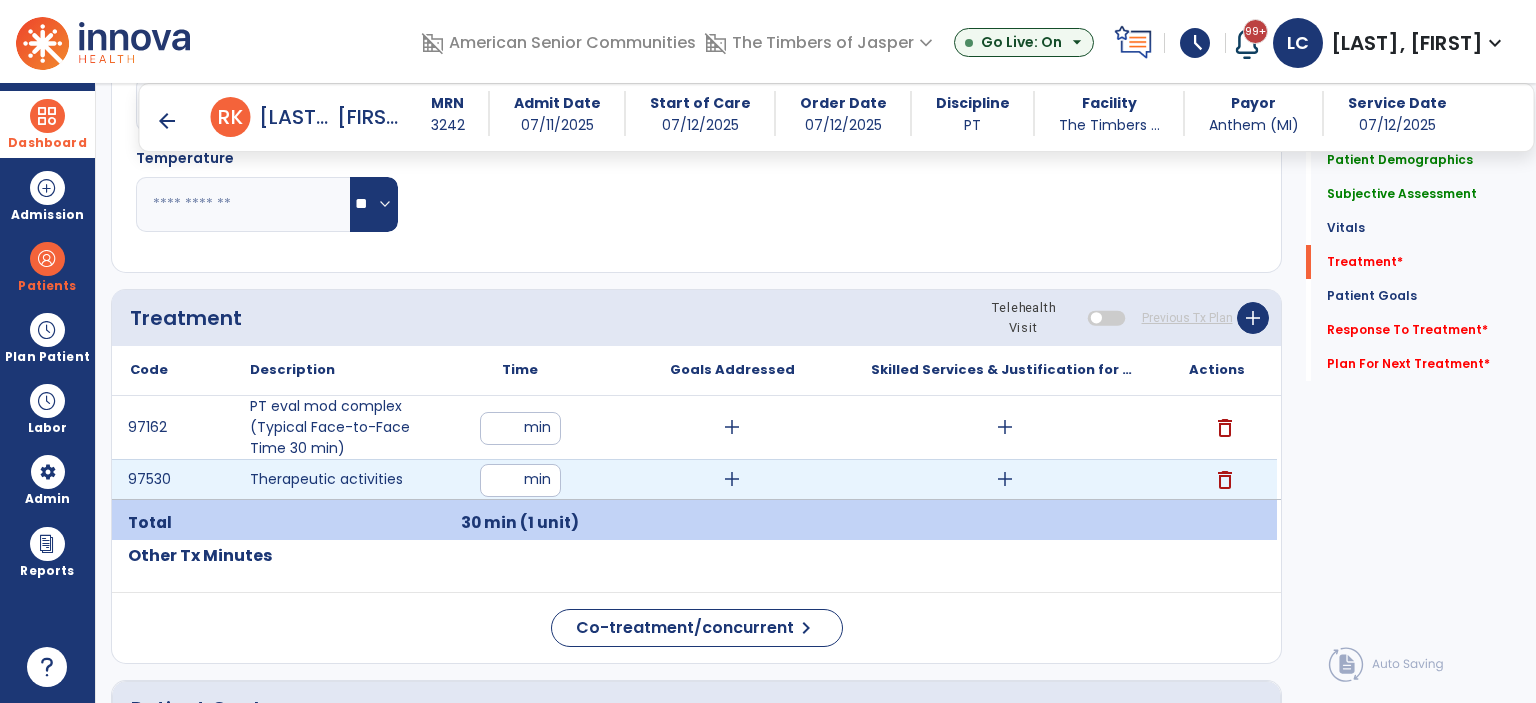 type on "*" 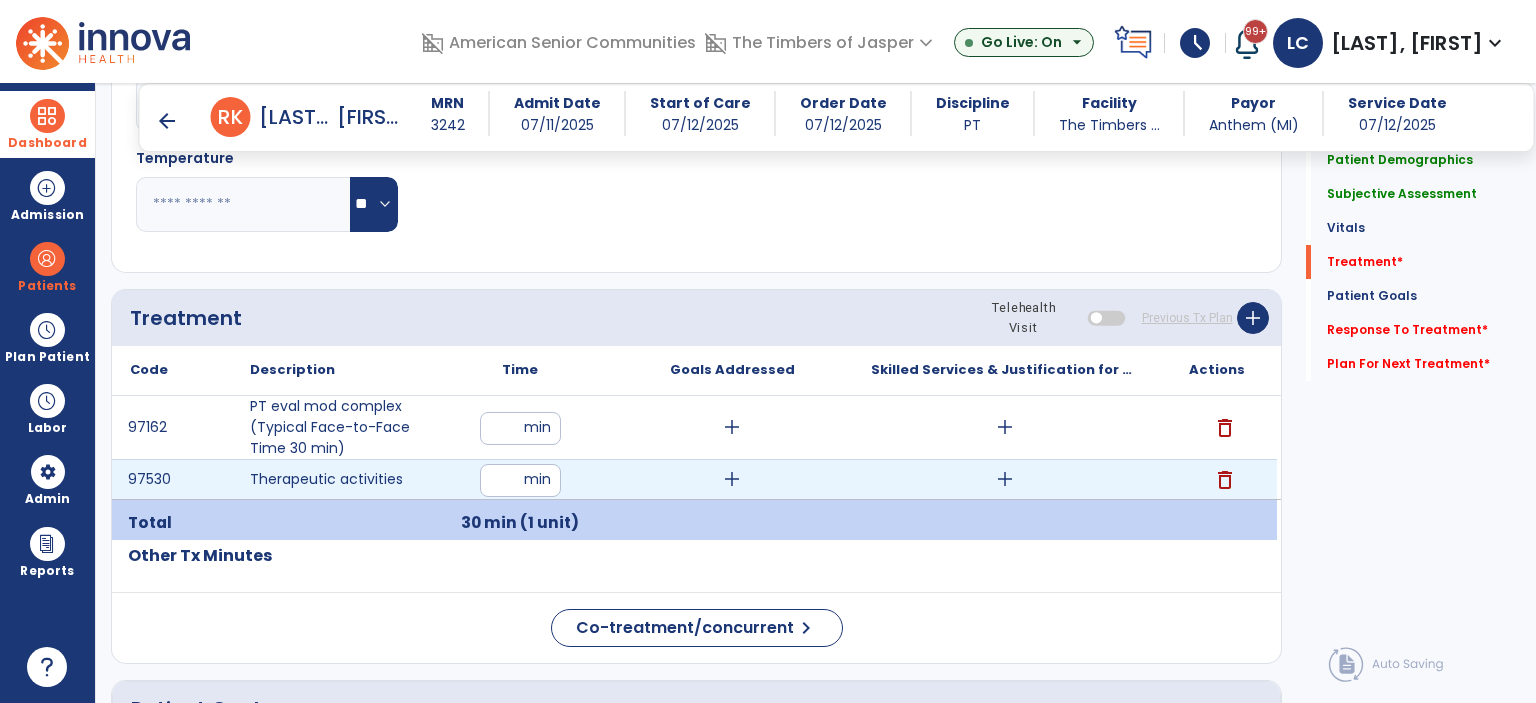 type on "**" 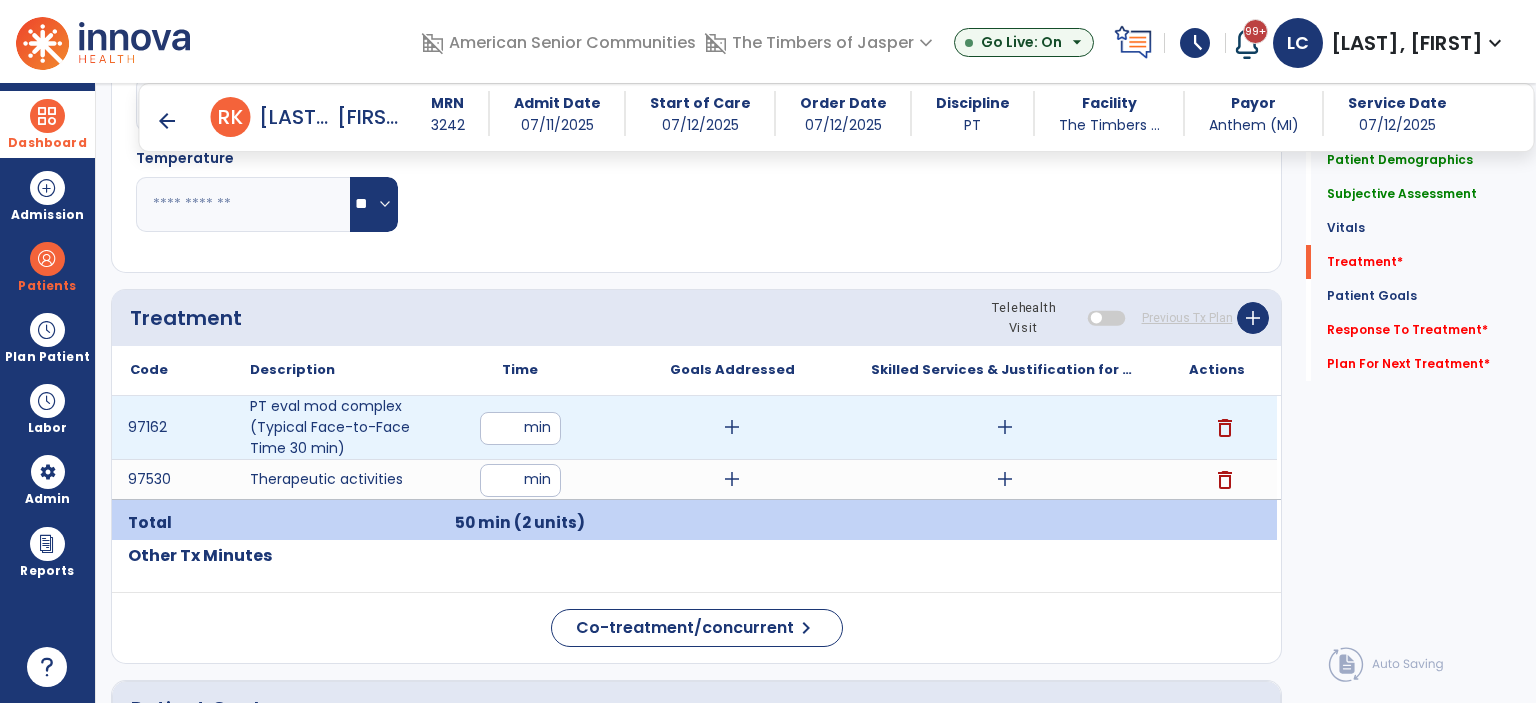 click on "add" at bounding box center [1005, 427] 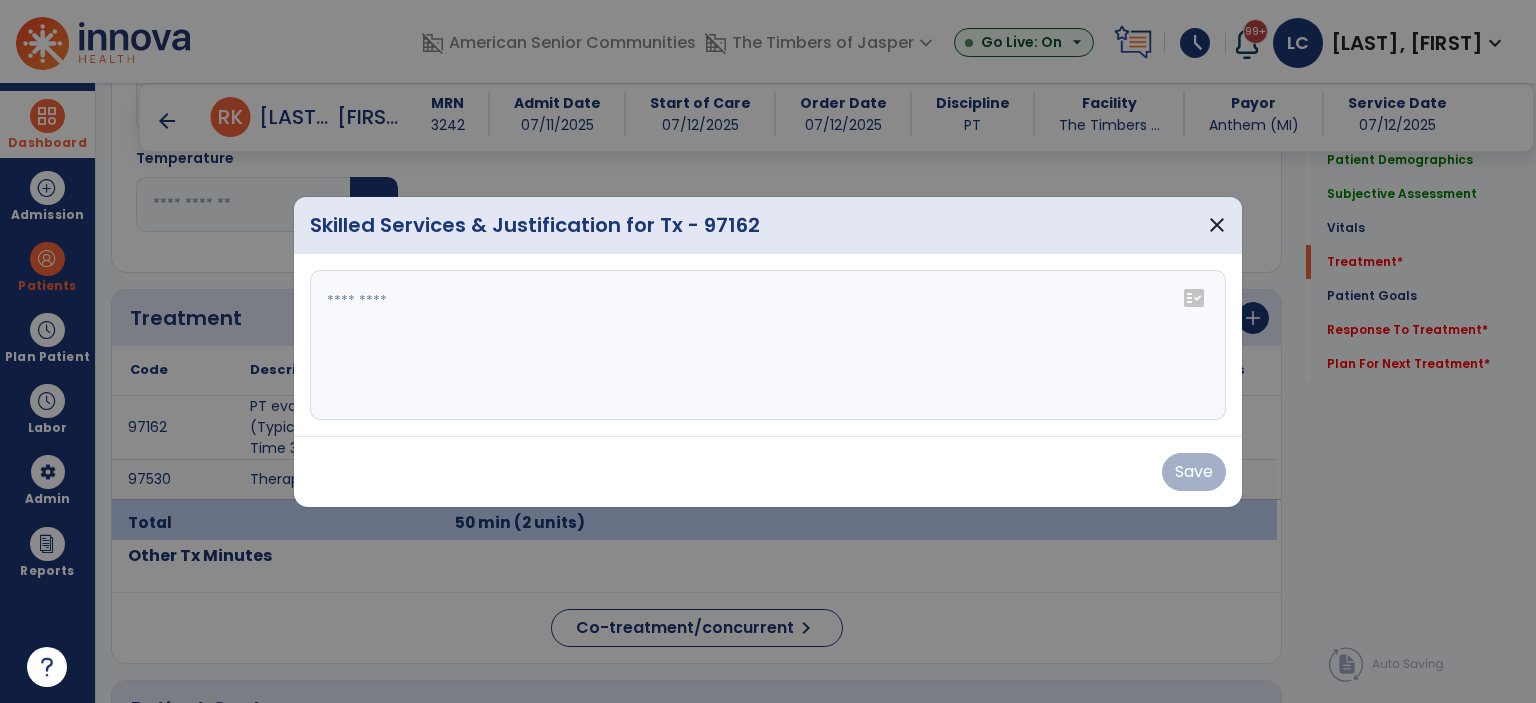 click at bounding box center (768, 345) 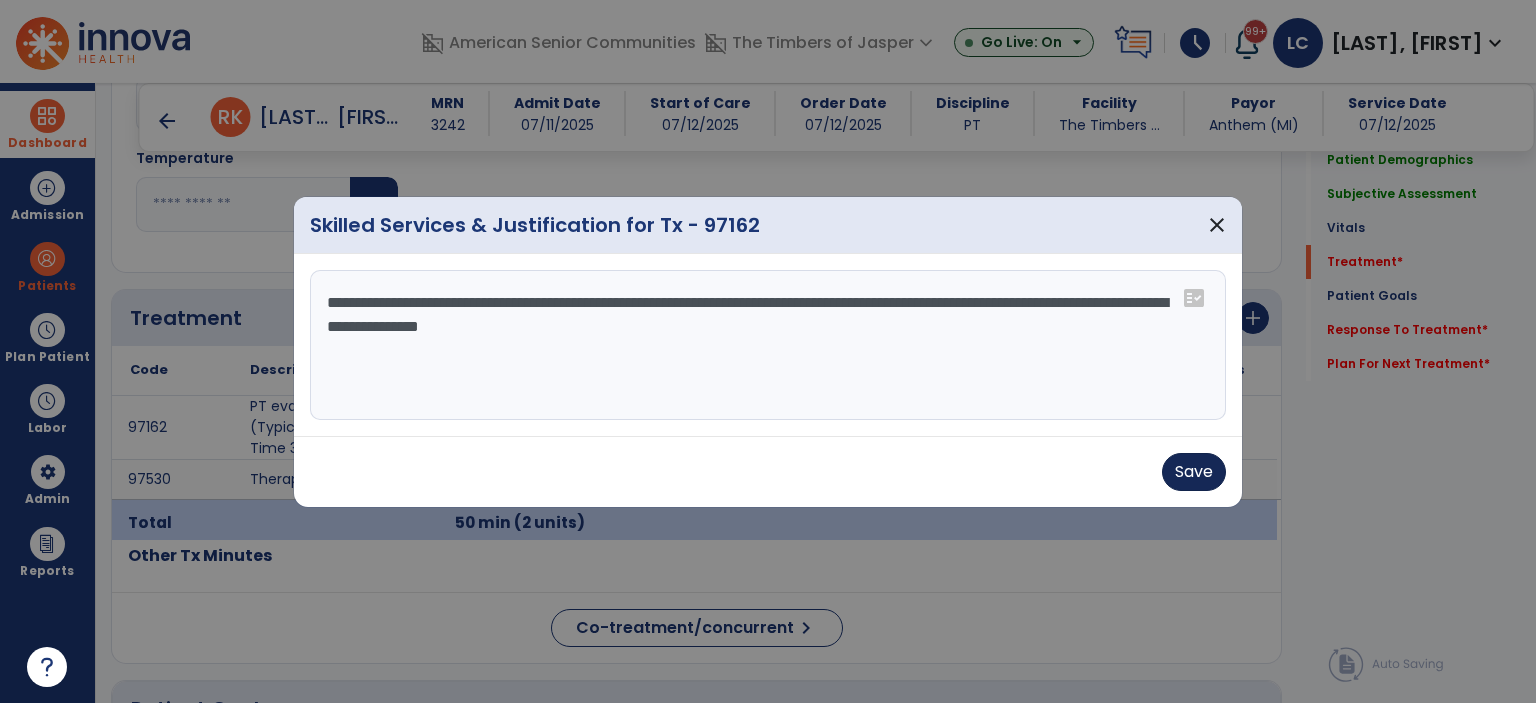 type on "**********" 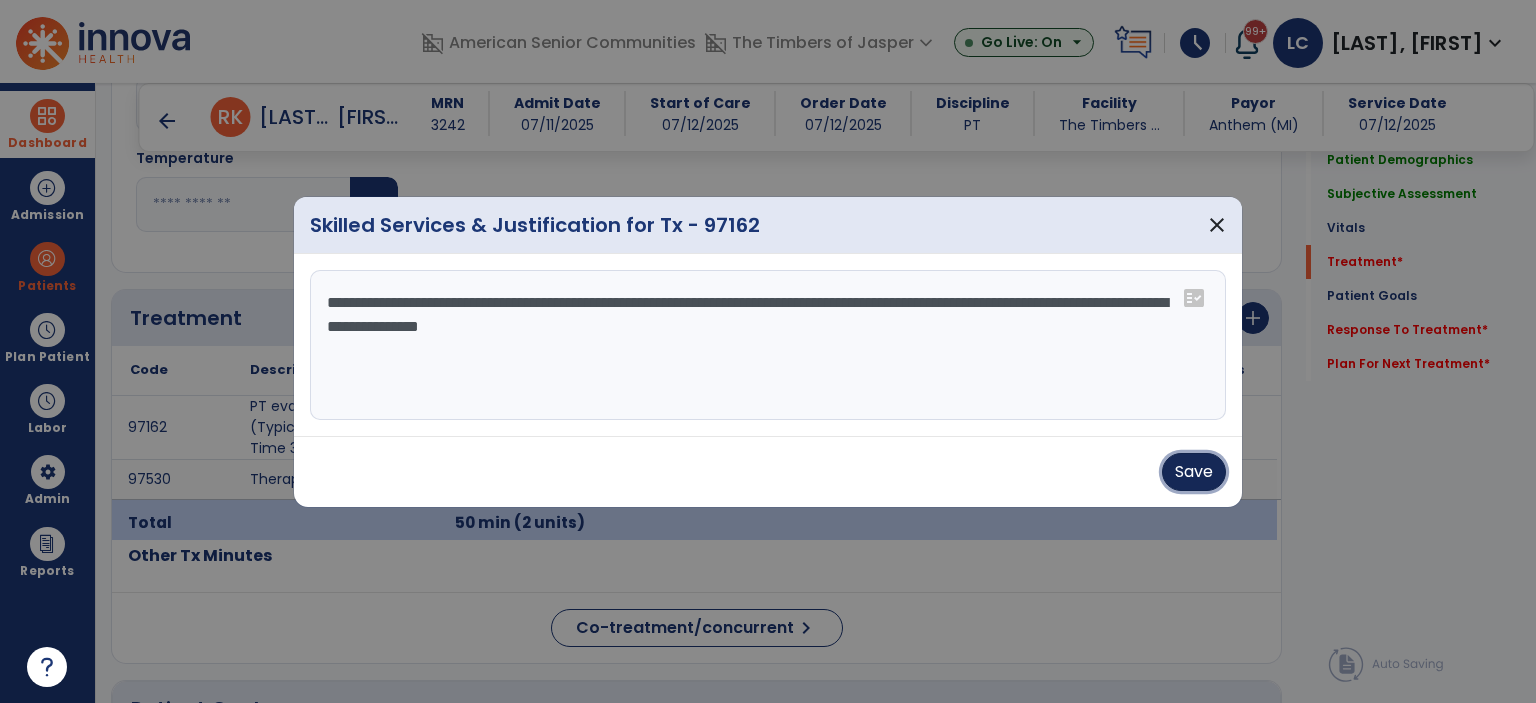 click on "Save" at bounding box center (1194, 472) 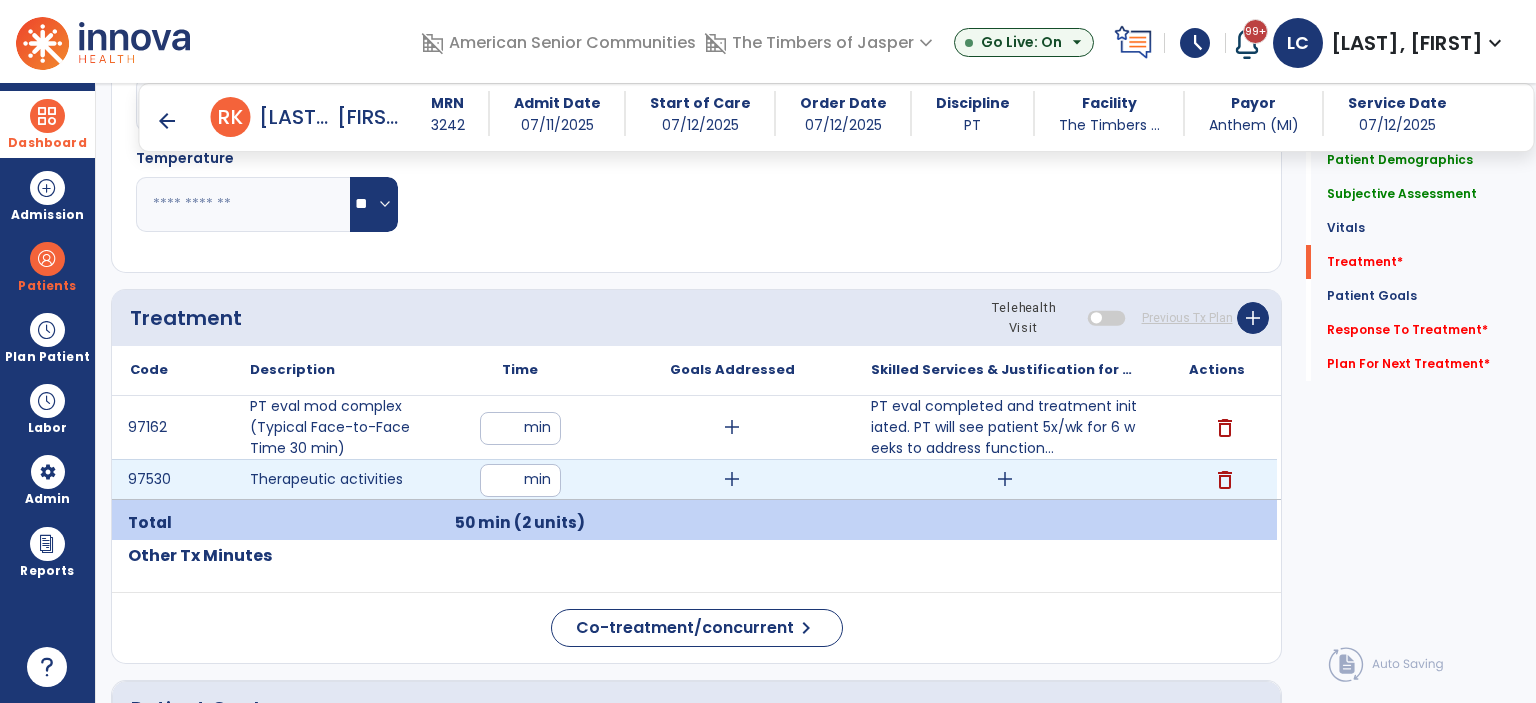 click on "add" at bounding box center (1005, 479) 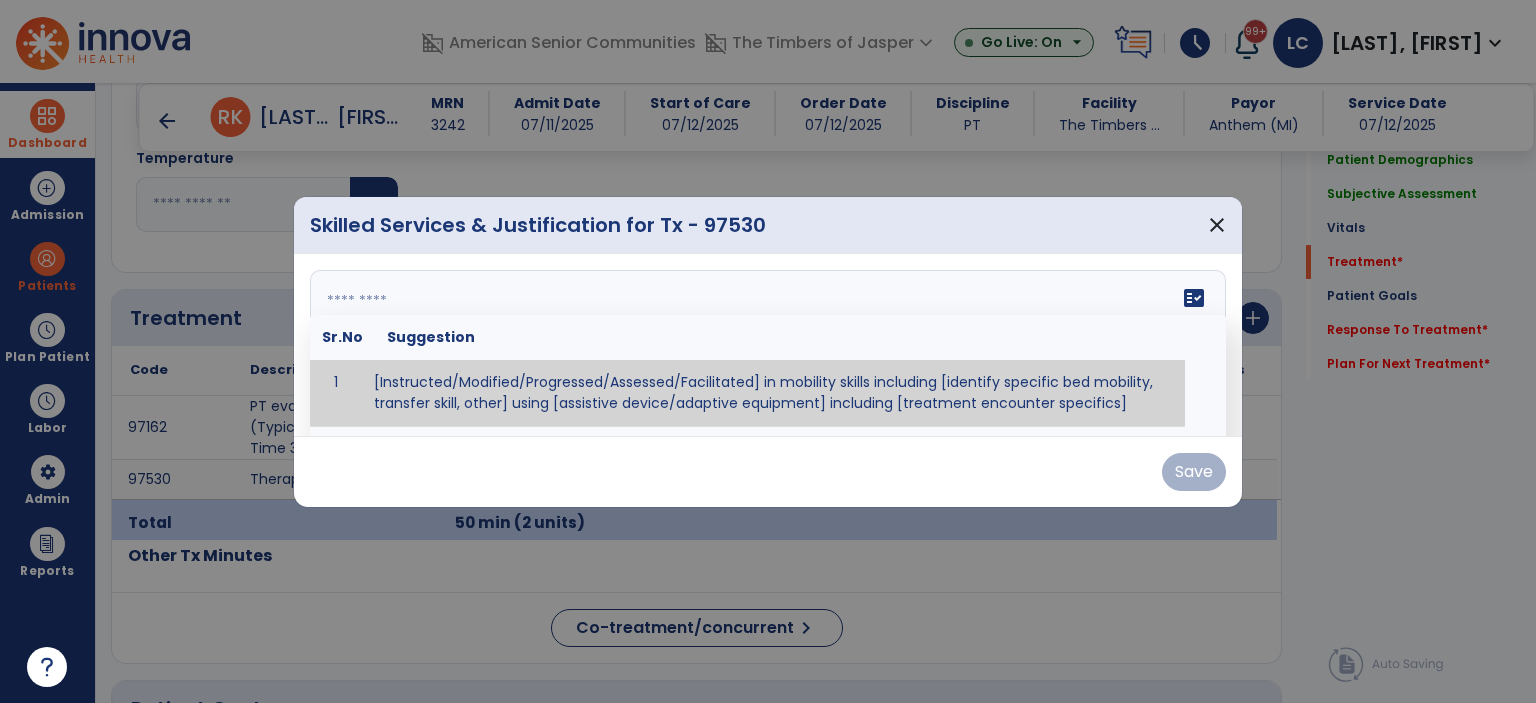click on "fact_check  Sr.No Suggestion 1 [Instructed/Modified/Progressed/Assessed/Facilitated] in mobility skills including [identify specific bed mobility, transfer skill, other] using [assistive device/adaptive equipment] including [treatment encounter specifics]" at bounding box center [768, 345] 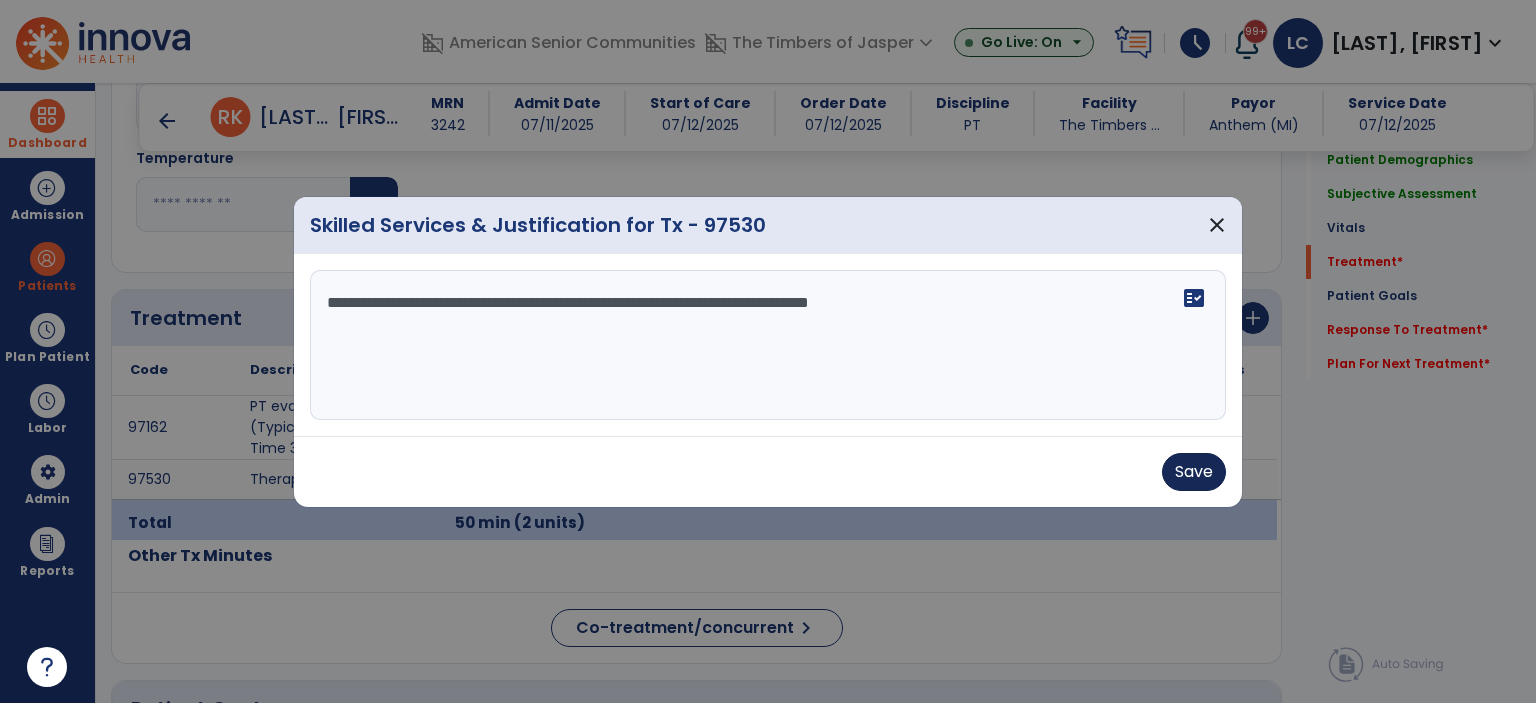 type on "**********" 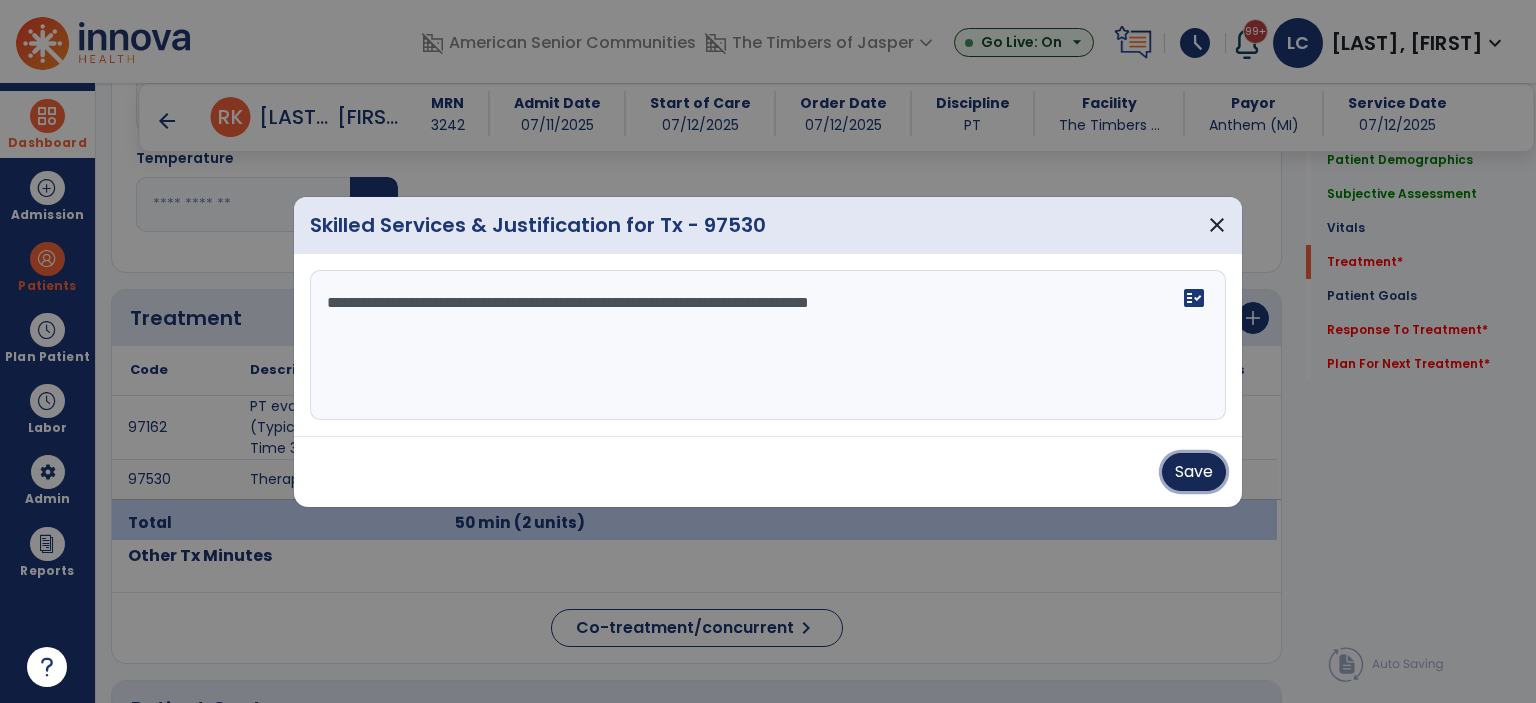 click on "Save" at bounding box center (1194, 472) 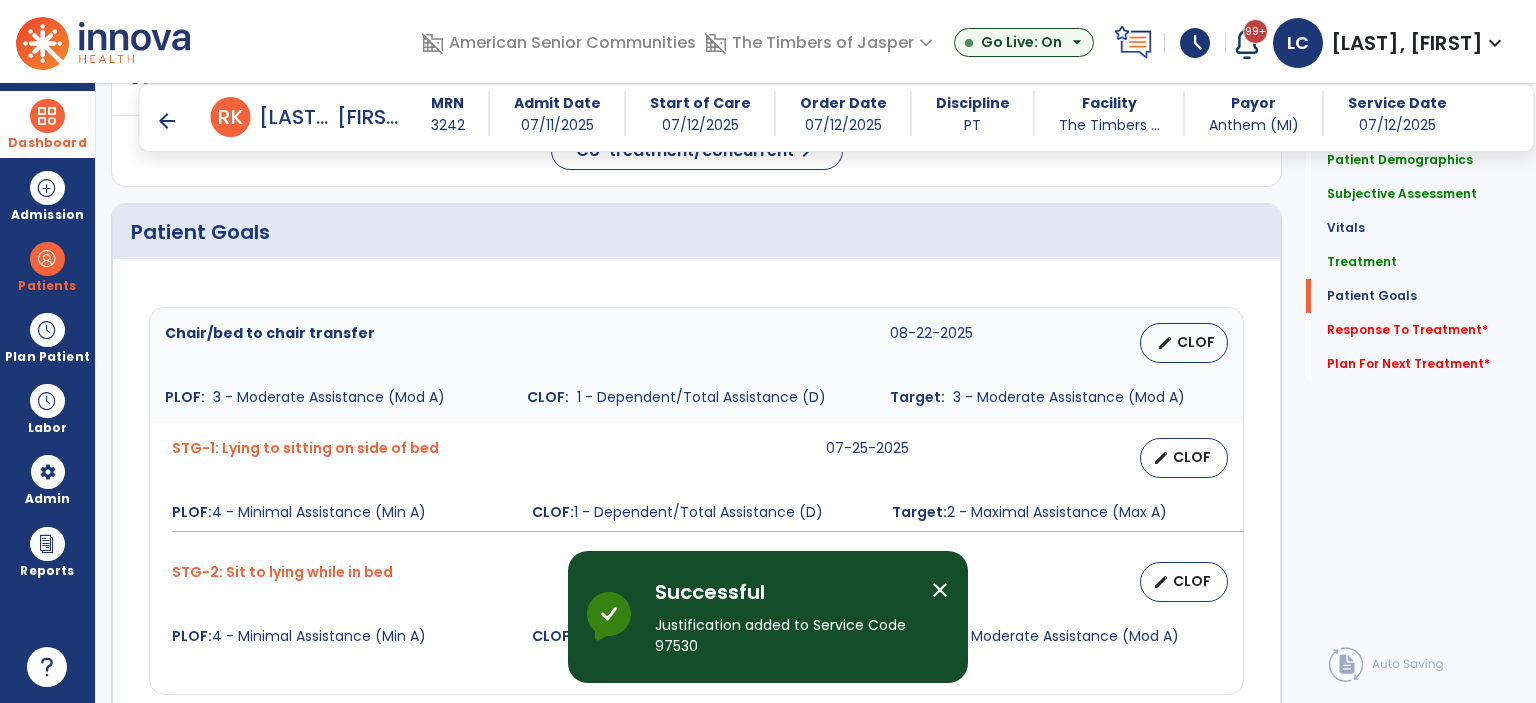 scroll, scrollTop: 2000, scrollLeft: 0, axis: vertical 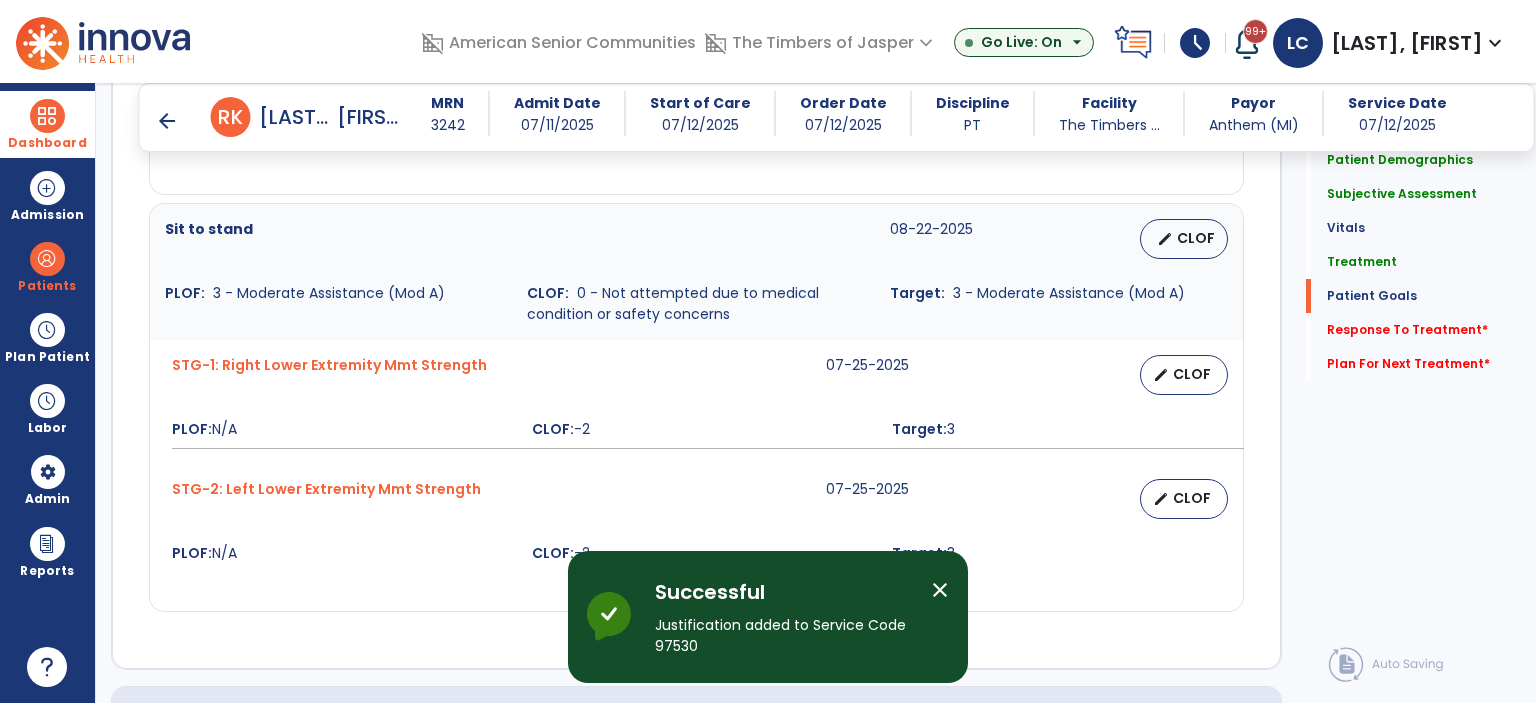 click on "close" at bounding box center (940, 590) 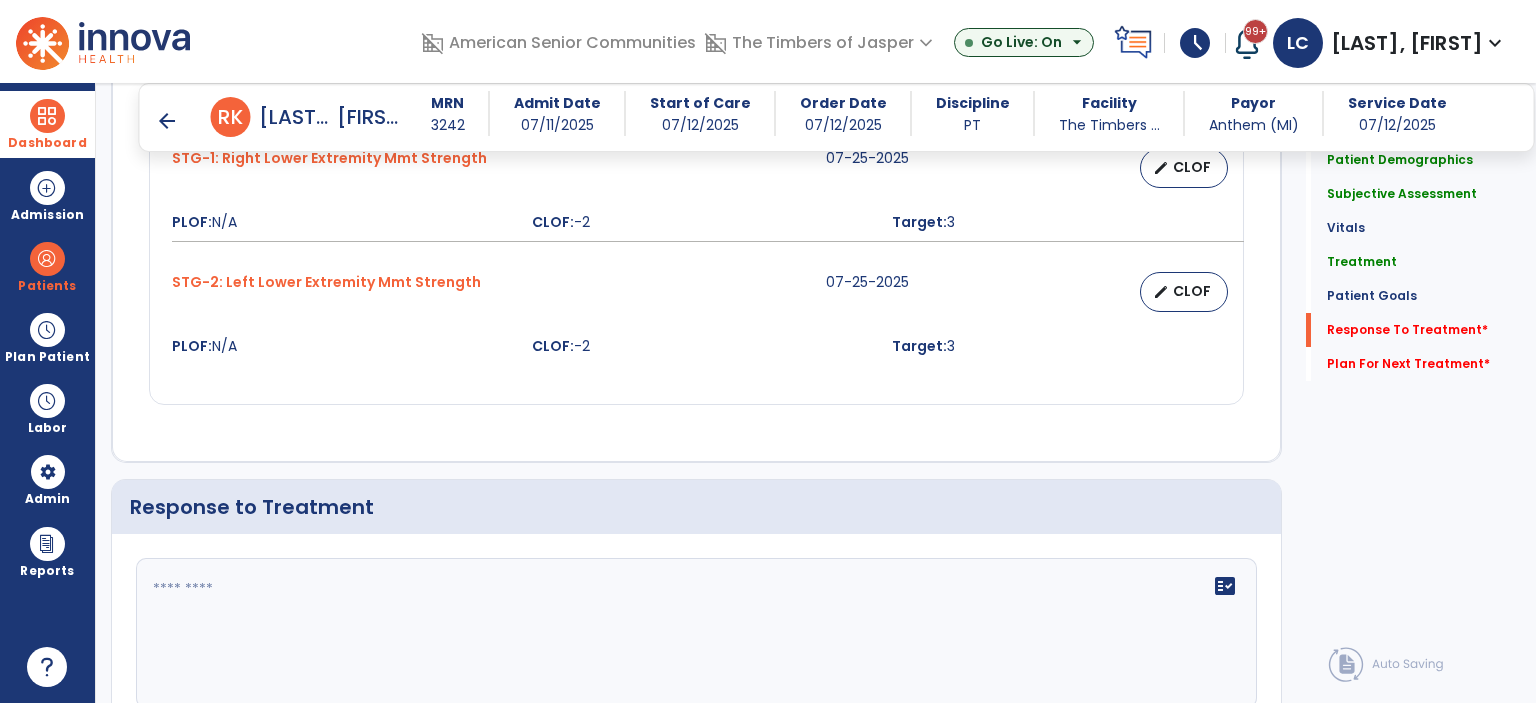 scroll, scrollTop: 2400, scrollLeft: 0, axis: vertical 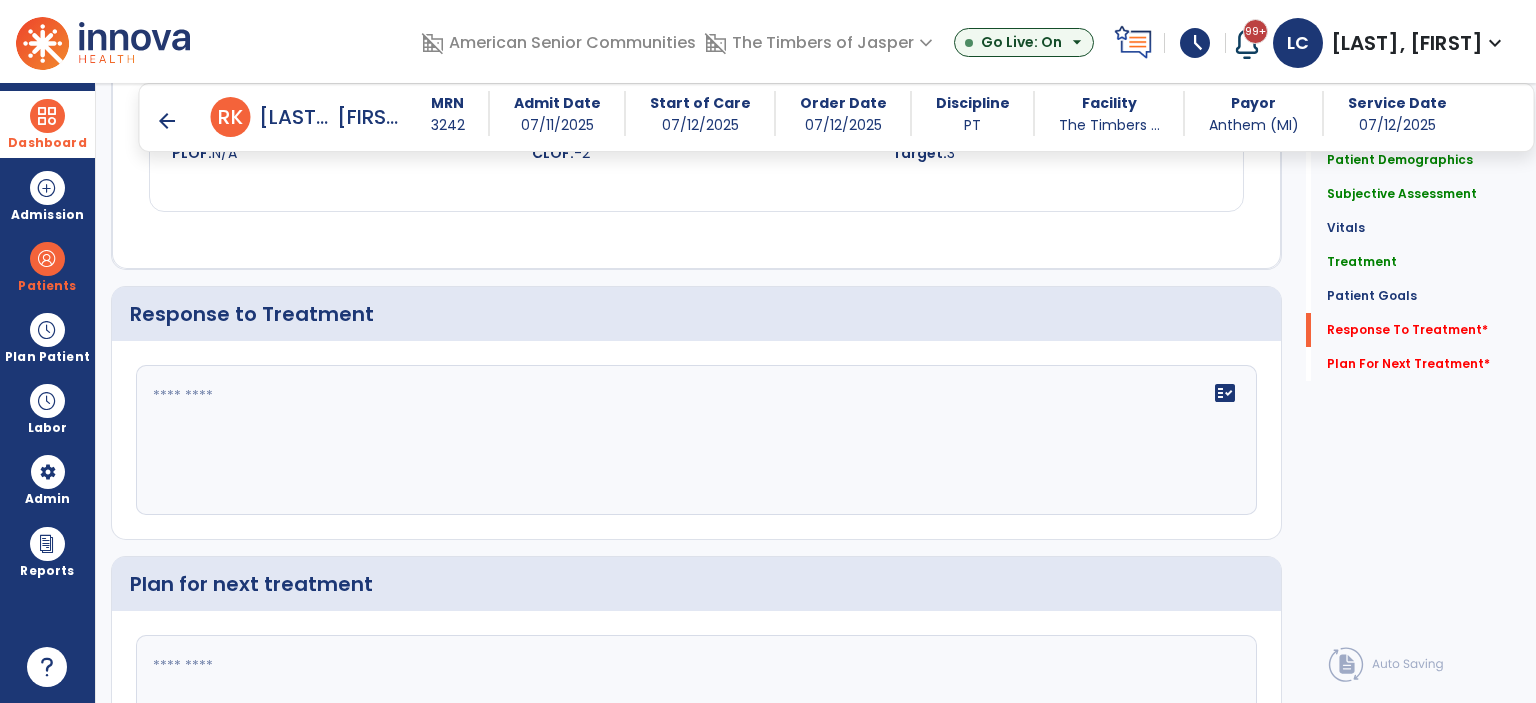 click on "fact_check" 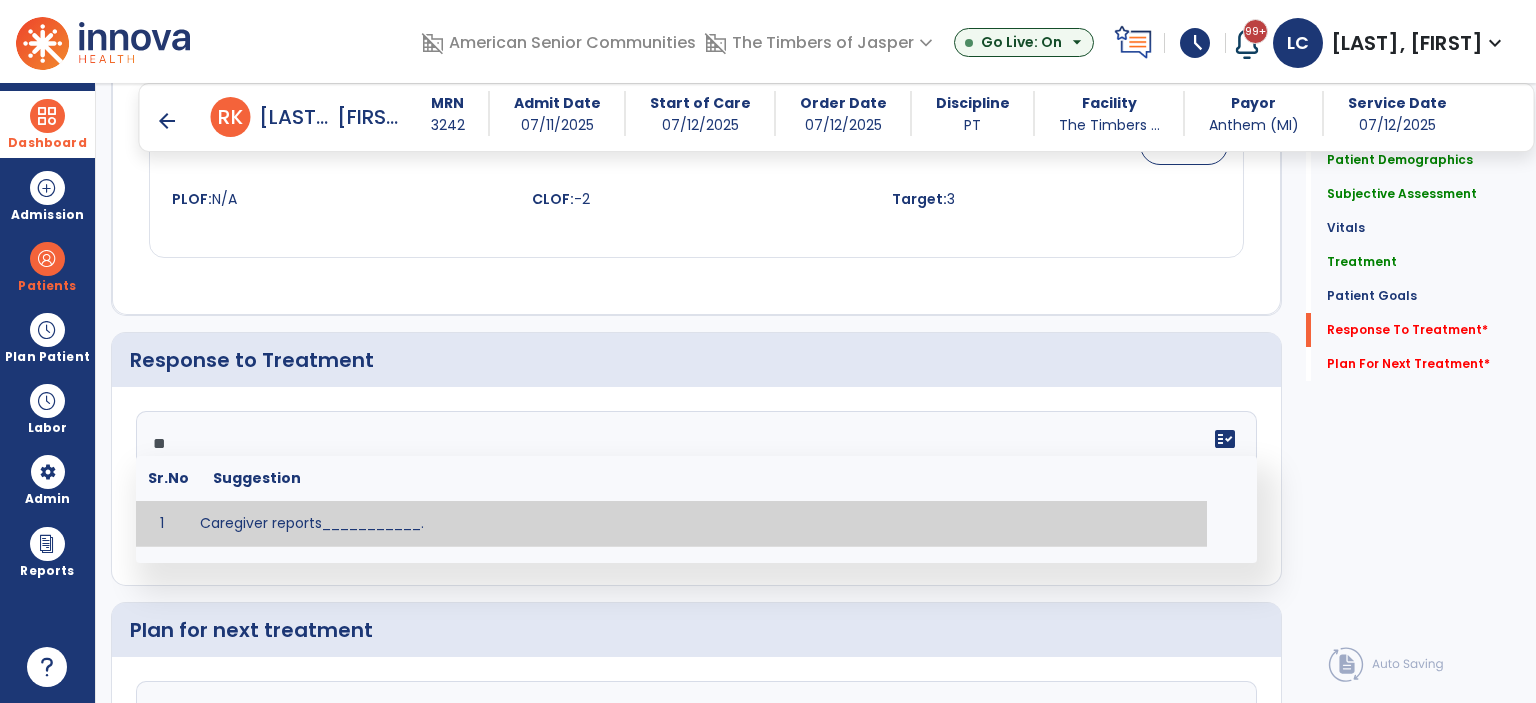 type on "*" 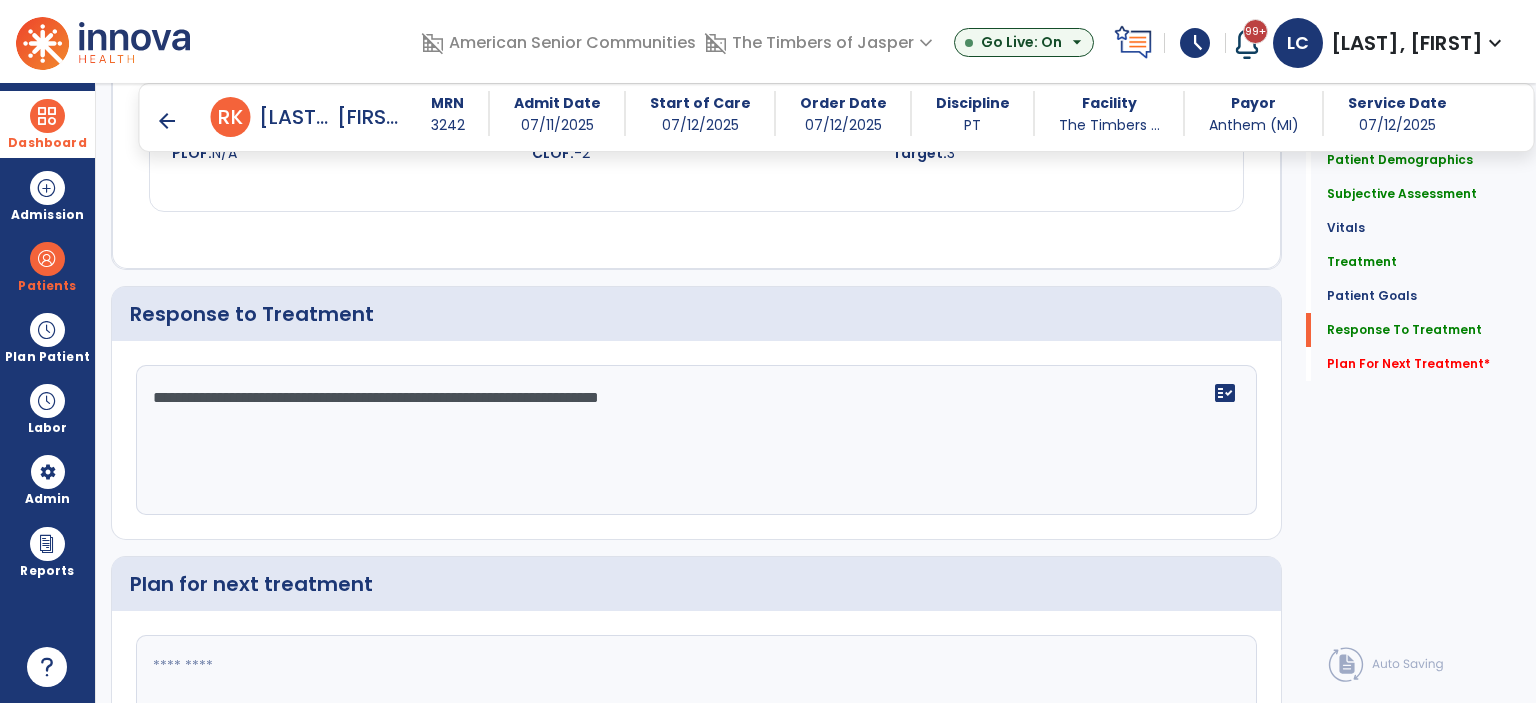 scroll, scrollTop: 2400, scrollLeft: 0, axis: vertical 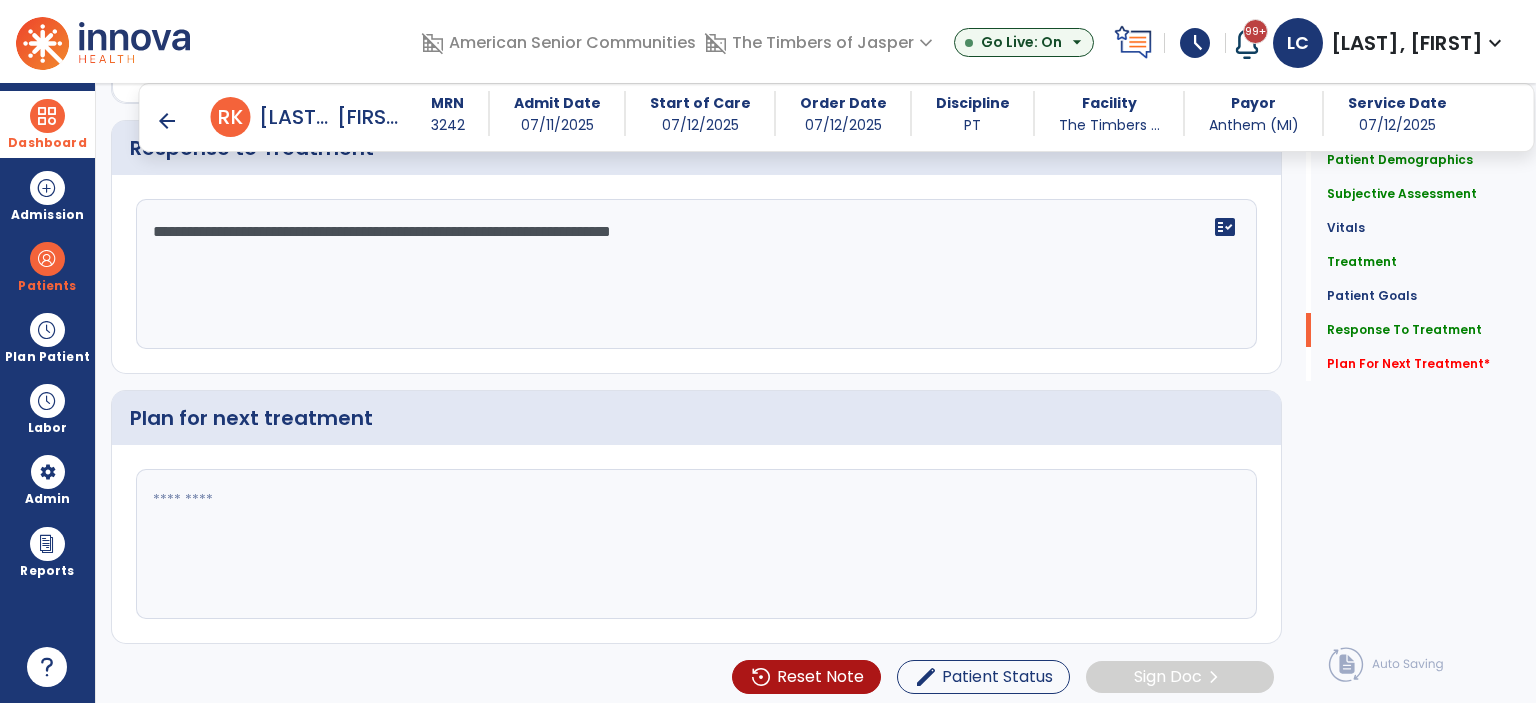 type on "**********" 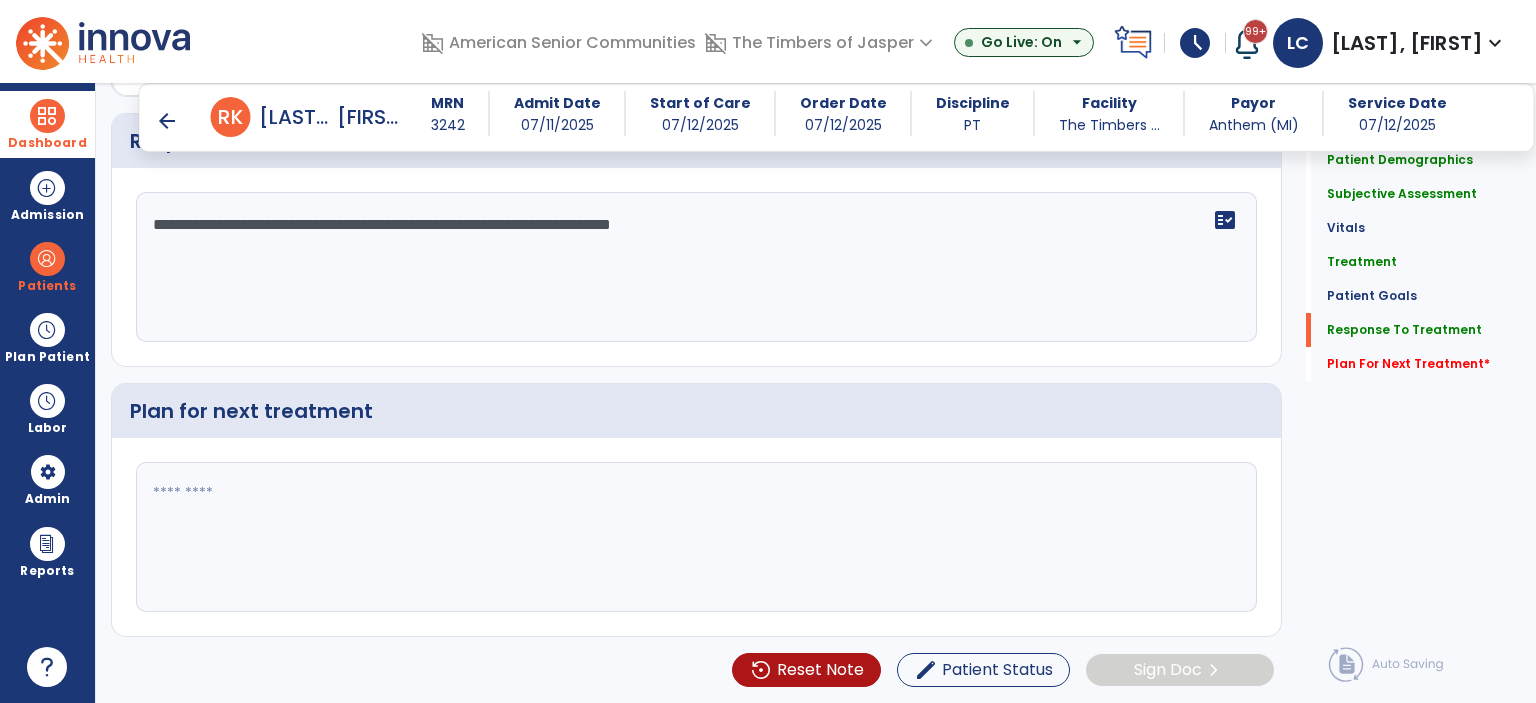 scroll, scrollTop: 2566, scrollLeft: 0, axis: vertical 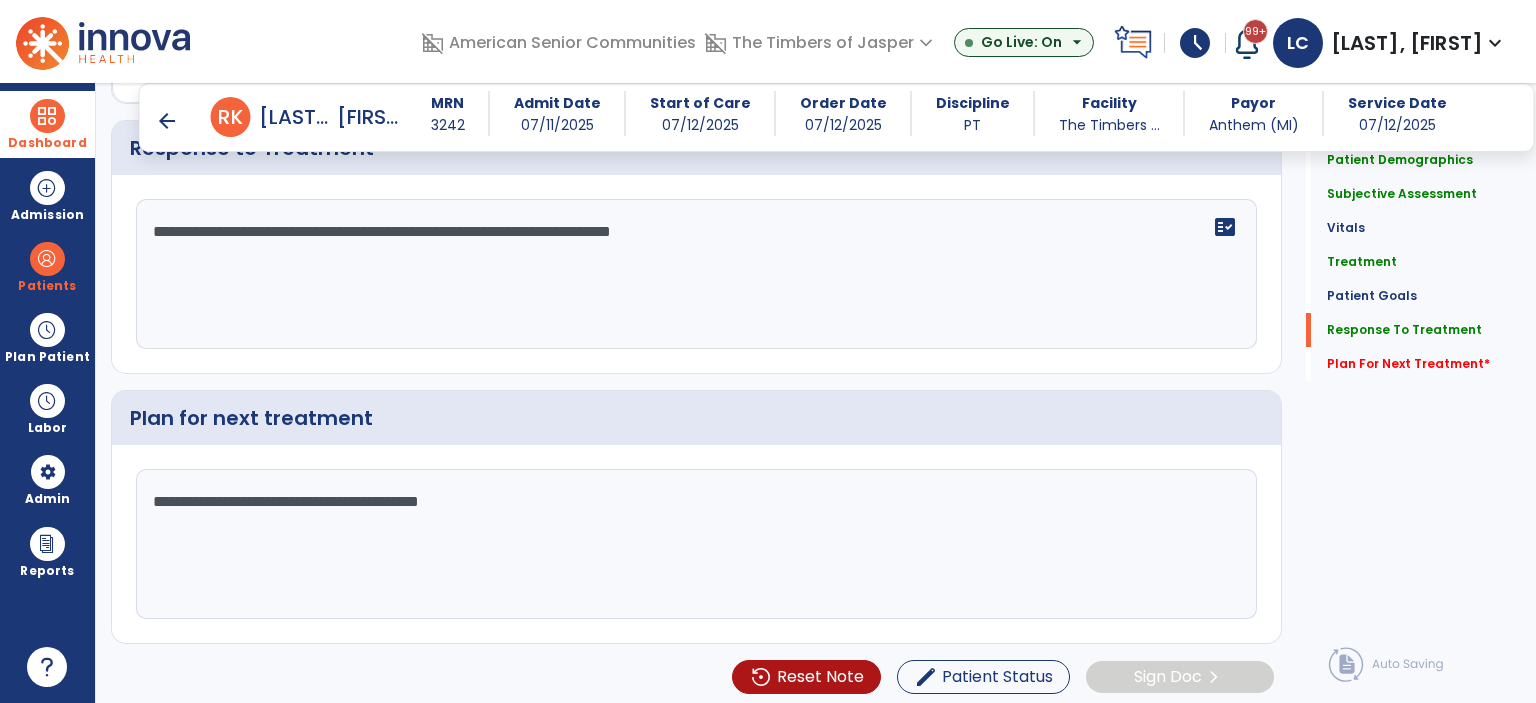 type on "**********" 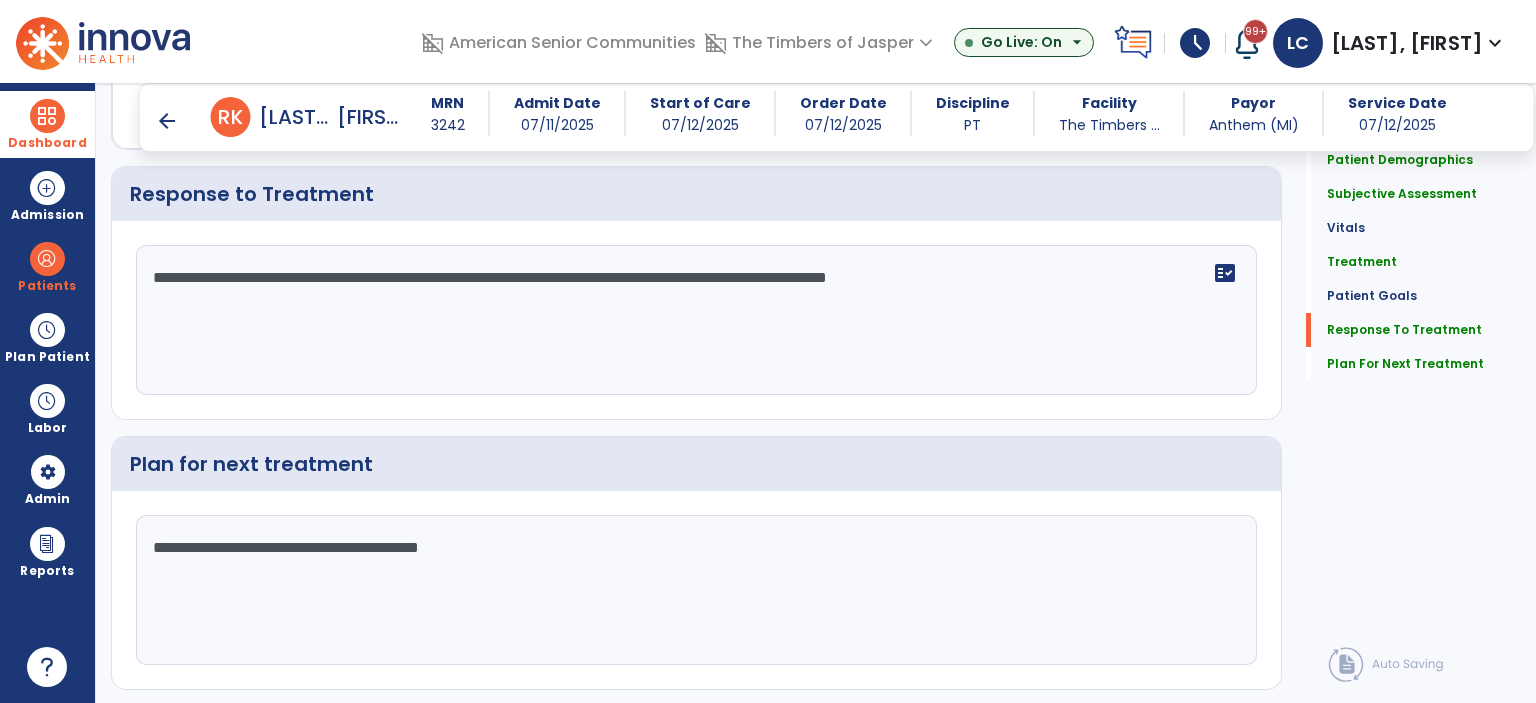 scroll, scrollTop: 2566, scrollLeft: 0, axis: vertical 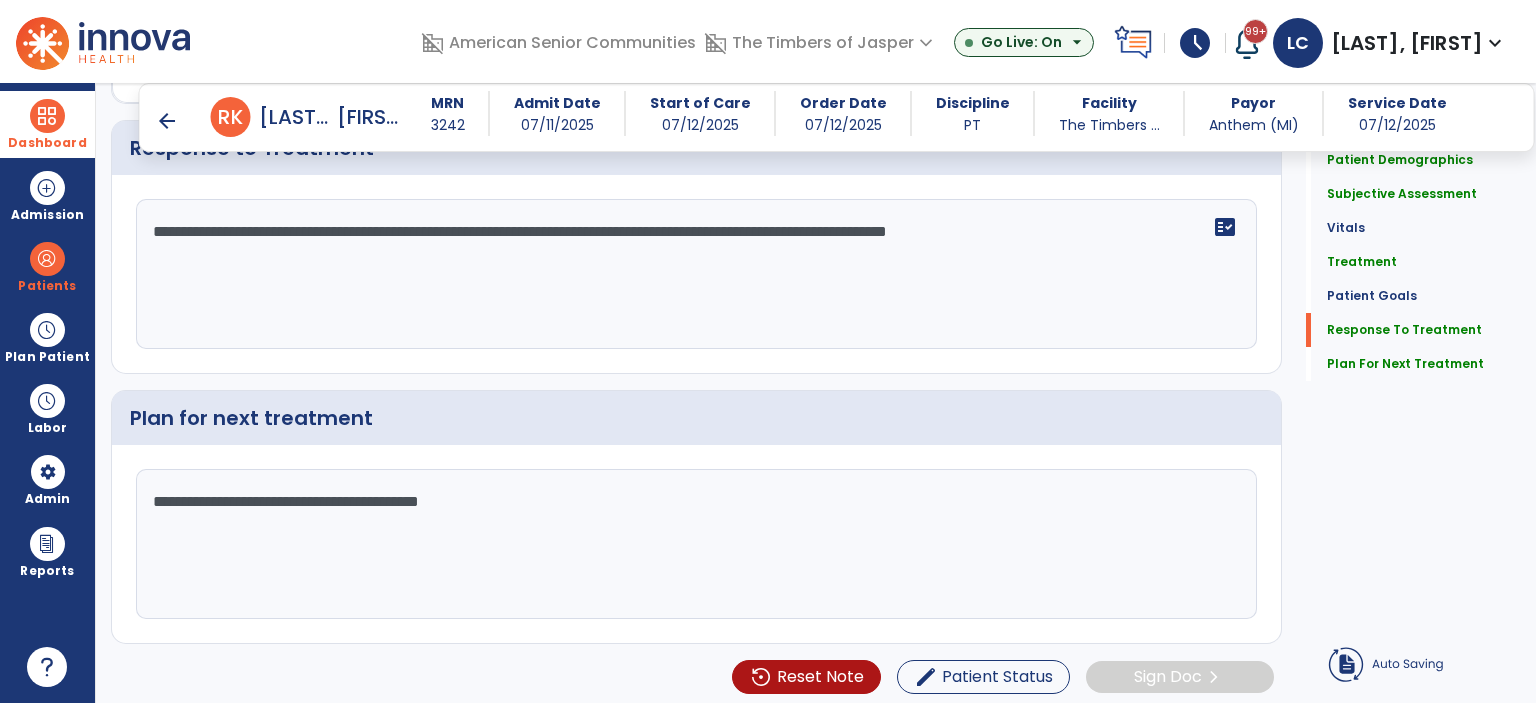 type on "**********" 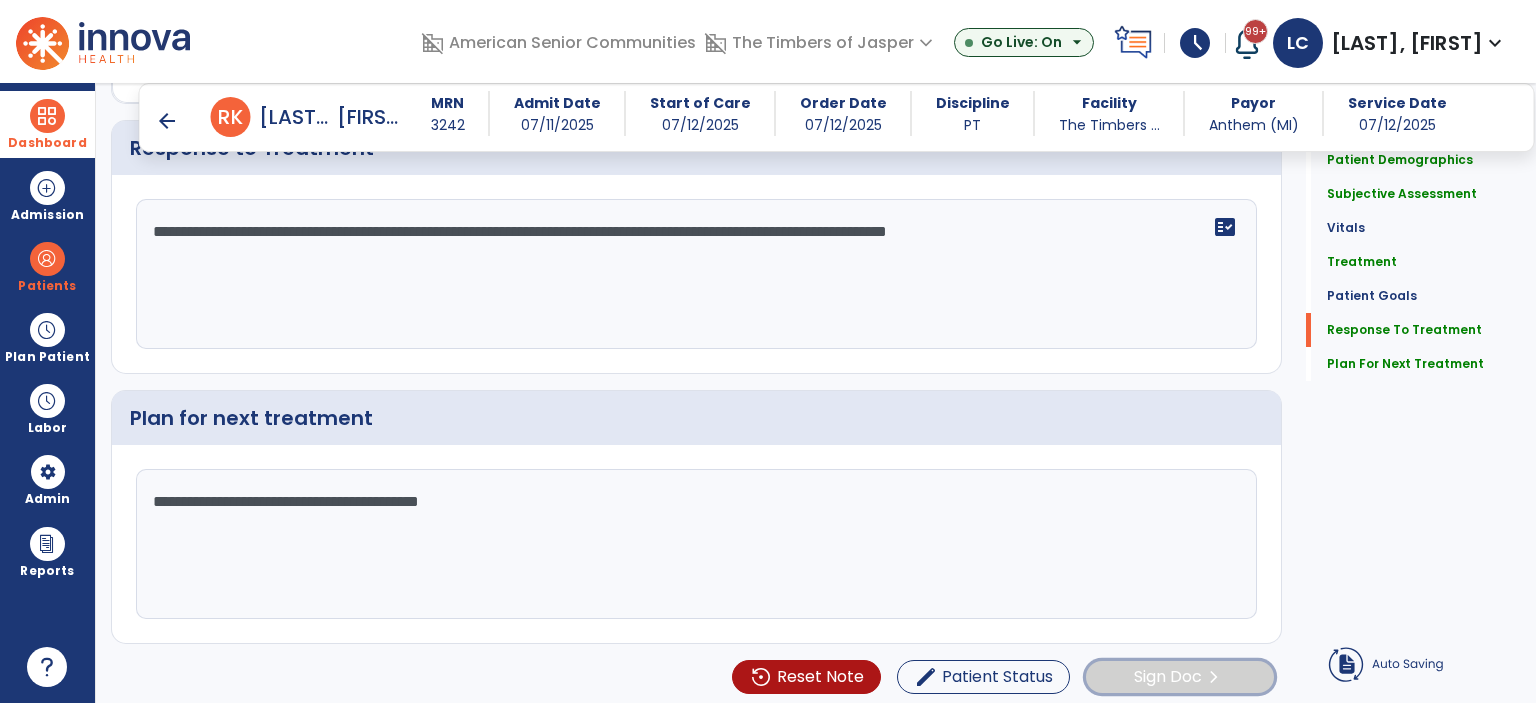 click on "Sign Doc" 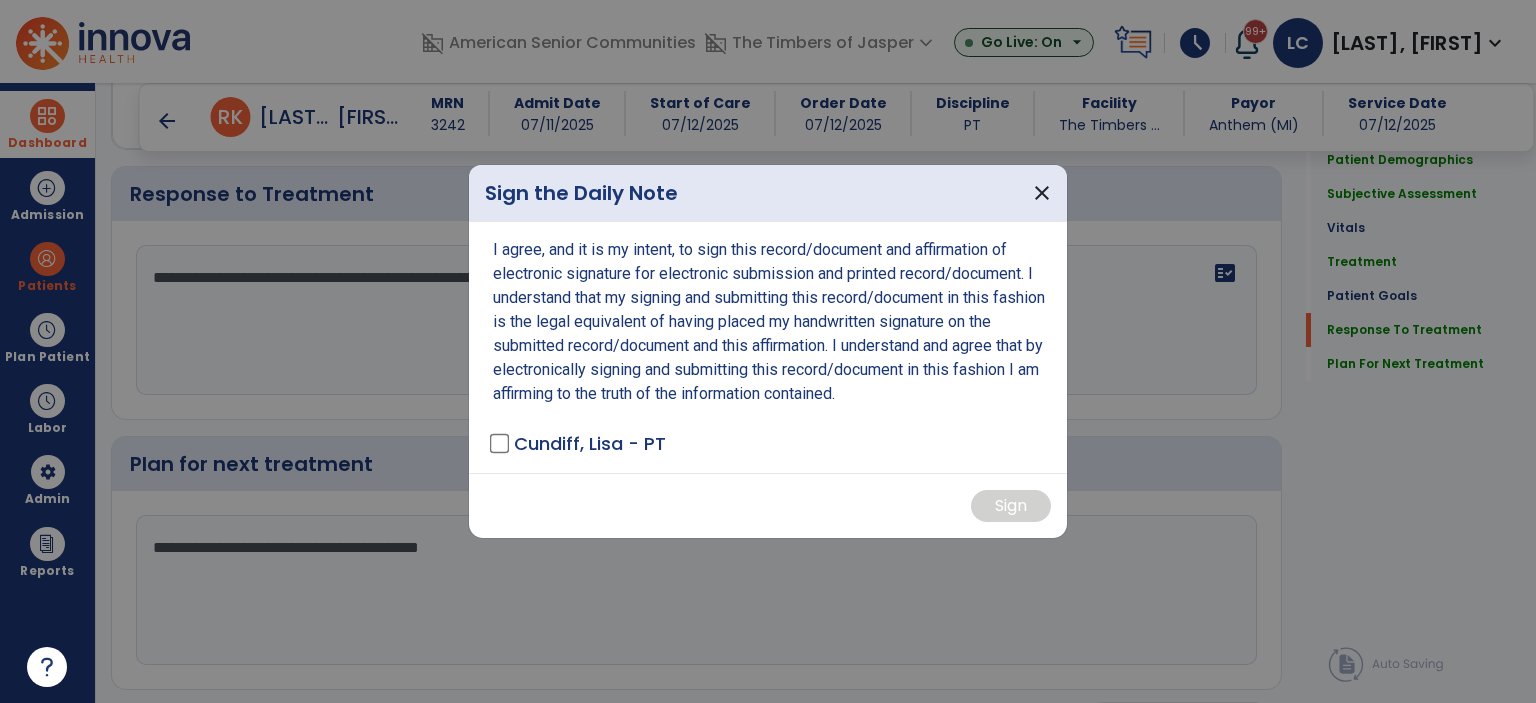 scroll, scrollTop: 2566, scrollLeft: 0, axis: vertical 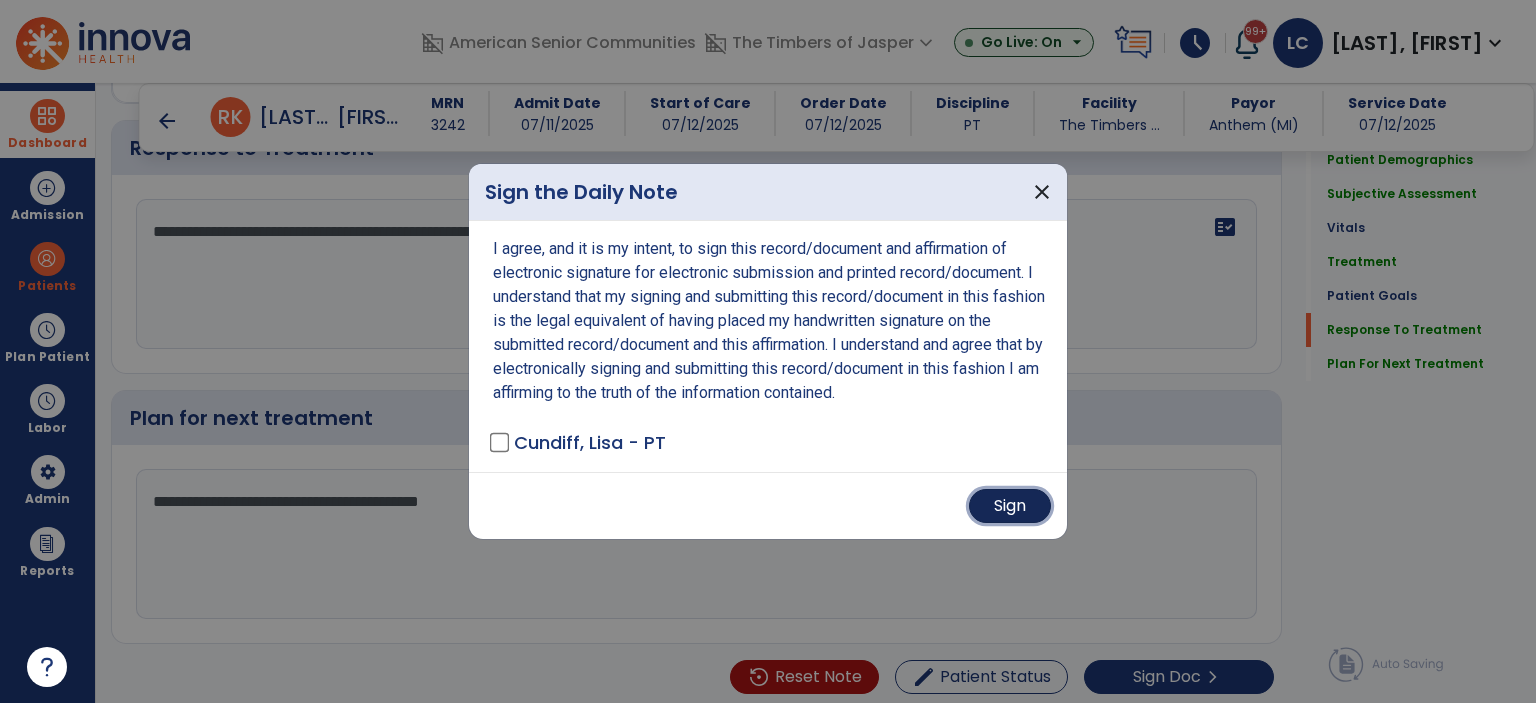 click on "Sign" at bounding box center (1010, 506) 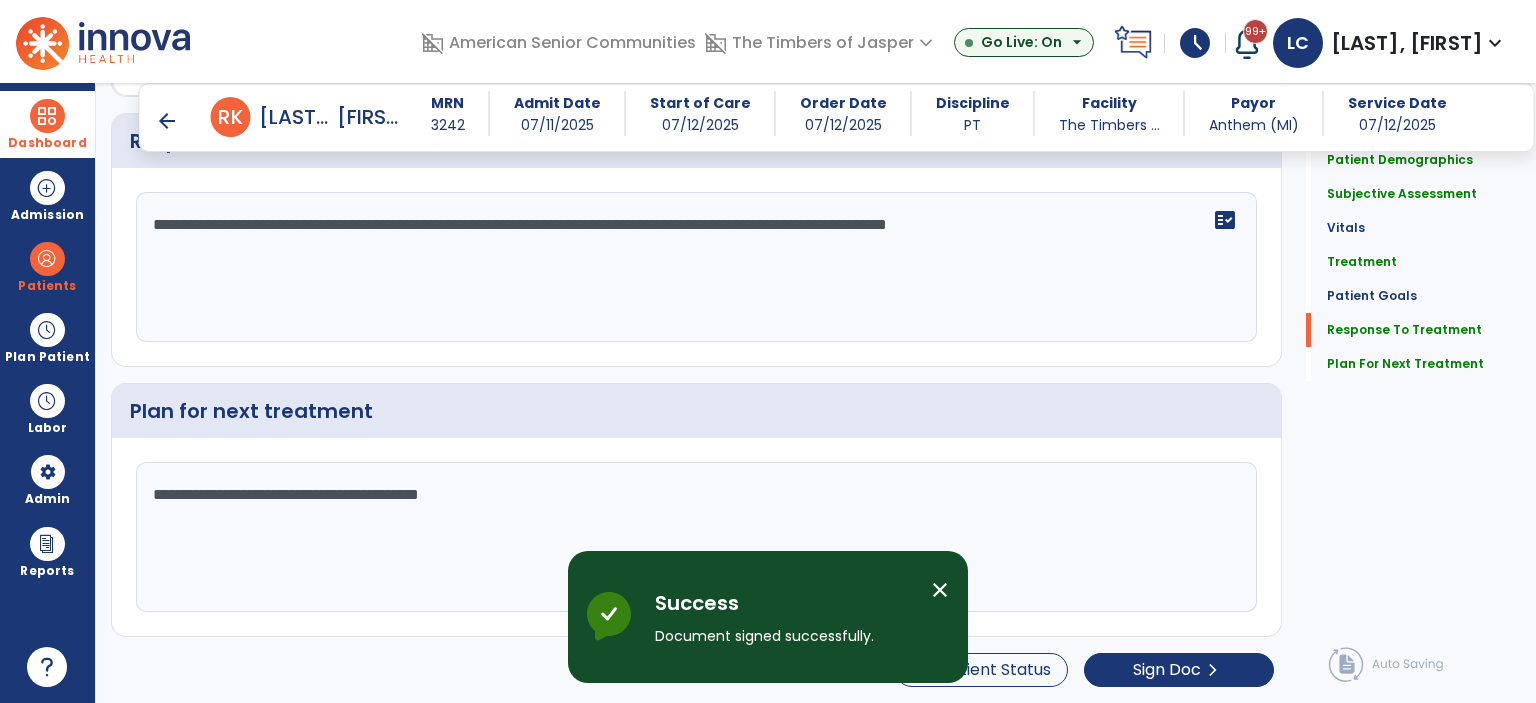 scroll, scrollTop: 0, scrollLeft: 0, axis: both 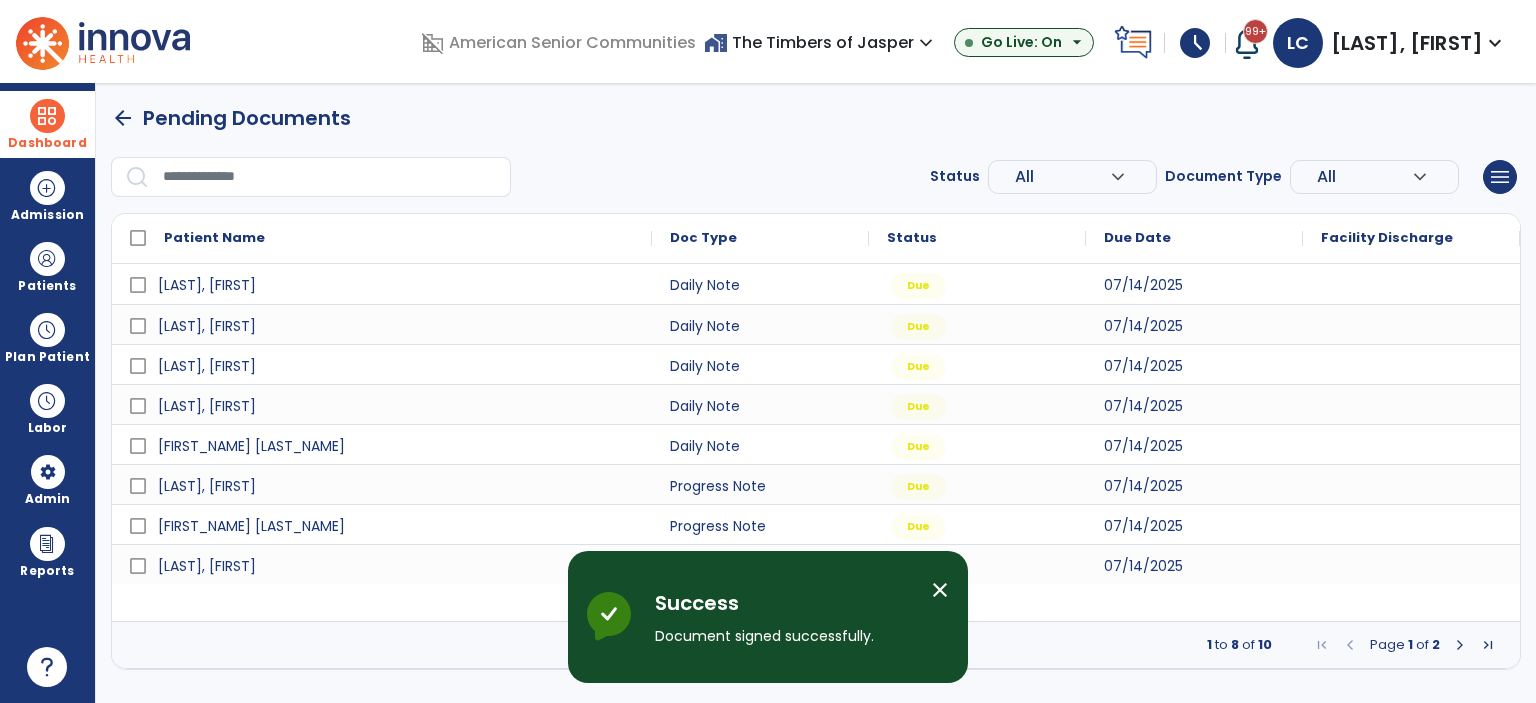 click on "arrow_back" at bounding box center (123, 118) 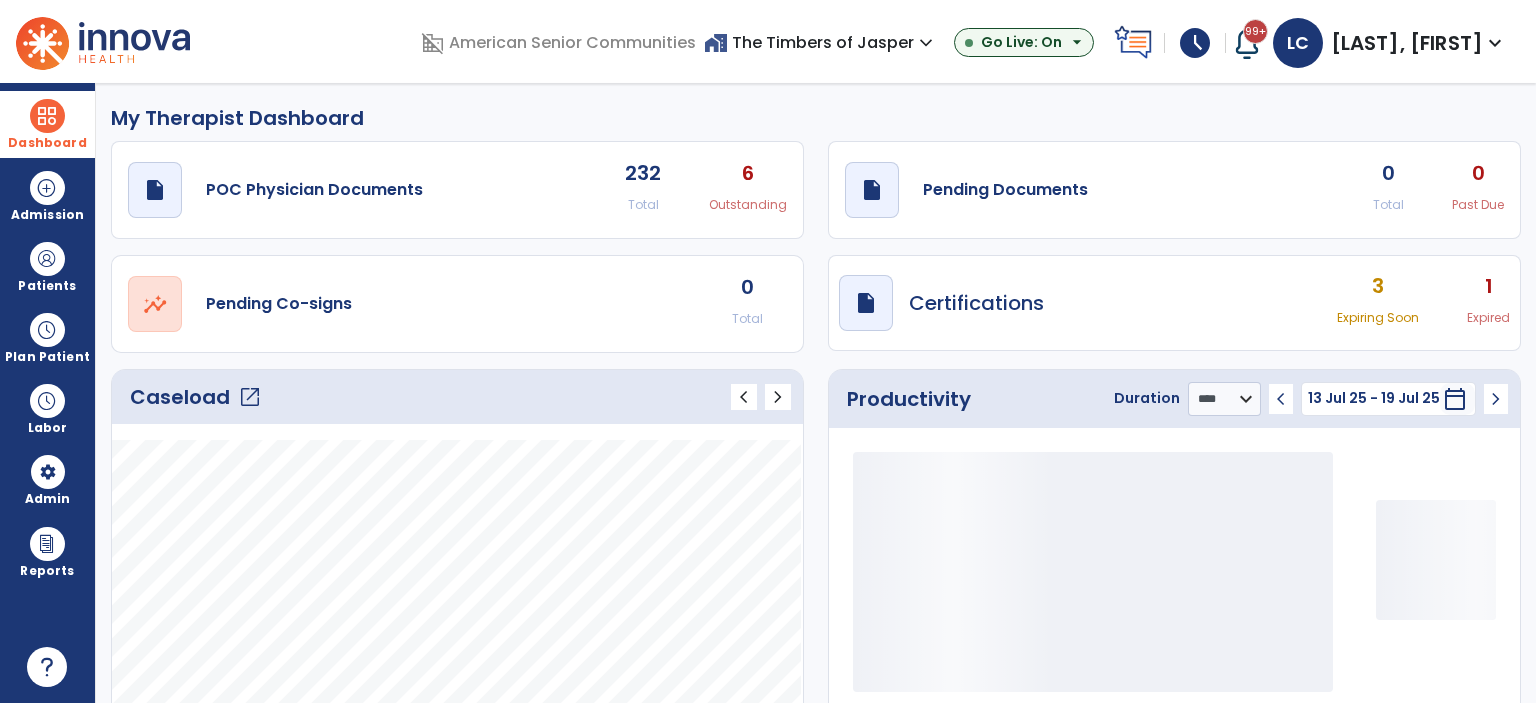 click on "Dashboard" at bounding box center (47, 143) 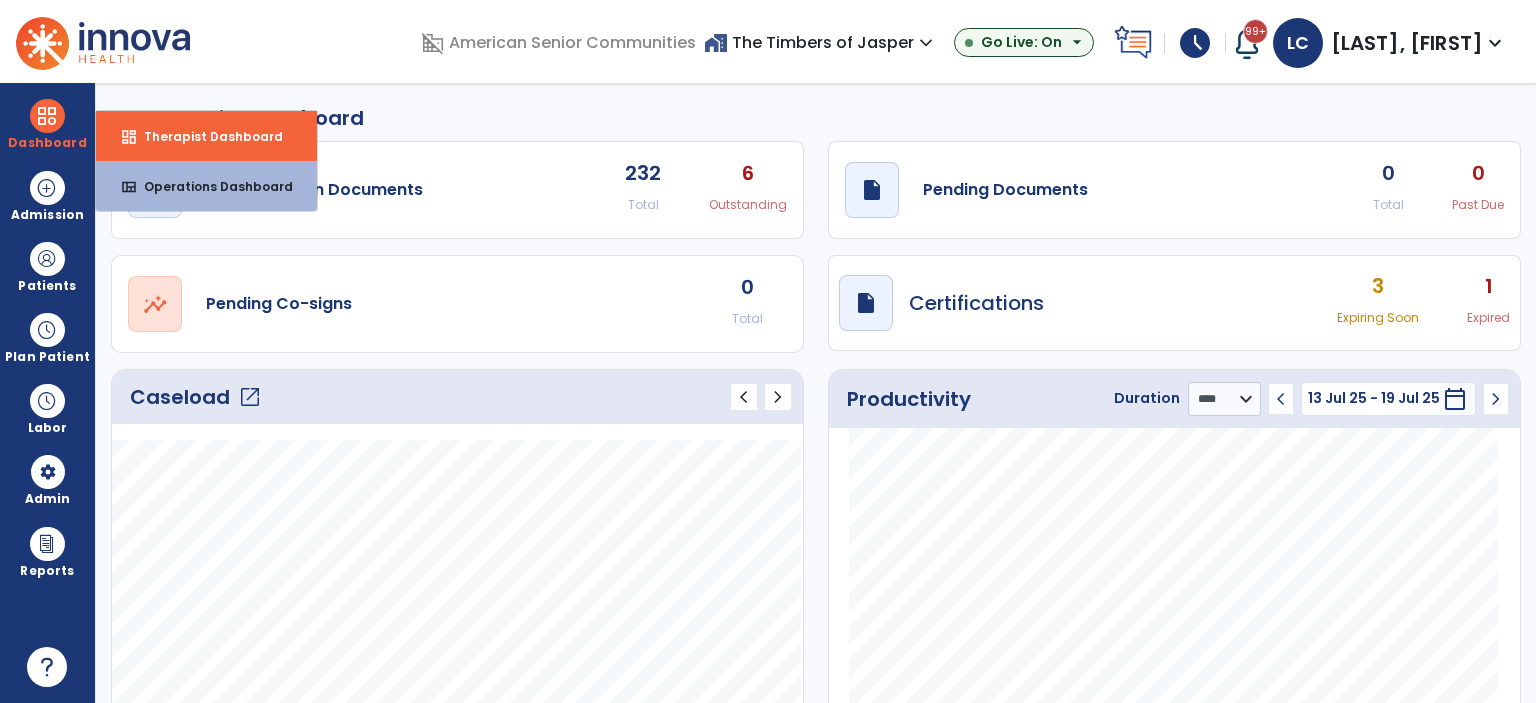 click on "dashboard" at bounding box center (129, 137) 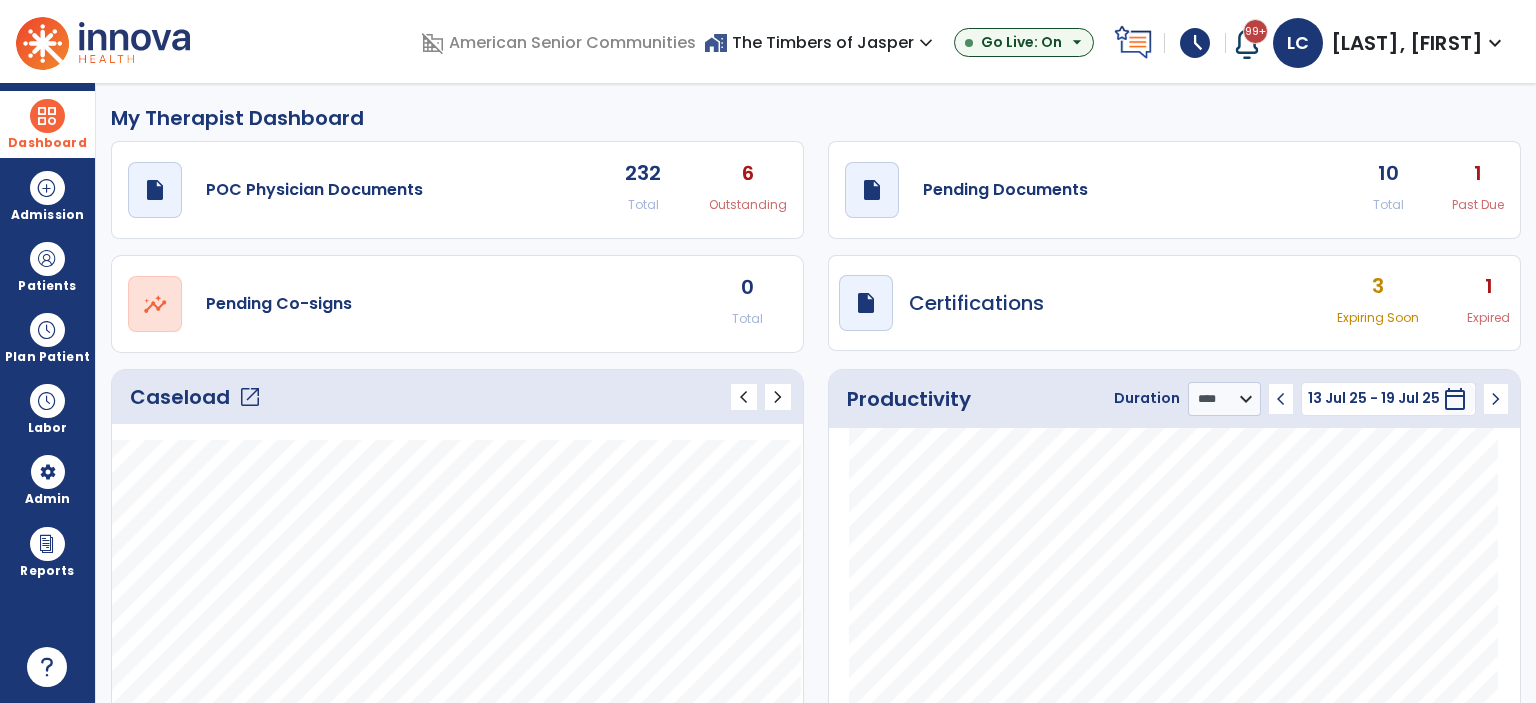 click on "Dashboard" at bounding box center (47, 124) 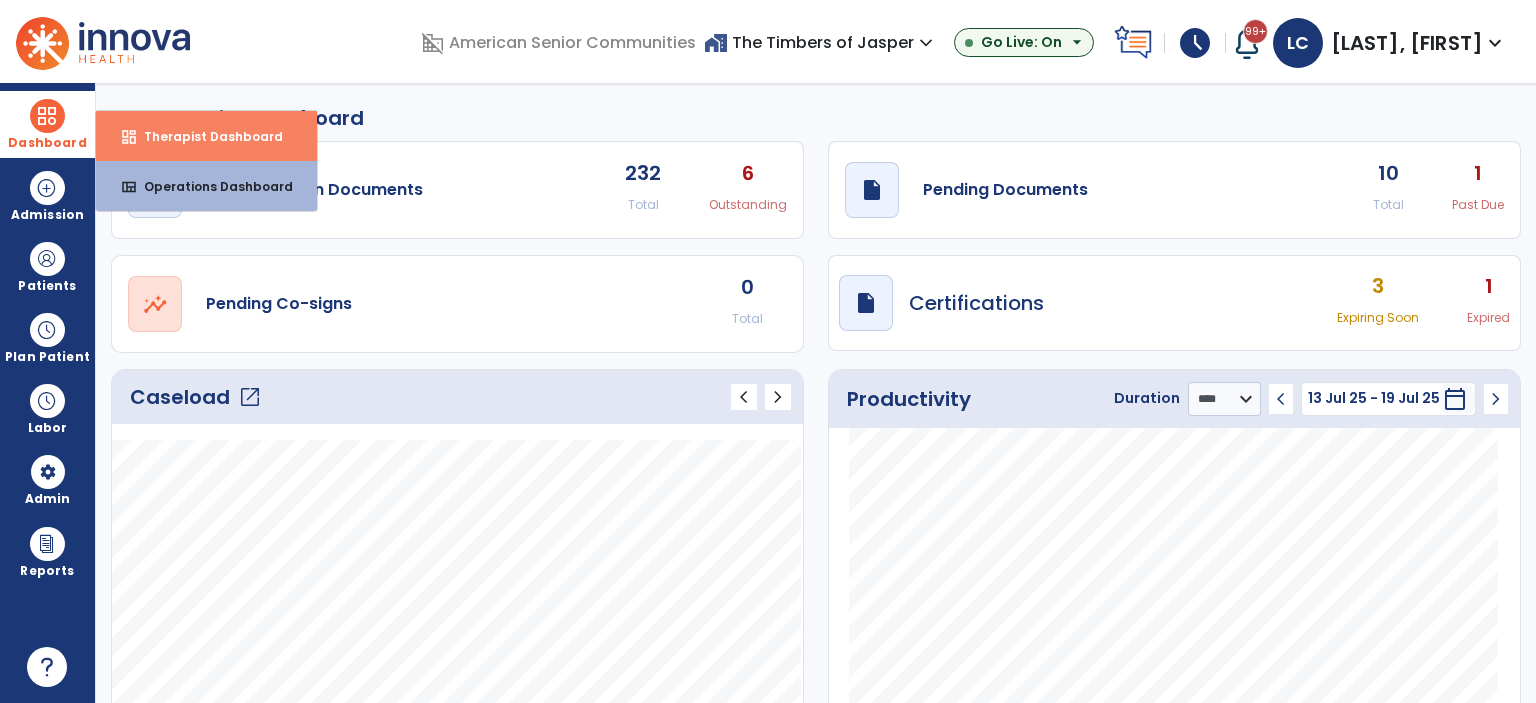 click on "Therapist Dashboard" at bounding box center (205, 136) 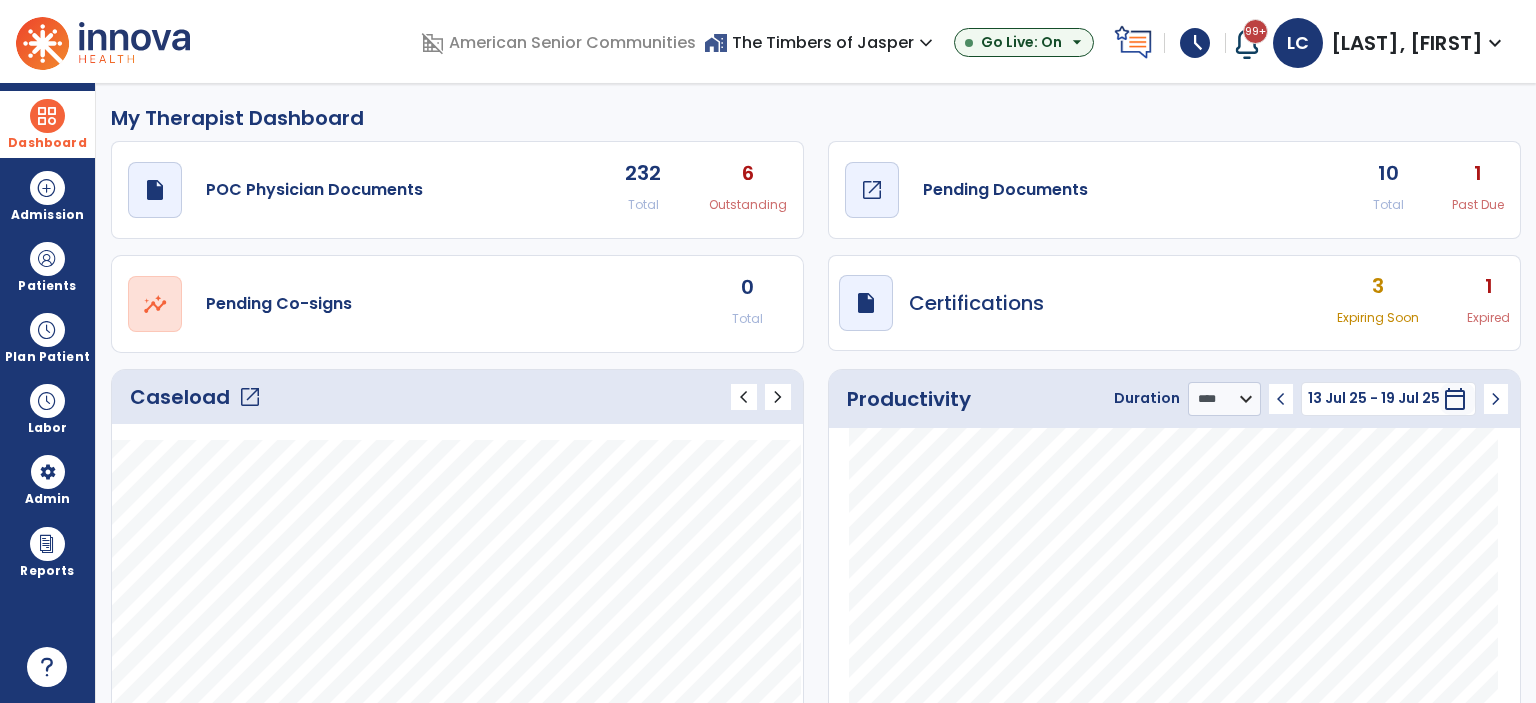 click on "Pending Documents" 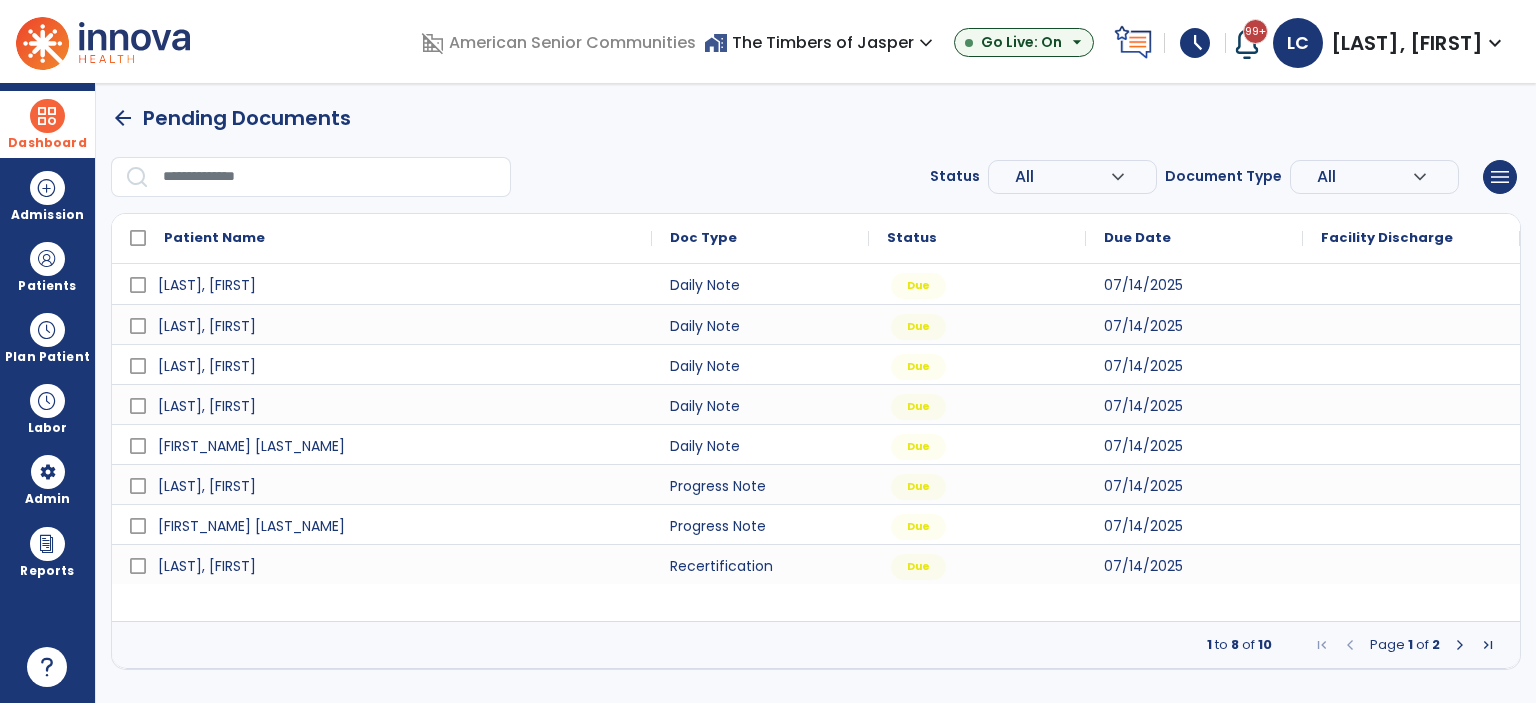 click at bounding box center (1460, 645) 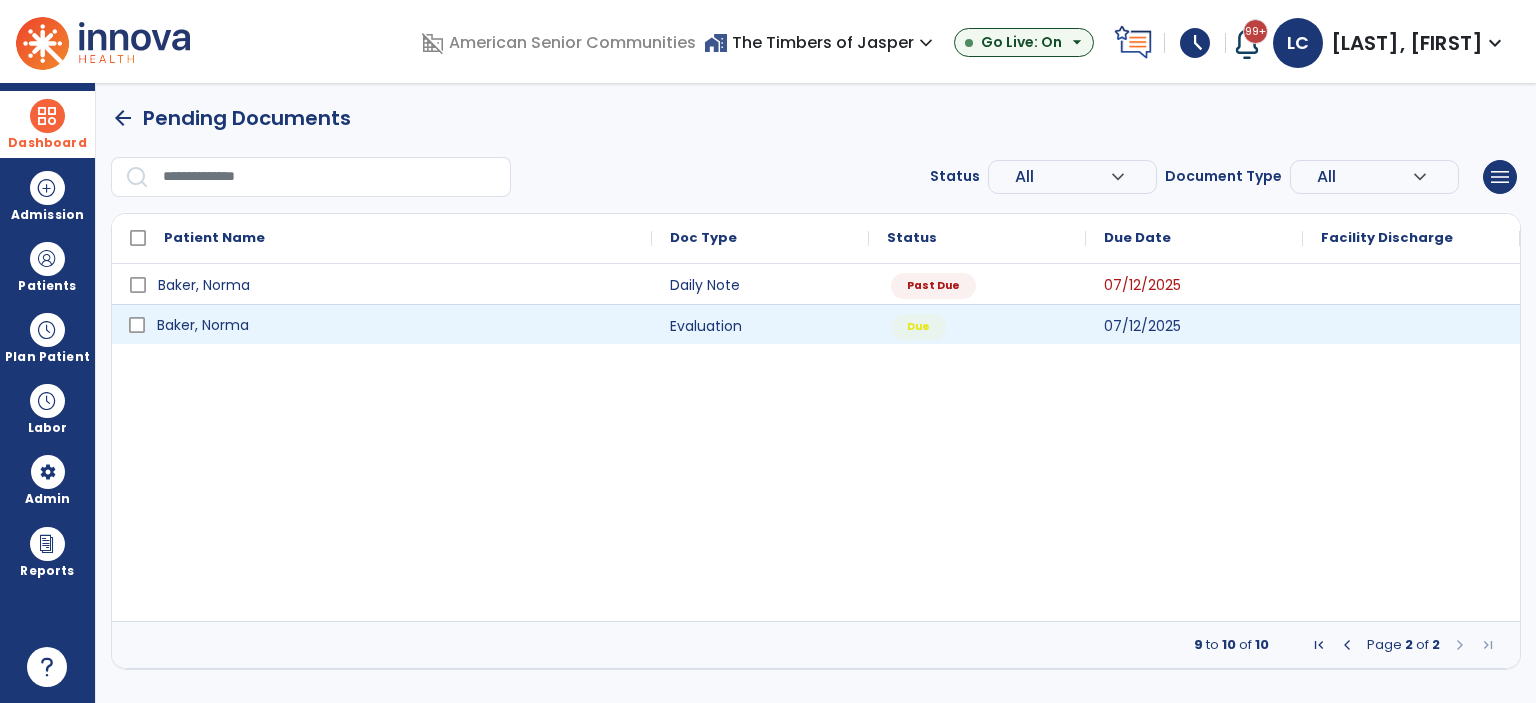 click on "Baker, Norma" at bounding box center (203, 325) 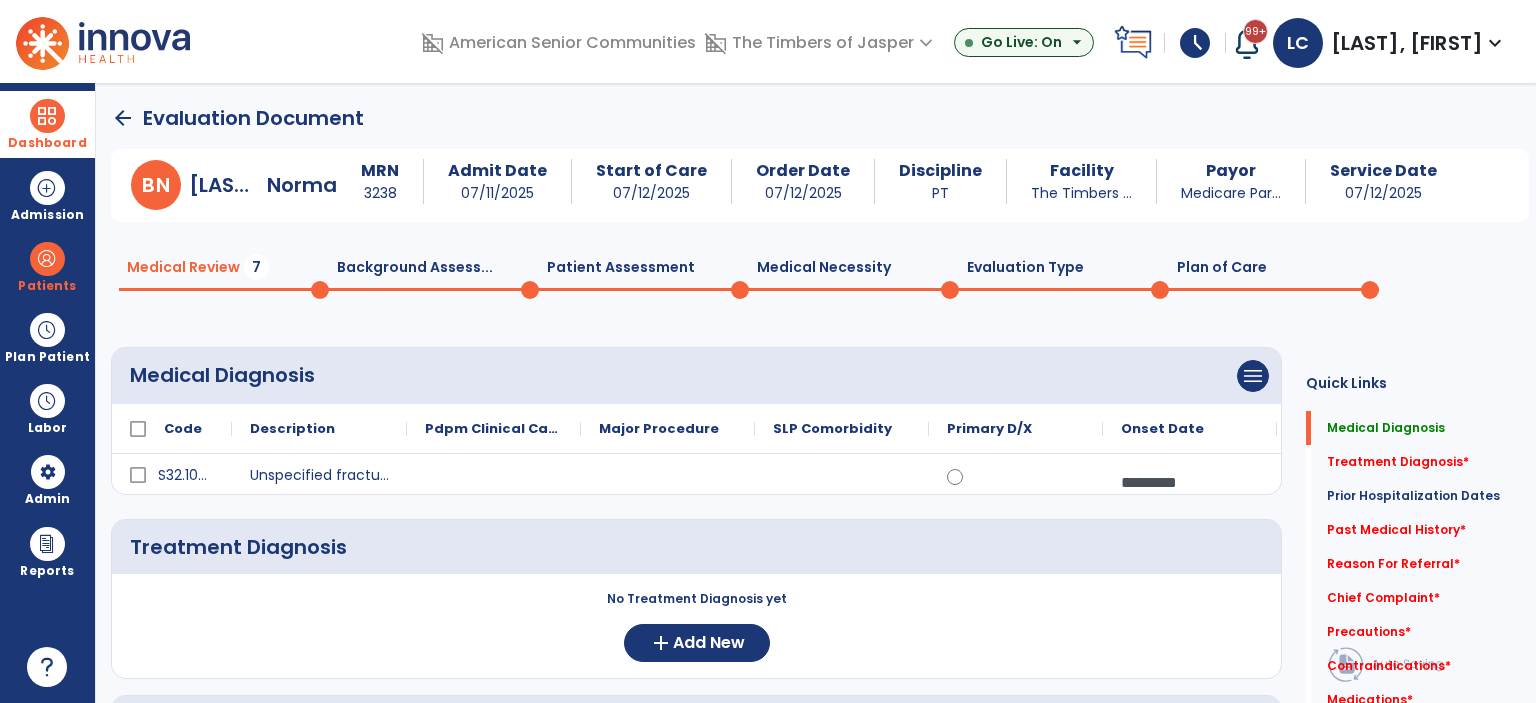 scroll, scrollTop: 100, scrollLeft: 0, axis: vertical 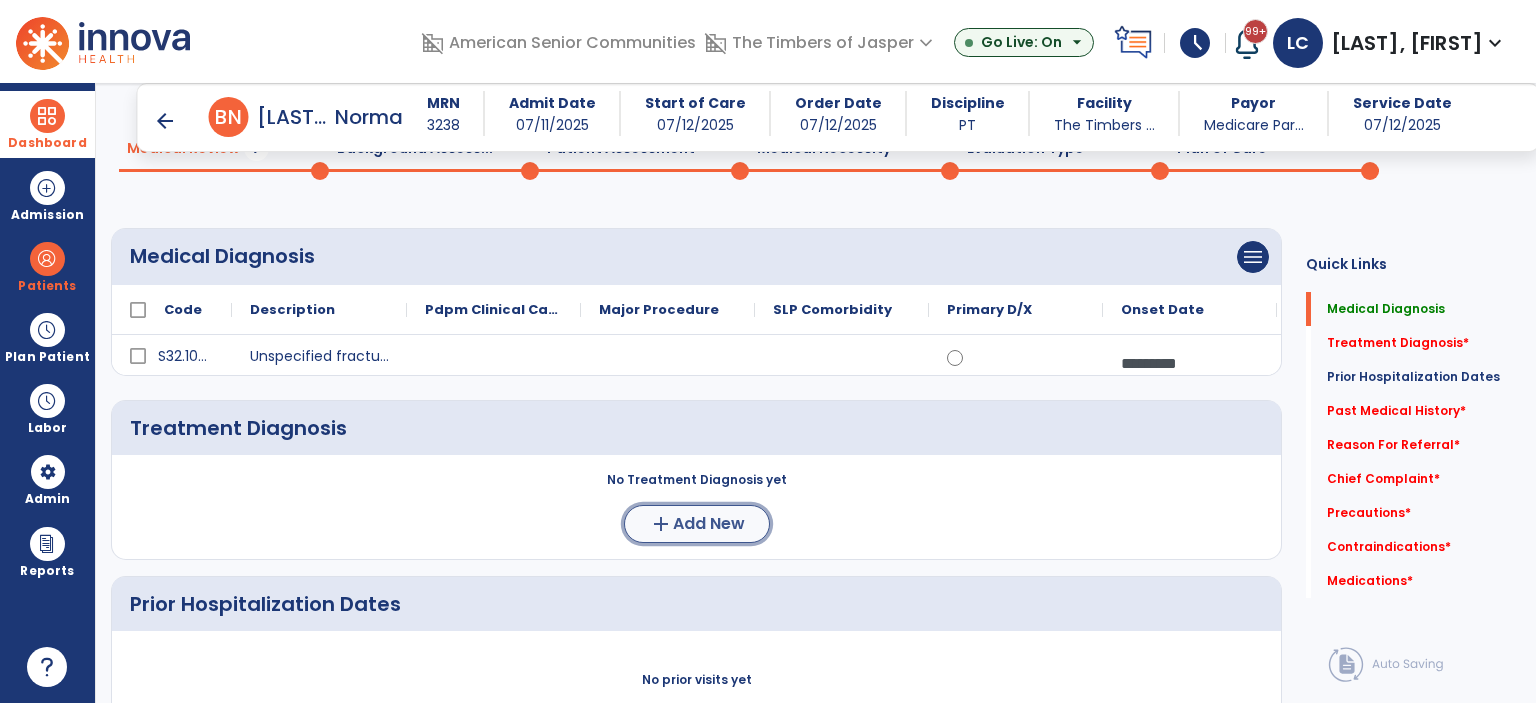 click on "Add New" 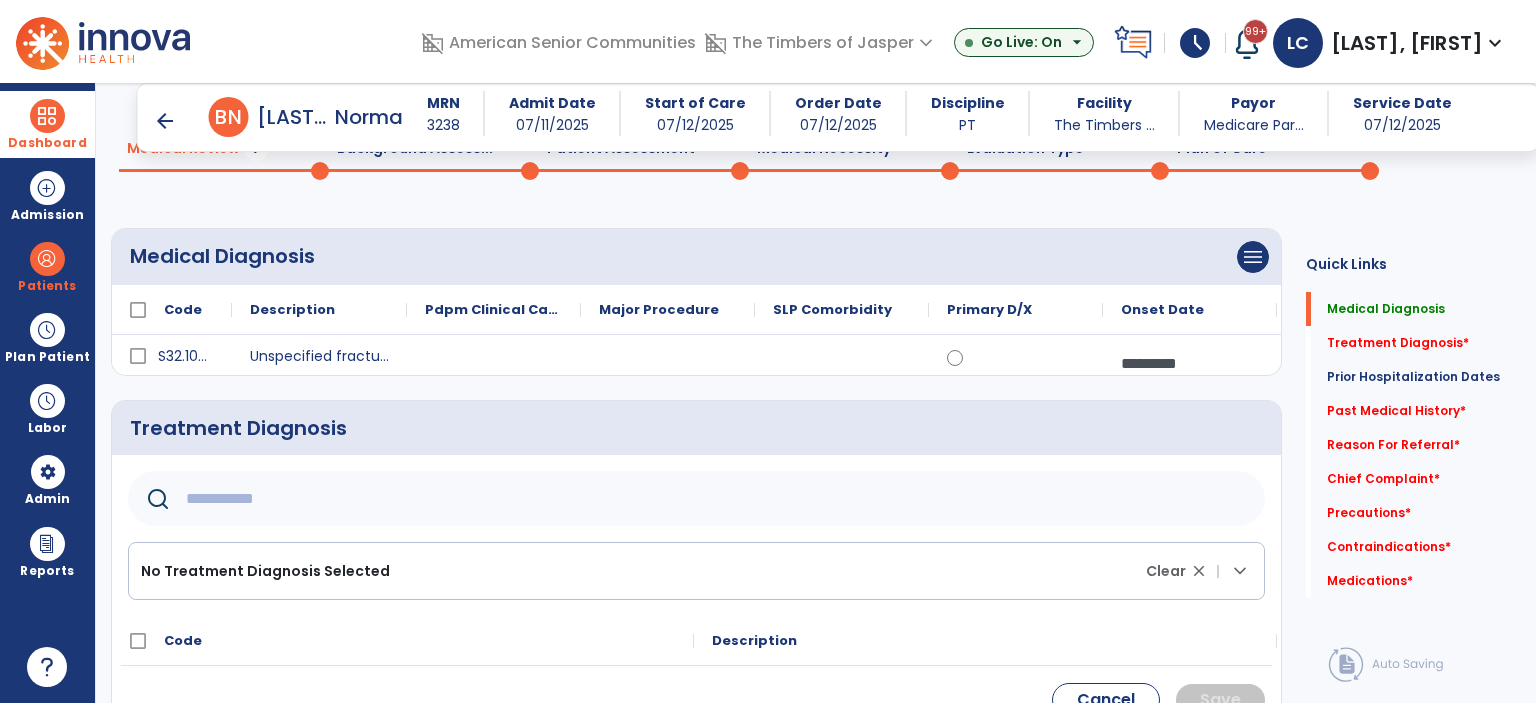 click 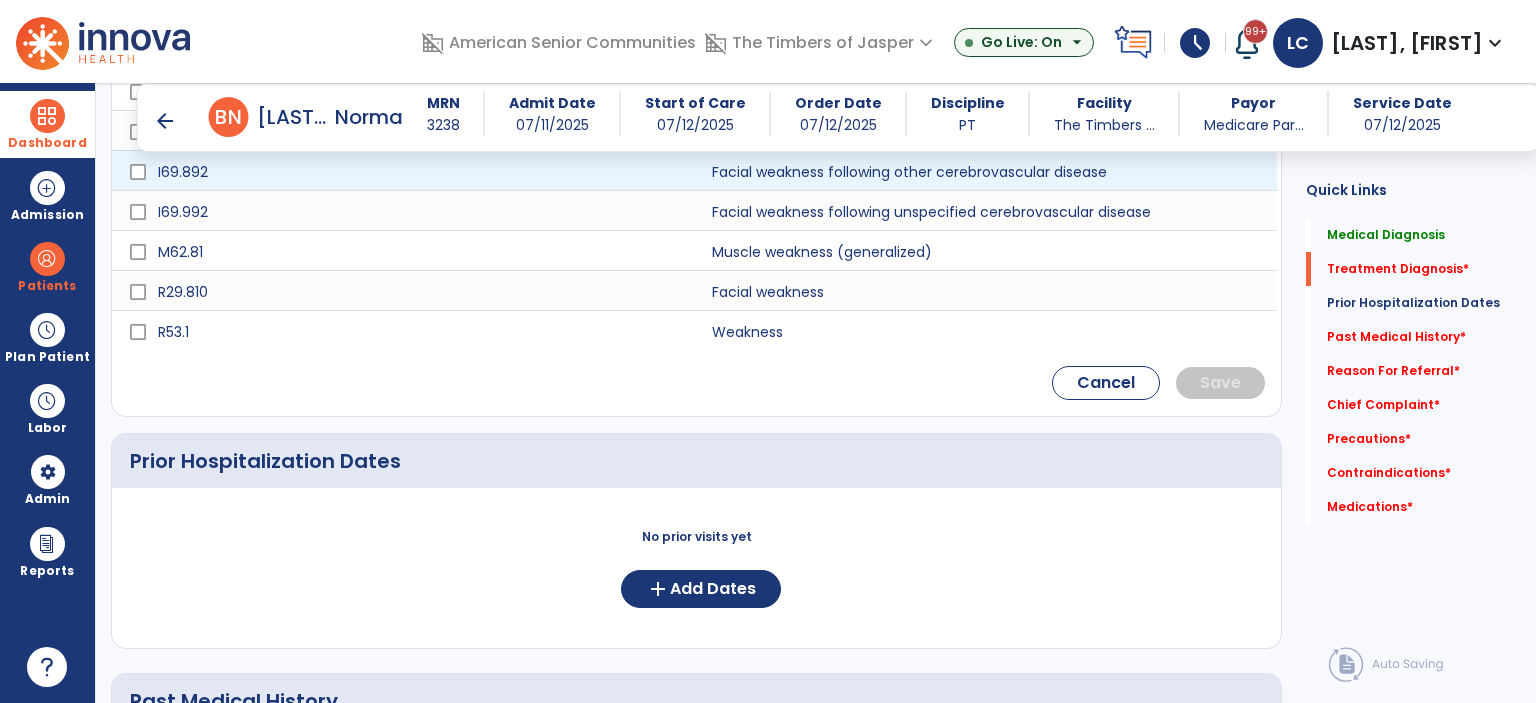 scroll, scrollTop: 800, scrollLeft: 0, axis: vertical 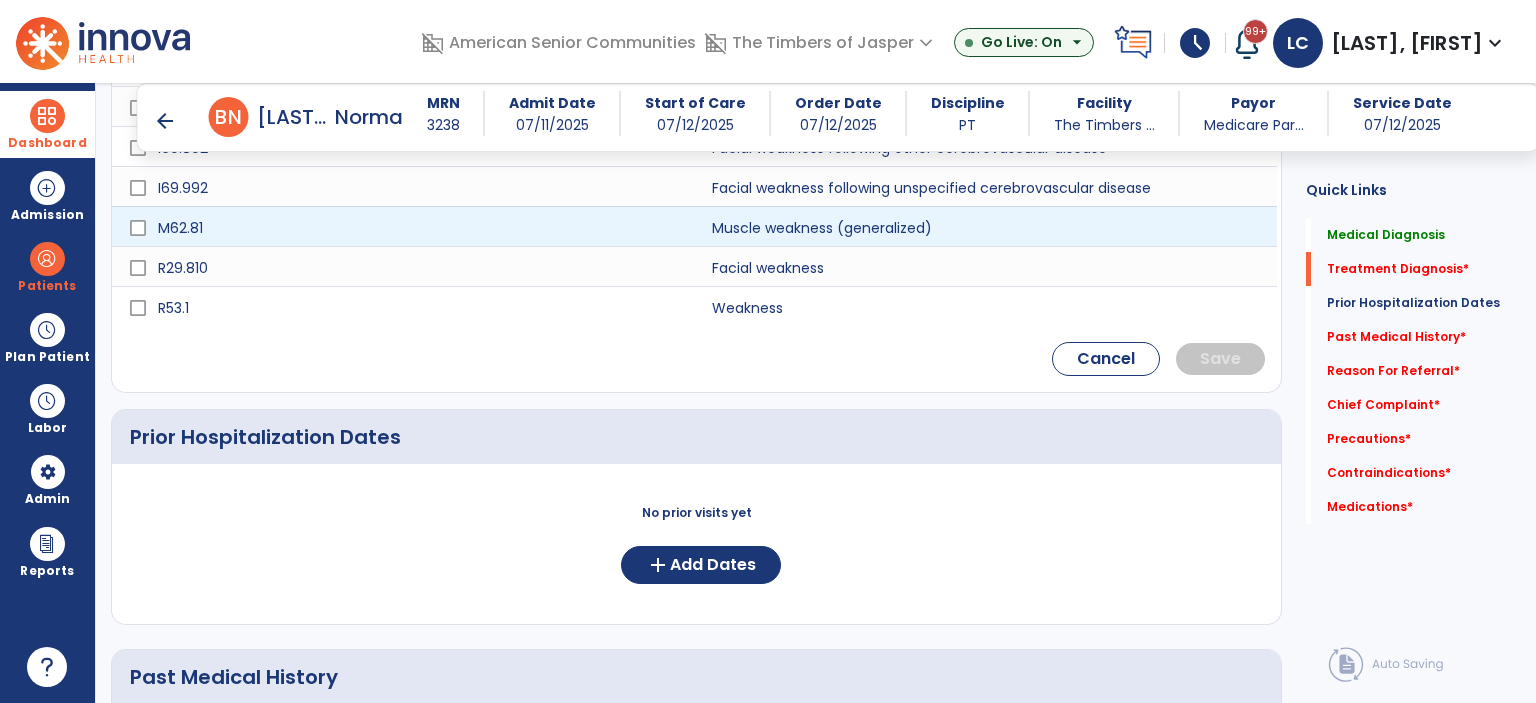 type on "********" 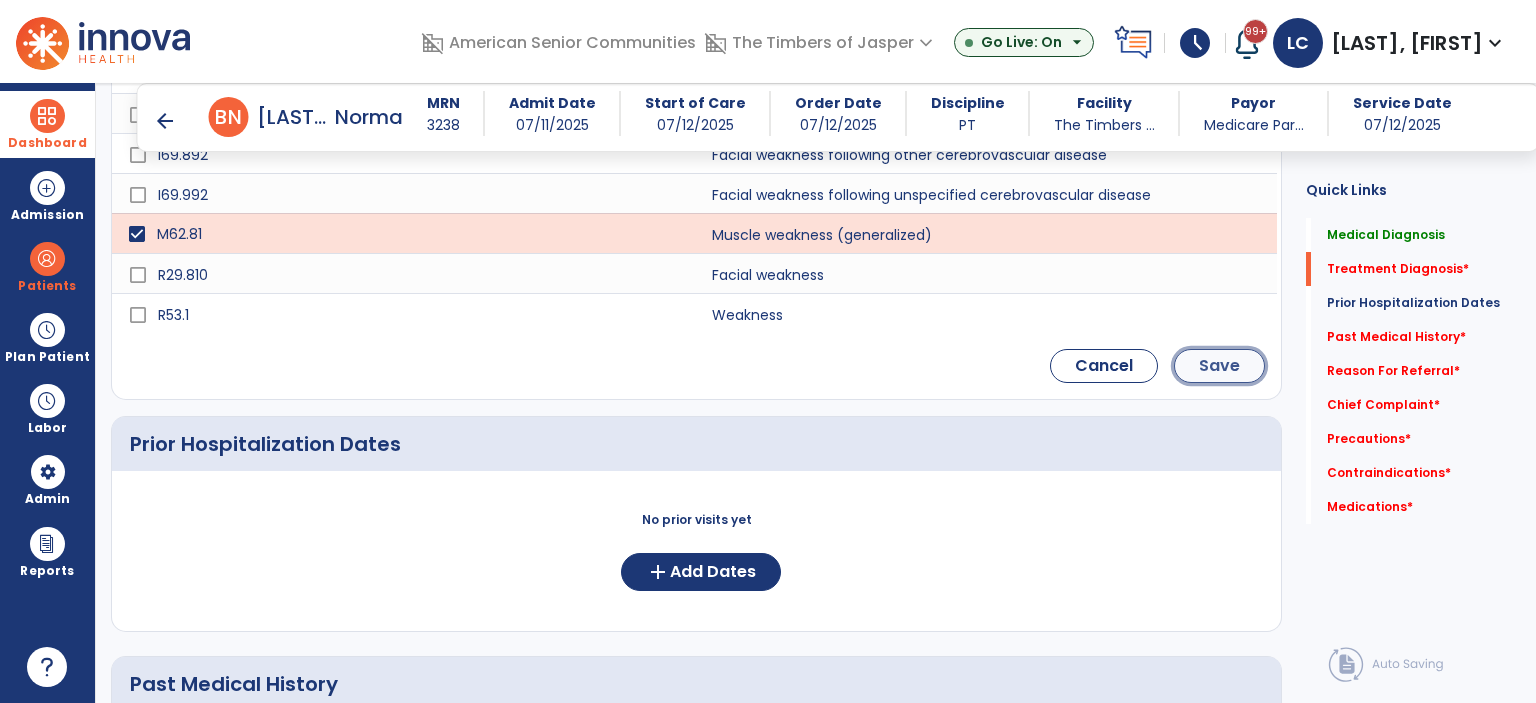click on "Save" 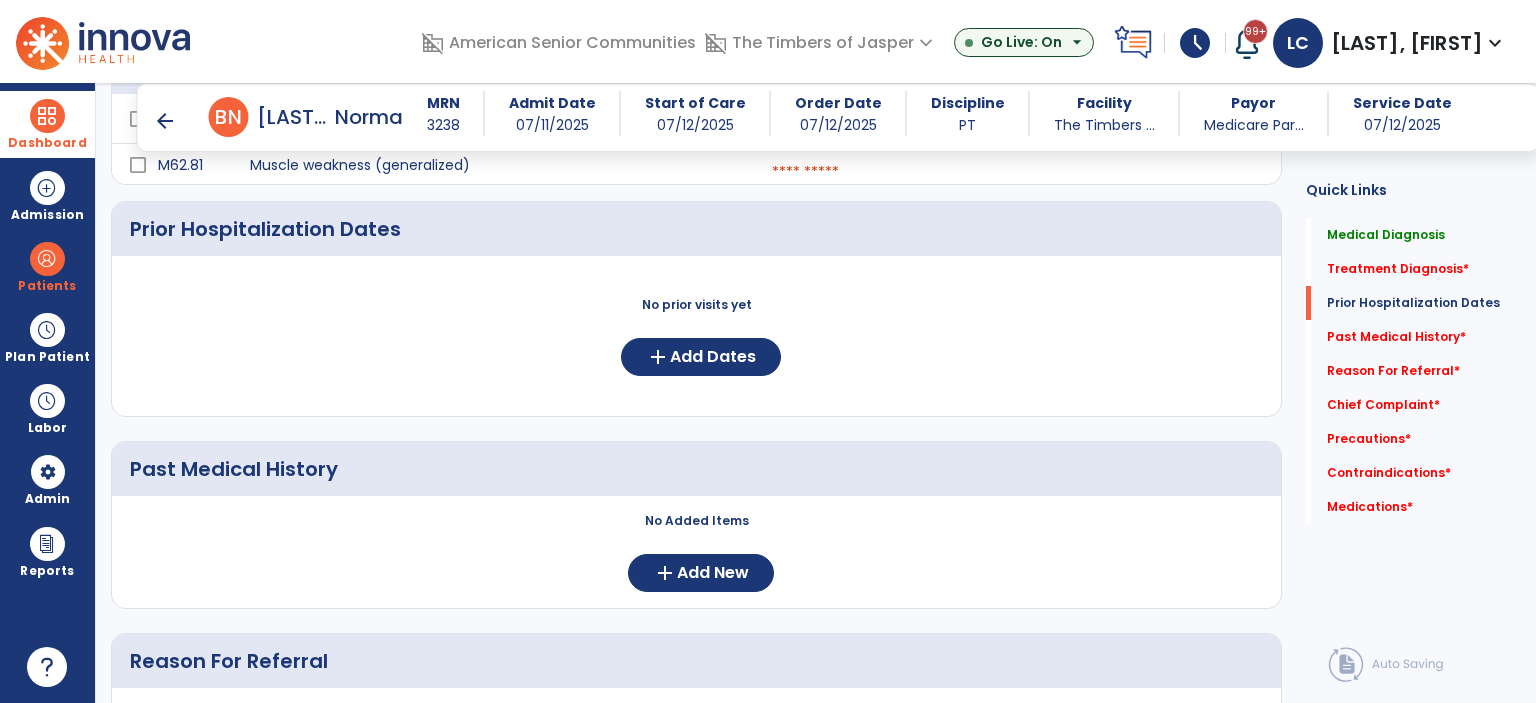scroll, scrollTop: 268, scrollLeft: 0, axis: vertical 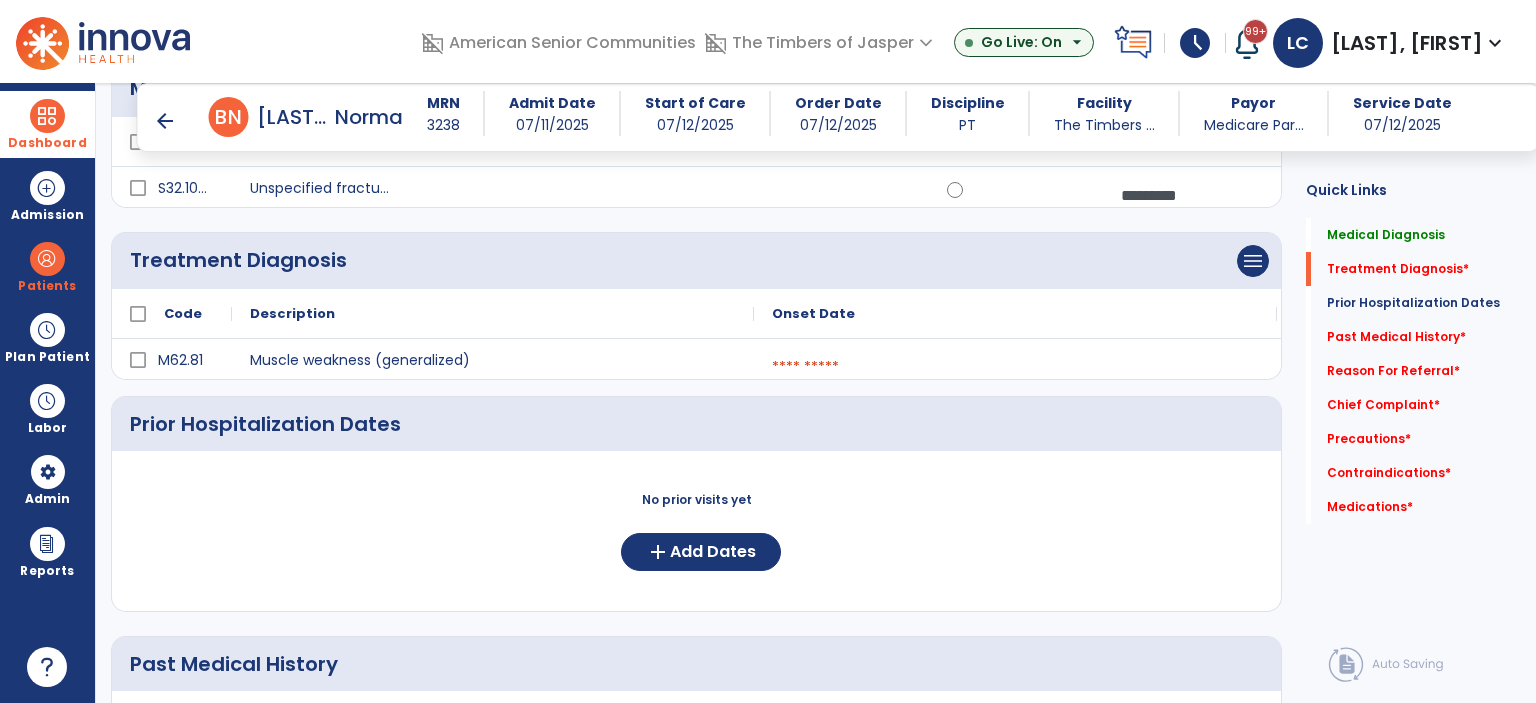 click at bounding box center [1015, 367] 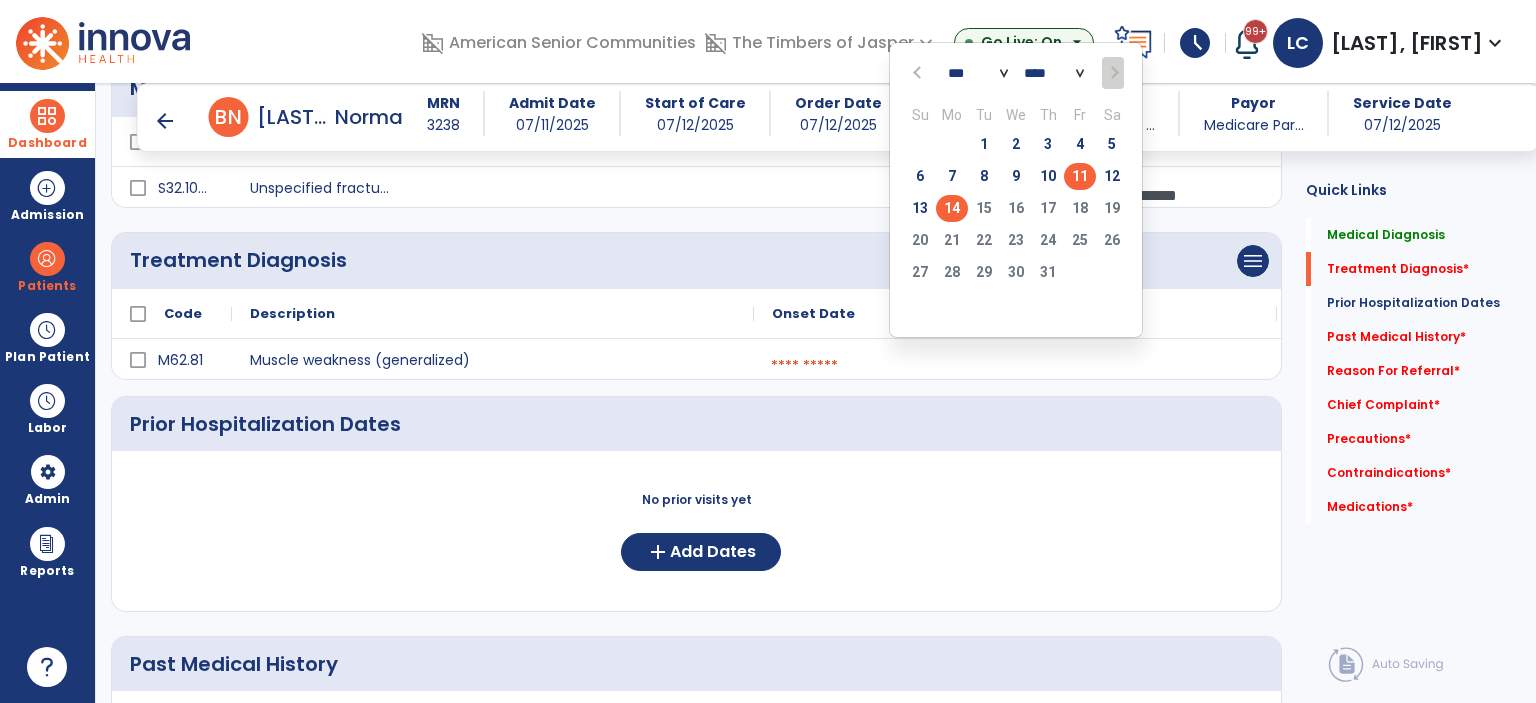 click on "11" 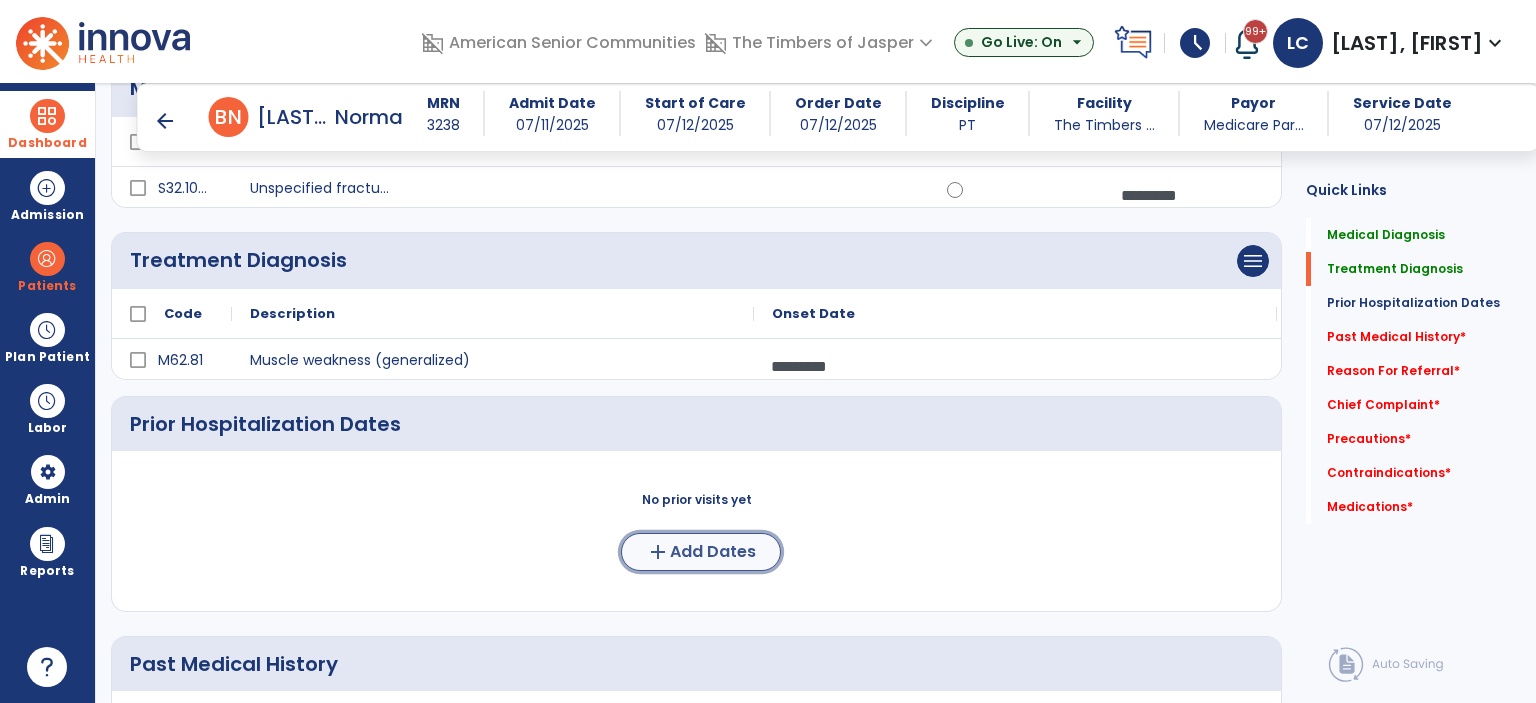 click on "Add Dates" 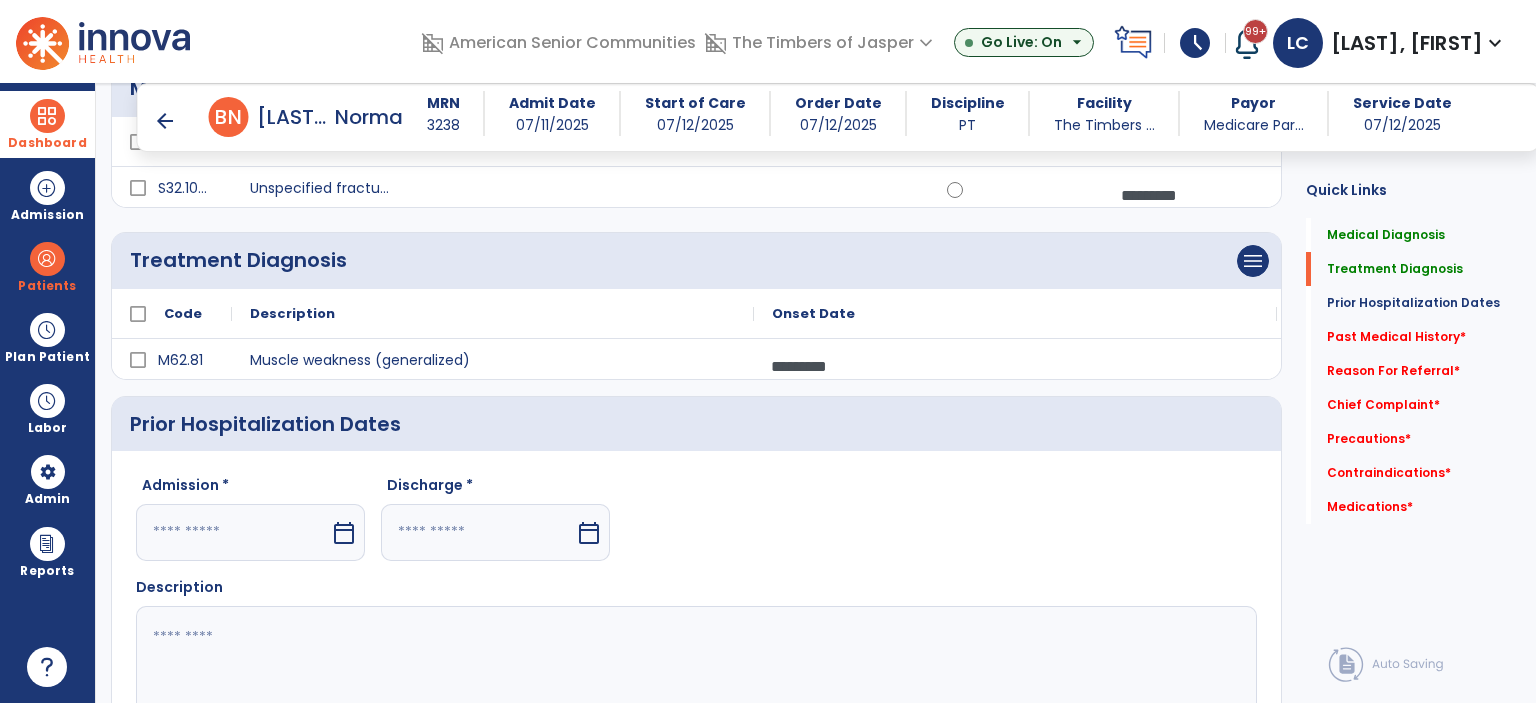click on "calendar_today" at bounding box center (344, 533) 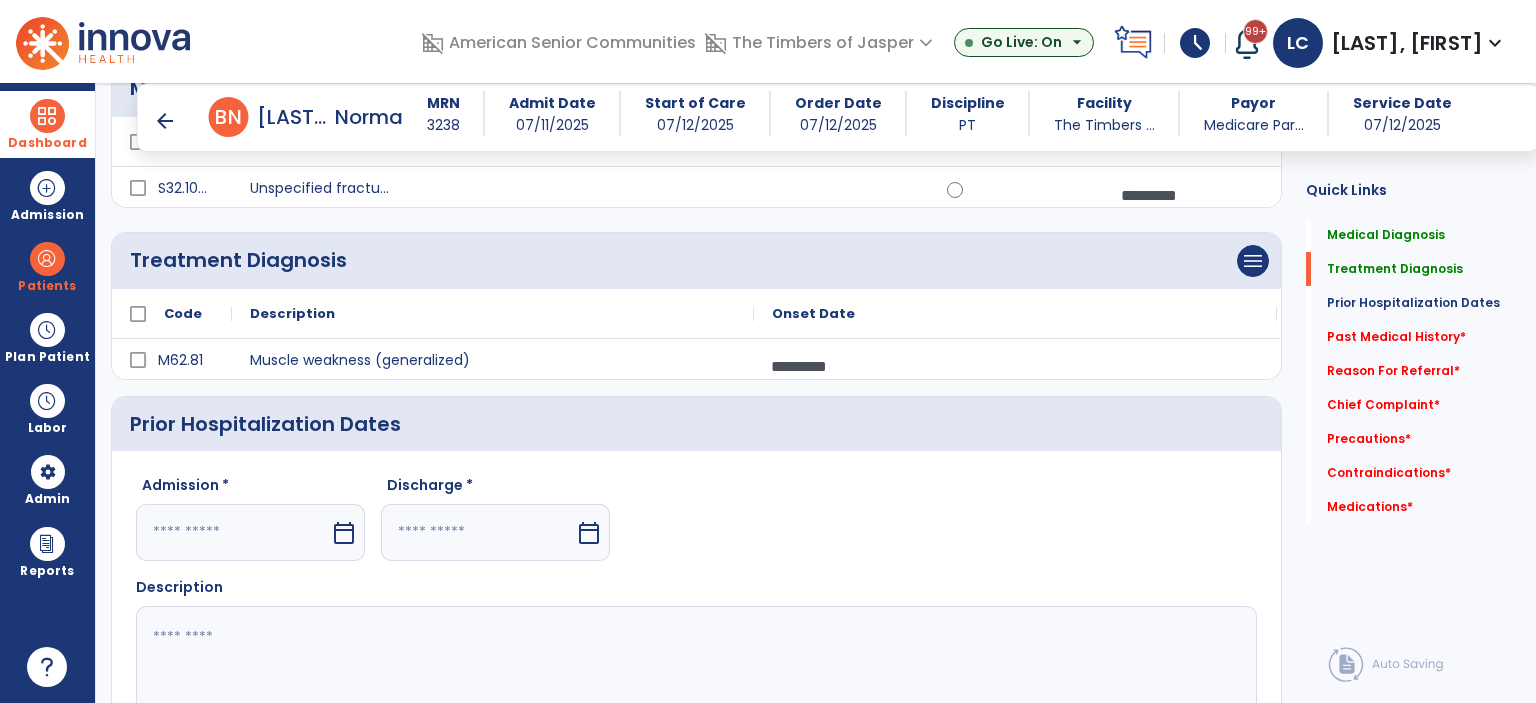 select on "*" 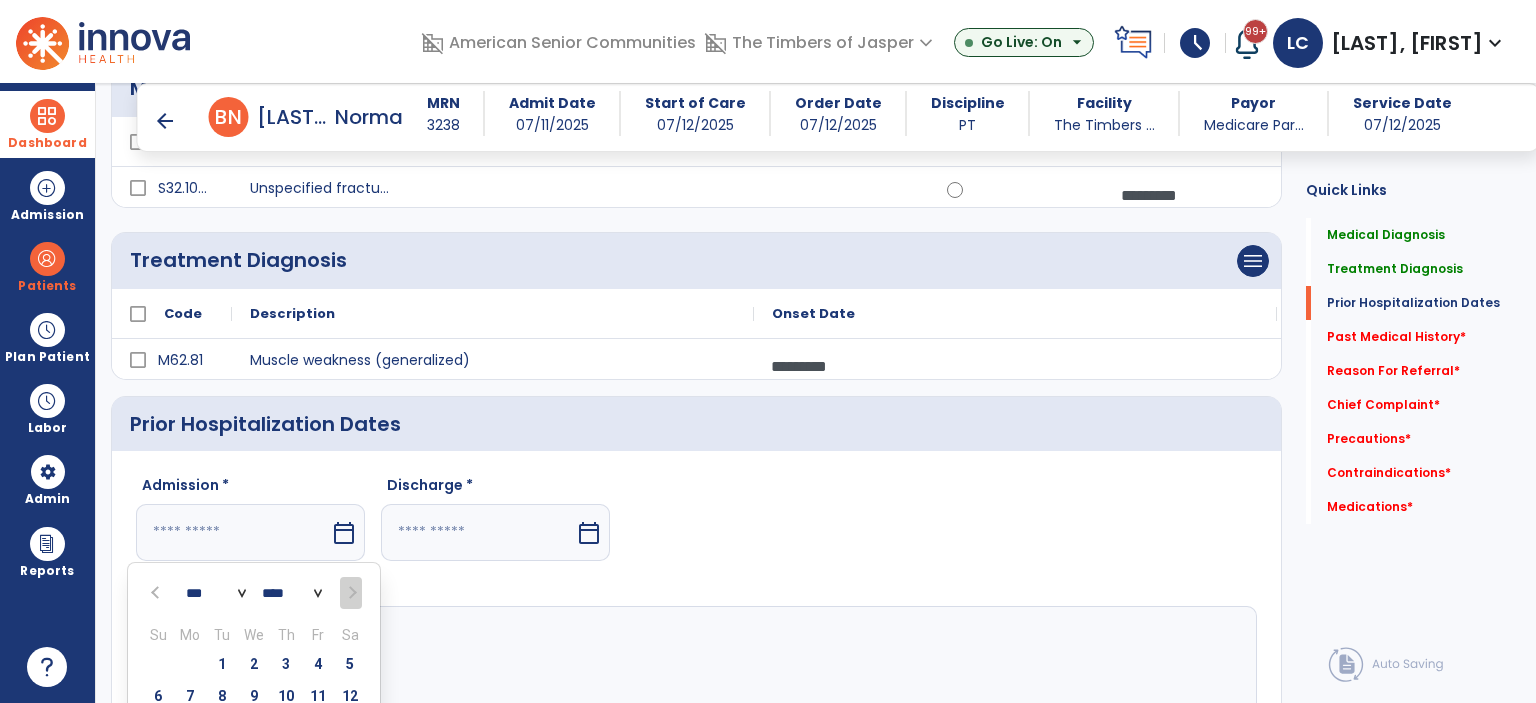 scroll, scrollTop: 604, scrollLeft: 0, axis: vertical 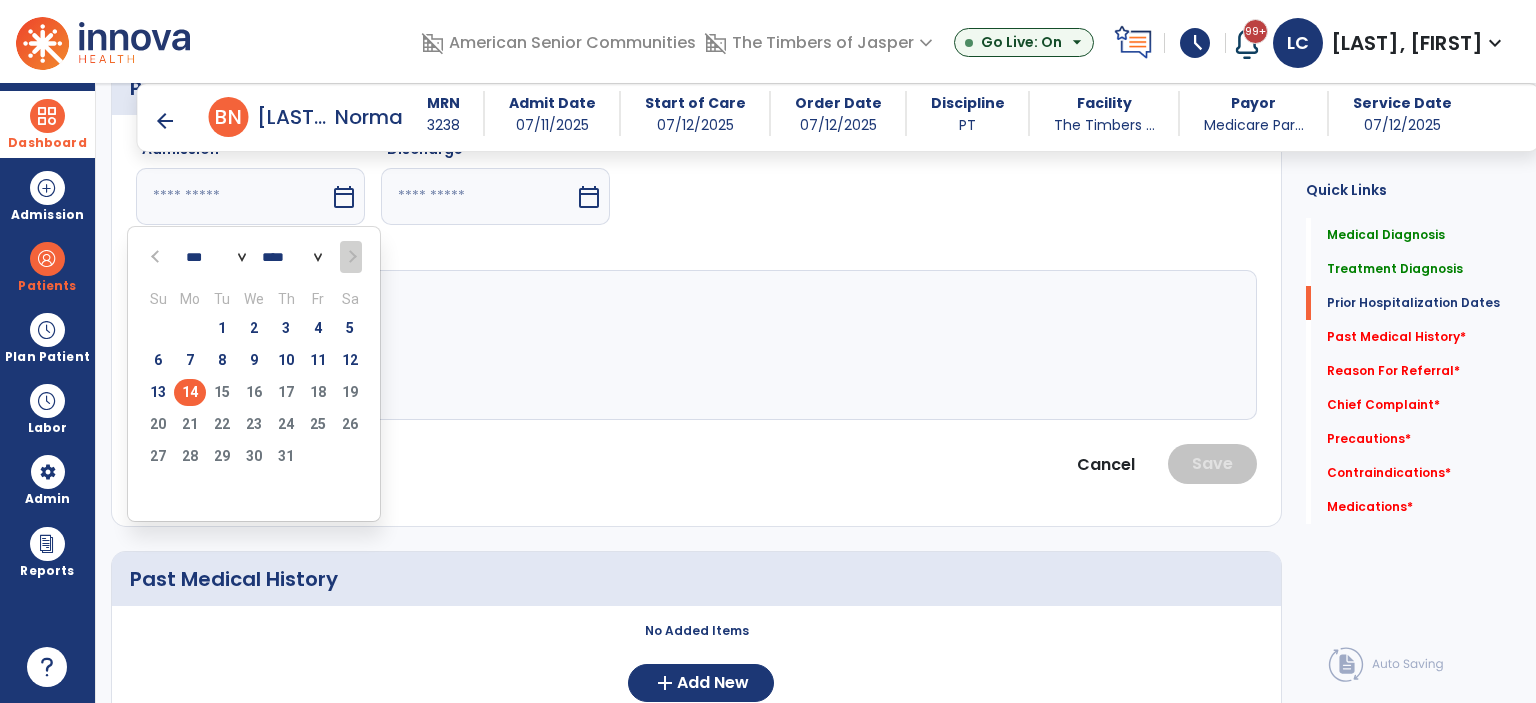 click on "14" at bounding box center [190, 392] 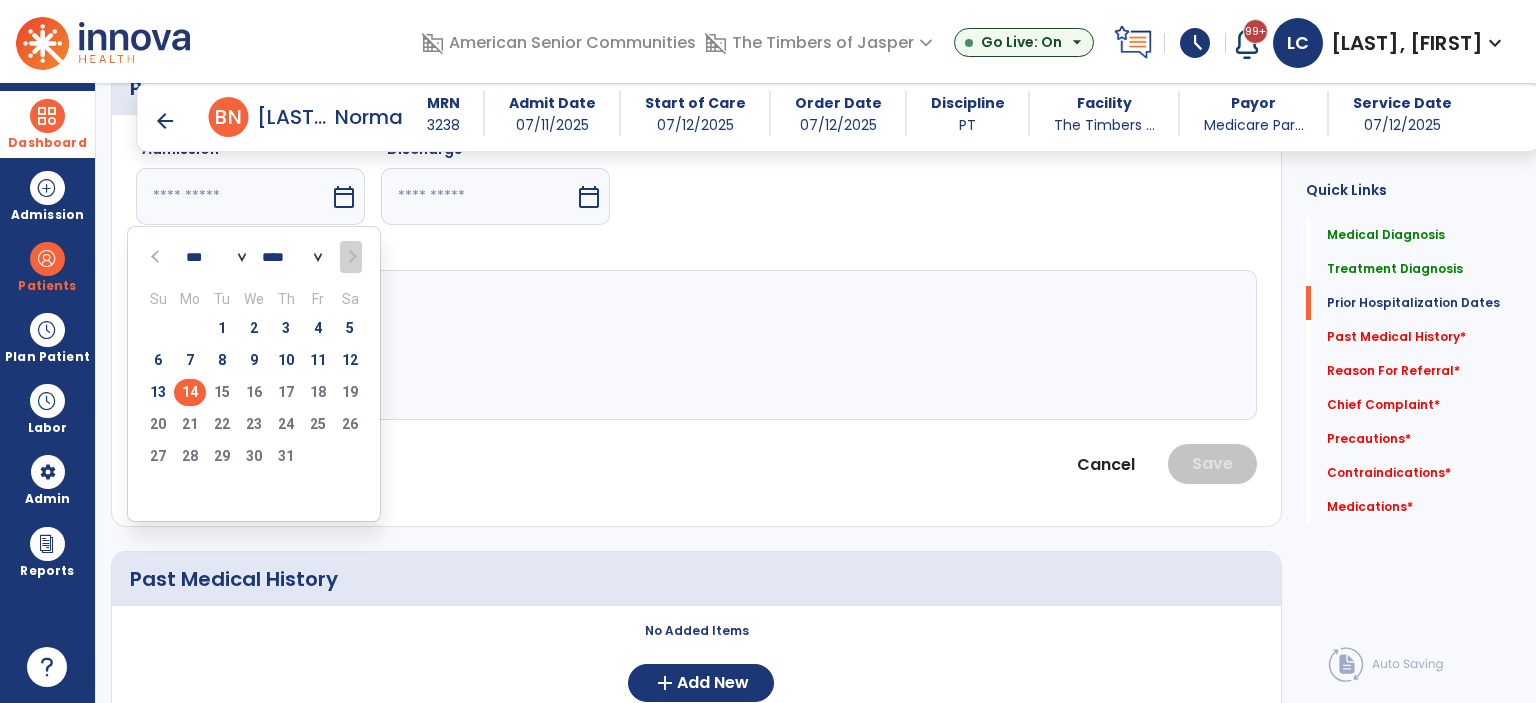 type on "*********" 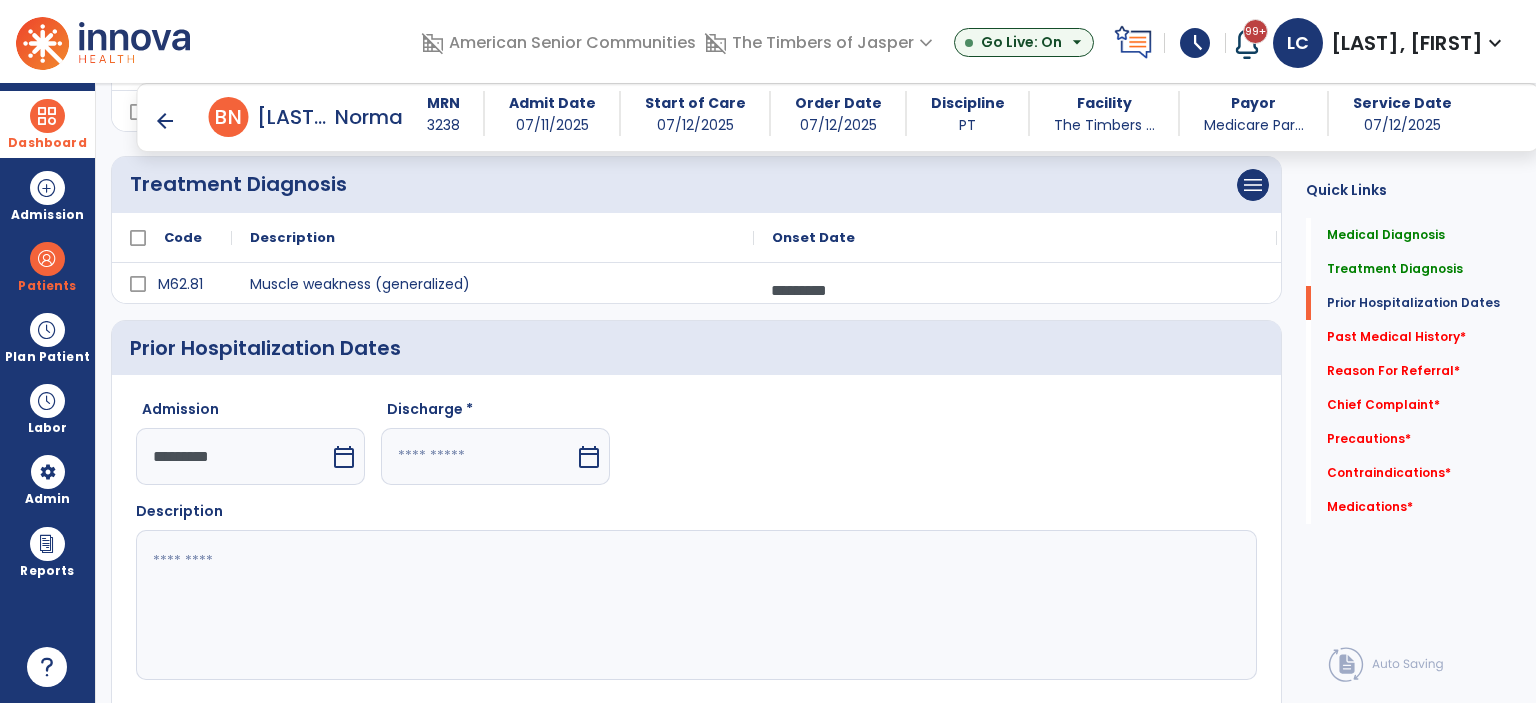 scroll, scrollTop: 304, scrollLeft: 0, axis: vertical 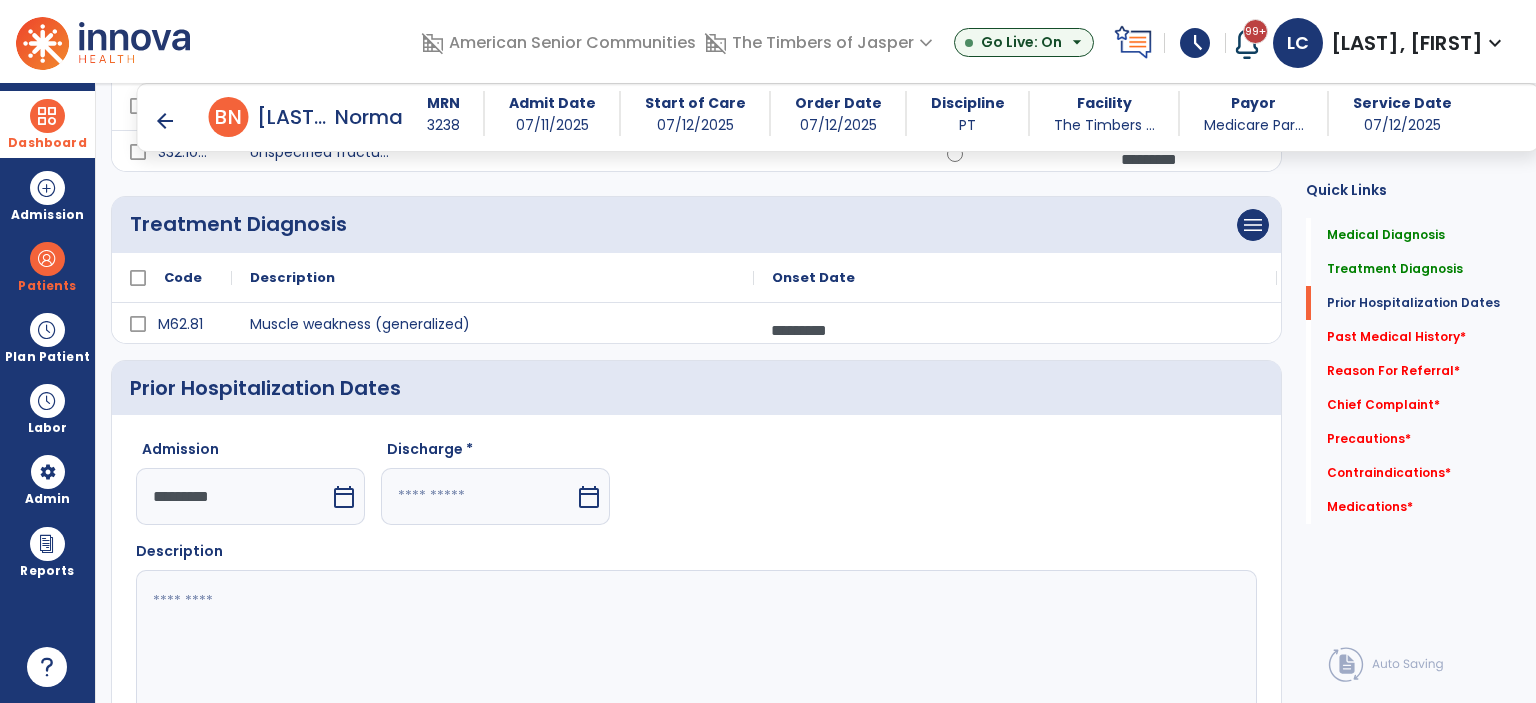 click on "calendar_today" at bounding box center [344, 497] 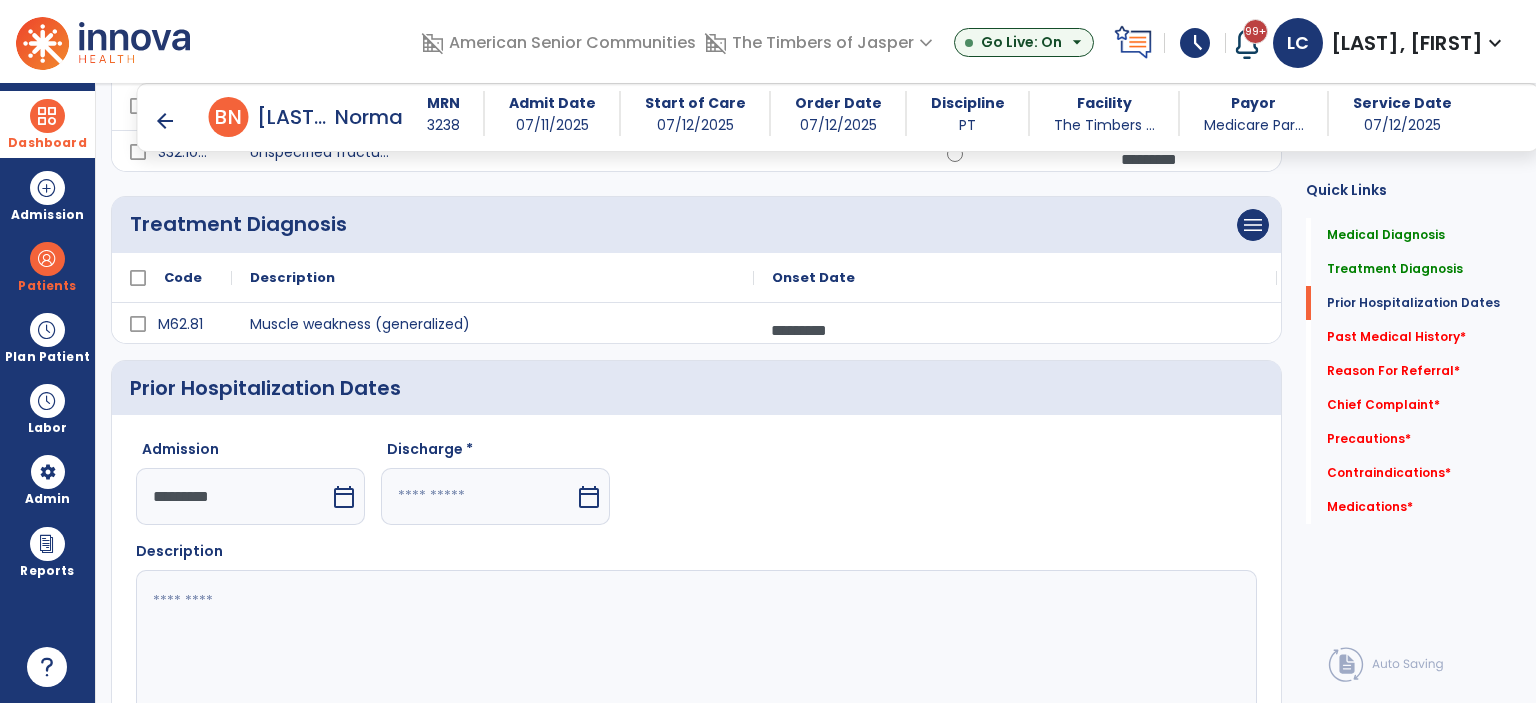select on "*" 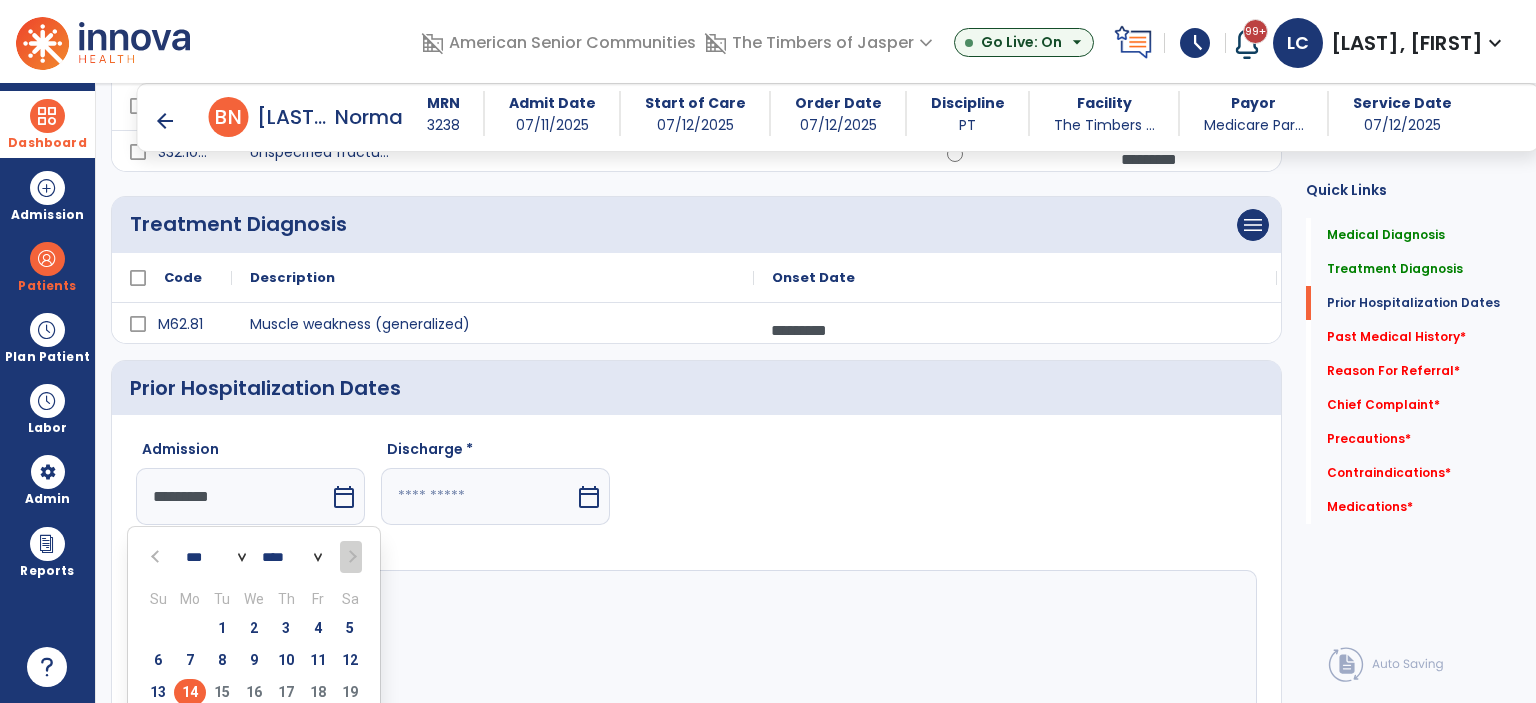 scroll, scrollTop: 311, scrollLeft: 0, axis: vertical 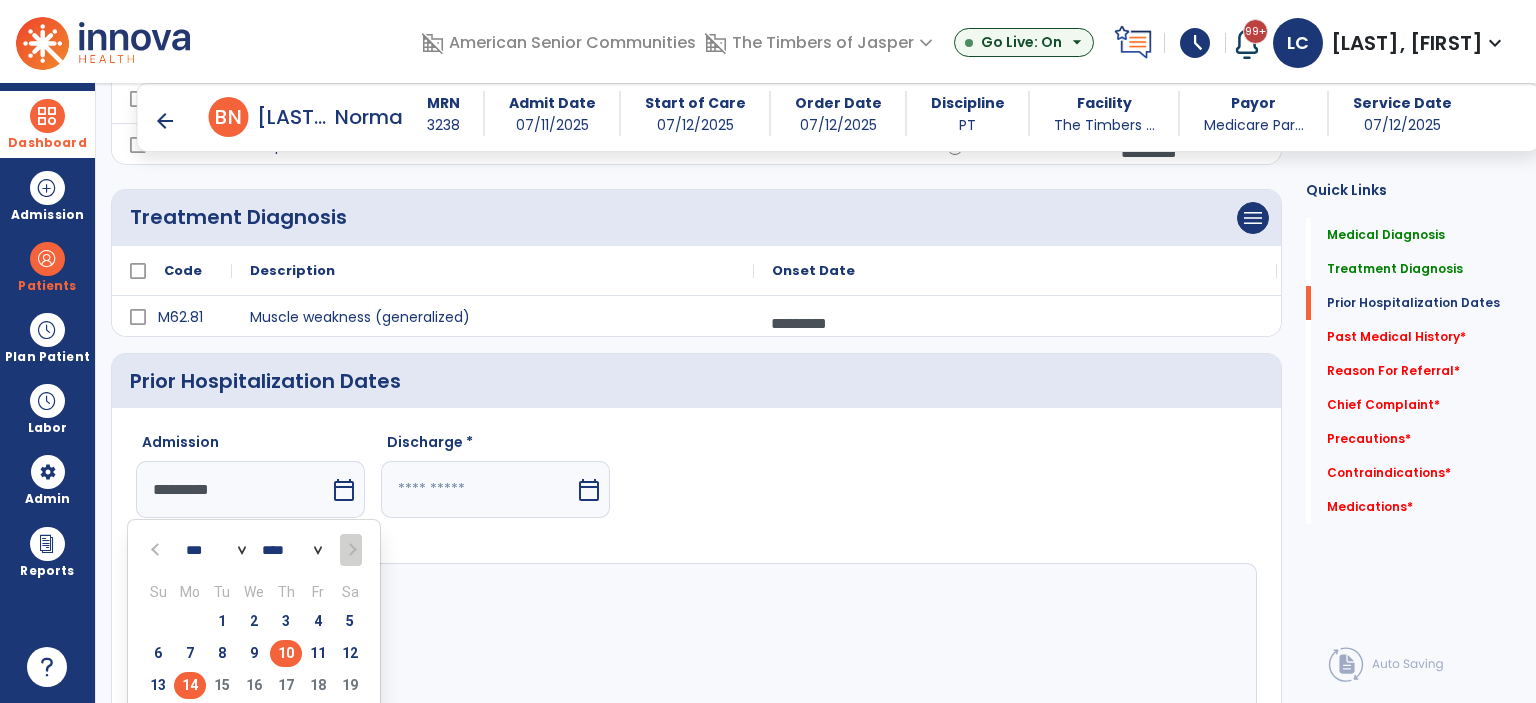 click on "10" at bounding box center [286, 653] 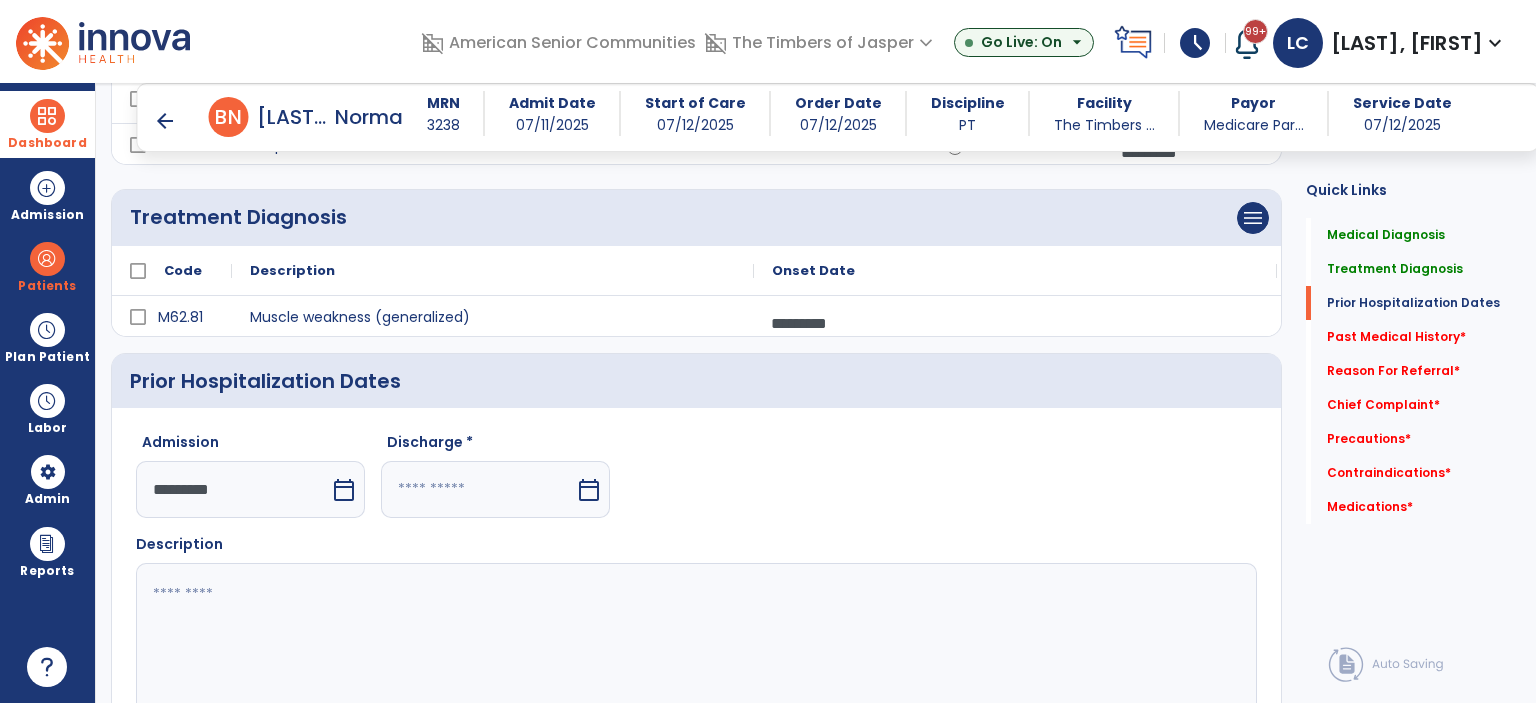click on "calendar_today" at bounding box center [589, 490] 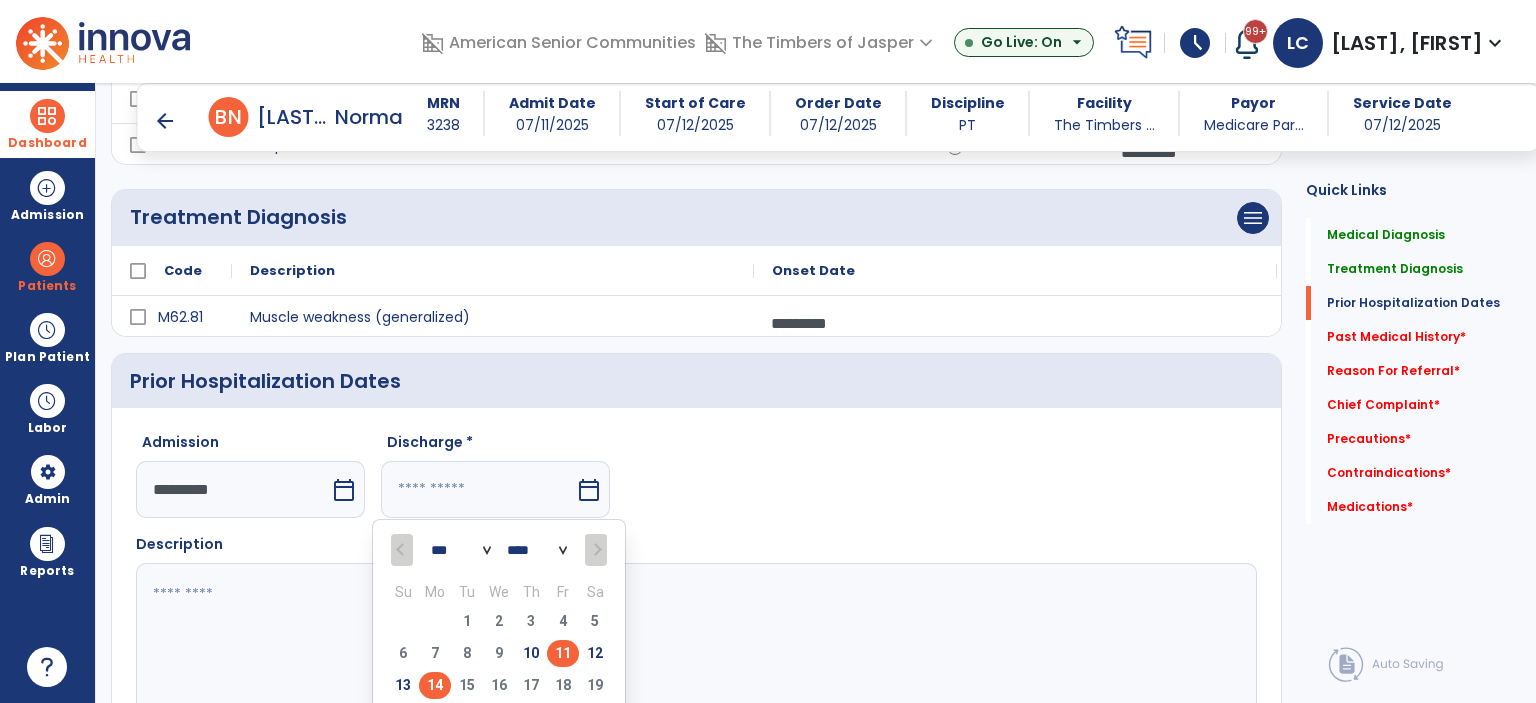 click on "11" at bounding box center [563, 653] 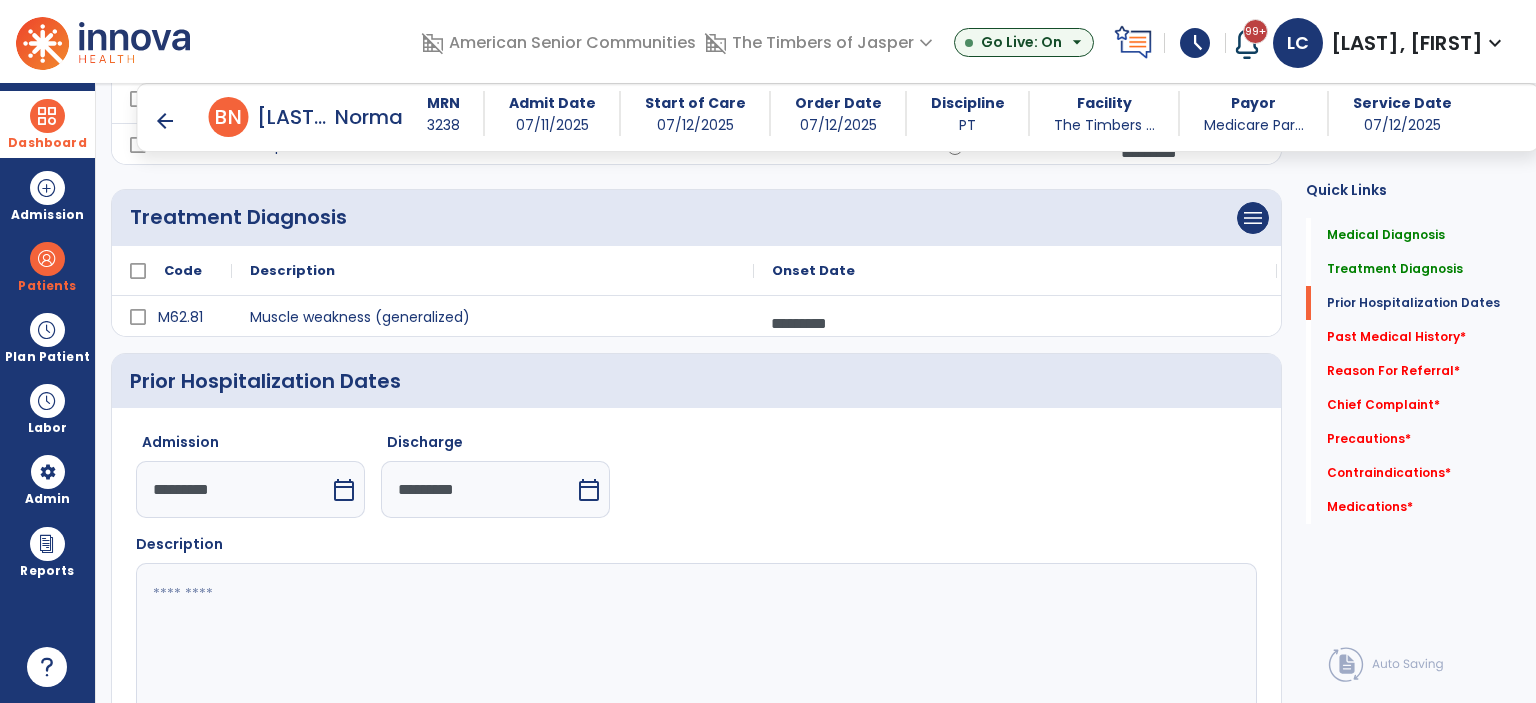 click 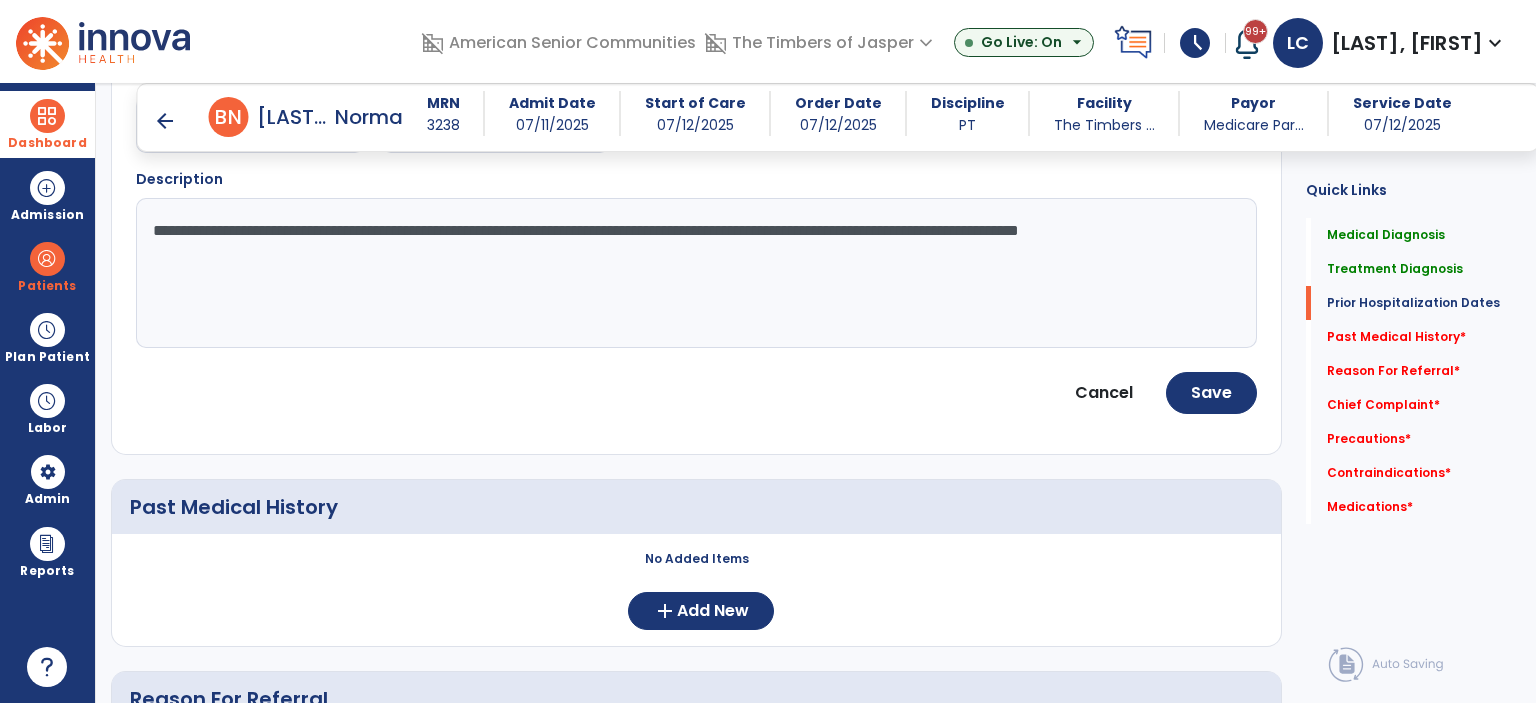 scroll, scrollTop: 711, scrollLeft: 0, axis: vertical 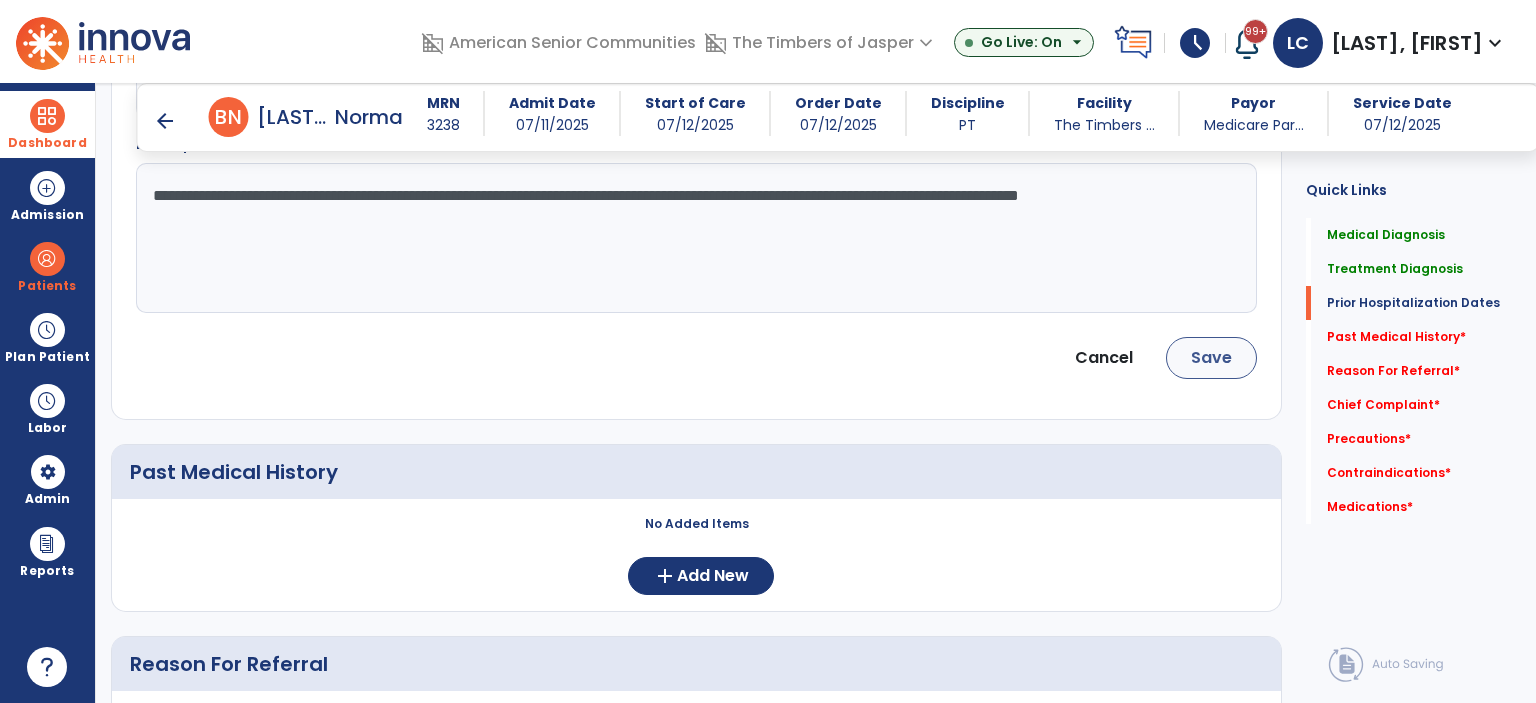 type on "**********" 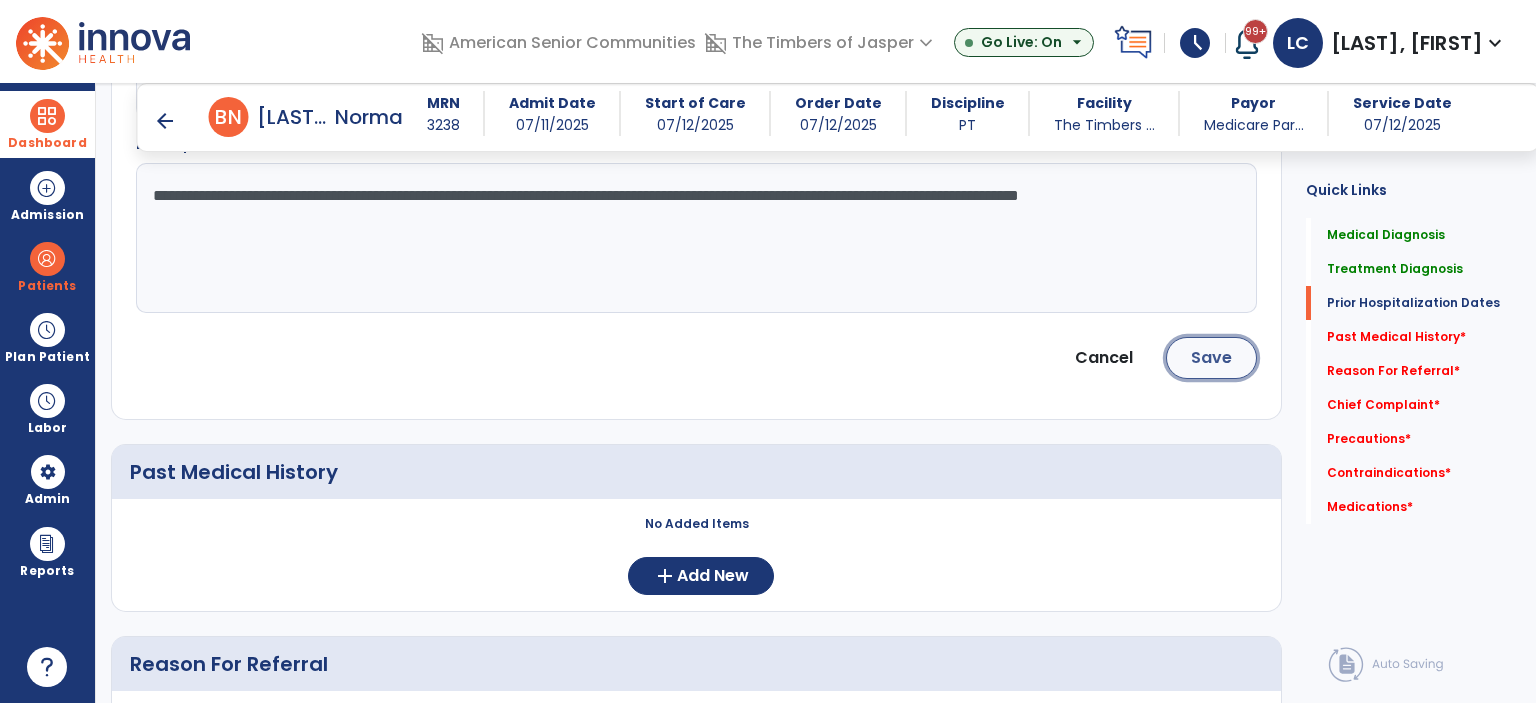 click on "Save" 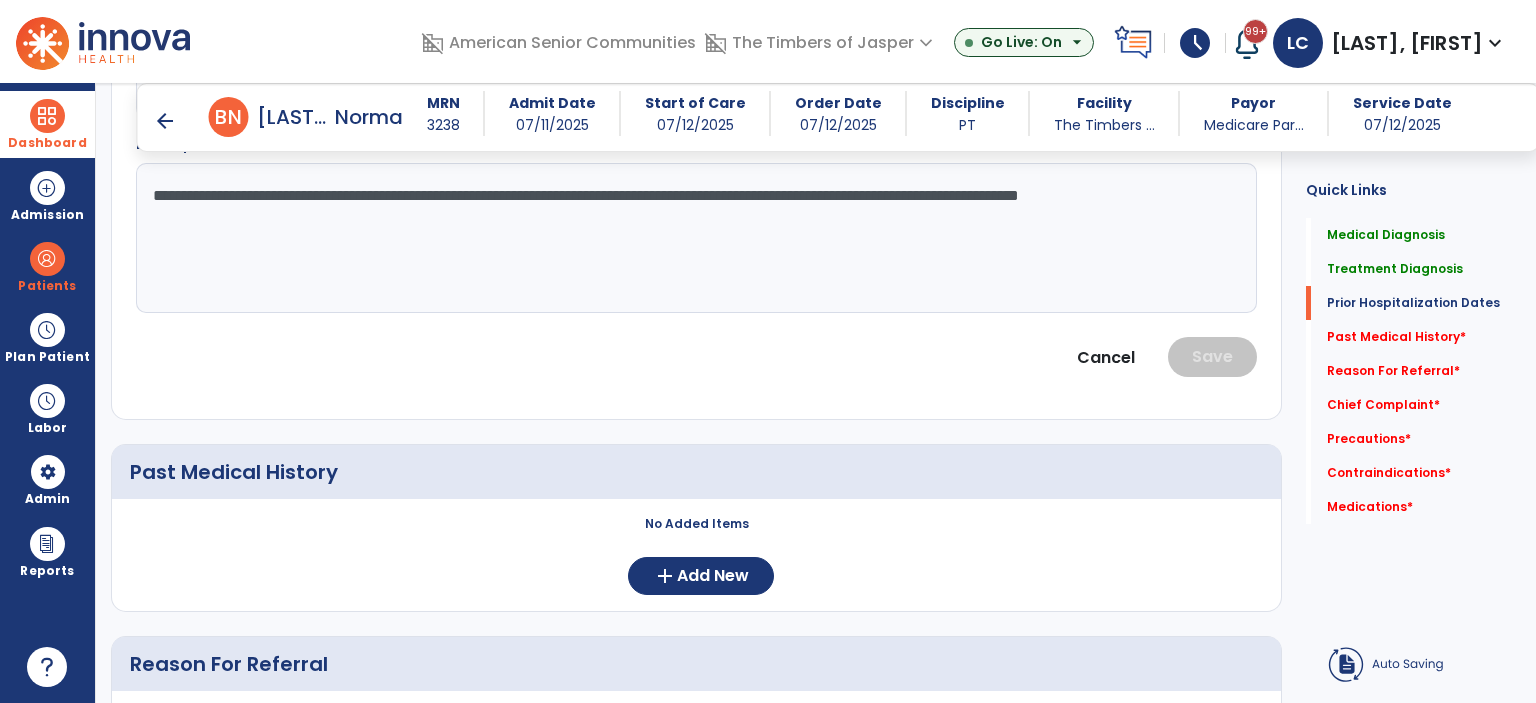 scroll, scrollTop: 737, scrollLeft: 0, axis: vertical 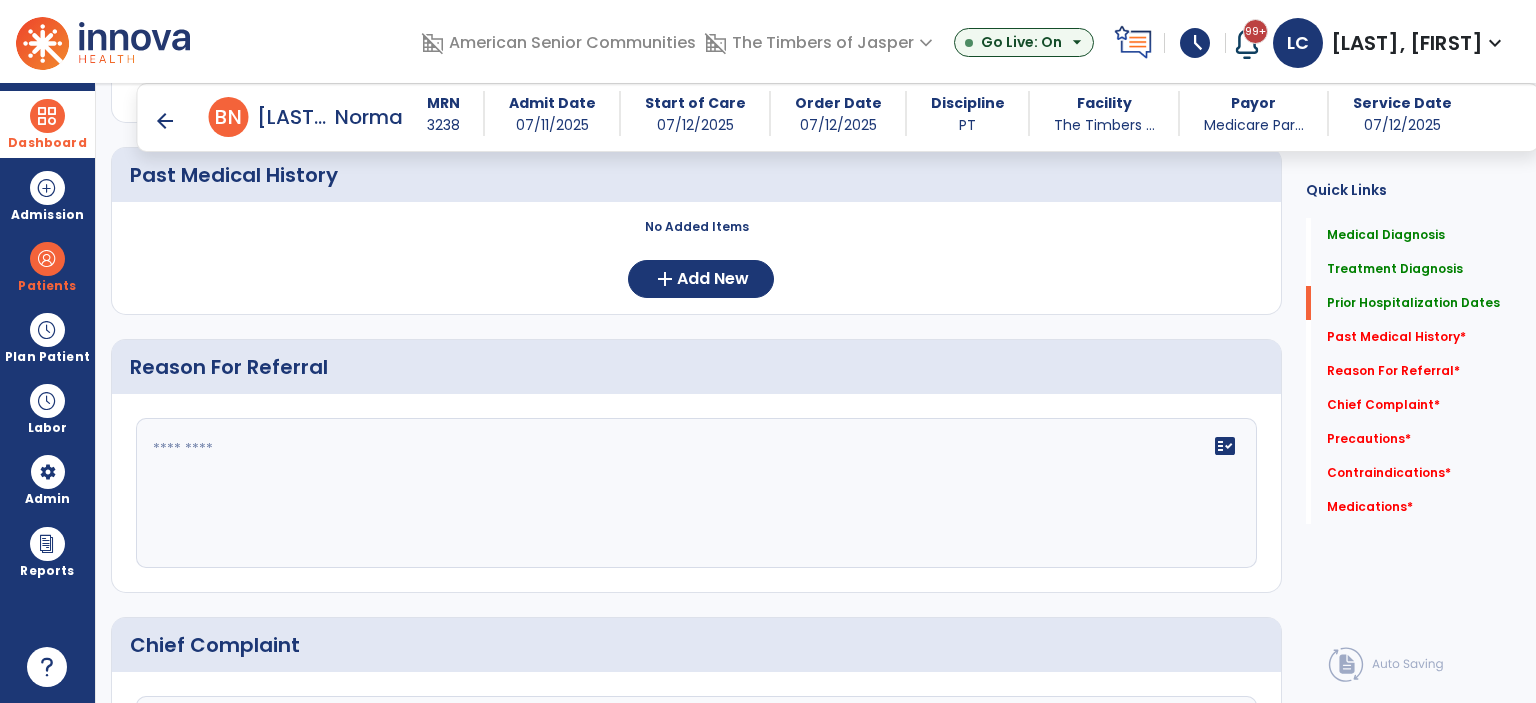 click on "fact_check" 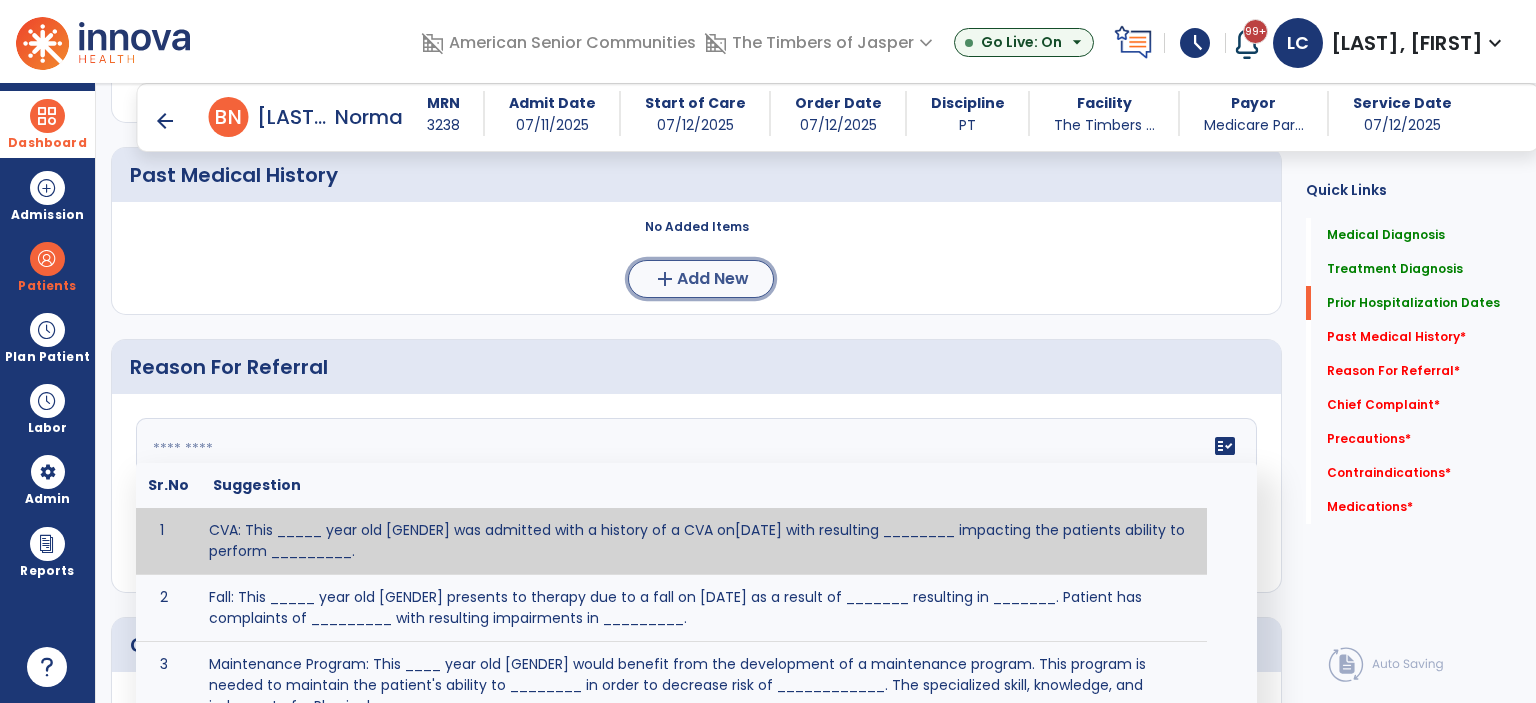 click on "Add New" 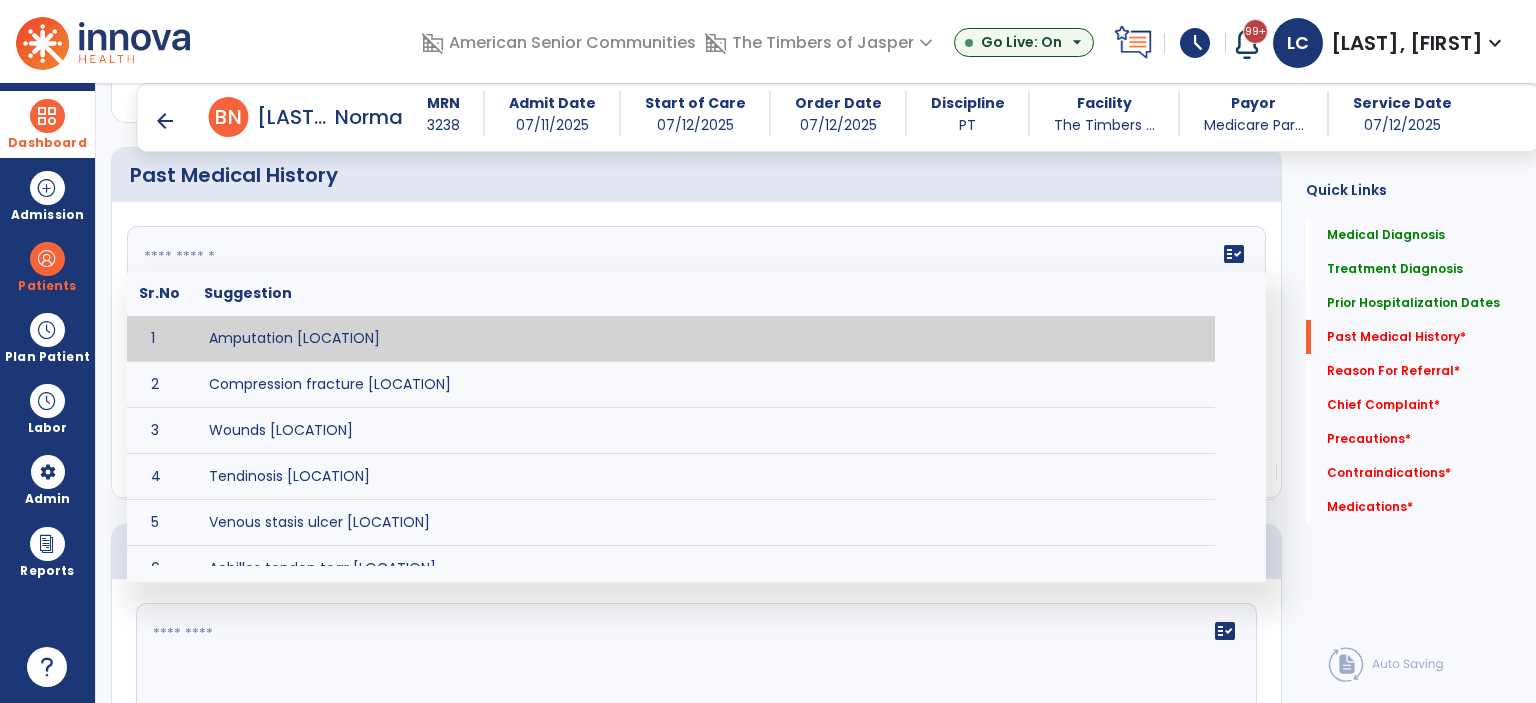 click on "fact_check  Sr.No Suggestion 1 Amputation [LOCATION] 2 Compression fracture [LOCATION] 3 Wounds [LOCATION] 4 Tendinosis [LOCATION] 5 Venous stasis ulcer [LOCATION] 6 Achilles tendon tear [LOCATION] 7 ACL tear surgically repaired [LOCATION] 8 Above knee amputation (AKA) [LOCATION] 9 Below knee amputation (BKE) [LOCATION] 10 Cancer (SITE/TYPE) 11 Surgery (TYPE) 12 AAA (Abdominal Aortic Aneurysm) 13 Achilles tendon tear [LOCATION] 14 Acute Renal Failure 15 AIDS (Acquired Immune Deficiency Syndrome) 16 Alzheimer's Disease 17 Anemia 18 Angina 19 Anxiety 20 ASHD (Arteriosclerotic Heart Disease) 21 Atrial Fibrillation 22 Bipolar Disorder 23 Bowel Obstruction 24 C-Diff 25 Coronary Artery Bypass Graft (CABG) 26 CAD (Coronary Artery Disease) 27 Carpal tunnel syndrome 28 Chronic bronchitis 29 Chronic renal failure 30 Colostomy 31 COPD (Chronic Obstructive Pulmonary Disease) 32 CRPS (Complex Regional Pain Syndrome) 33 CVA (Cerebrovascular Accident) 34 CVI (Chronic Venous Insufficiency) 35 DDD (Degenerative Disc Disease)" 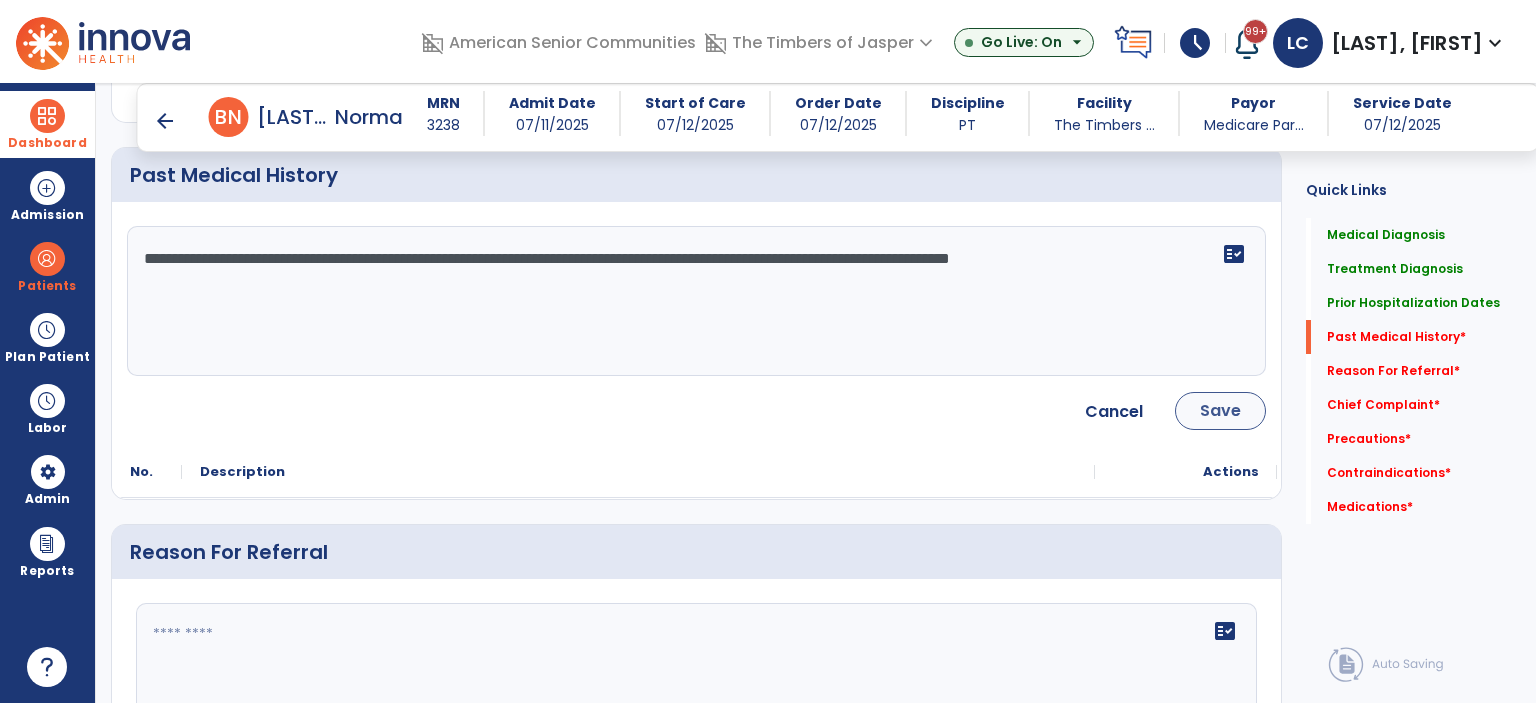 type on "**********" 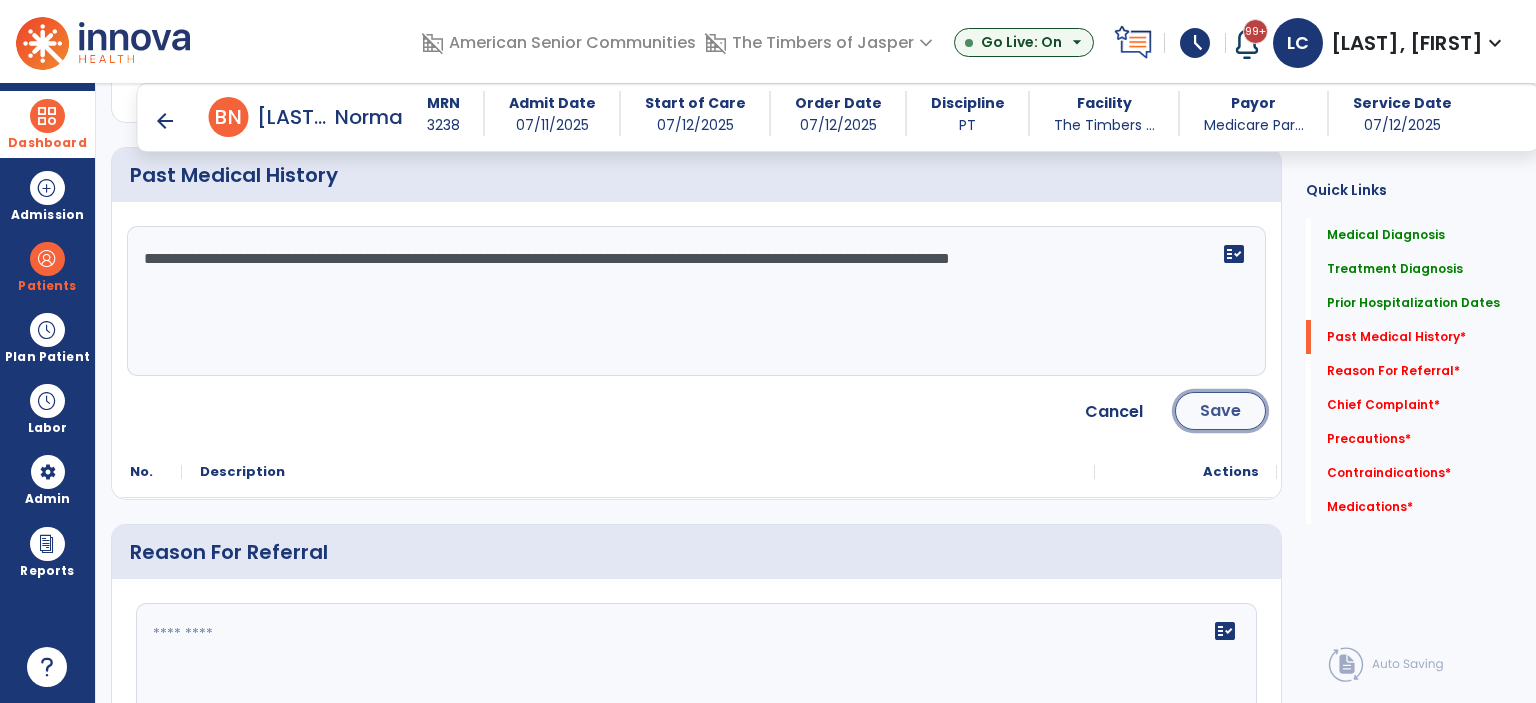 click on "Save" 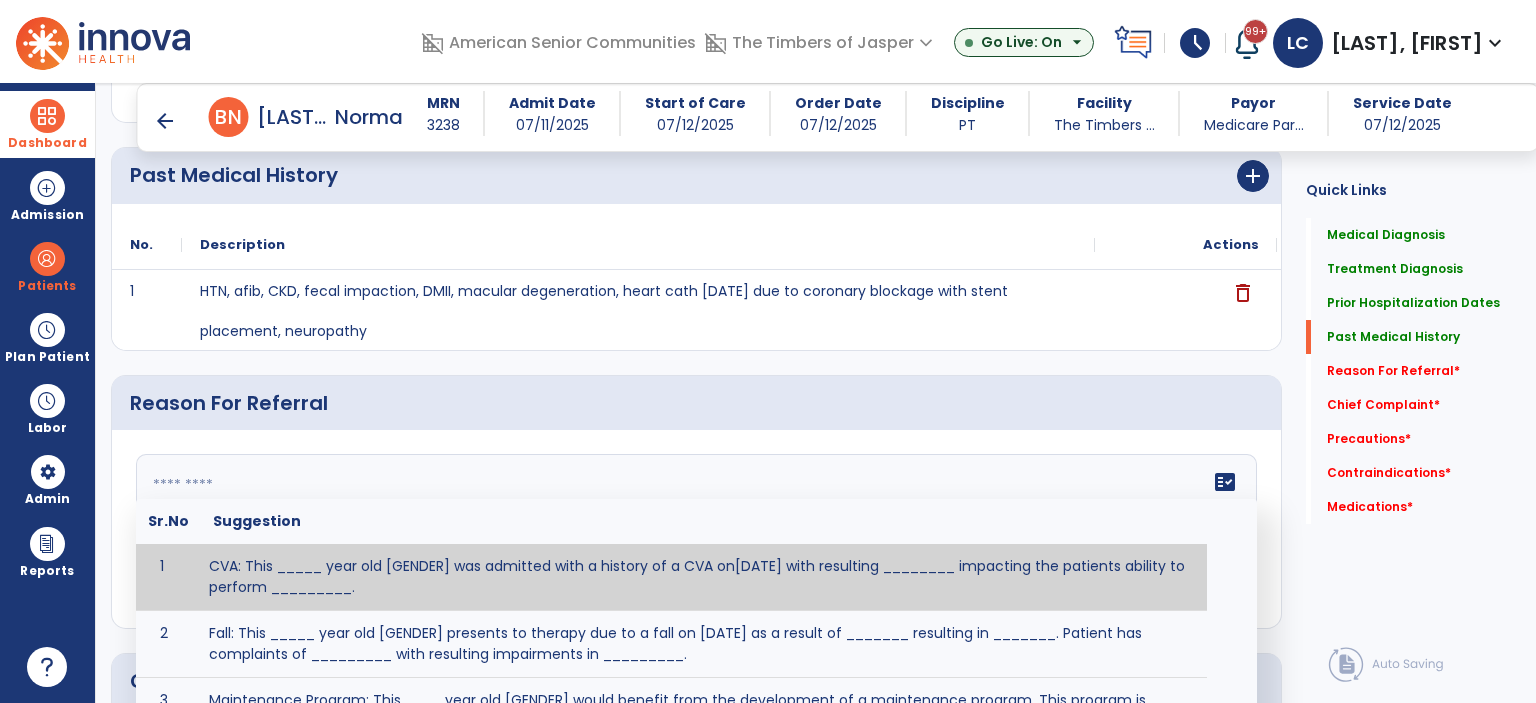 click on "fact_check  Sr.No Suggestion 1 CVA: This _____ year old [GENDER] was admitted with a history of a CVA on[DATE] with resulting ________ impacting the patients ability to perform _________. 2 Fall: This _____ year old [GENDER] presents to therapy due to a fall on [DATE] as a result of _______ resulting in _______.  Patient has complaints of _________ with resulting impairments in _________. 3 Maintenance Program: This ____ year old [GENDER] would benefit from the development of a maintenance program.  This program is needed to maintain the patient's ability to ________ in order to decrease risk of ____________.  The specialized skill, knowledge, and judgment of a Physical  4 Fall at Home: This _____ year old [GENDER] fell at home, resulting  in ________.  This has impacted this patient's _______.  As a result of these noted limitations in functional activities, this patient is unable to safely return to home.  This patient requires skilled therapy in order to improve safety and function. 5 6 7 8 9 10" 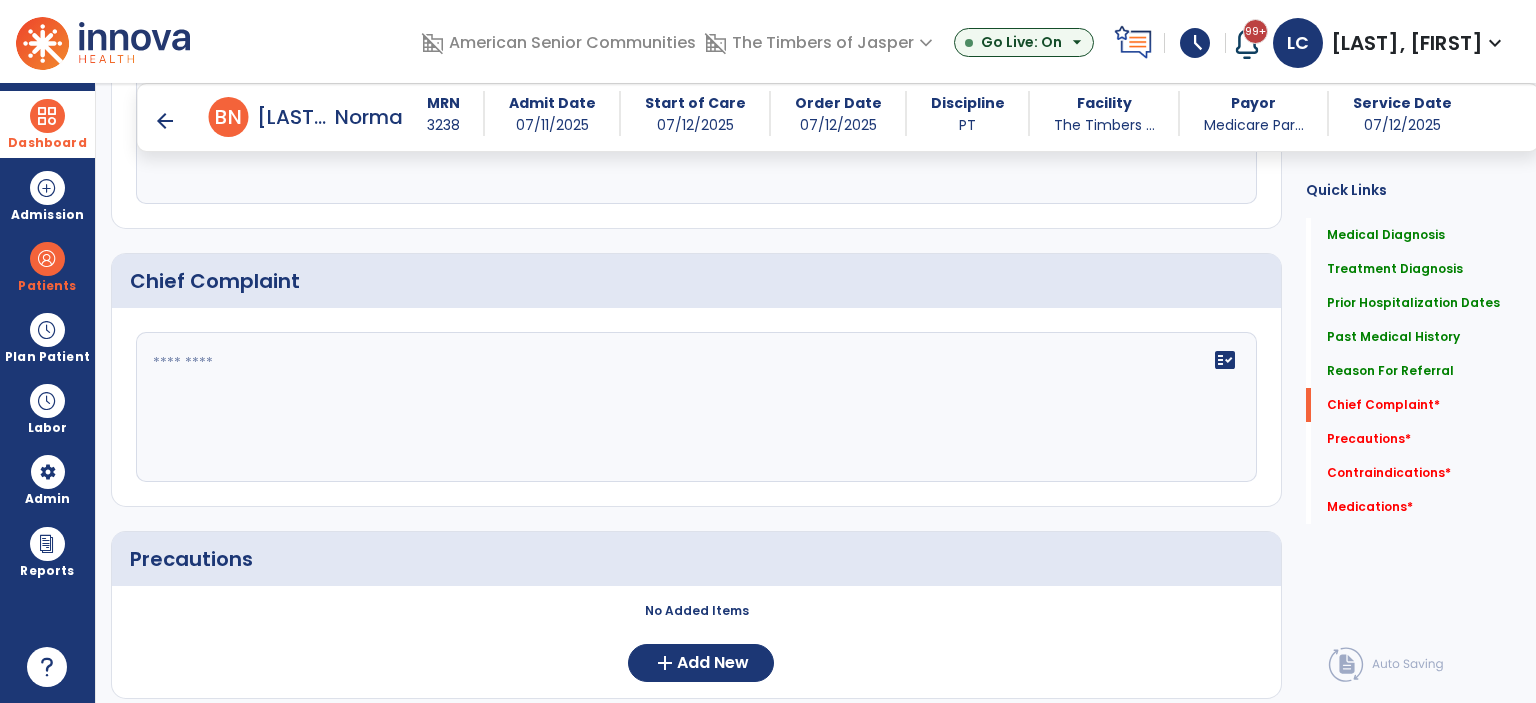 type on "**********" 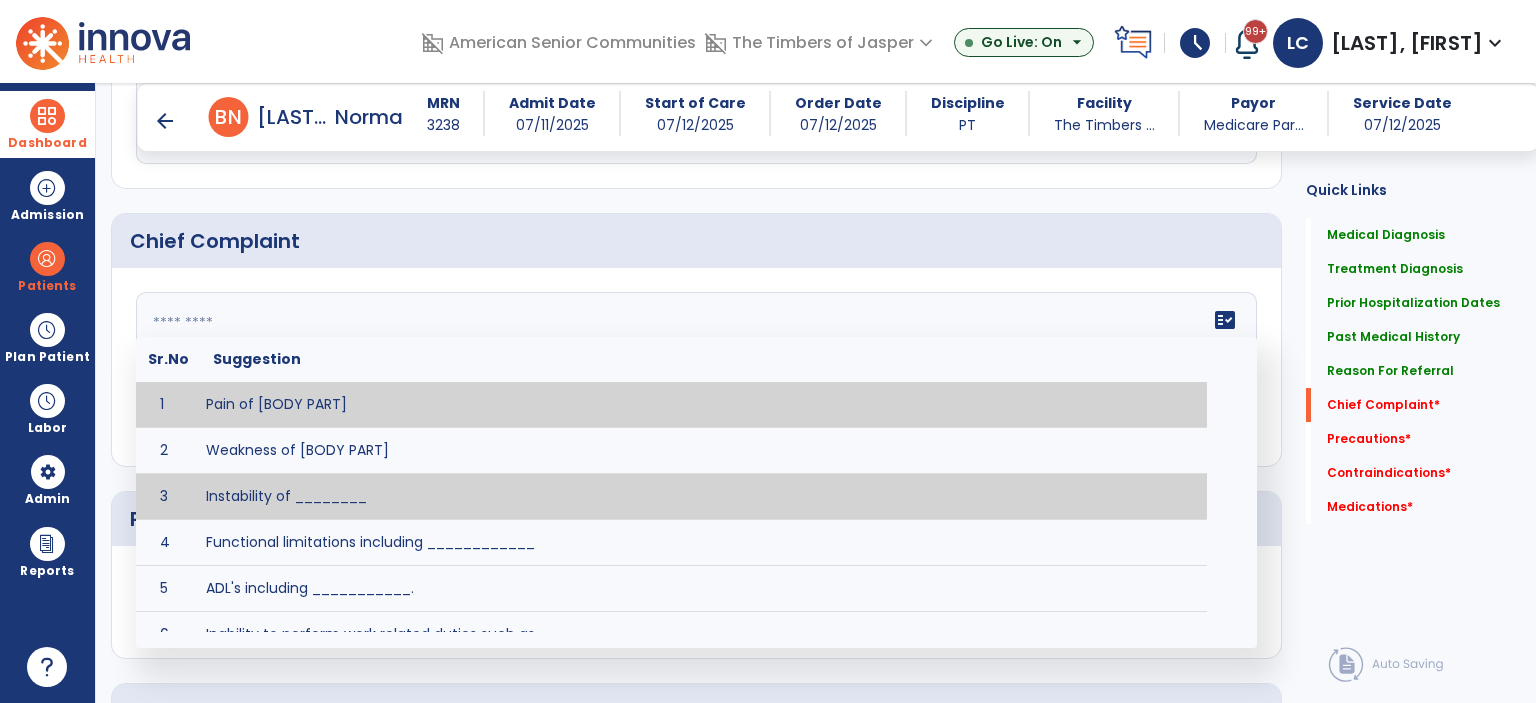 scroll, scrollTop: 1137, scrollLeft: 0, axis: vertical 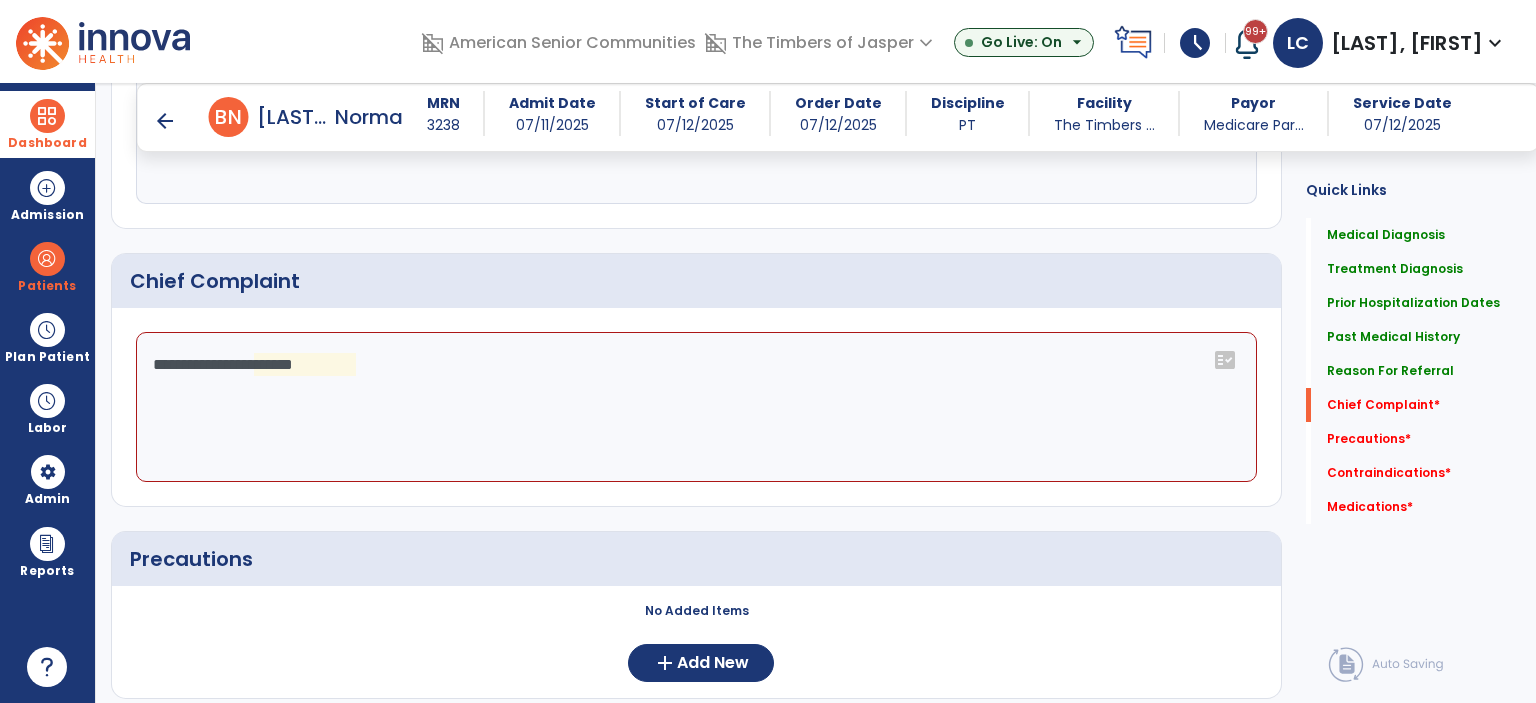 click on "**********" 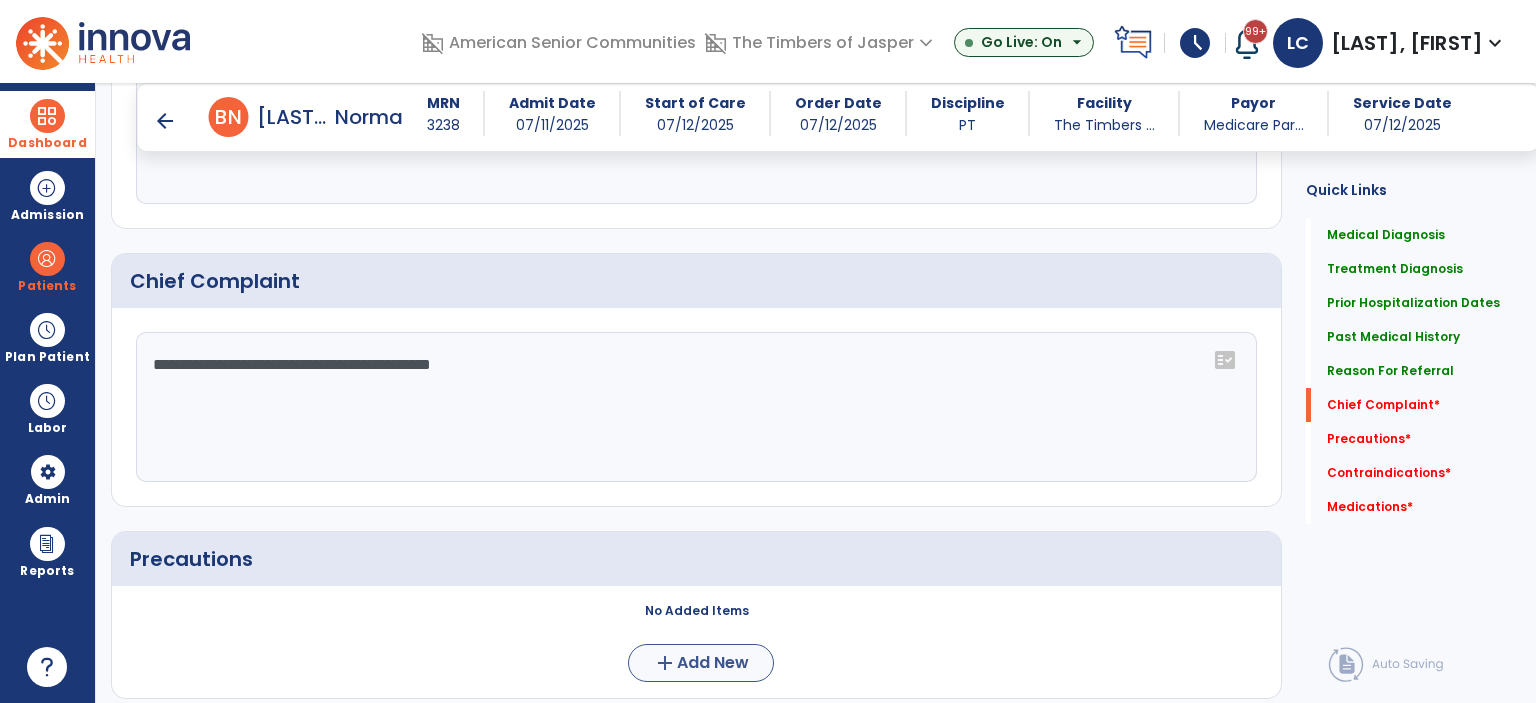 type on "**********" 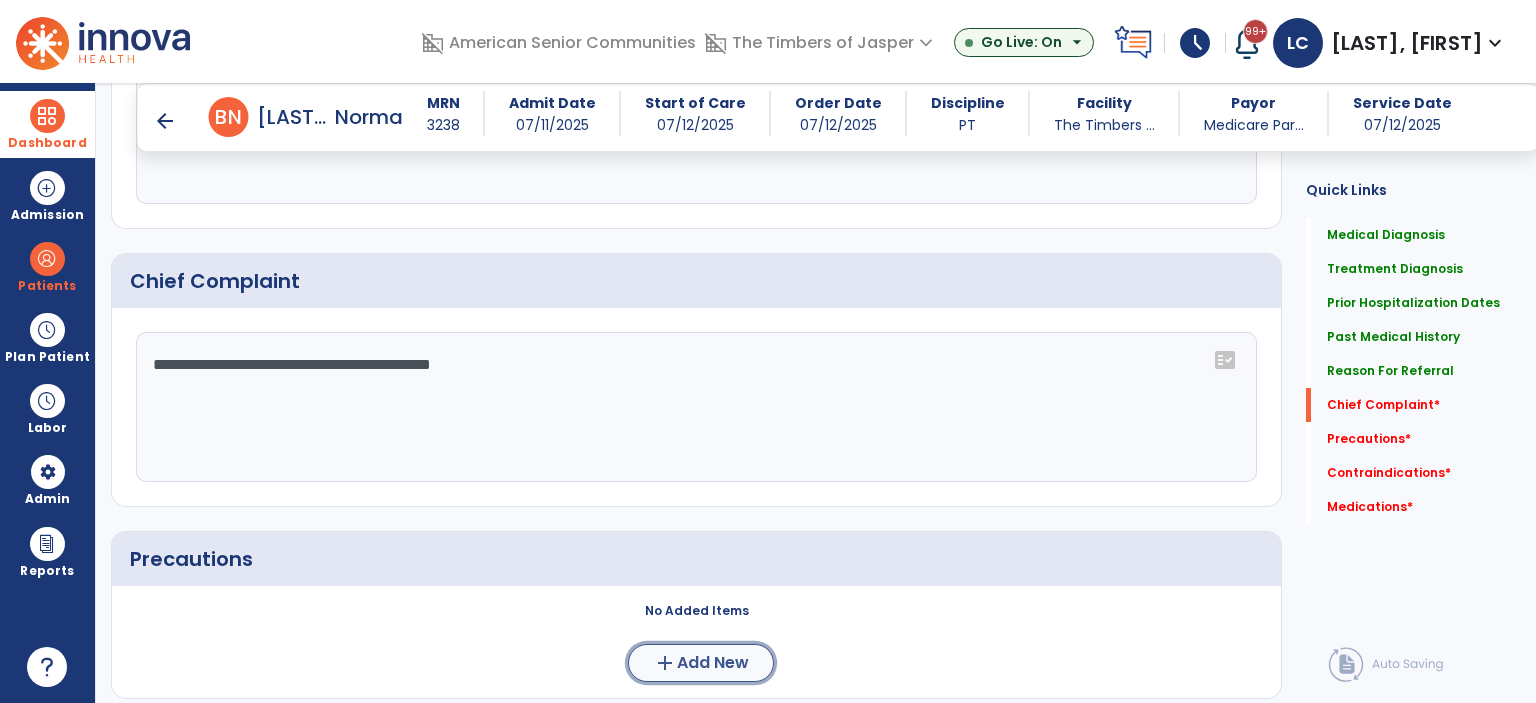 click on "Add New" 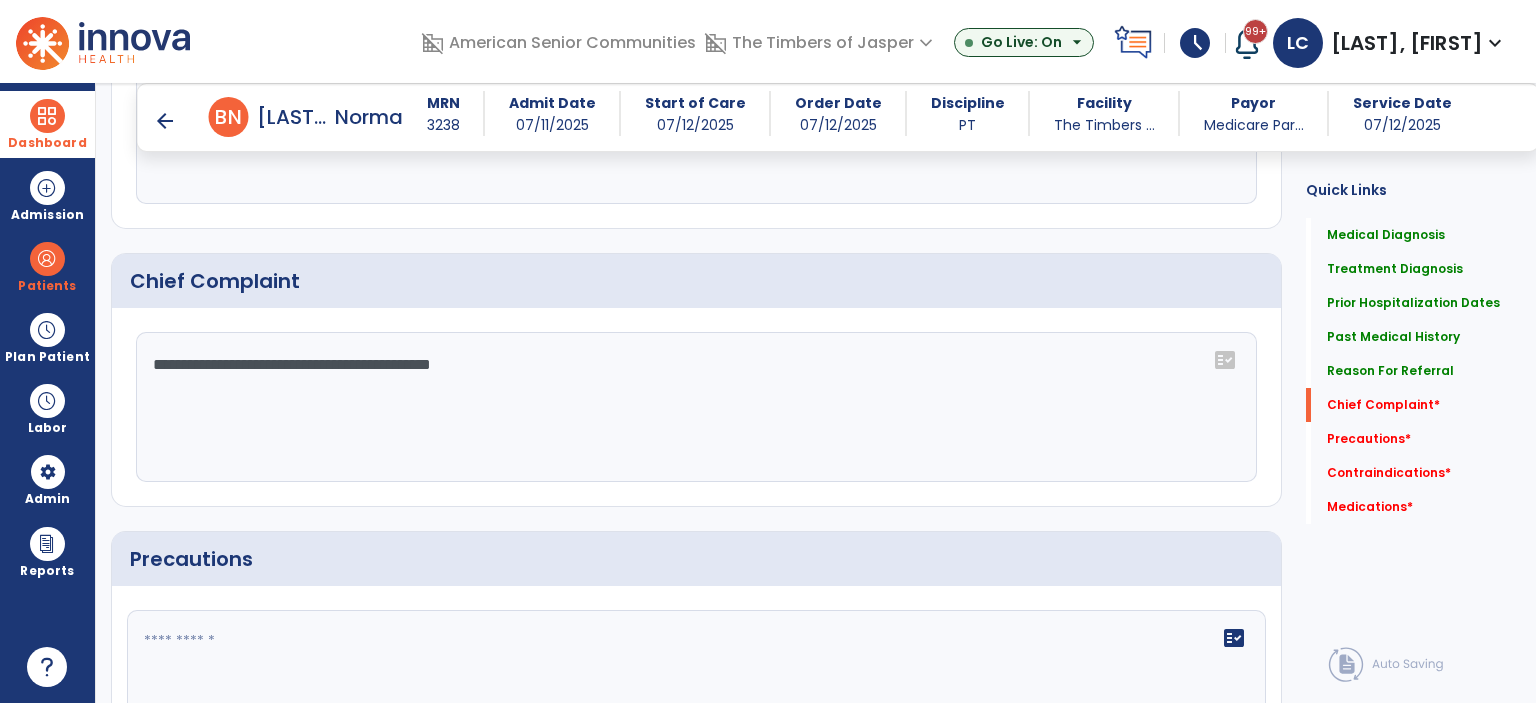 click 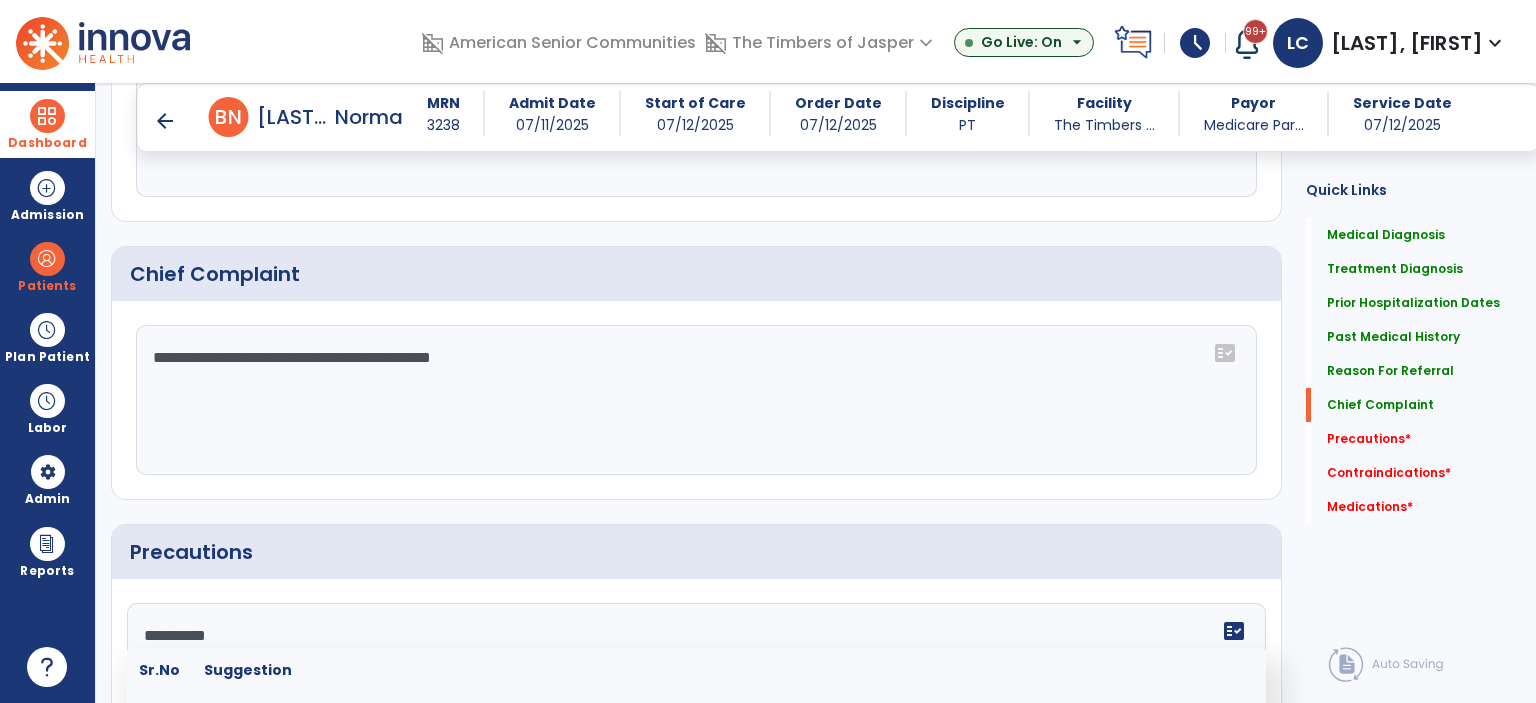 scroll, scrollTop: 1644, scrollLeft: 0, axis: vertical 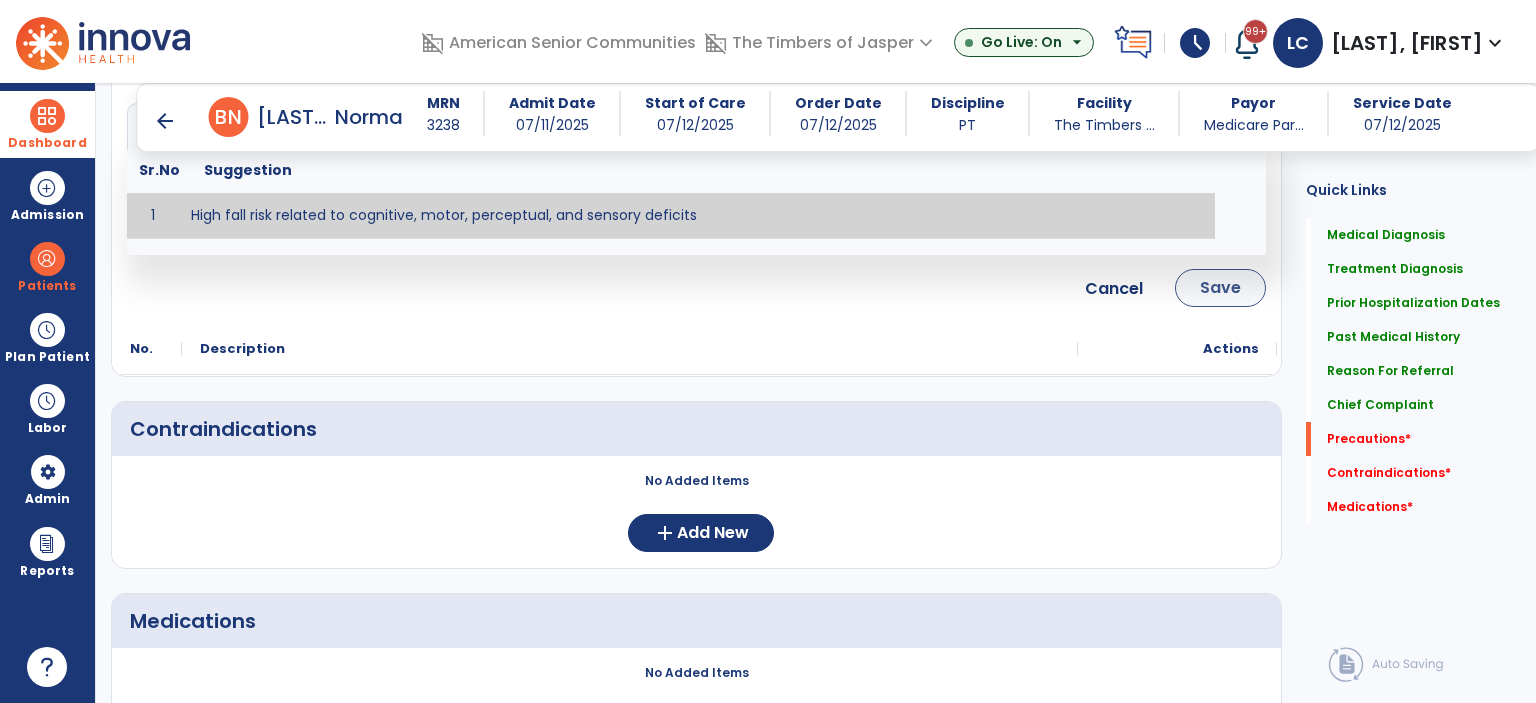 type on "*********" 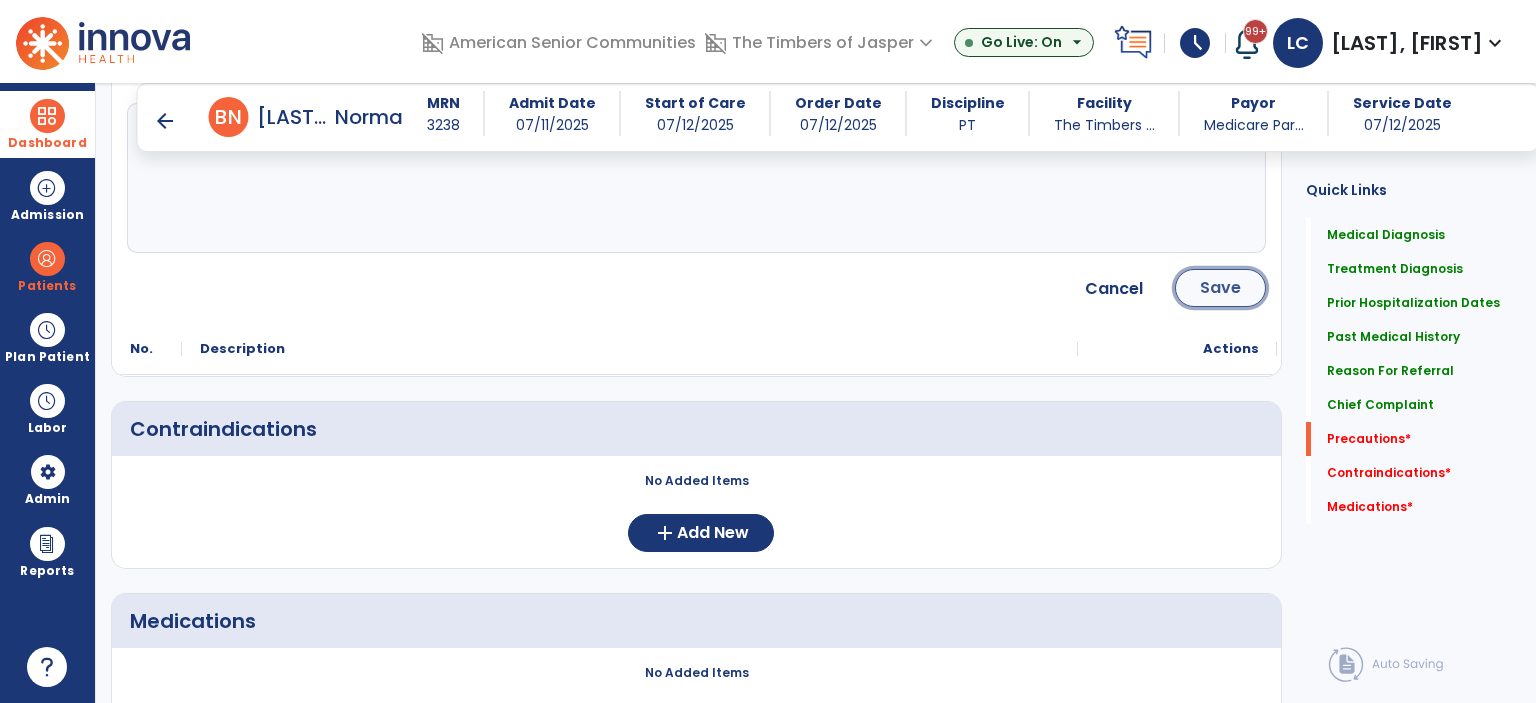 click on "Save" 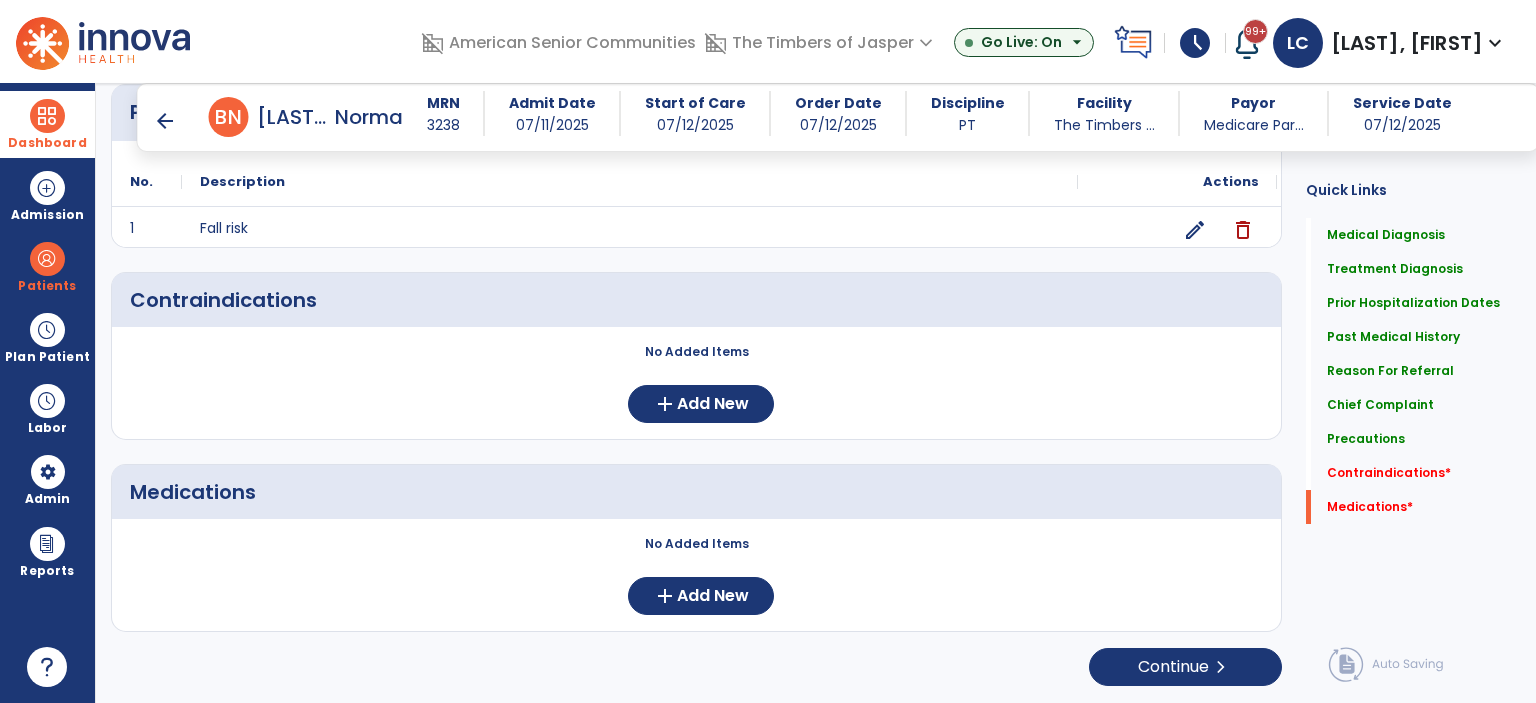 scroll, scrollTop: 1577, scrollLeft: 0, axis: vertical 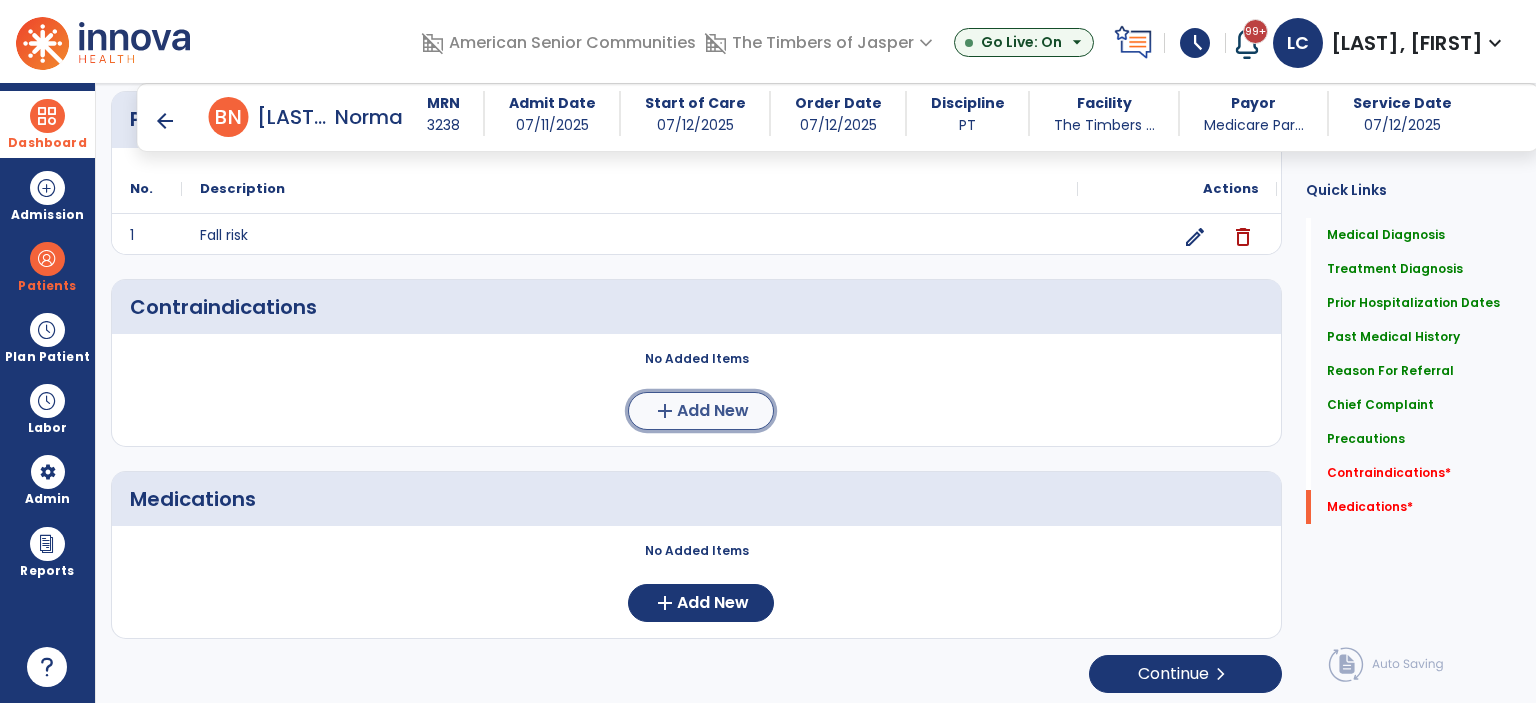click on "add" 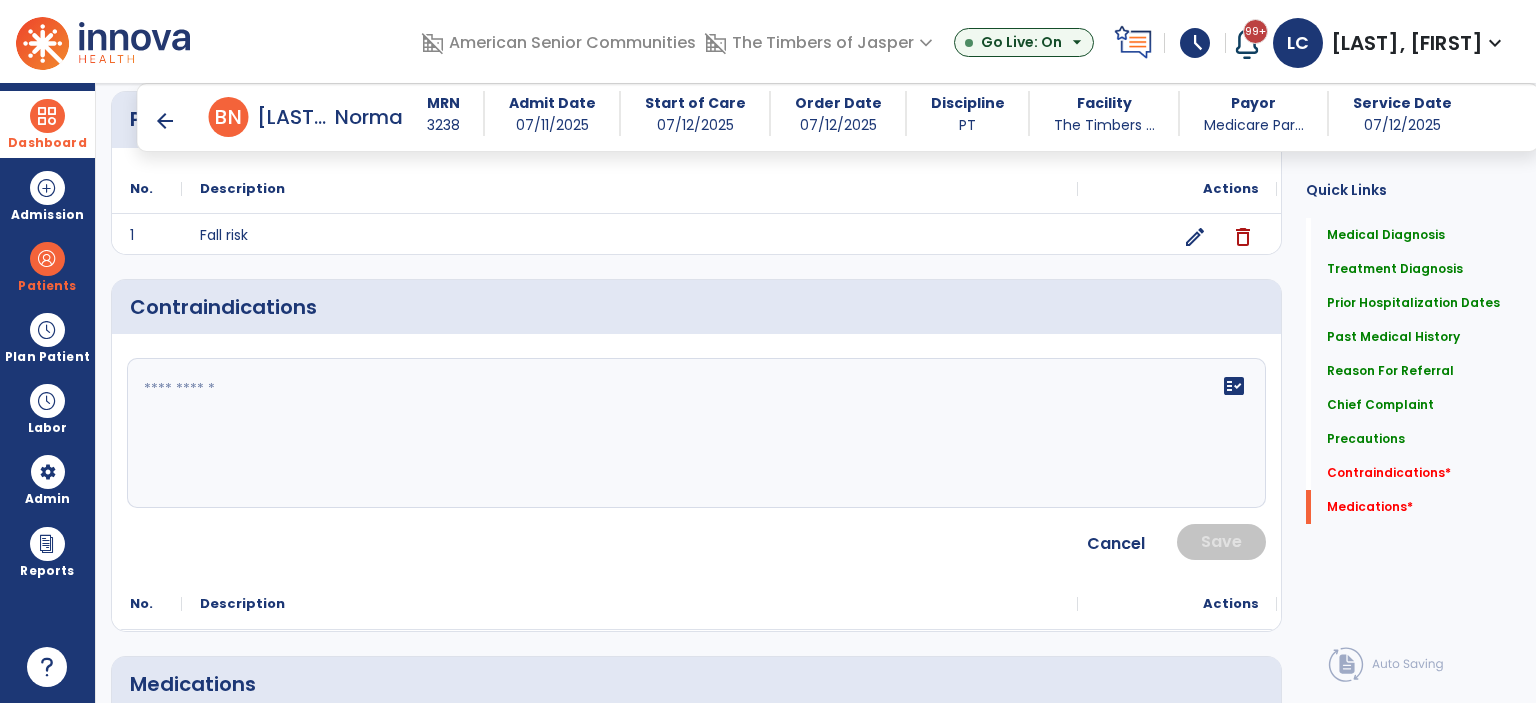 click on "fact_check" 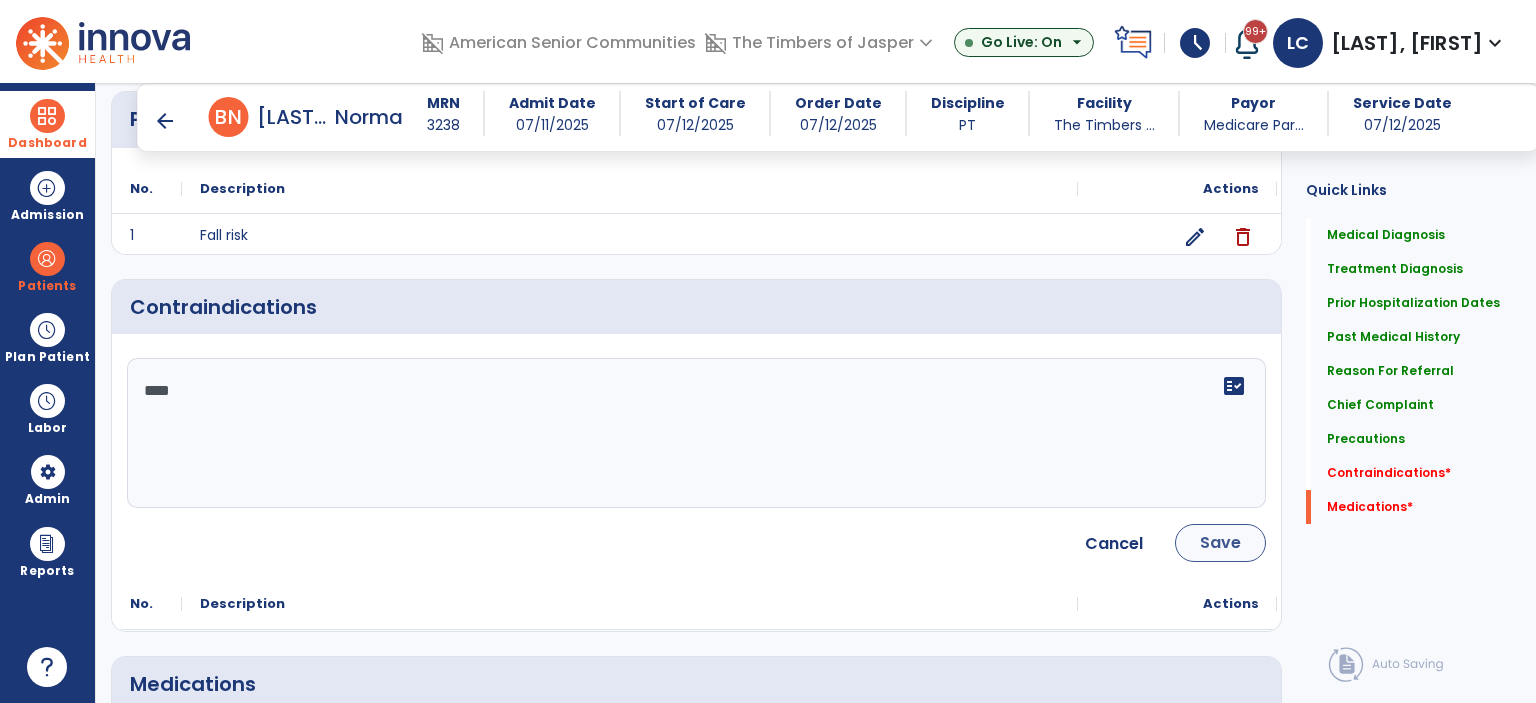 type on "****" 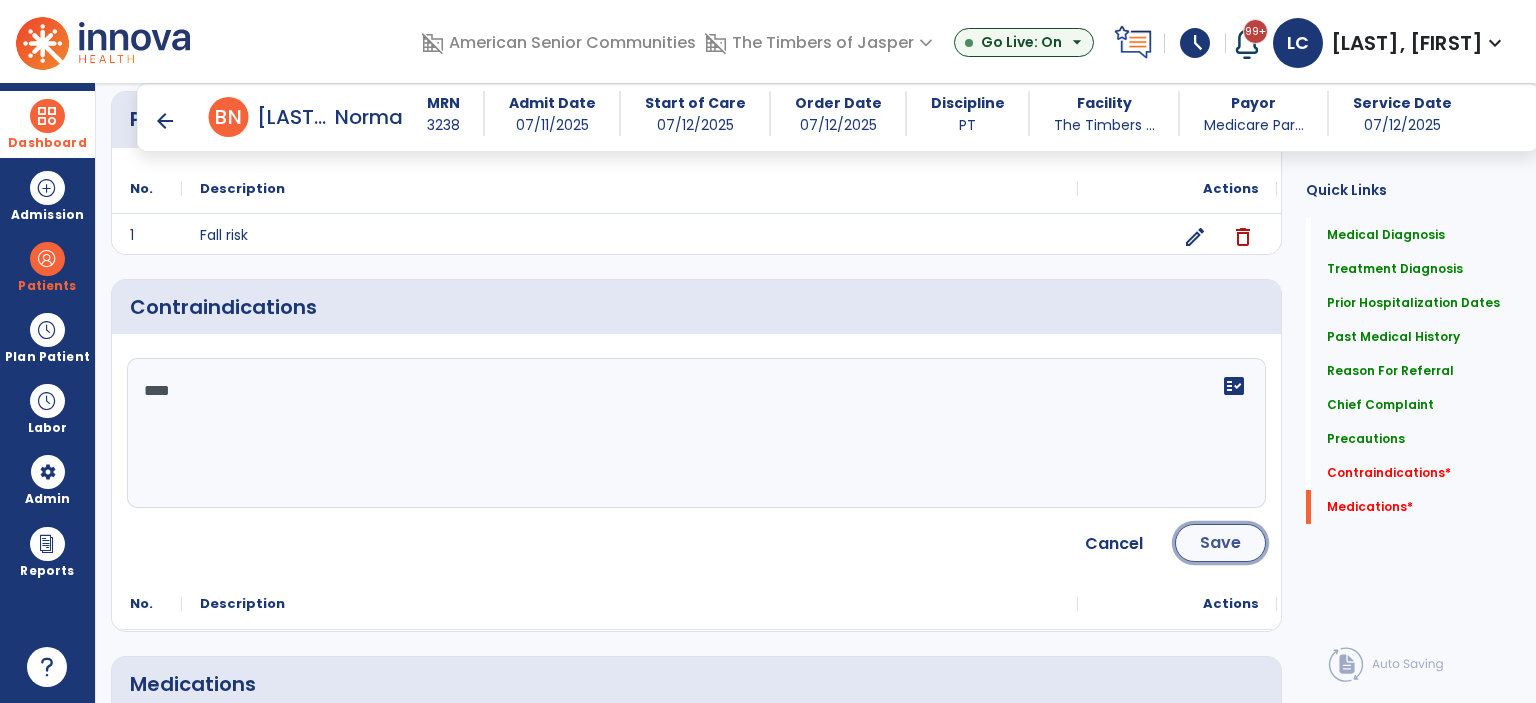 click on "Save" 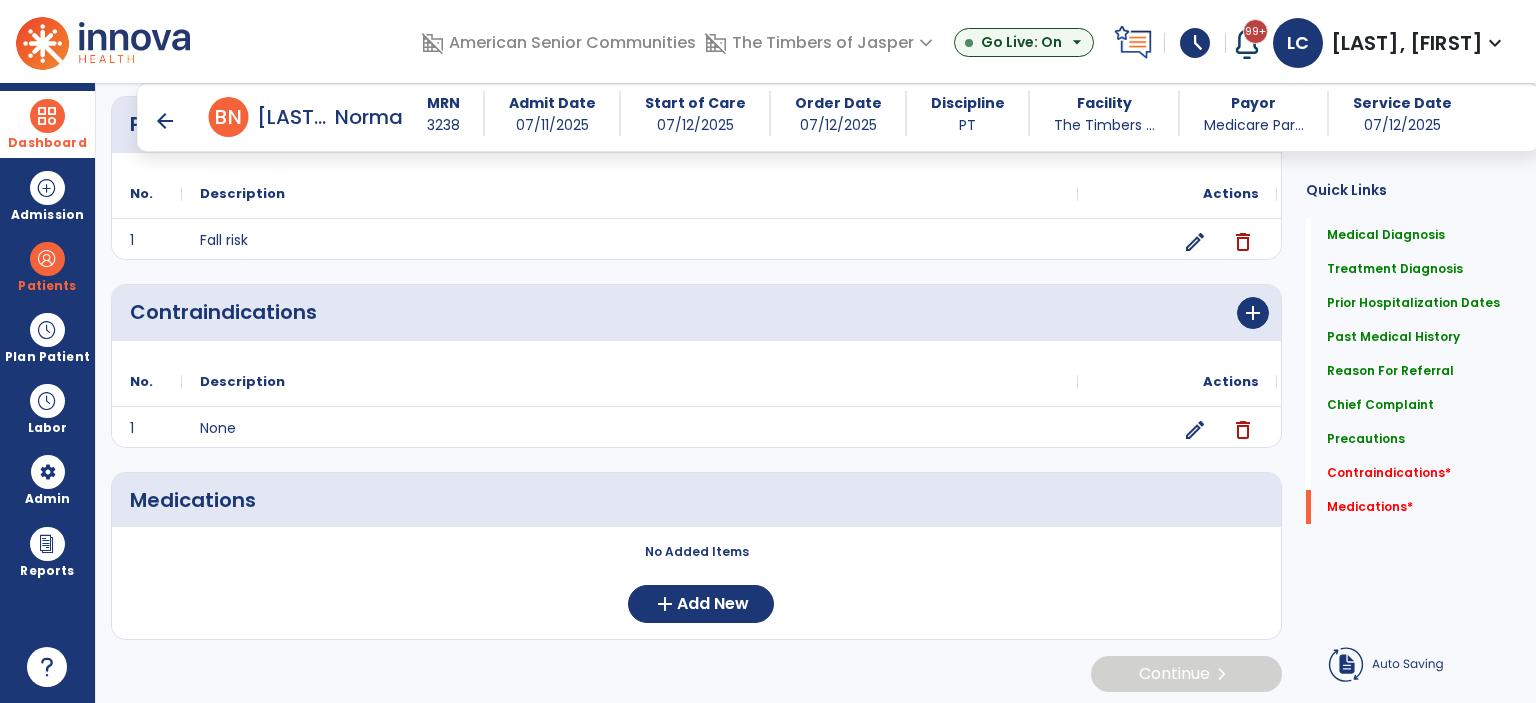 scroll, scrollTop: 1573, scrollLeft: 0, axis: vertical 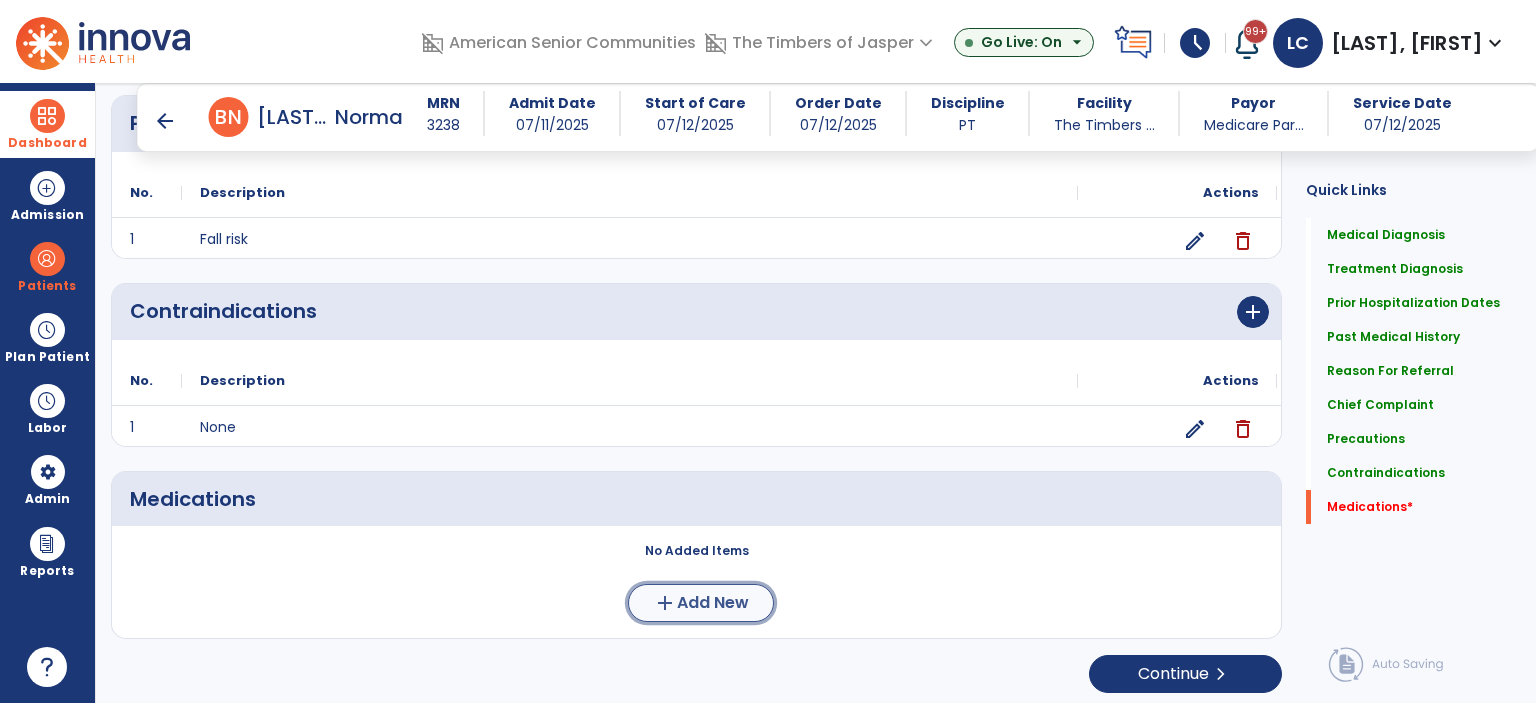click on "add" 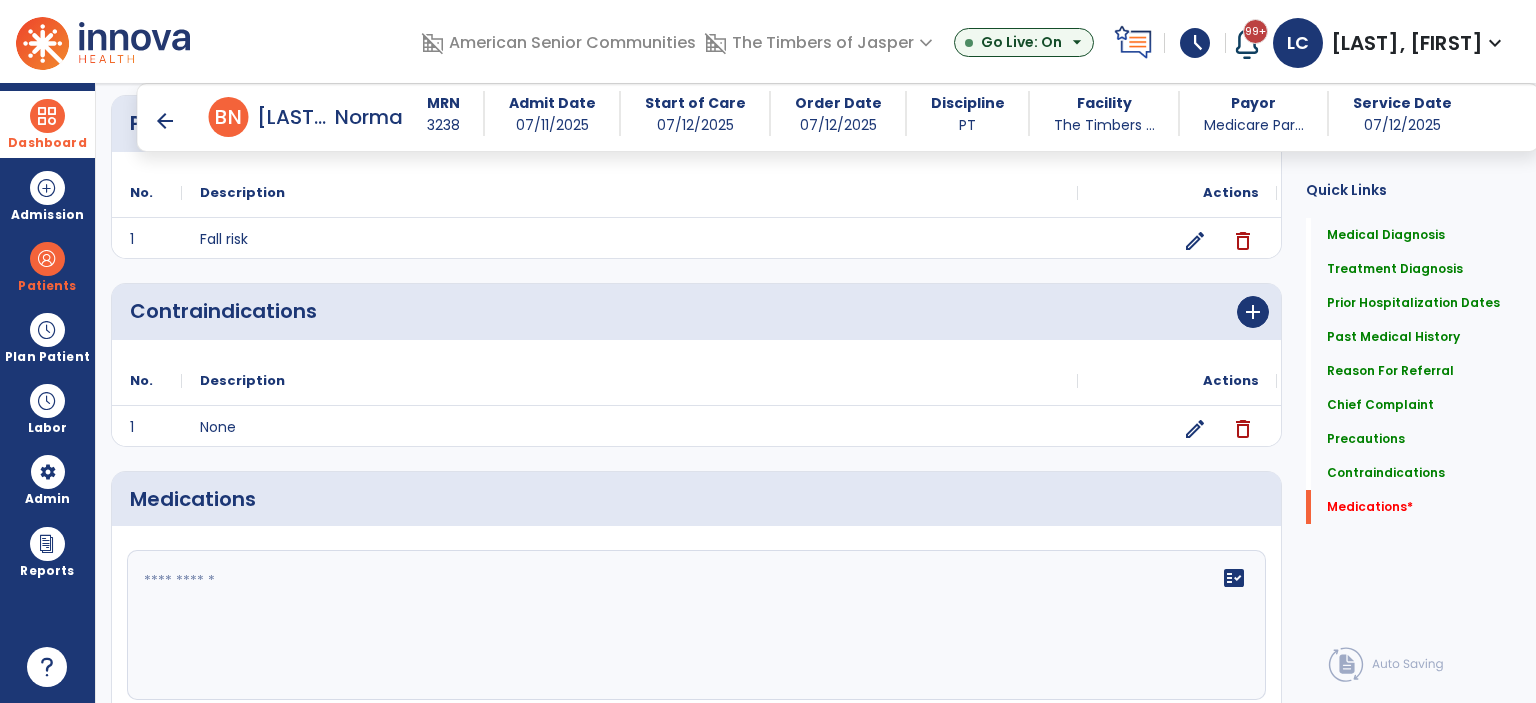 click on "fact_check" 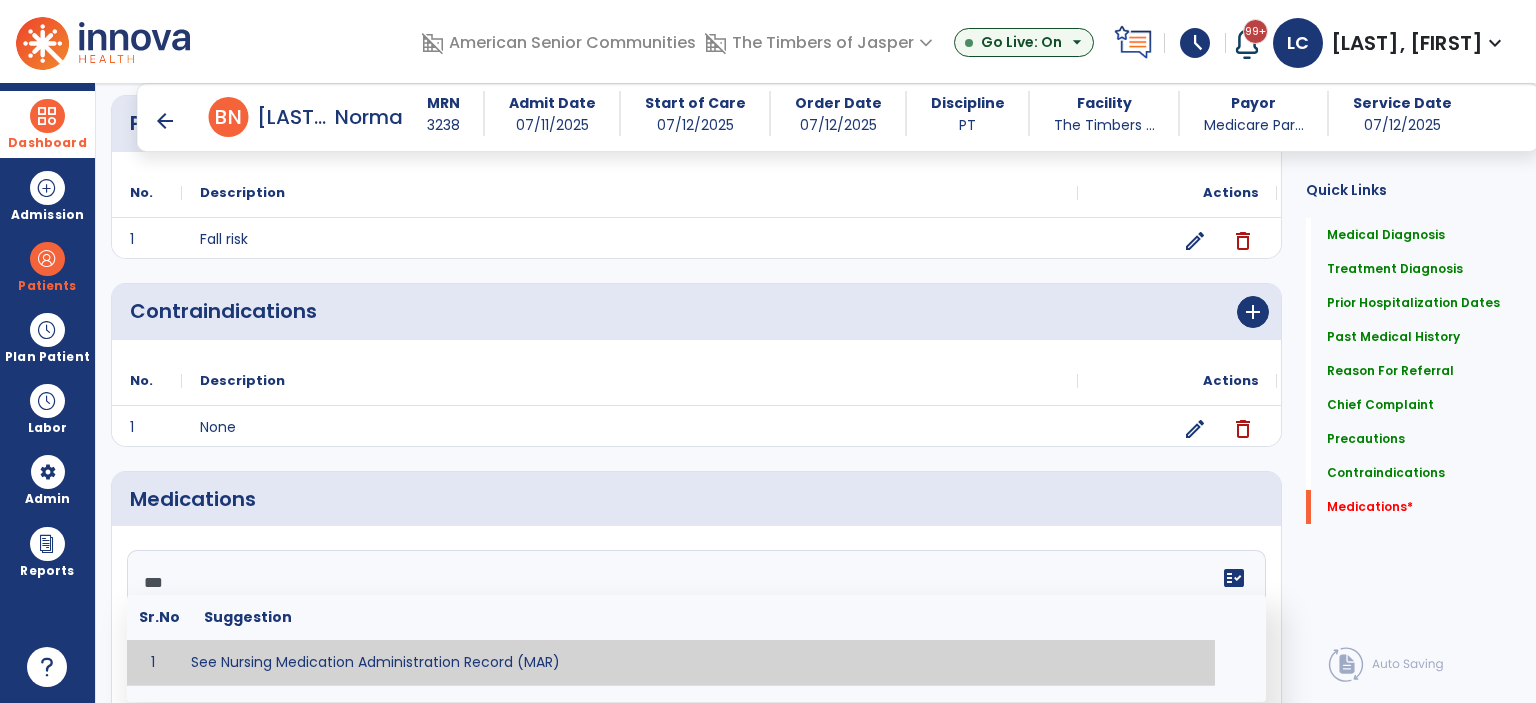 type on "**********" 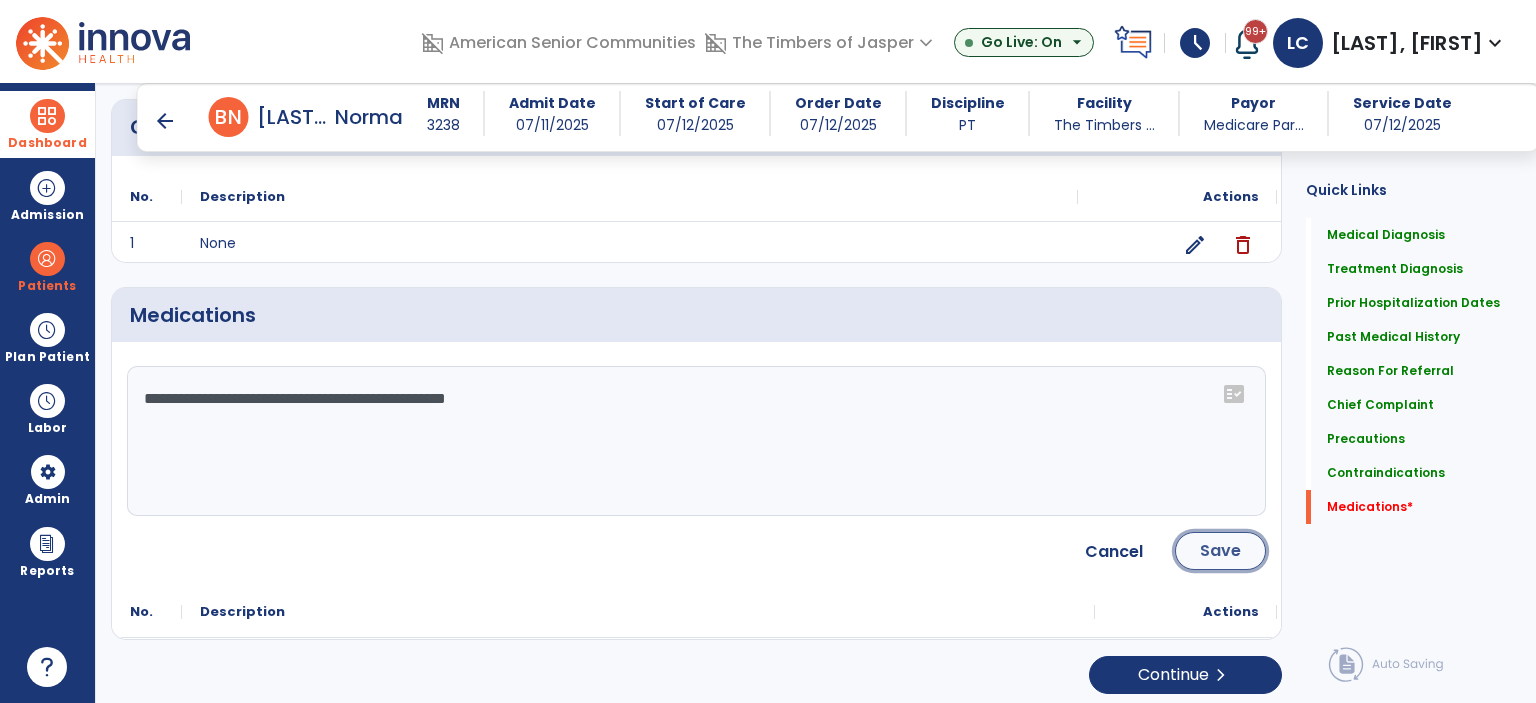click on "Save" 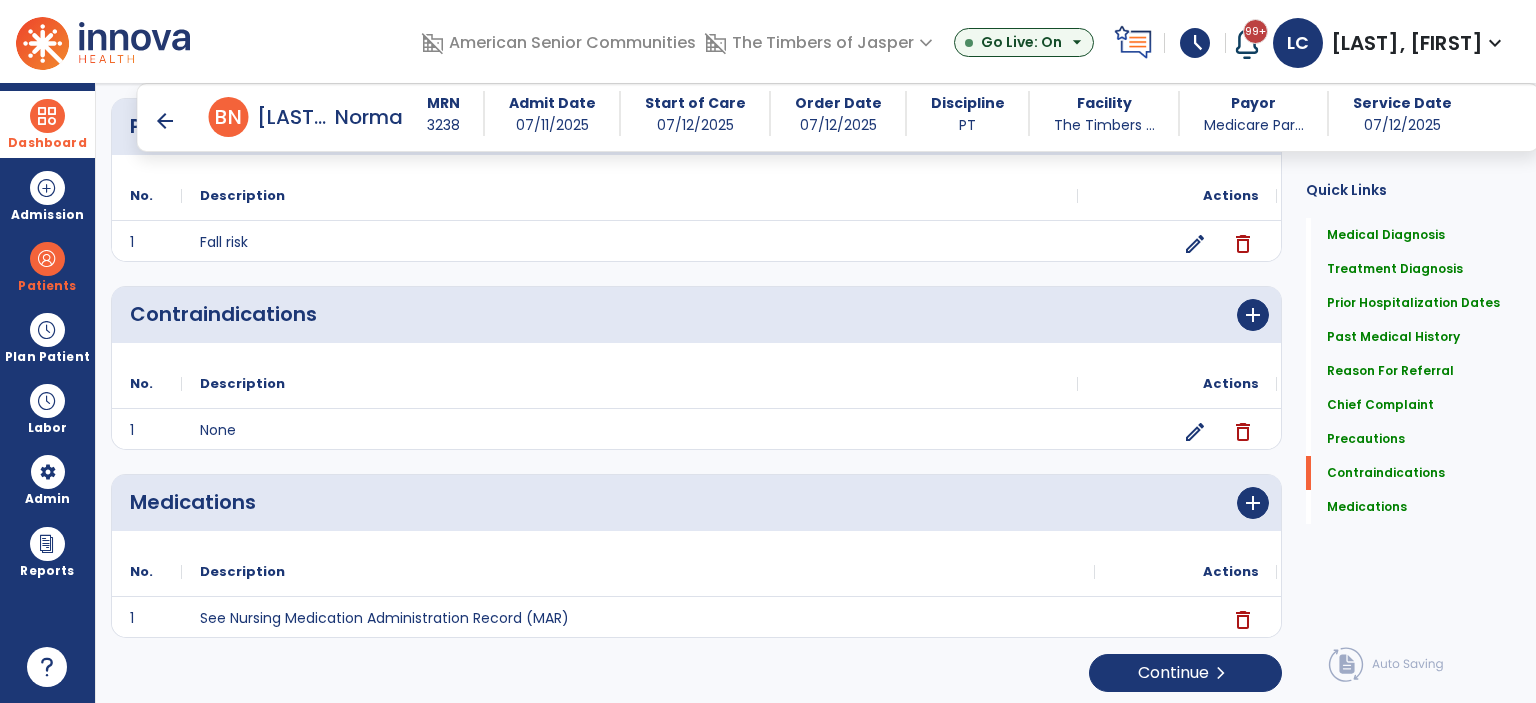 scroll, scrollTop: 1570, scrollLeft: 0, axis: vertical 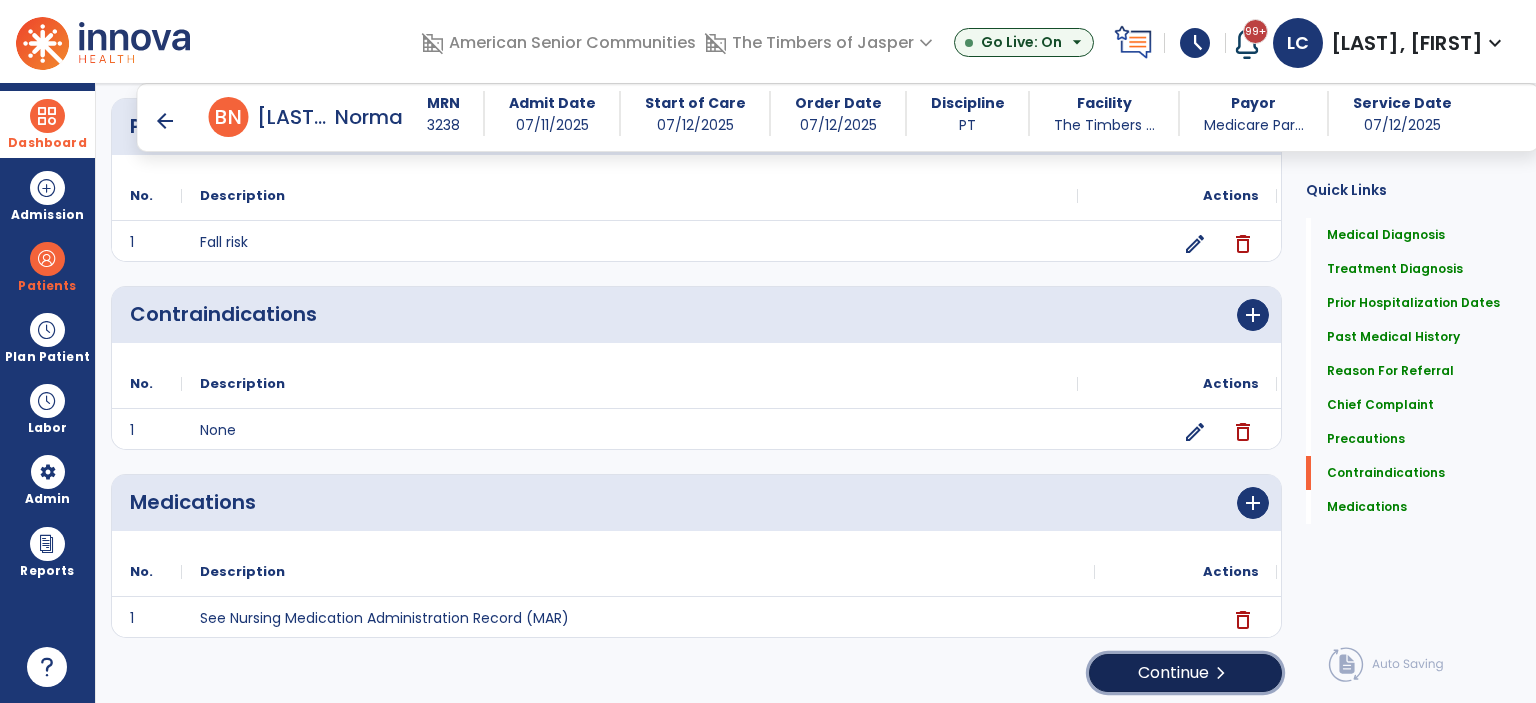 click on "Continue  chevron_right" 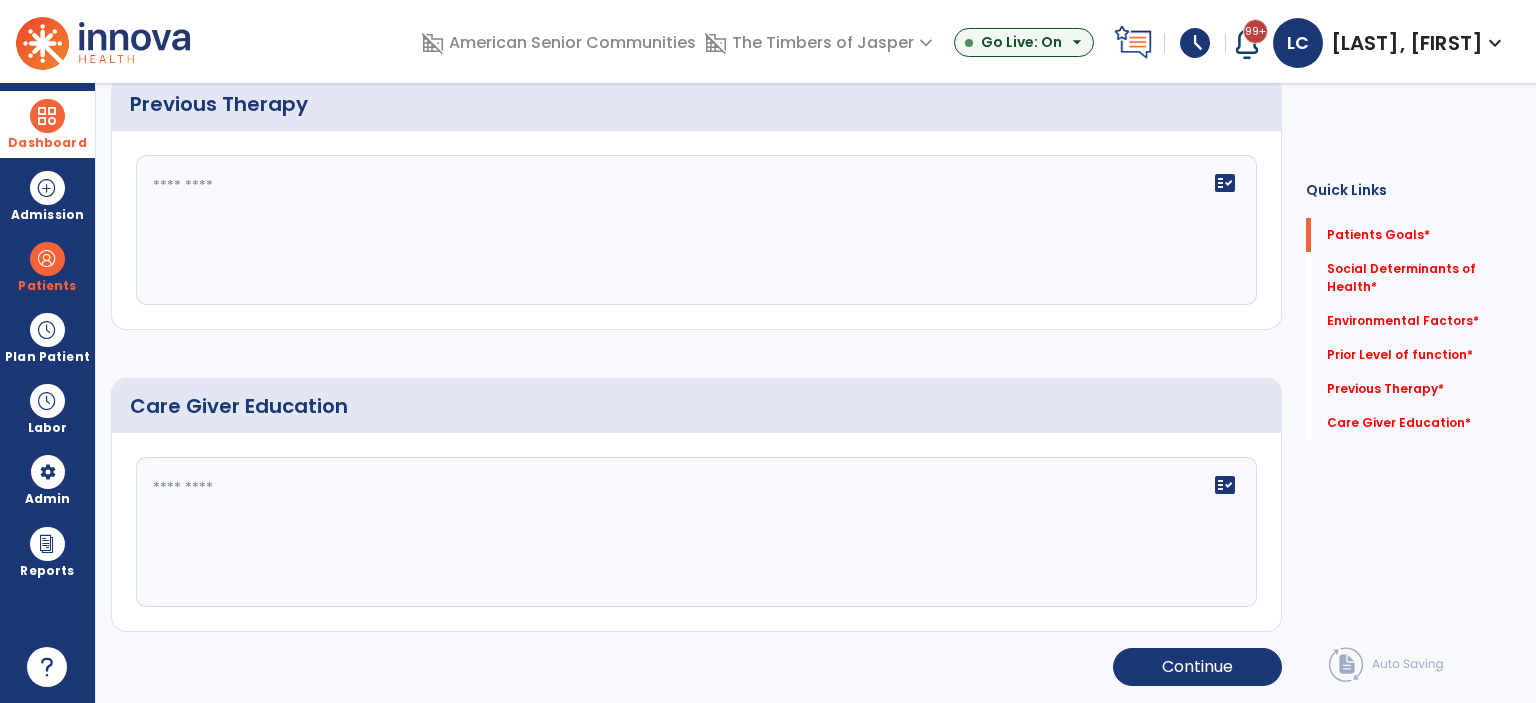 scroll, scrollTop: 0, scrollLeft: 0, axis: both 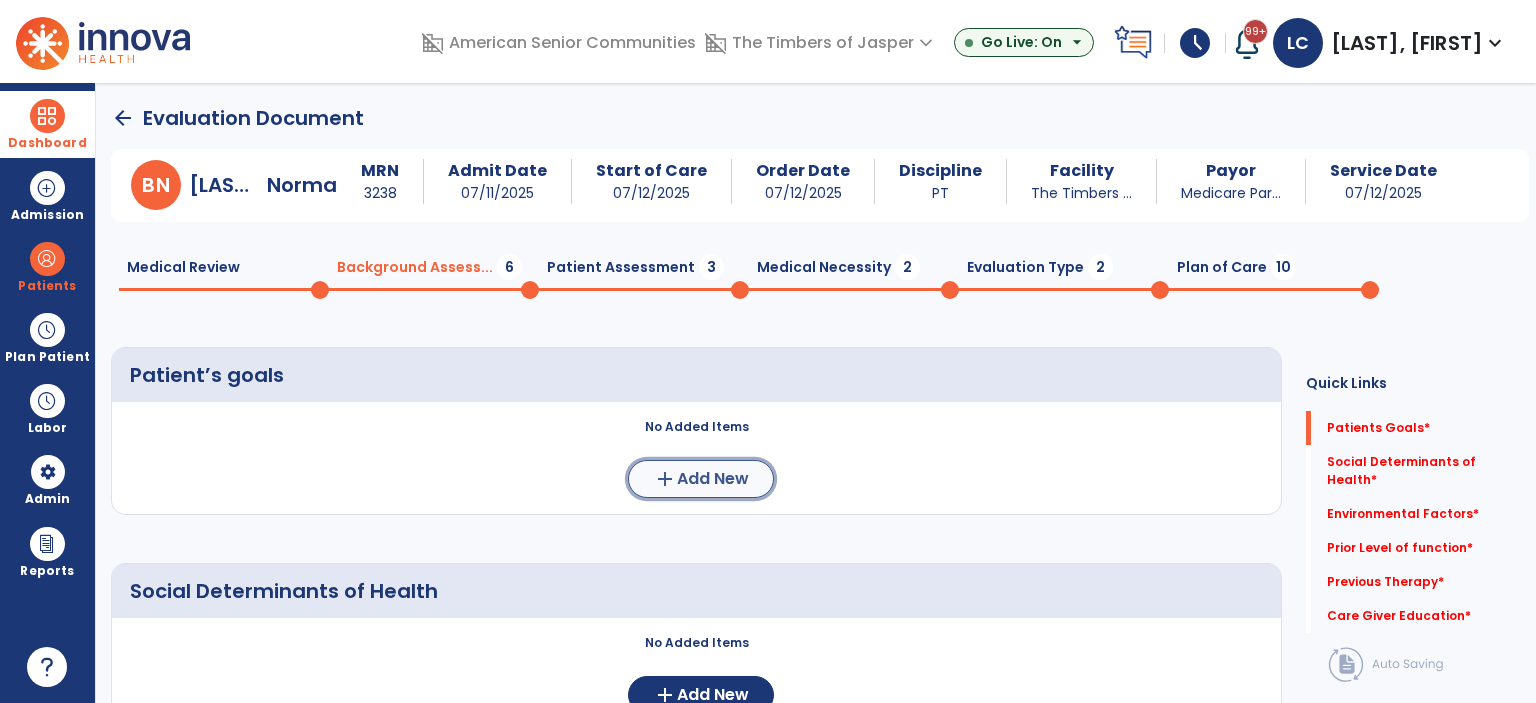 click on "add" 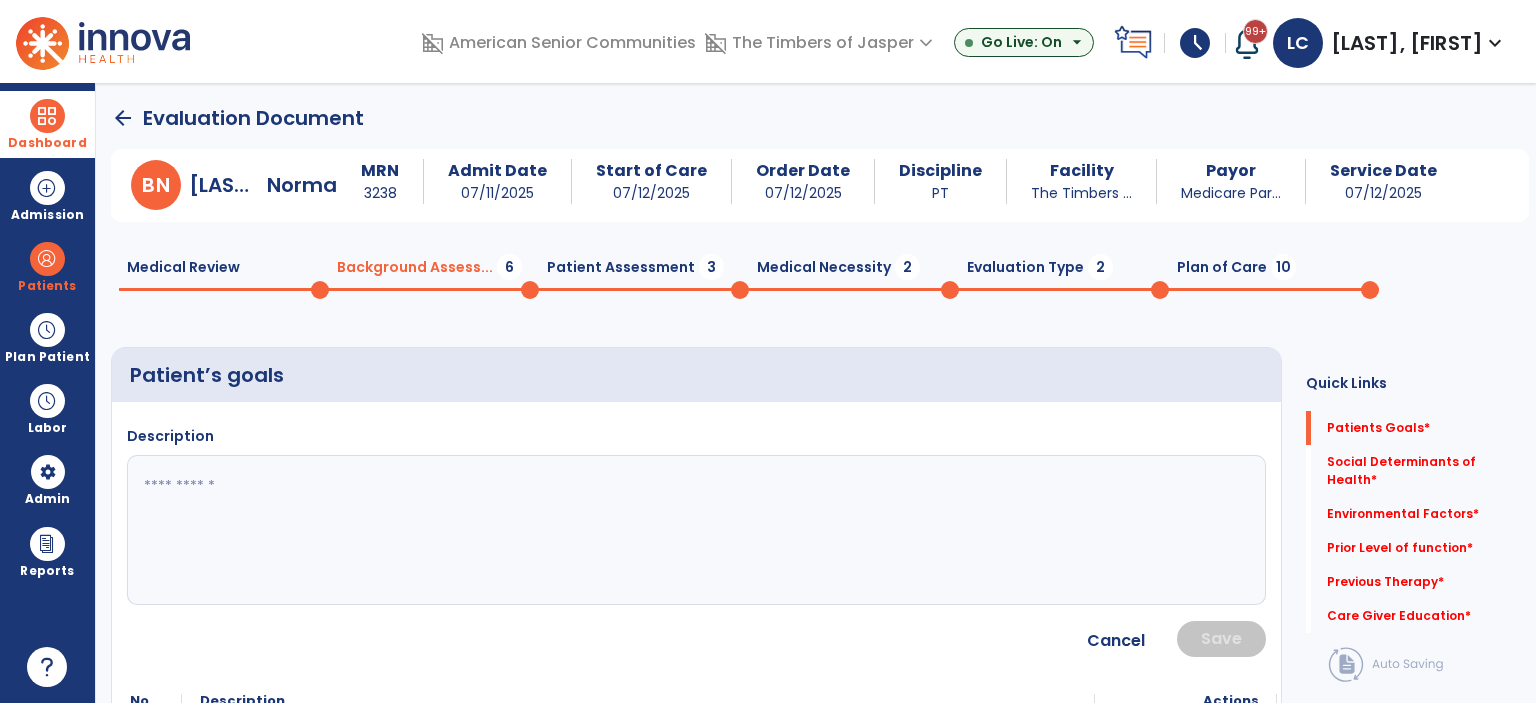 click 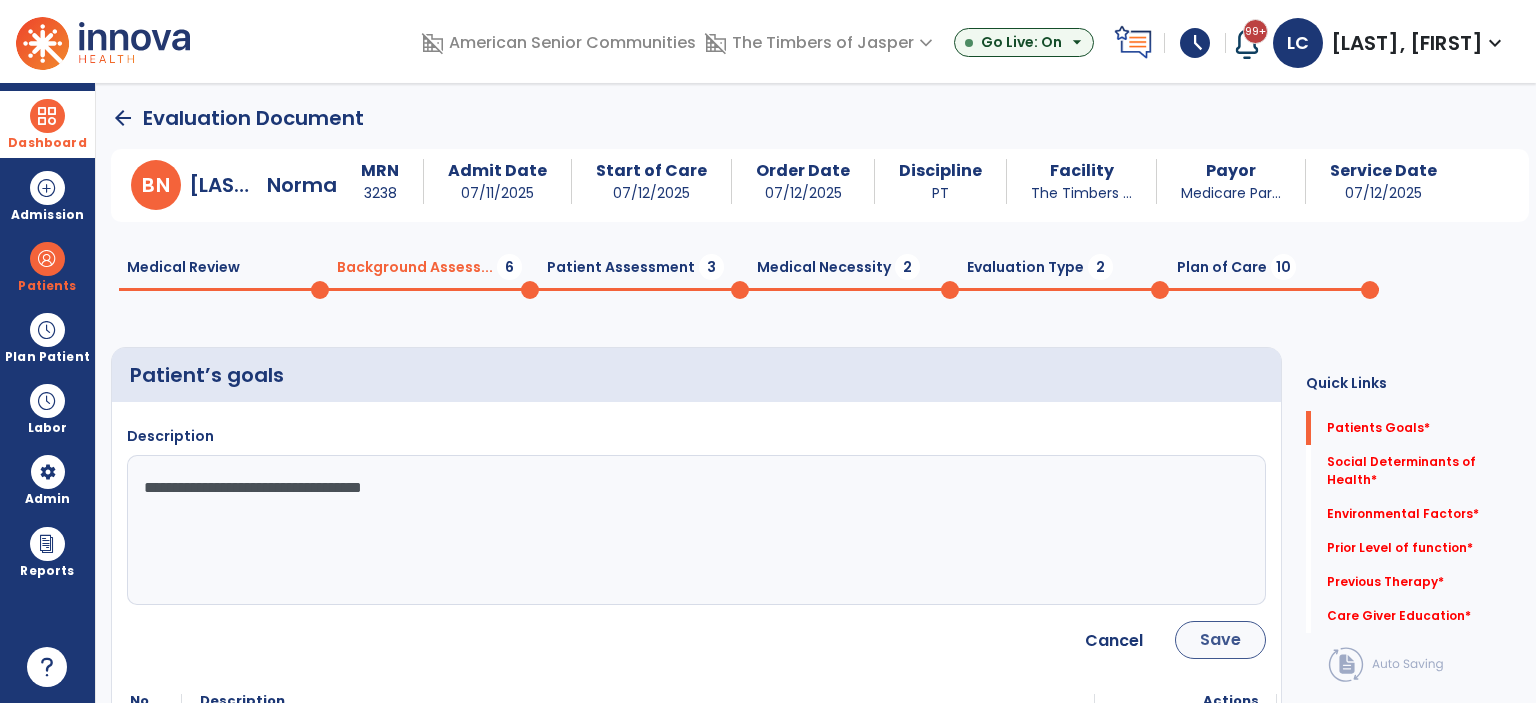 type on "**********" 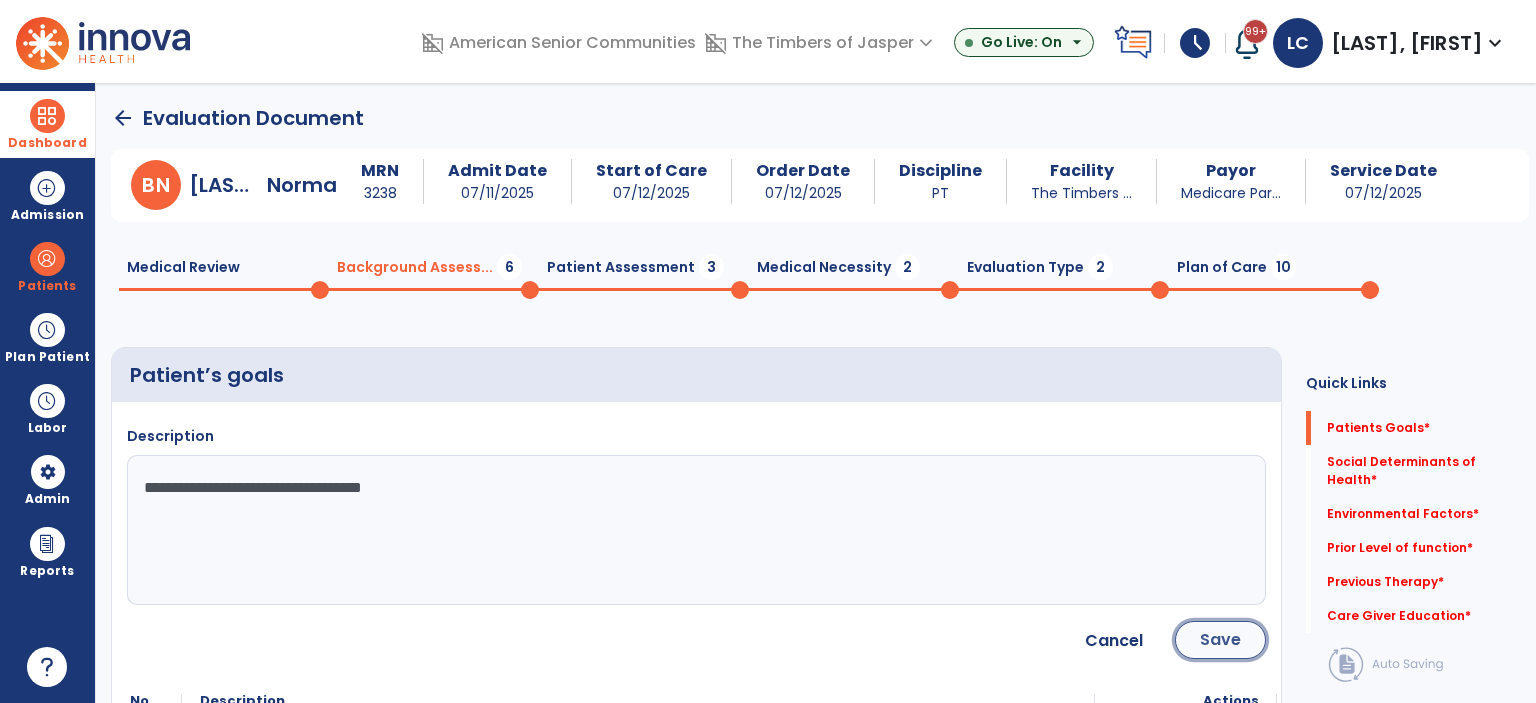 click on "Save" 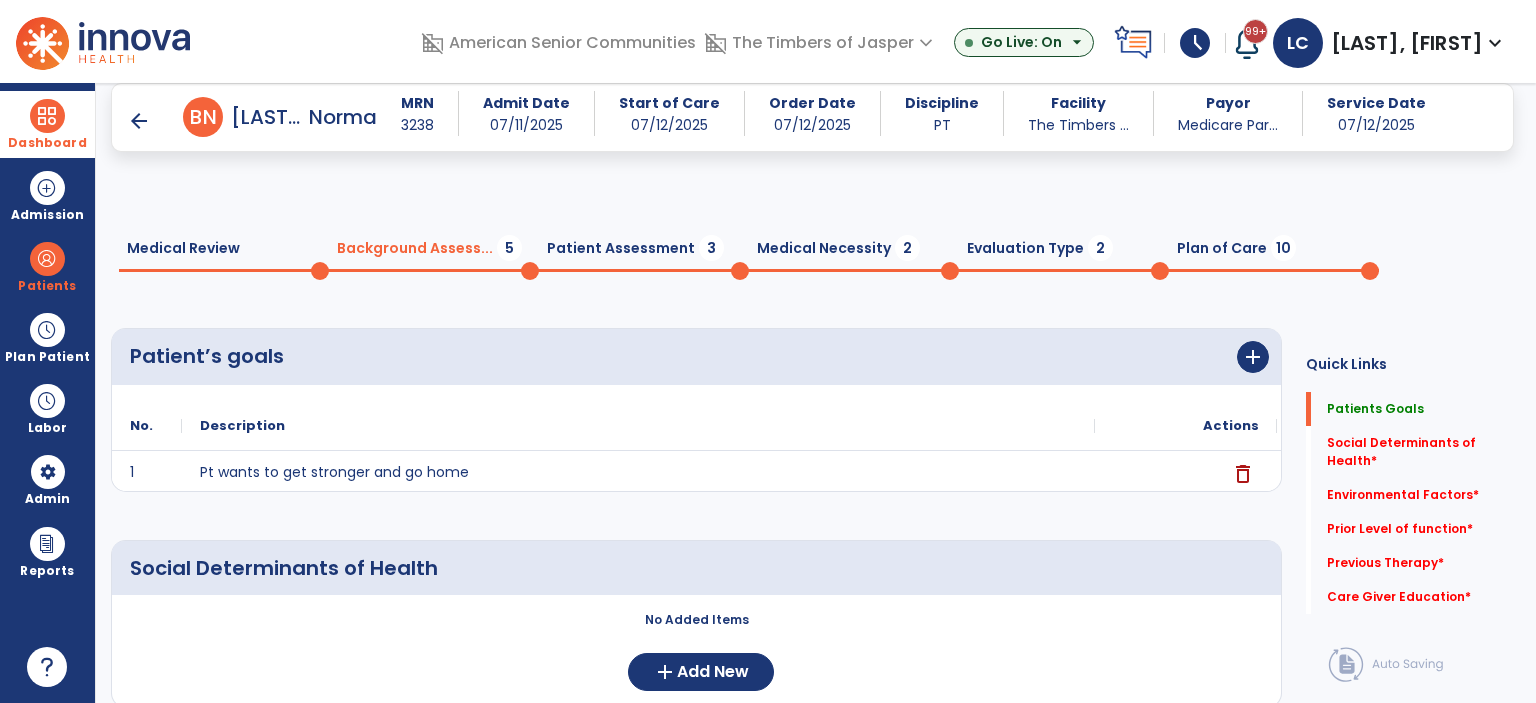 scroll, scrollTop: 300, scrollLeft: 0, axis: vertical 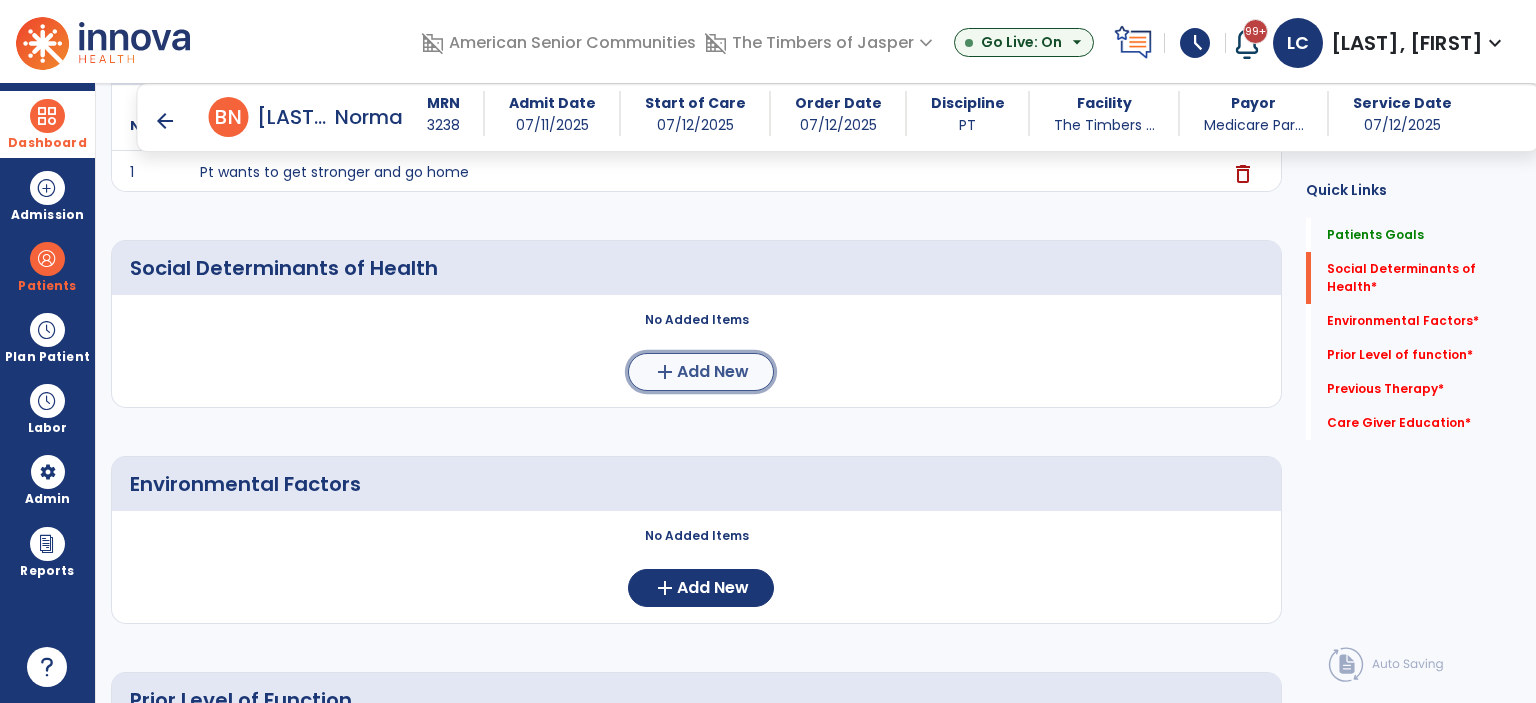 click on "Add New" 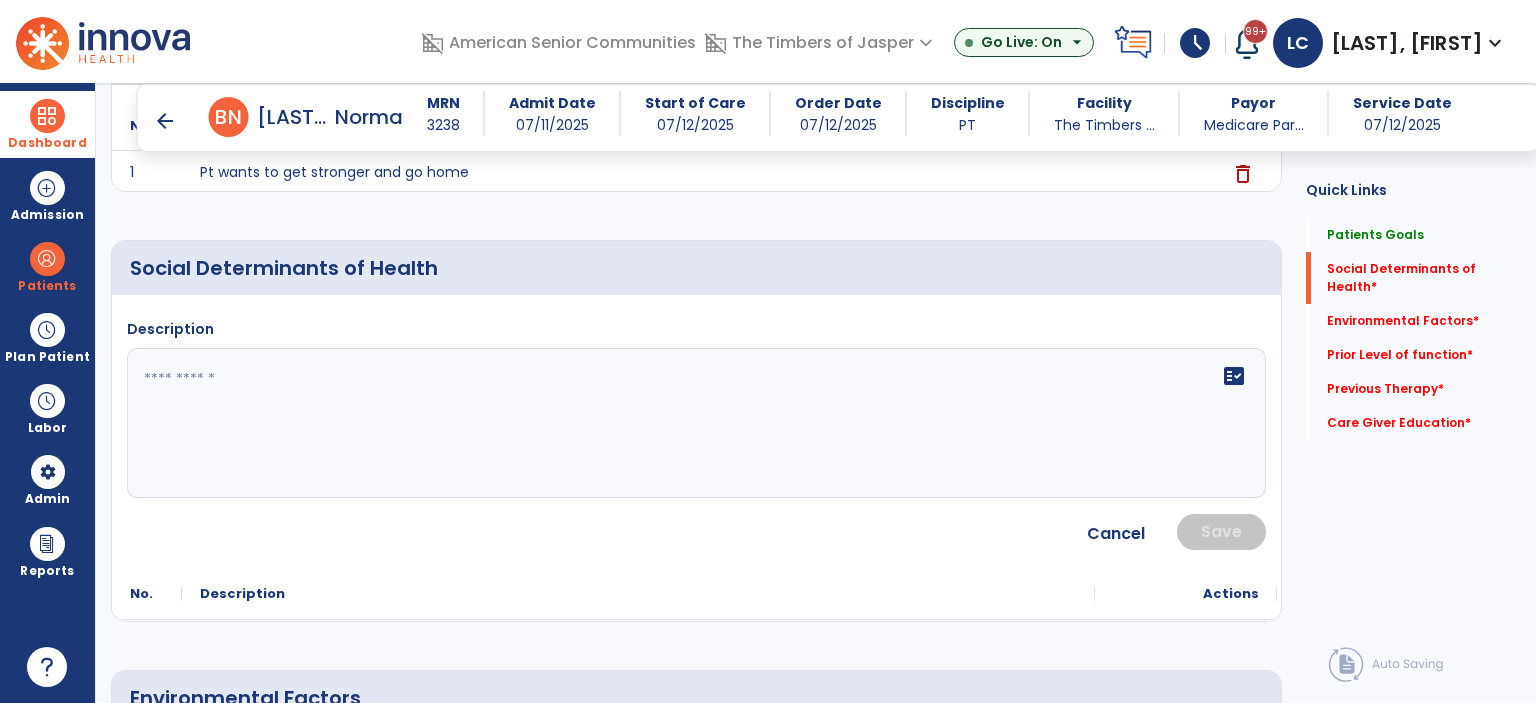 click on "fact_check" 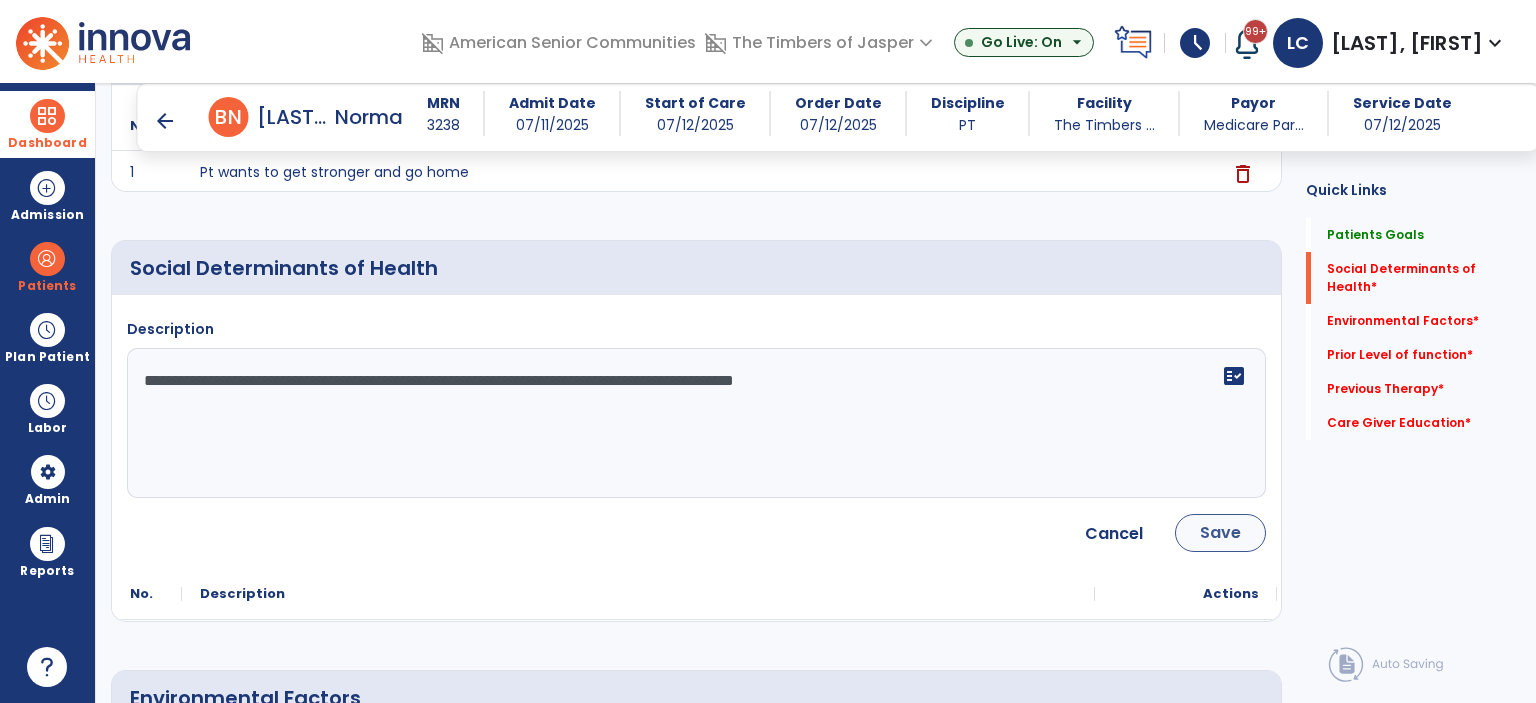 type on "**********" 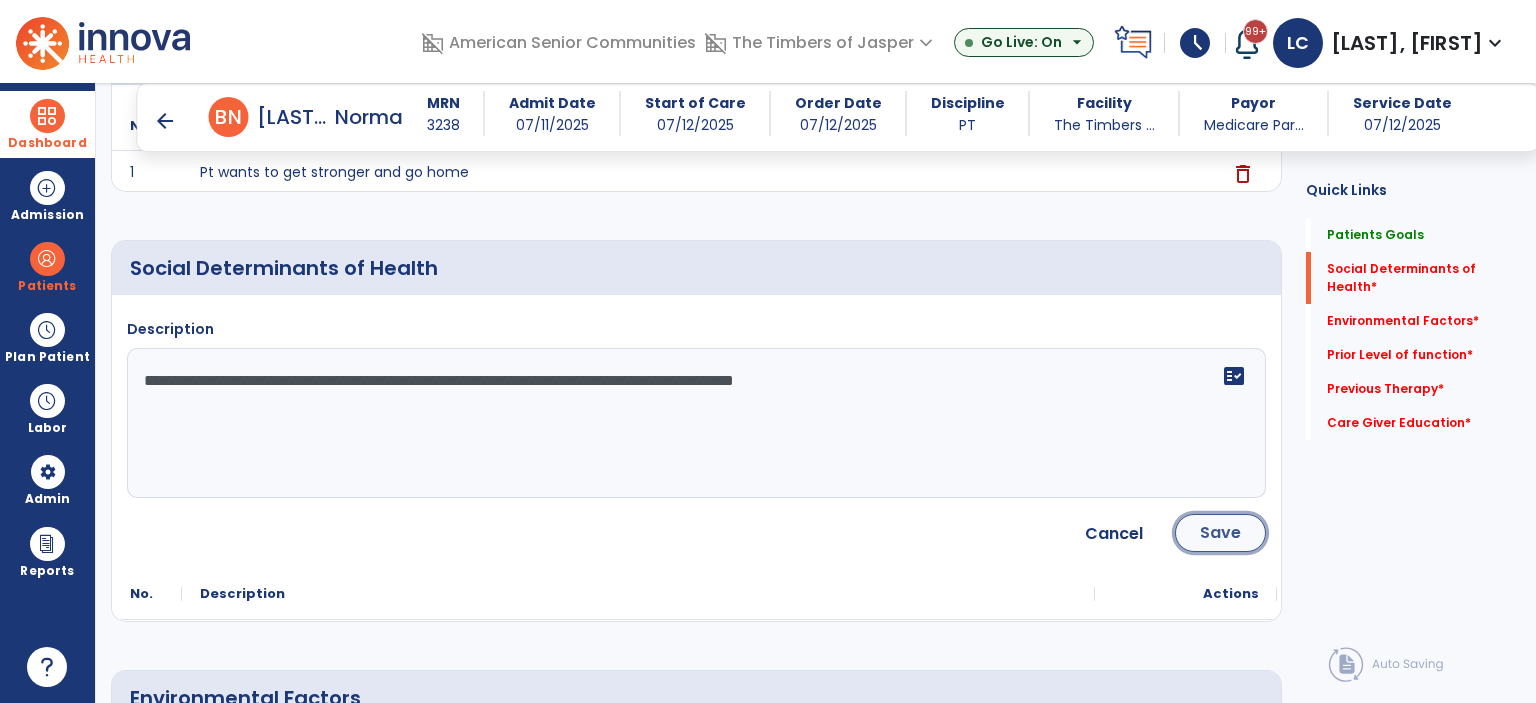 click on "Save" 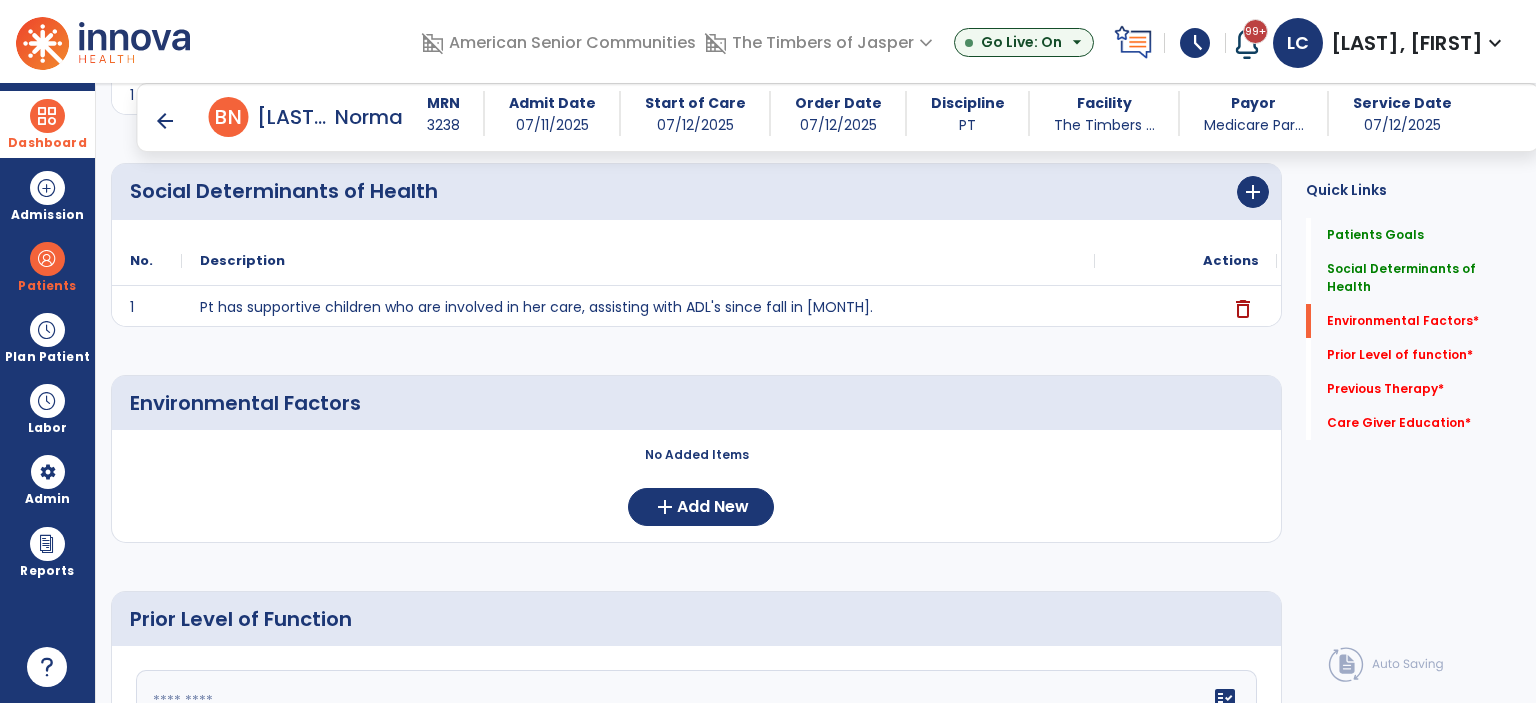 scroll, scrollTop: 400, scrollLeft: 0, axis: vertical 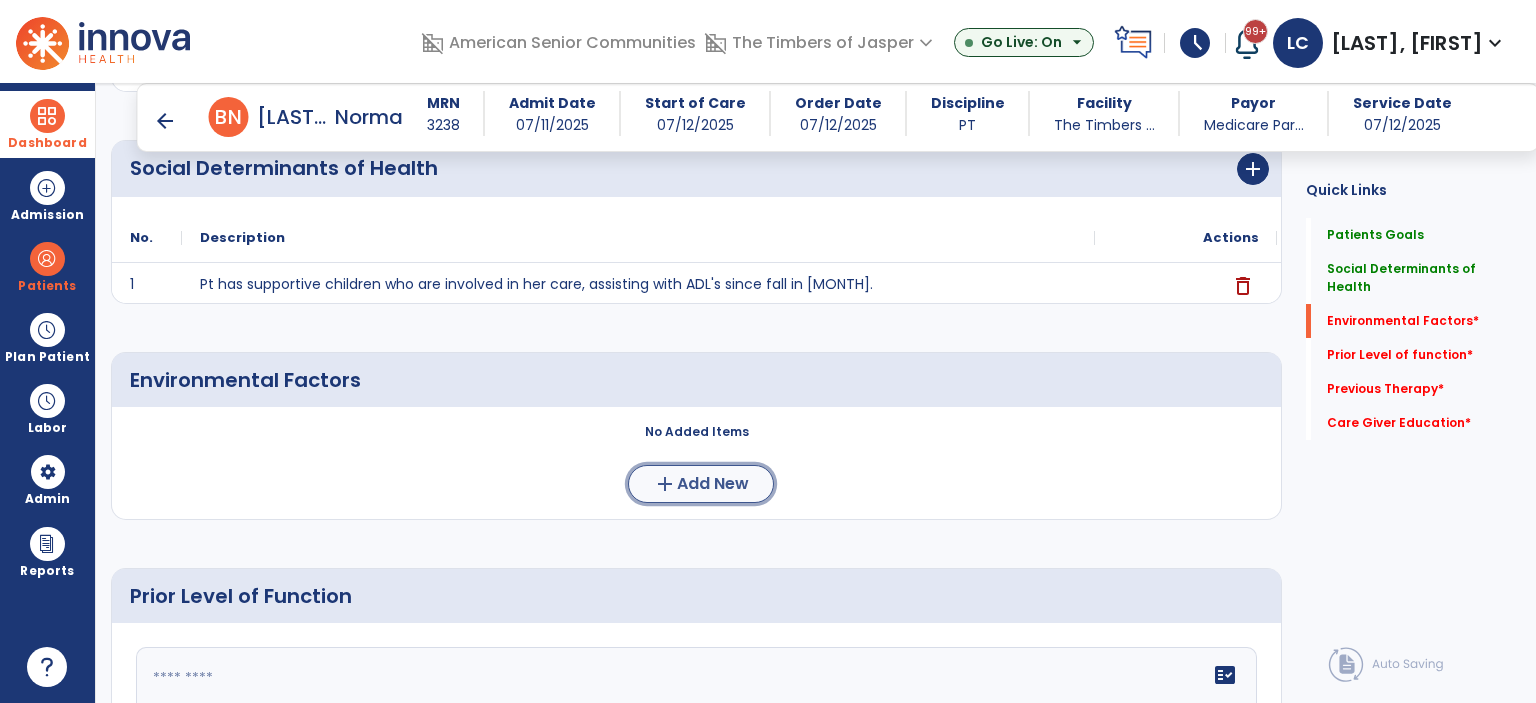 click on "add" 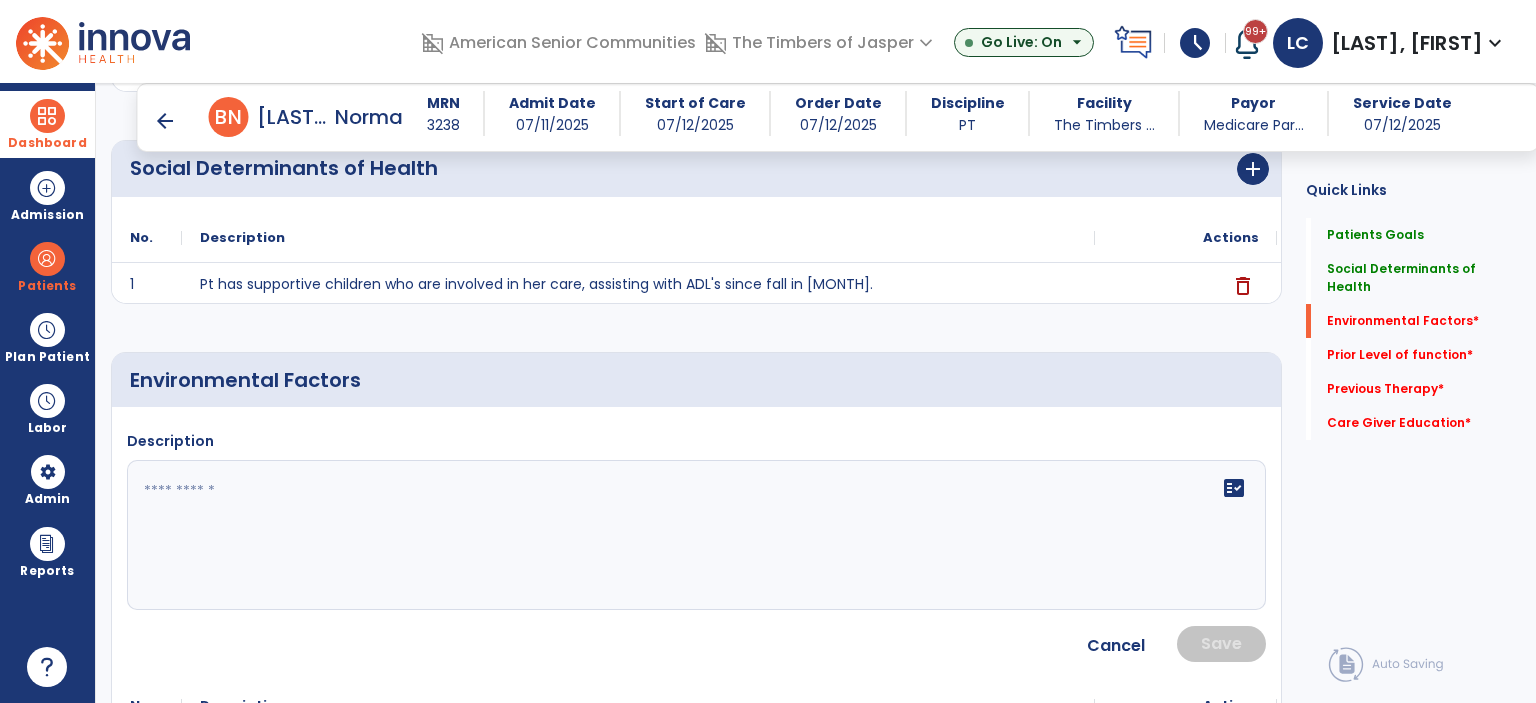 click on "fact_check" 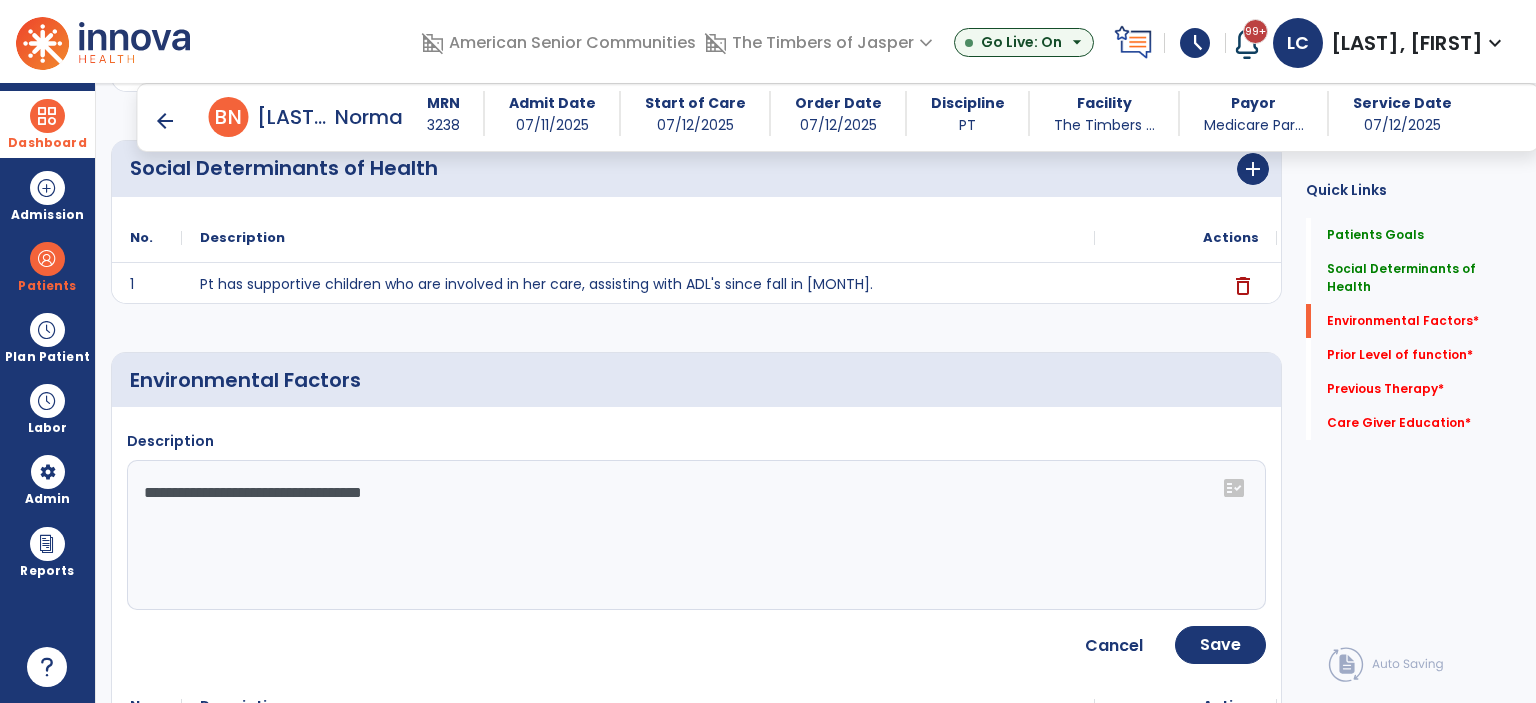 click on "**********" 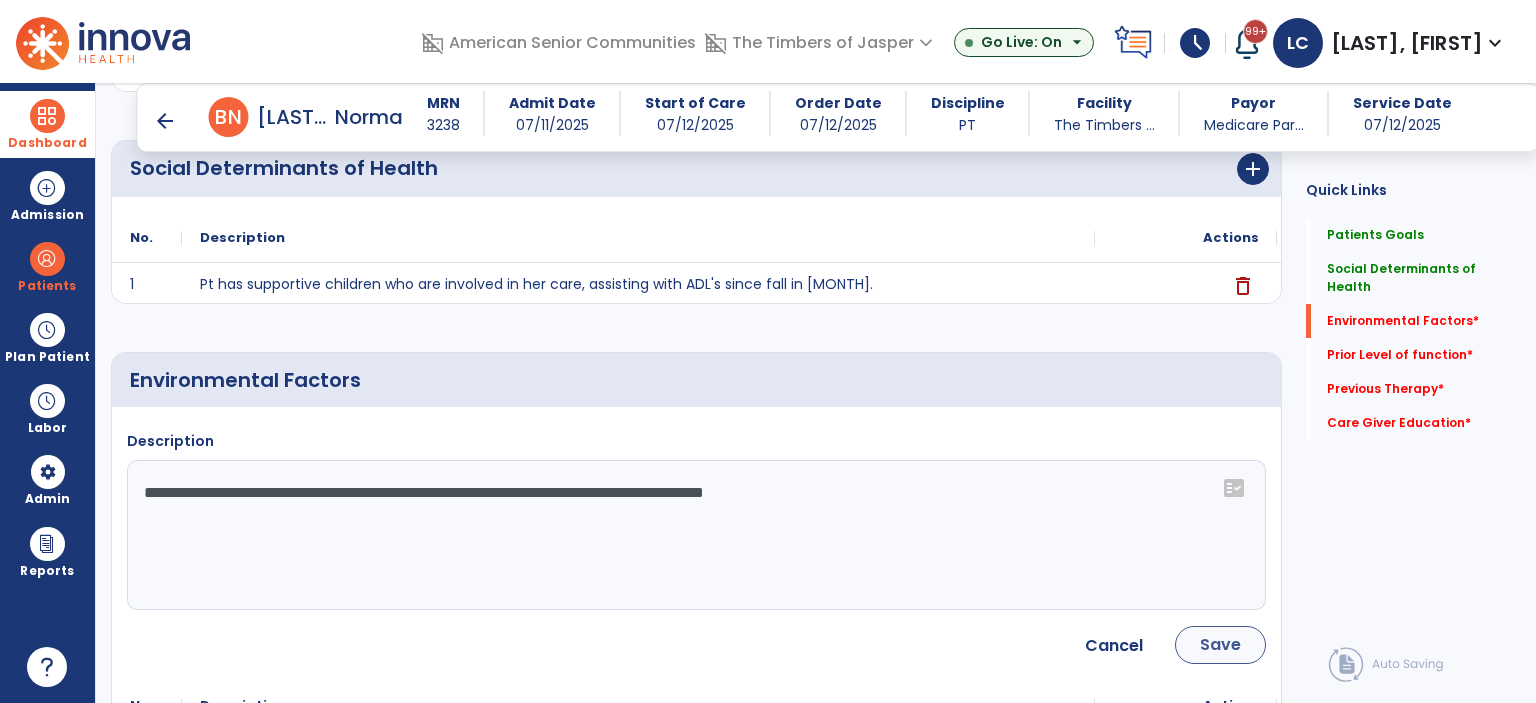 type on "**********" 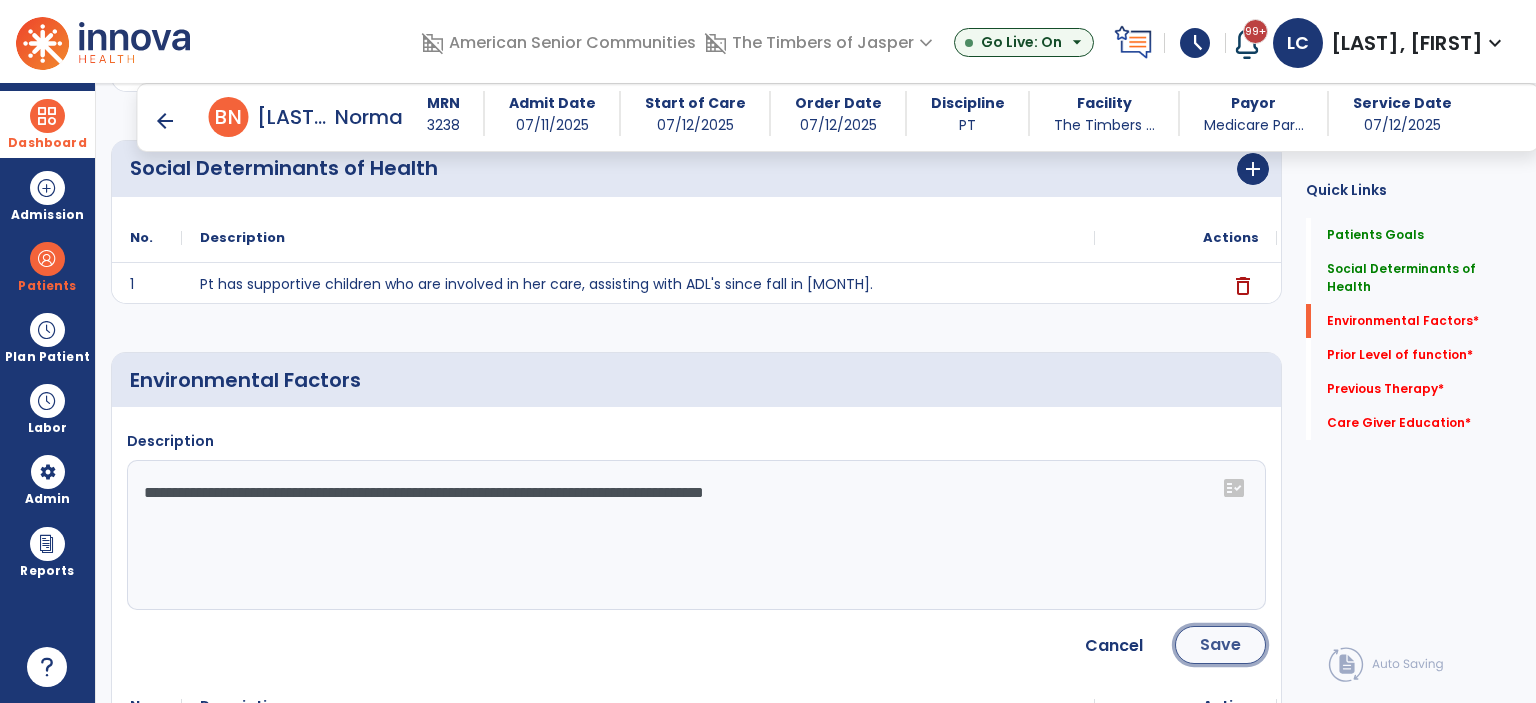 click on "Save" 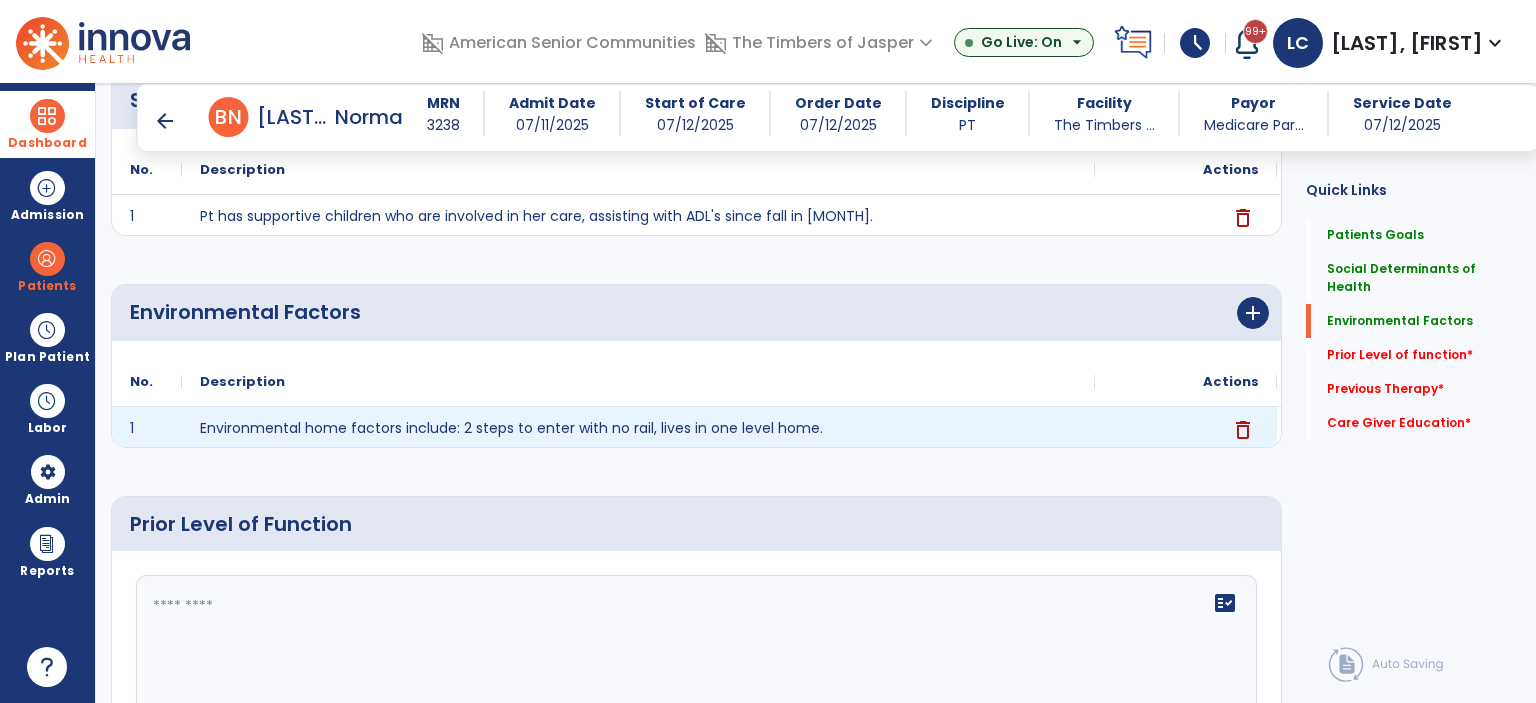 scroll, scrollTop: 500, scrollLeft: 0, axis: vertical 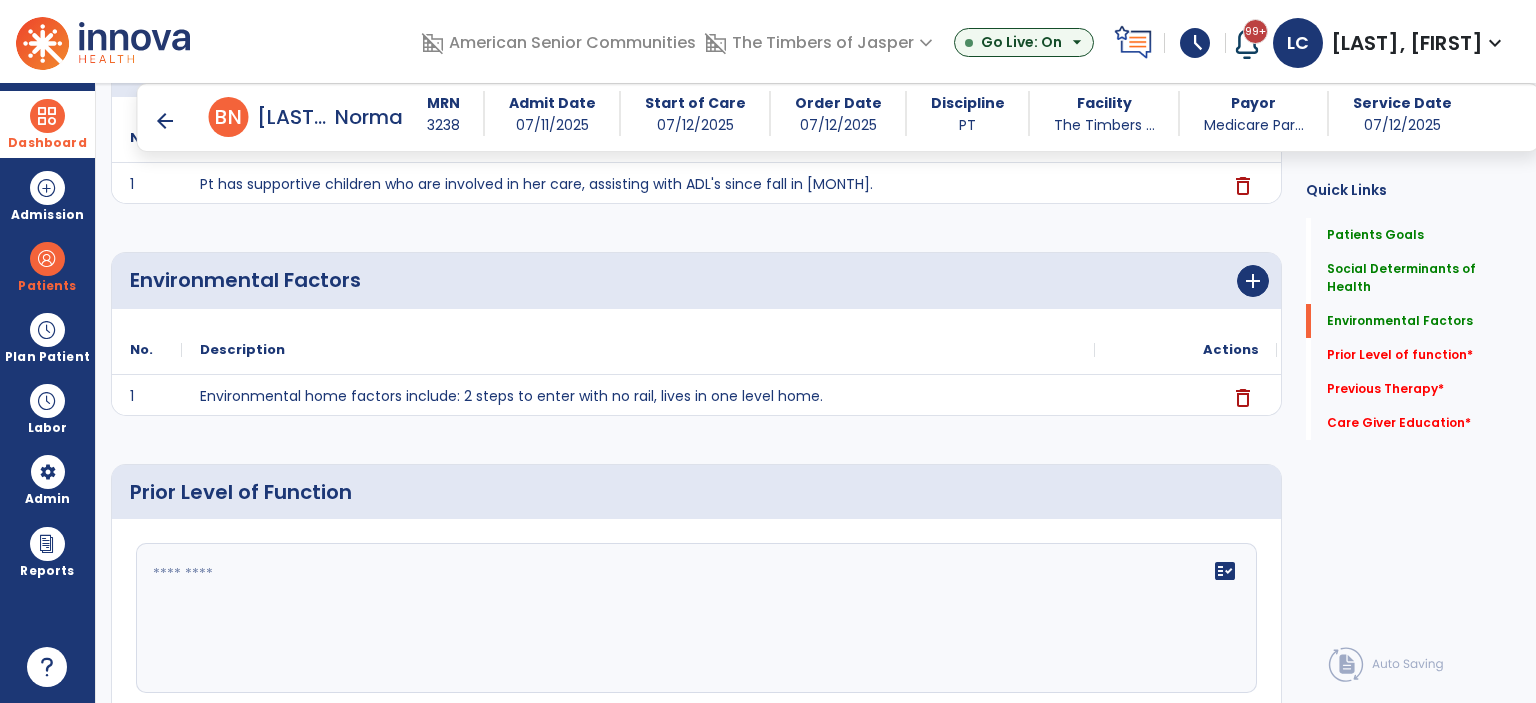 click on "fact_check" 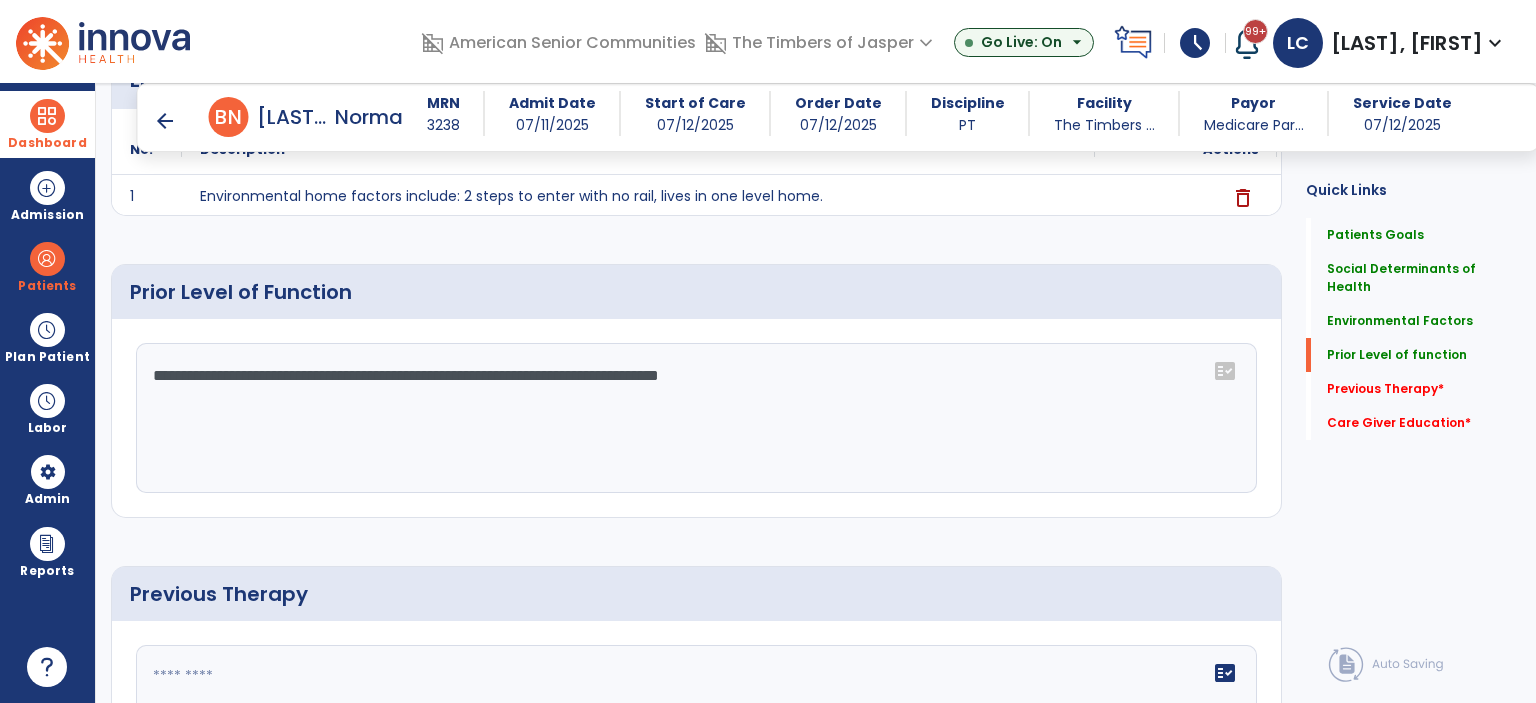 scroll, scrollTop: 1000, scrollLeft: 0, axis: vertical 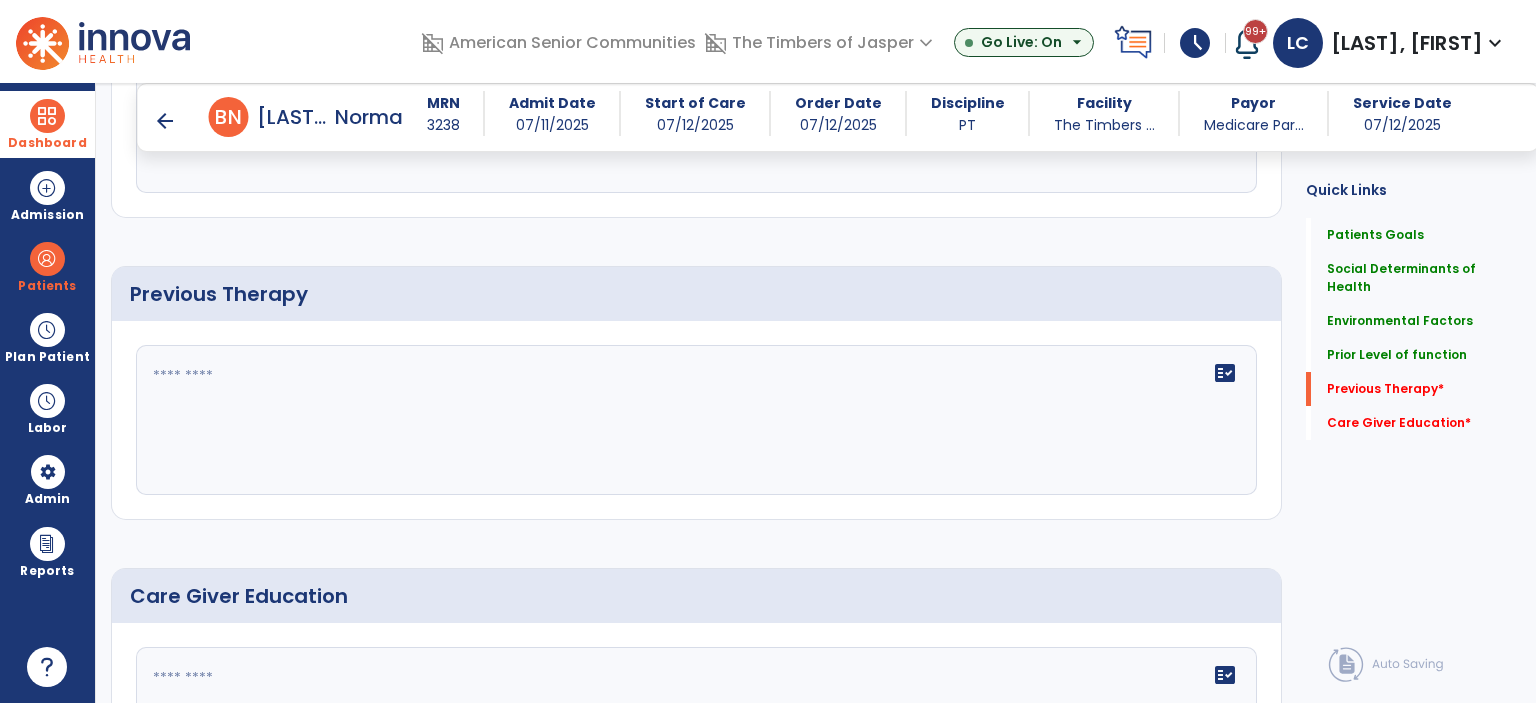 type on "**********" 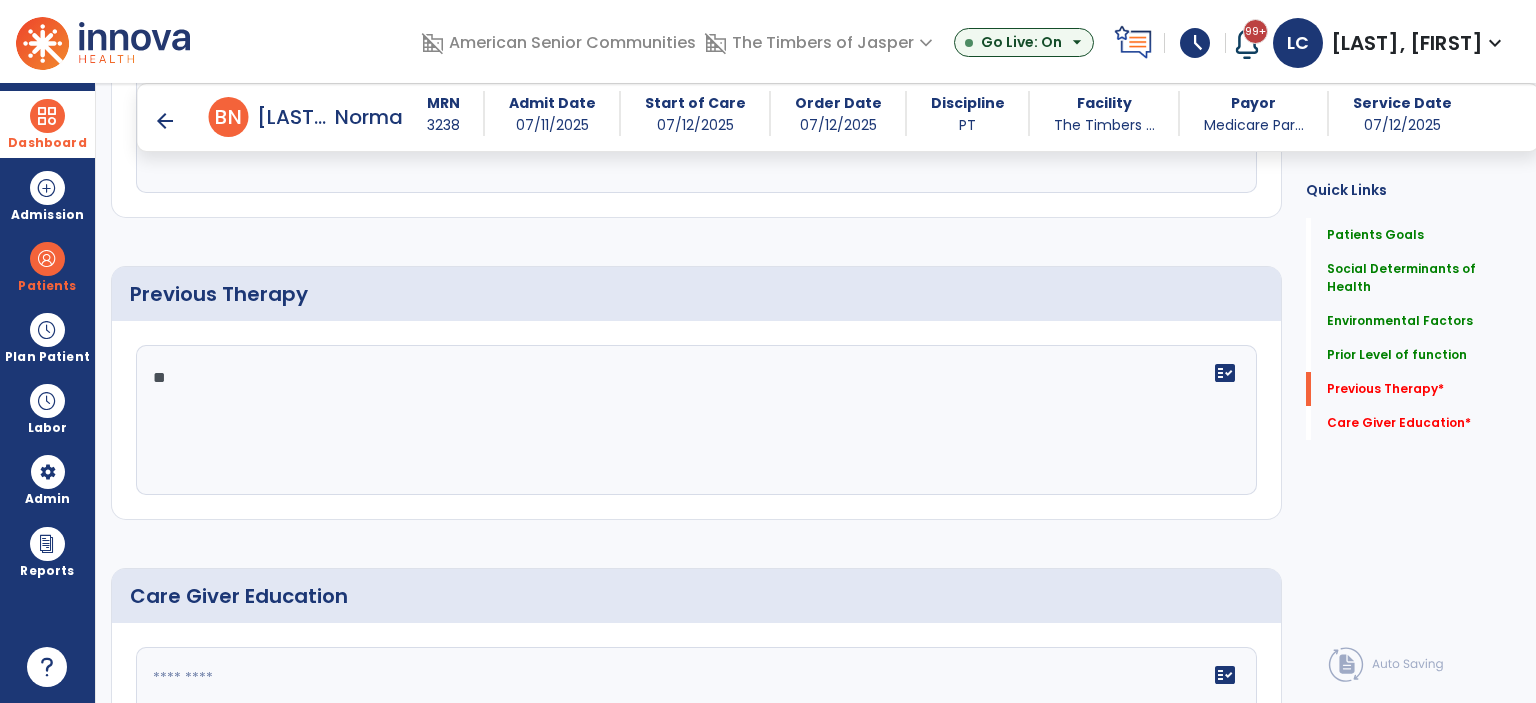 type on "*" 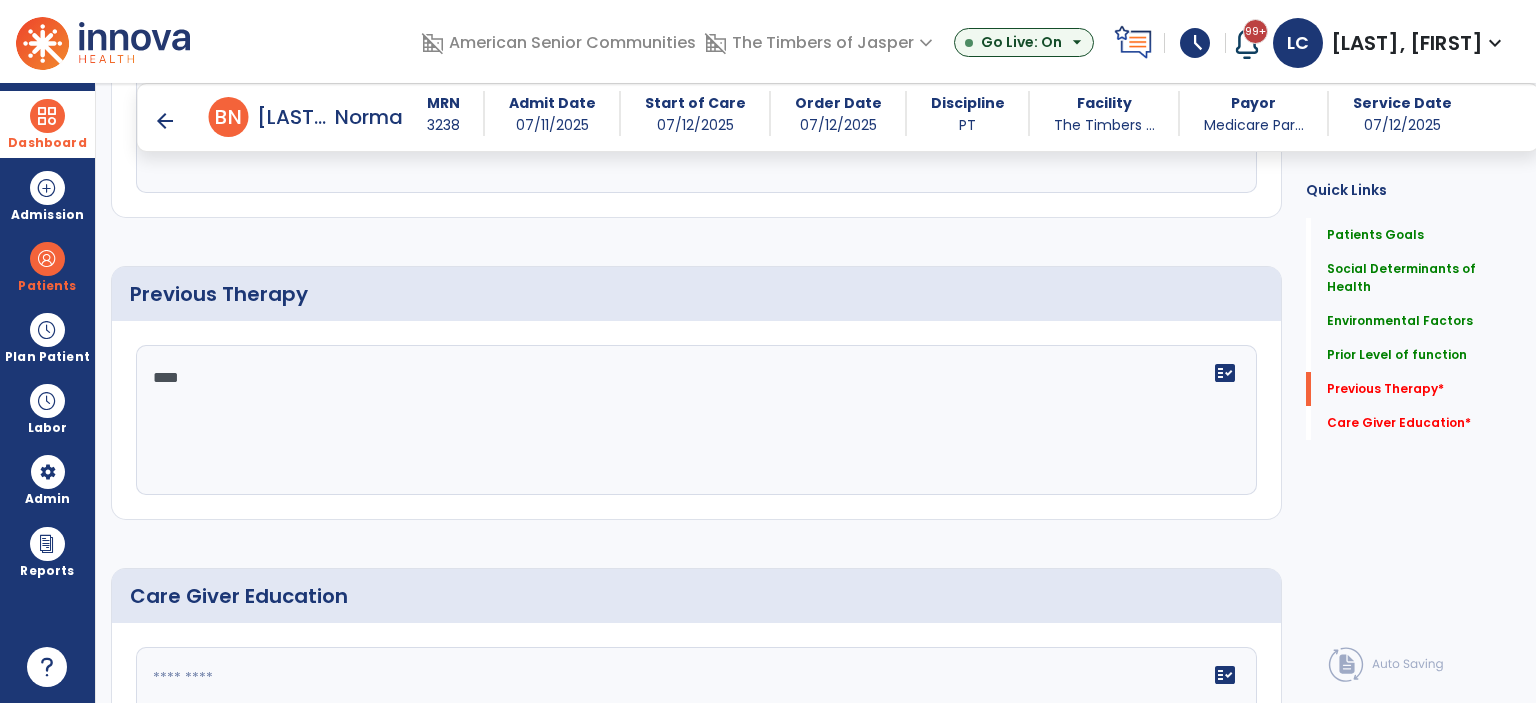 scroll, scrollTop: 1184, scrollLeft: 0, axis: vertical 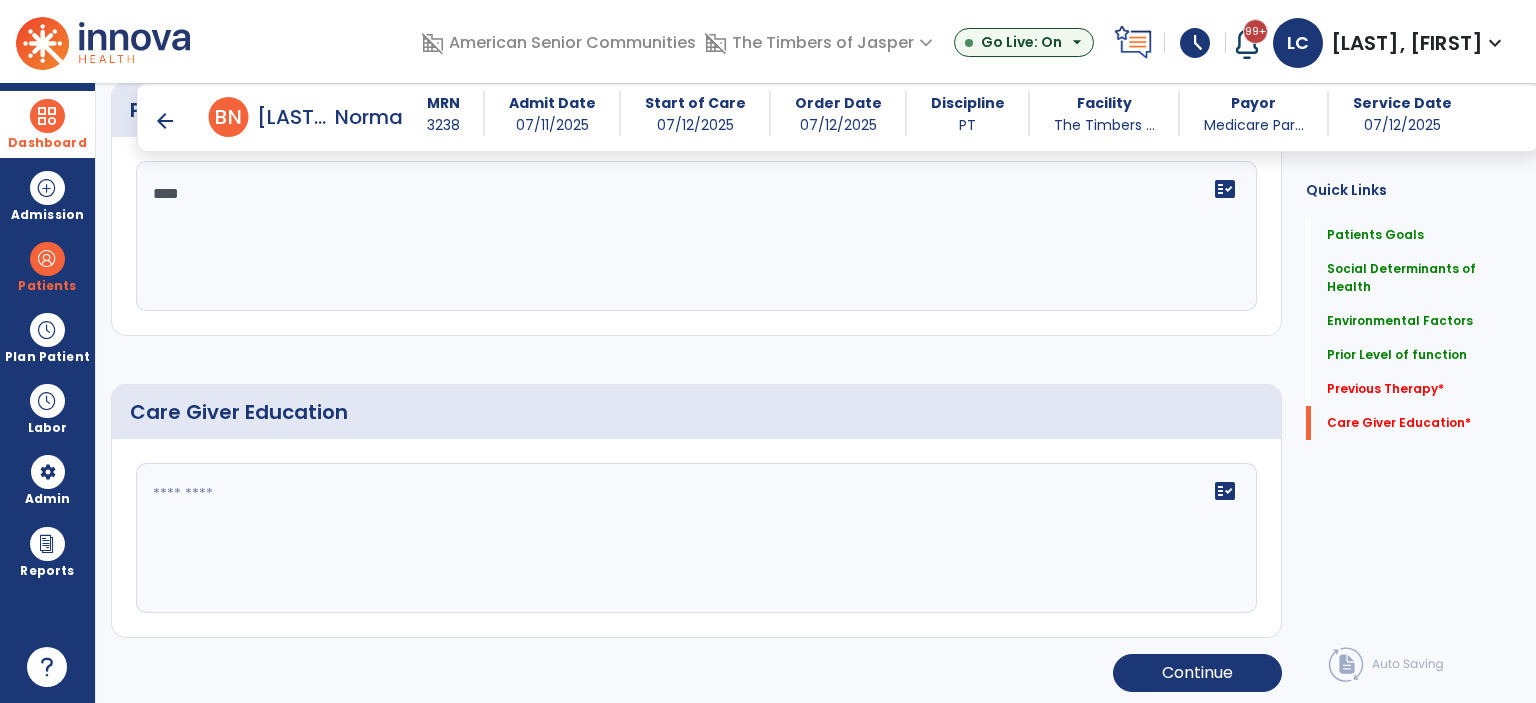 type on "****" 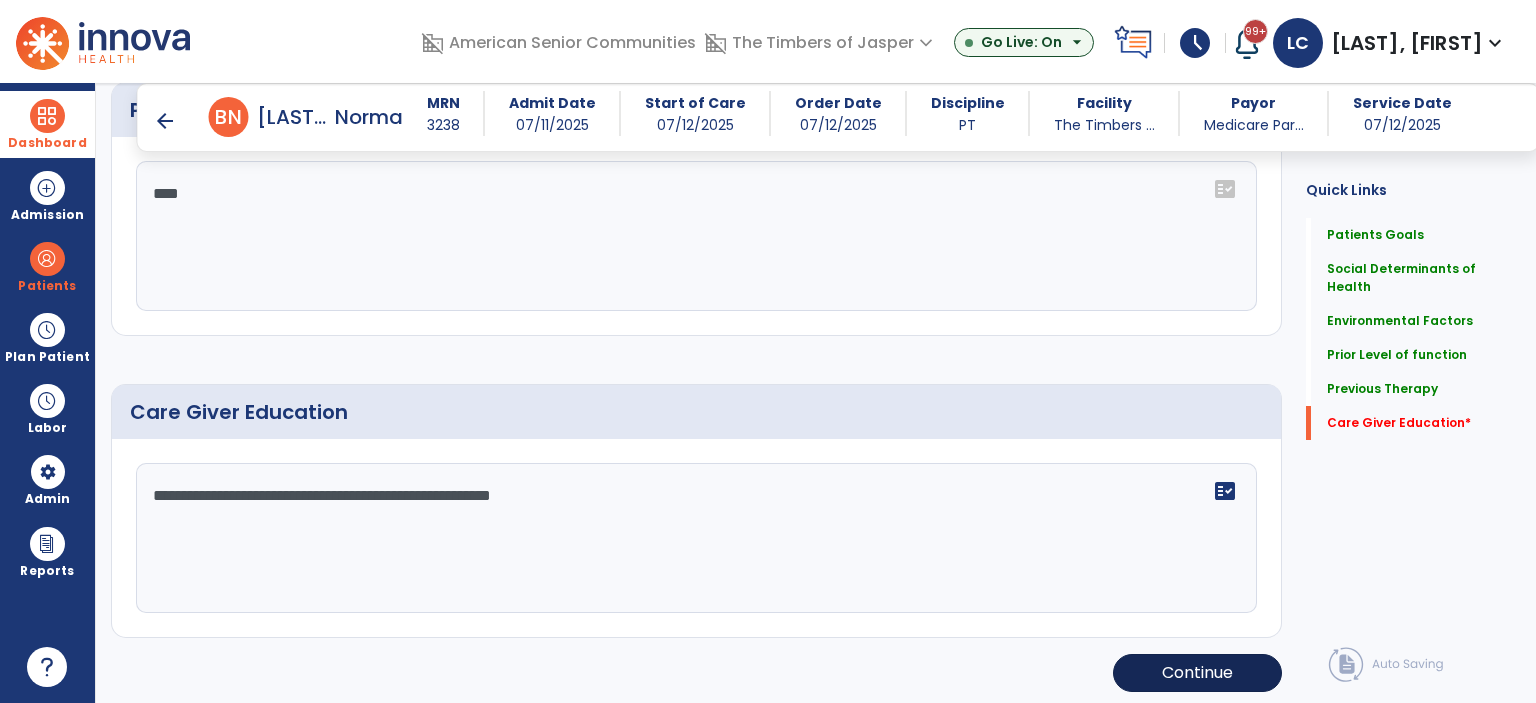 type on "**********" 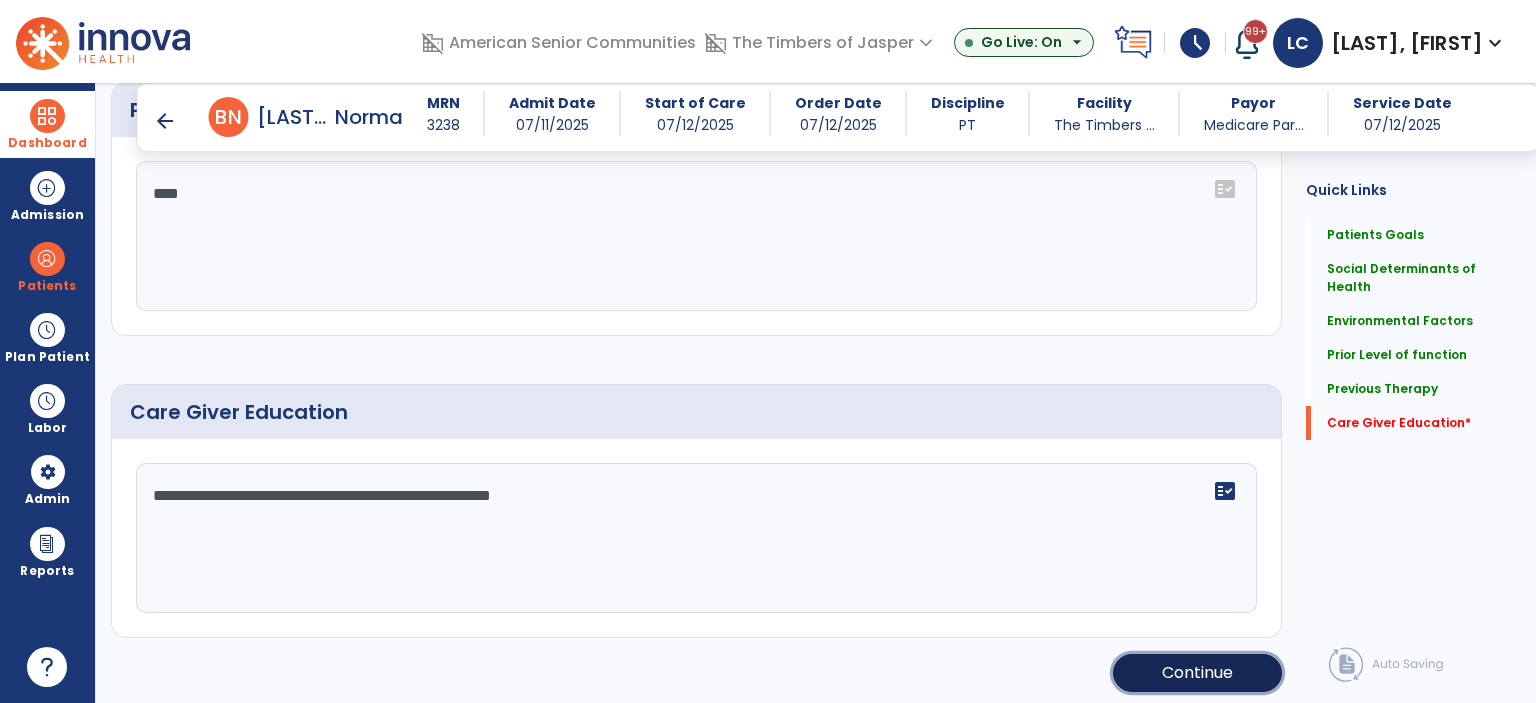 click on "Continue" 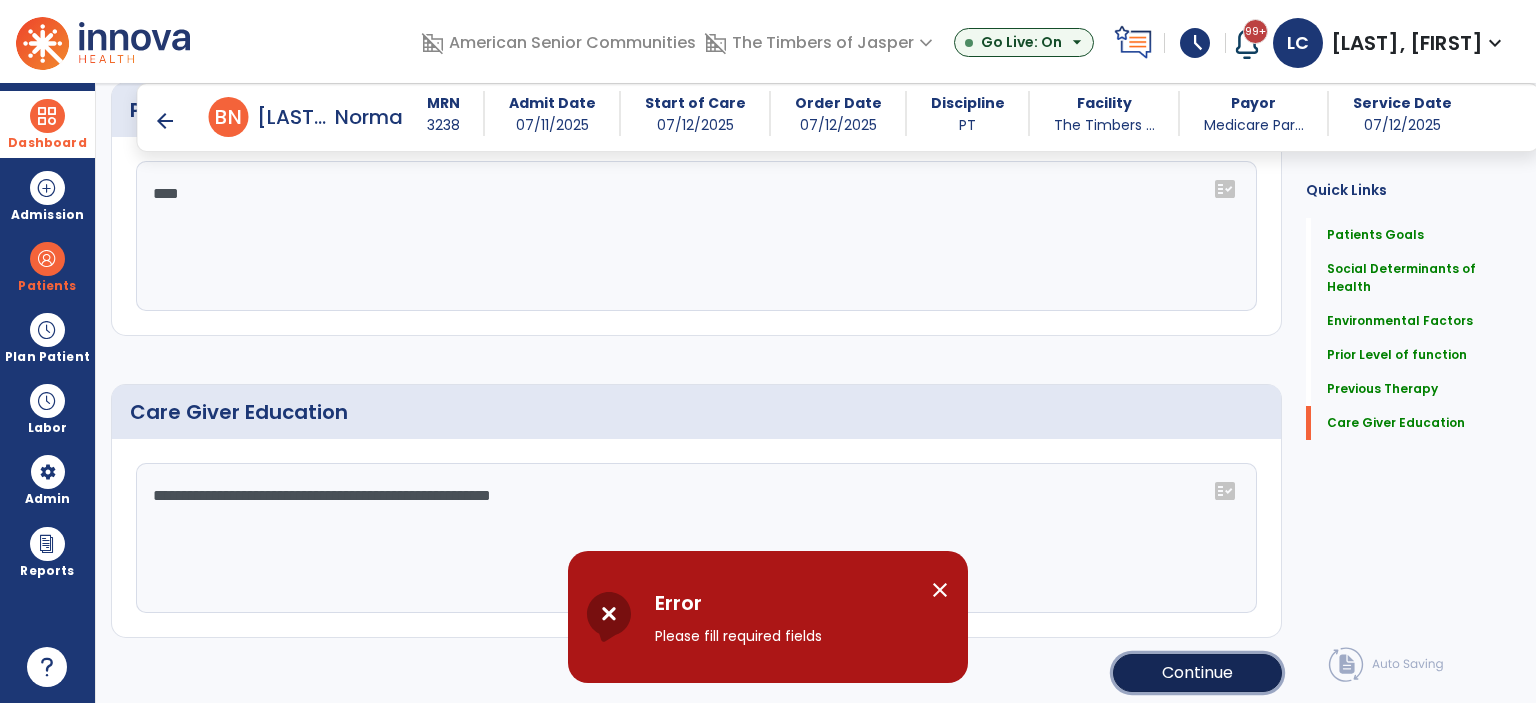 click on "Continue" 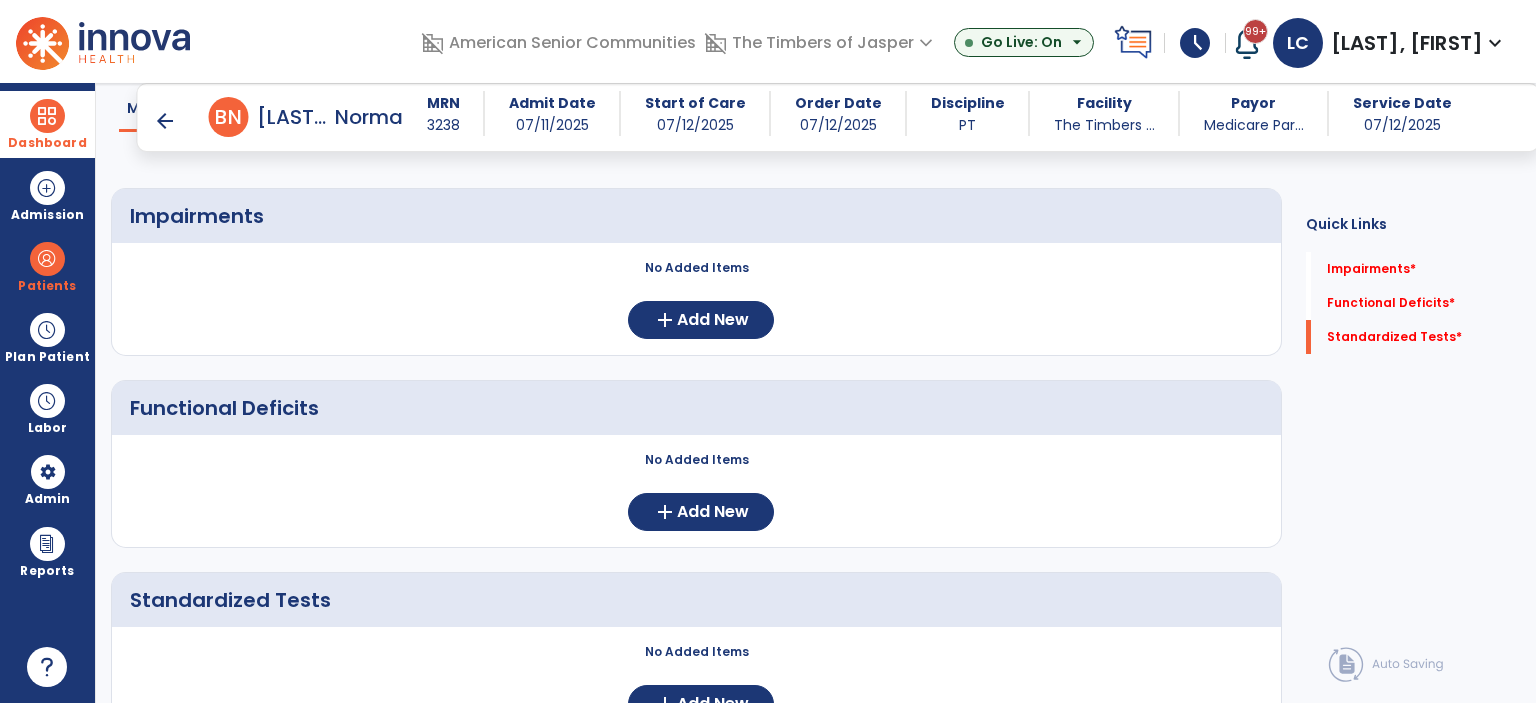 scroll, scrollTop: 0, scrollLeft: 0, axis: both 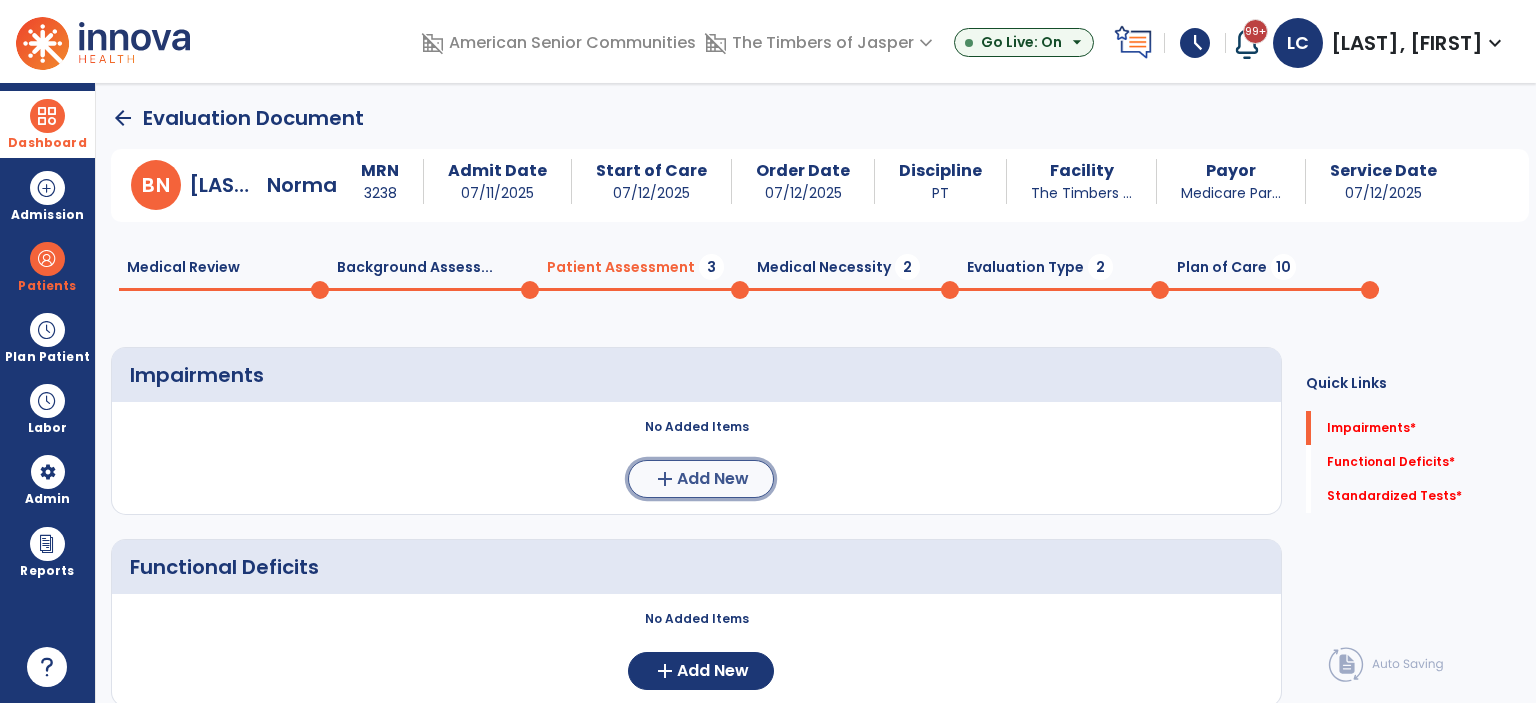 click on "add" 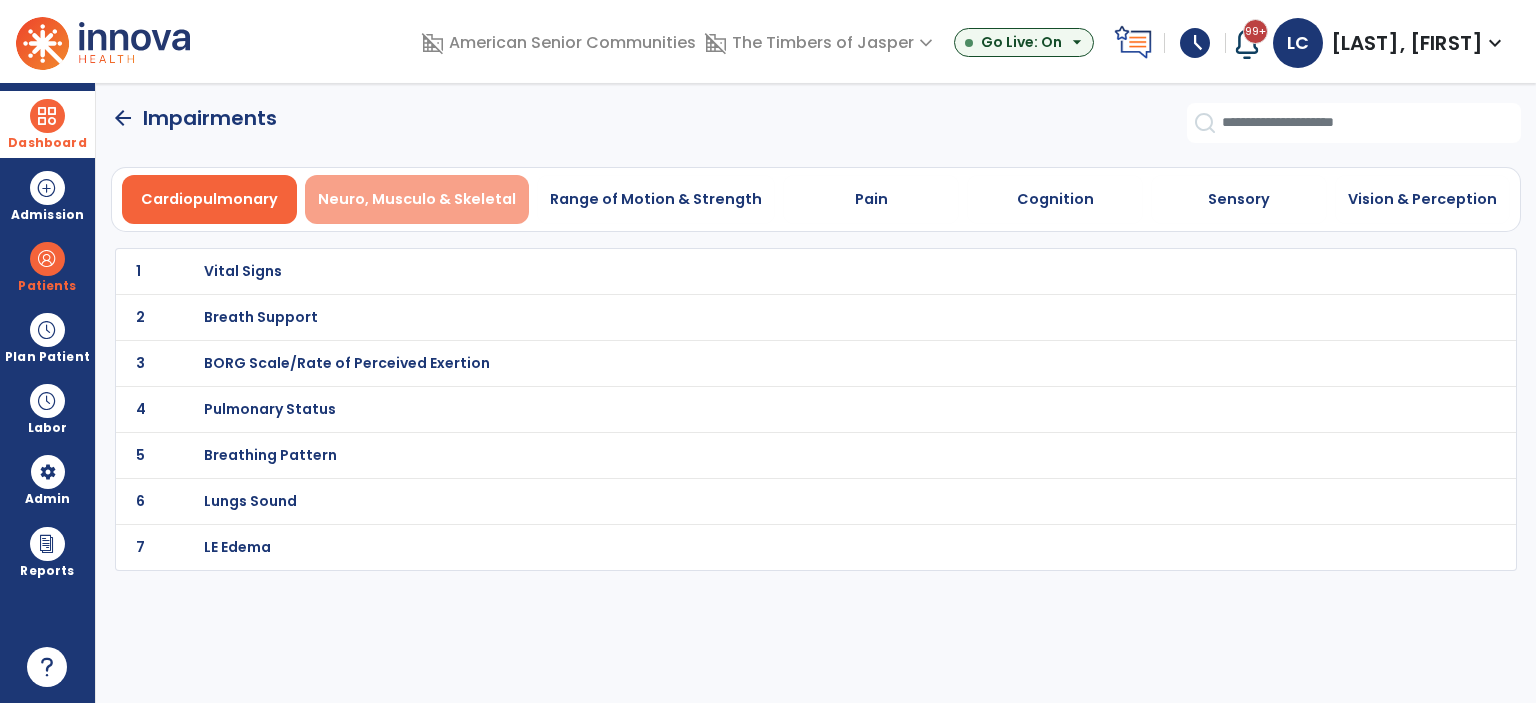 click on "Neuro, Musculo & Skeletal" at bounding box center (417, 199) 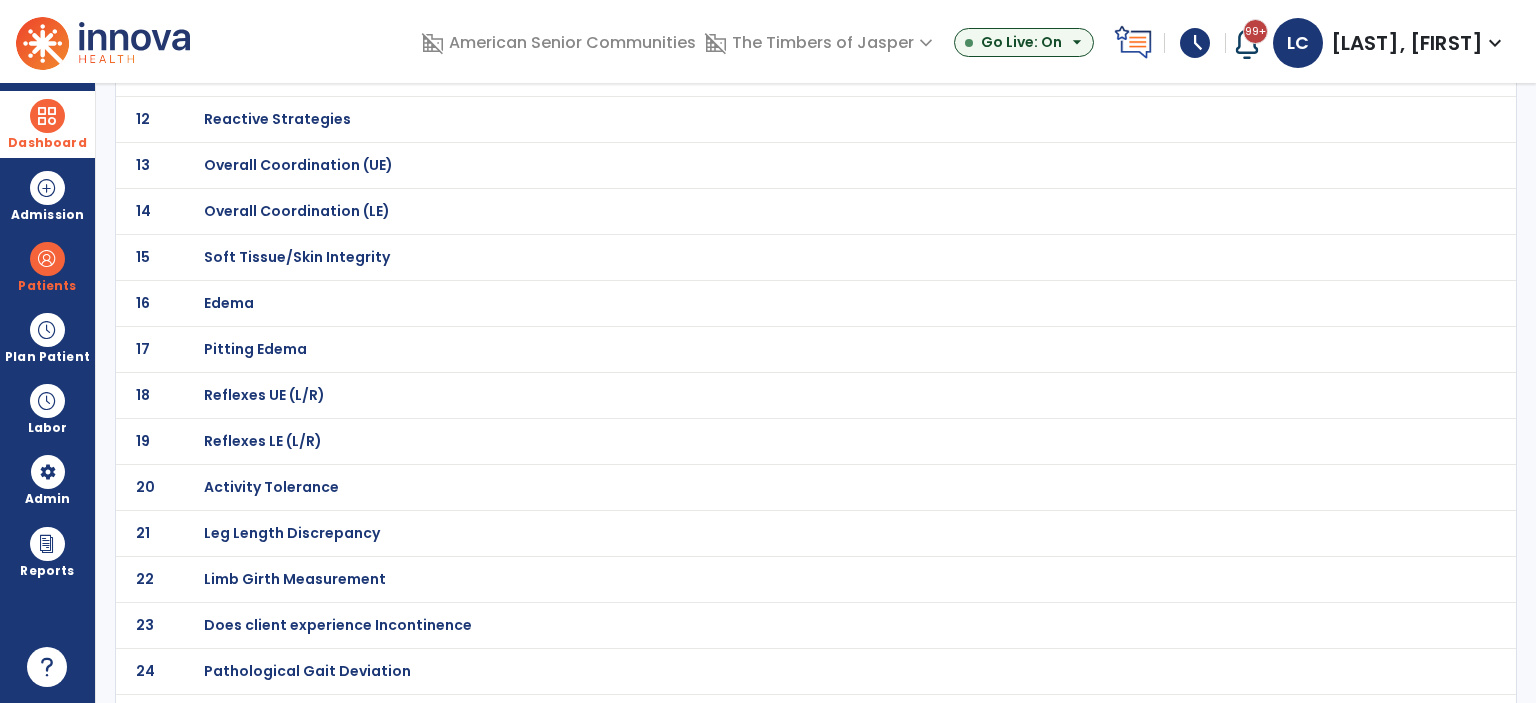scroll, scrollTop: 690, scrollLeft: 0, axis: vertical 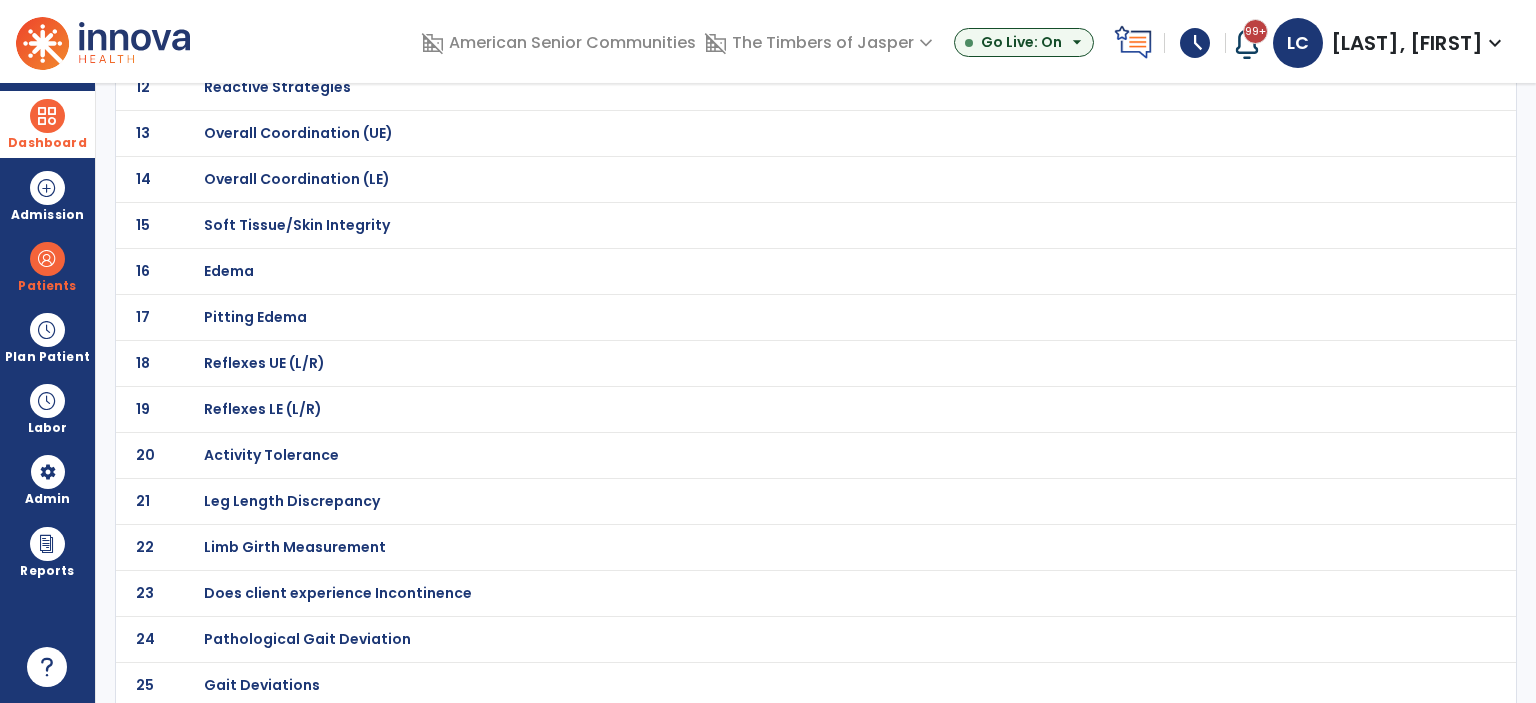 click on "Pathological Gait Deviation" at bounding box center [275, -419] 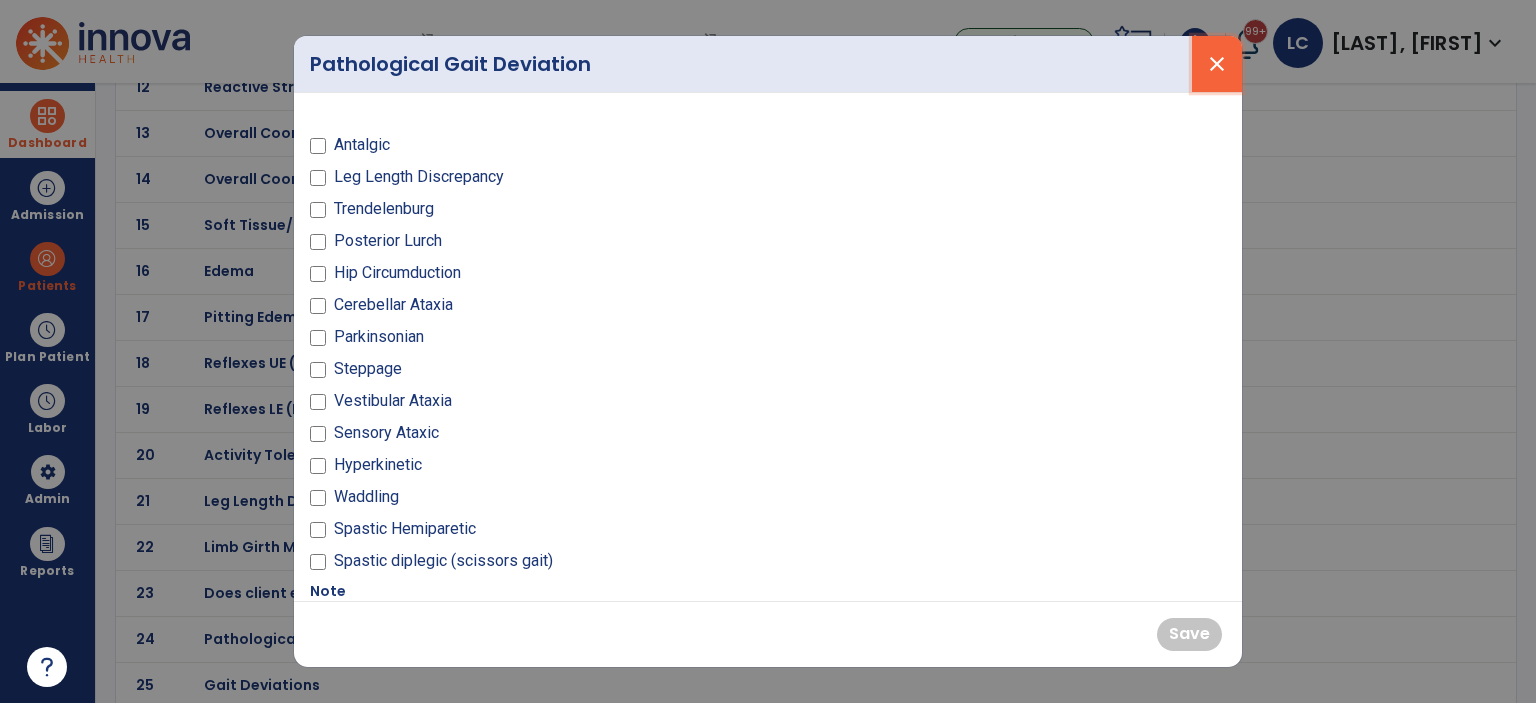 click on "close" at bounding box center [1217, 64] 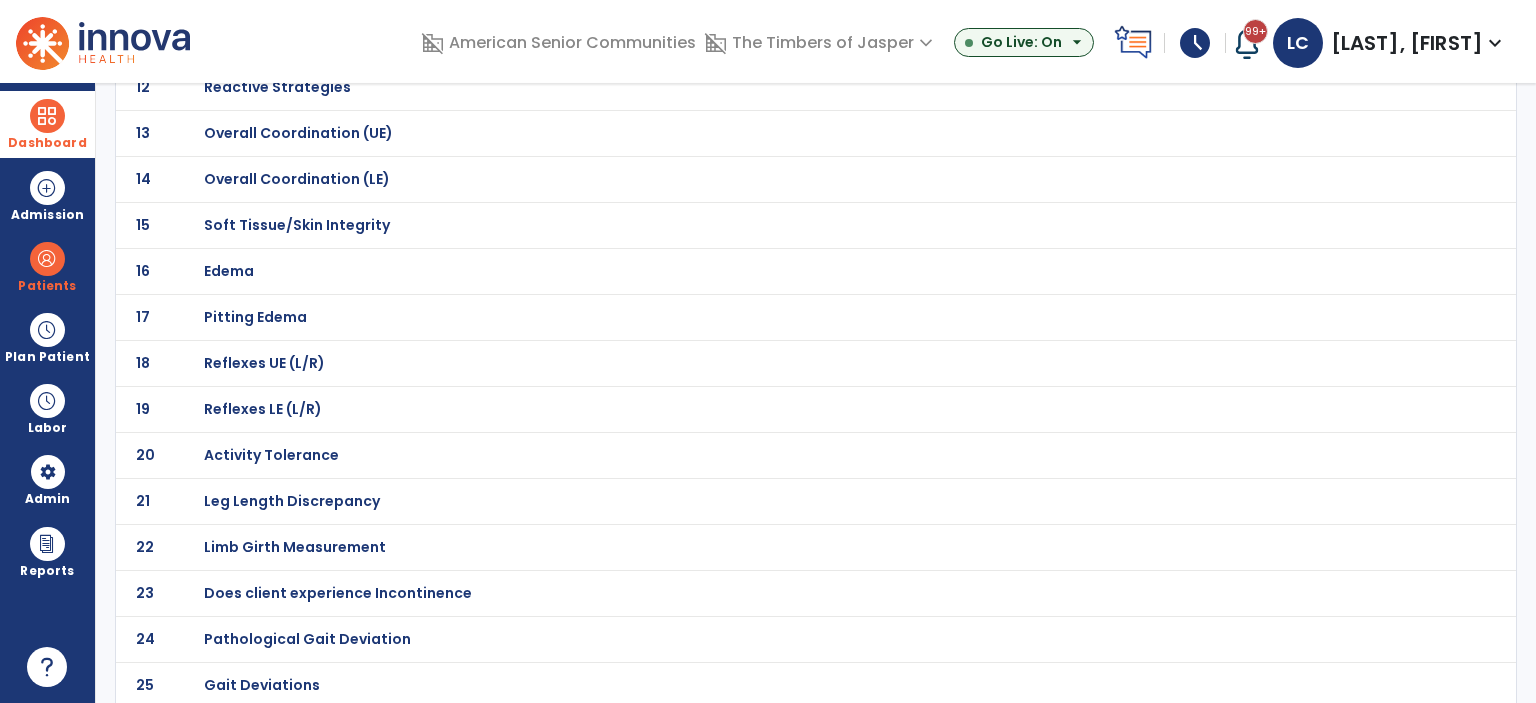 click on "Gait Deviations" at bounding box center [275, -419] 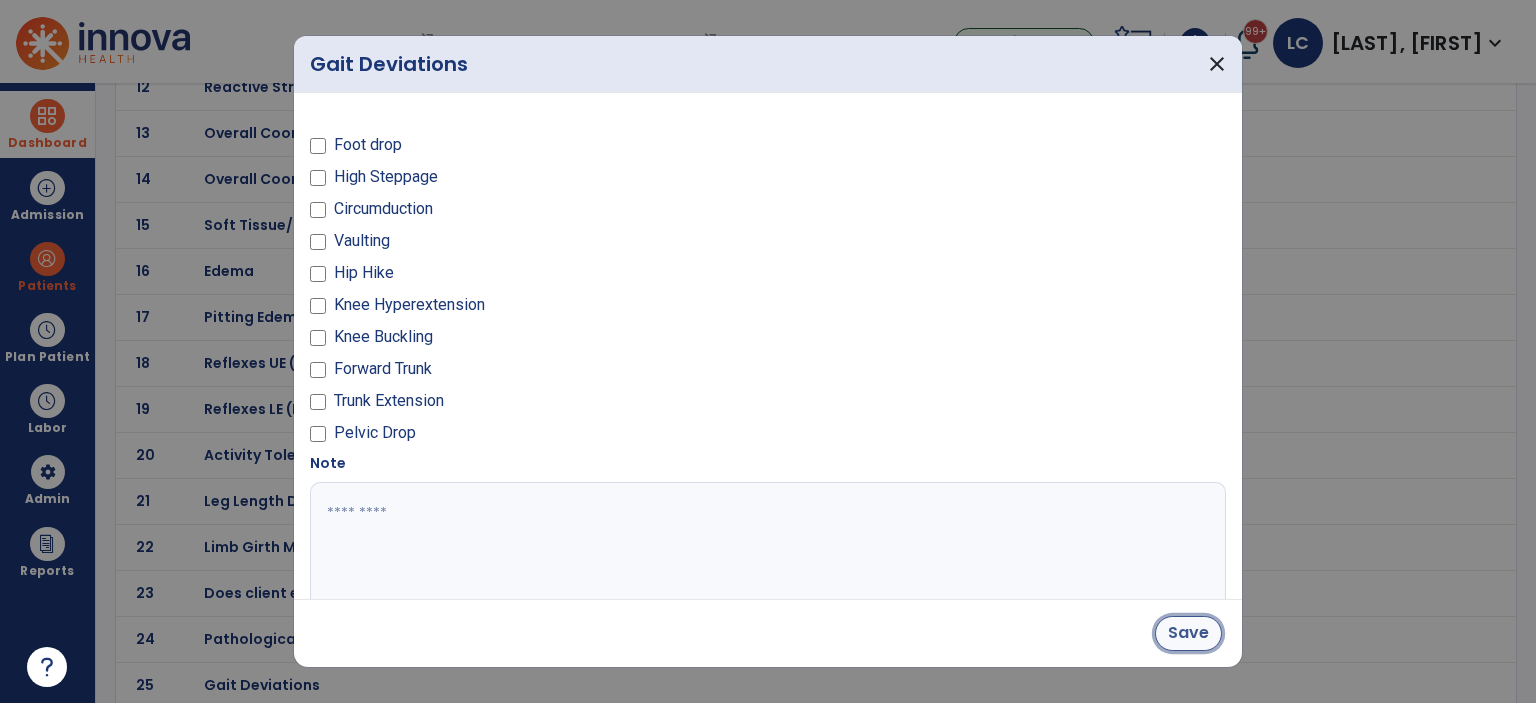 click on "Save" at bounding box center (1188, 633) 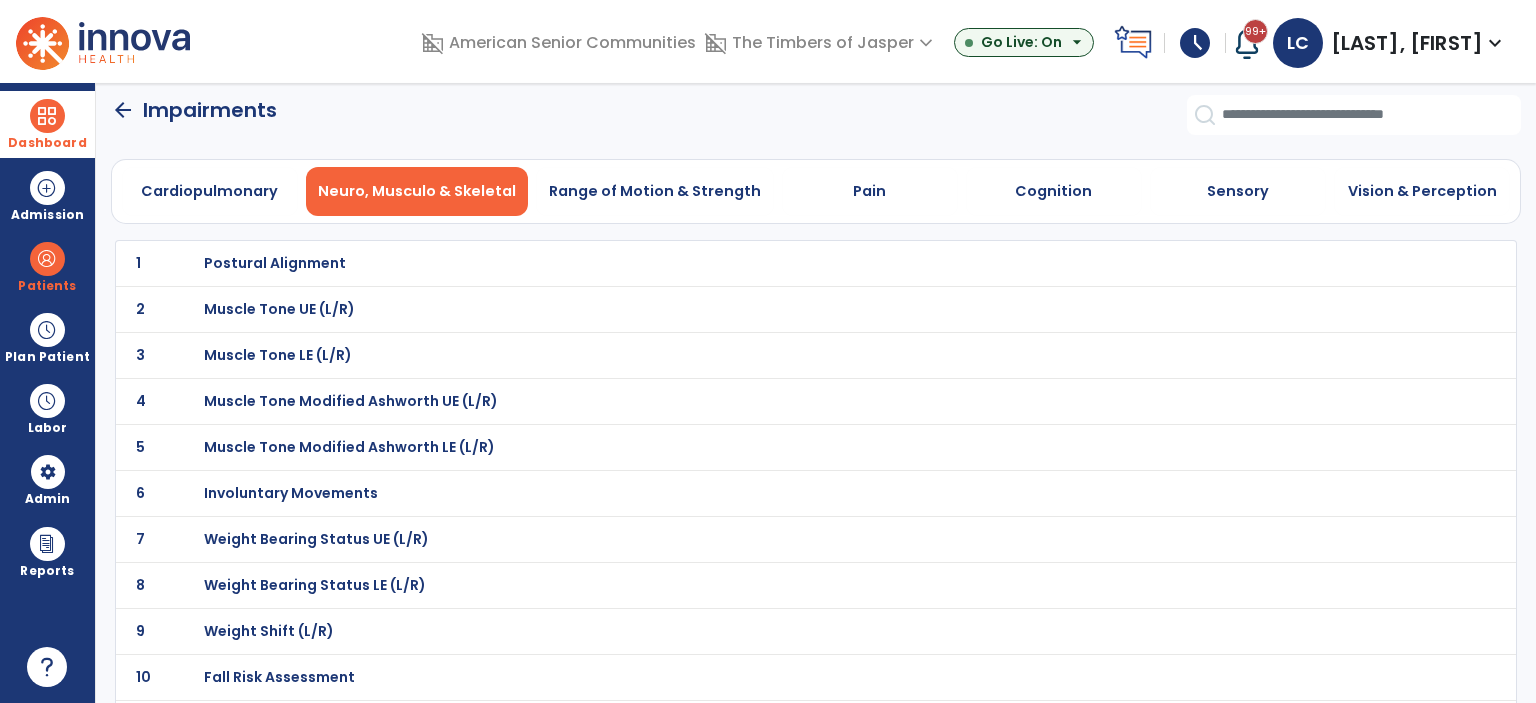 scroll, scrollTop: 0, scrollLeft: 0, axis: both 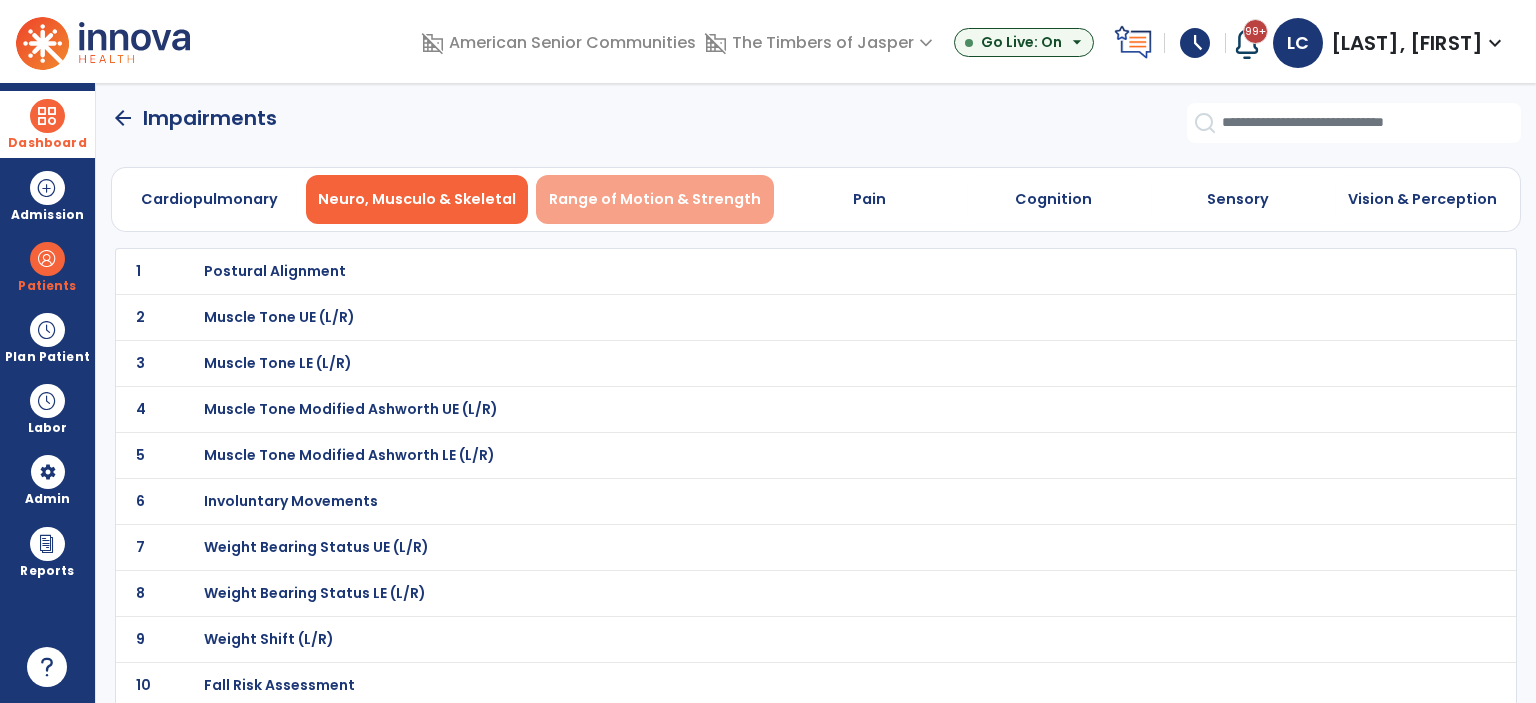 click on "Range of Motion & Strength" at bounding box center [655, 199] 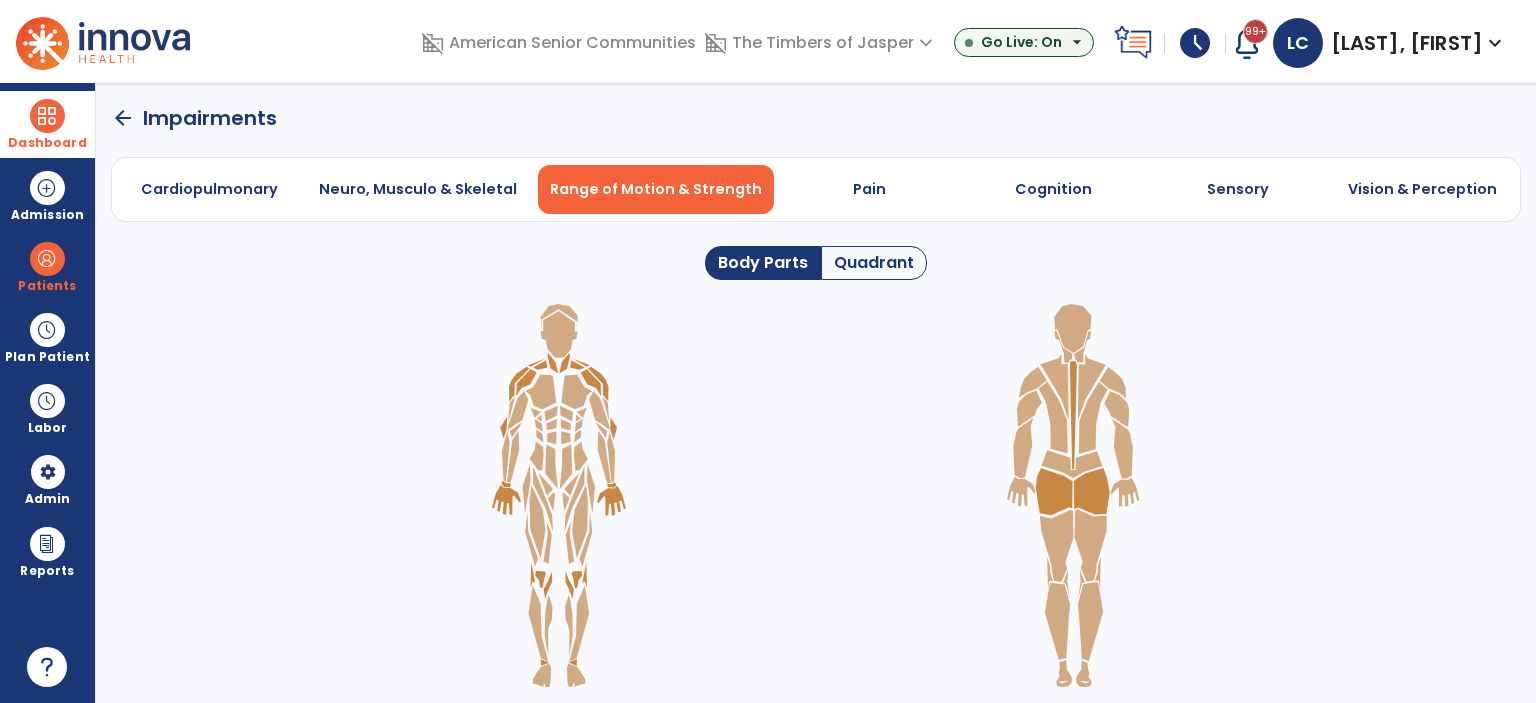 click on "Quadrant" 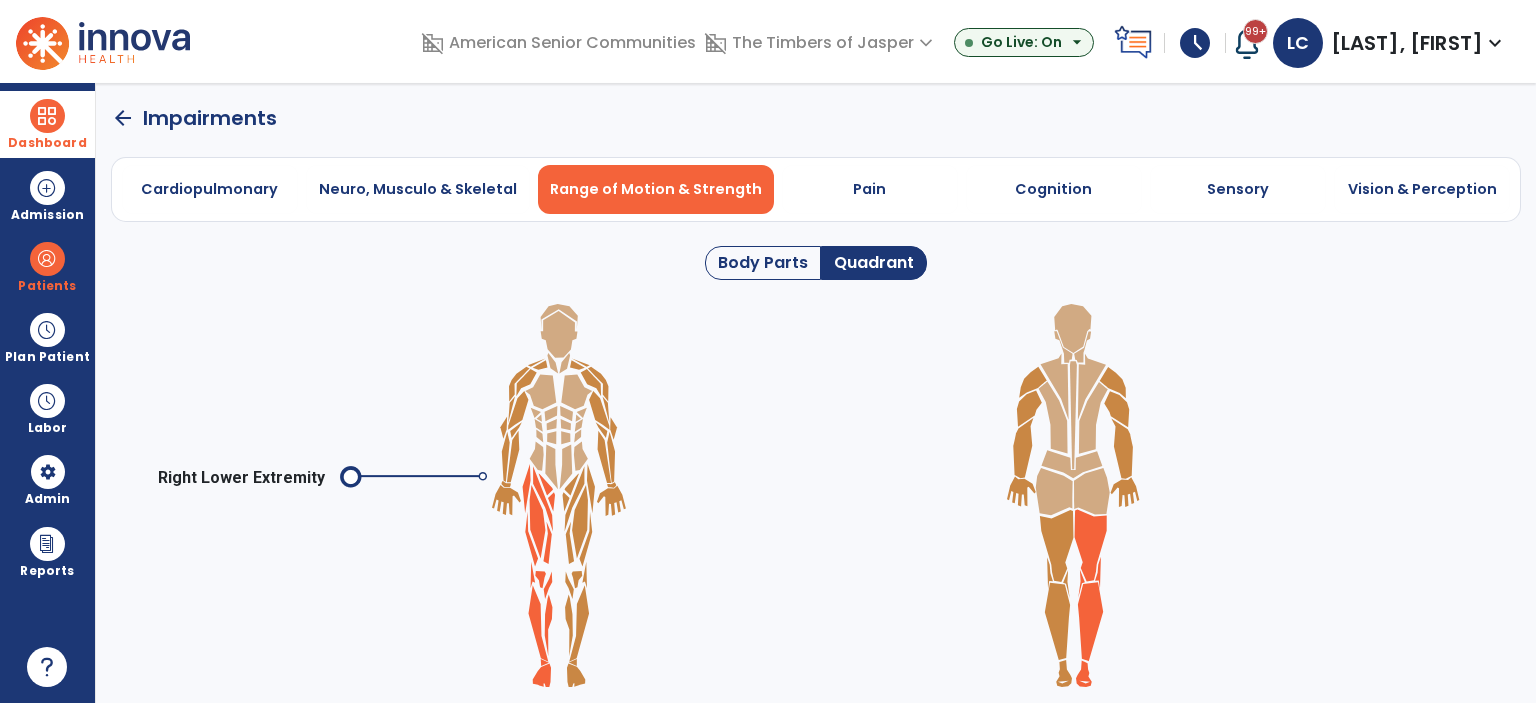 click 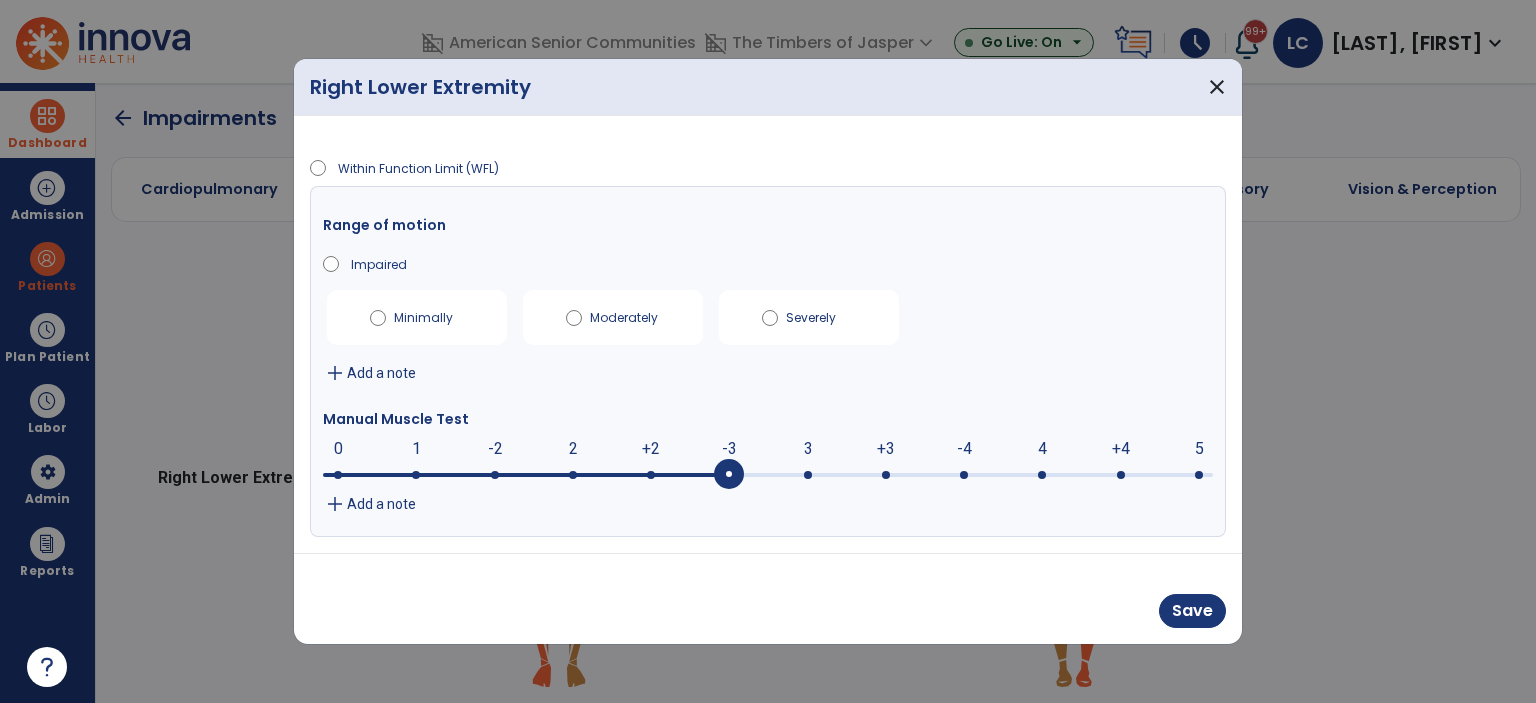 click at bounding box center (729, 475) 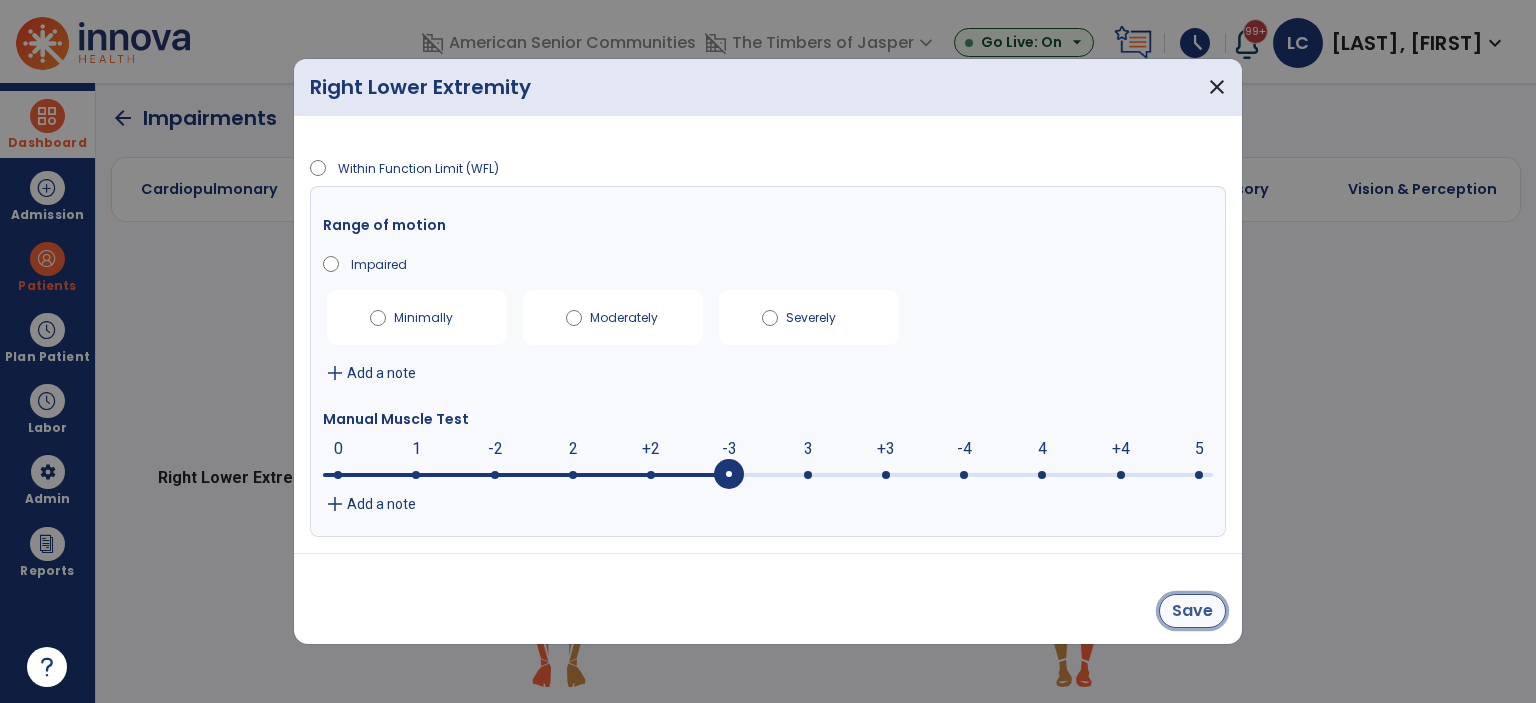 click on "Save" at bounding box center (1192, 611) 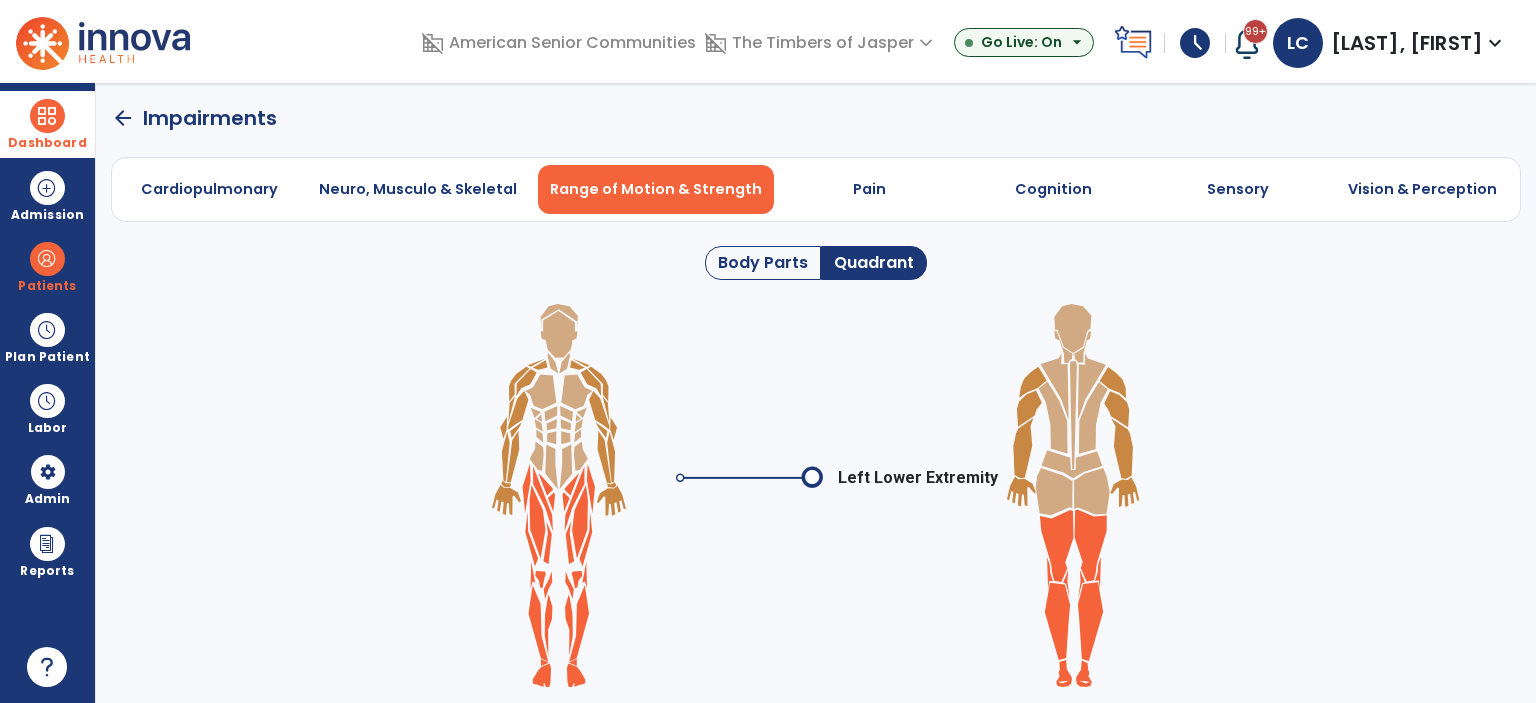 click 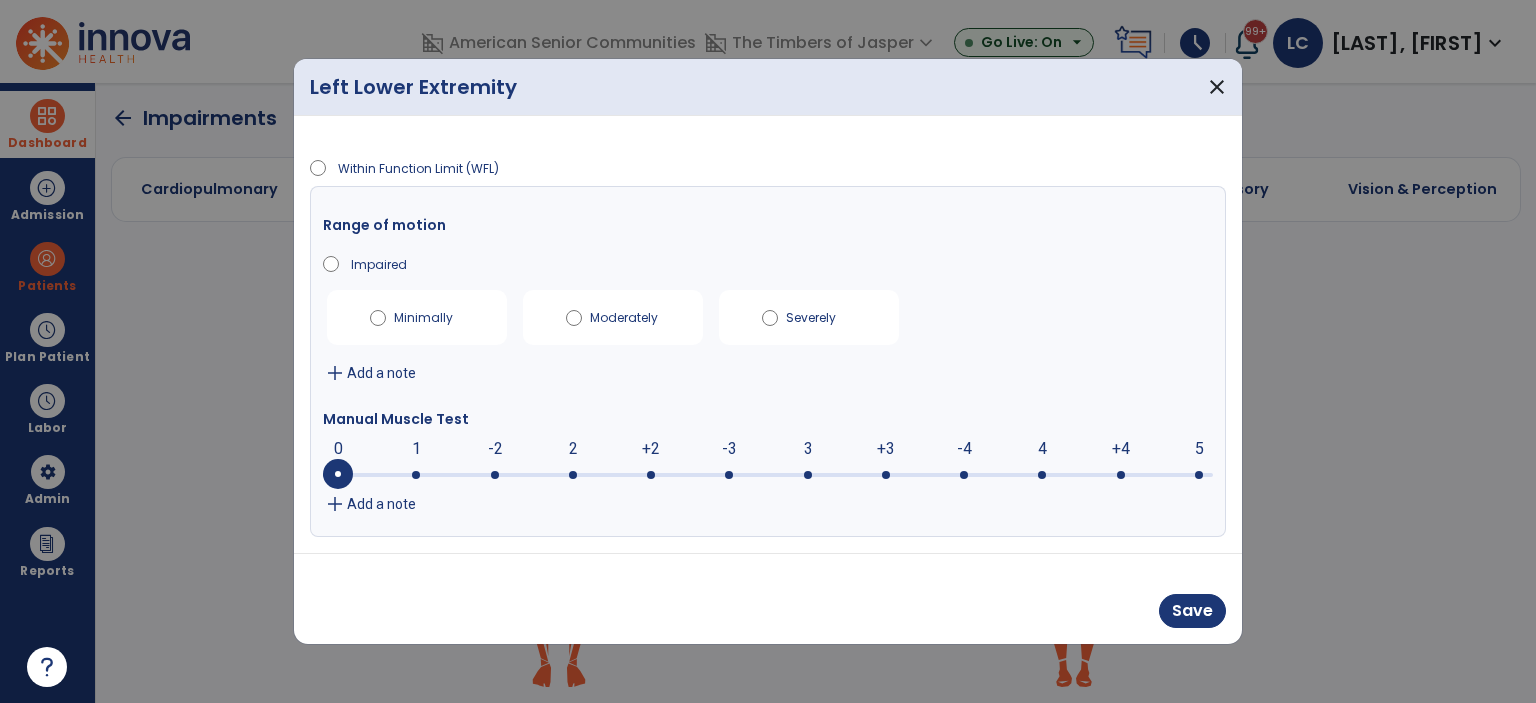 click at bounding box center [729, 475] 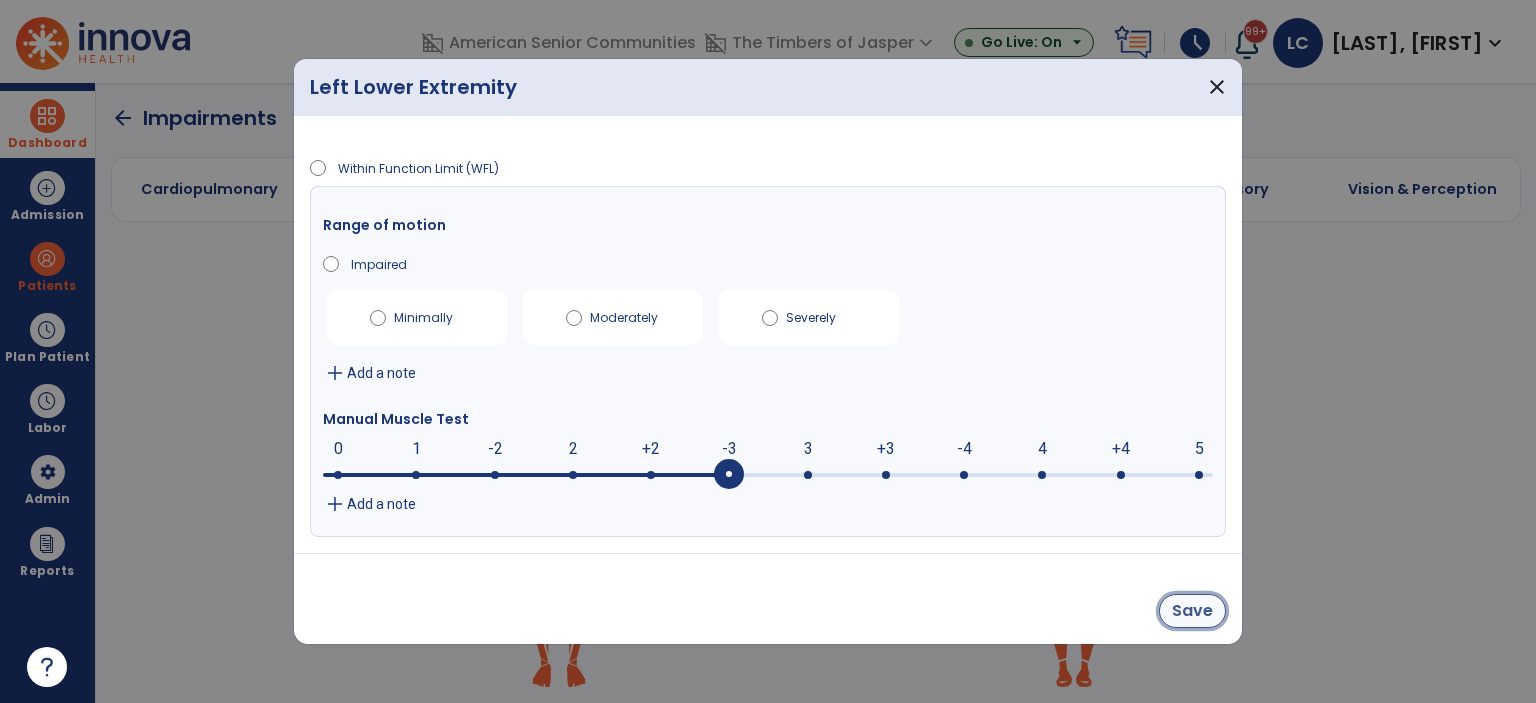 click on "Save" at bounding box center [1192, 611] 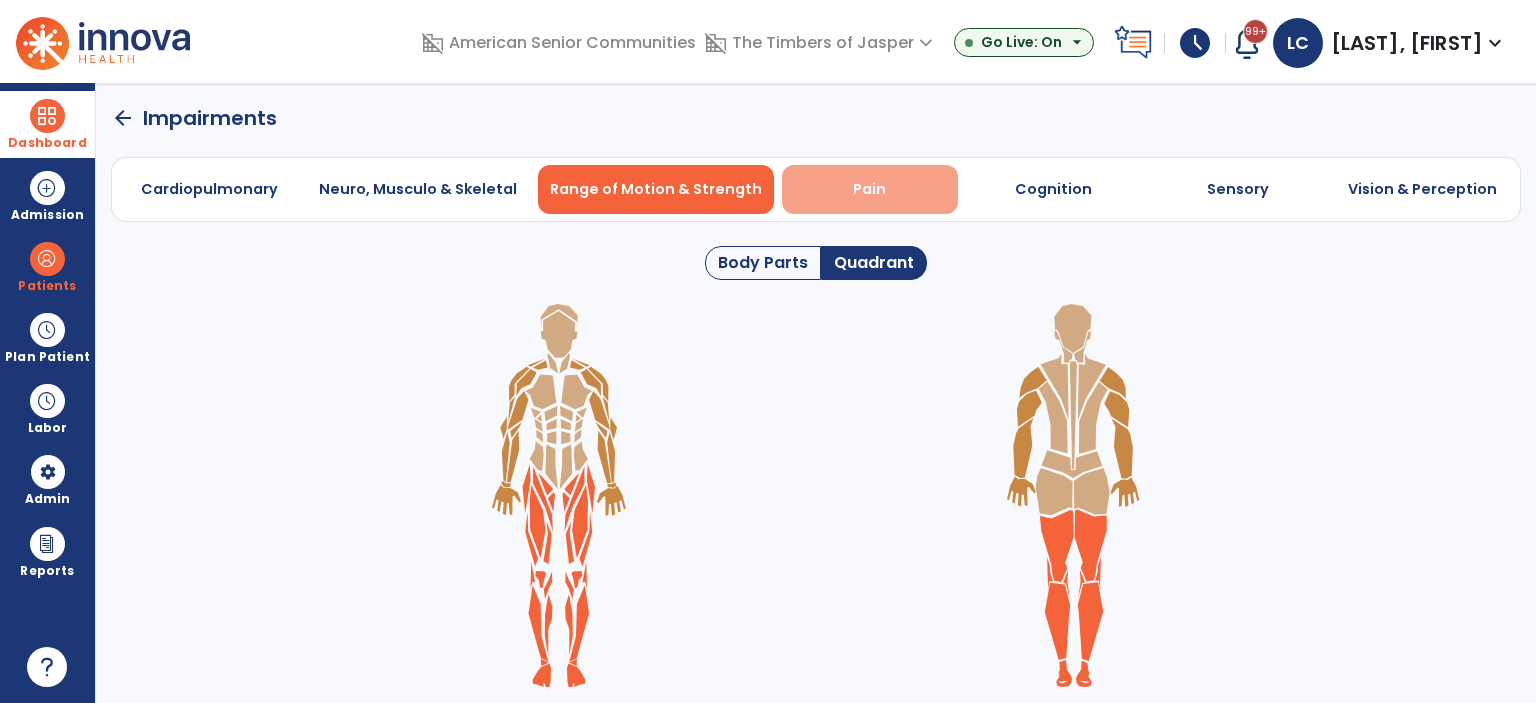 click on "Pain" at bounding box center (870, 189) 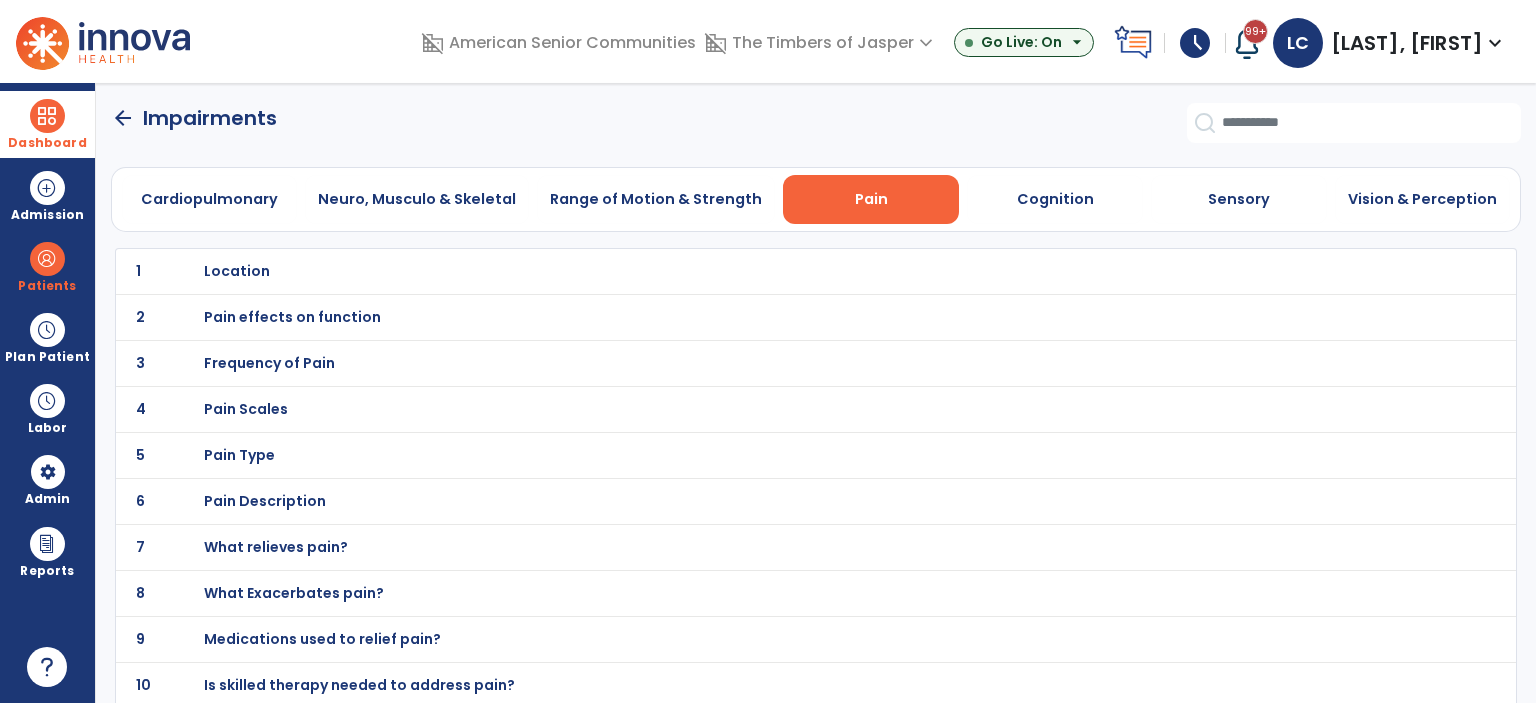 click on "Location" at bounding box center [237, 271] 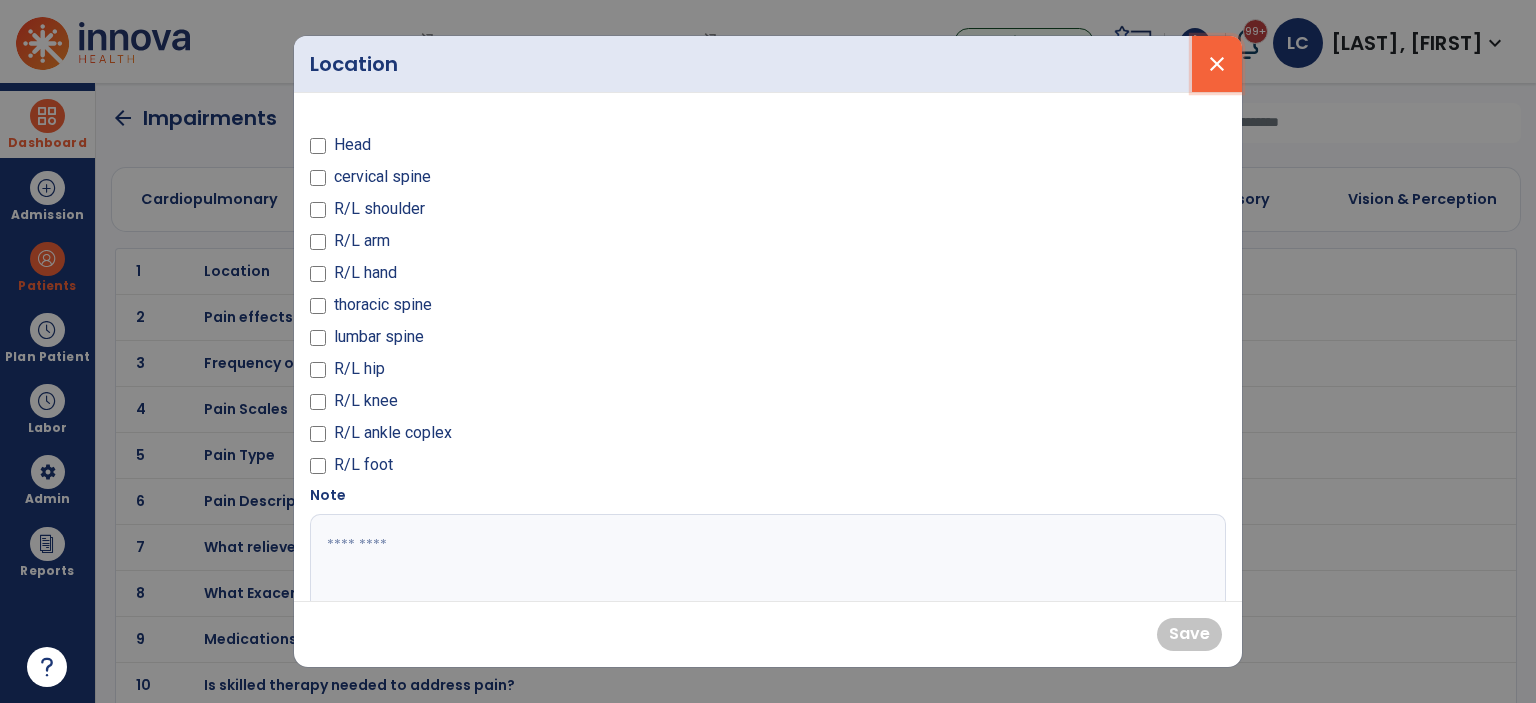click on "close" at bounding box center [1217, 64] 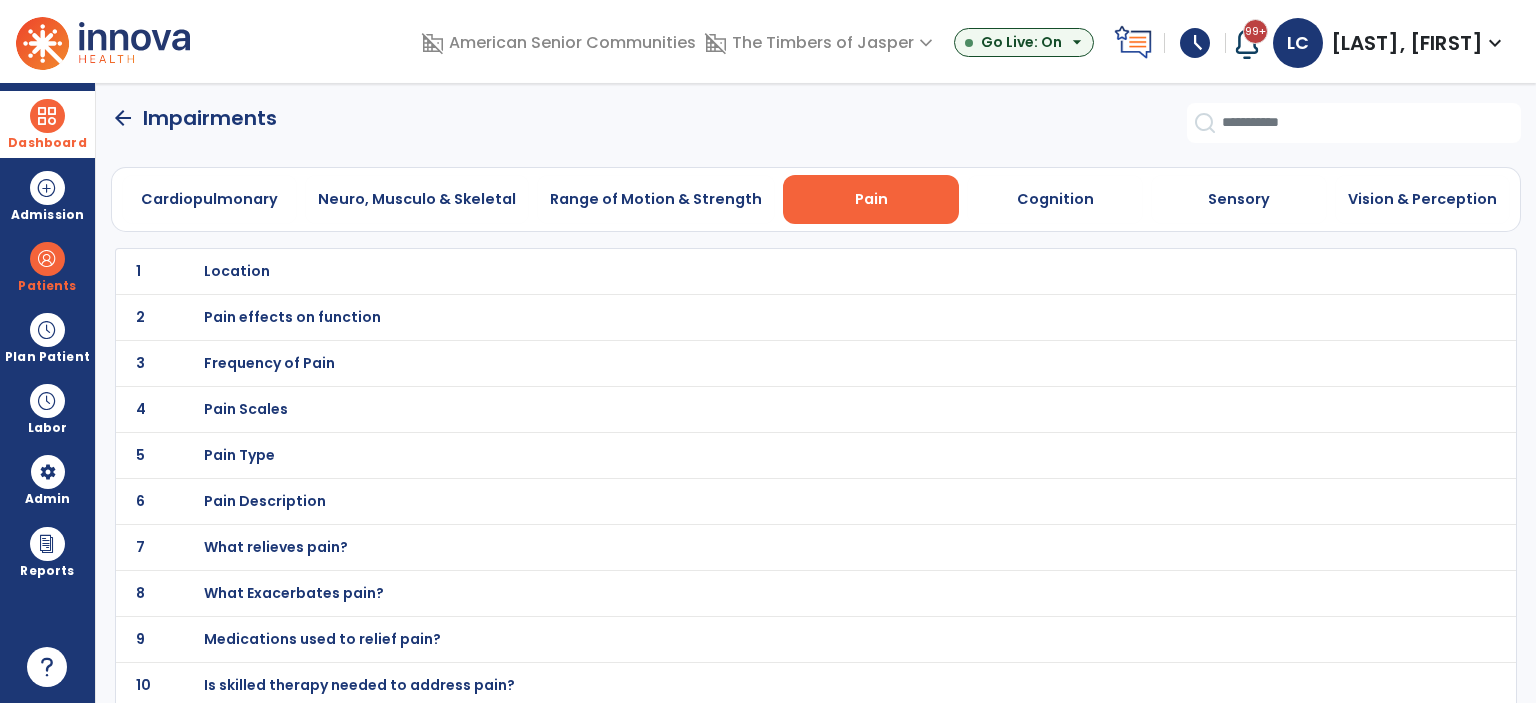 click on "1 Location" 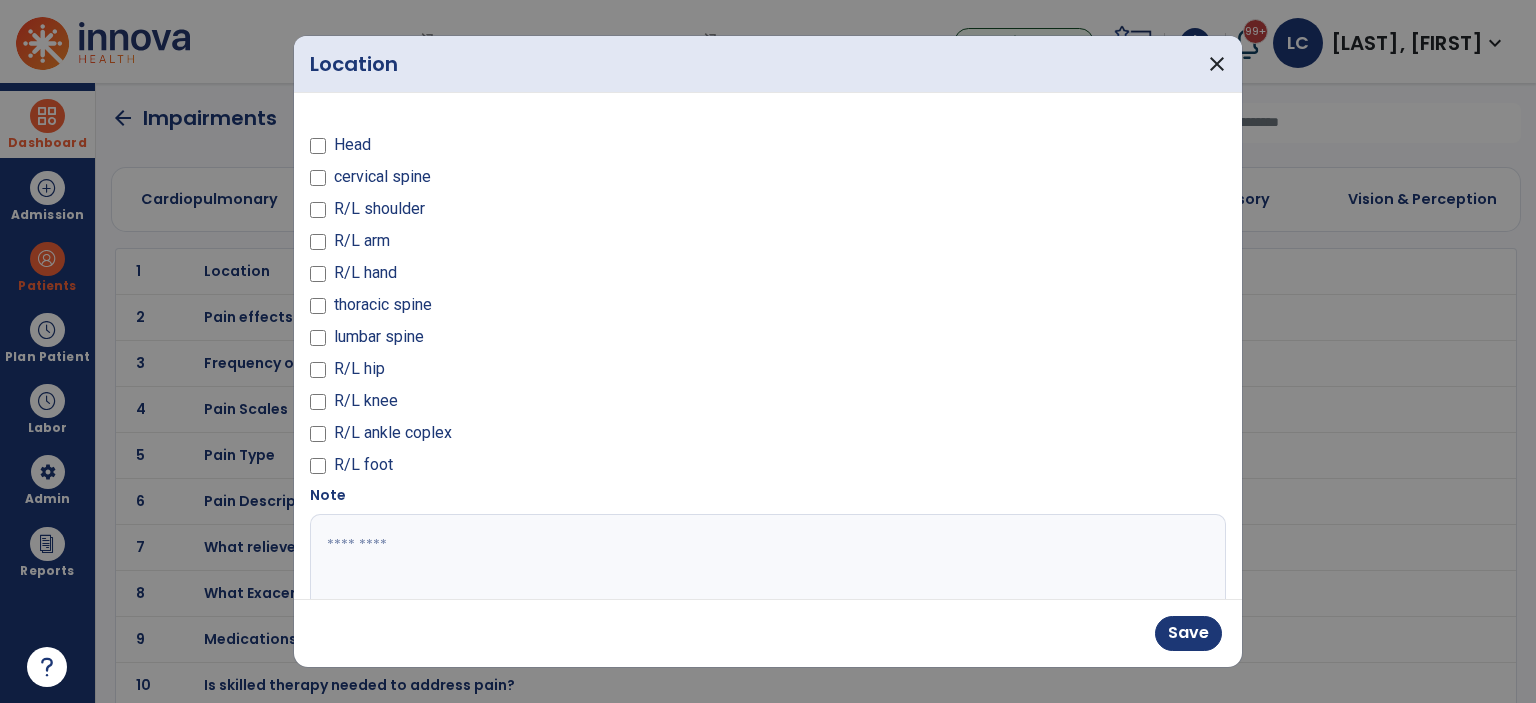 click on "Save" at bounding box center (768, 633) 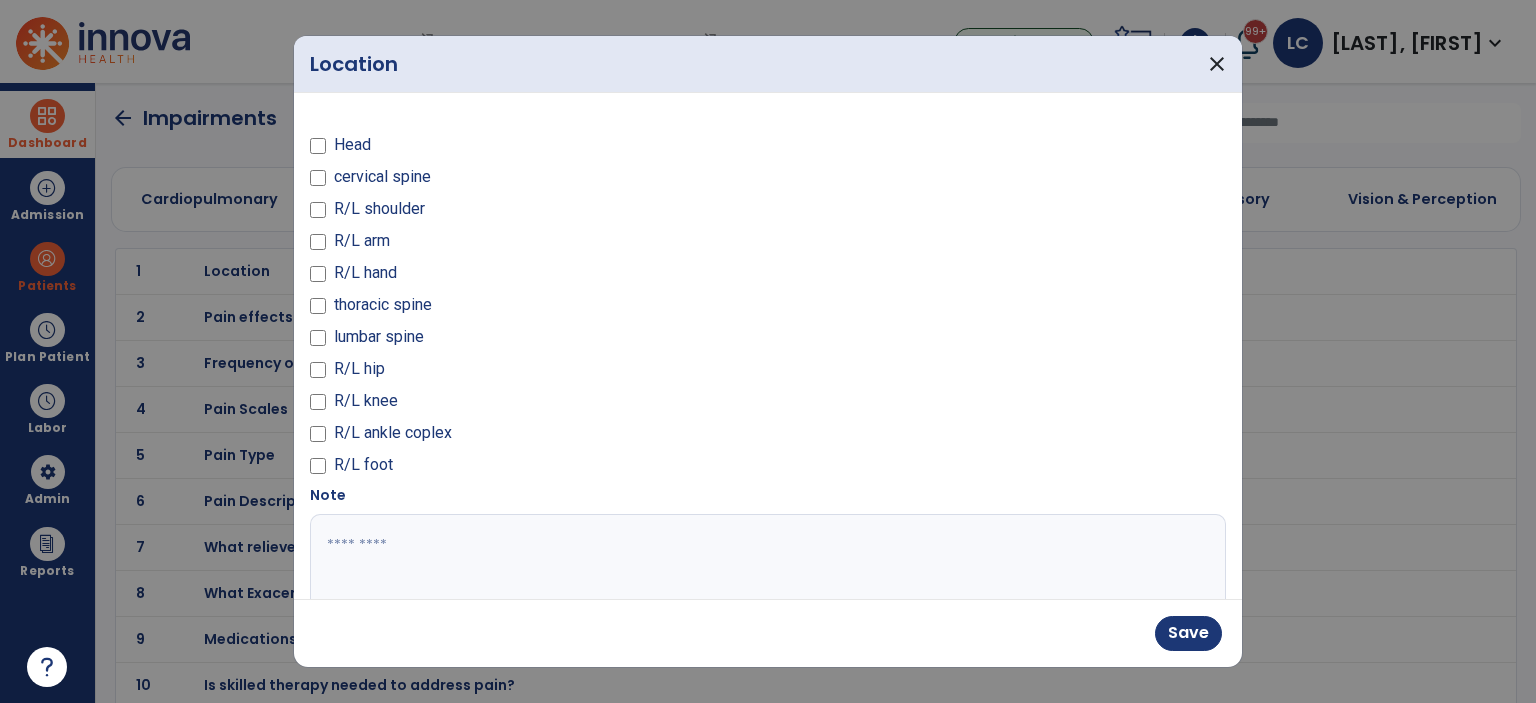 drag, startPoint x: 462, startPoint y: 576, endPoint x: 472, endPoint y: 555, distance: 23.259407 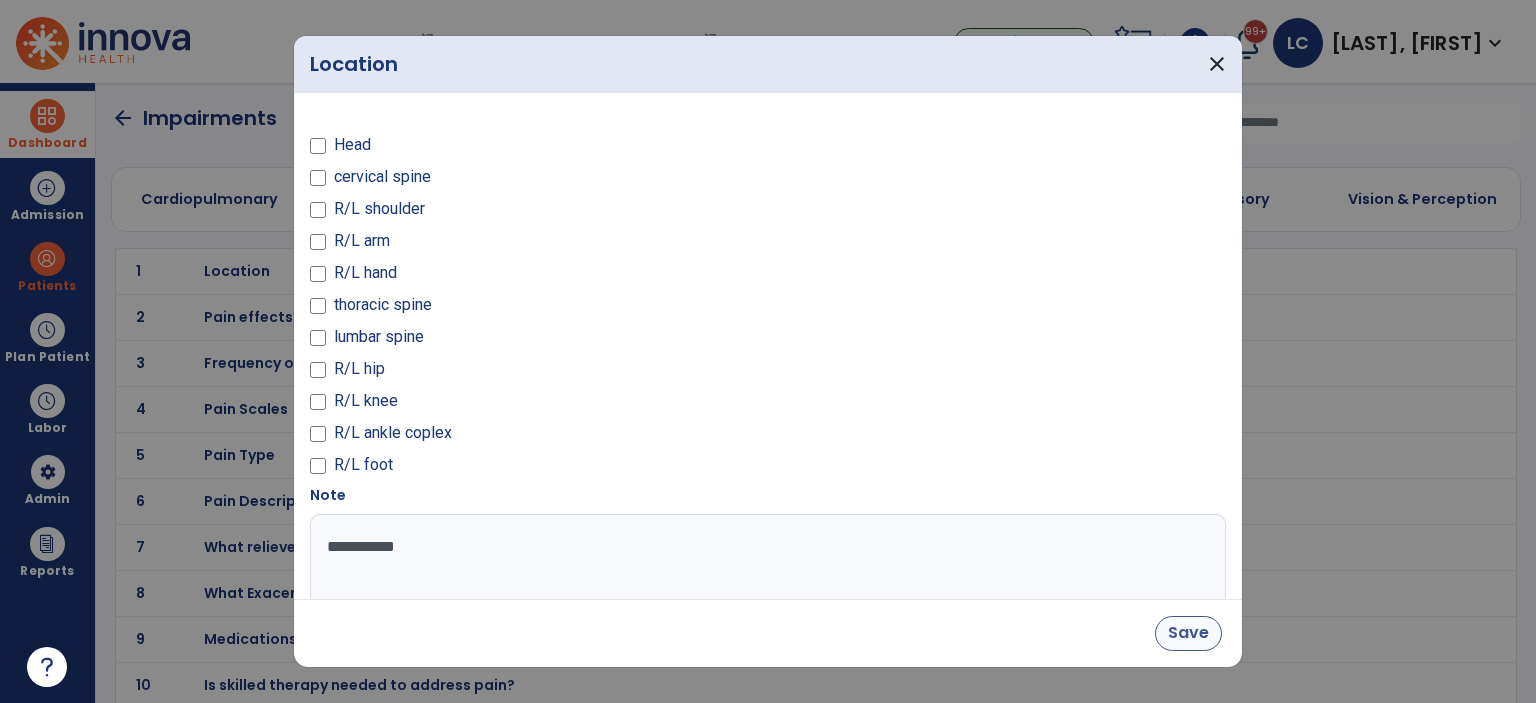 type on "**********" 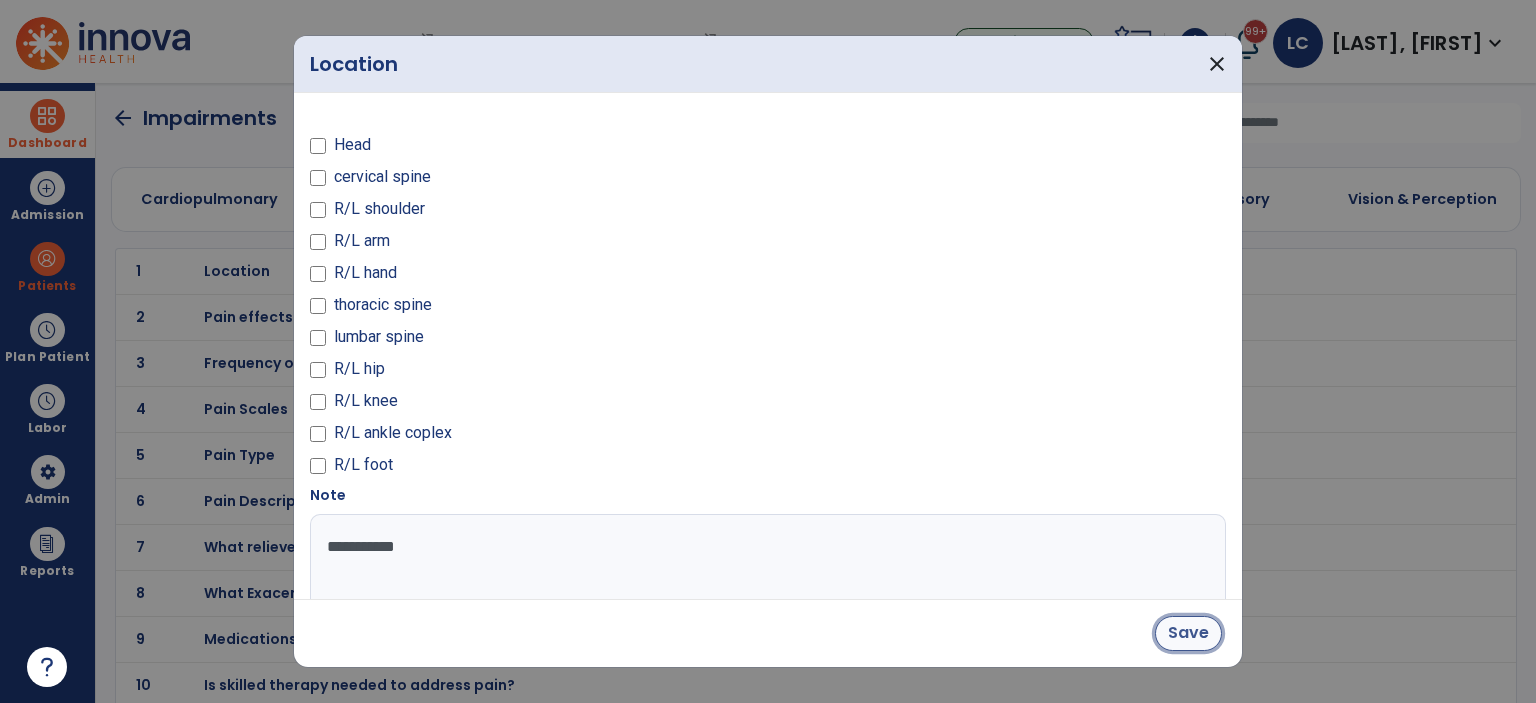 click on "Save" at bounding box center [1188, 633] 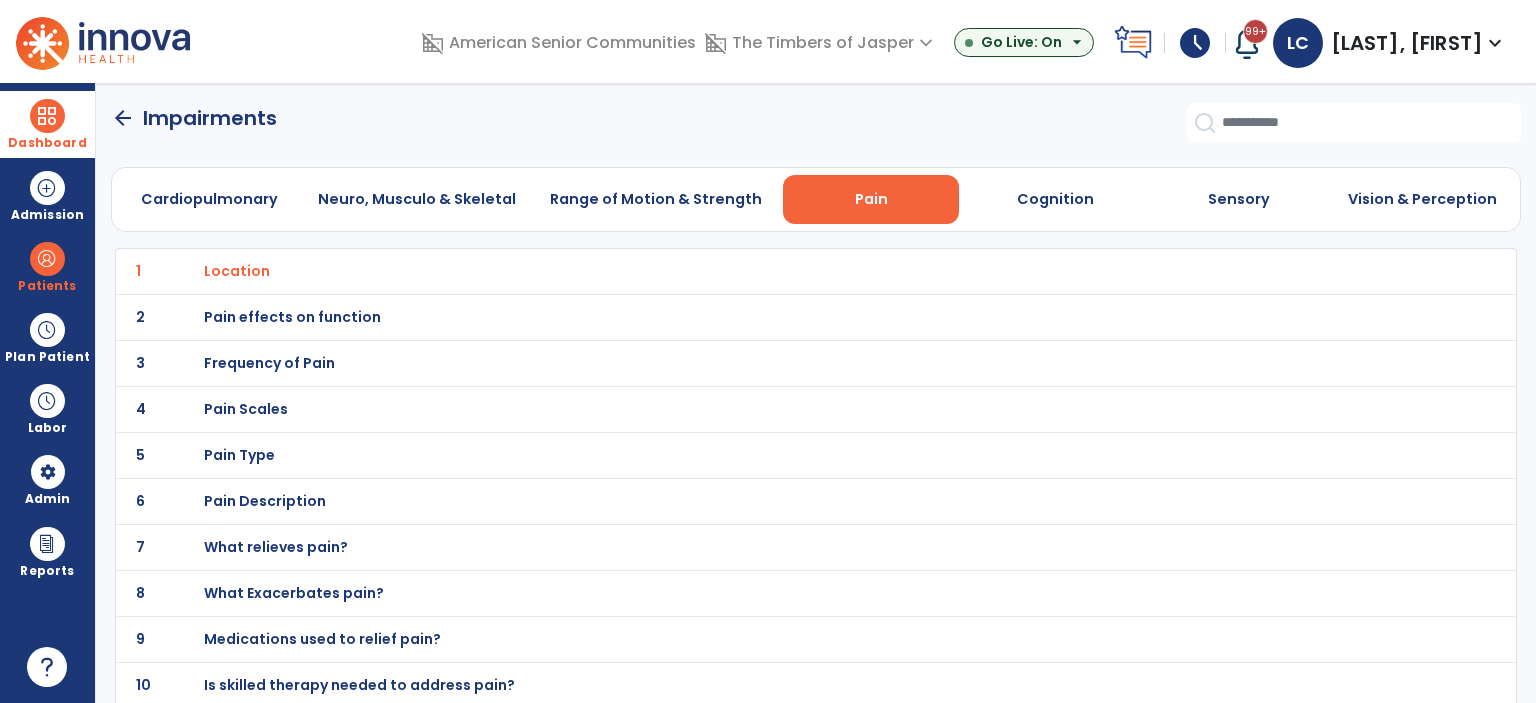 click on "Pain effects on function" at bounding box center [237, 271] 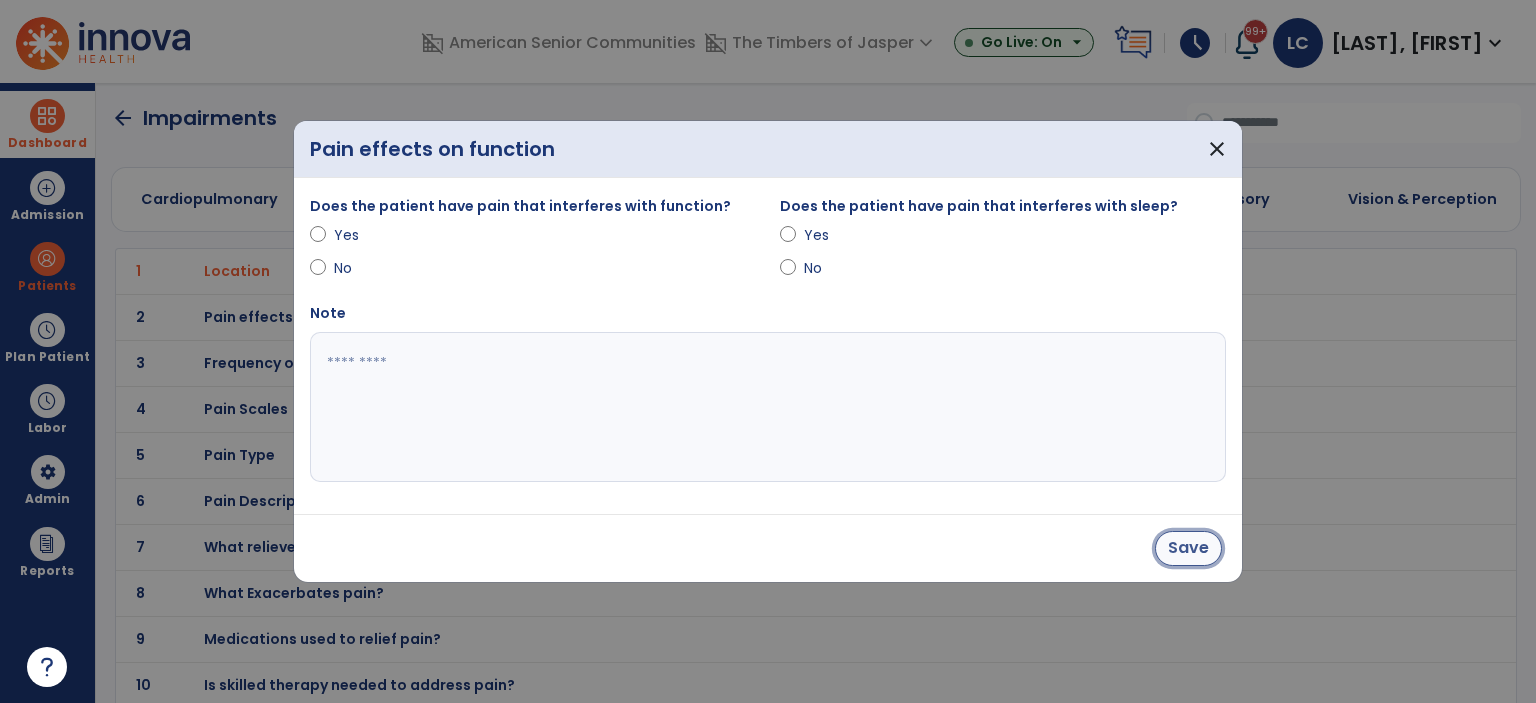 click on "Save" at bounding box center [1188, 548] 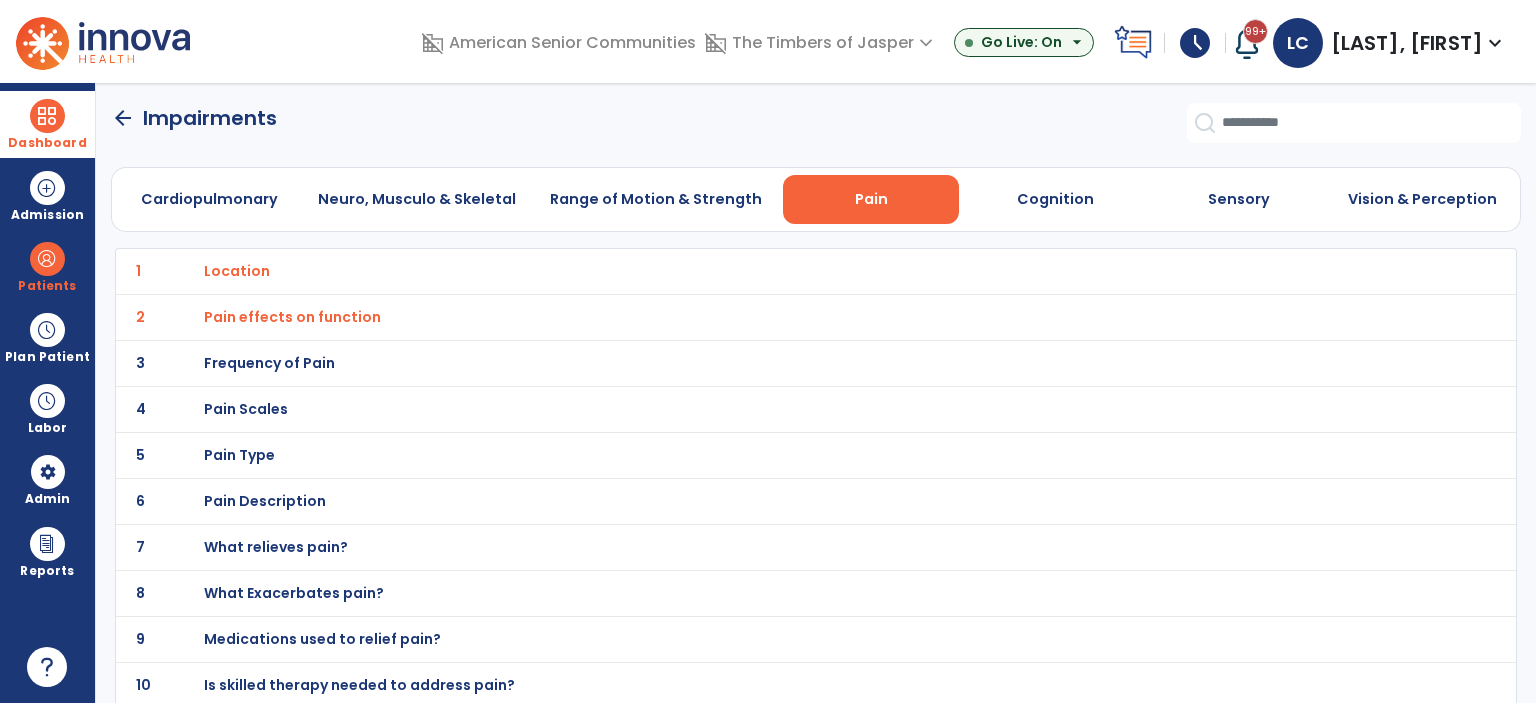 click on "Frequency of Pain" at bounding box center (237, 271) 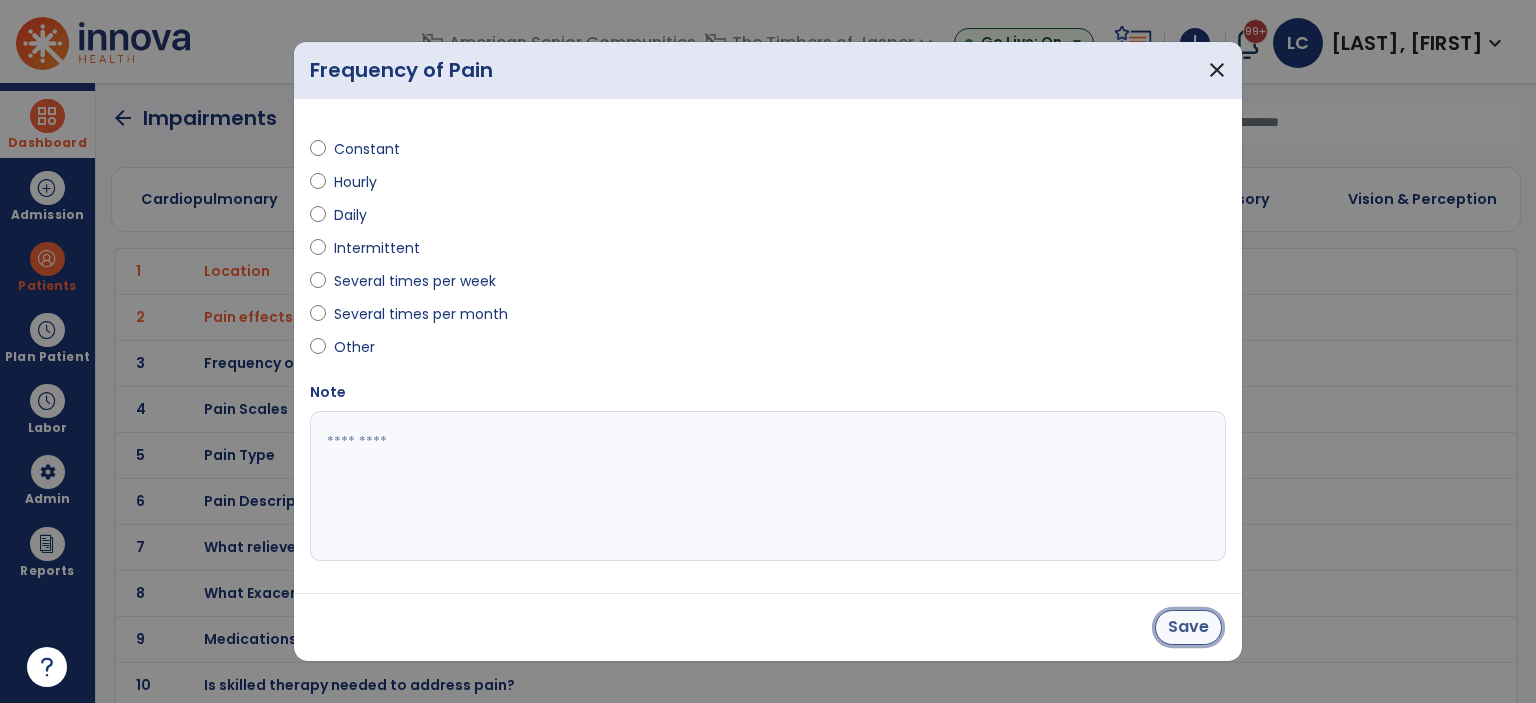 click on "Save" at bounding box center [1188, 627] 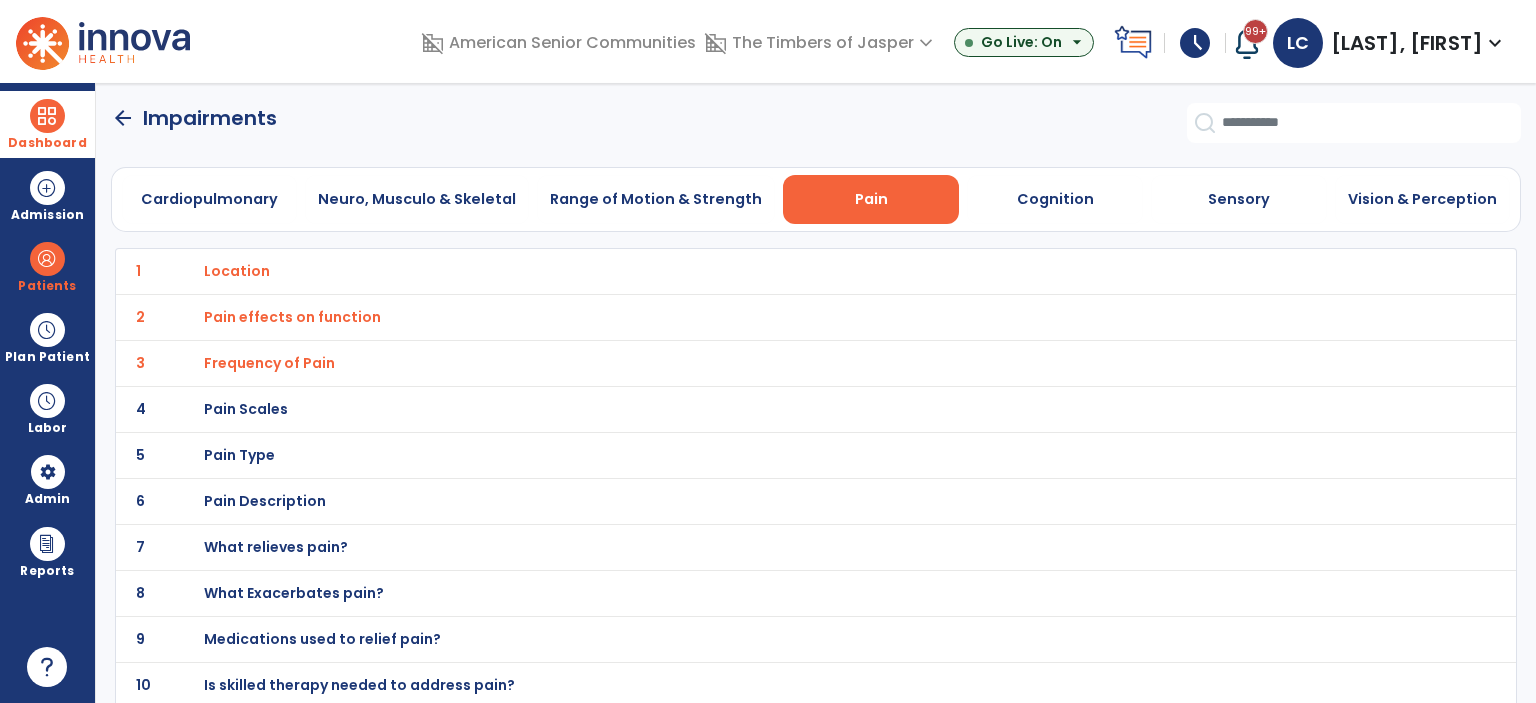 click on "4 Pain Scales" 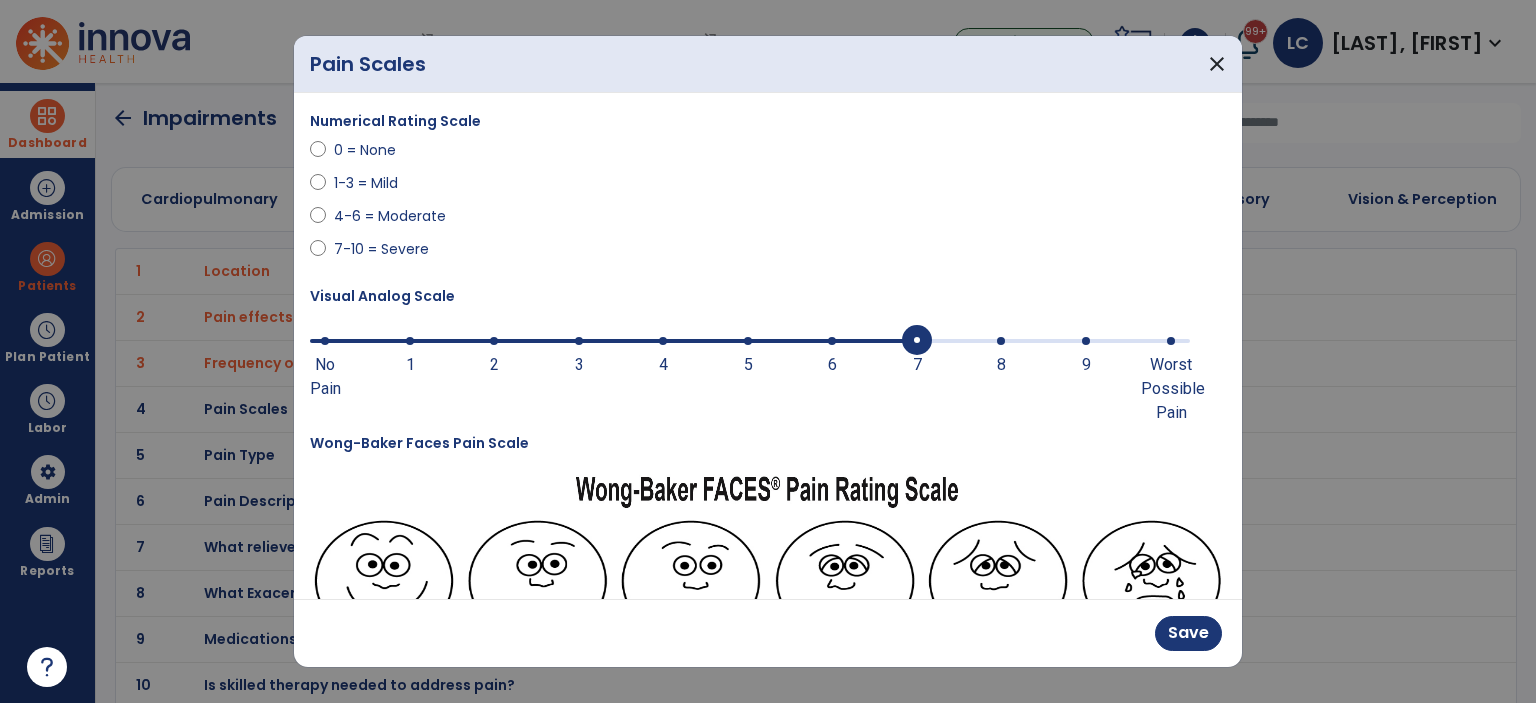 click at bounding box center [750, 339] 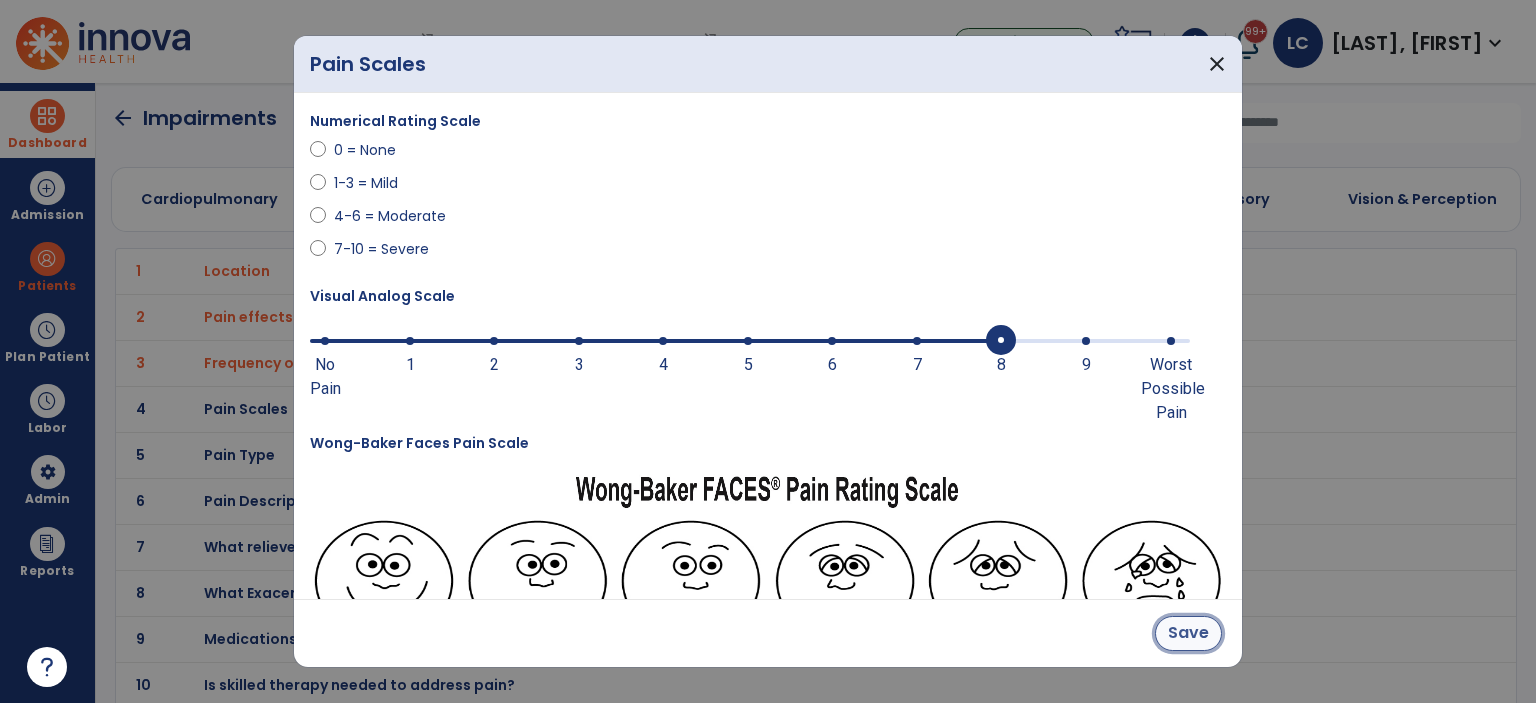 click on "Save" at bounding box center (1188, 633) 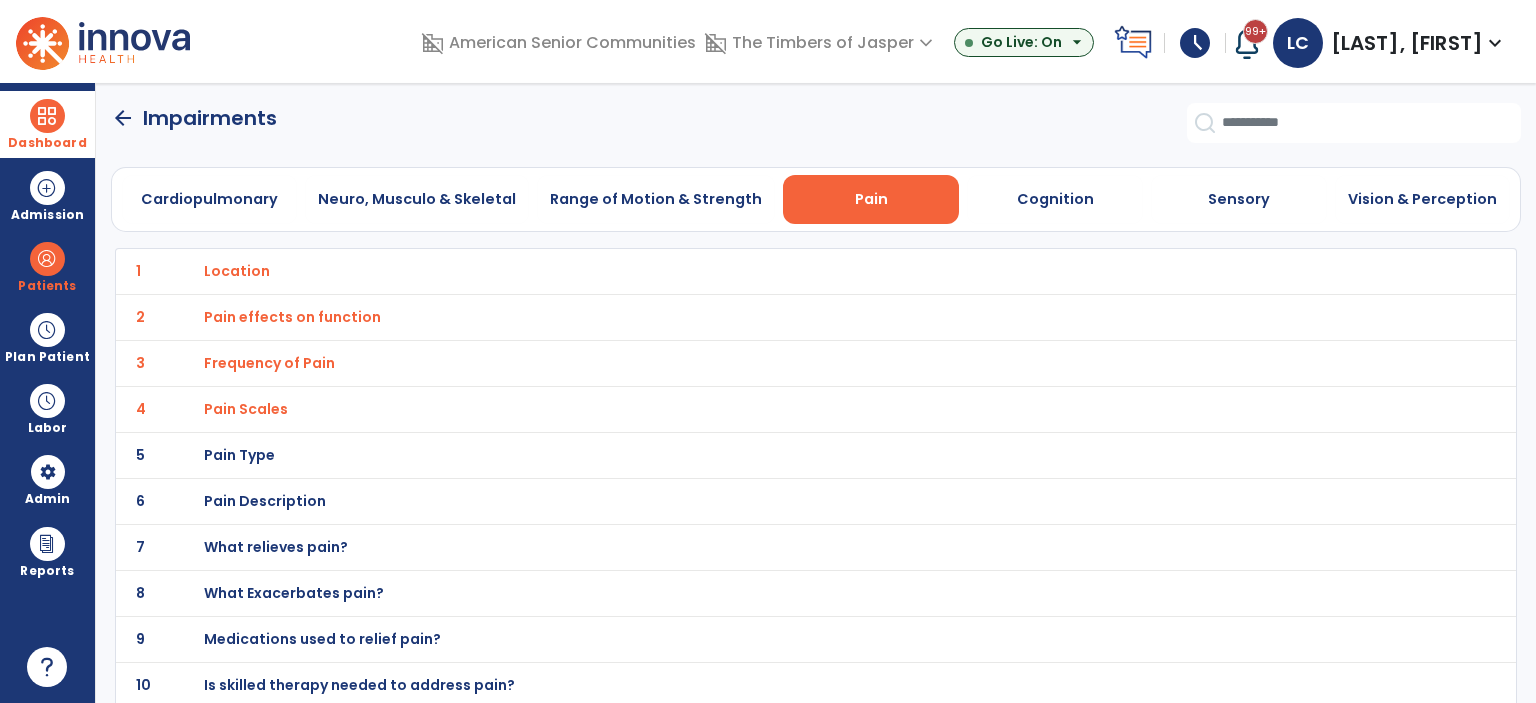 click on "Pain Type" at bounding box center [237, 271] 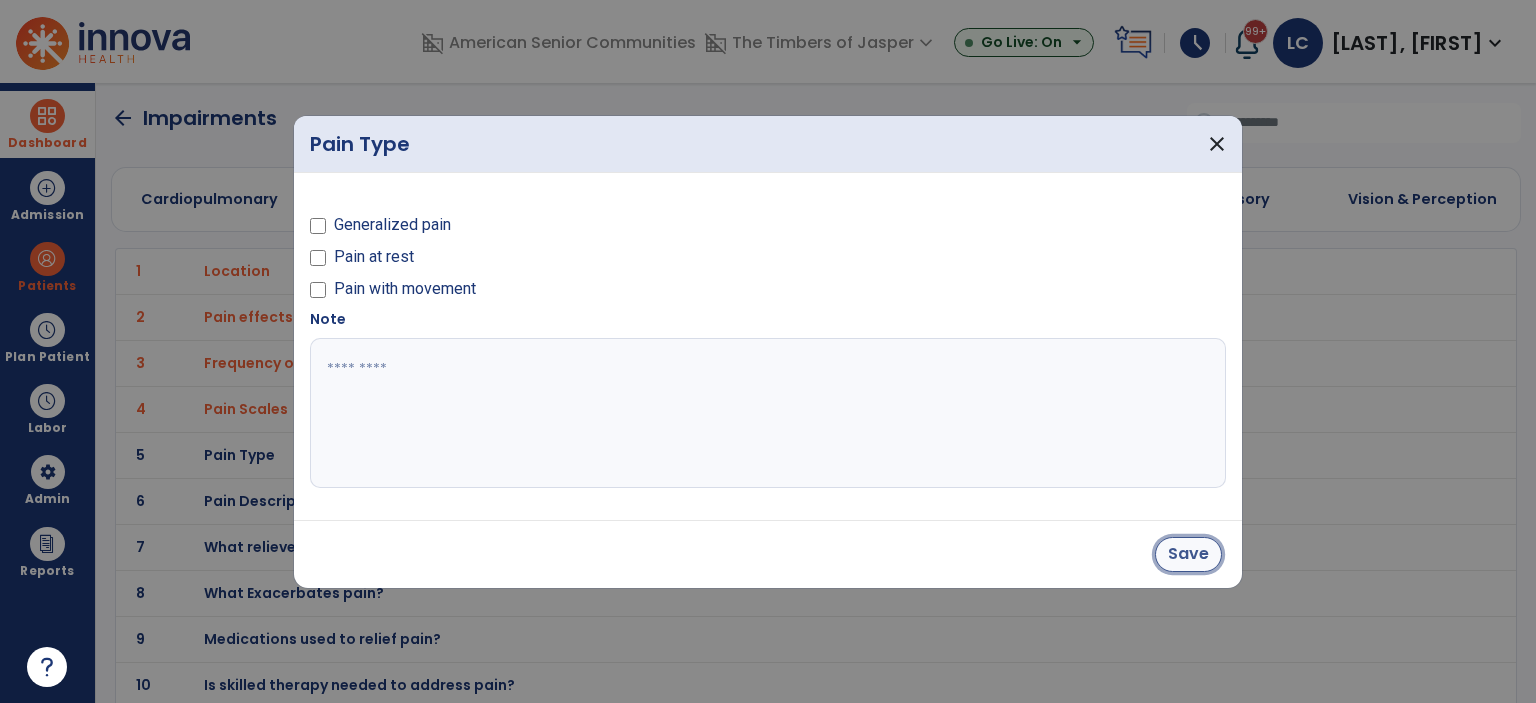 click on "Save" at bounding box center [1188, 554] 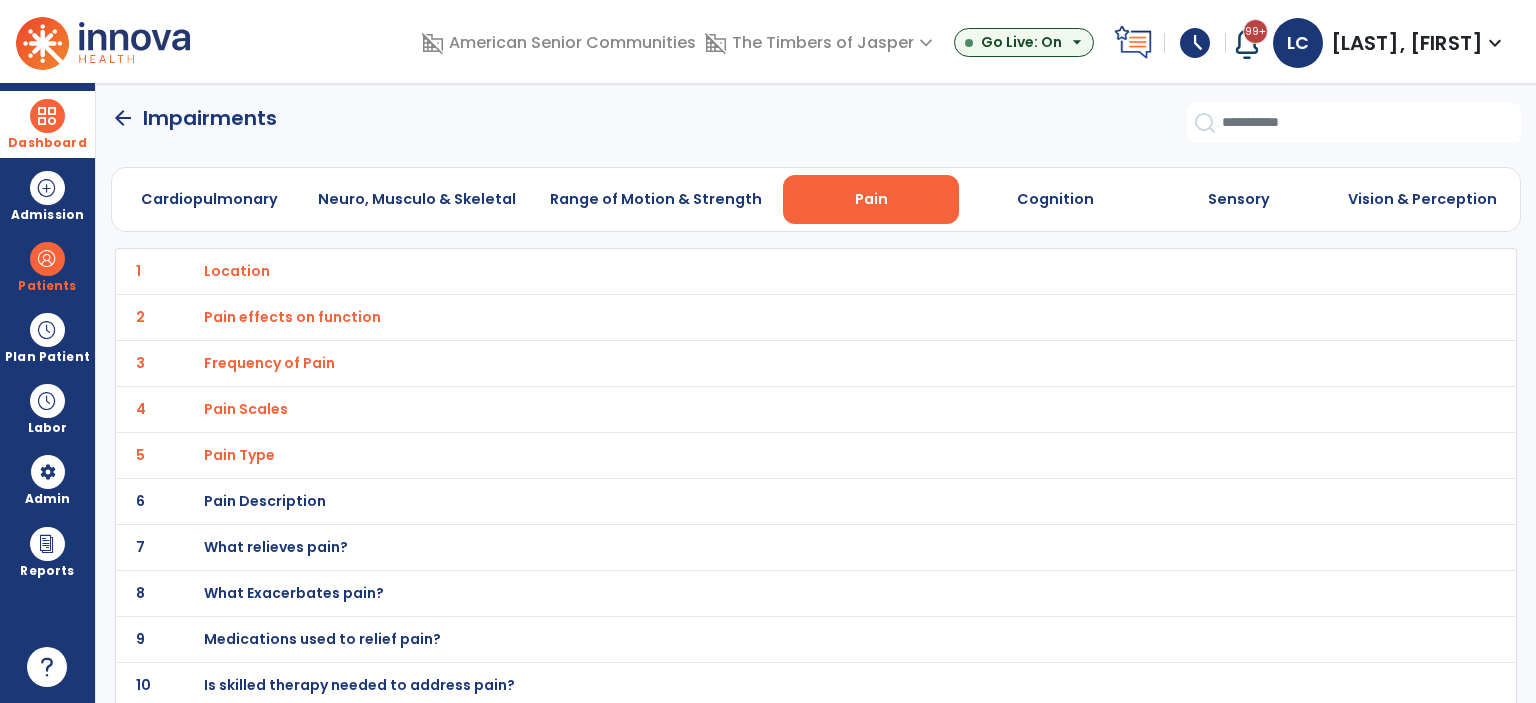 click on "Pain Description" at bounding box center (237, 271) 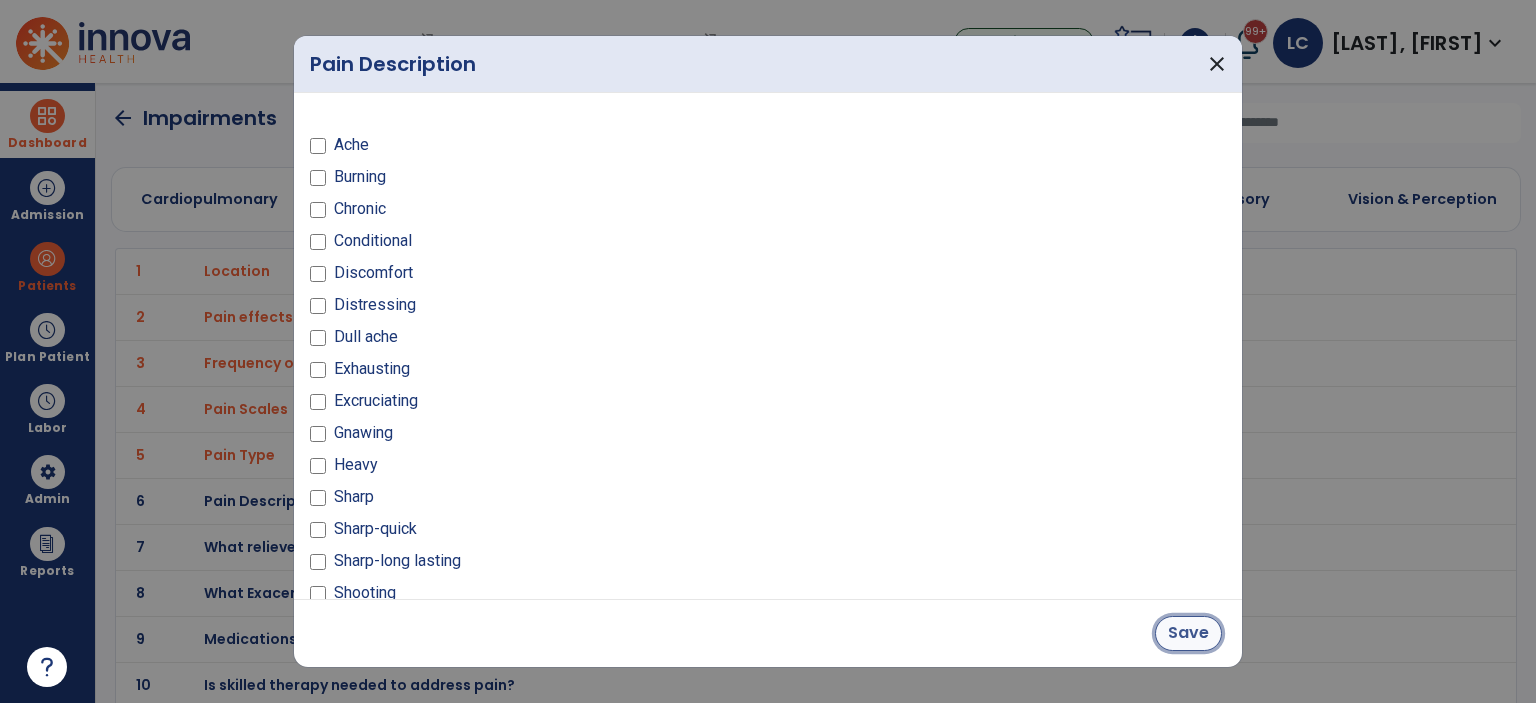 click on "Save" at bounding box center [1188, 633] 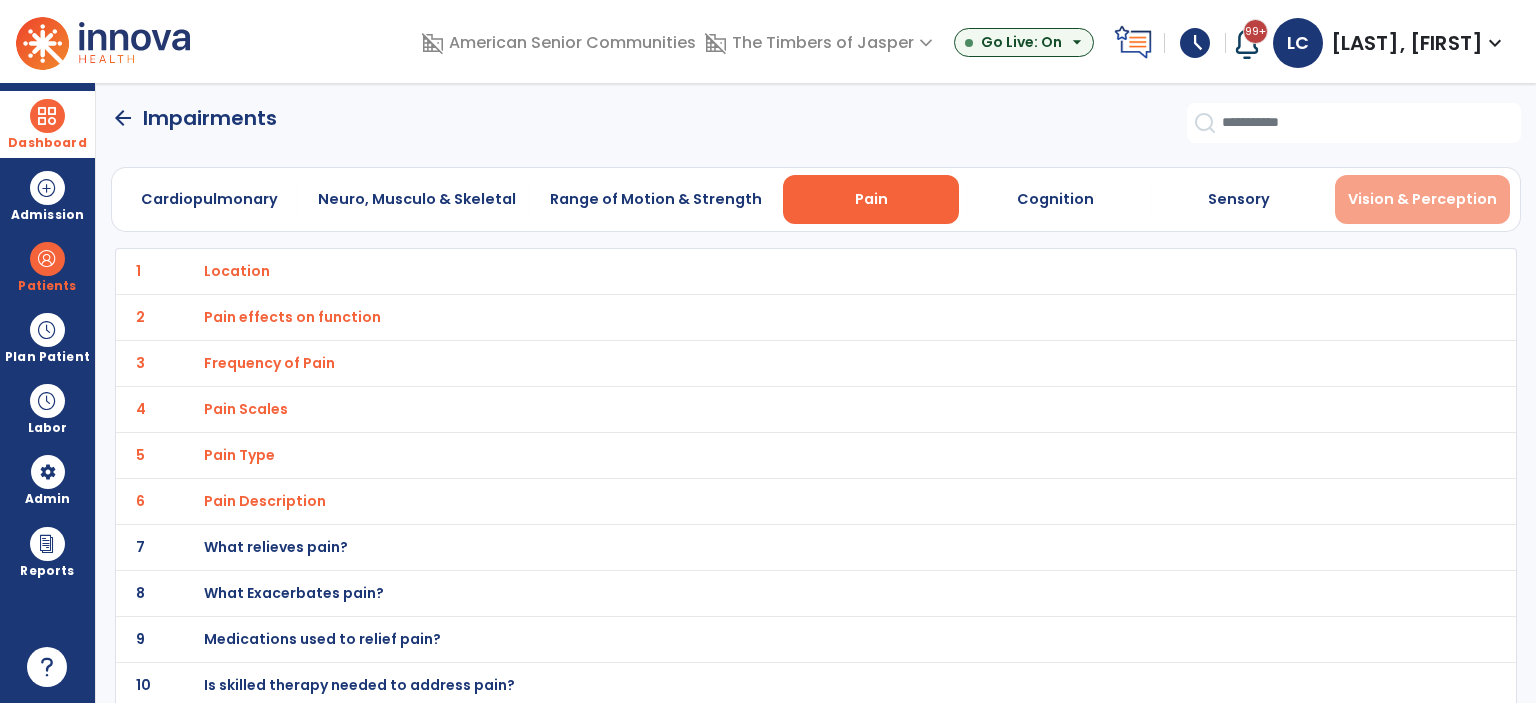 click on "Vision & Perception" at bounding box center [1423, 199] 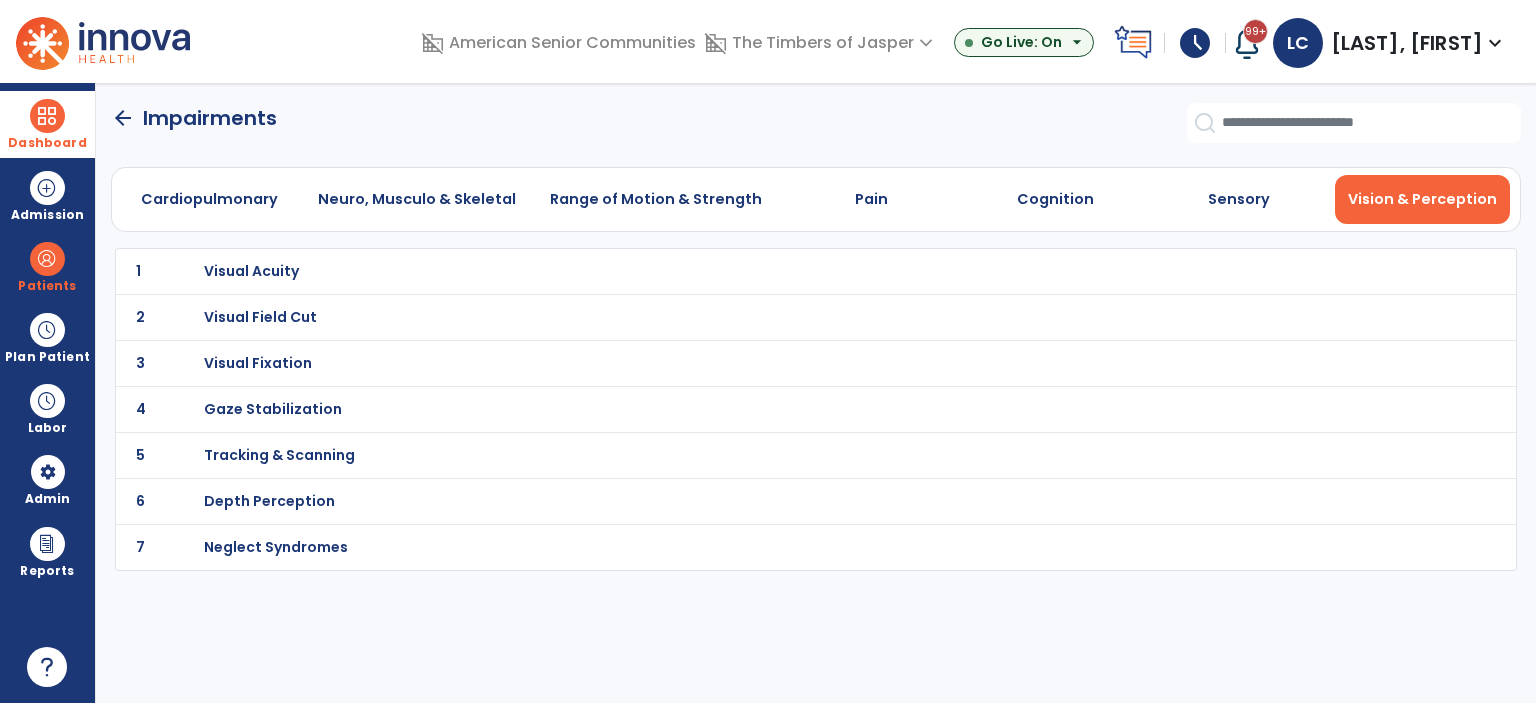 click on "arrow_back" 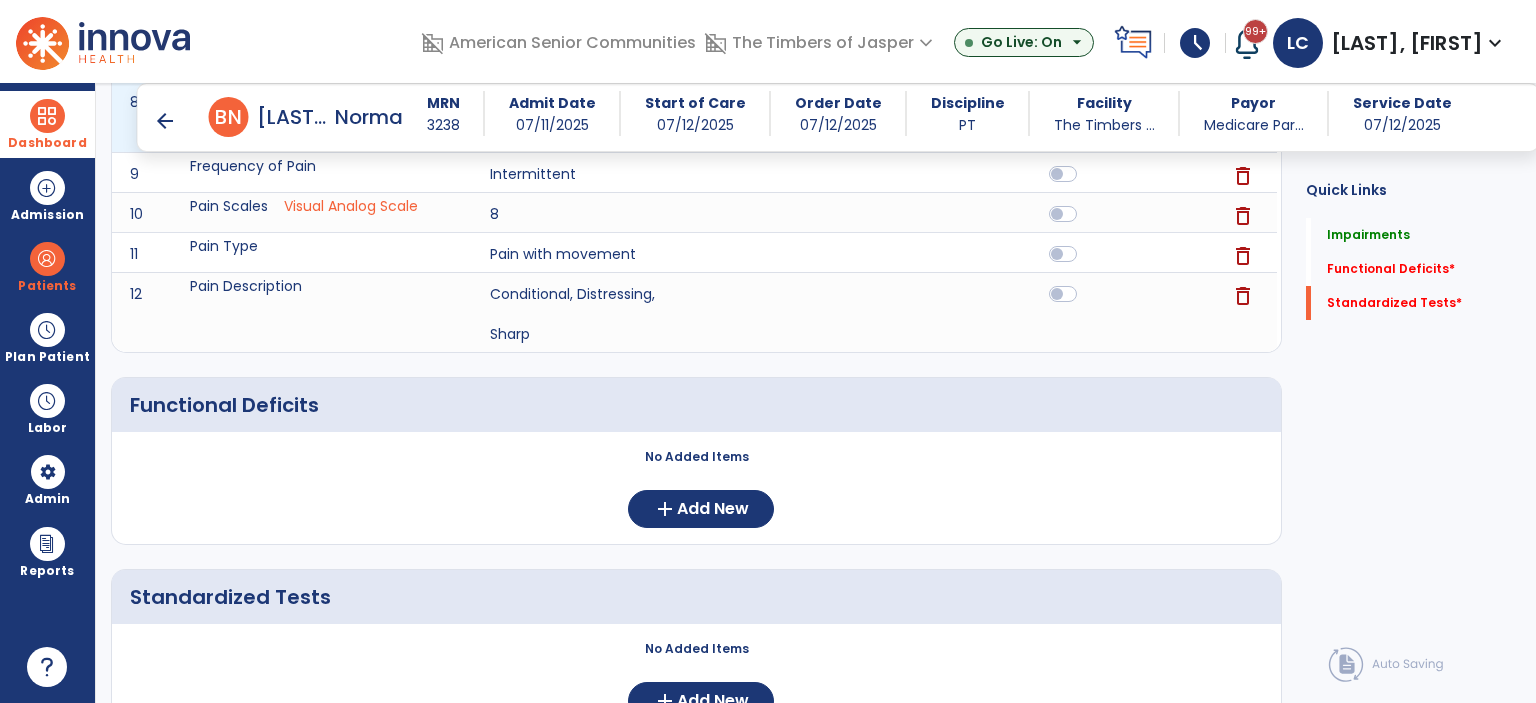 scroll, scrollTop: 776, scrollLeft: 0, axis: vertical 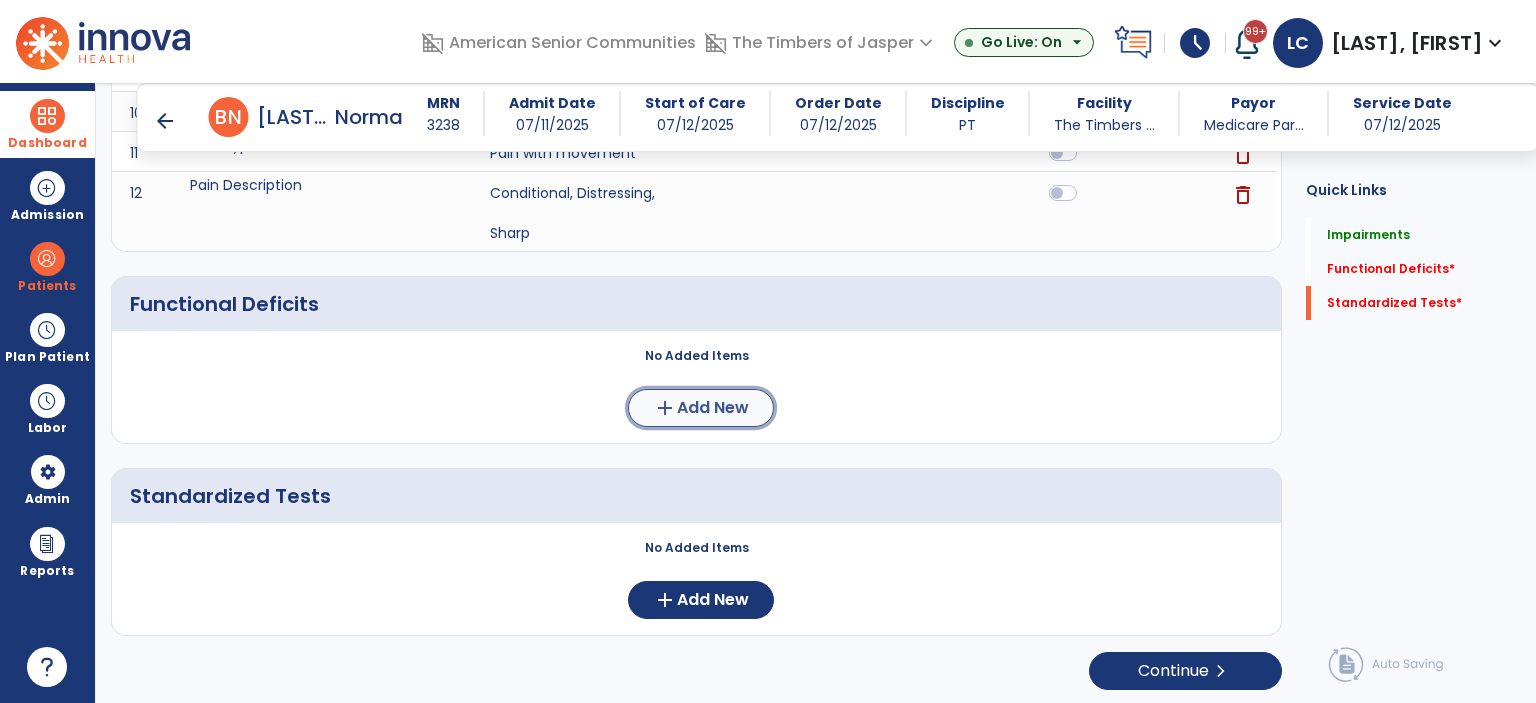 click on "Add New" 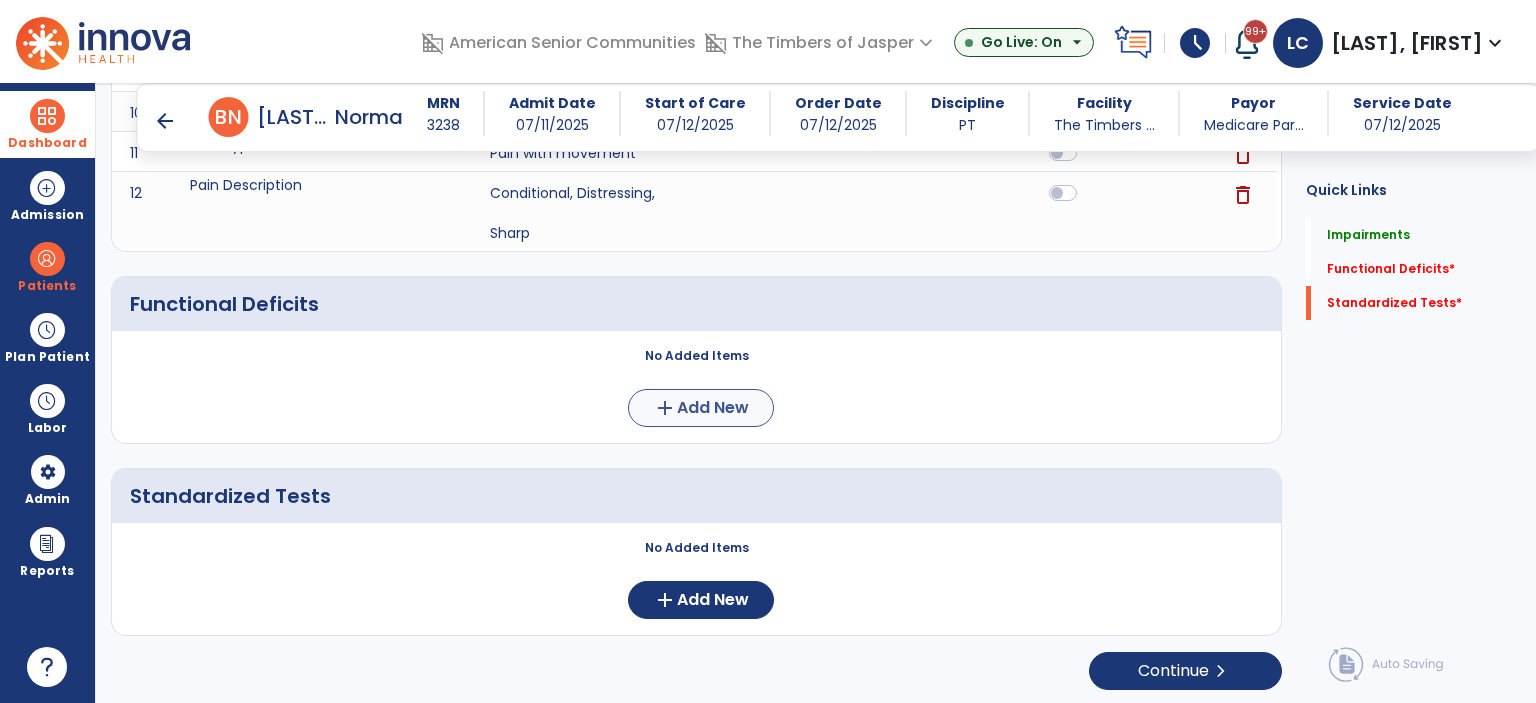 scroll, scrollTop: 0, scrollLeft: 0, axis: both 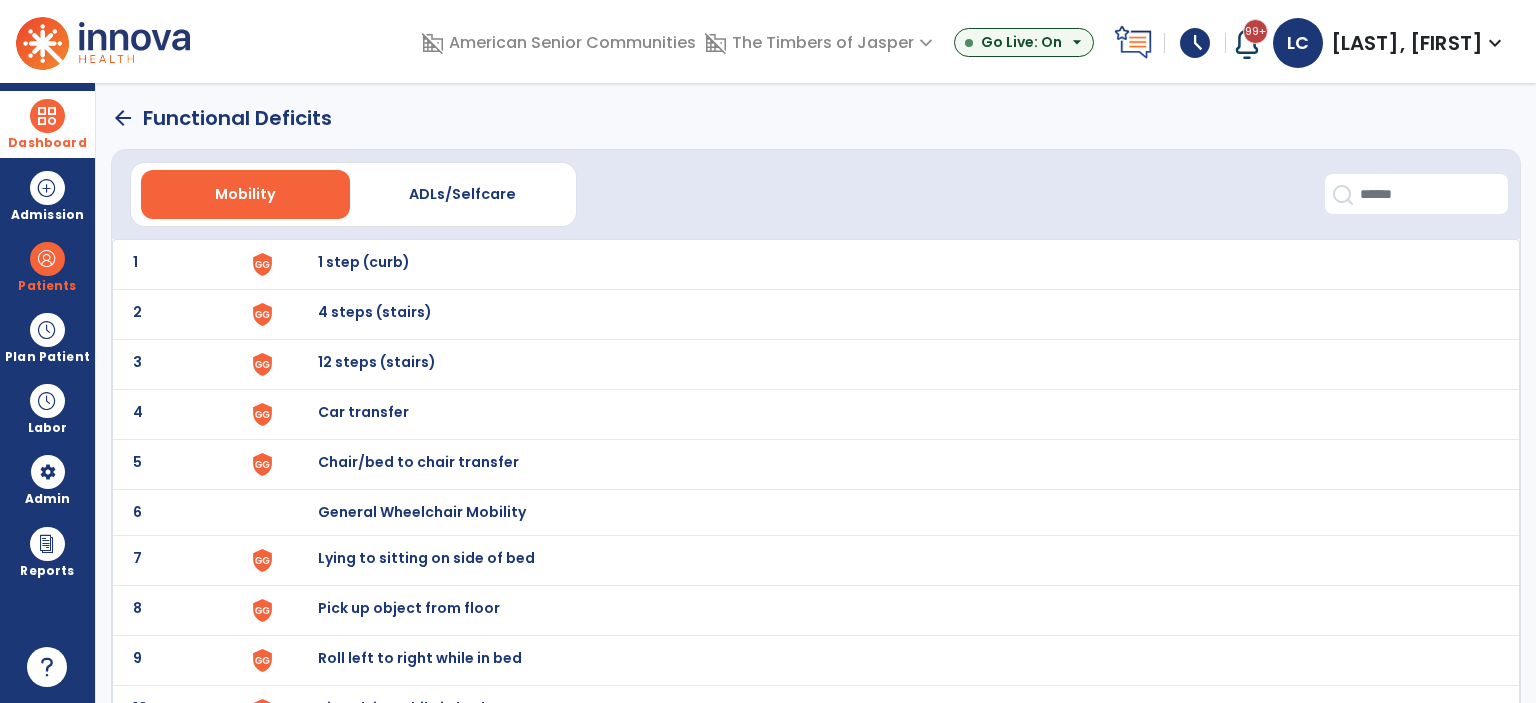 click on "1 step (curb)" at bounding box center [364, 262] 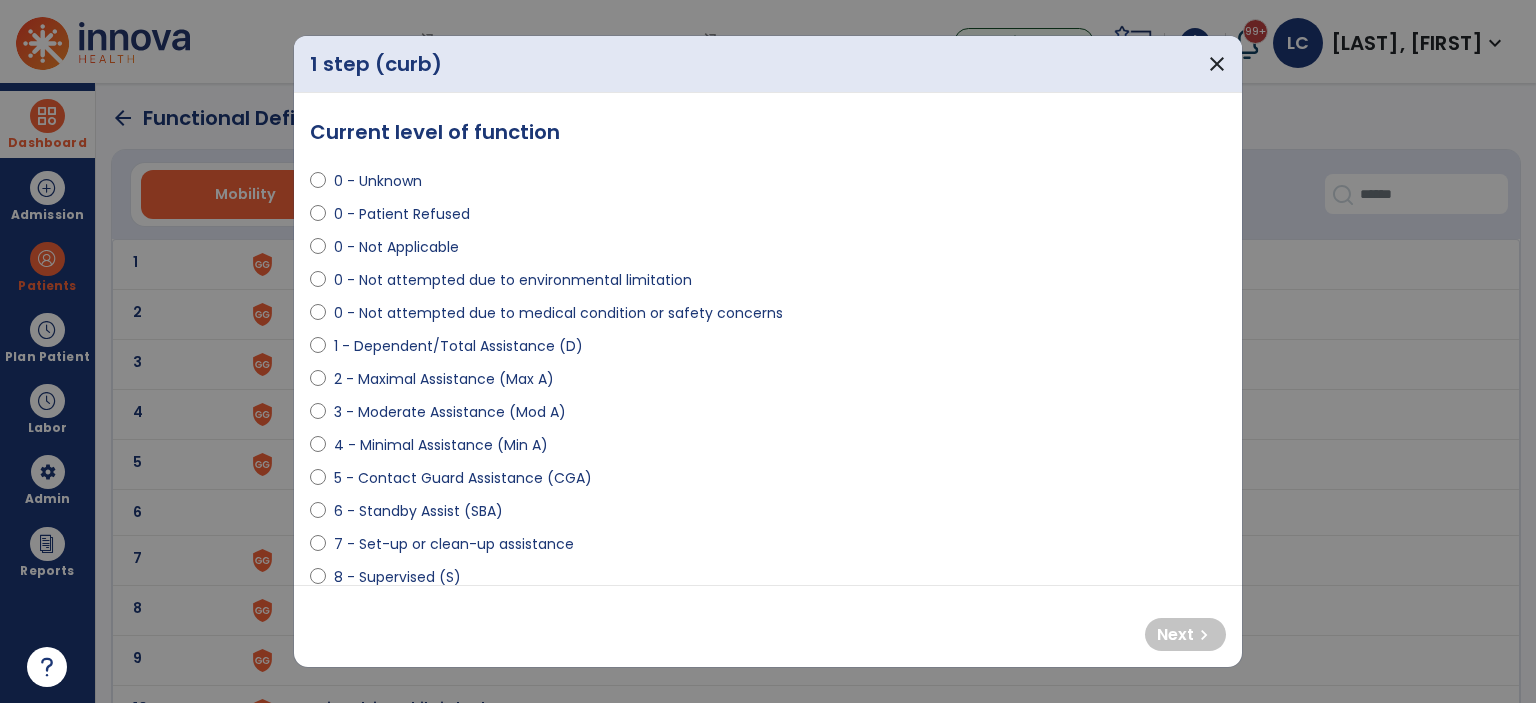 select on "**********" 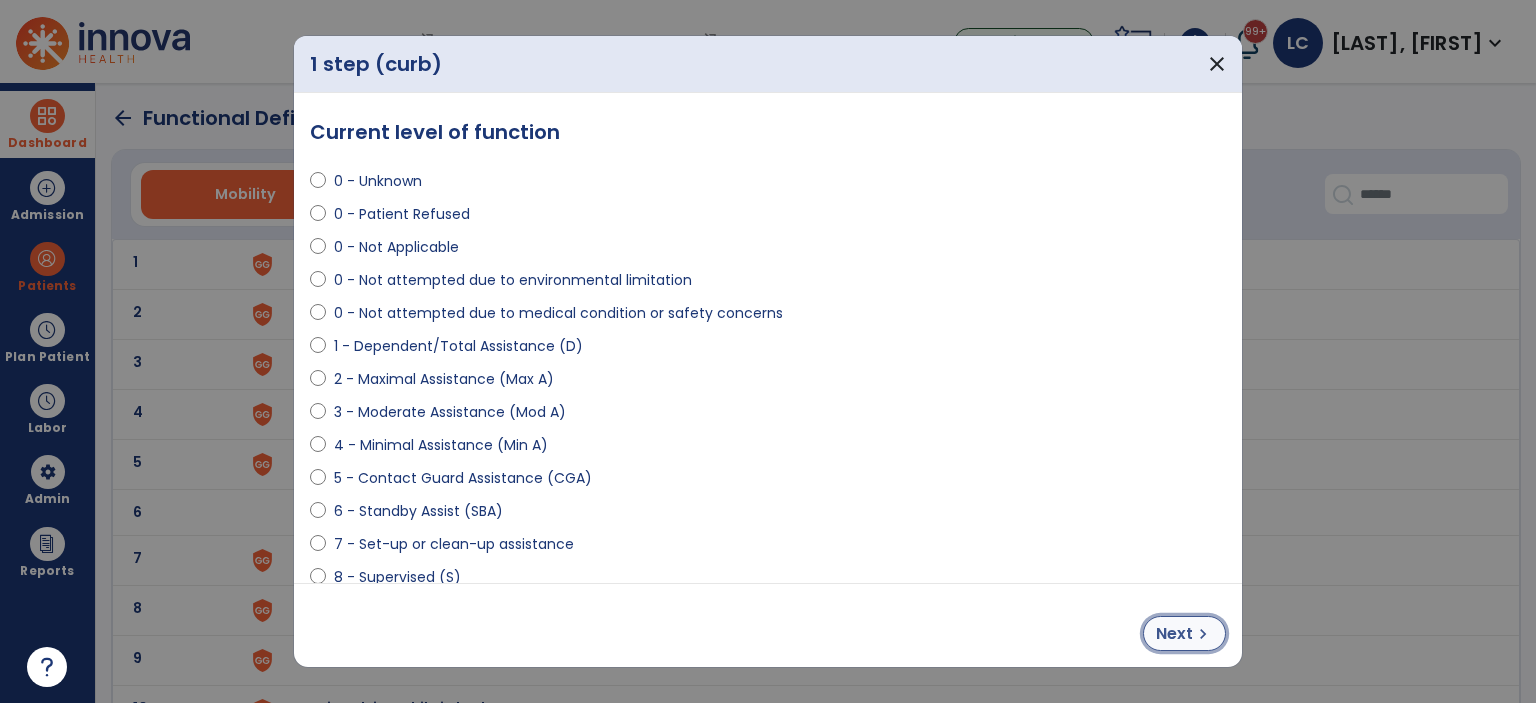 click on "Next  chevron_right" at bounding box center [1184, 633] 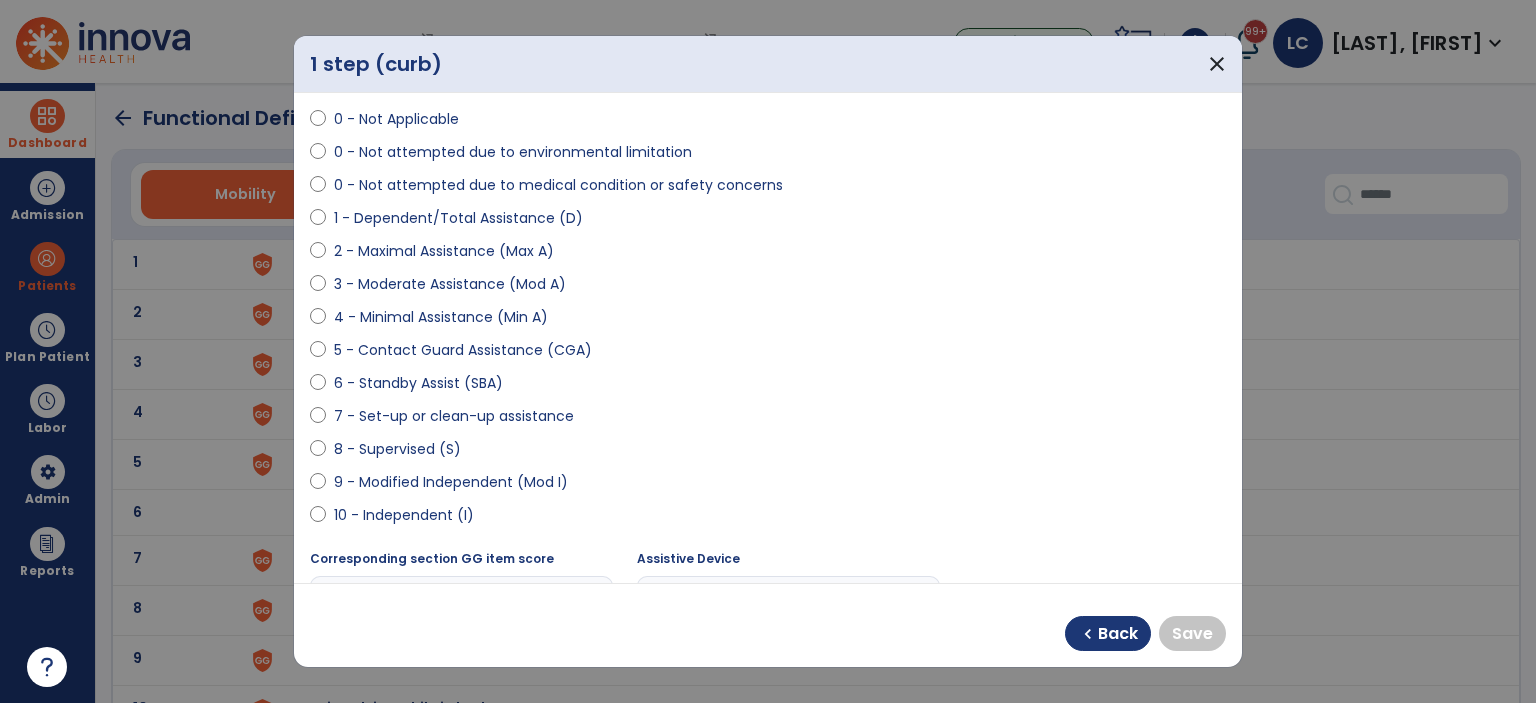scroll, scrollTop: 300, scrollLeft: 0, axis: vertical 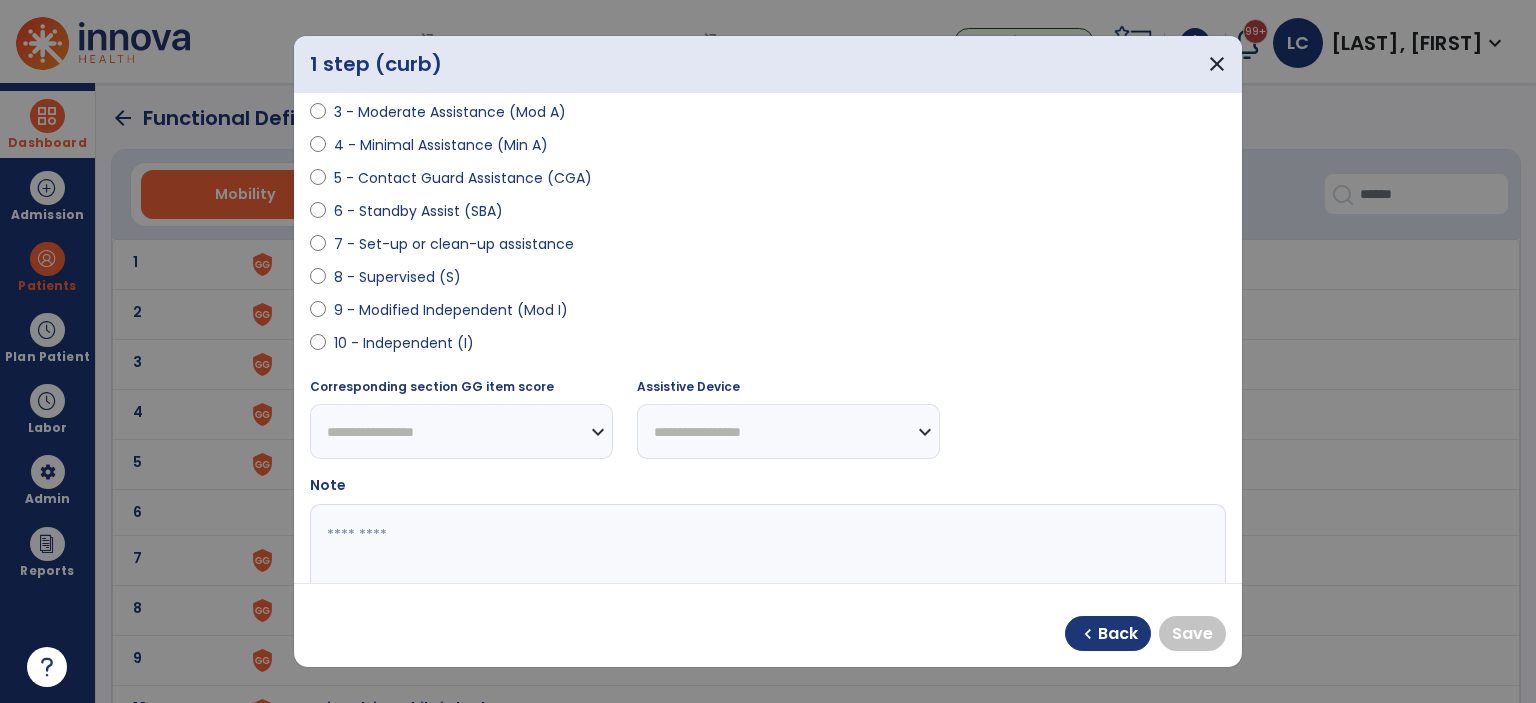 select on "**********" 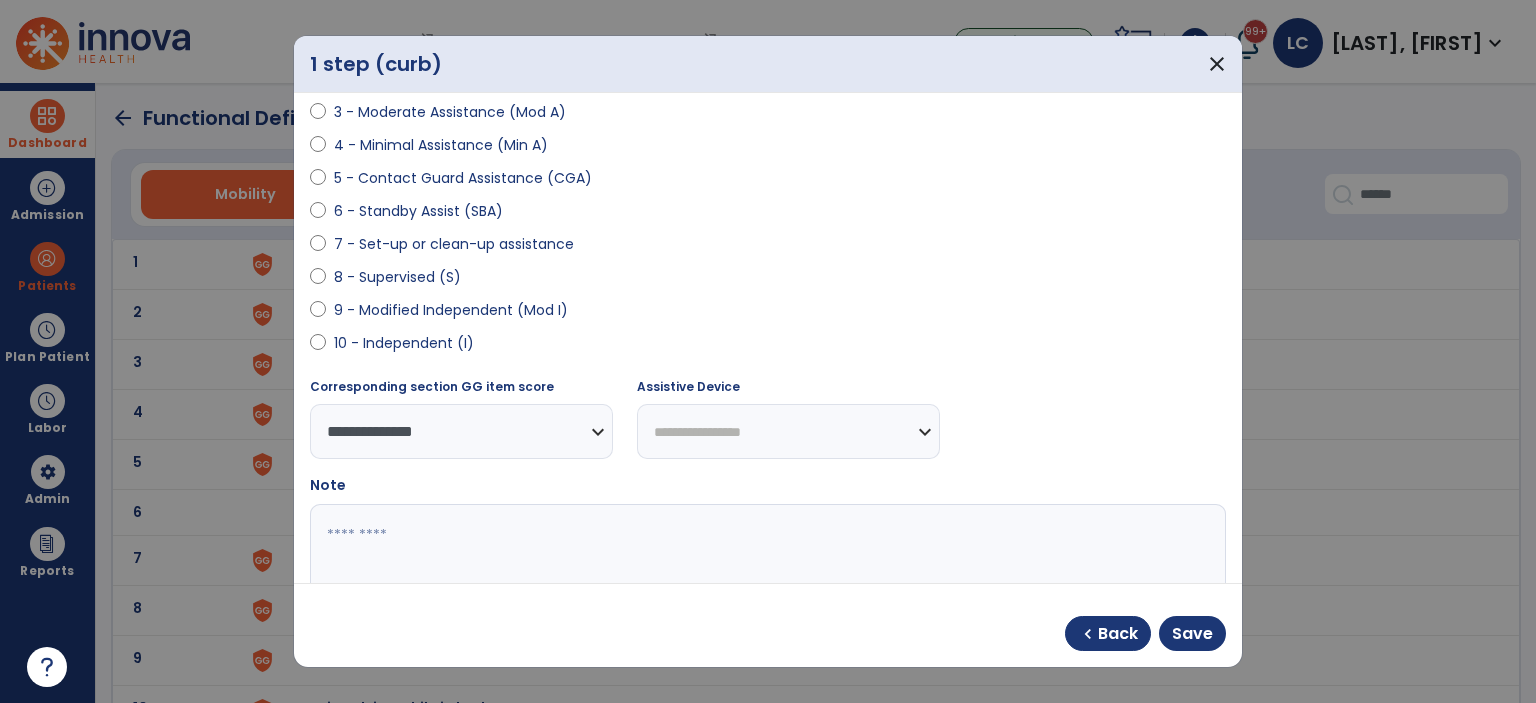 click on "chevron_left  Back Save" at bounding box center (768, 625) 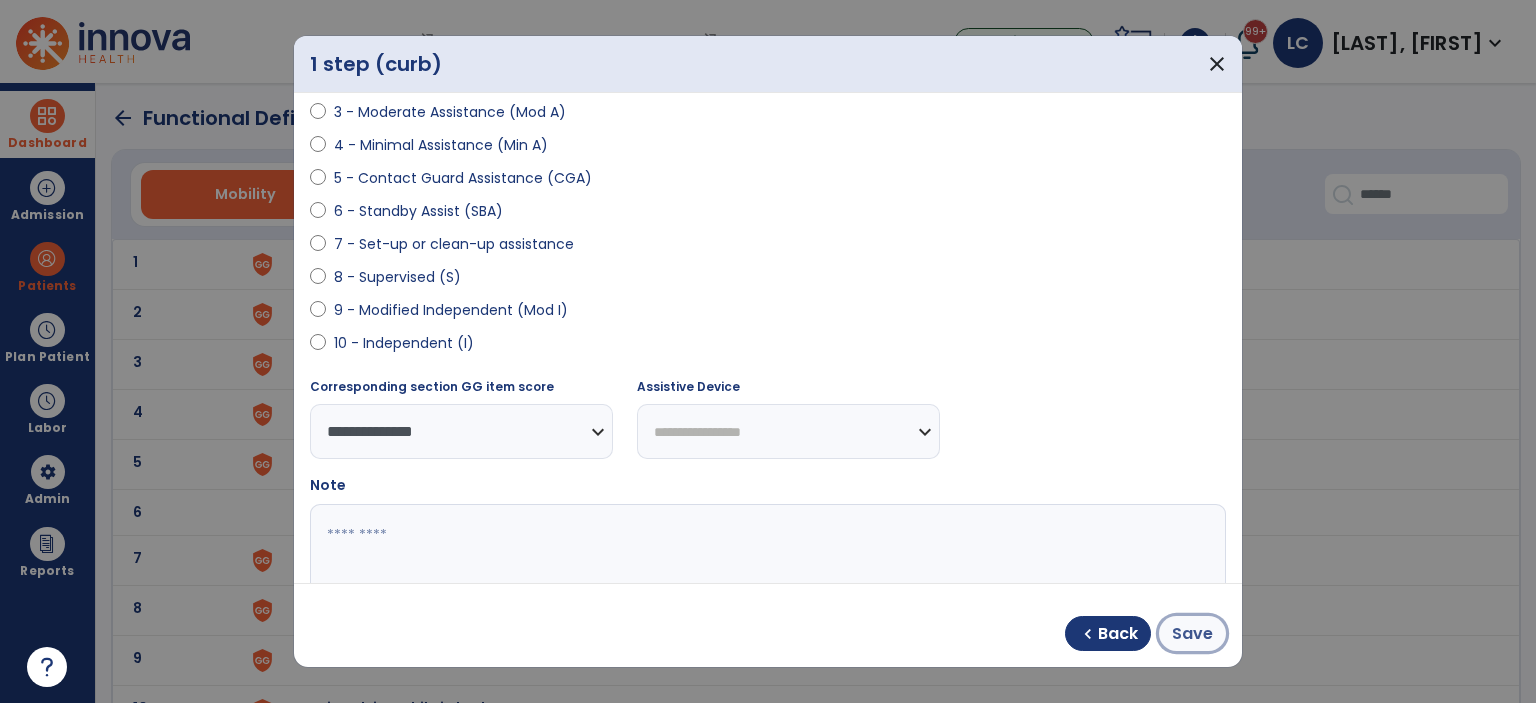 click on "Save" at bounding box center [1192, 634] 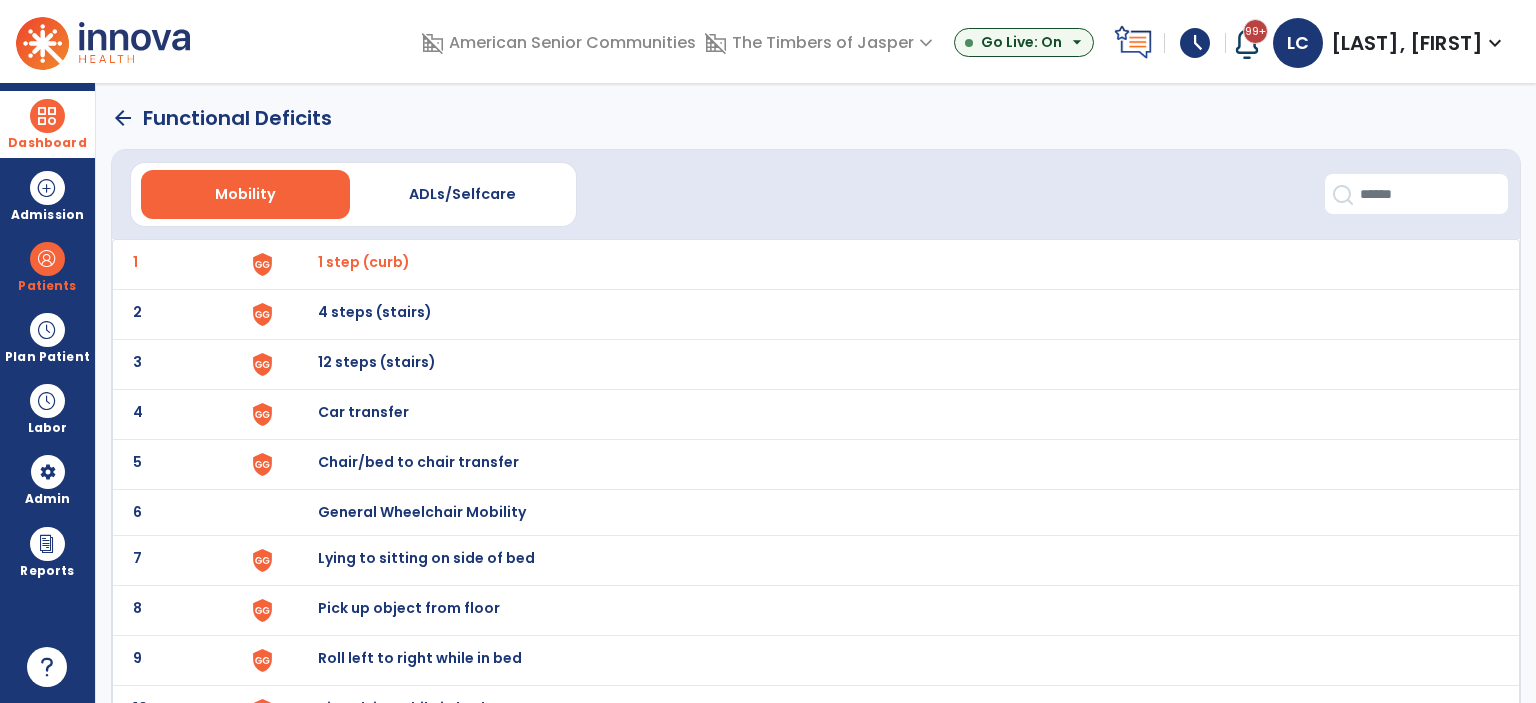 click on "4 steps (stairs)" at bounding box center (364, 262) 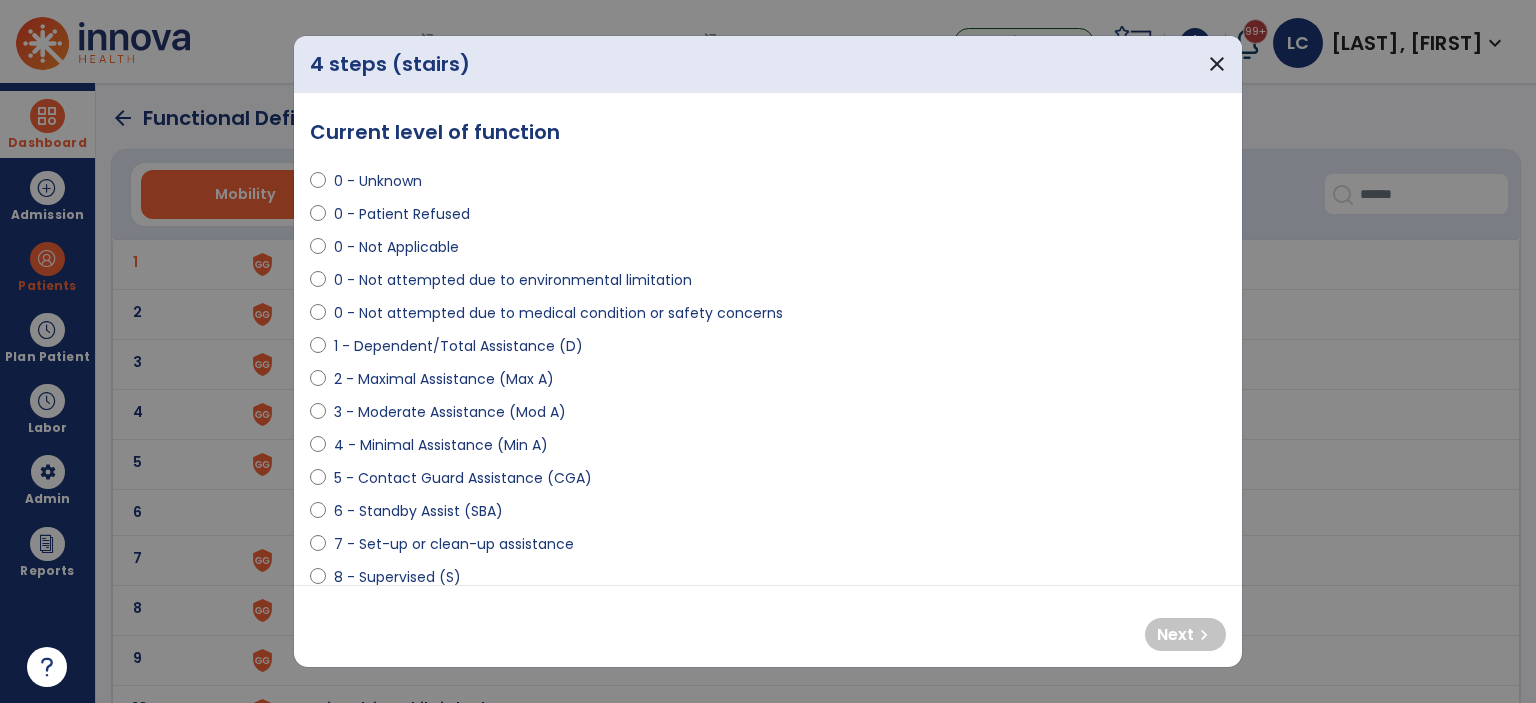 select on "**********" 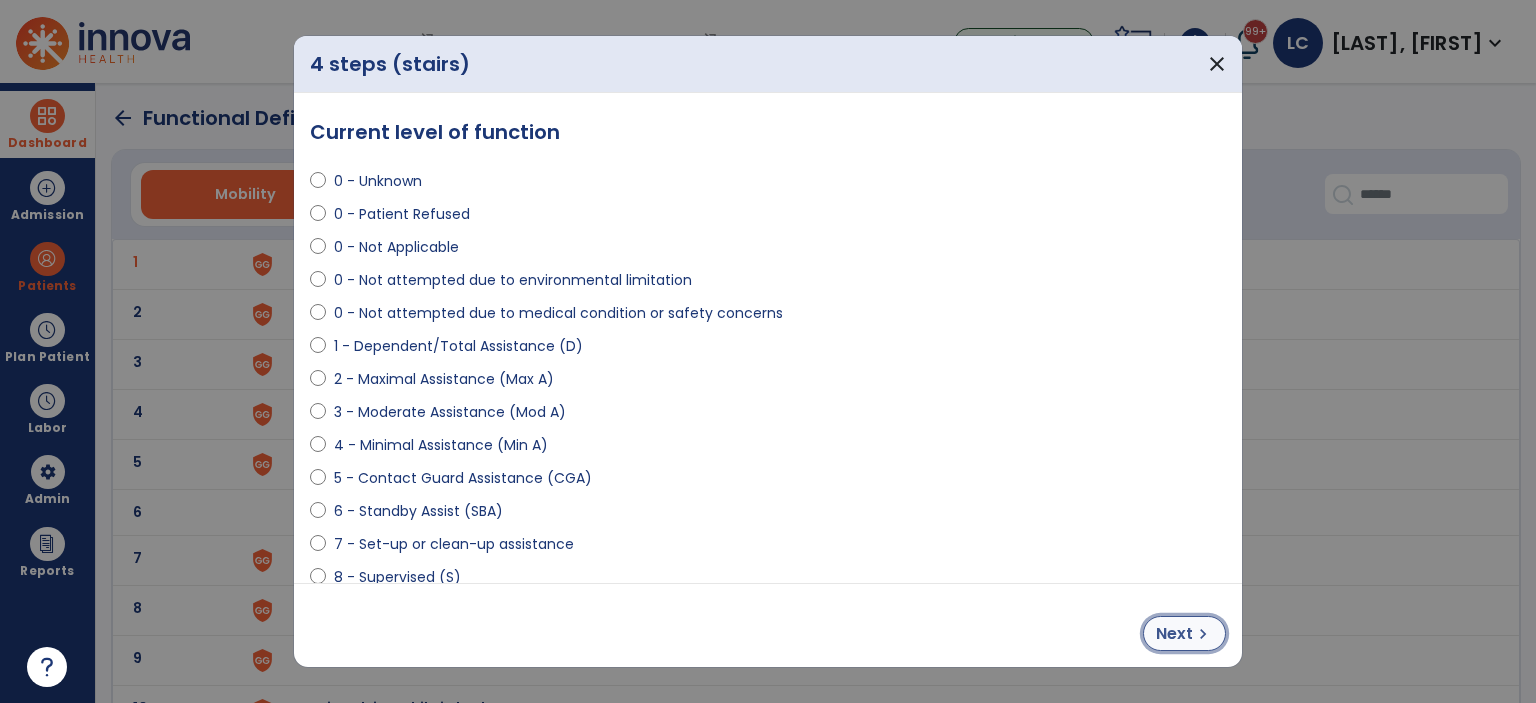 click on "Next" at bounding box center [1174, 634] 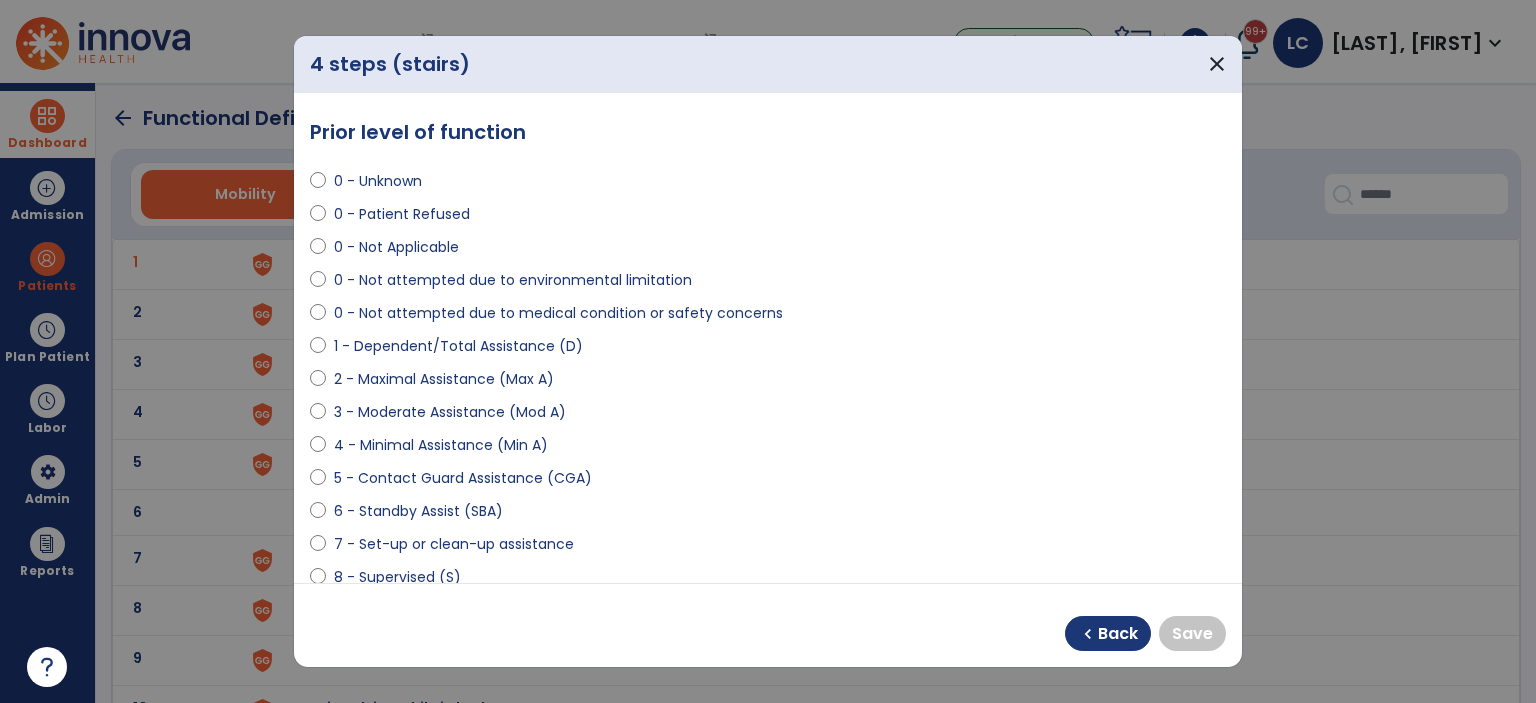 scroll, scrollTop: 300, scrollLeft: 0, axis: vertical 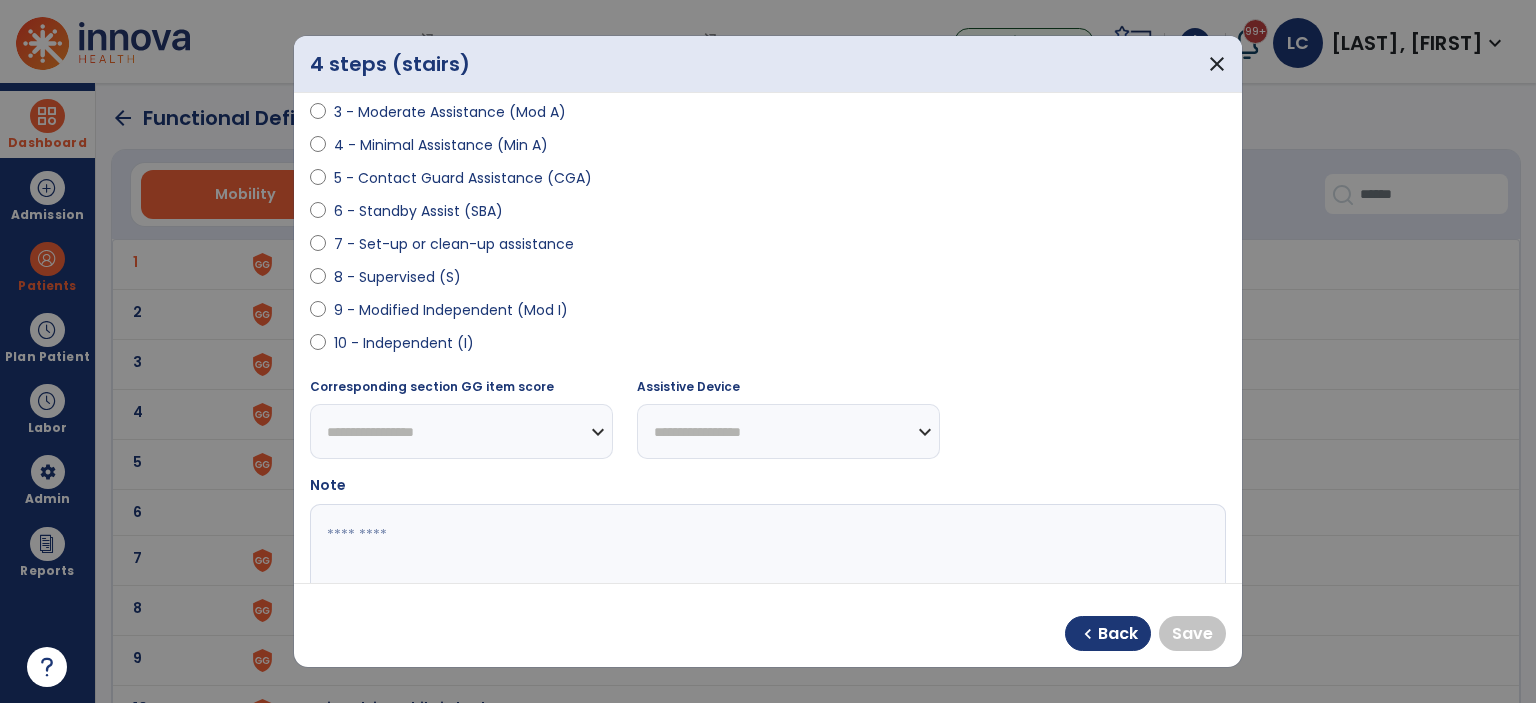 select on "**********" 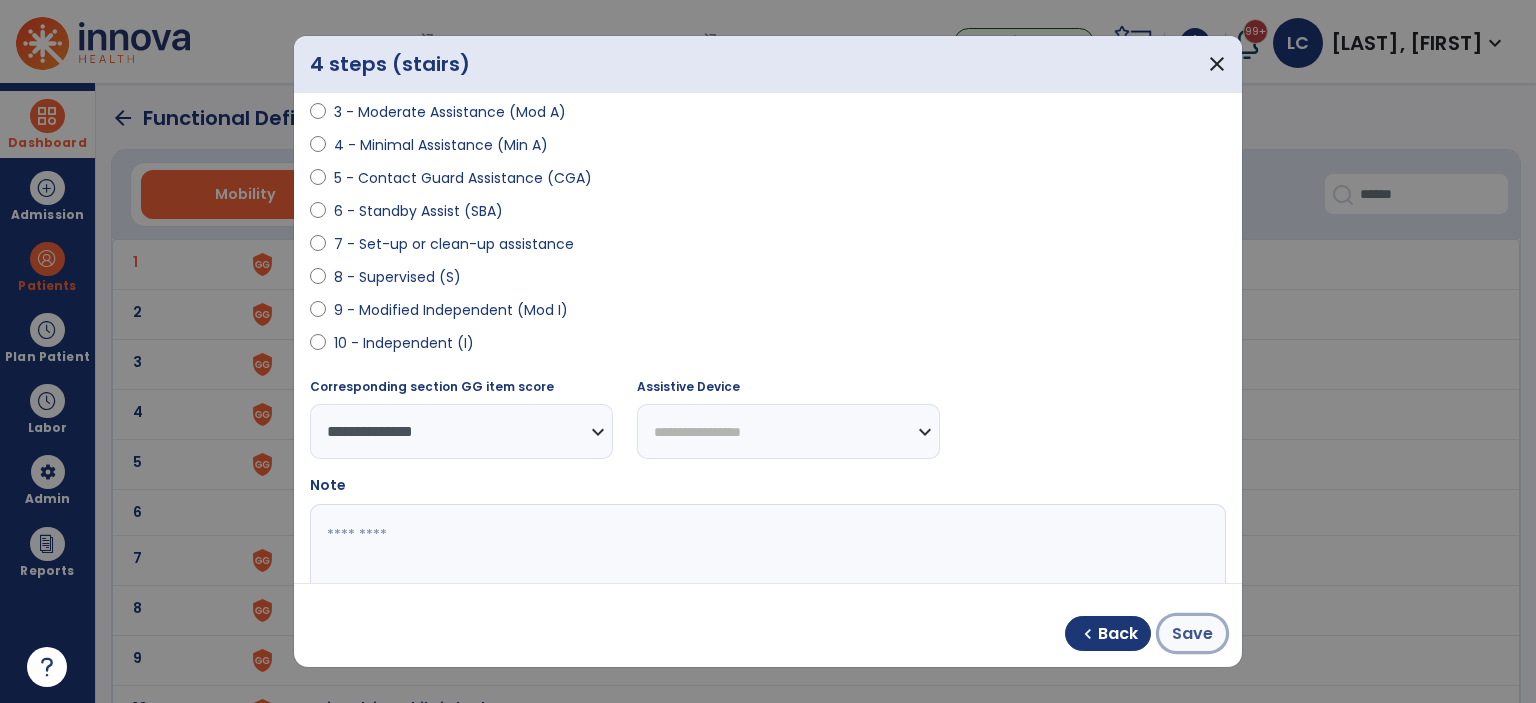 click on "Save" at bounding box center [1192, 634] 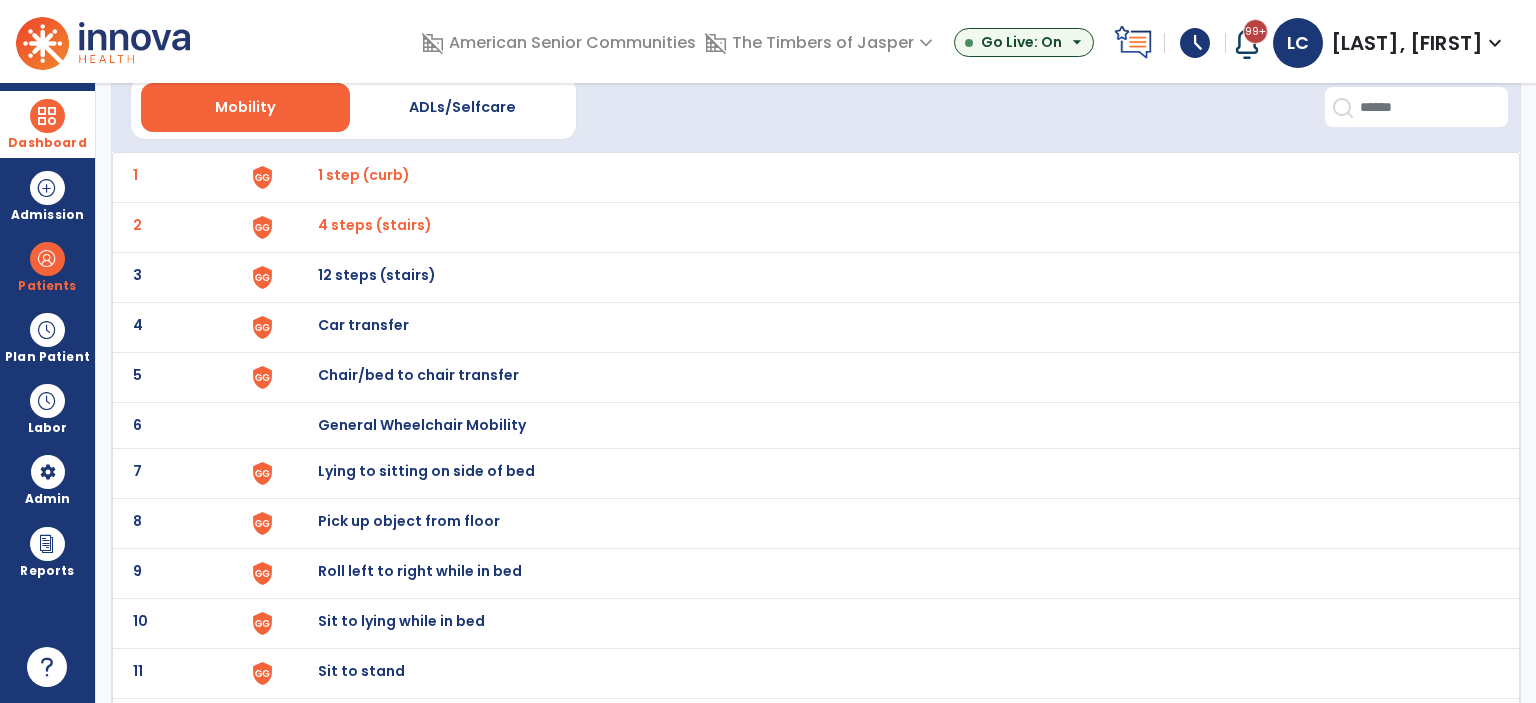 scroll, scrollTop: 200, scrollLeft: 0, axis: vertical 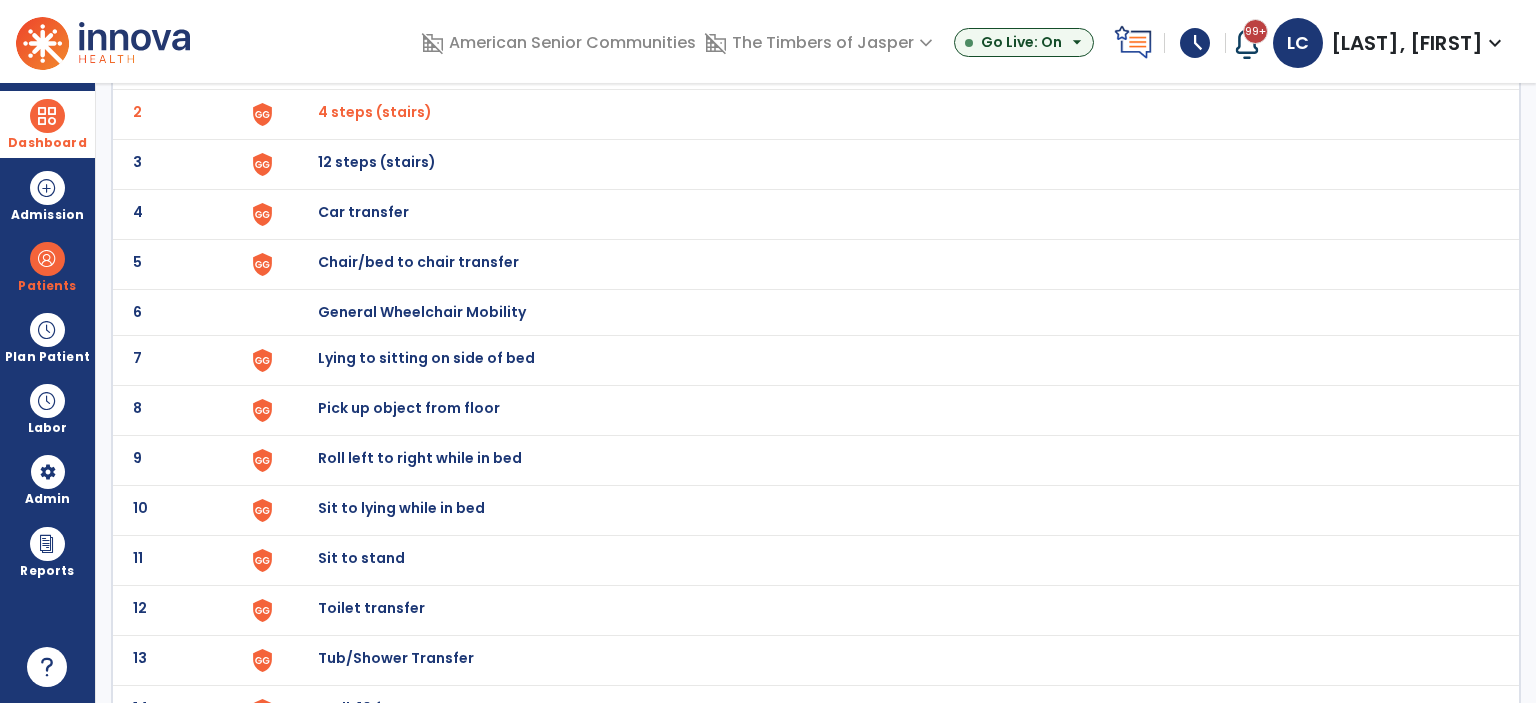 click on "Chair/bed to chair transfer" at bounding box center [364, 62] 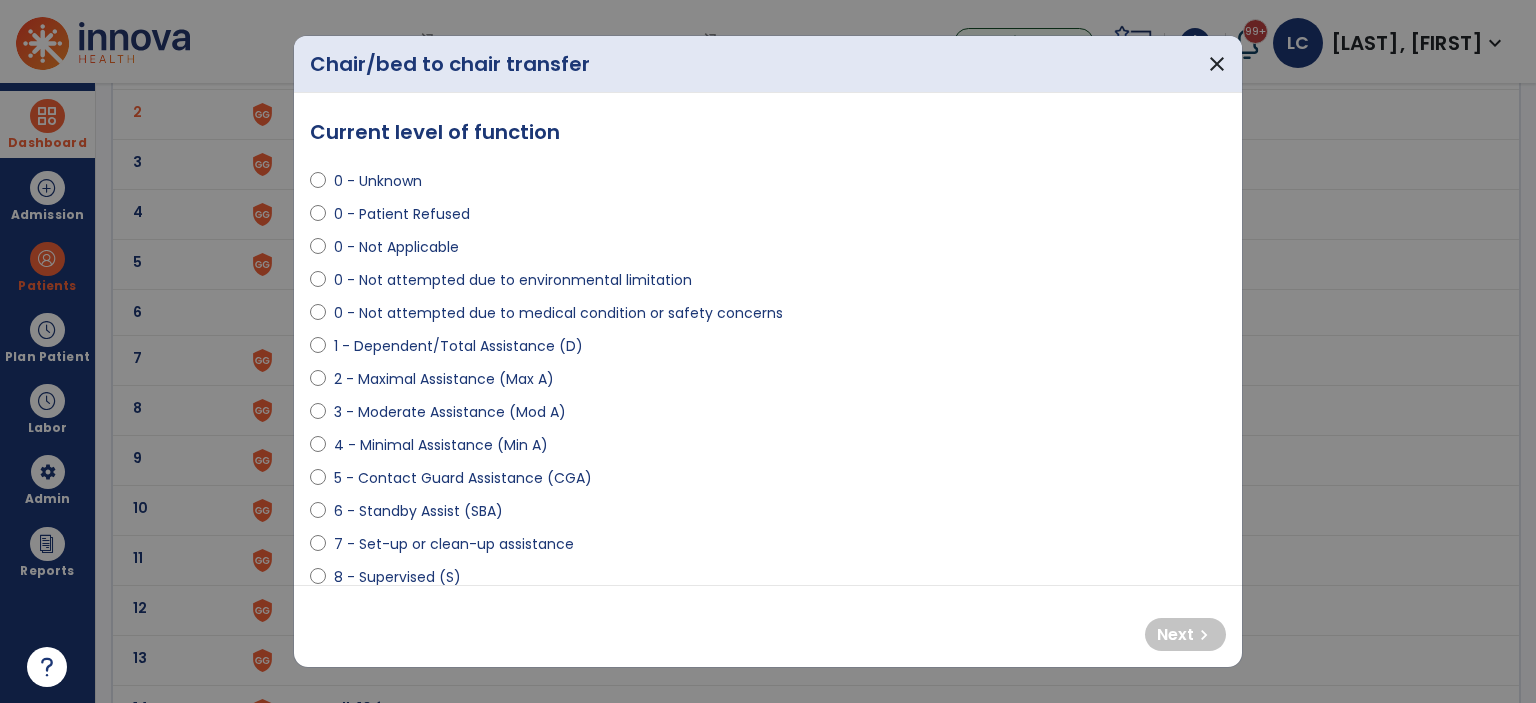 click at bounding box center [318, 317] 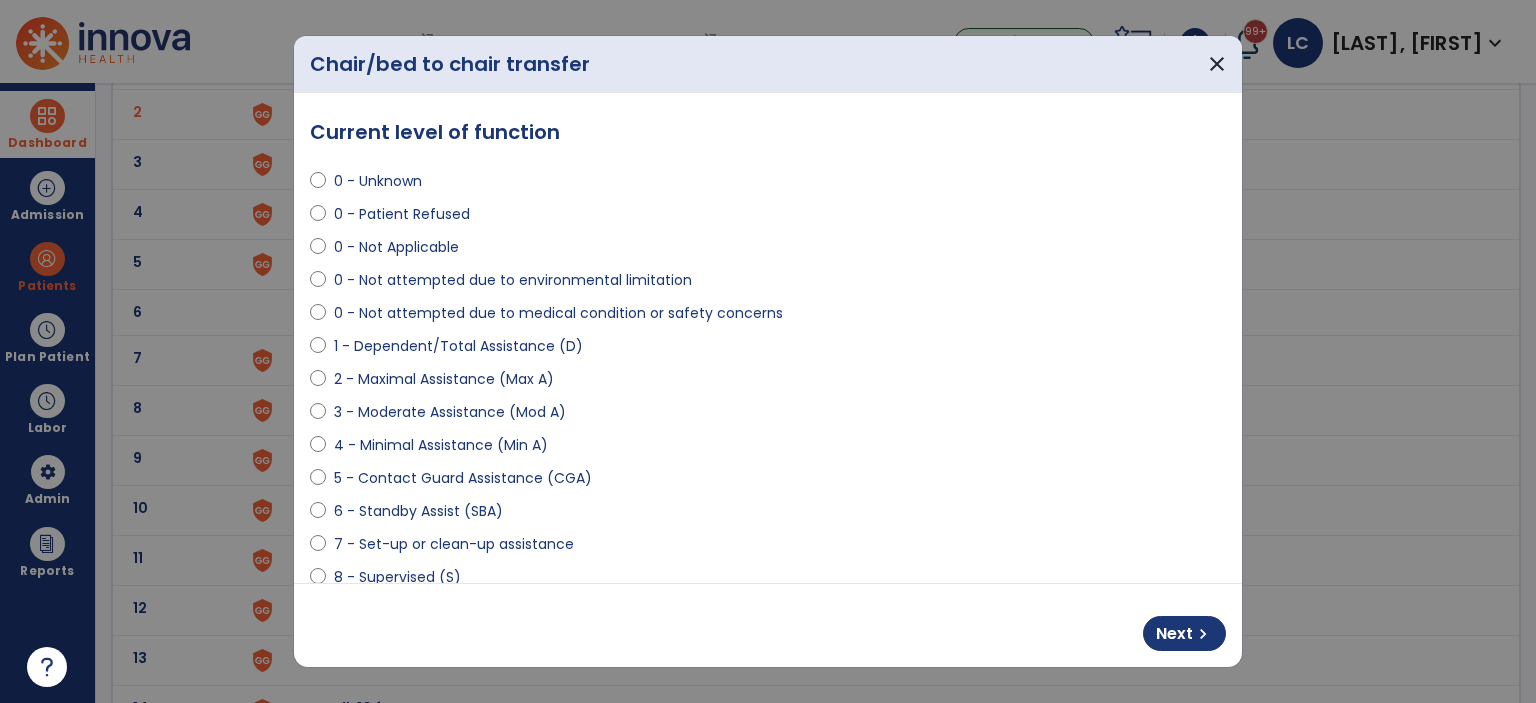 select on "**********" 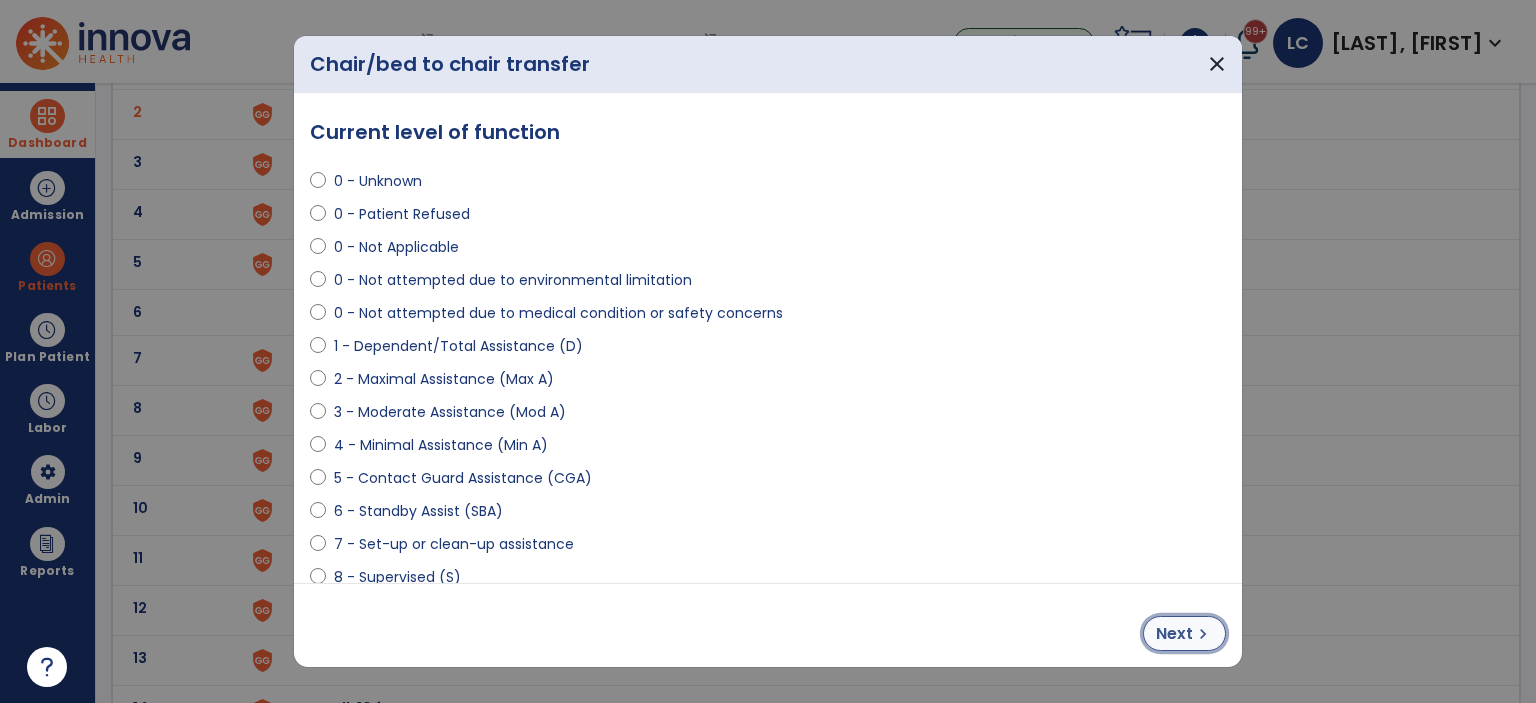 click on "Next" at bounding box center [1174, 634] 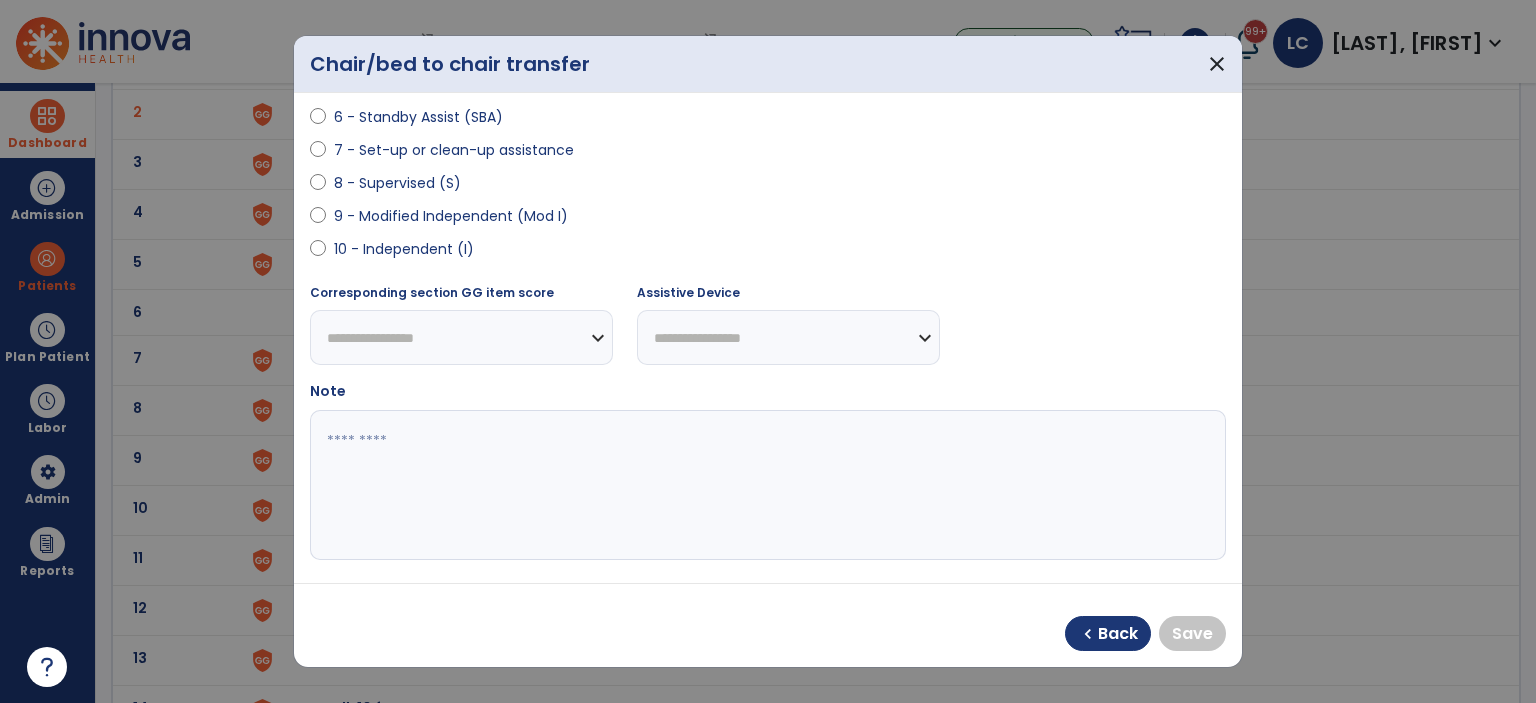 scroll, scrollTop: 400, scrollLeft: 0, axis: vertical 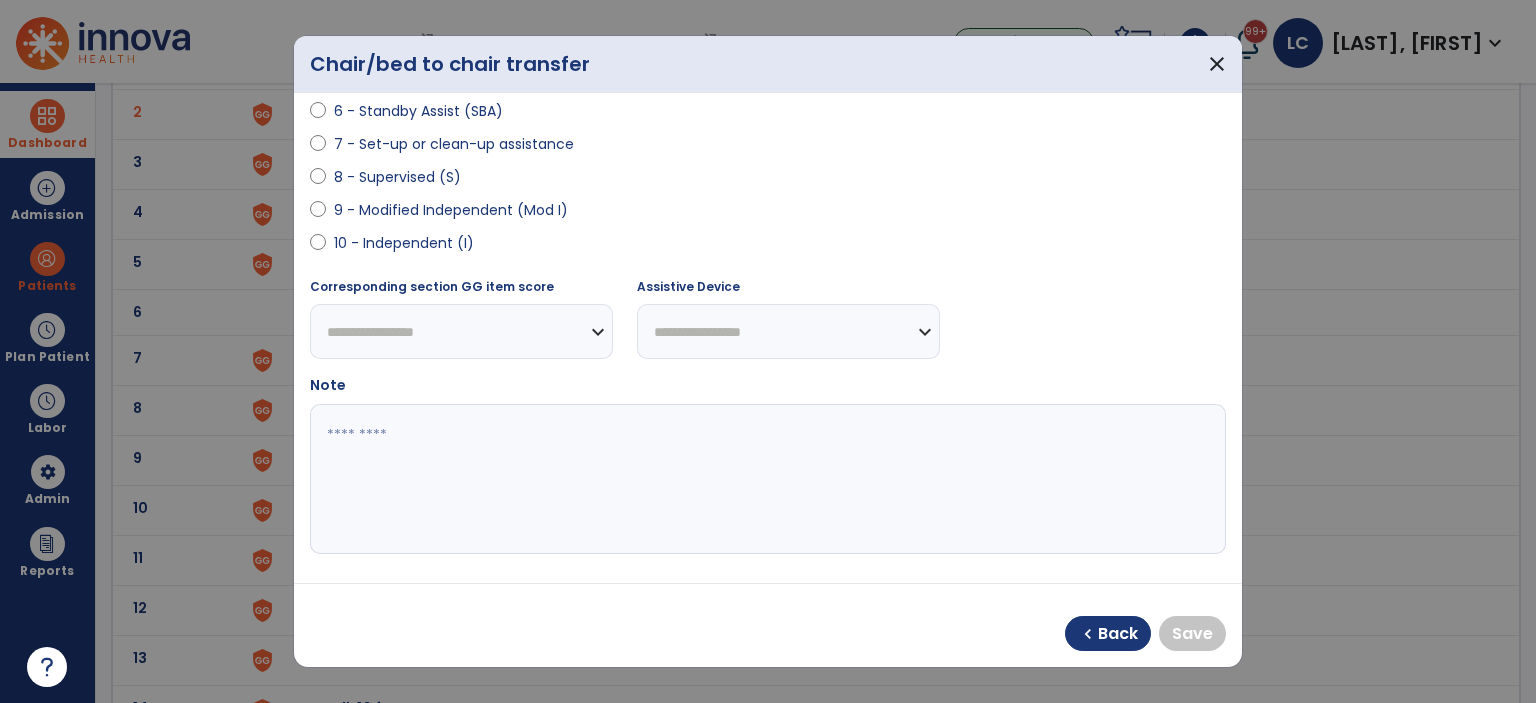 click on "**********" at bounding box center (768, 338) 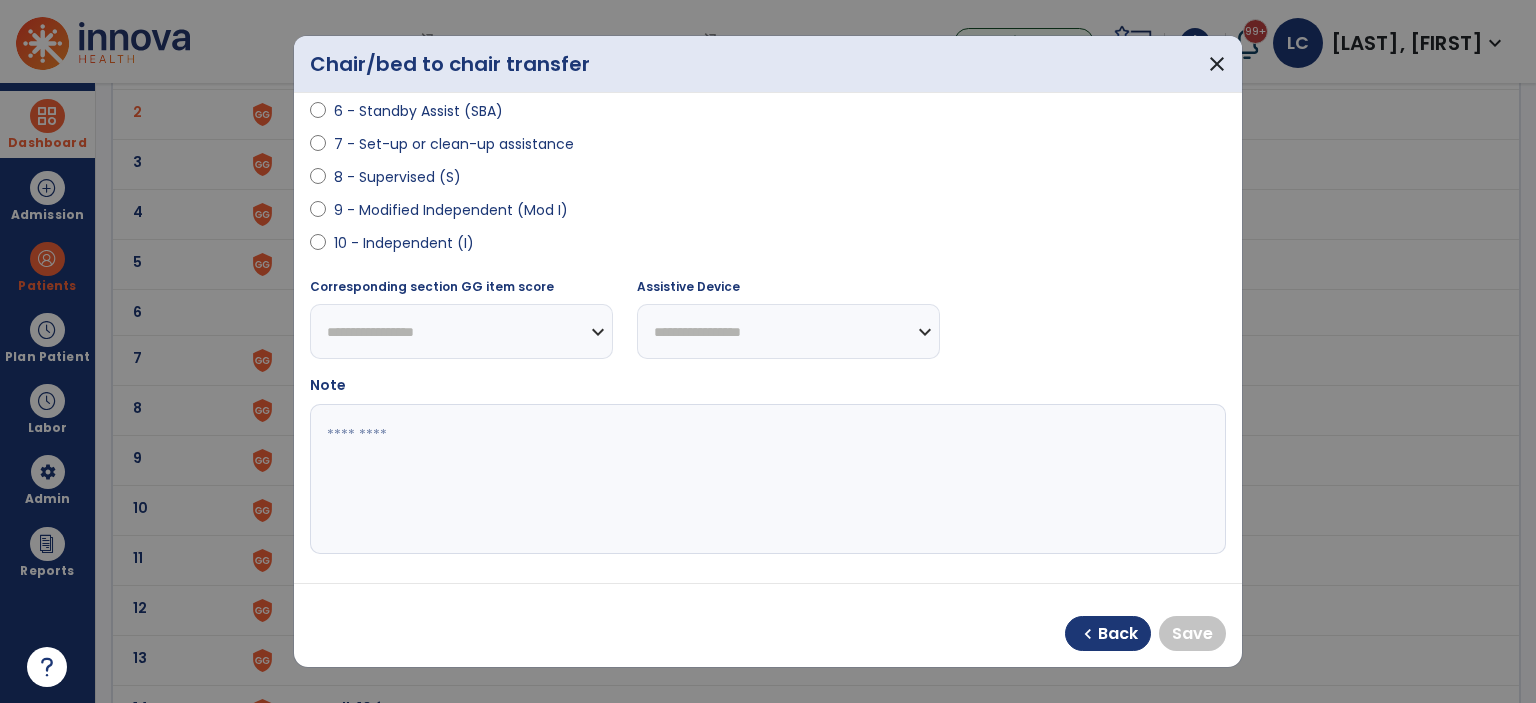 select on "**********" 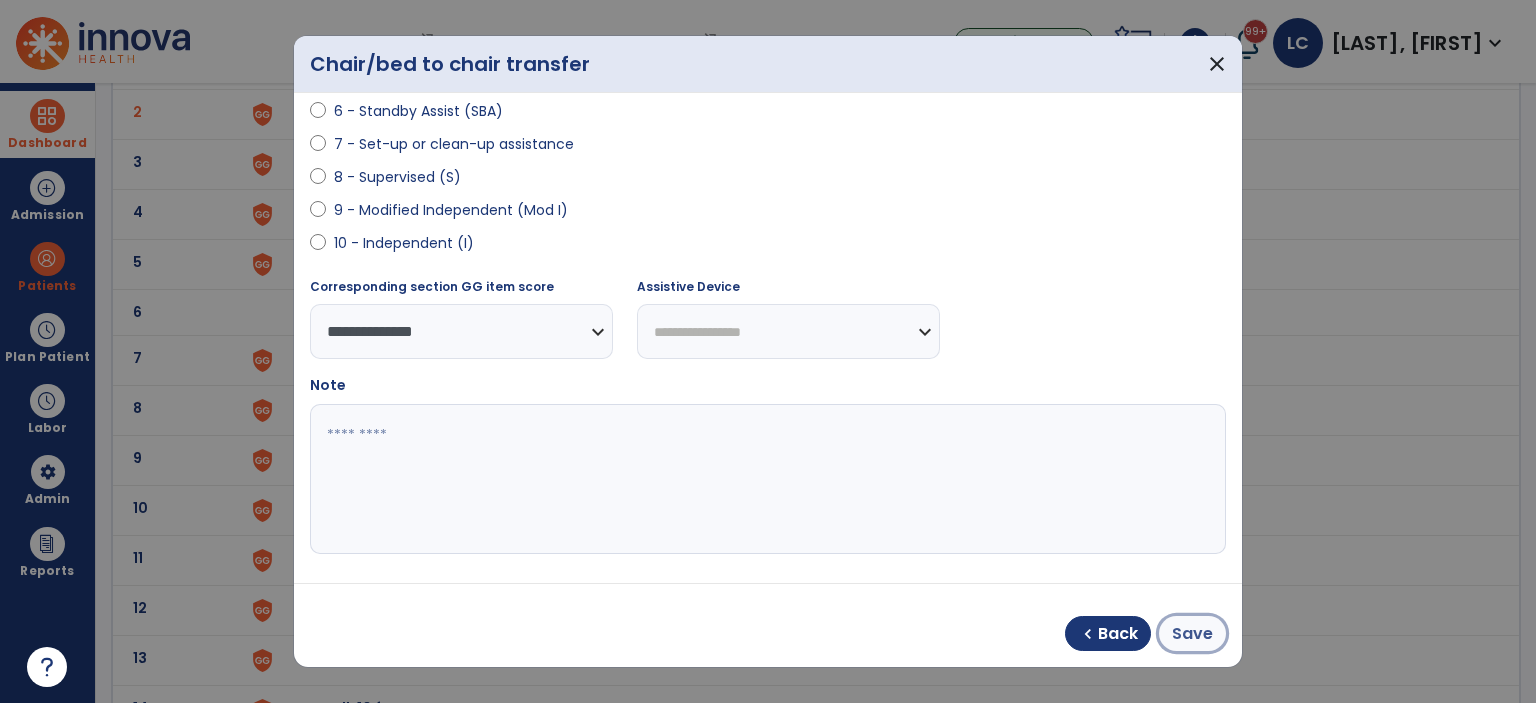 click on "Save" at bounding box center [1192, 634] 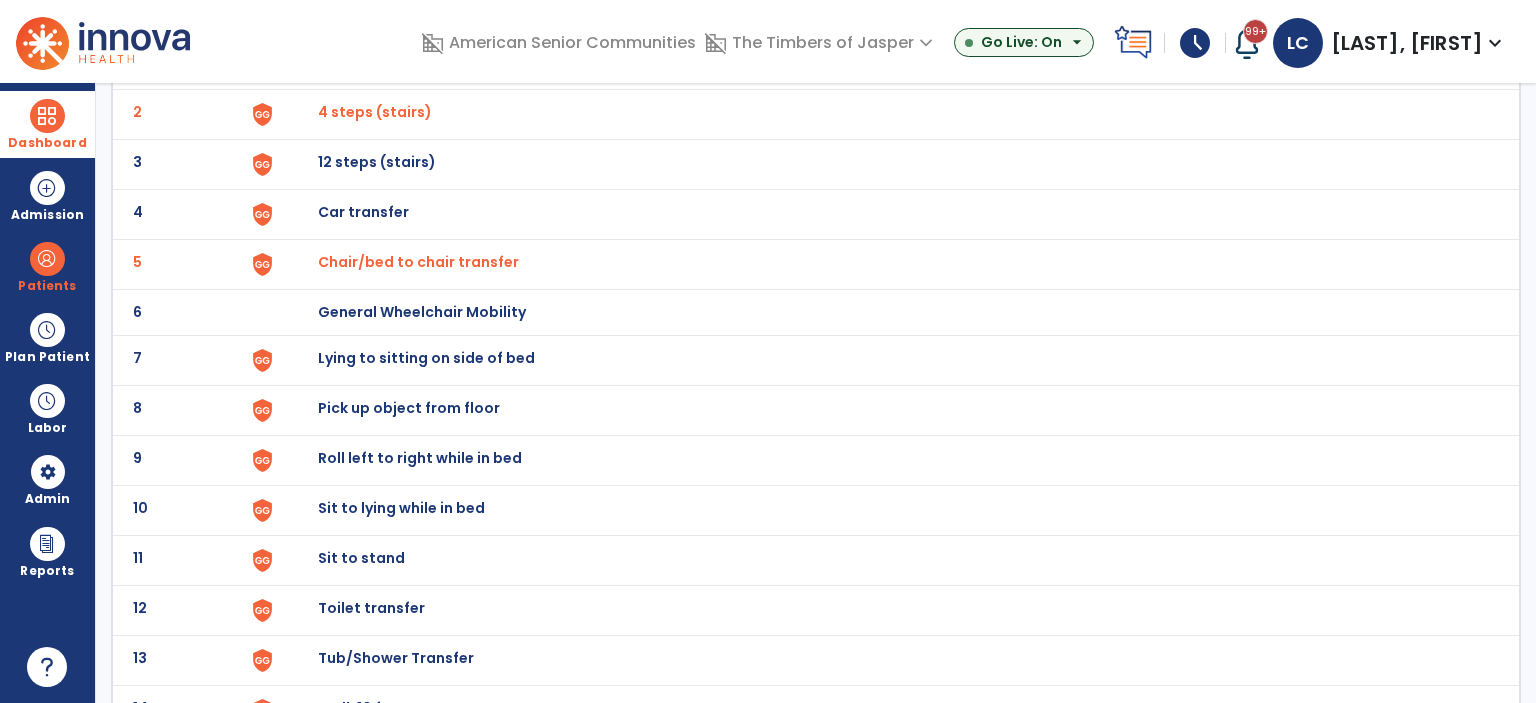 click on "7 Lying to sitting on side of bed" 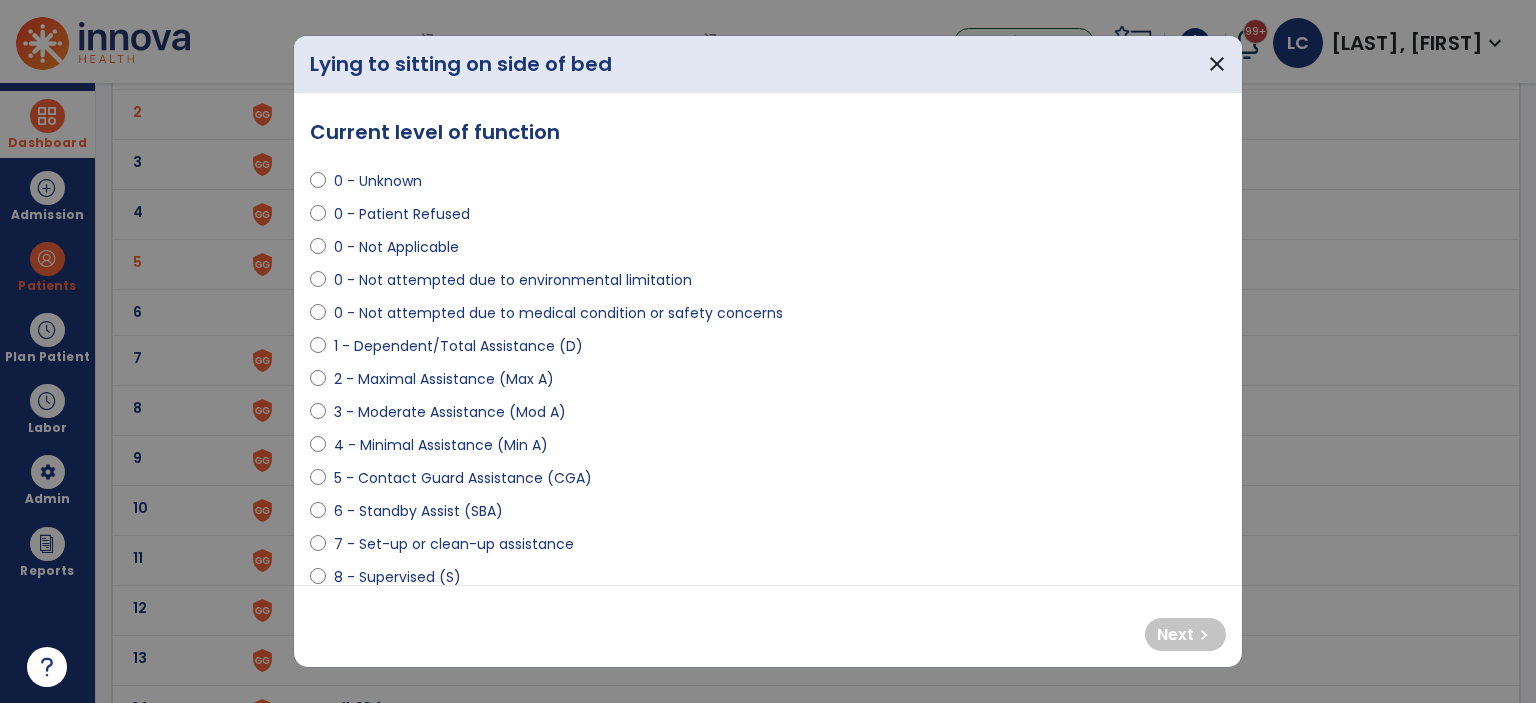 select on "**********" 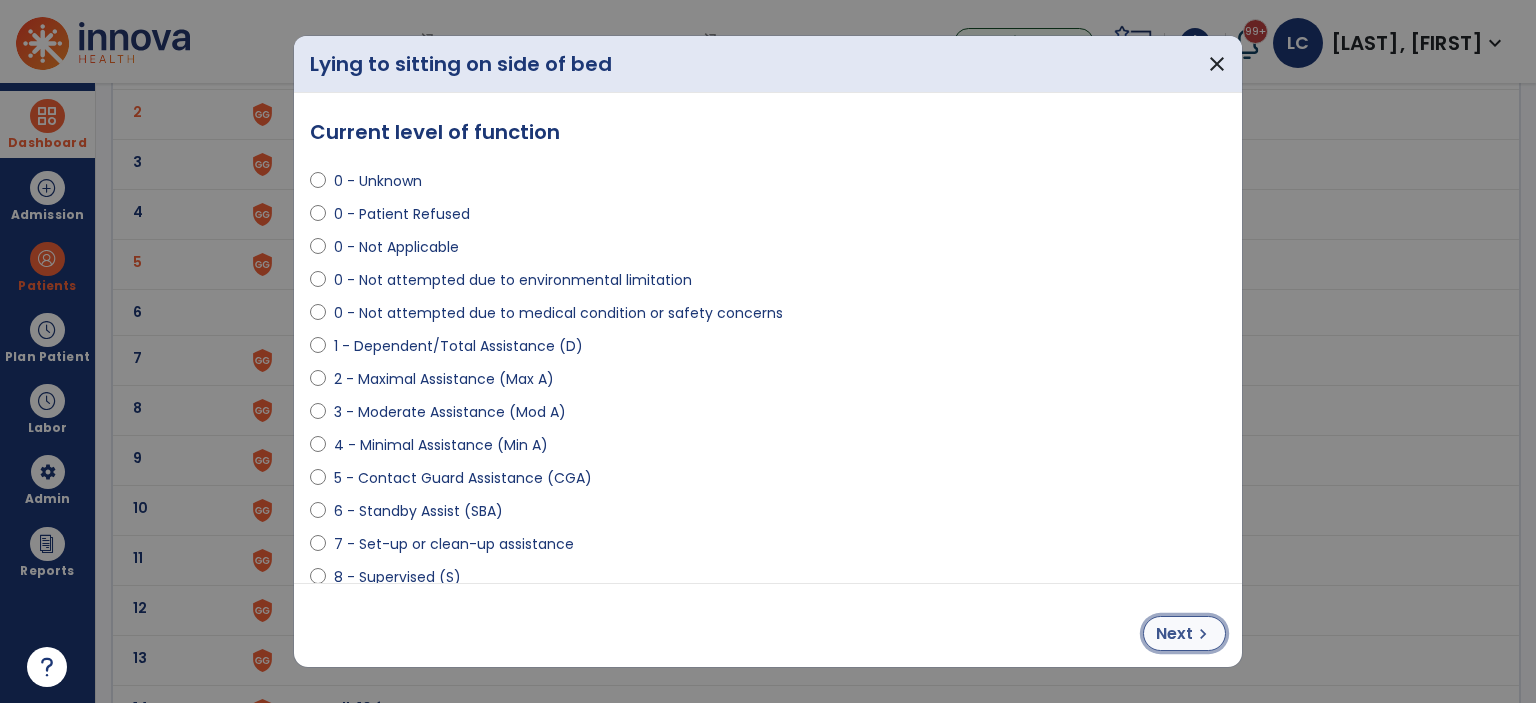 click on "Next" at bounding box center (1174, 634) 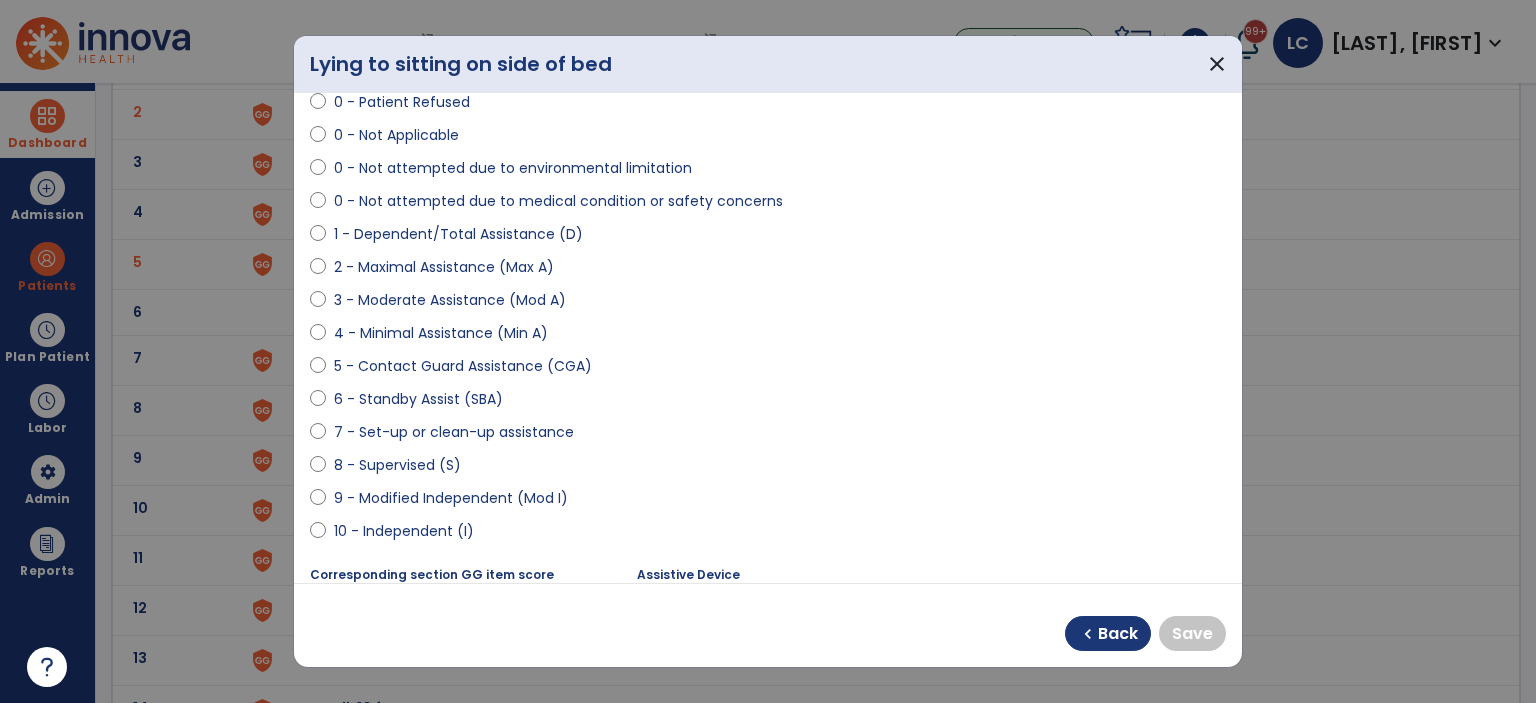 scroll, scrollTop: 300, scrollLeft: 0, axis: vertical 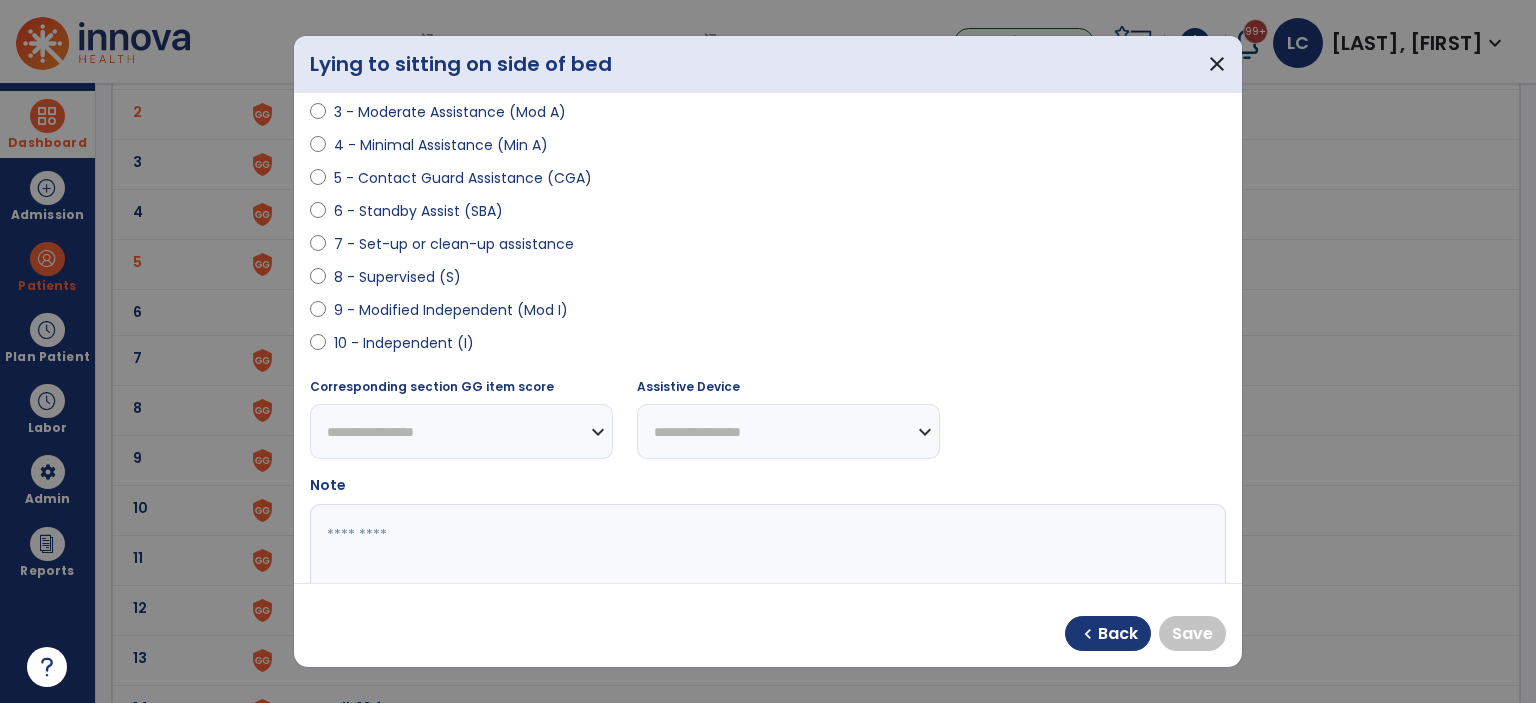select on "**********" 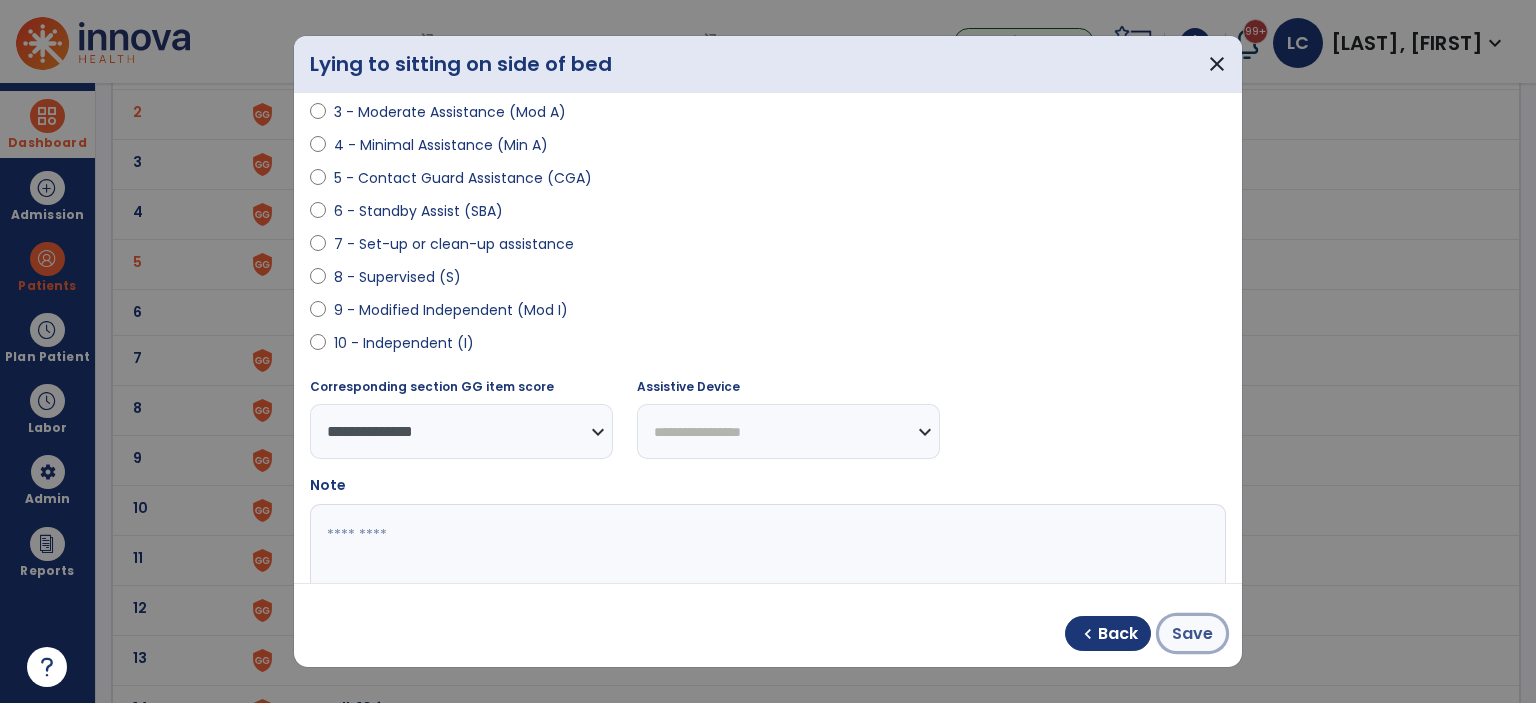 click on "Save" at bounding box center (1192, 634) 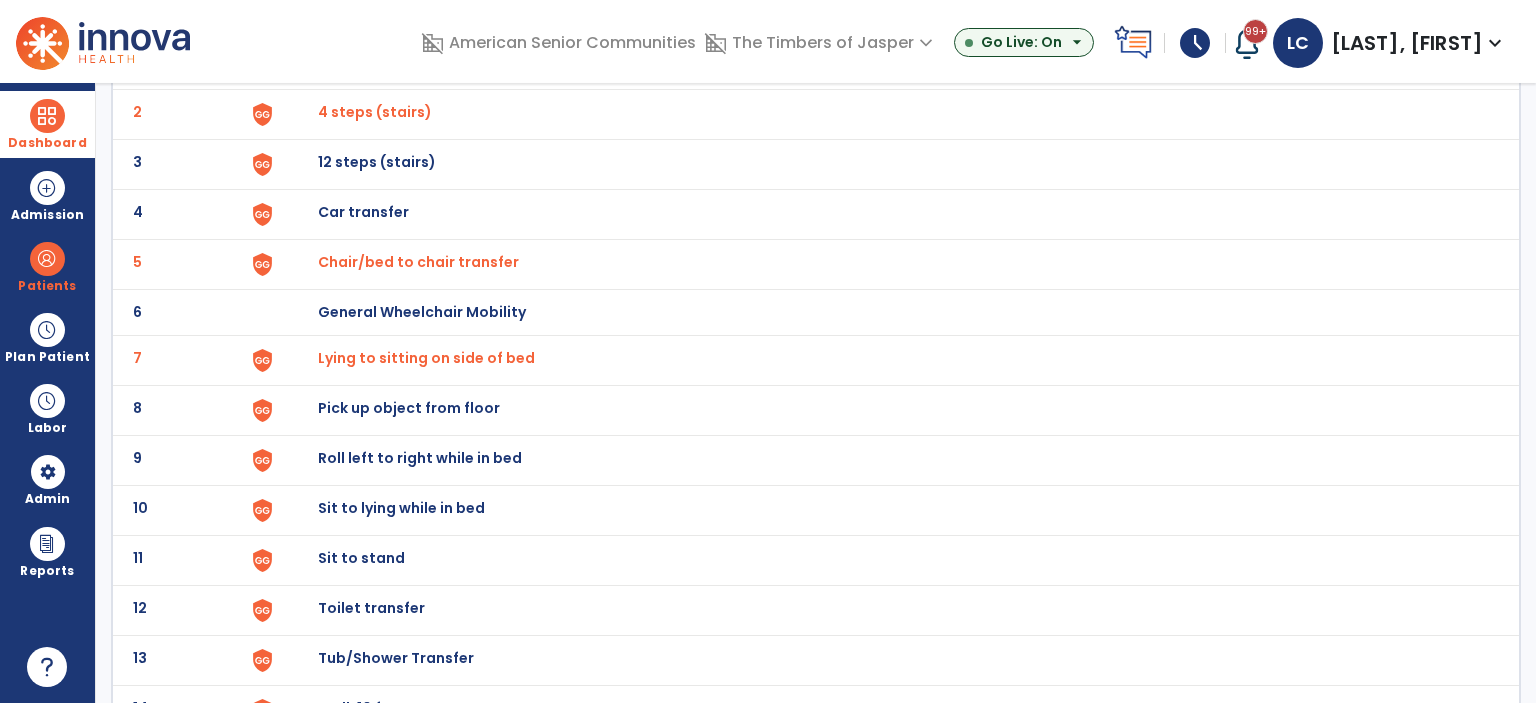 click on "Roll left to right while in bed" at bounding box center [364, 62] 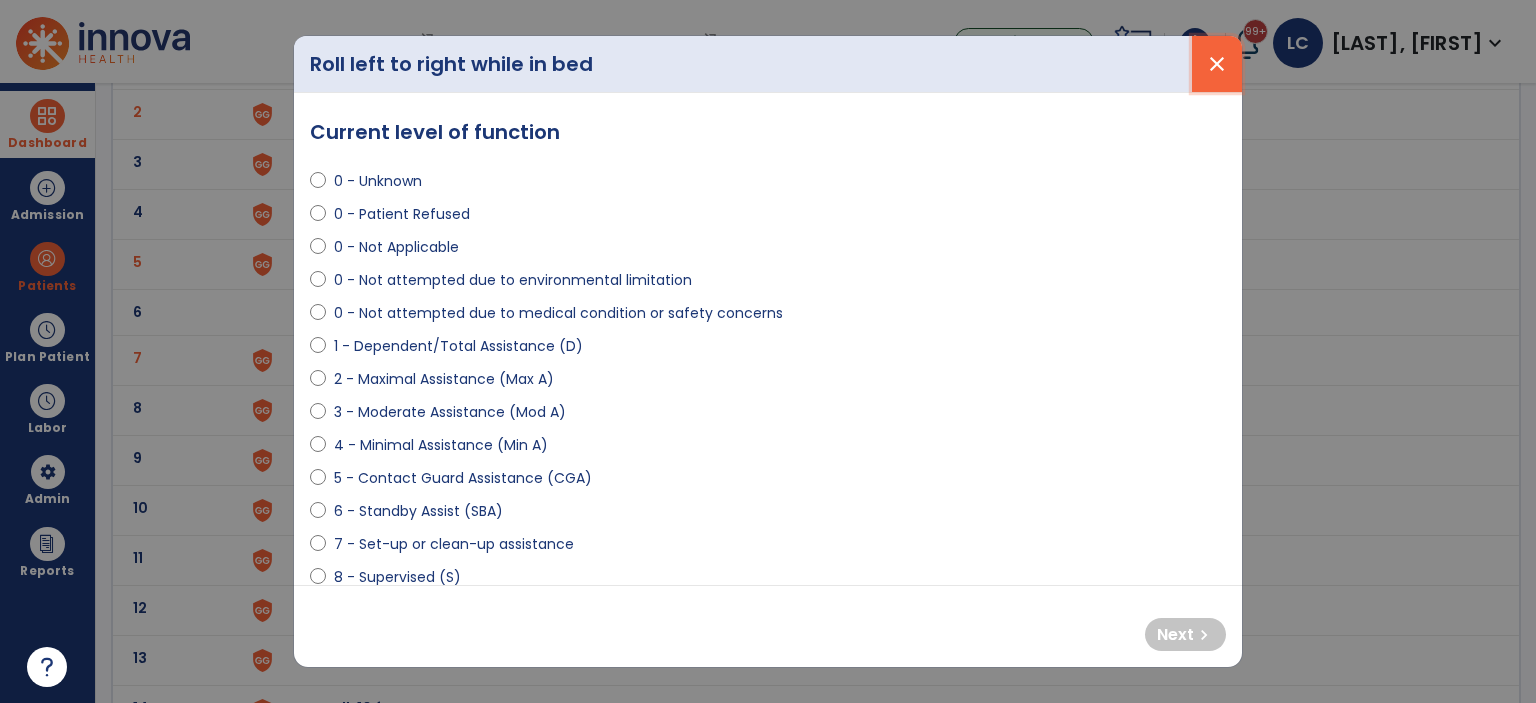 click on "close" at bounding box center [1217, 64] 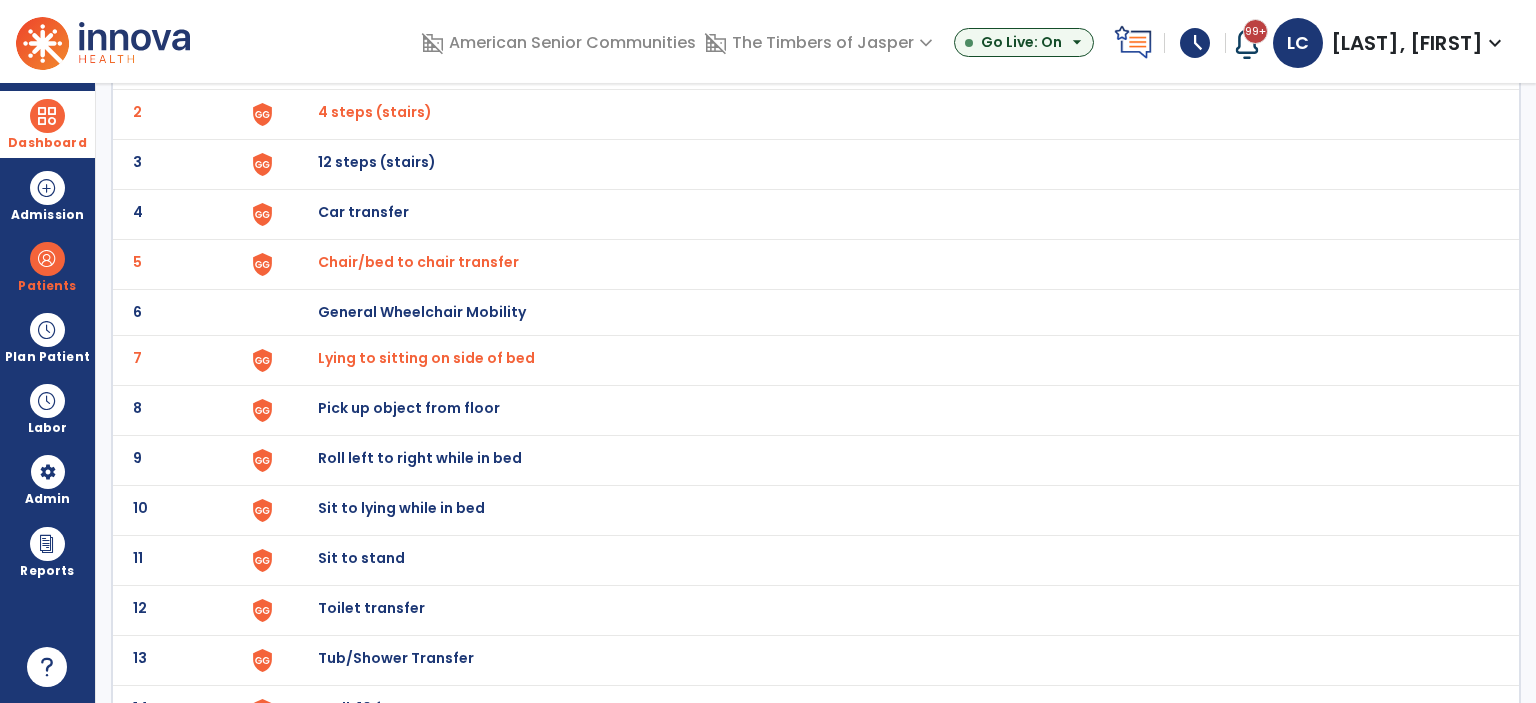 click on "Sit to lying while in bed" at bounding box center [364, 62] 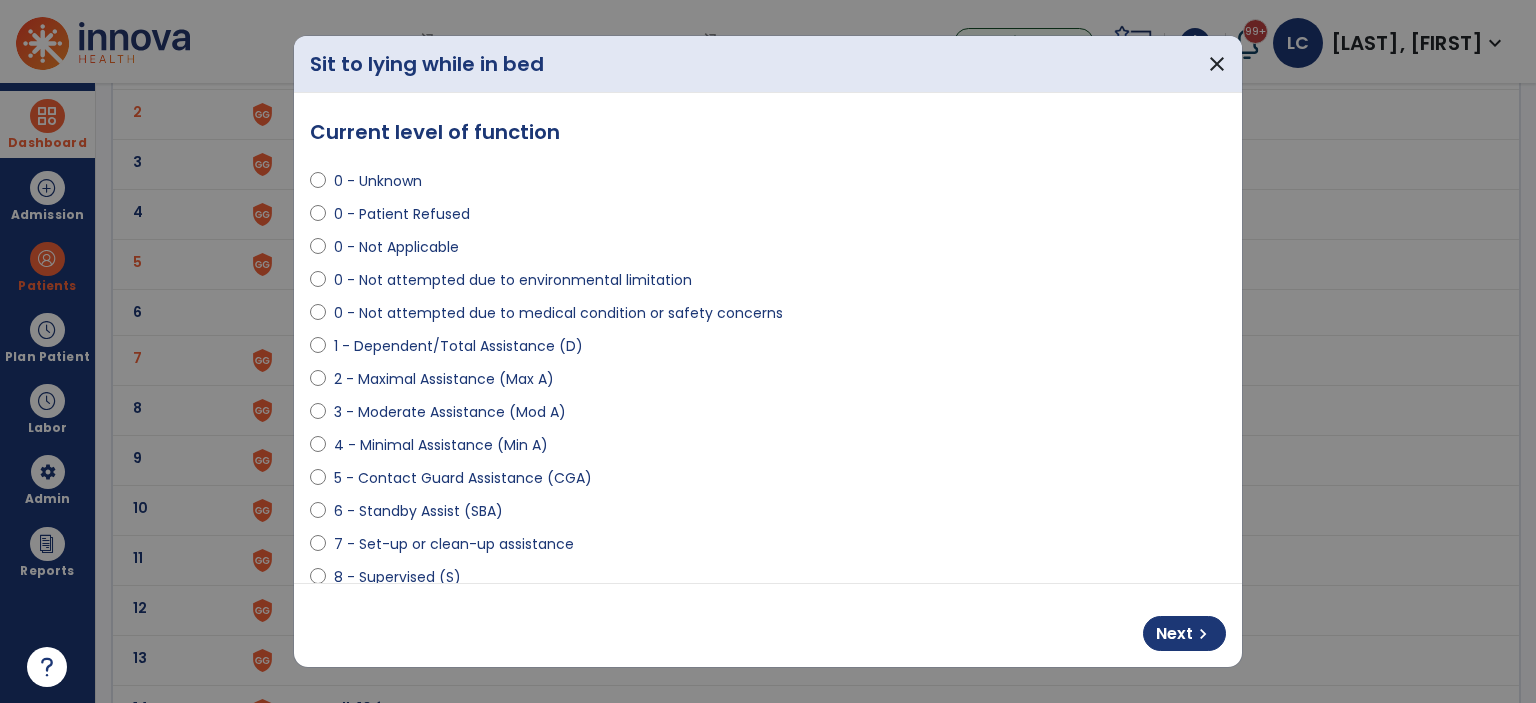 select on "**********" 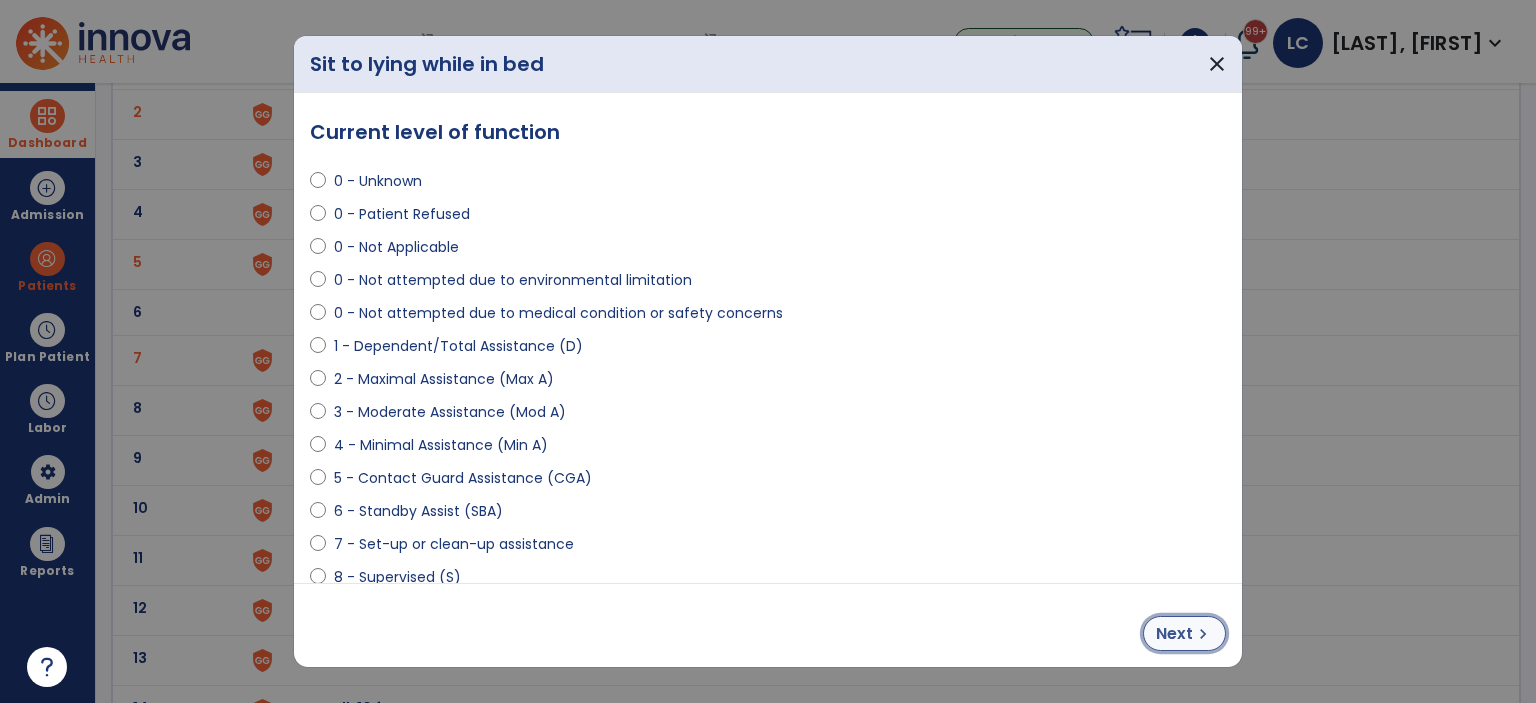 click on "Next  chevron_right" at bounding box center [1184, 633] 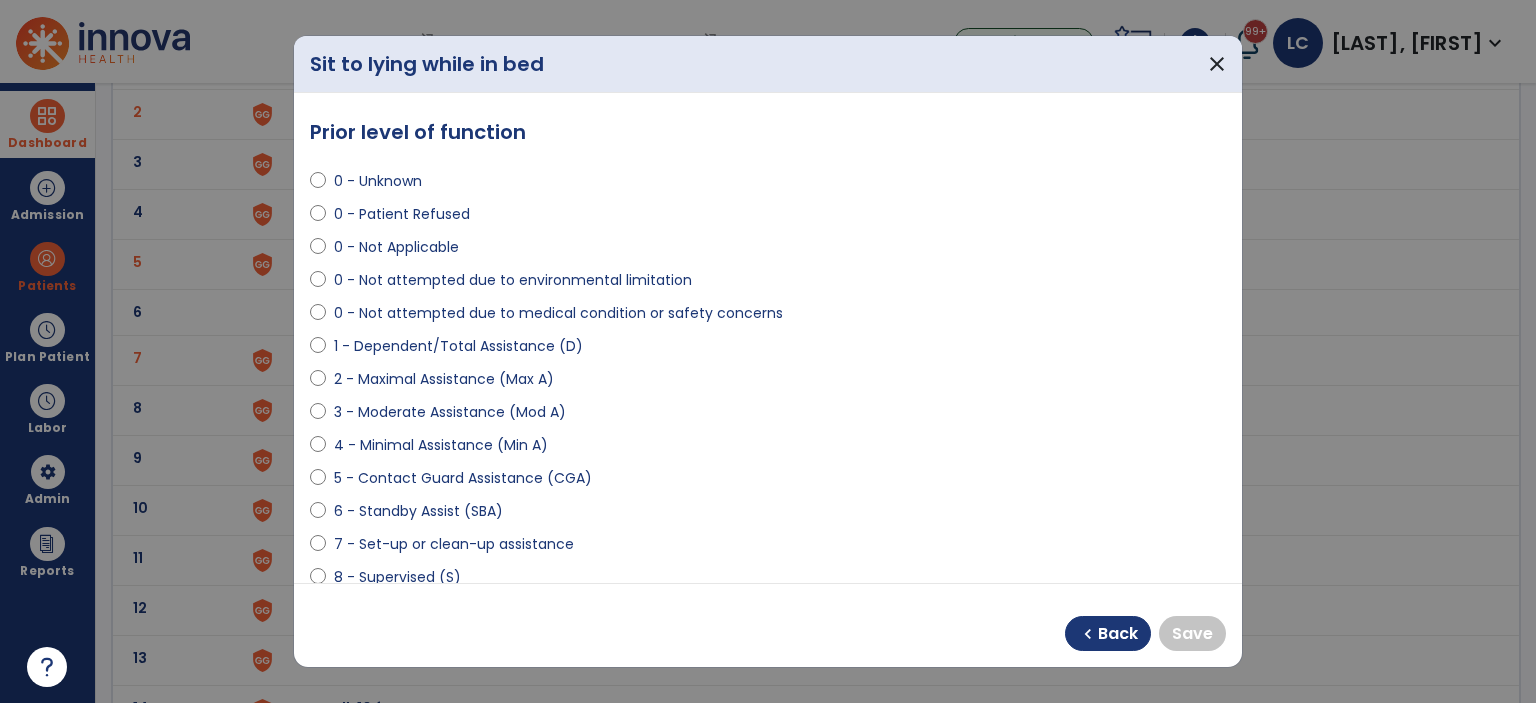 scroll, scrollTop: 300, scrollLeft: 0, axis: vertical 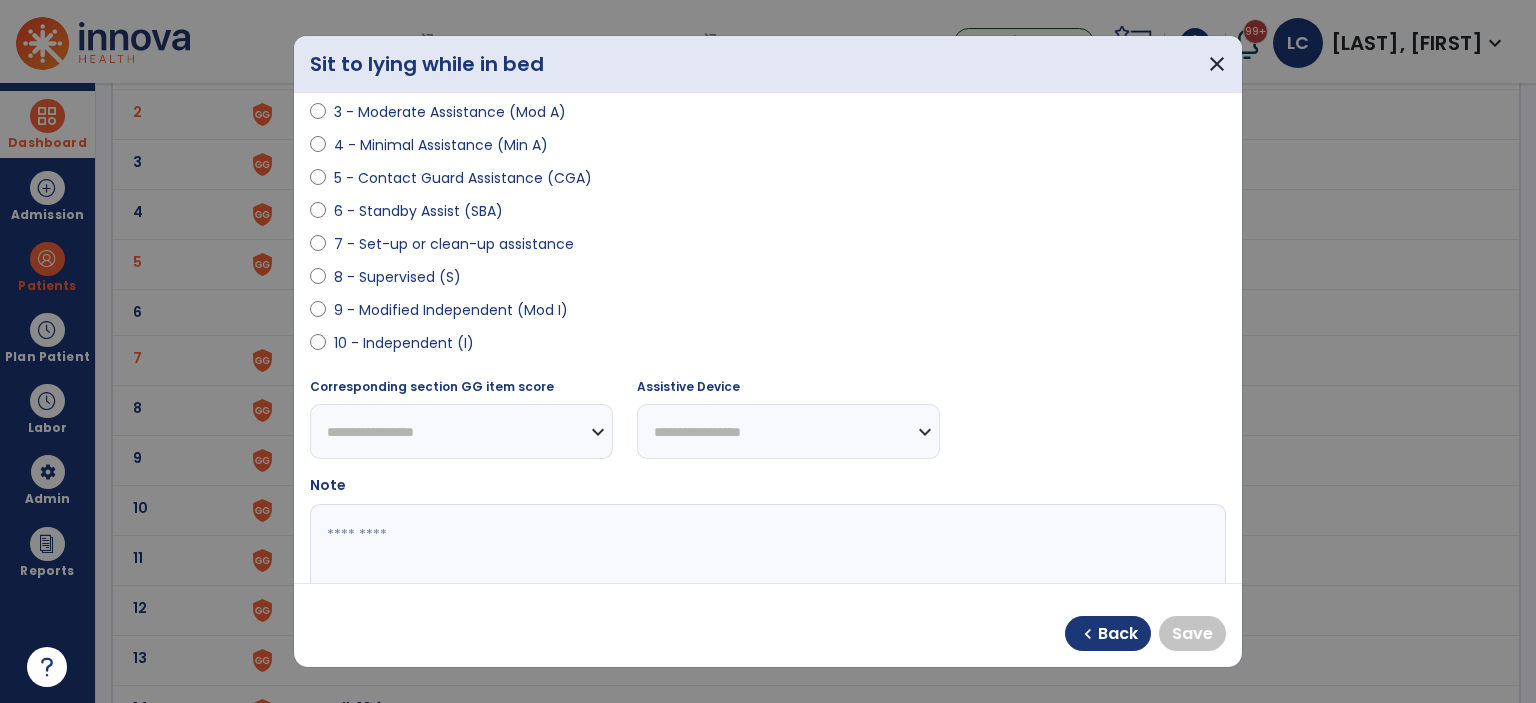 select on "**********" 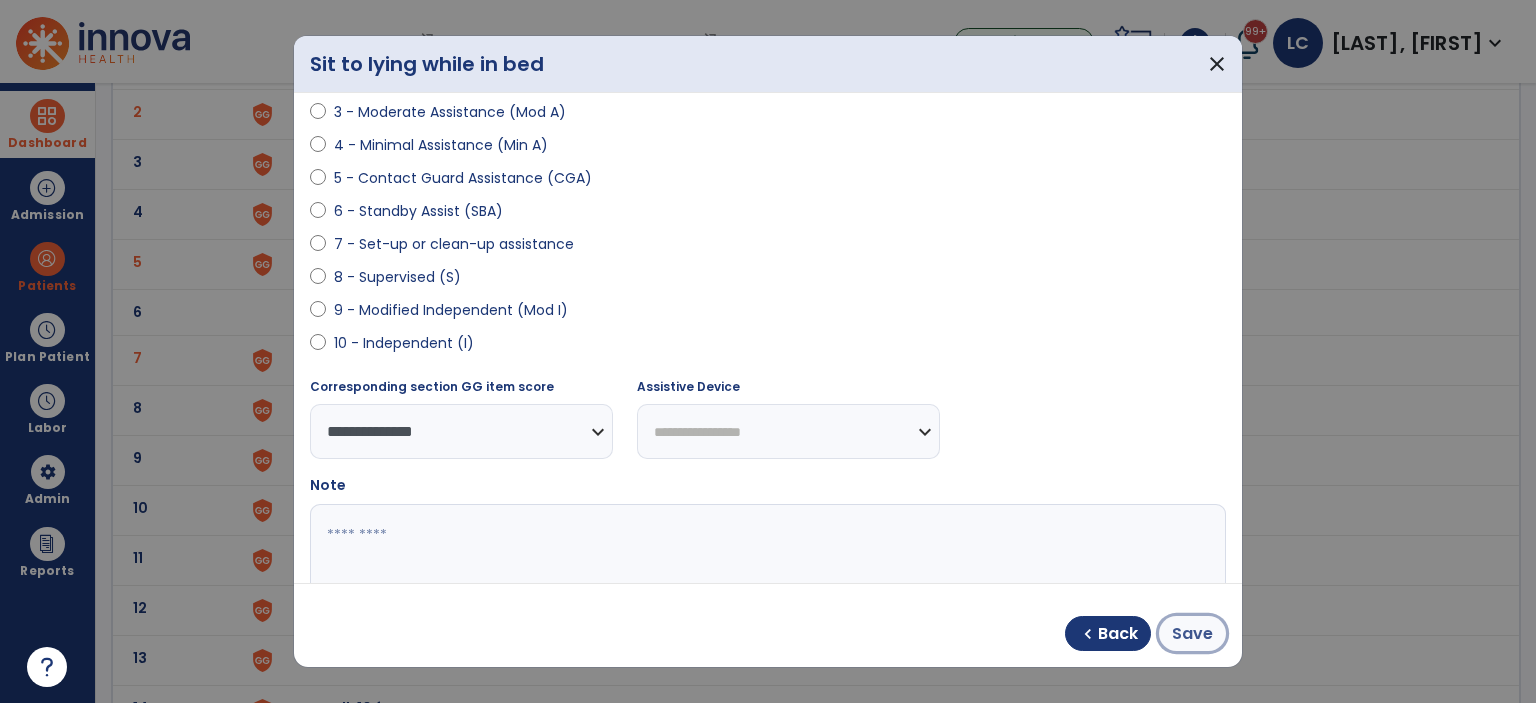 click on "Save" at bounding box center (1192, 634) 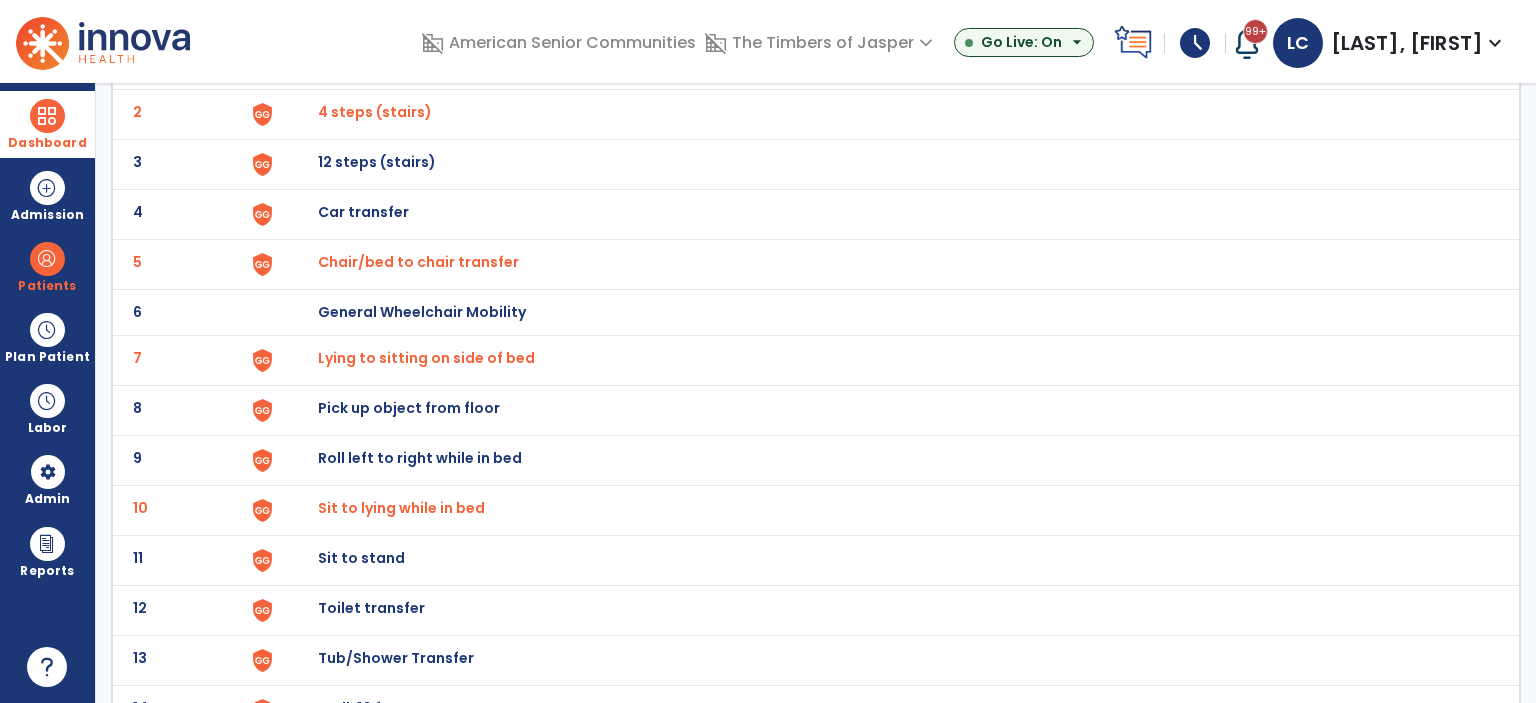 click on "Lying to sitting on side of bed" at bounding box center (364, 62) 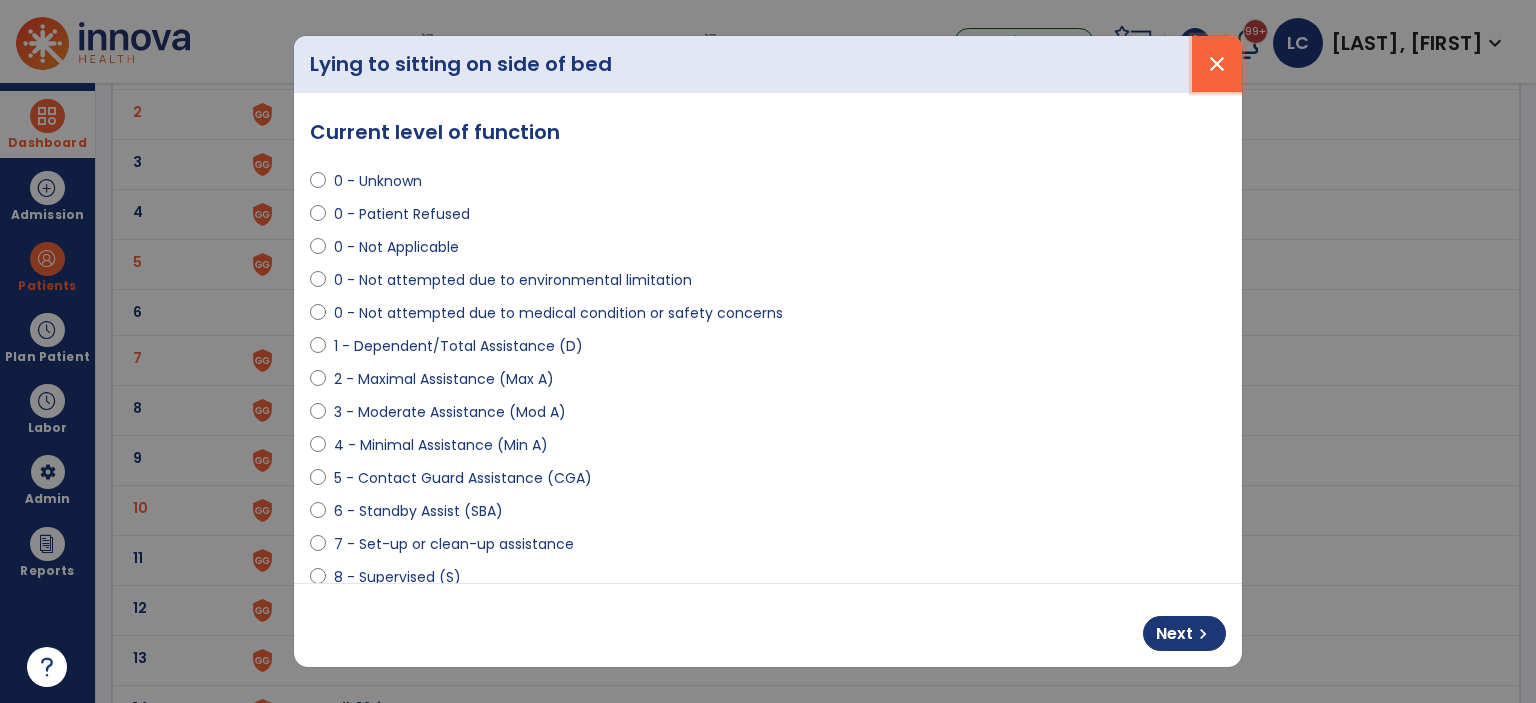 click on "close" at bounding box center (1217, 64) 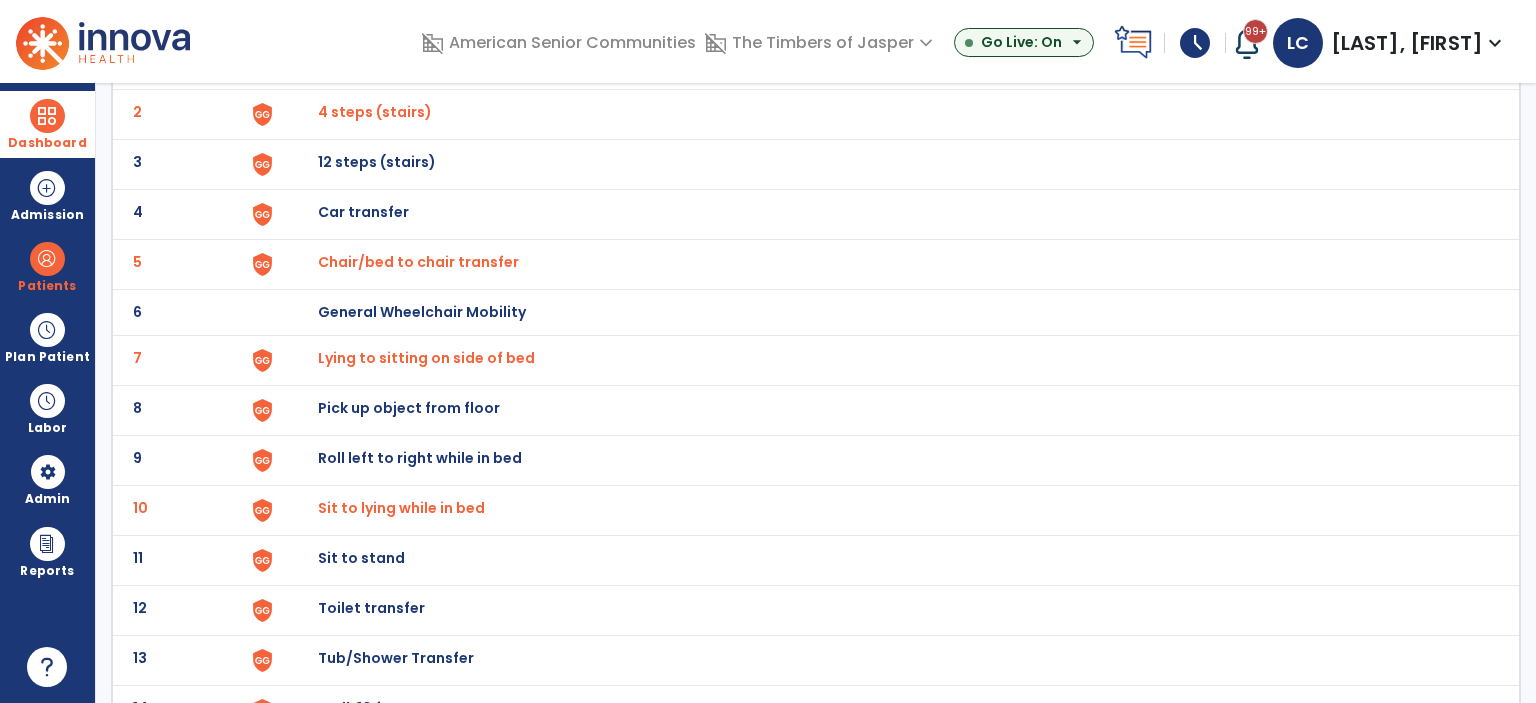 click on "Sit to lying while in bed" at bounding box center (364, 62) 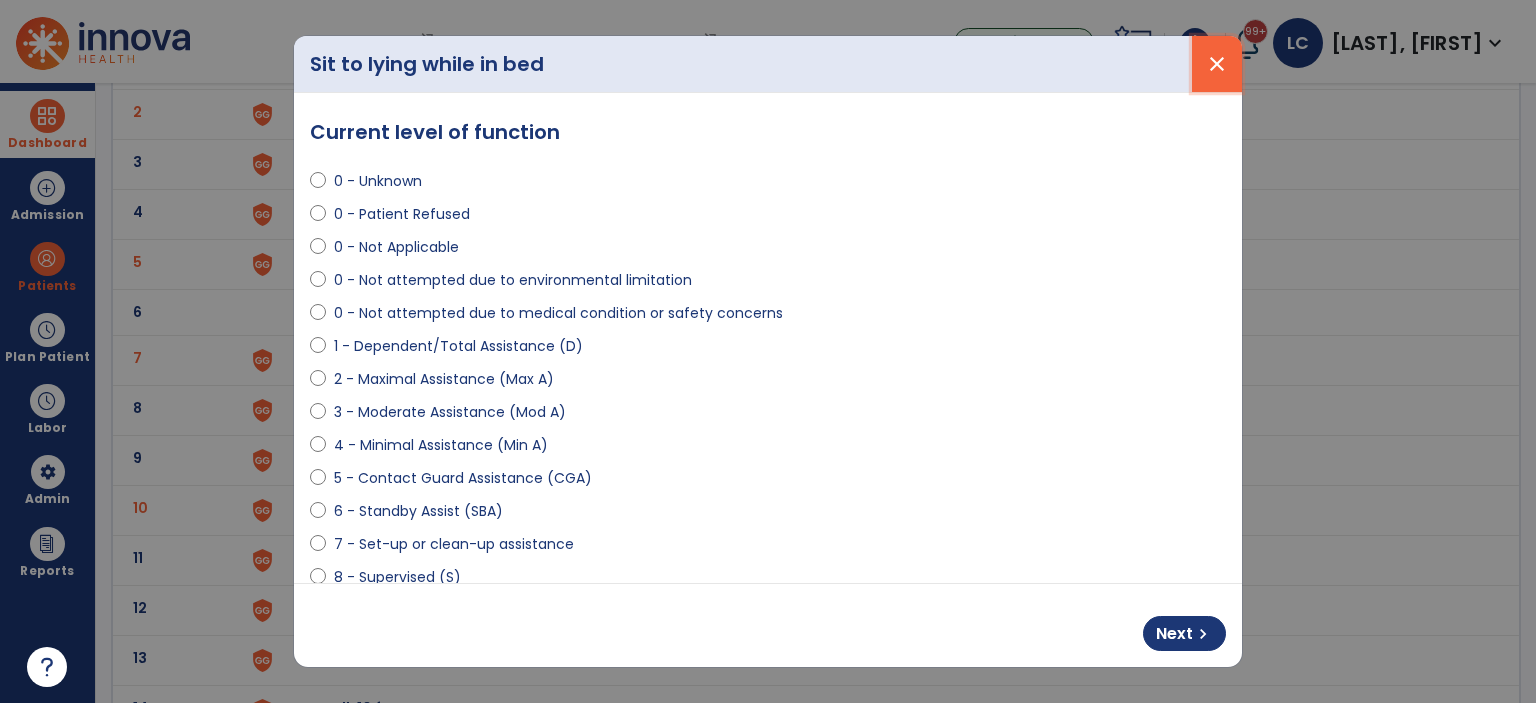 click on "close" at bounding box center [1217, 64] 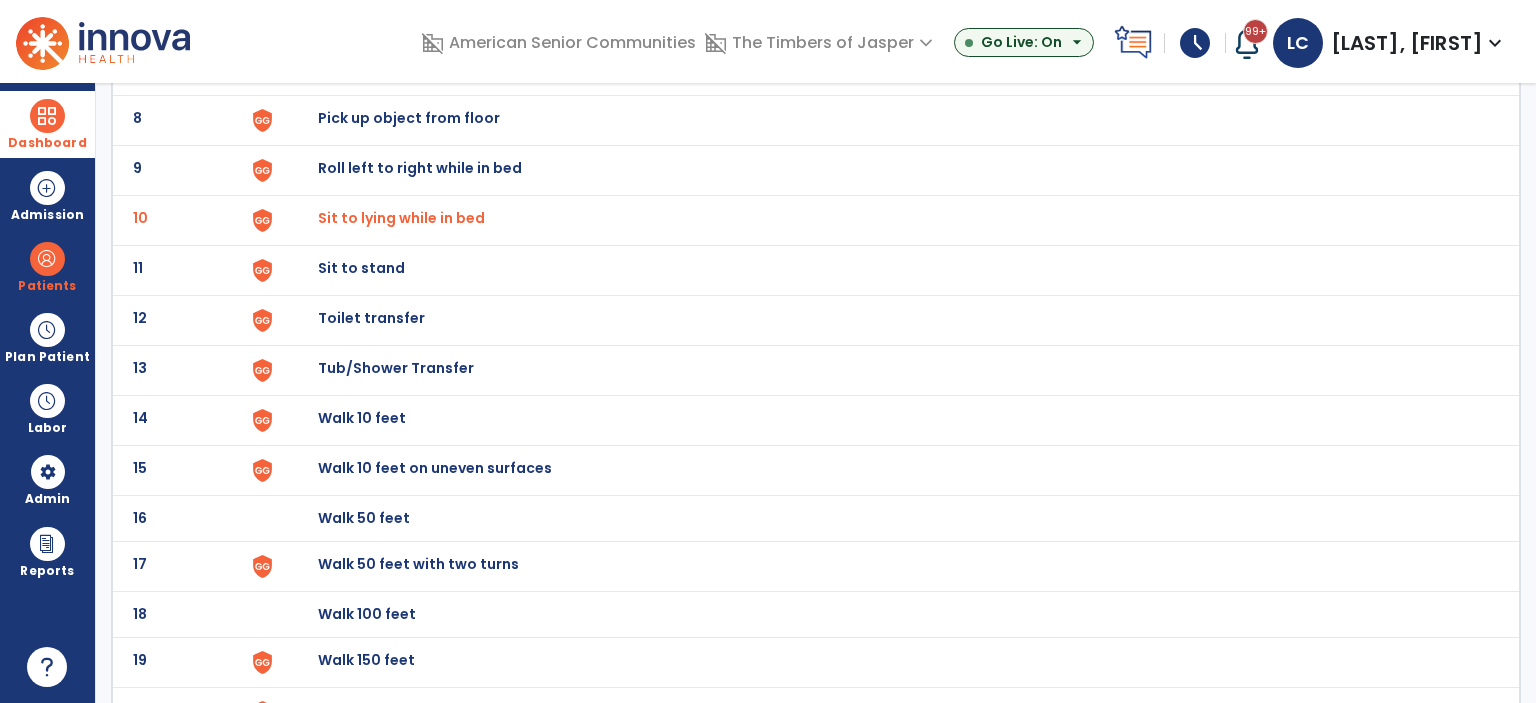 scroll, scrollTop: 500, scrollLeft: 0, axis: vertical 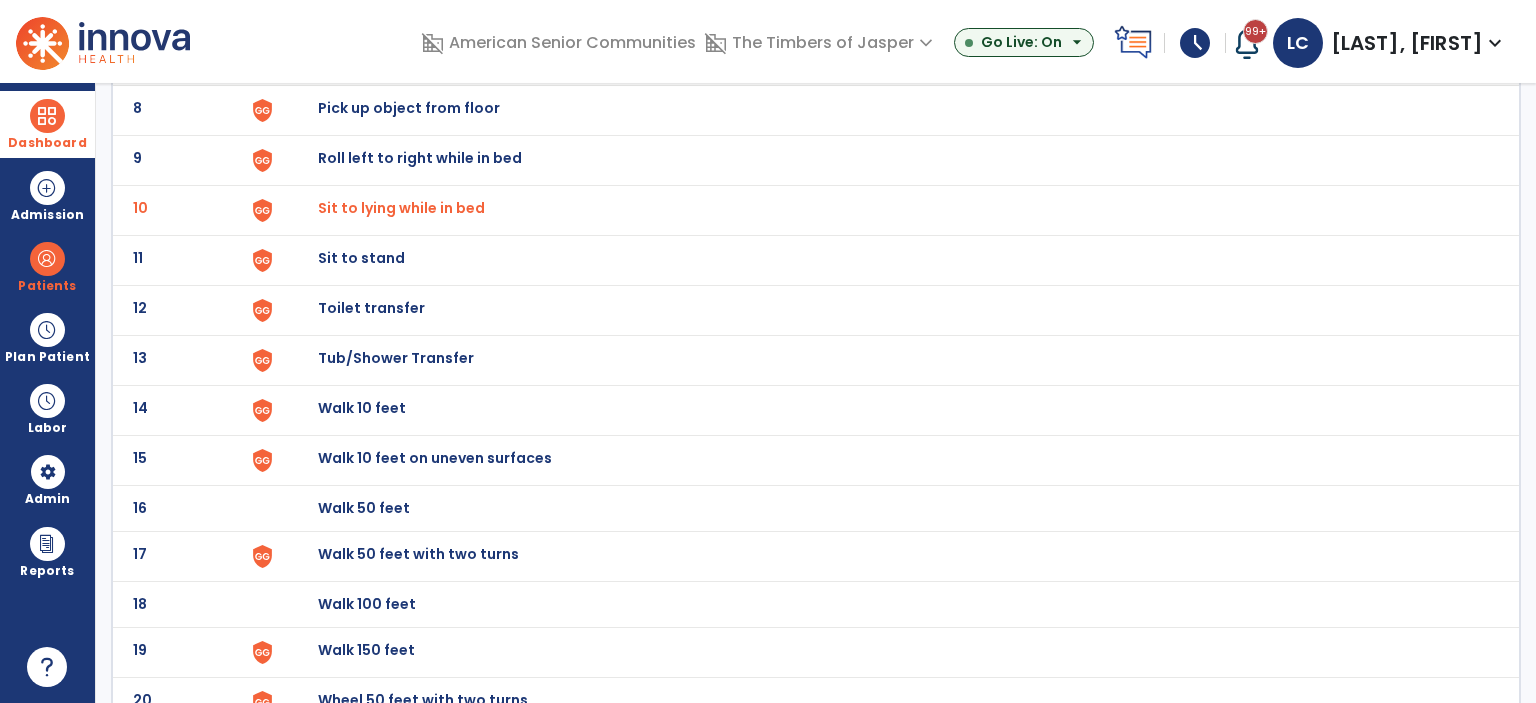 click on "Sit to stand" at bounding box center [364, -238] 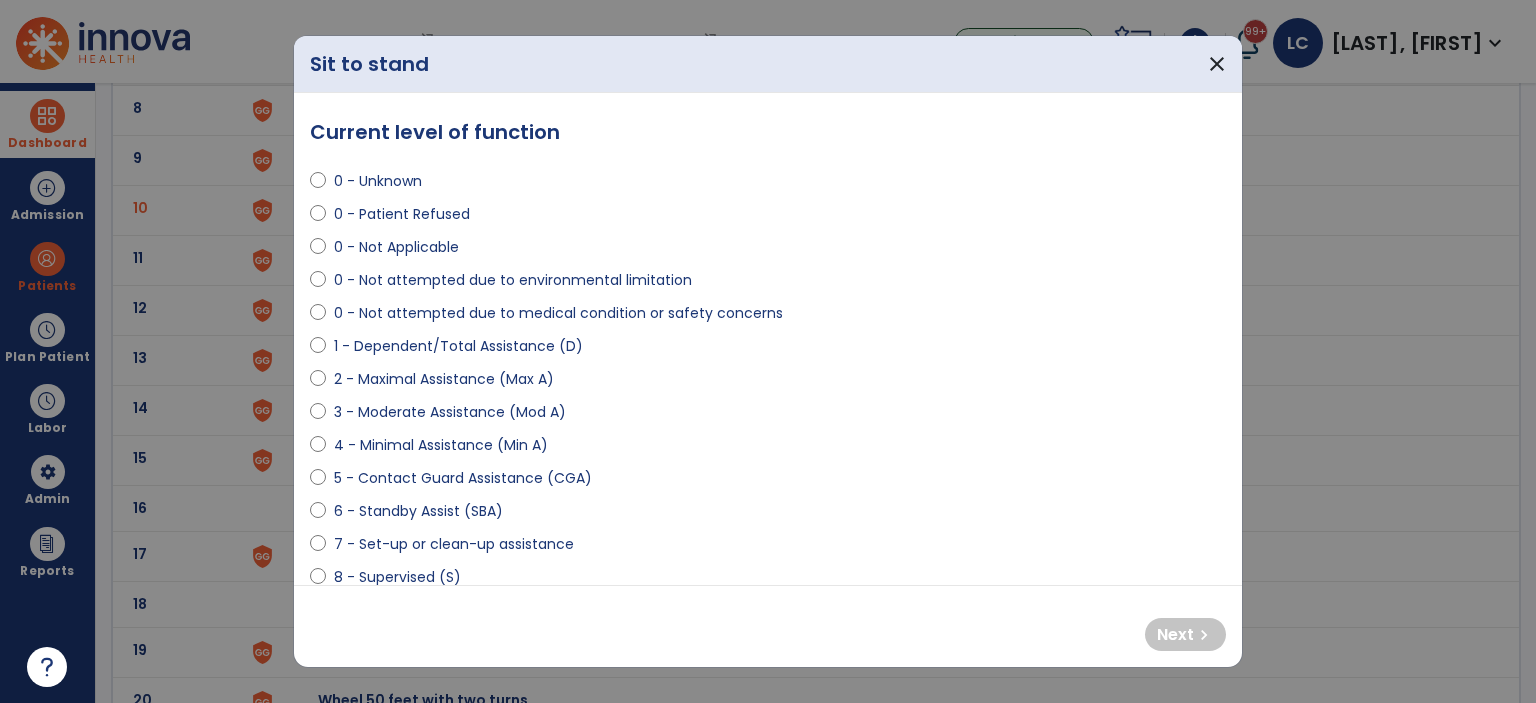 select on "**********" 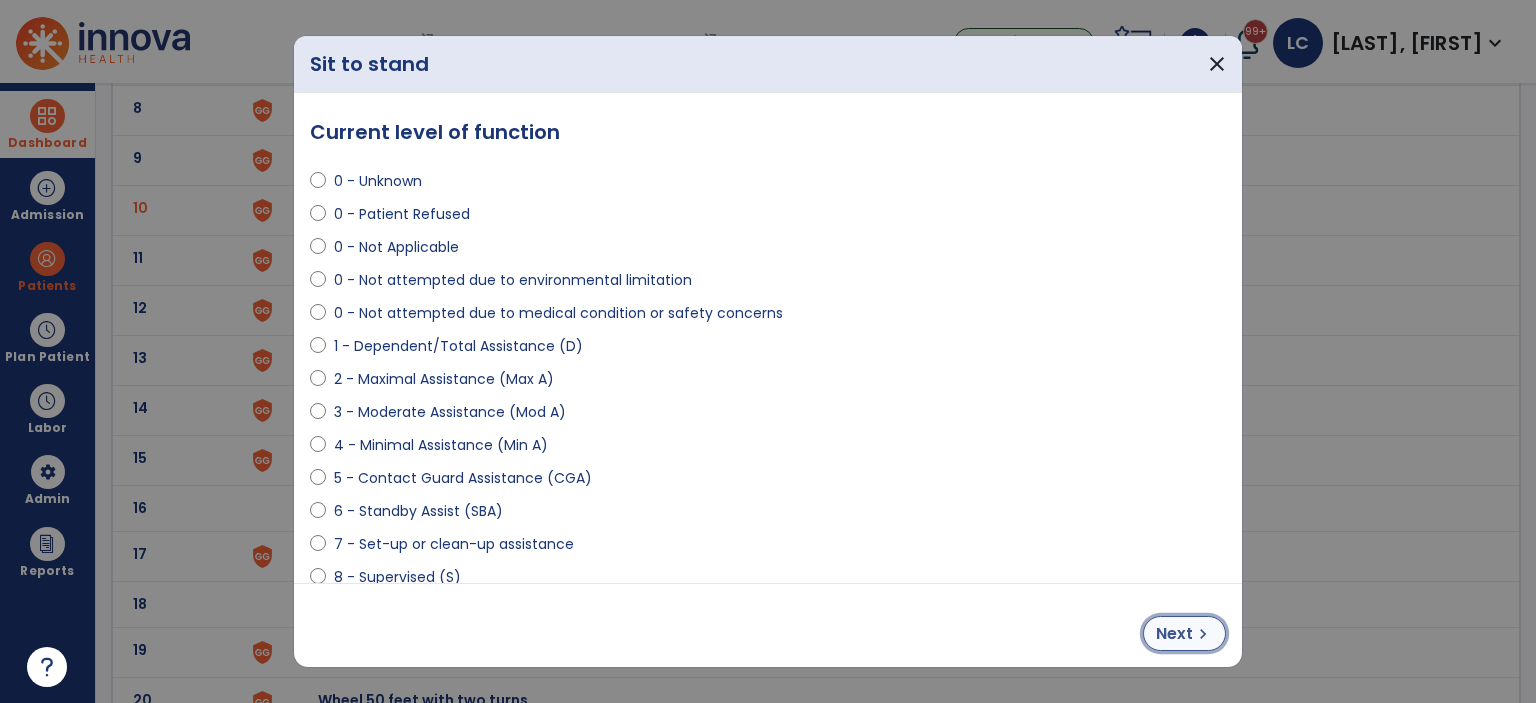 click on "Next" at bounding box center [1174, 634] 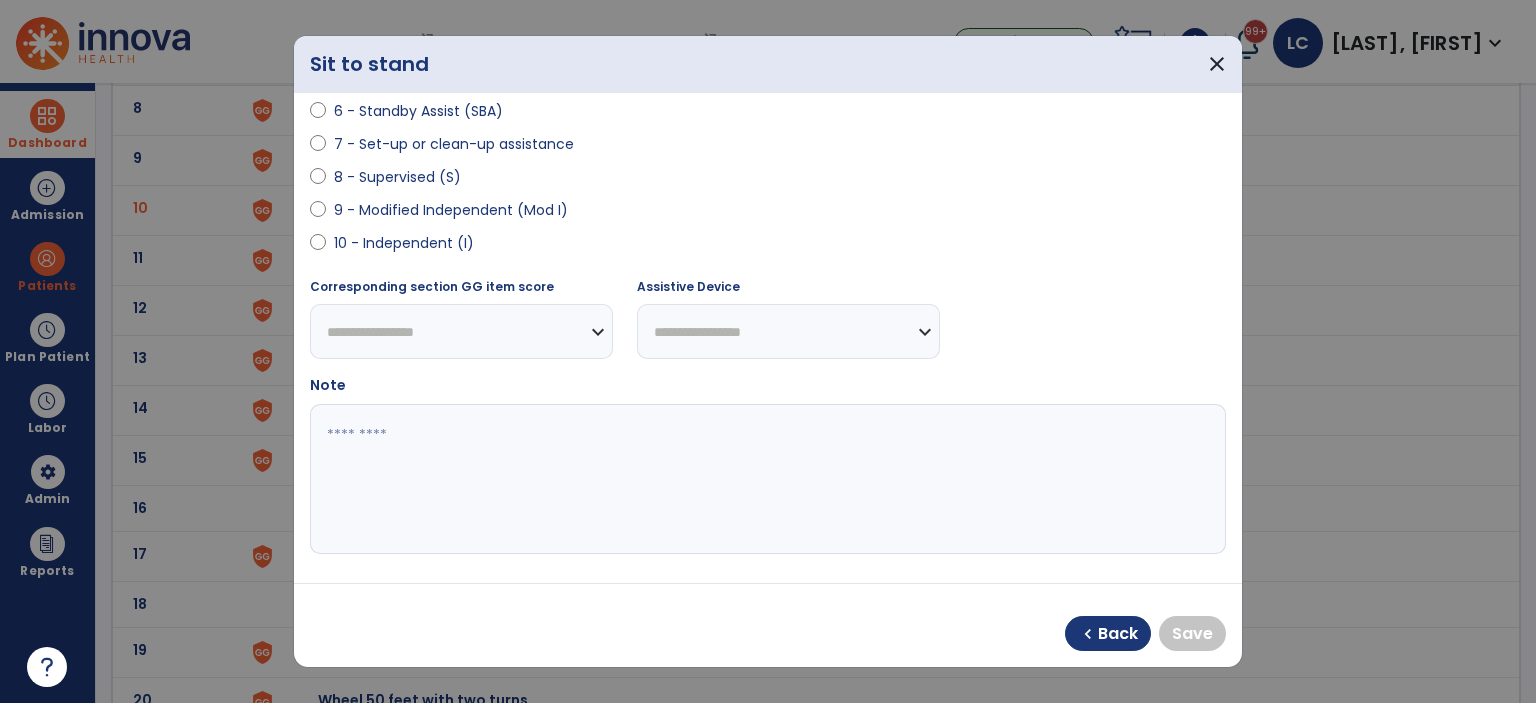 scroll, scrollTop: 401, scrollLeft: 0, axis: vertical 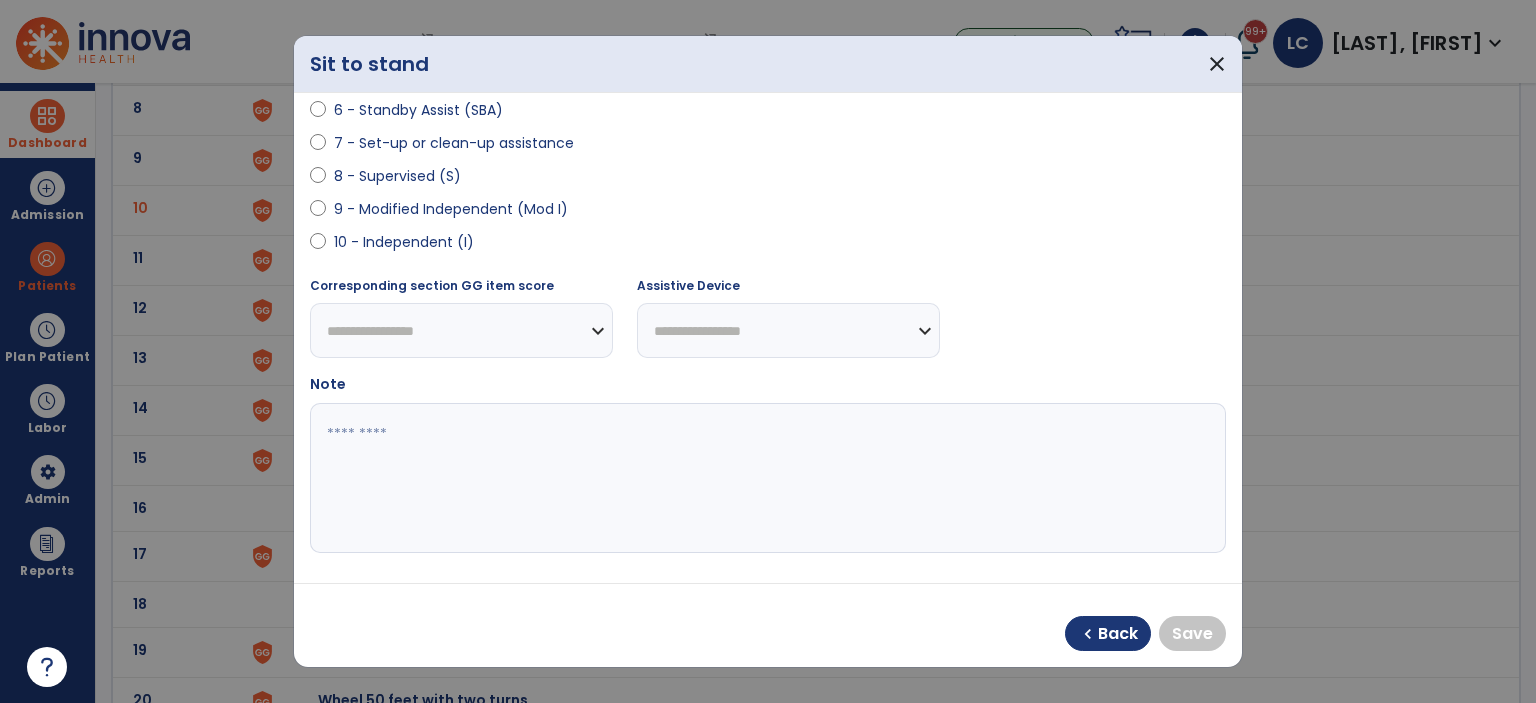 select on "**********" 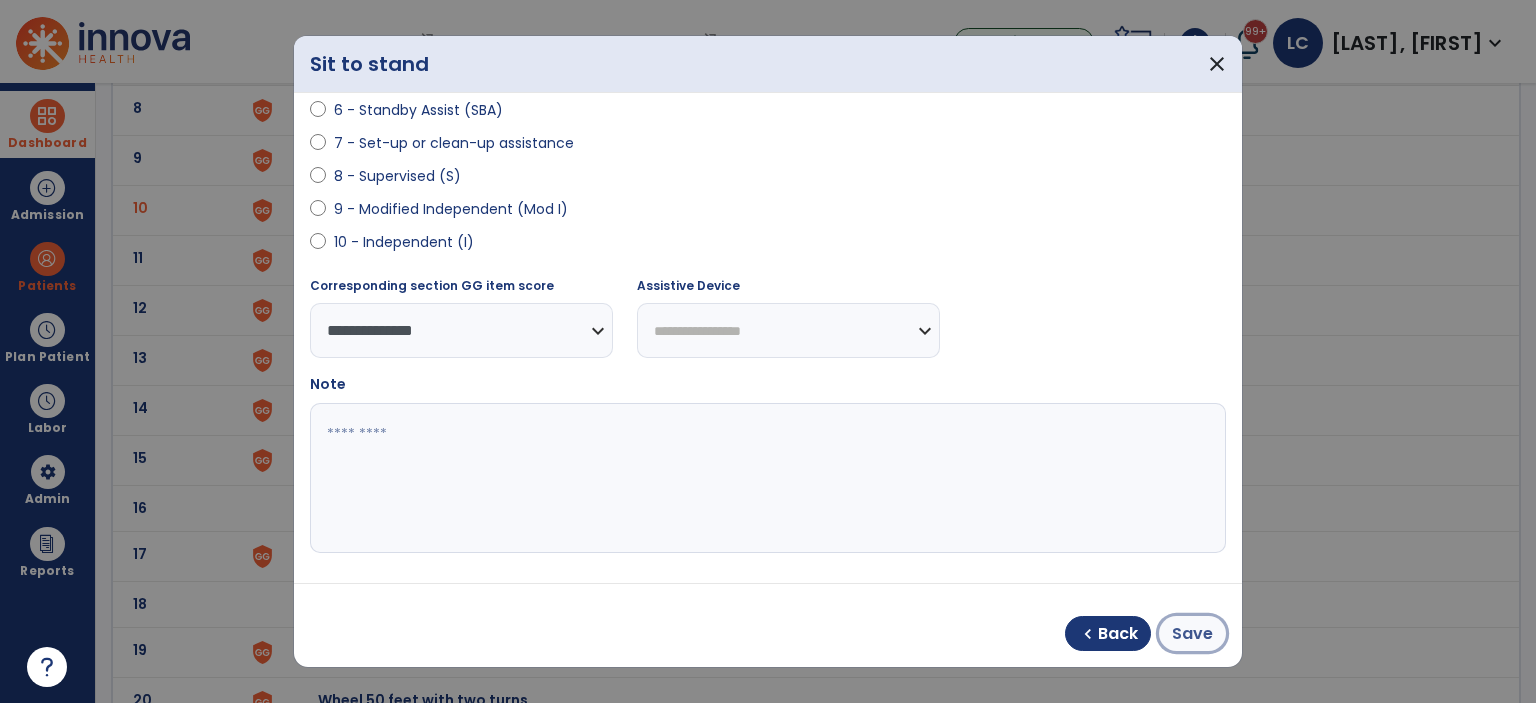 click on "Save" at bounding box center [1192, 634] 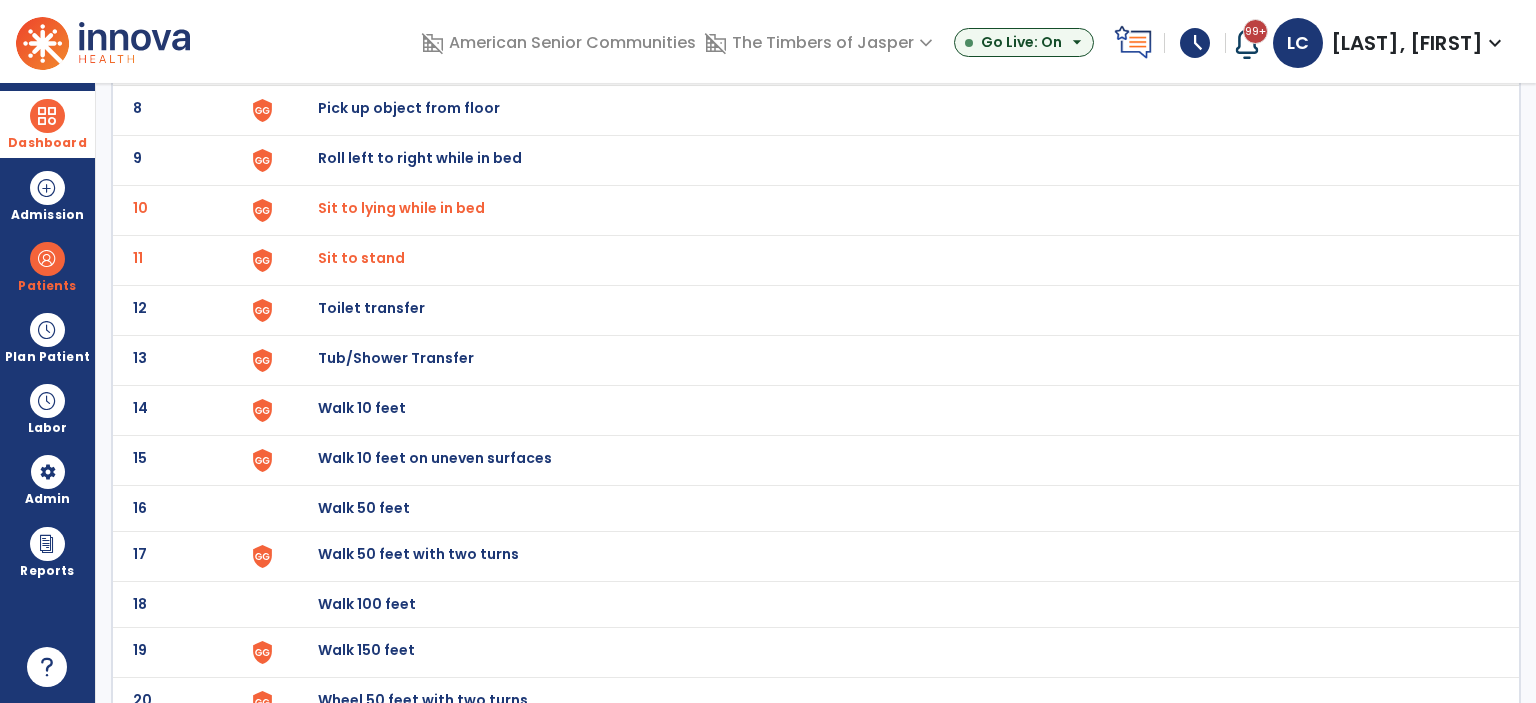 click on "Walk 10 feet" at bounding box center [364, -238] 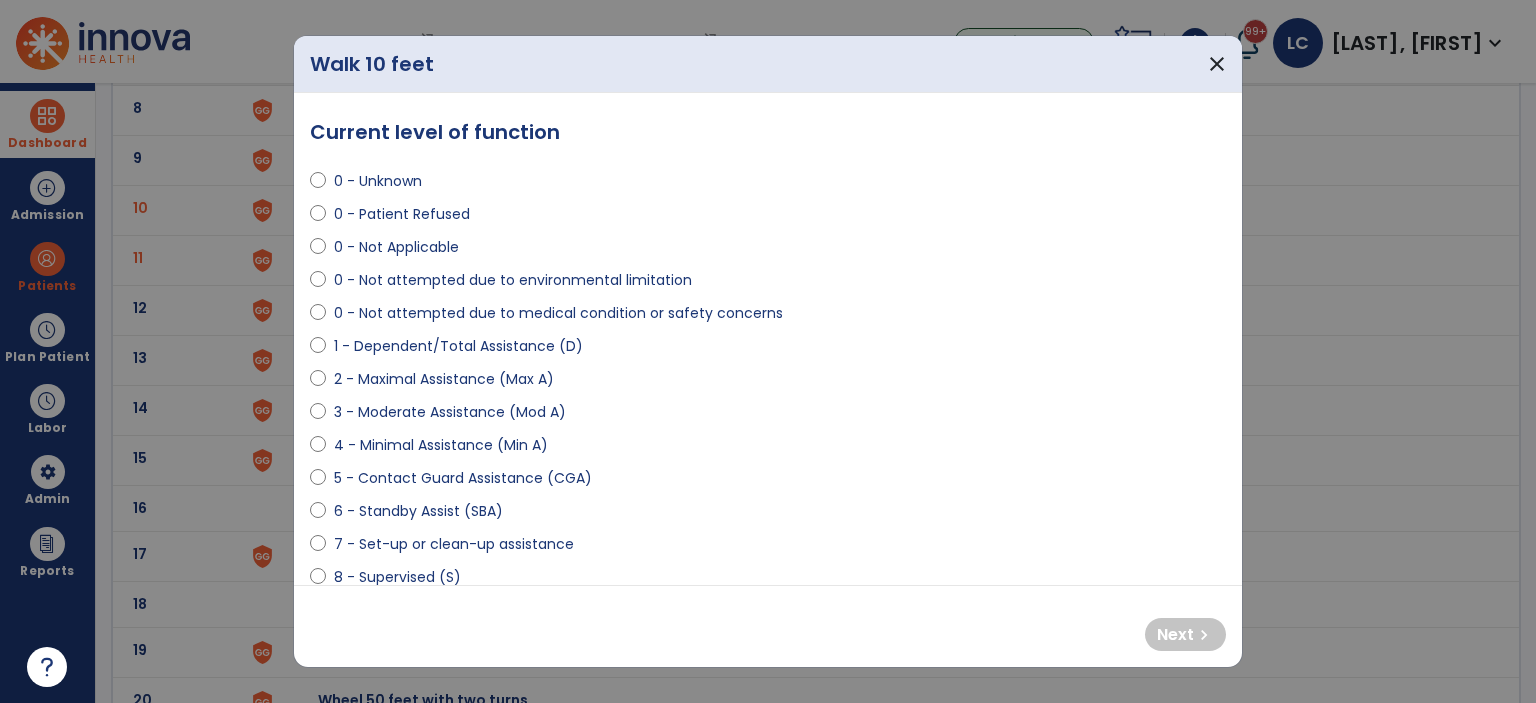 select on "**********" 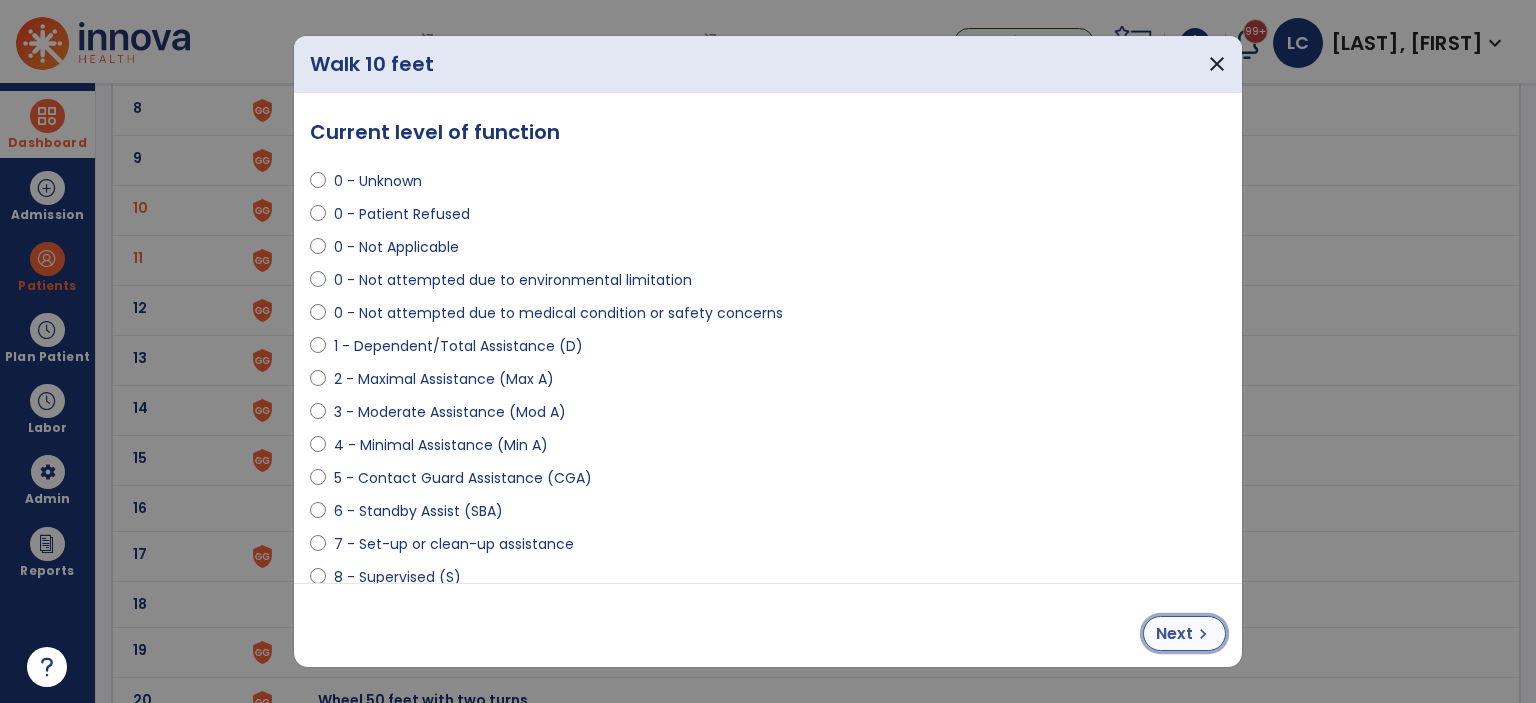 click on "Next" at bounding box center [1174, 634] 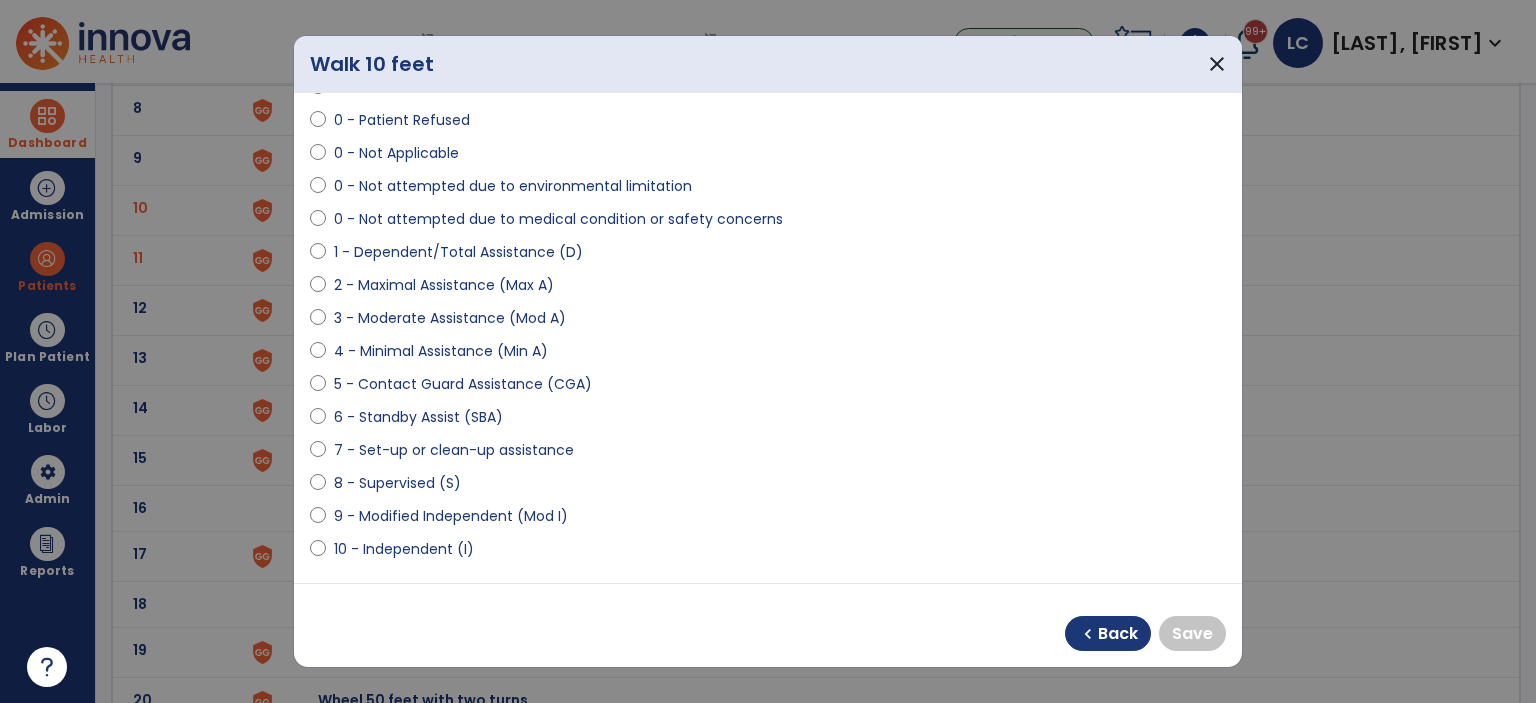 scroll, scrollTop: 200, scrollLeft: 0, axis: vertical 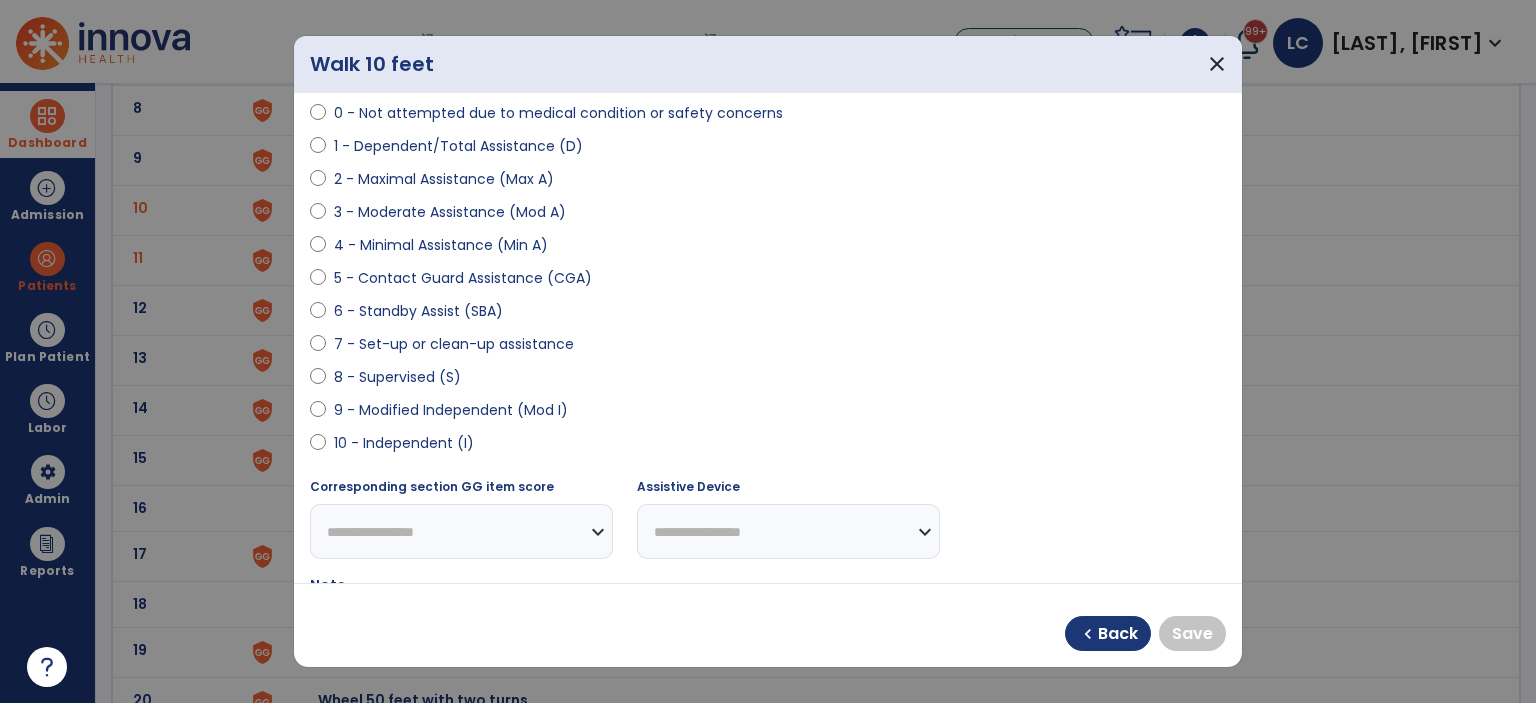 select on "**********" 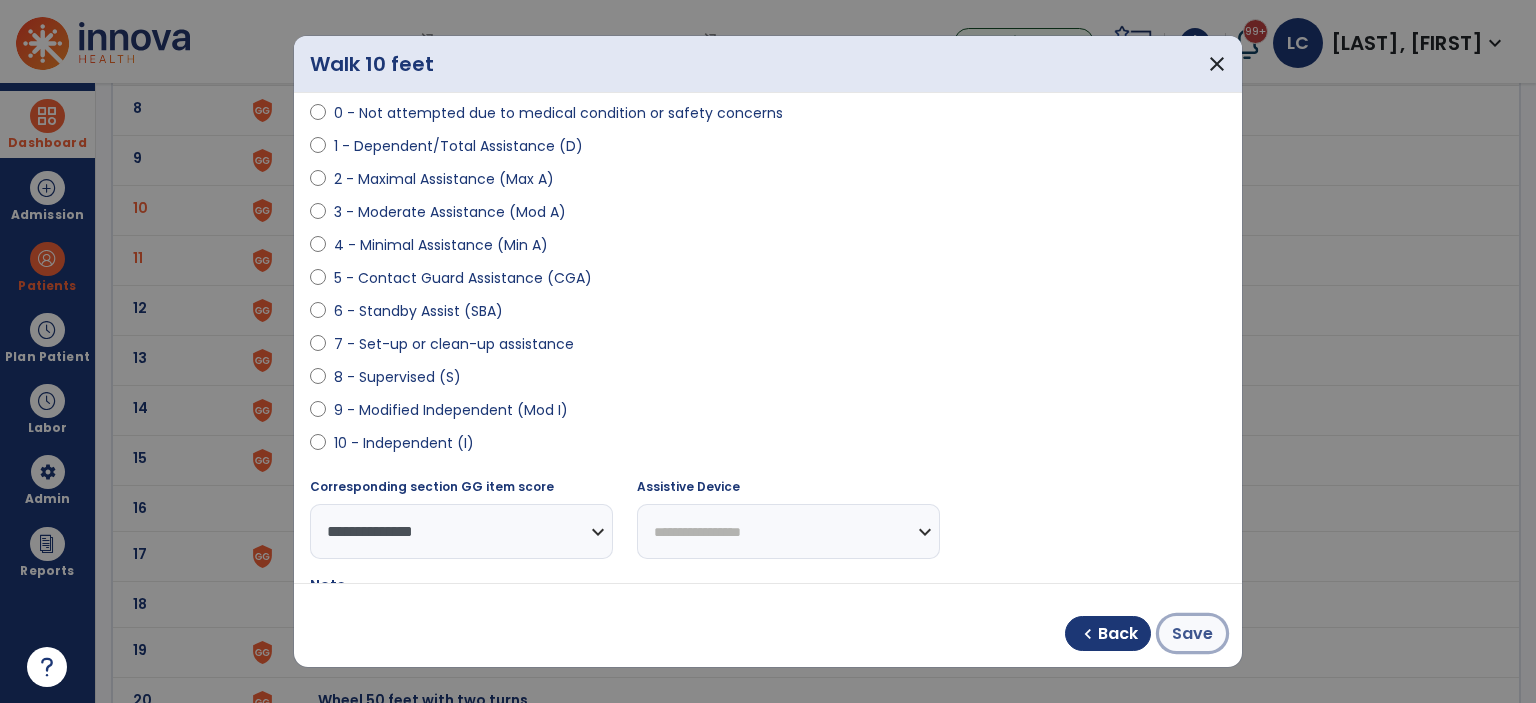 click on "Save" at bounding box center [1192, 633] 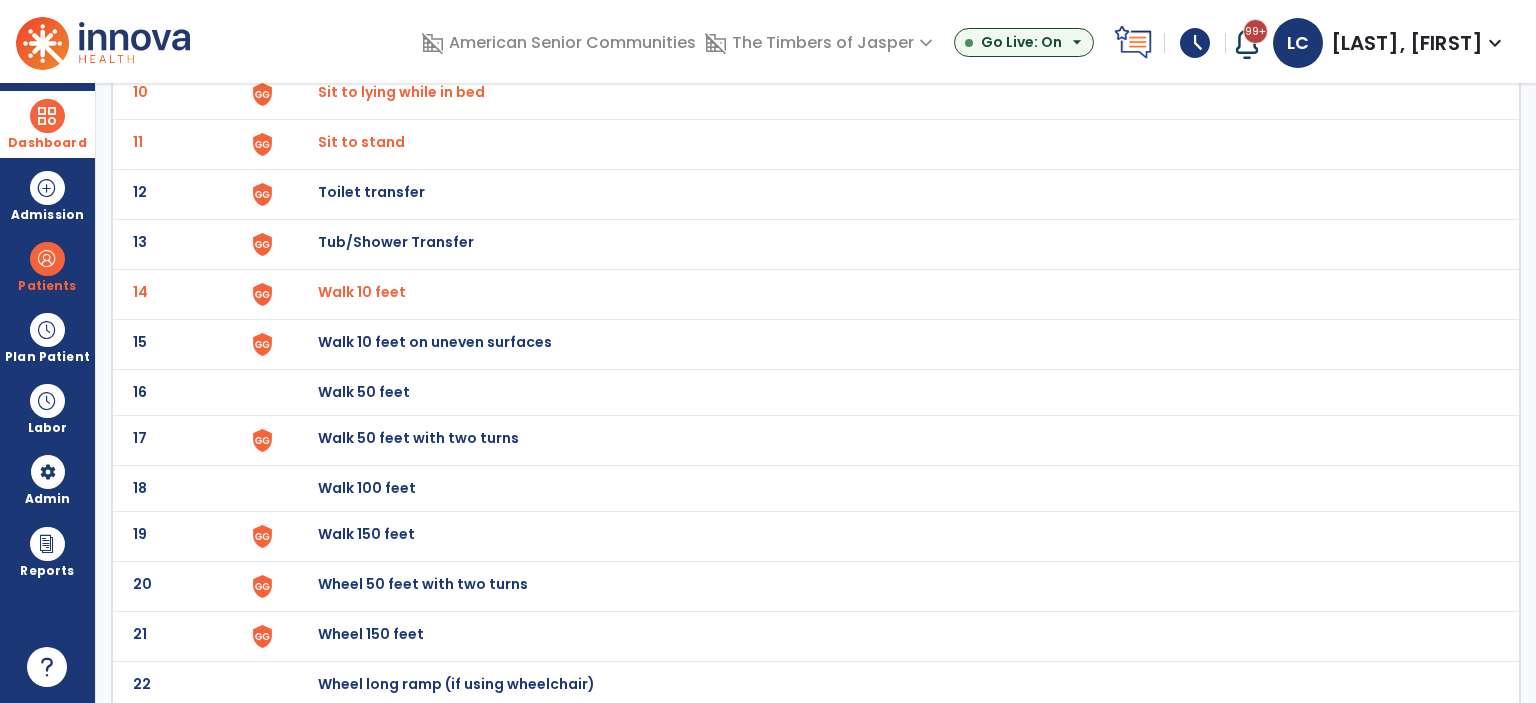 scroll, scrollTop: 662, scrollLeft: 0, axis: vertical 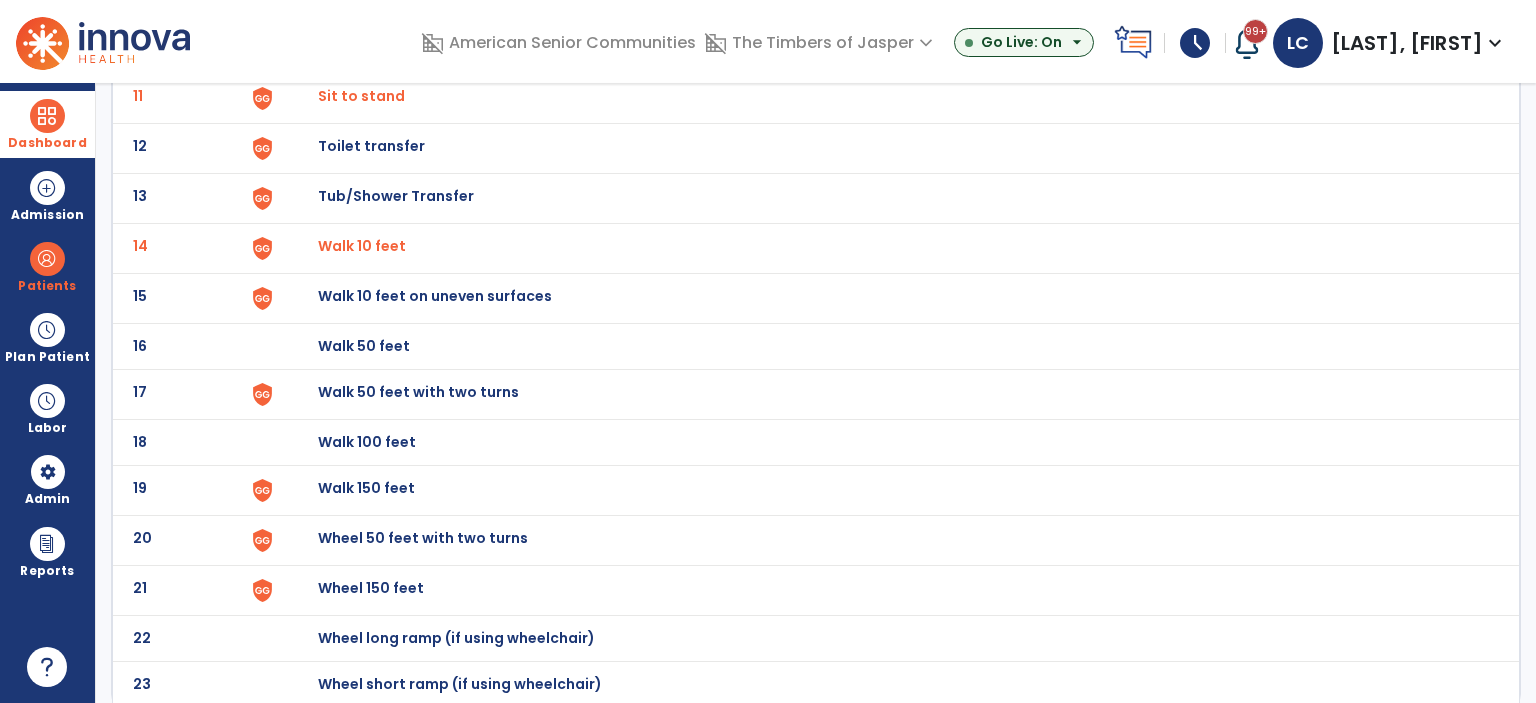 click on "Walk 50 feet with two turns" at bounding box center [364, -400] 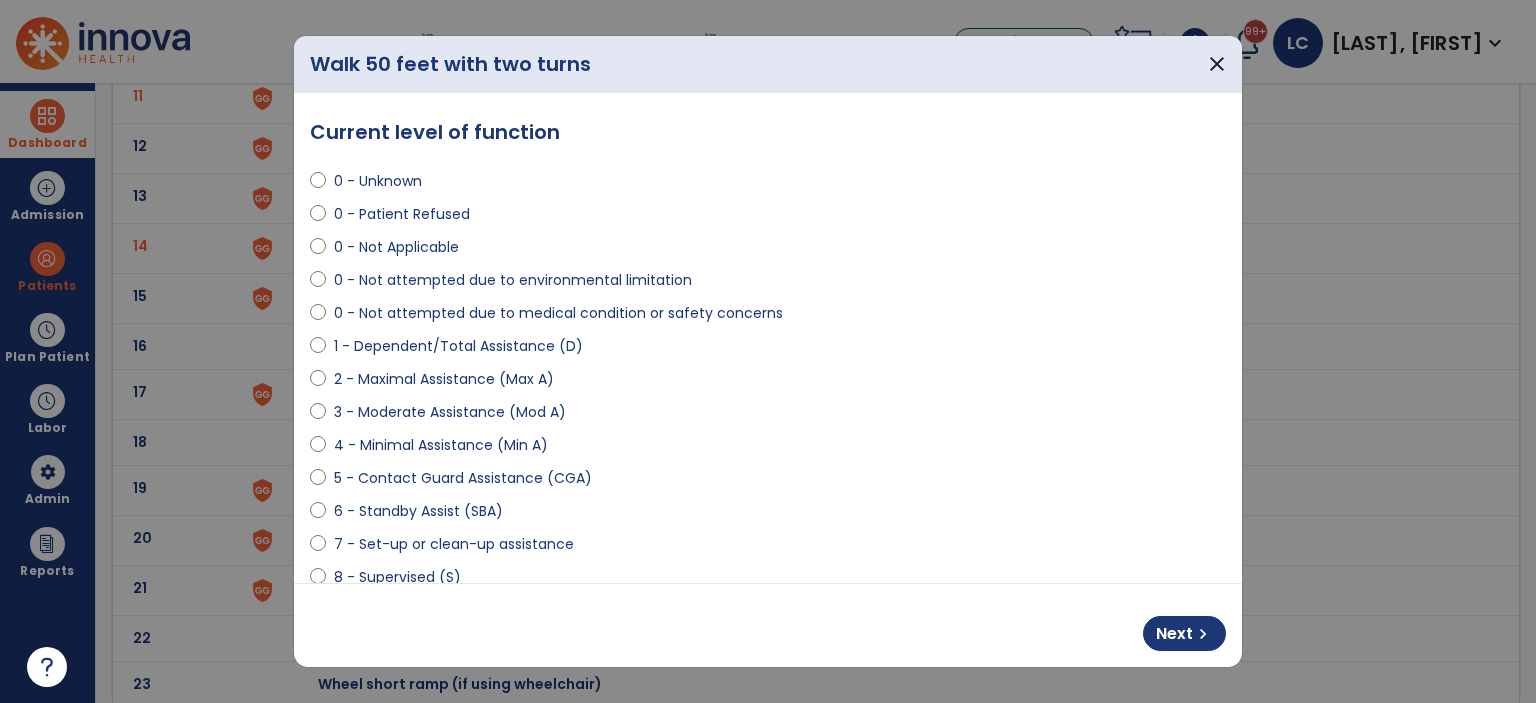 select on "**********" 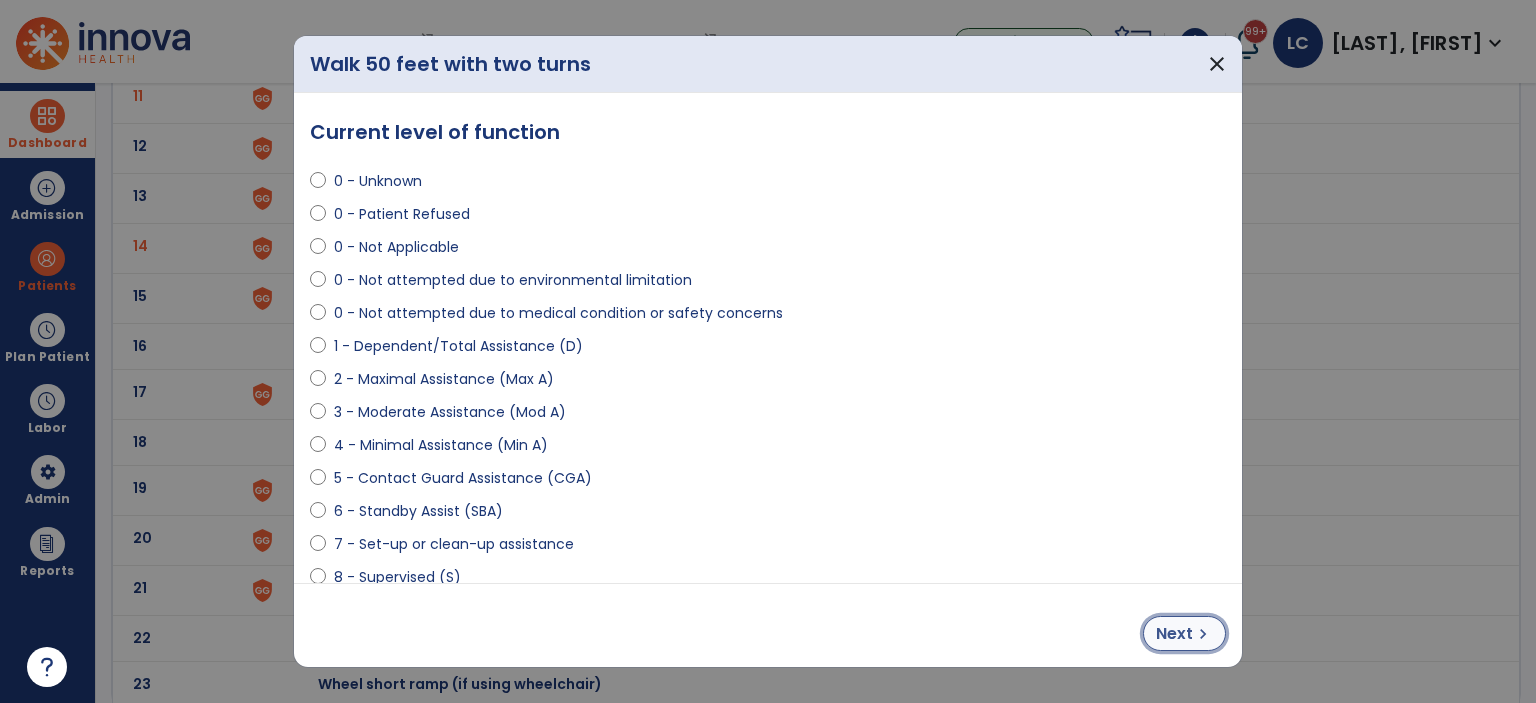 click on "Next" at bounding box center [1174, 634] 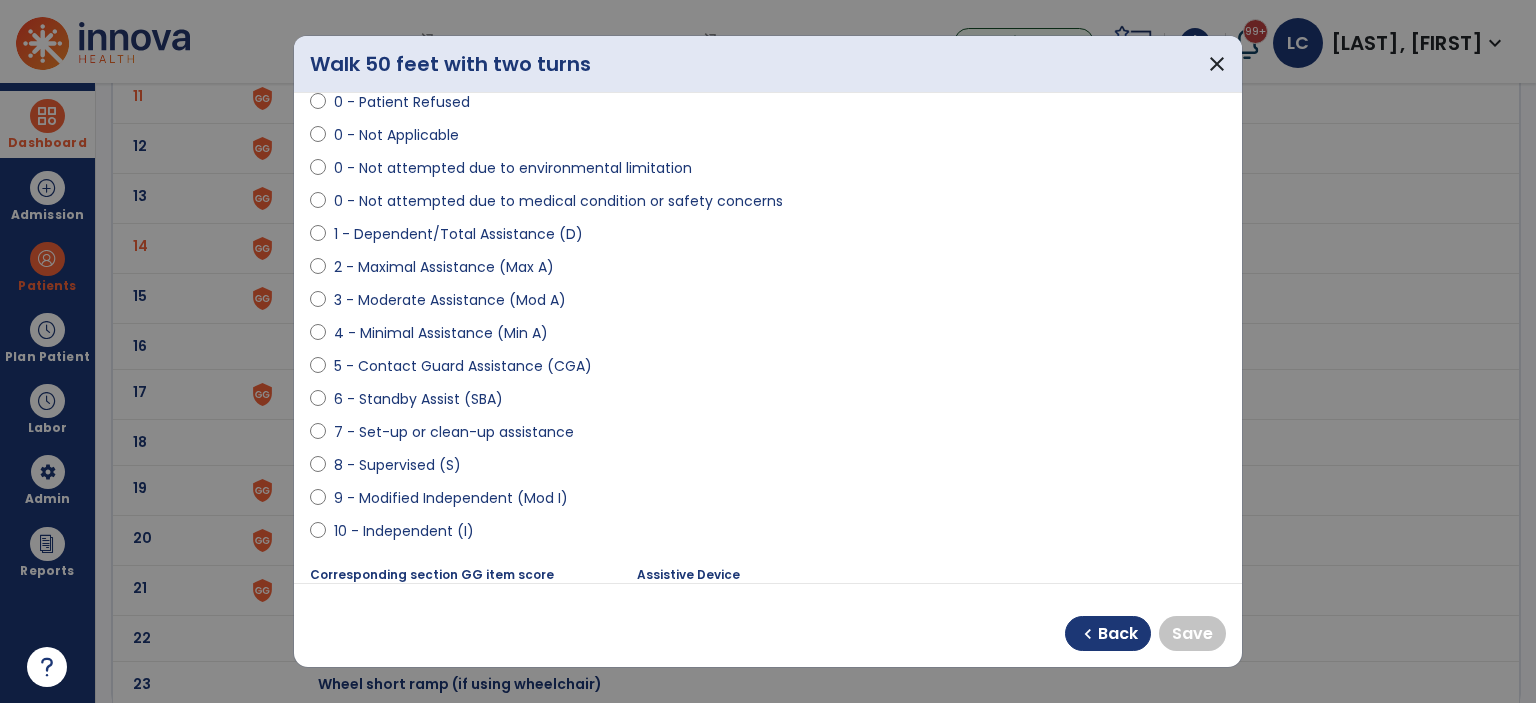 scroll, scrollTop: 200, scrollLeft: 0, axis: vertical 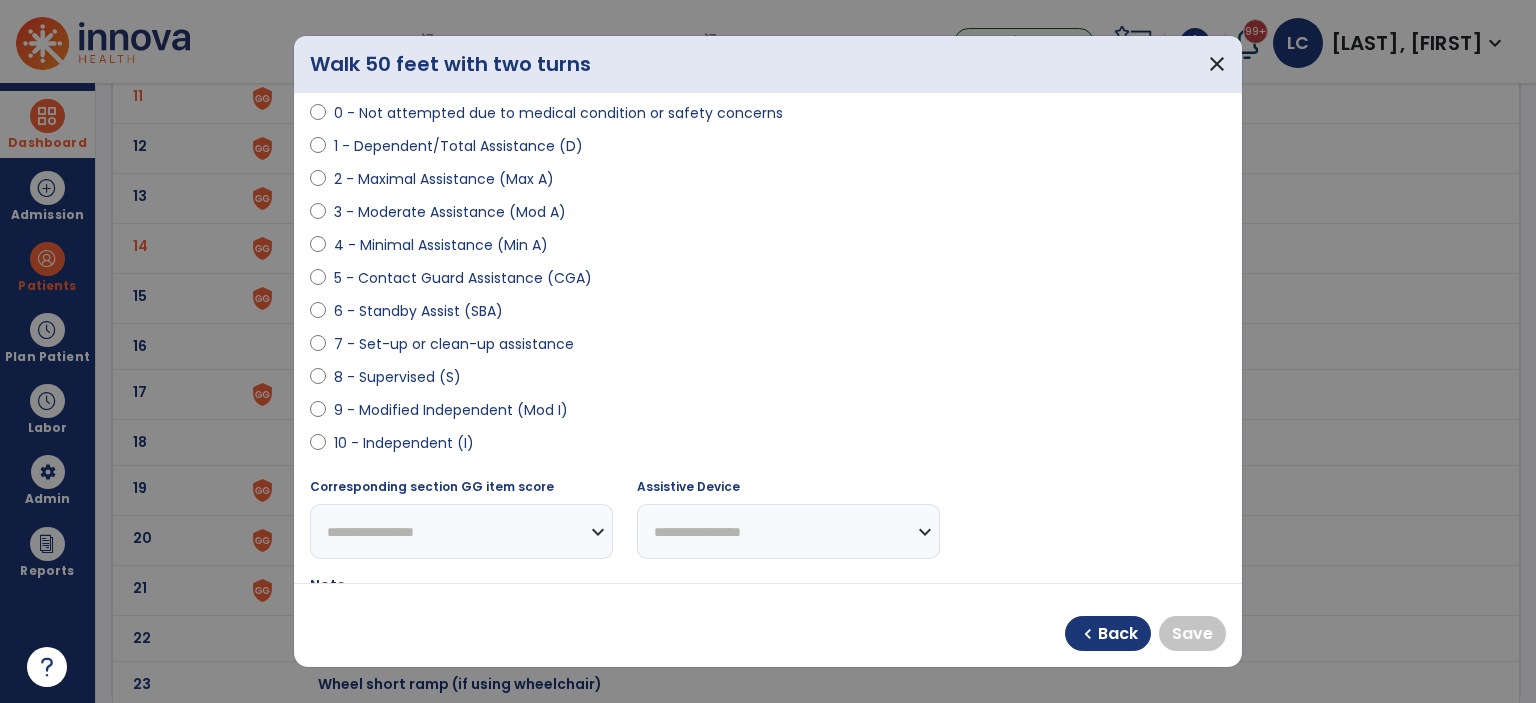 select on "**********" 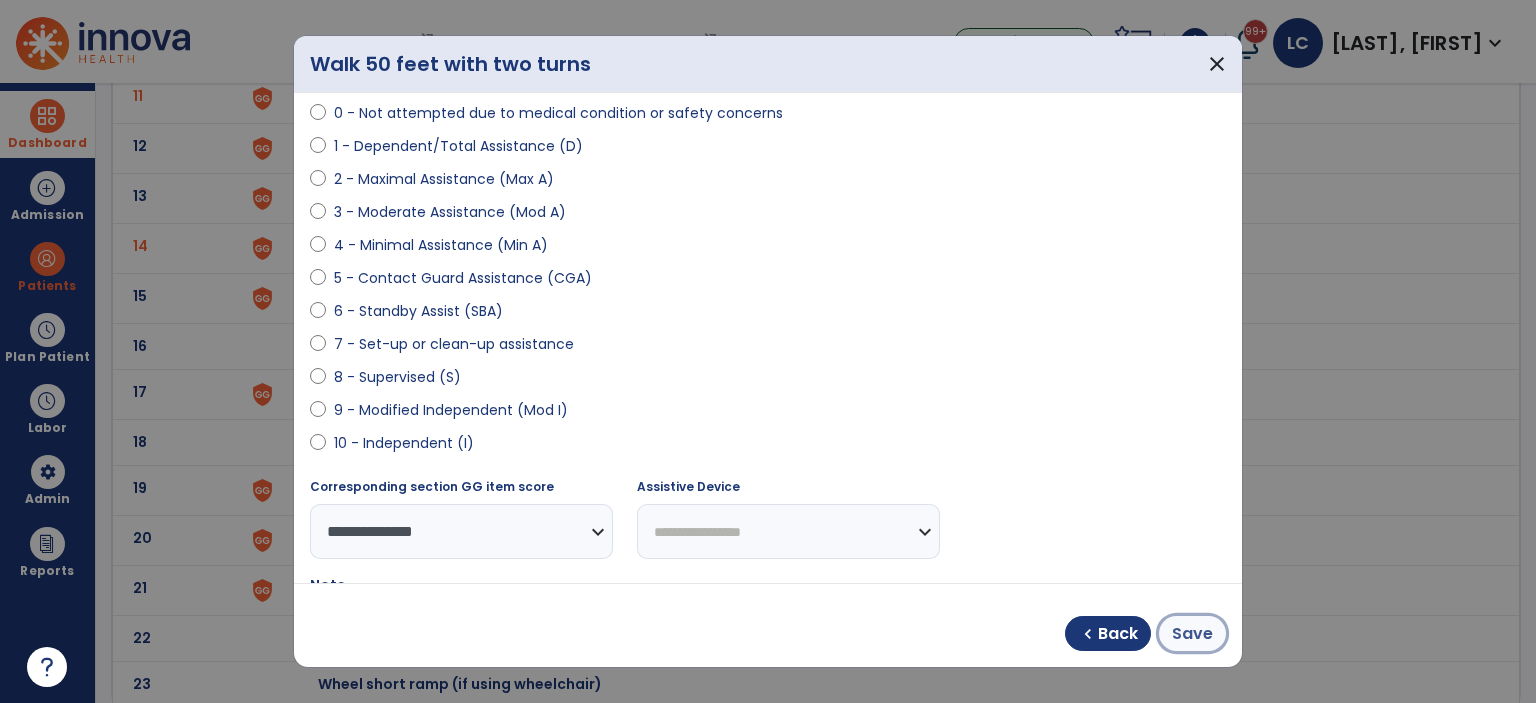 click on "Save" at bounding box center [1192, 634] 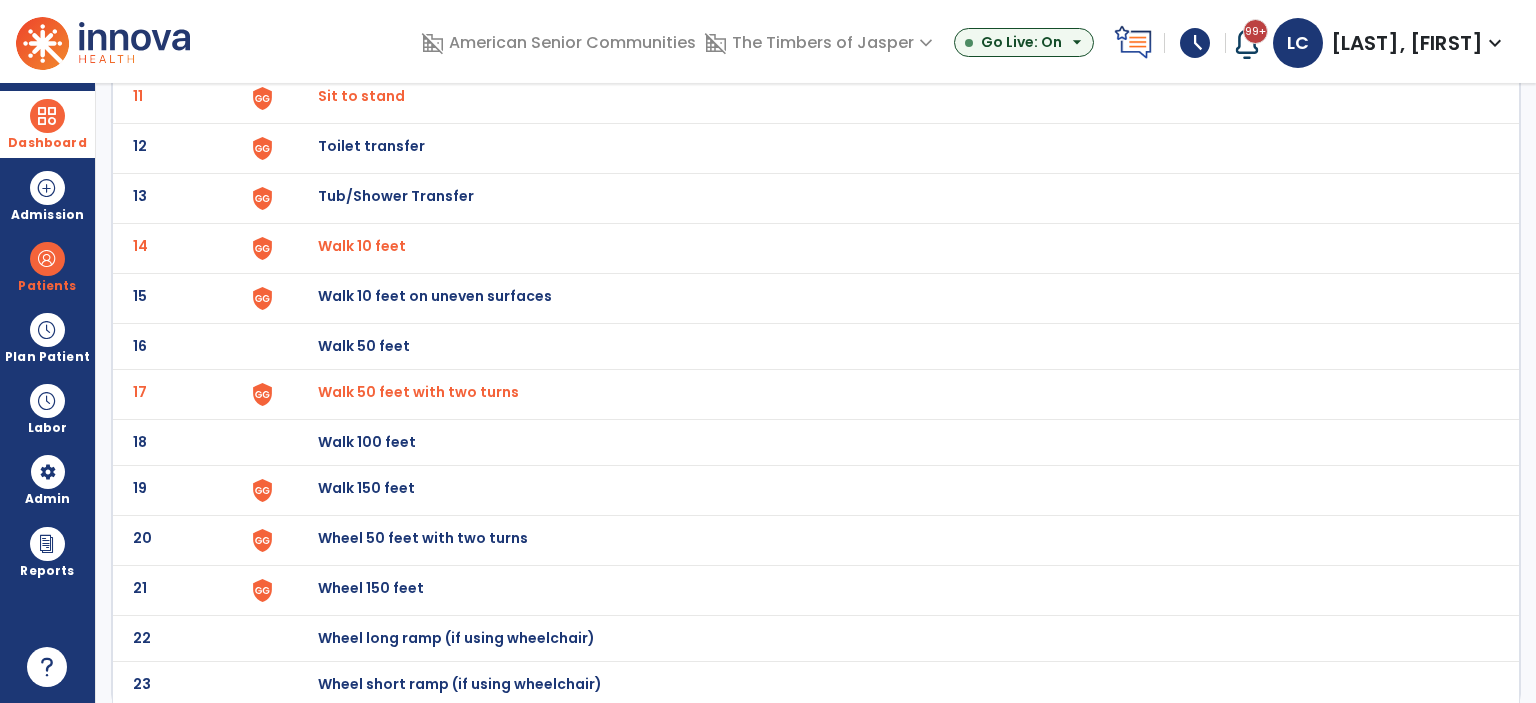 click on "Walk 150 feet" at bounding box center [364, -400] 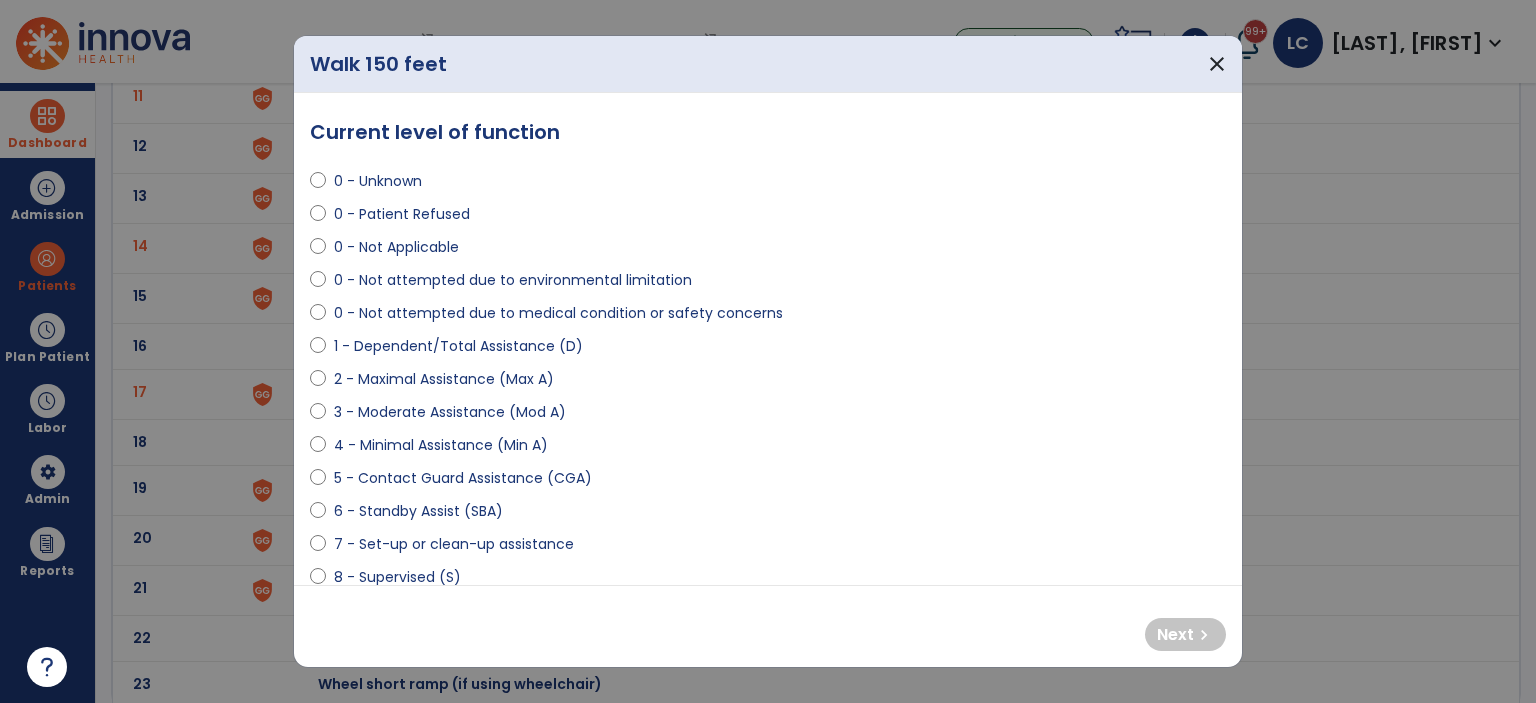 select on "**********" 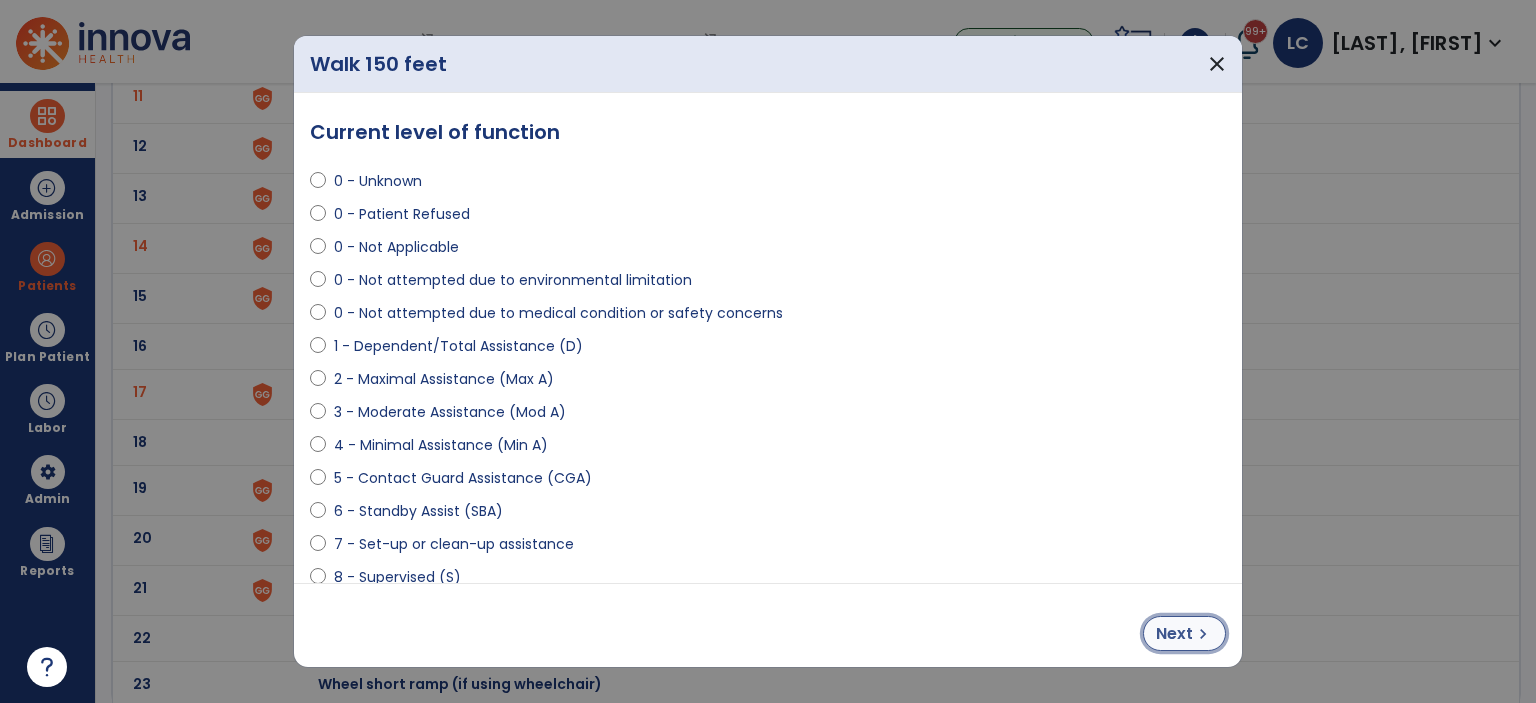 click on "chevron_right" at bounding box center [1203, 634] 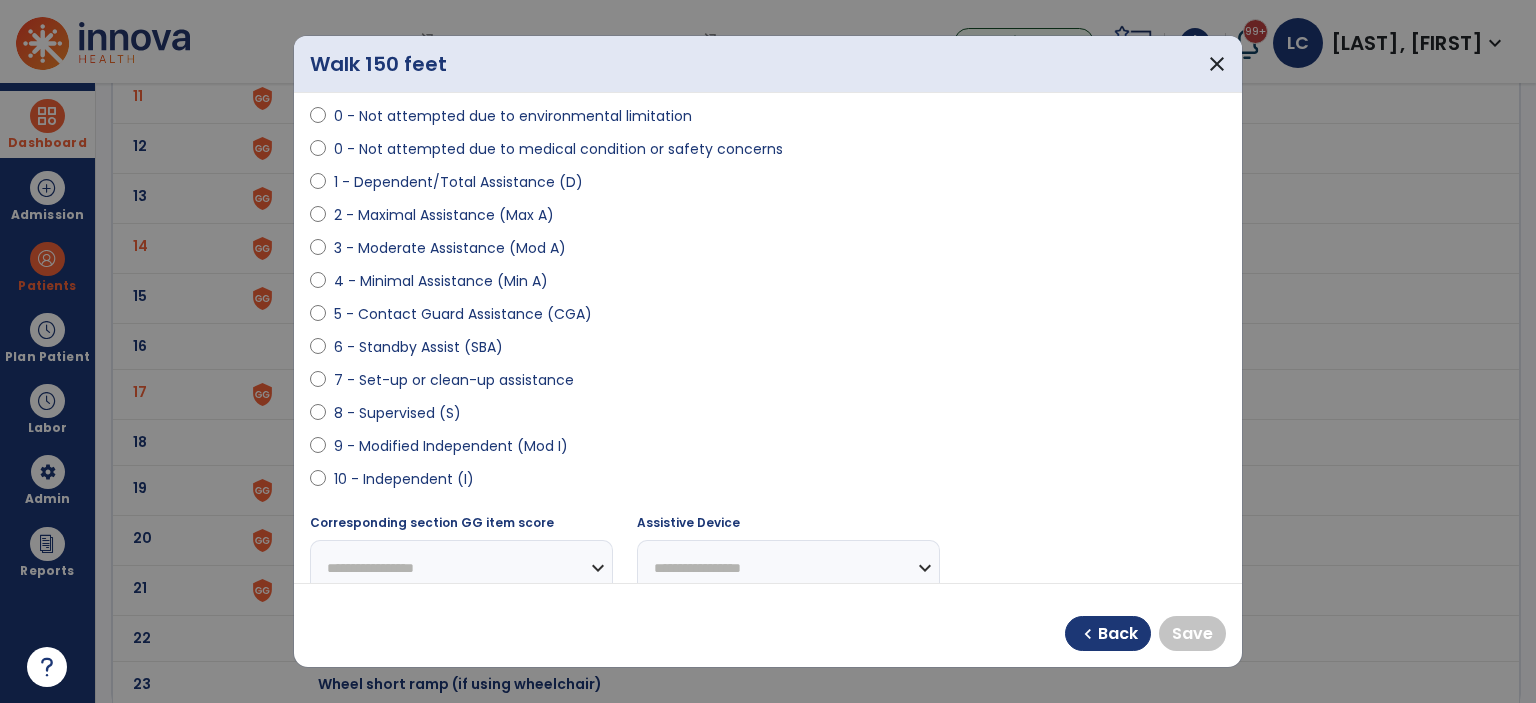 scroll, scrollTop: 300, scrollLeft: 0, axis: vertical 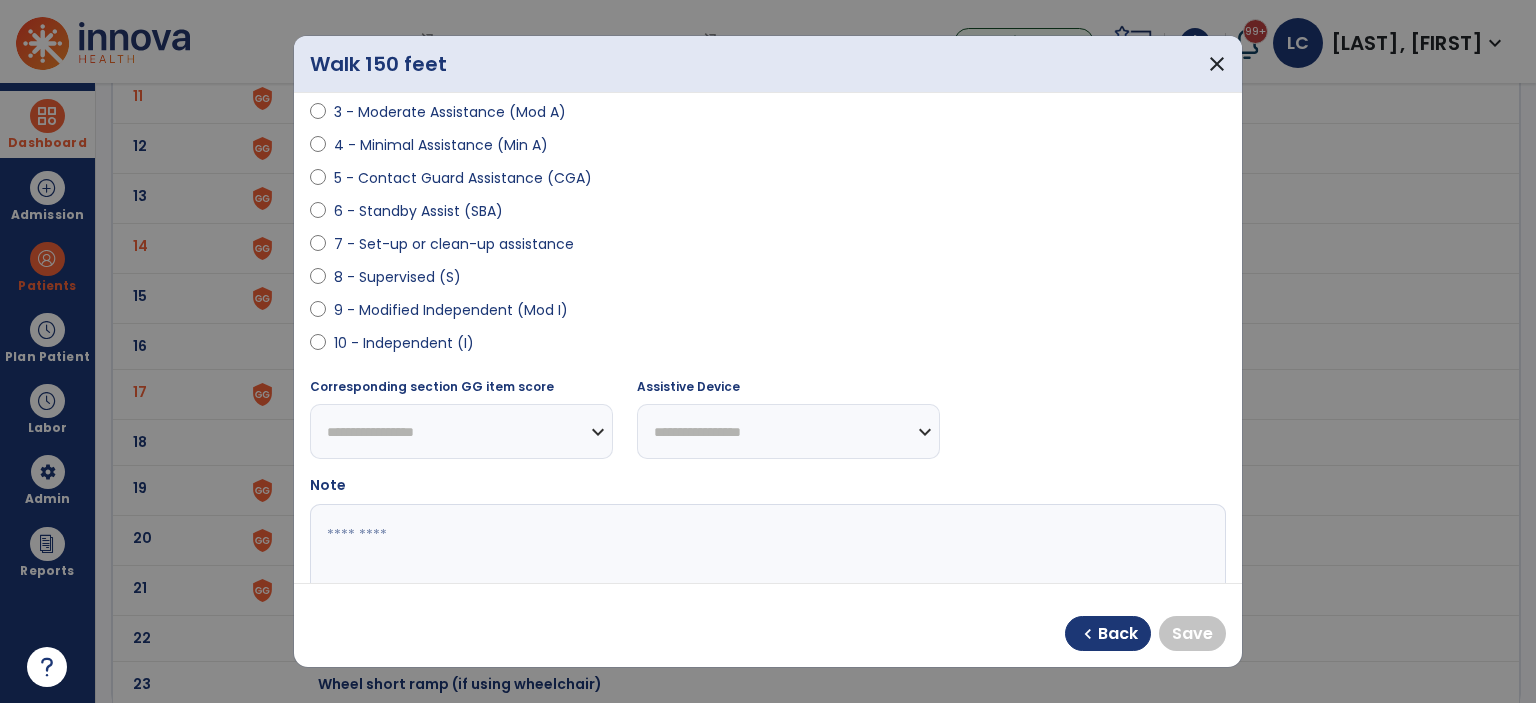 select on "**********" 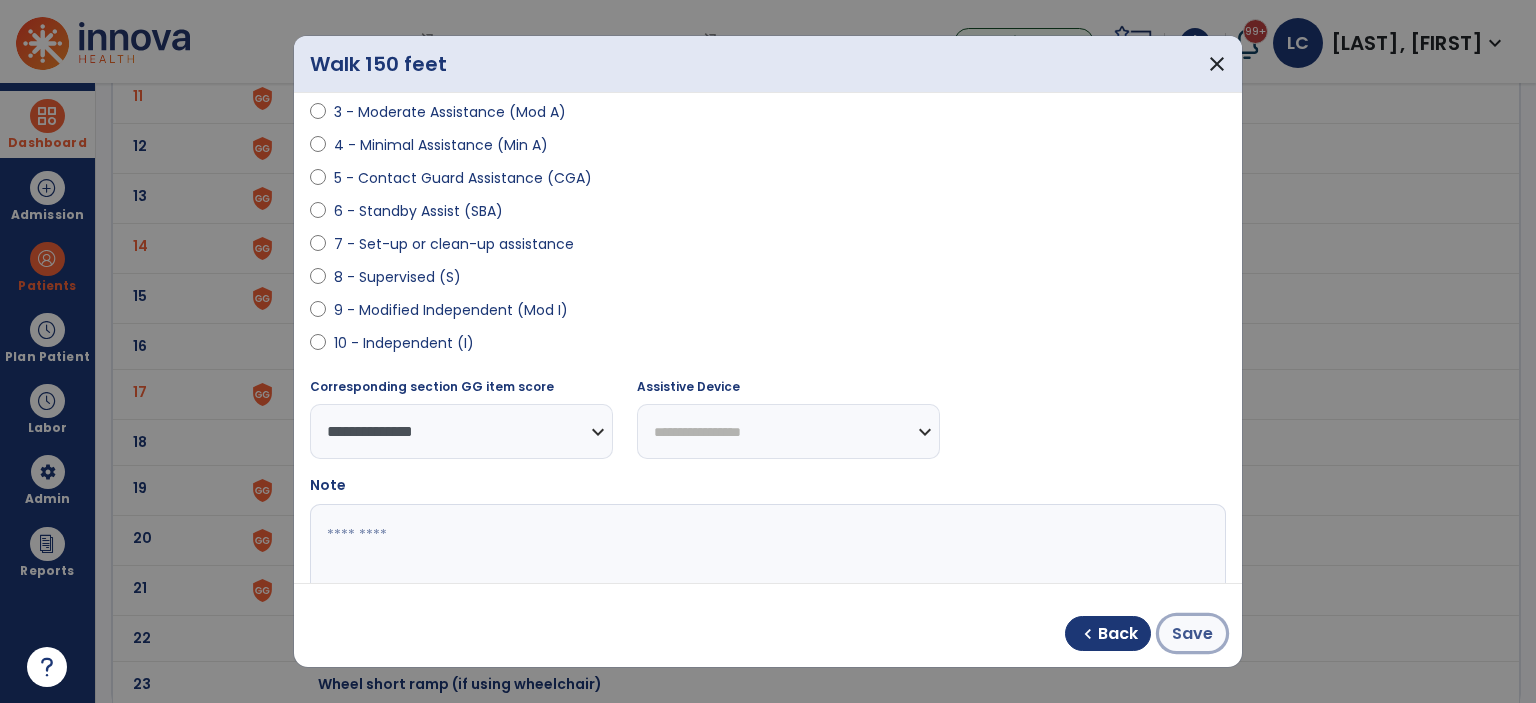 click on "Save" at bounding box center (1192, 634) 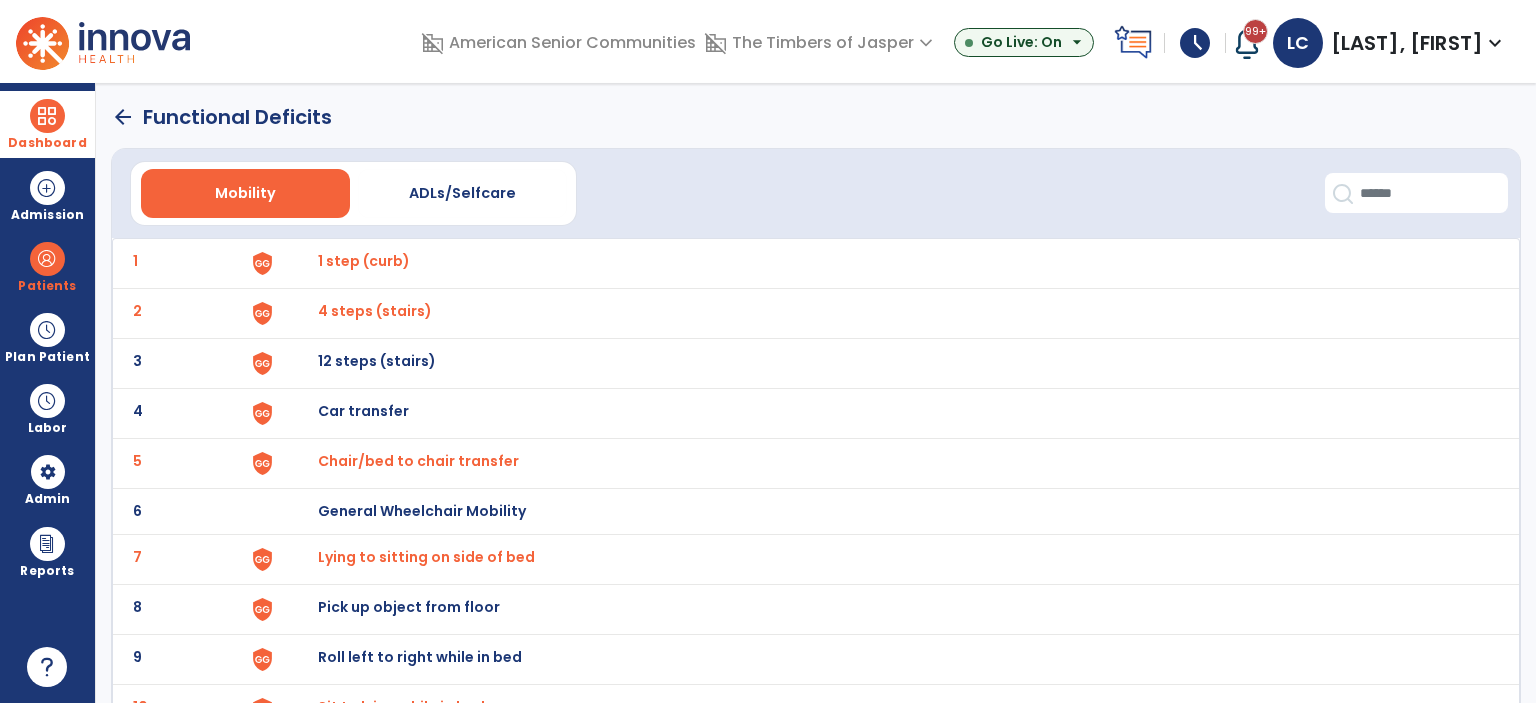 scroll, scrollTop: 0, scrollLeft: 0, axis: both 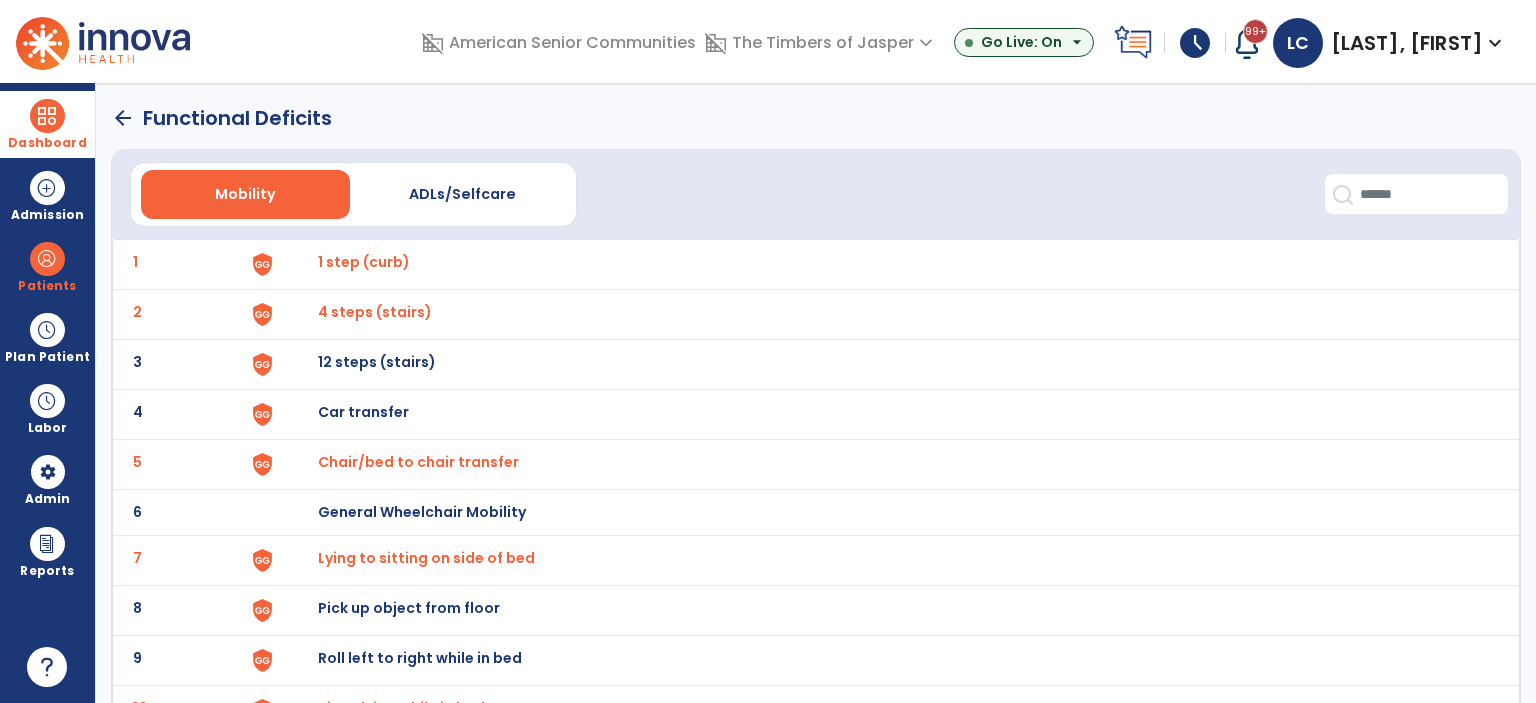 click on "arrow_back" 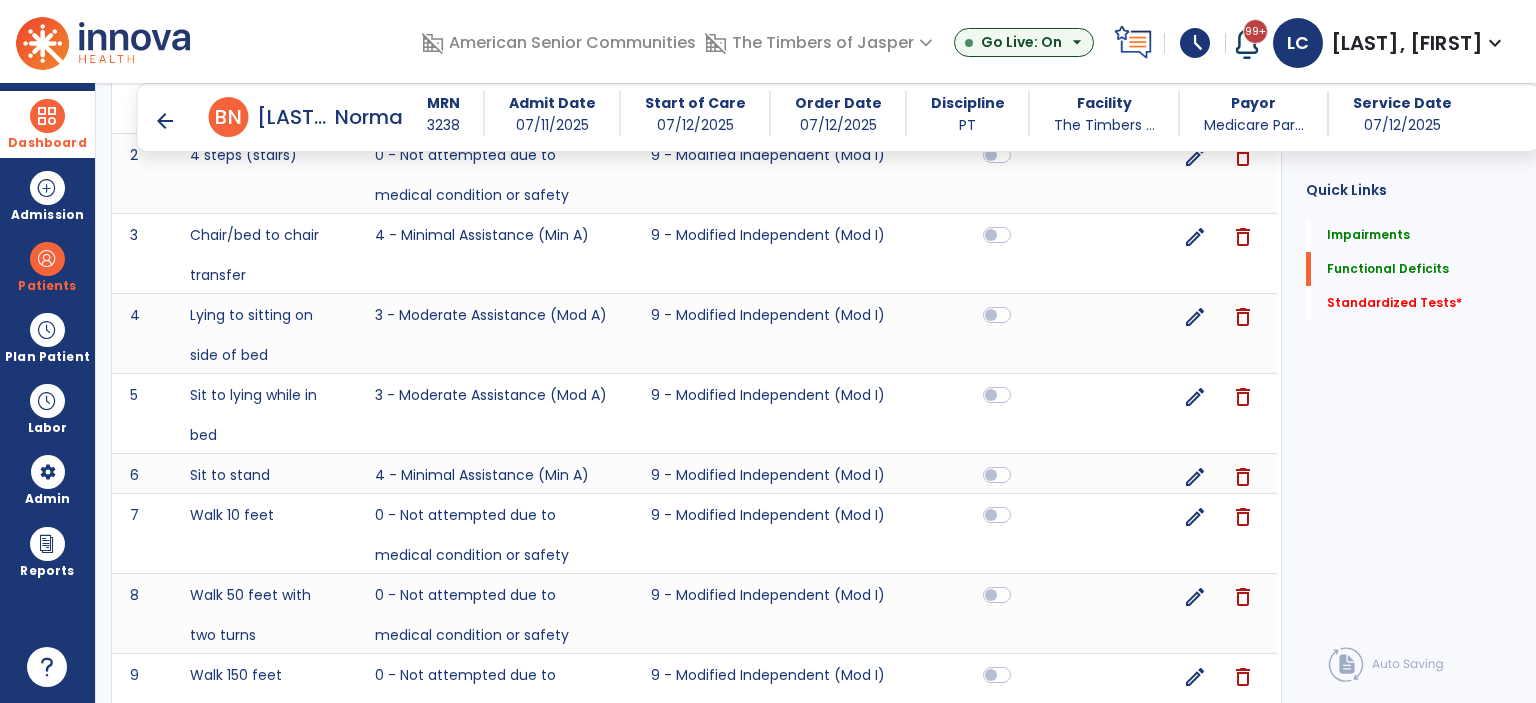 scroll, scrollTop: 1404, scrollLeft: 0, axis: vertical 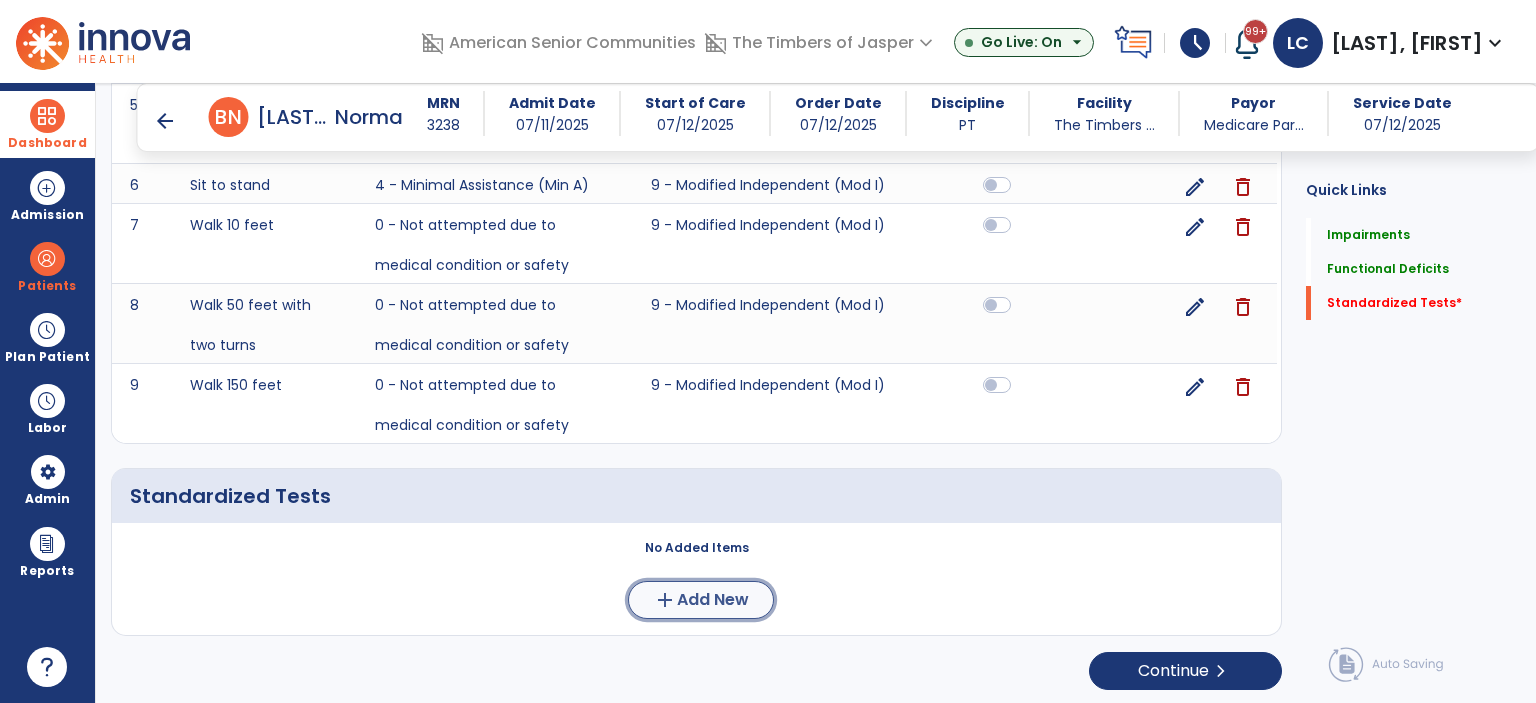 click on "Add New" 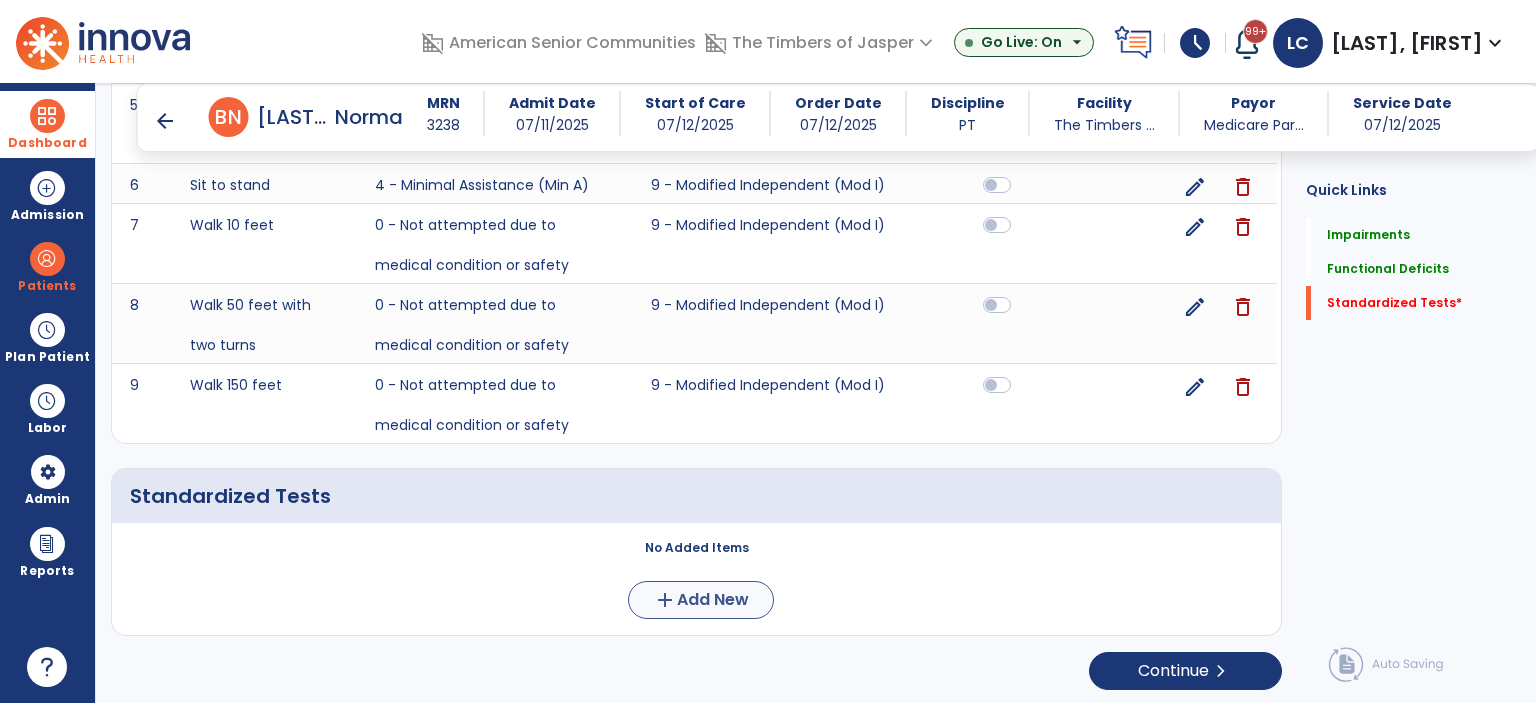 scroll, scrollTop: 0, scrollLeft: 0, axis: both 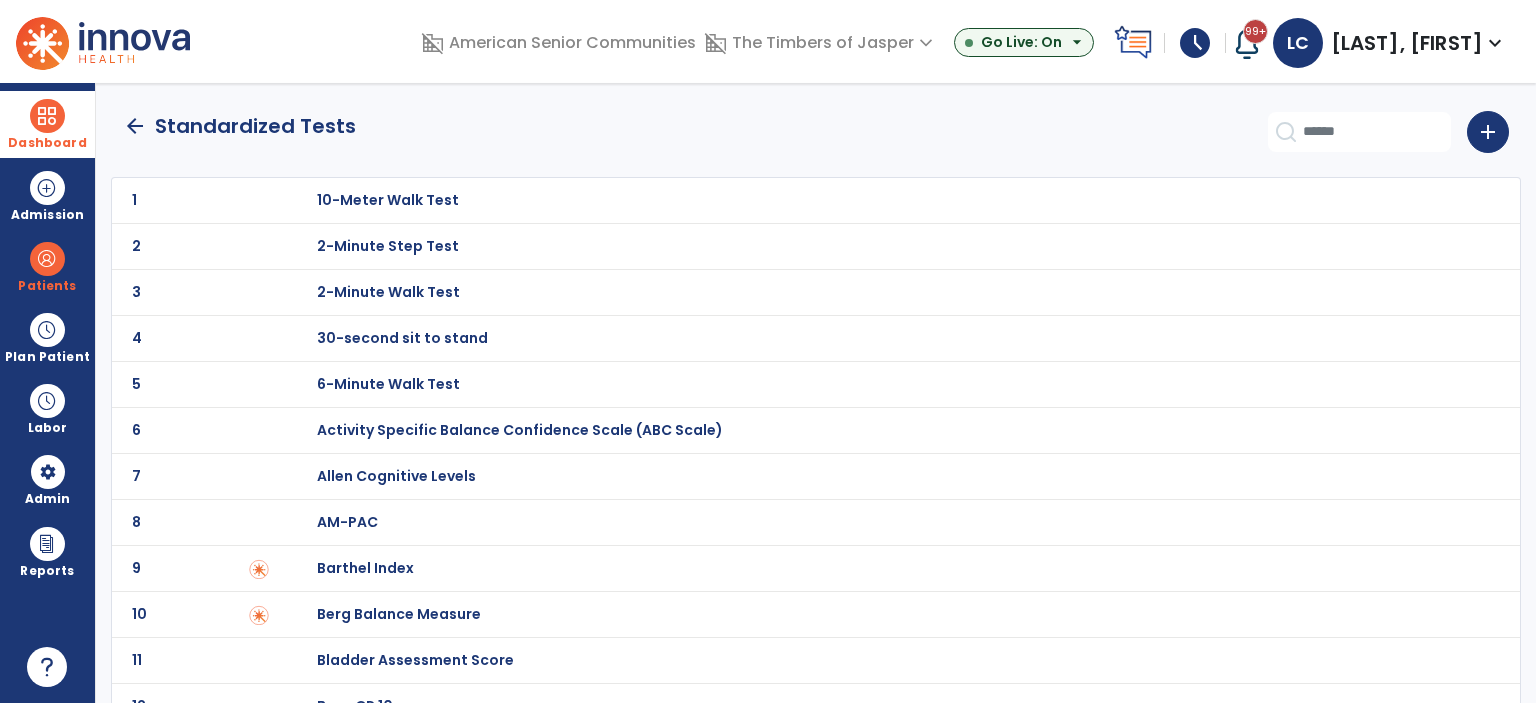 click on "30-second sit to stand" at bounding box center [388, 200] 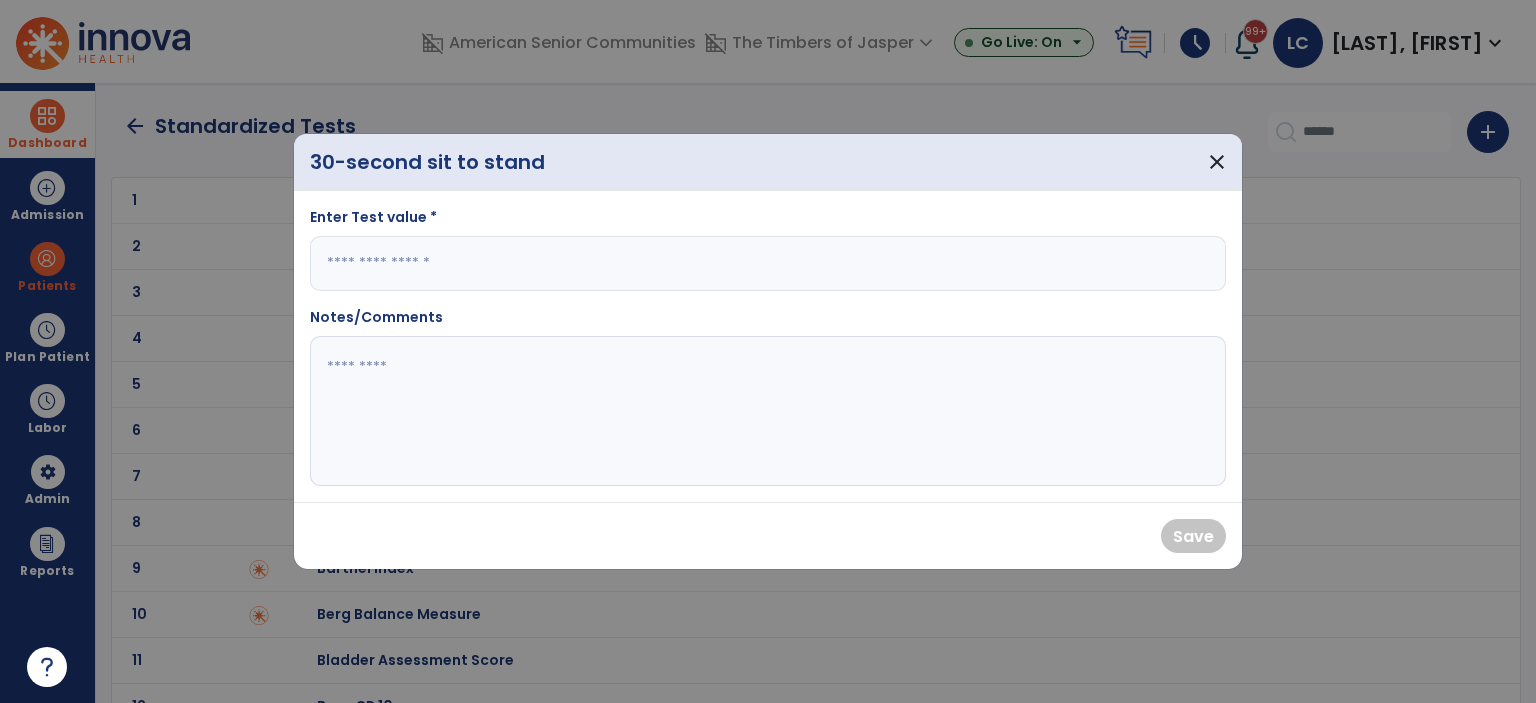 click at bounding box center (768, 263) 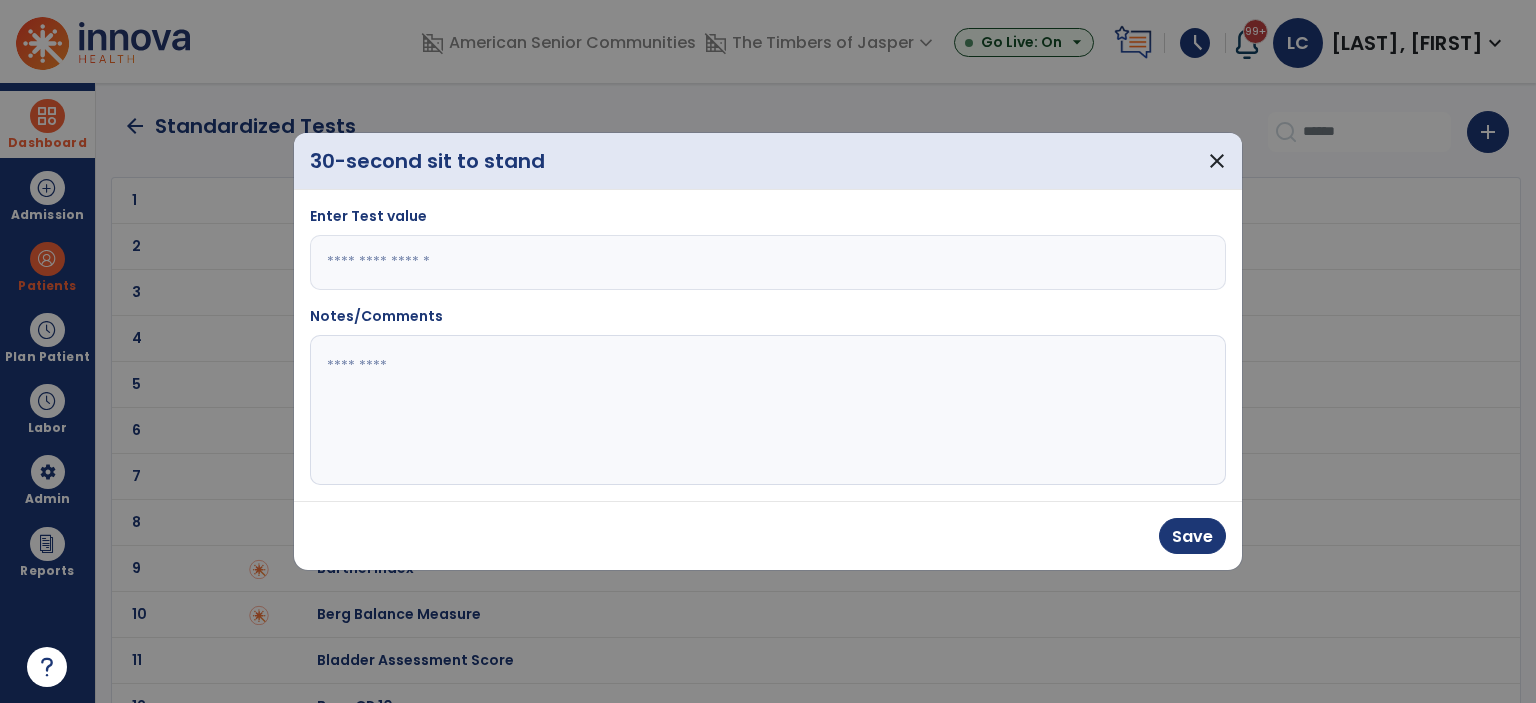 type on "*" 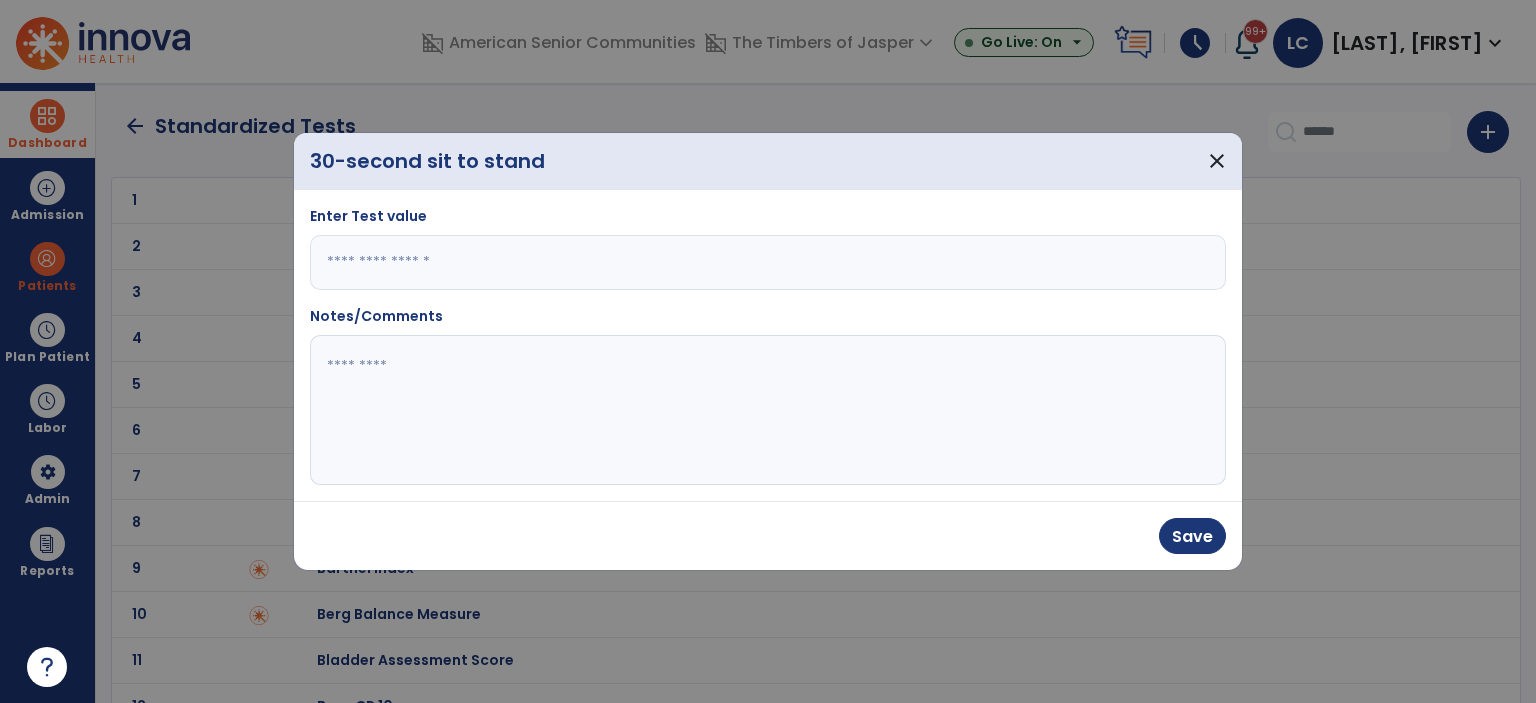 click on "Save" at bounding box center [1188, 536] 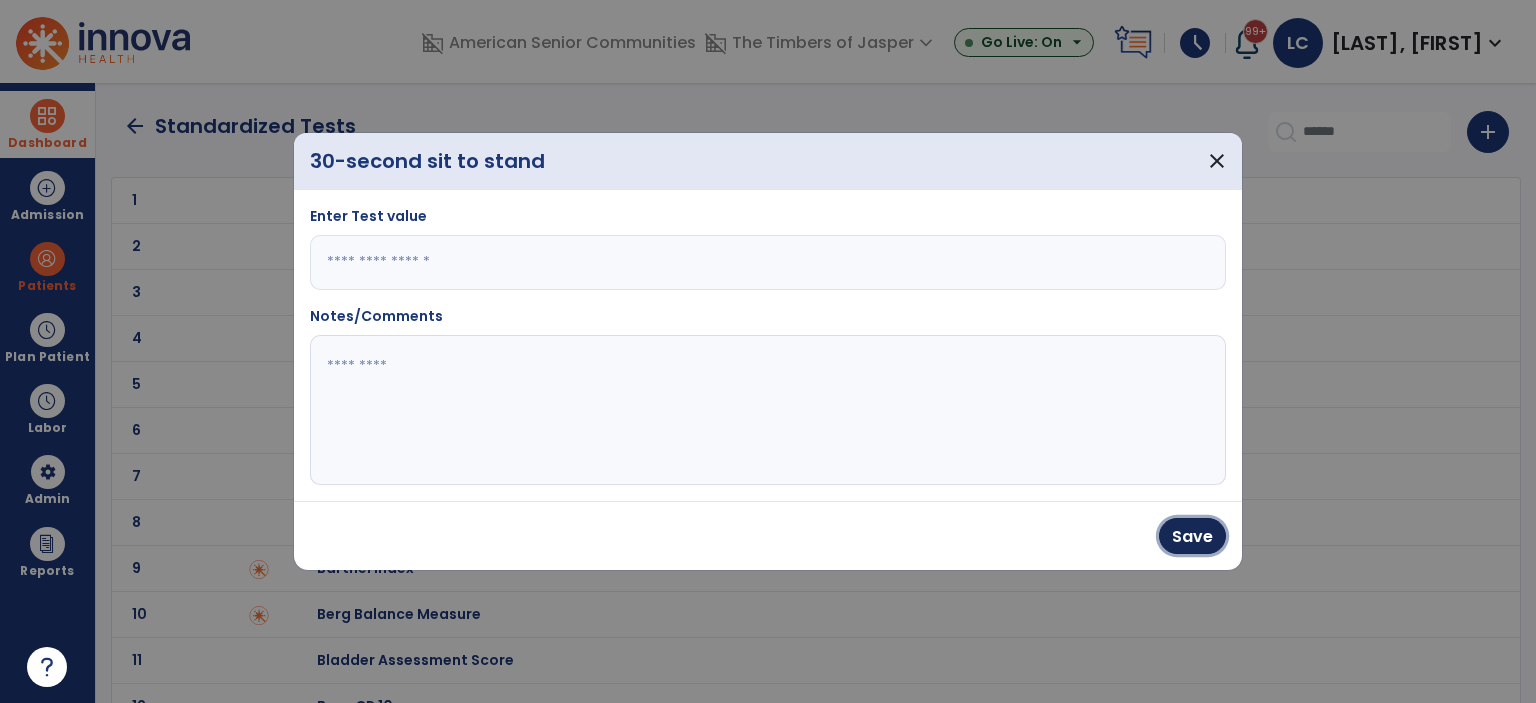 click on "Save" at bounding box center [1192, 536] 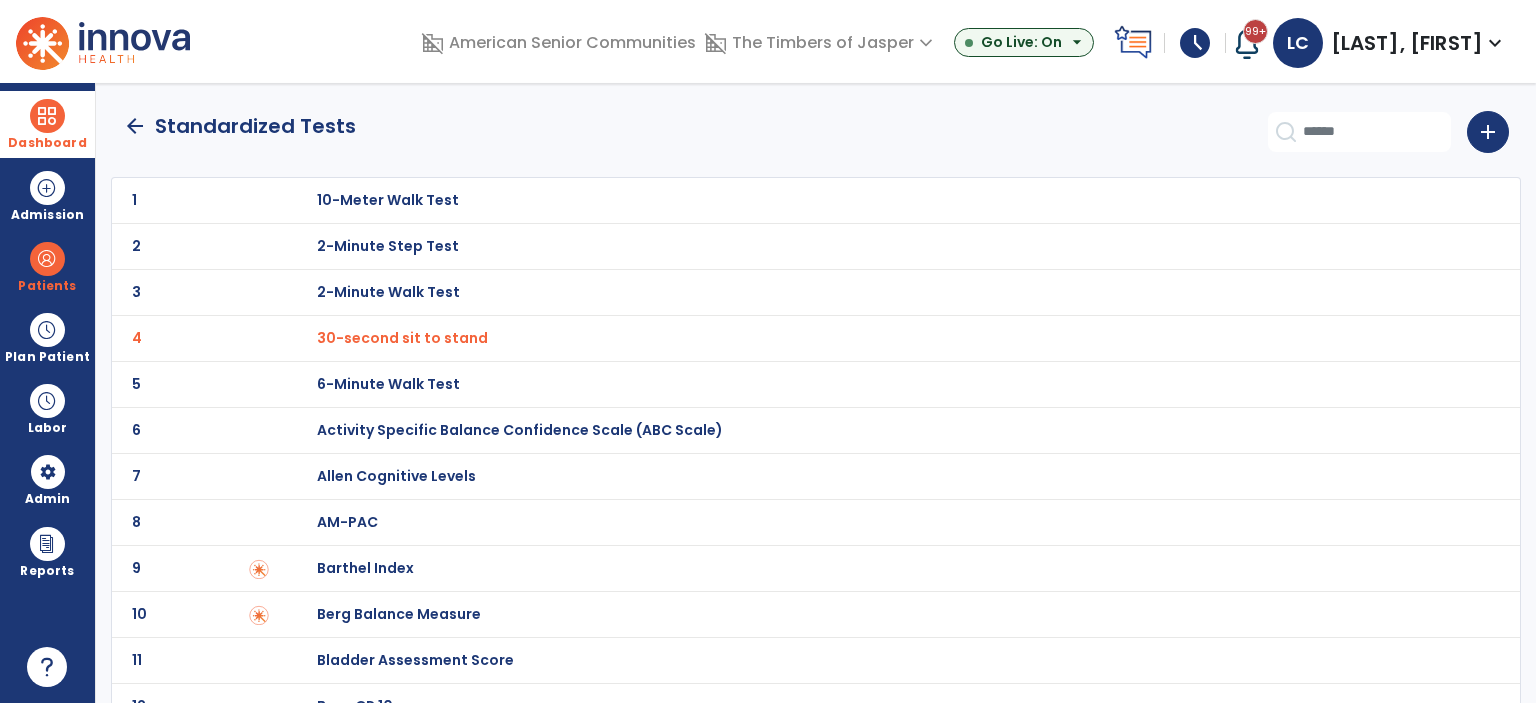 click on "arrow_back" 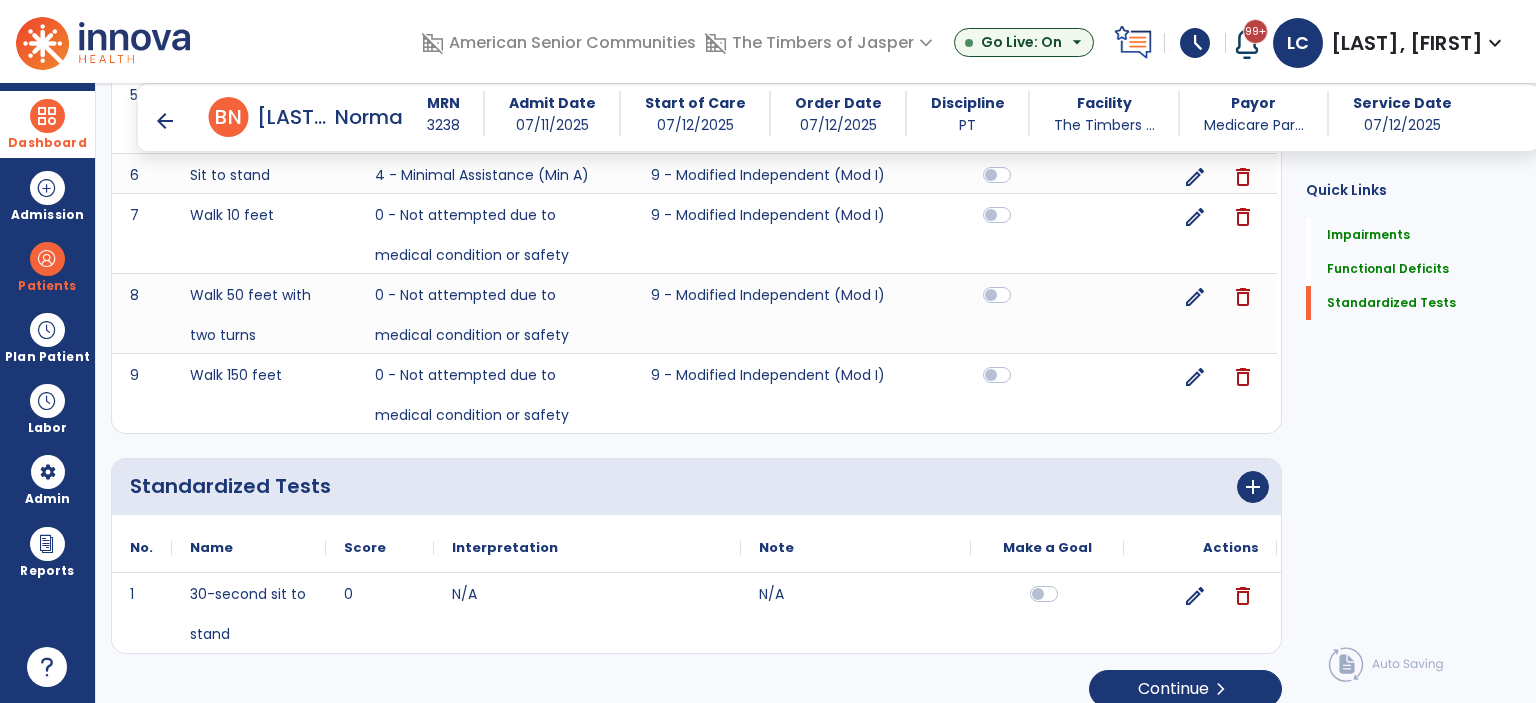 scroll, scrollTop: 1433, scrollLeft: 0, axis: vertical 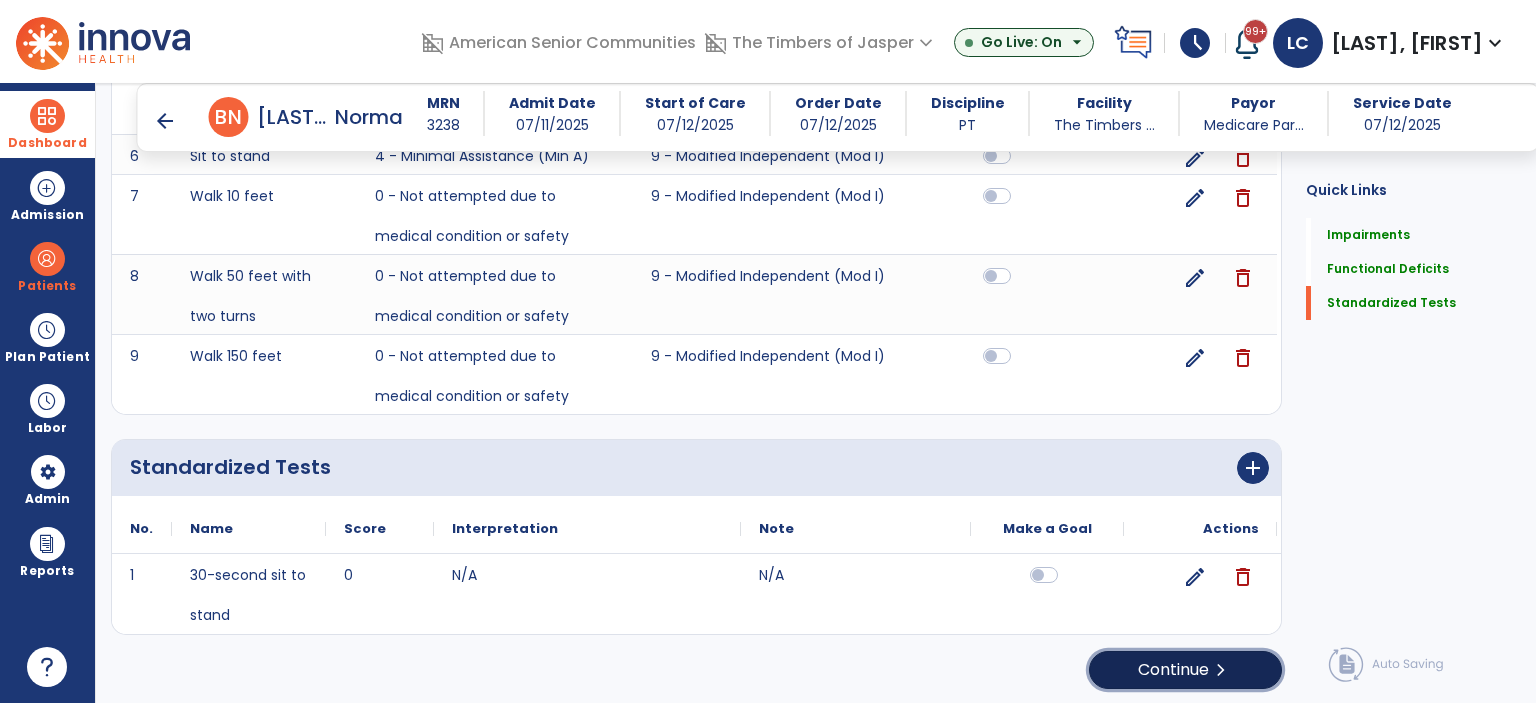 click on "Continue  chevron_right" 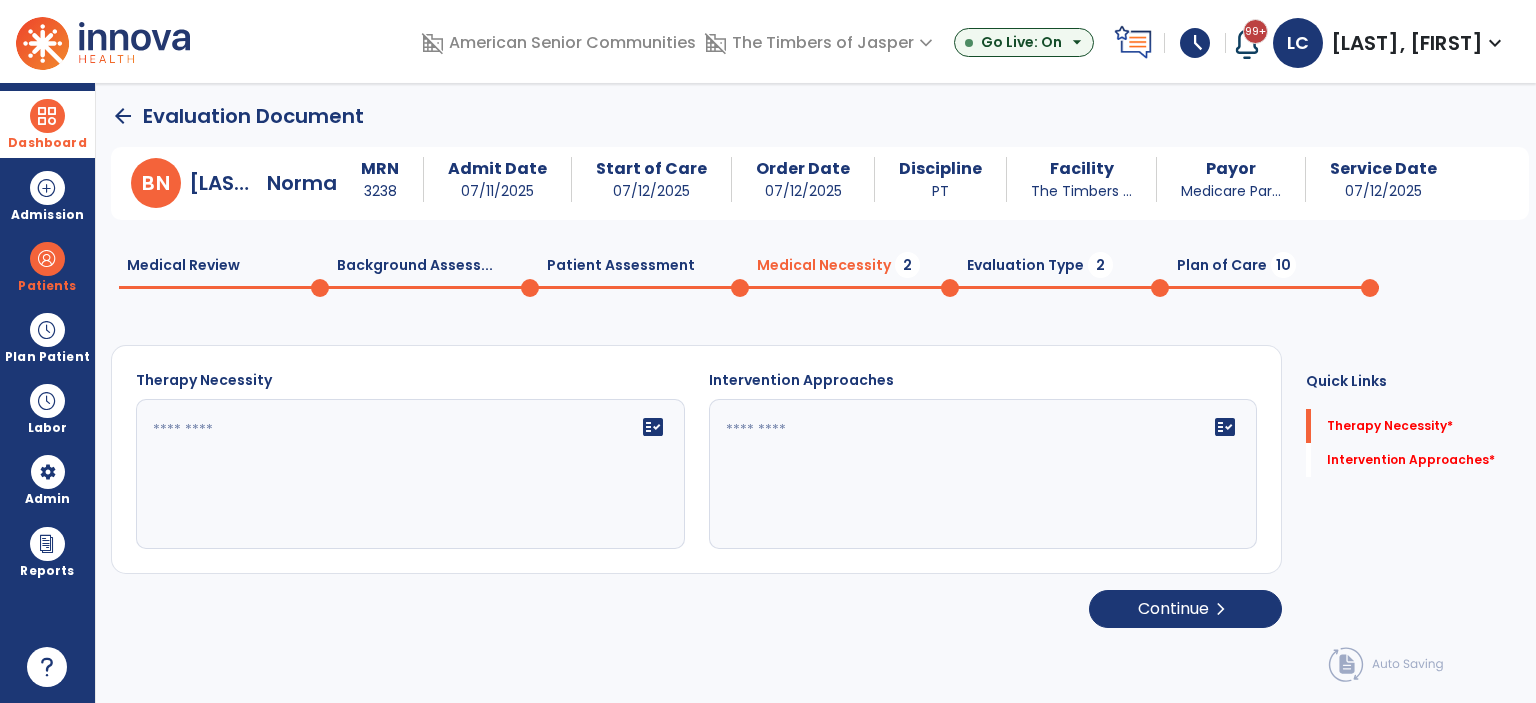 scroll, scrollTop: 0, scrollLeft: 0, axis: both 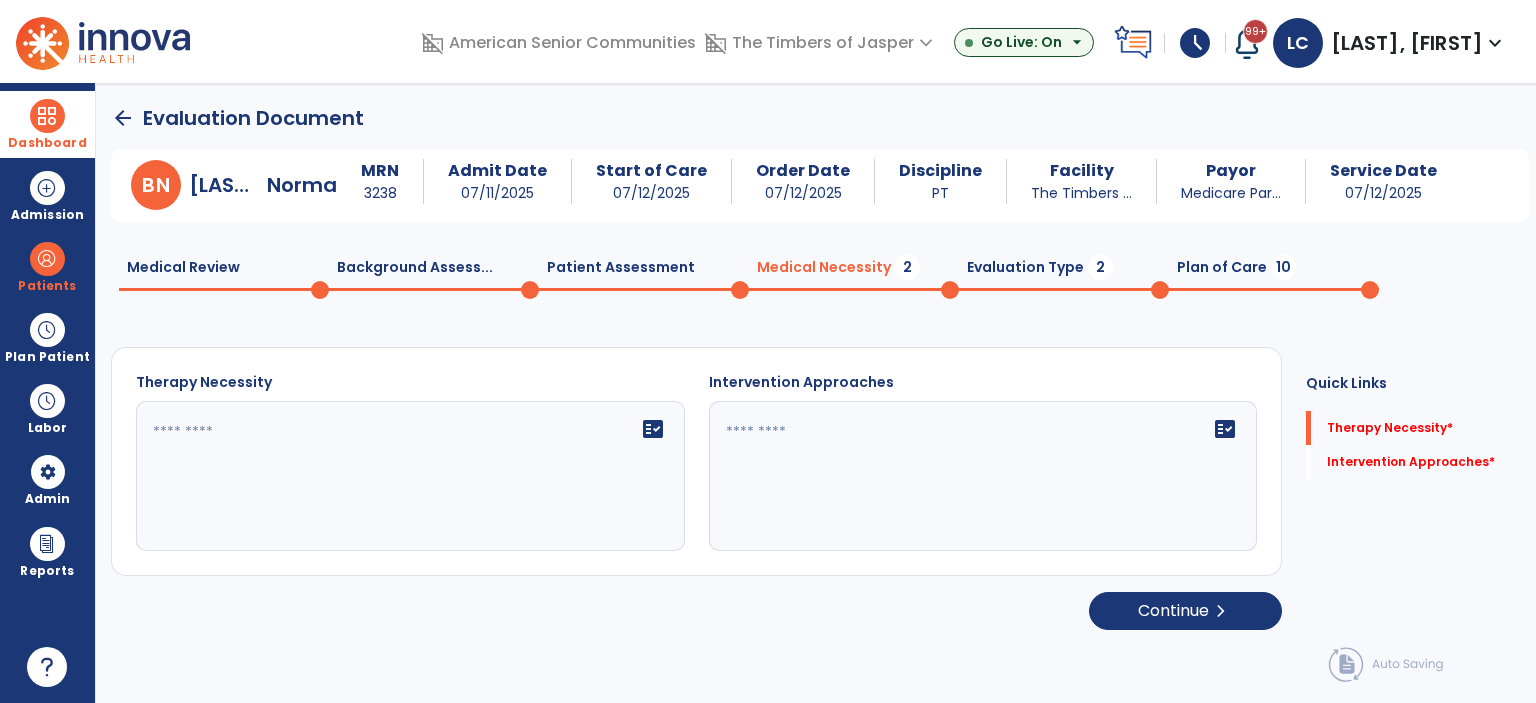 click on "fact_check" 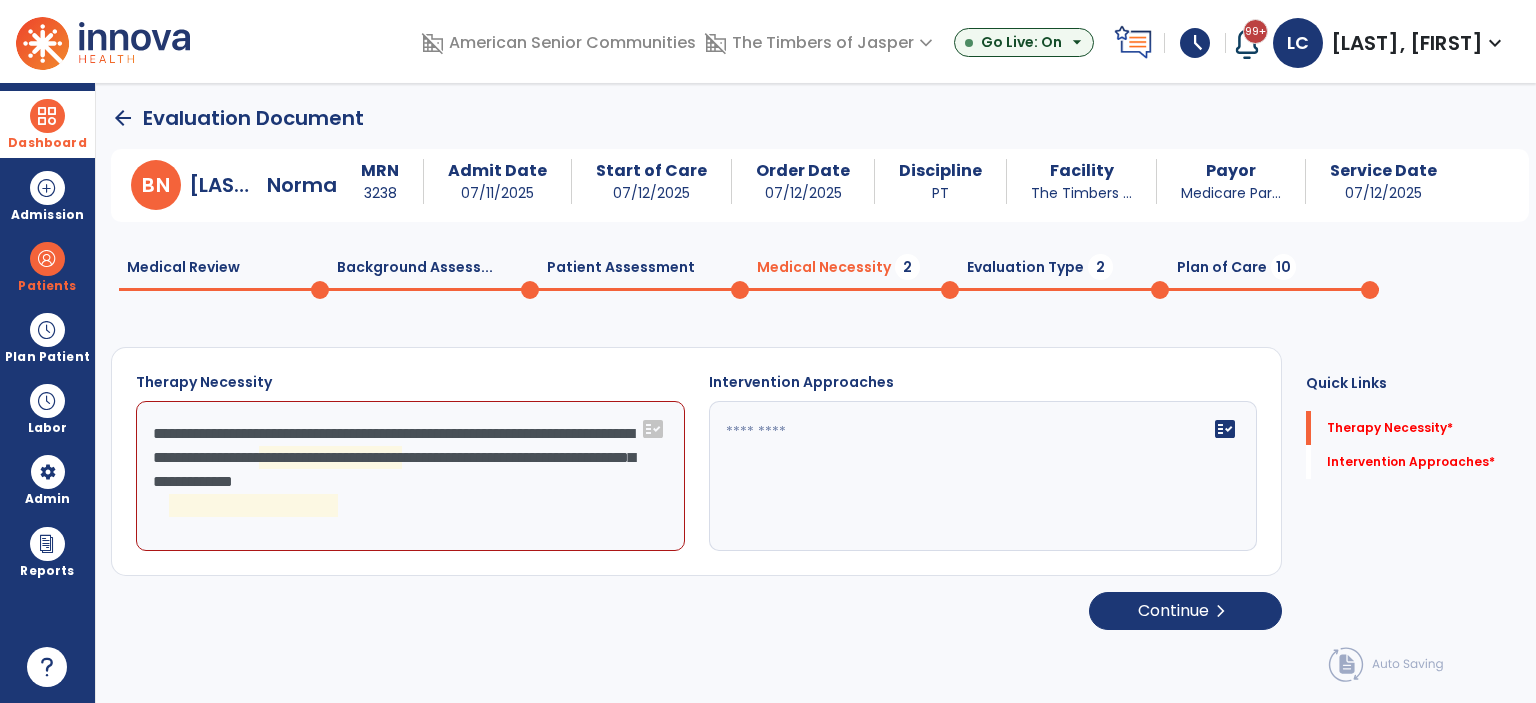 click on "**********" 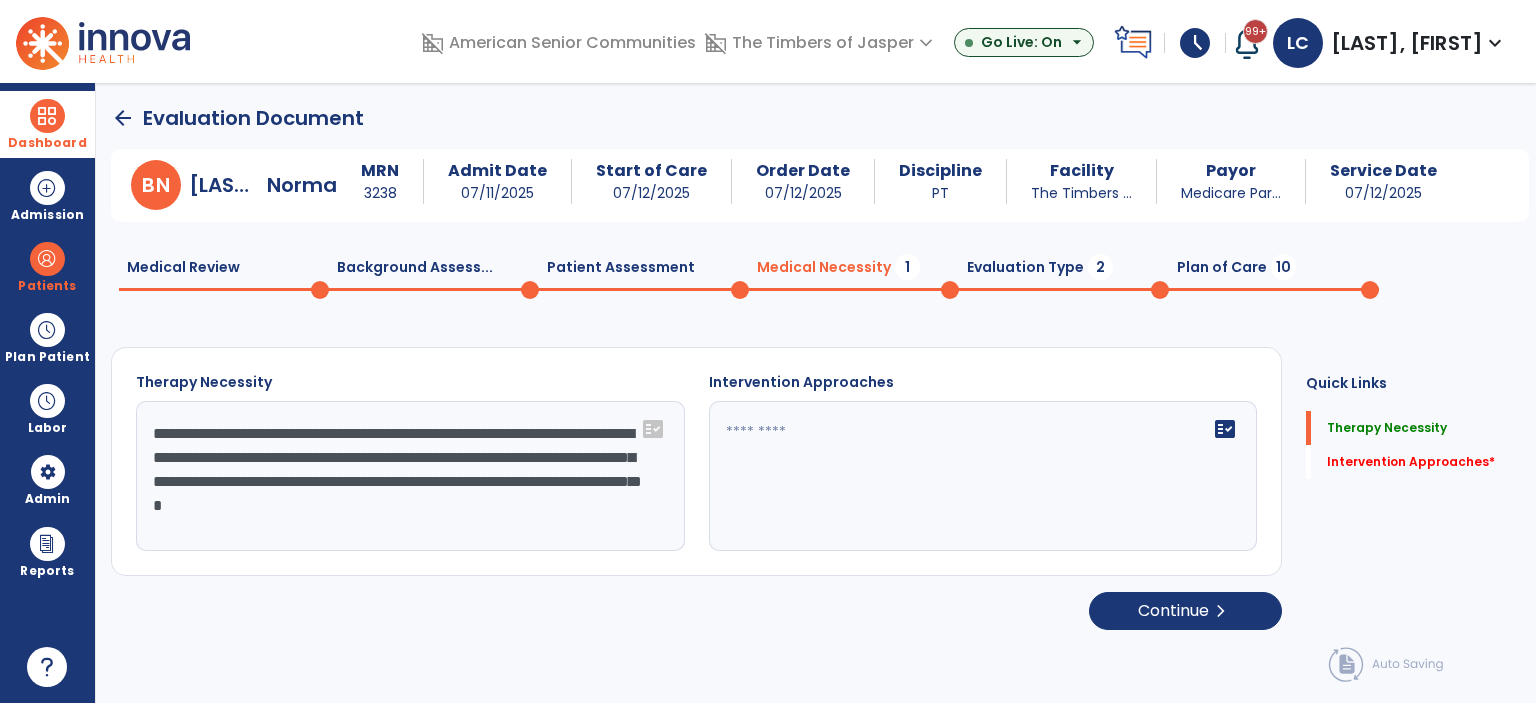 type on "**********" 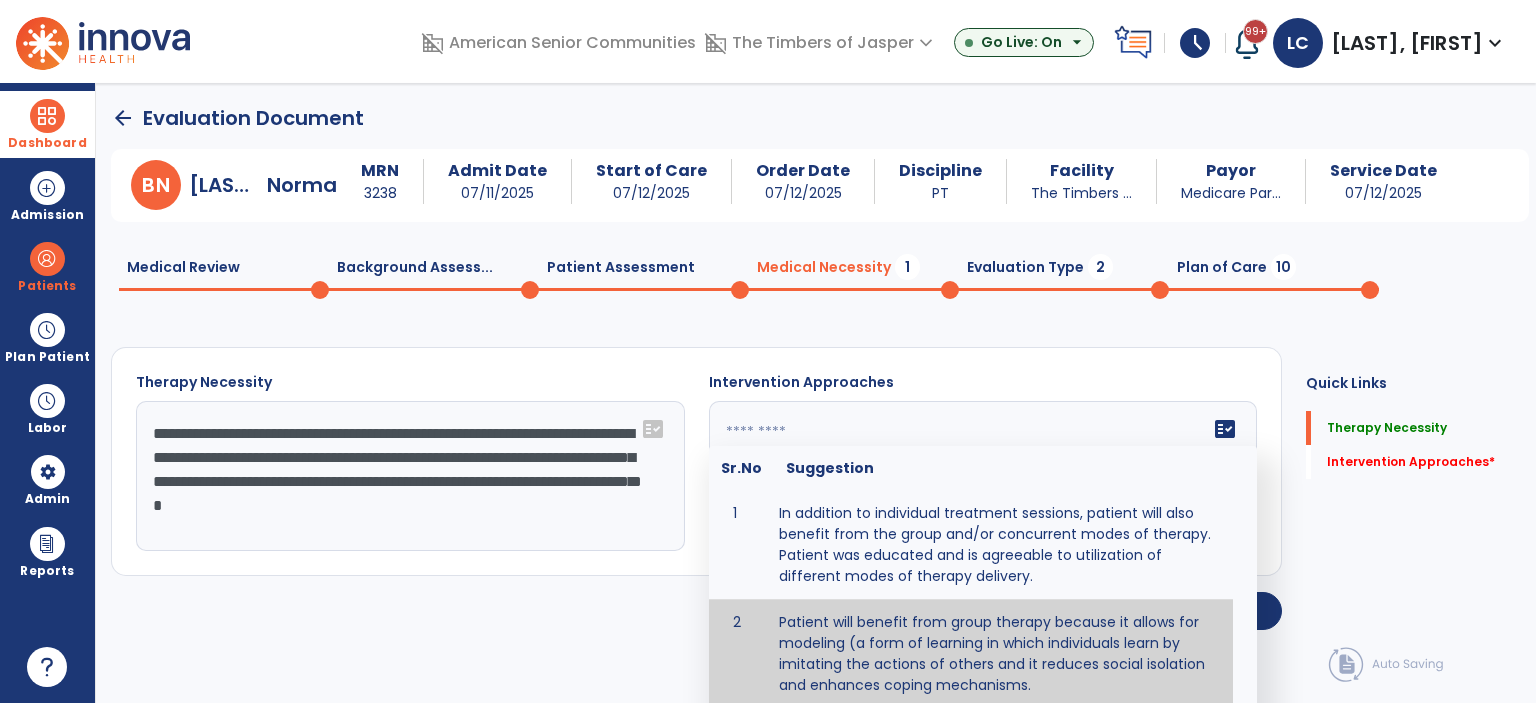 type on "**********" 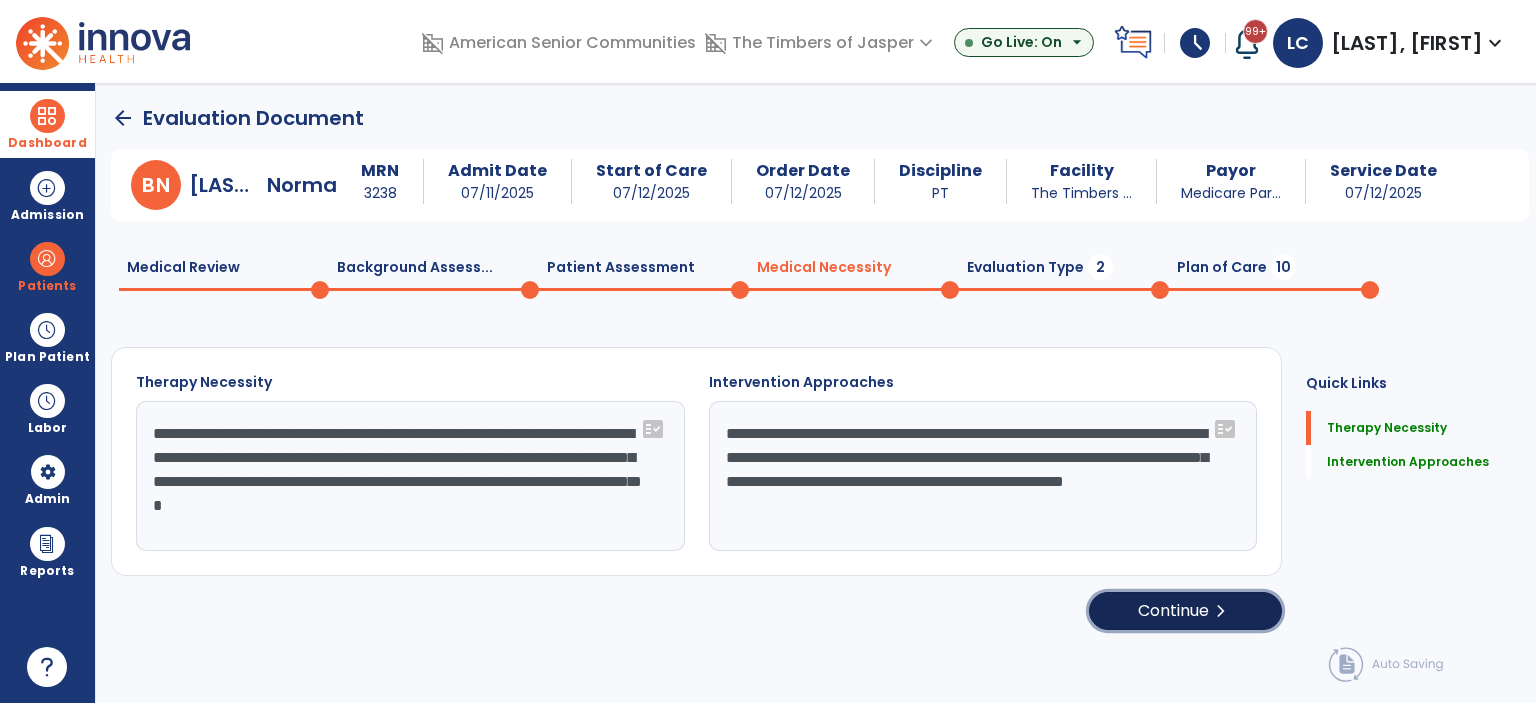click on "Continue  chevron_right" 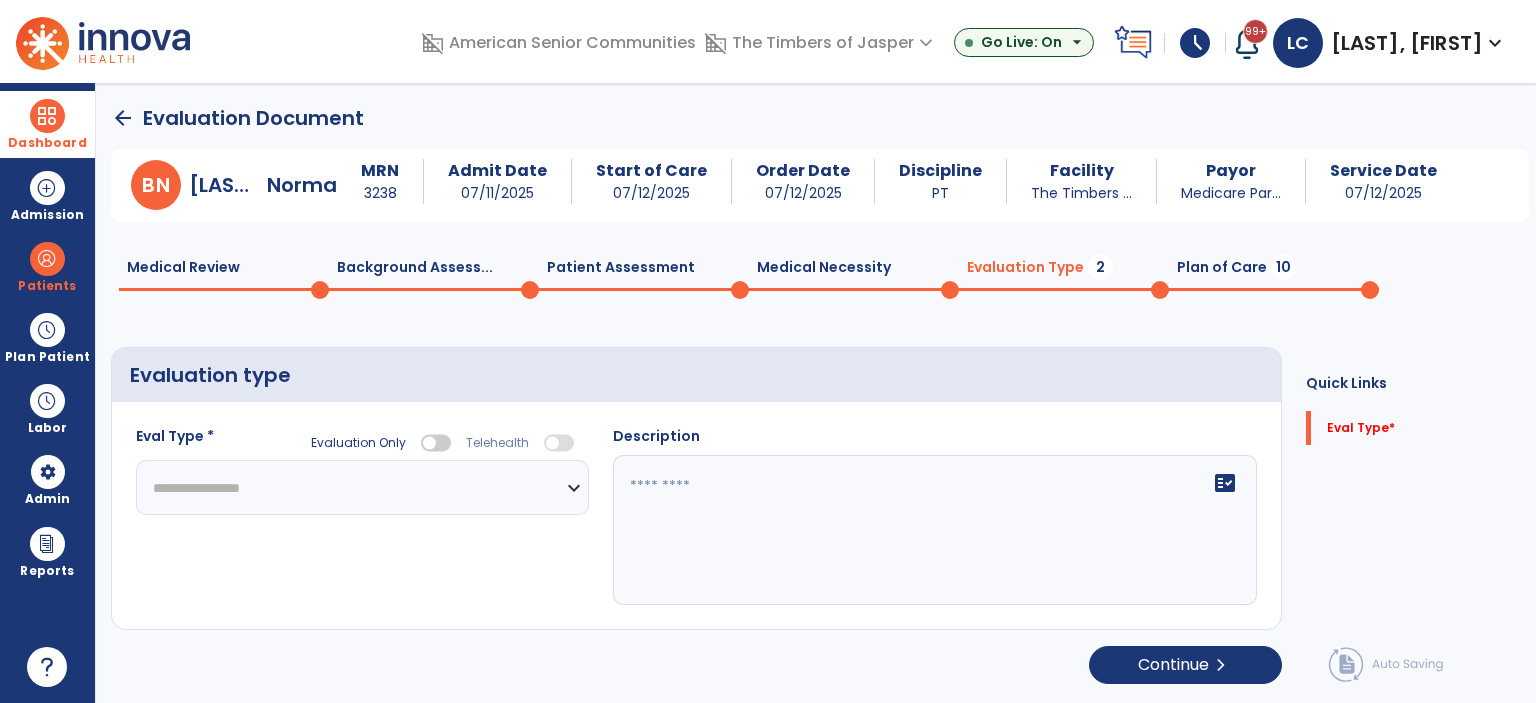 click on "**********" 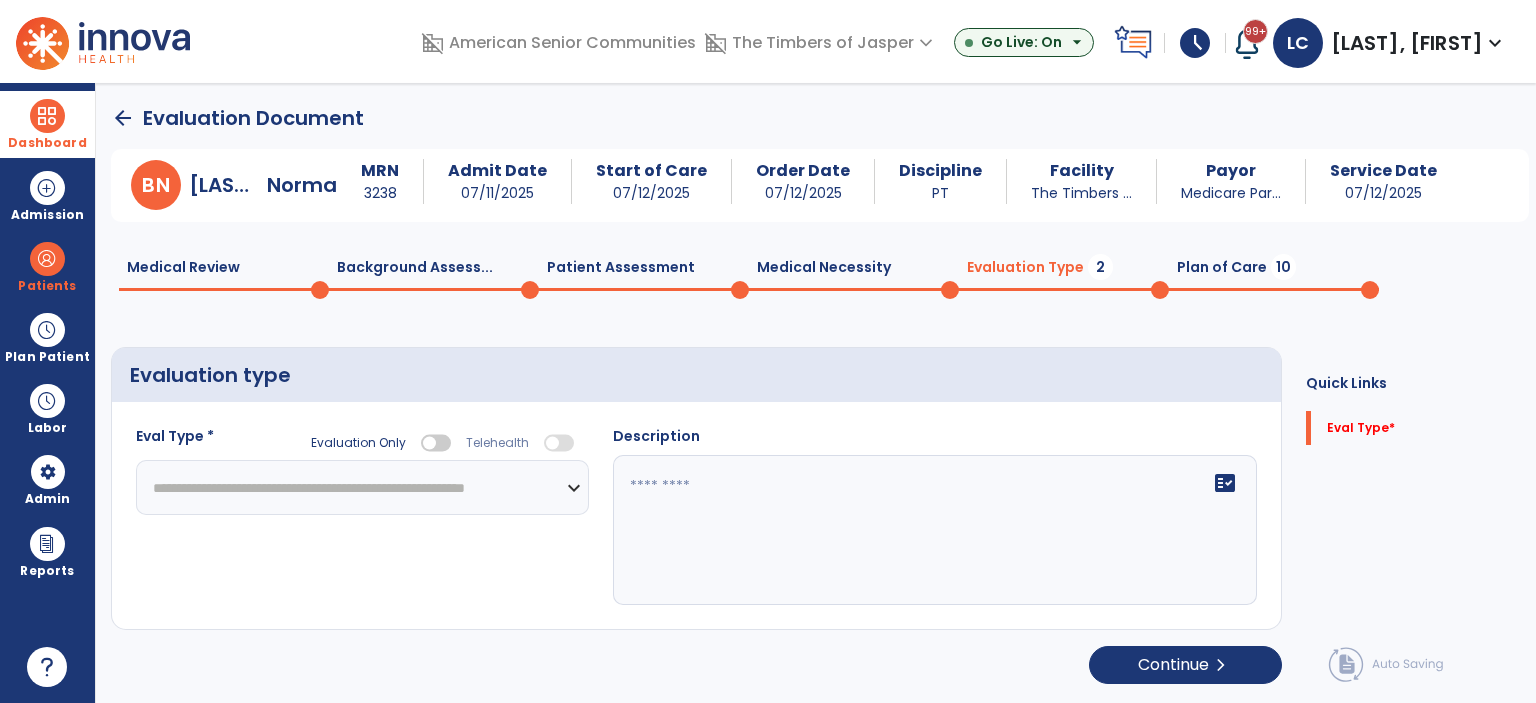 click on "**********" 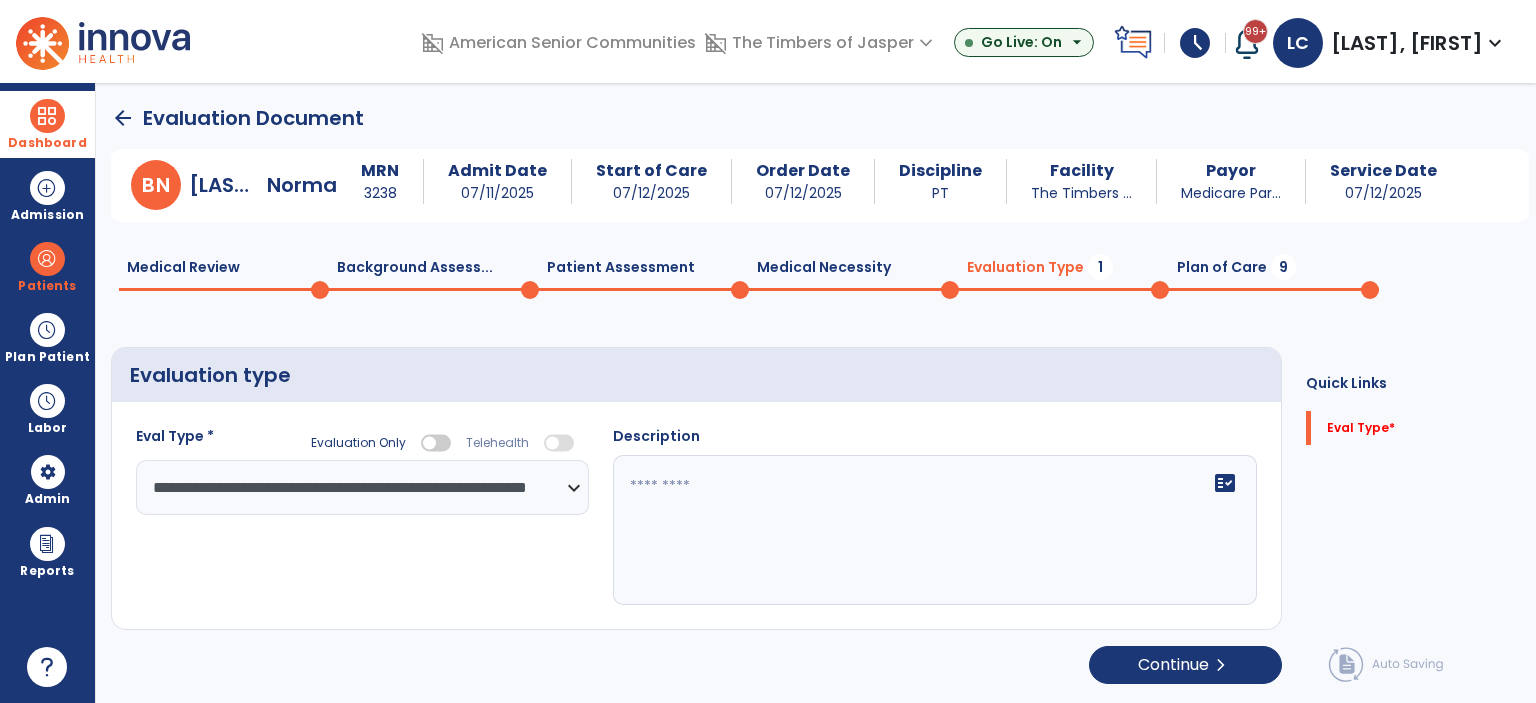 click on "fact_check" 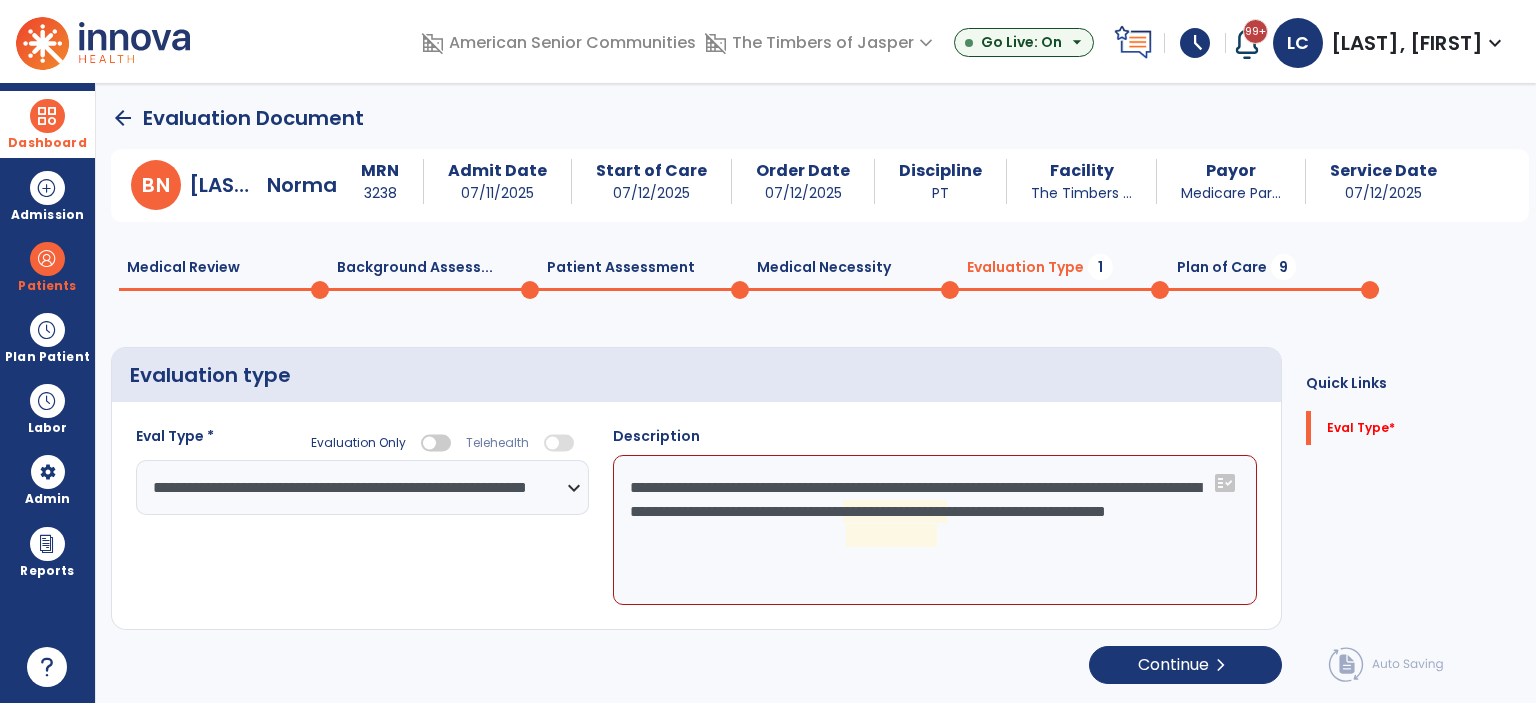 click on "**********" 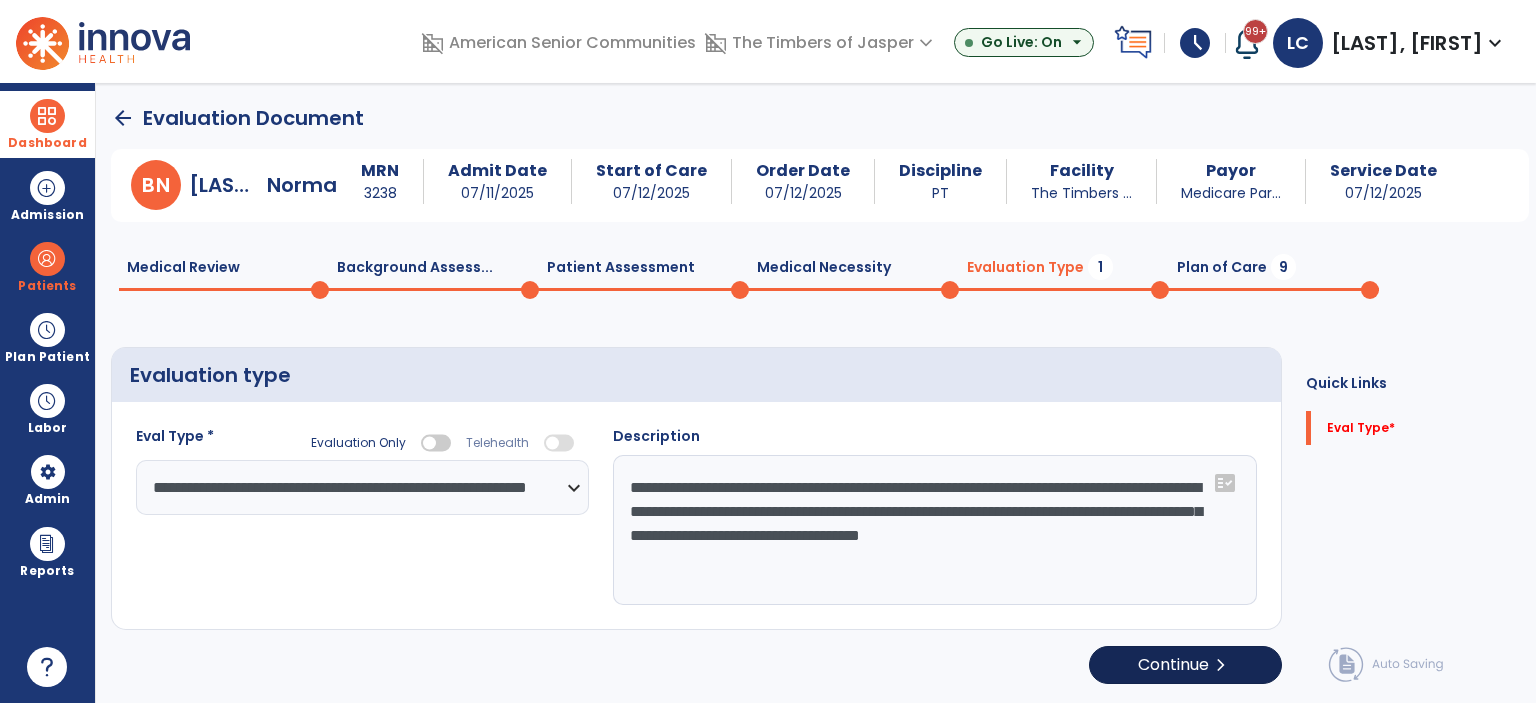 type on "**********" 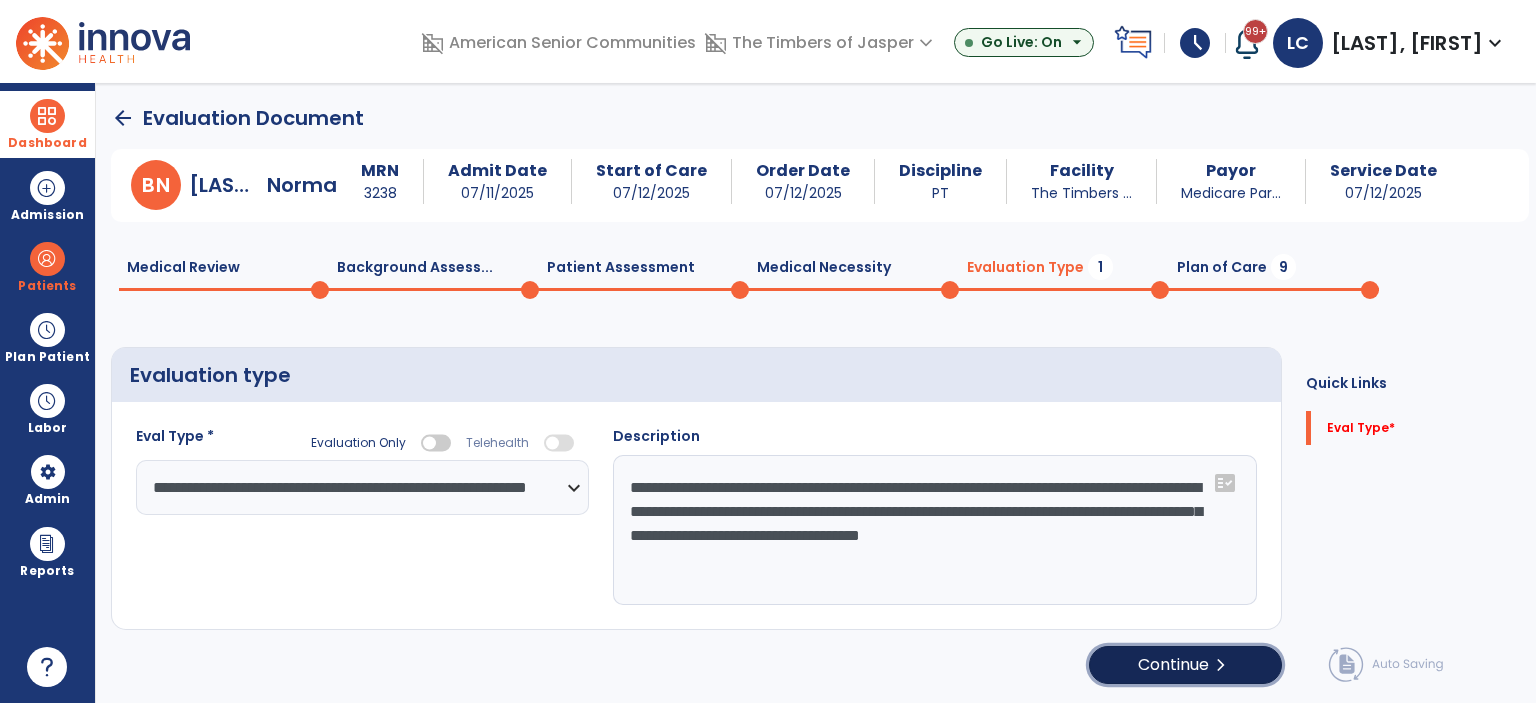 click on "Continue  chevron_right" 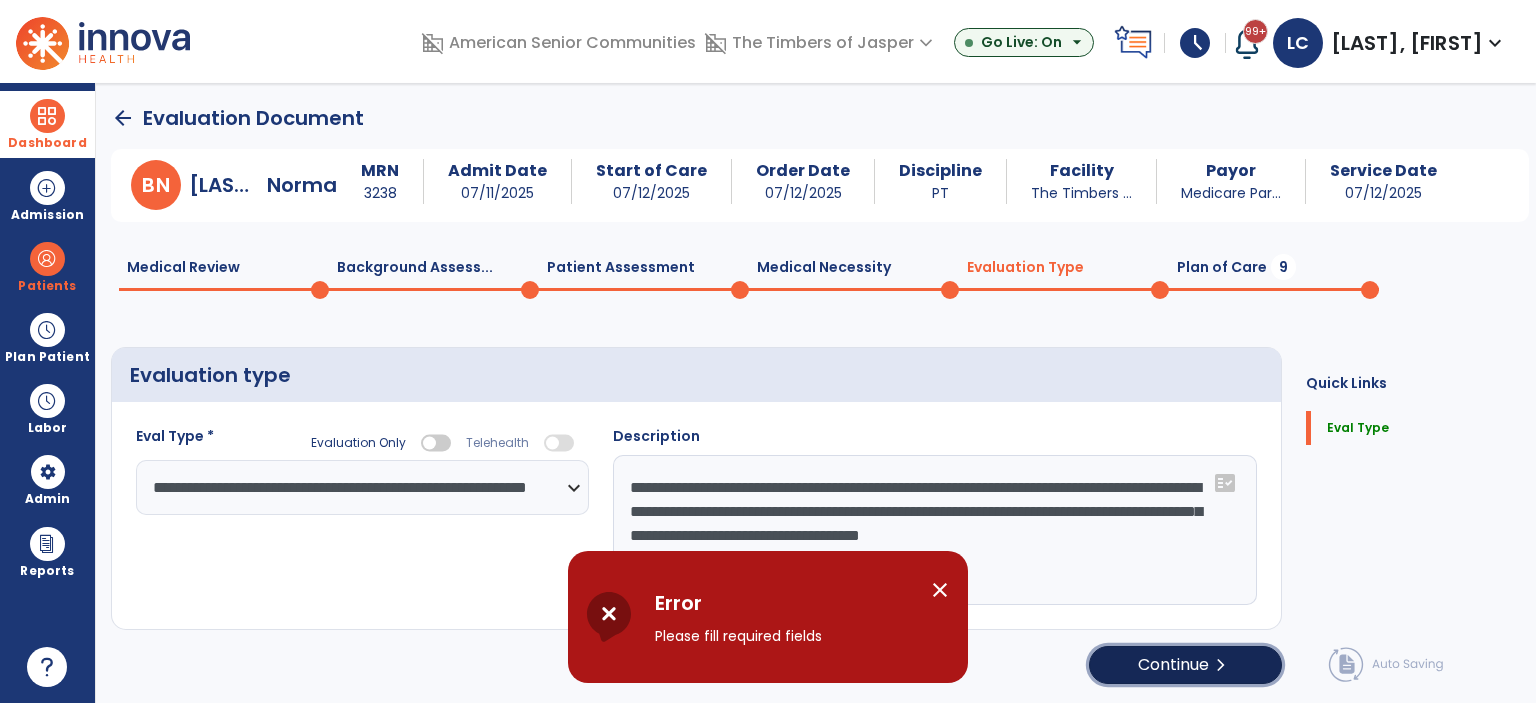 click on "Continue  chevron_right" 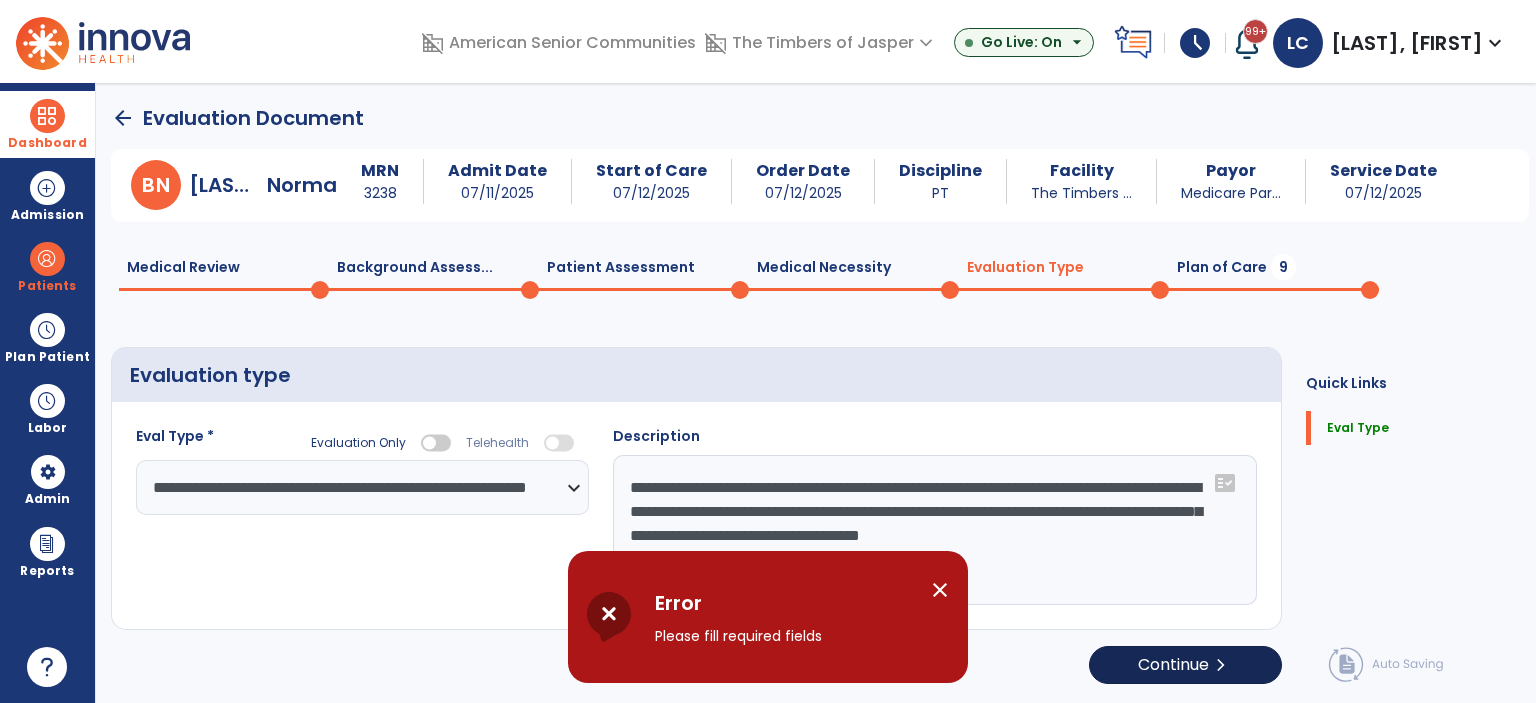select on "*****" 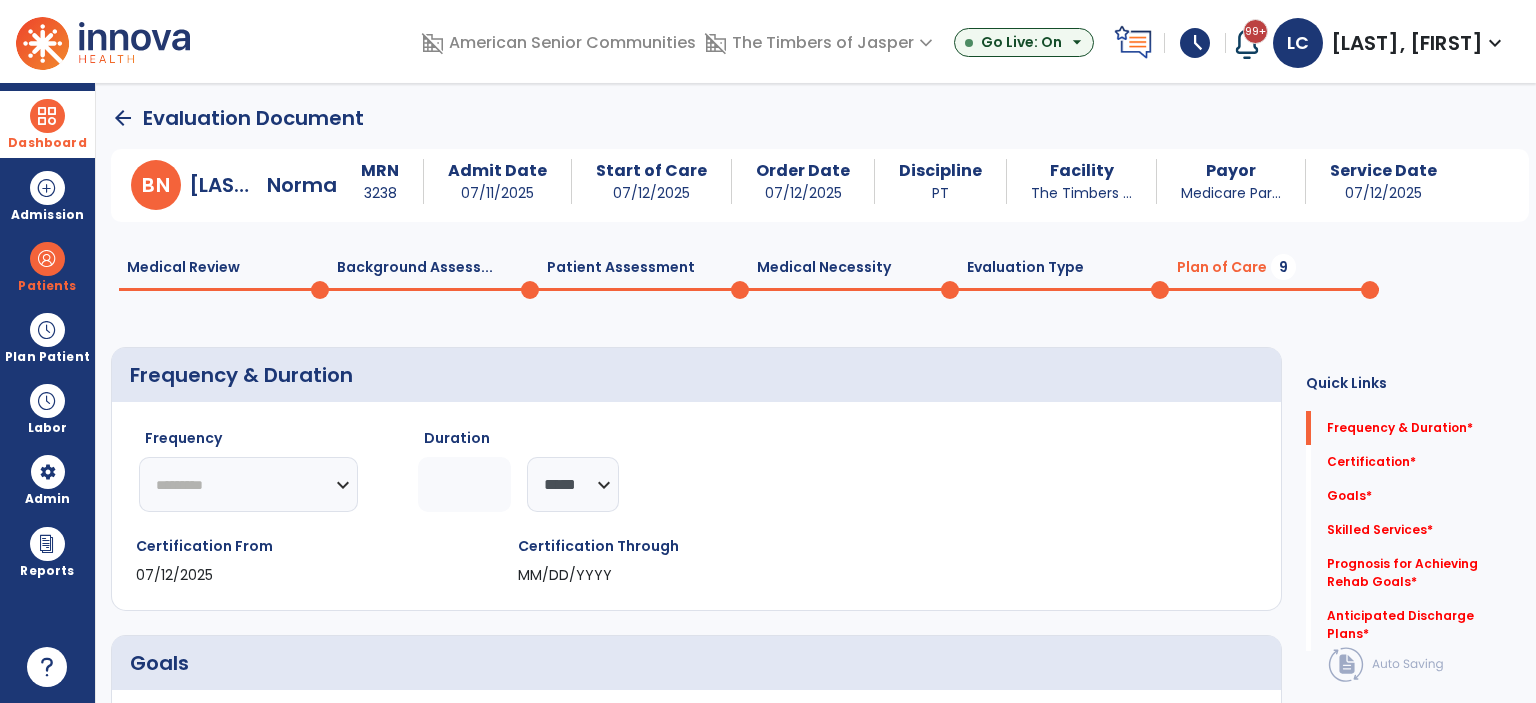 click on "********* ** ** ** ** ** ** **" 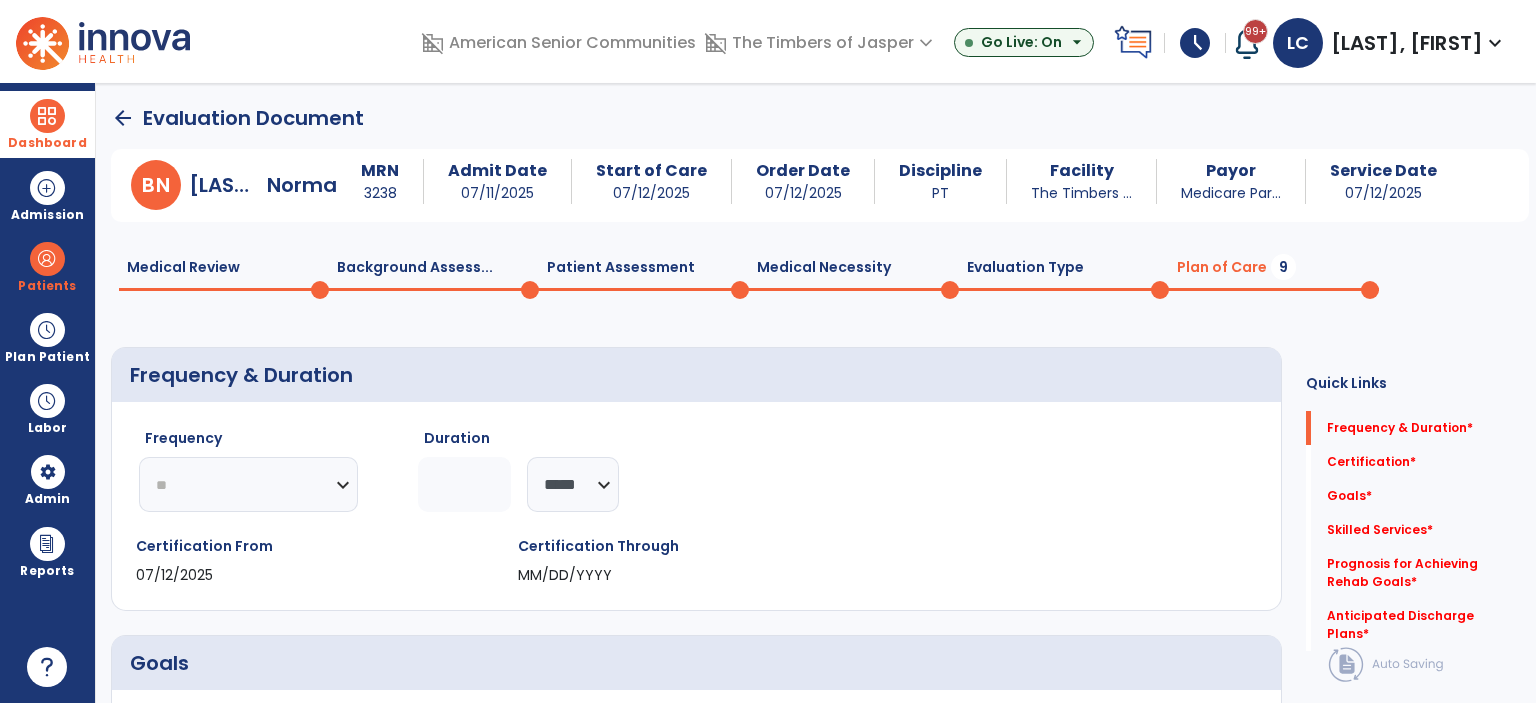 click on "********* ** ** ** ** ** ** **" 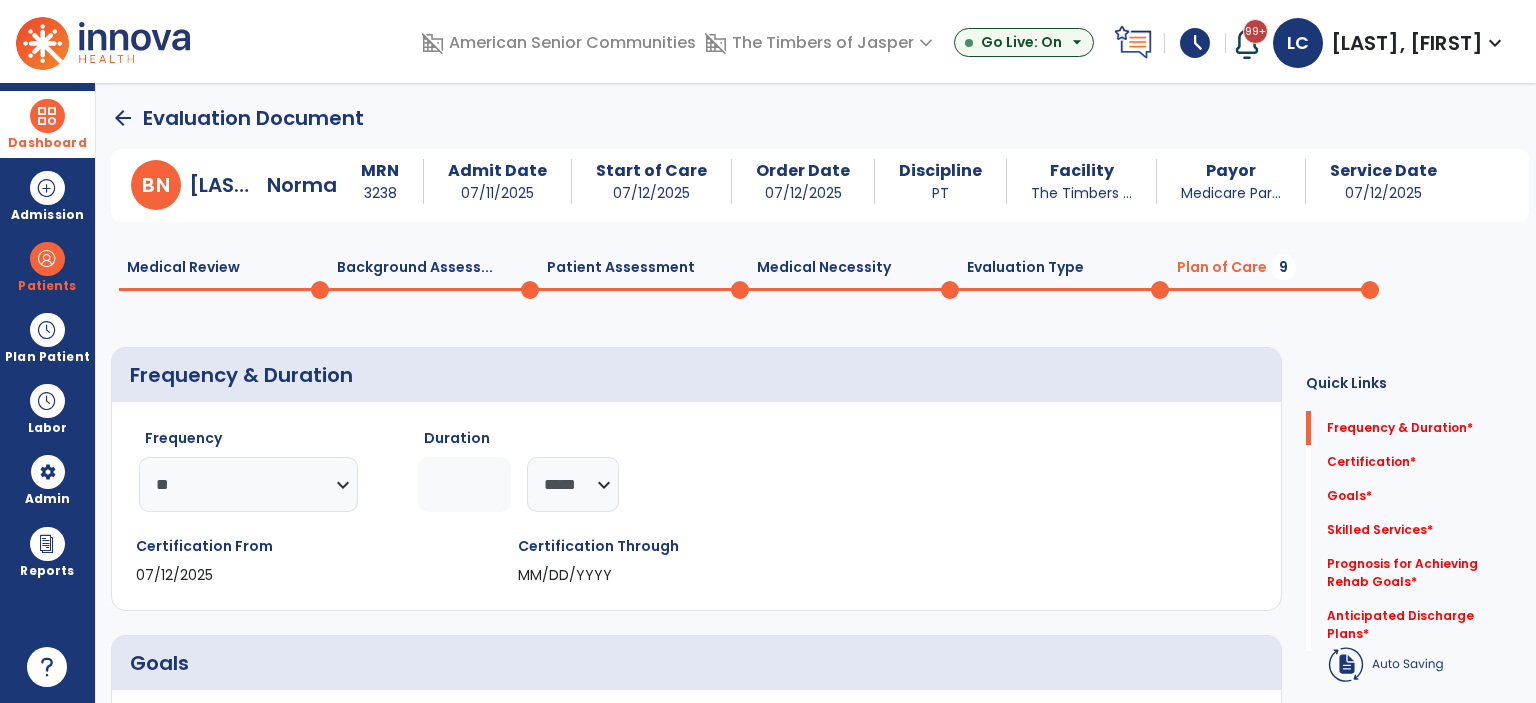 click 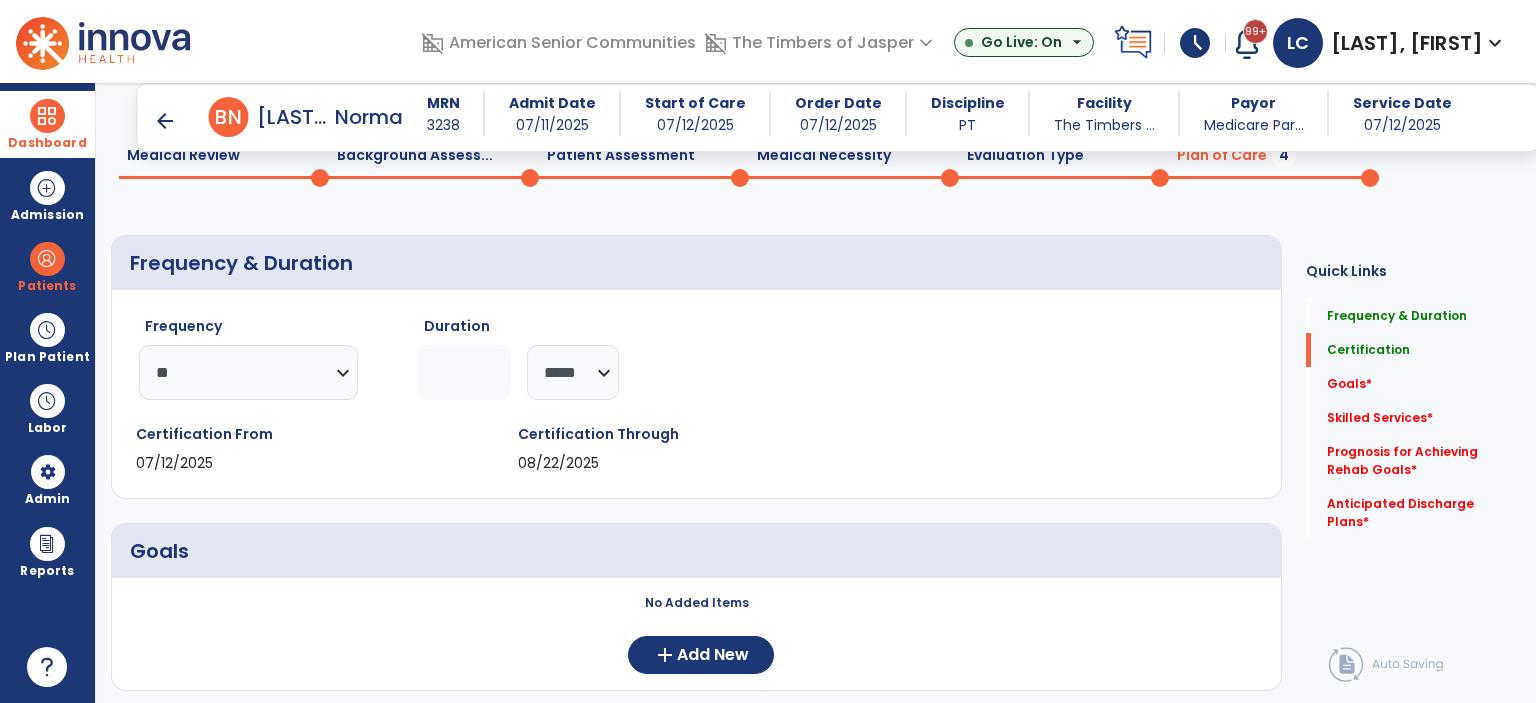 scroll, scrollTop: 300, scrollLeft: 0, axis: vertical 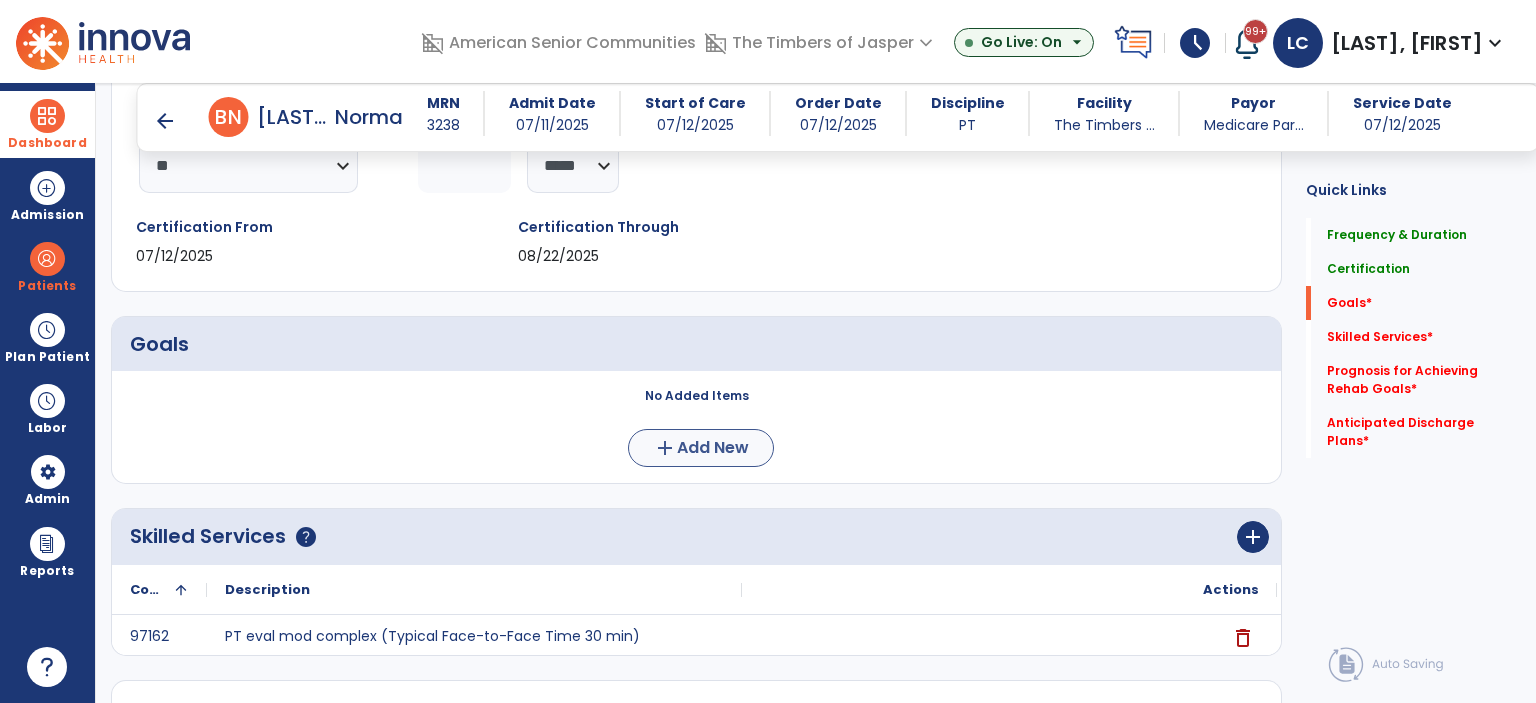 type on "*" 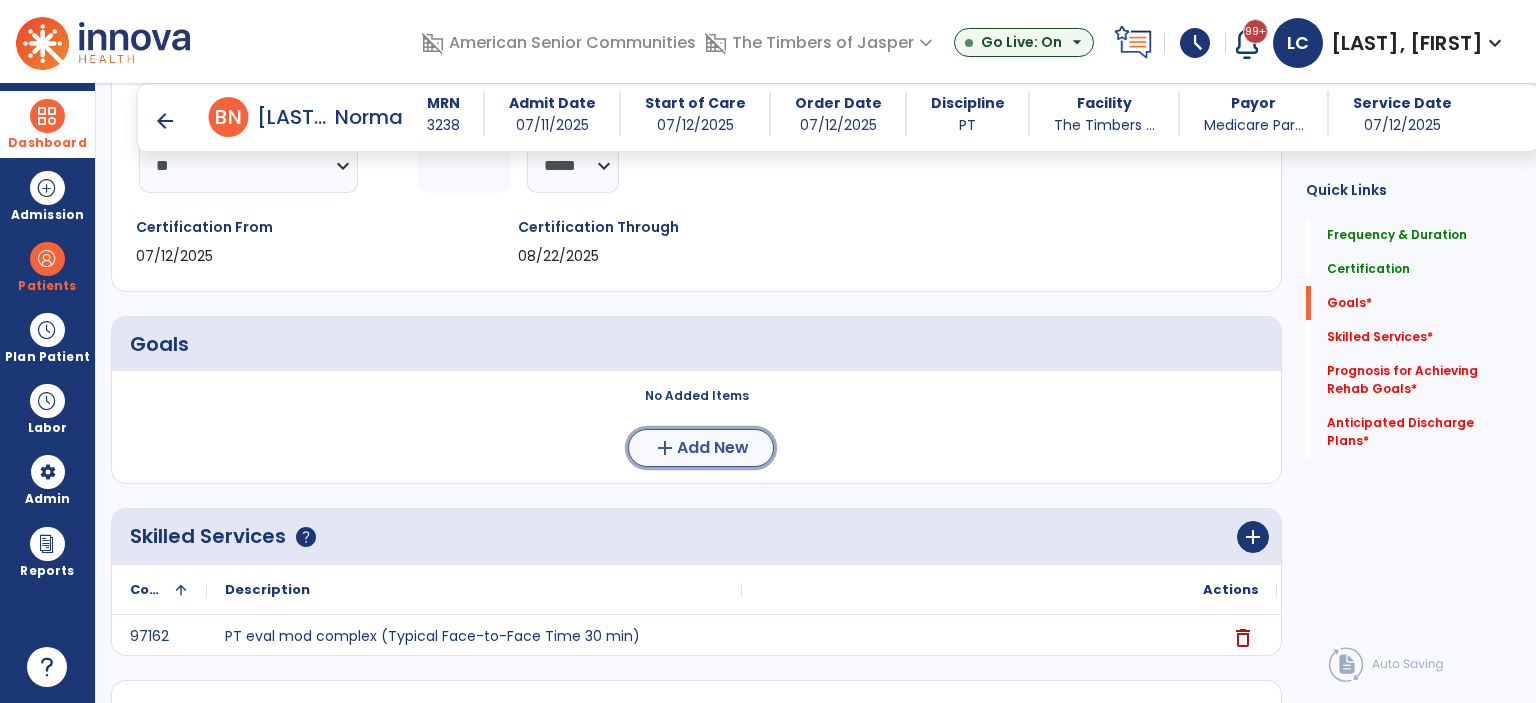 click on "add" at bounding box center (665, 448) 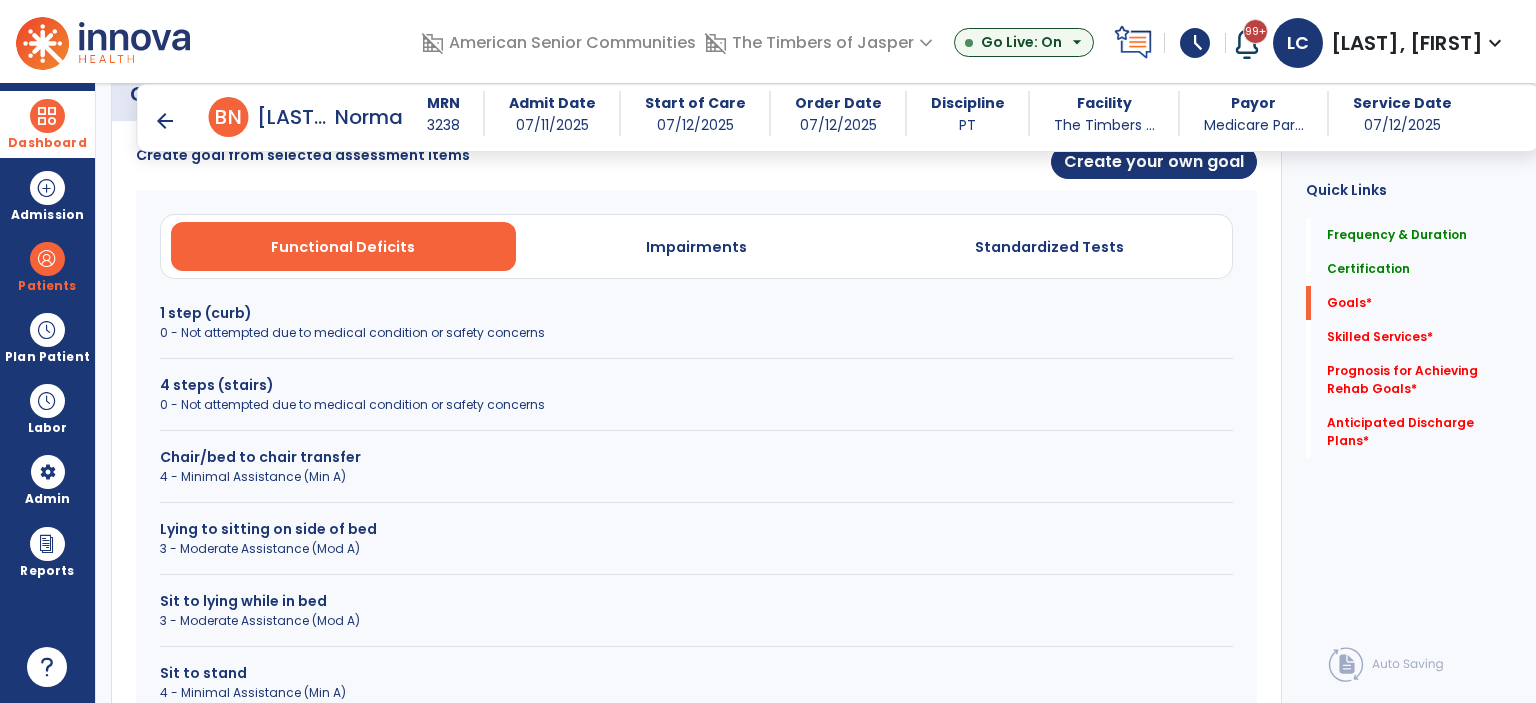 scroll, scrollTop: 700, scrollLeft: 0, axis: vertical 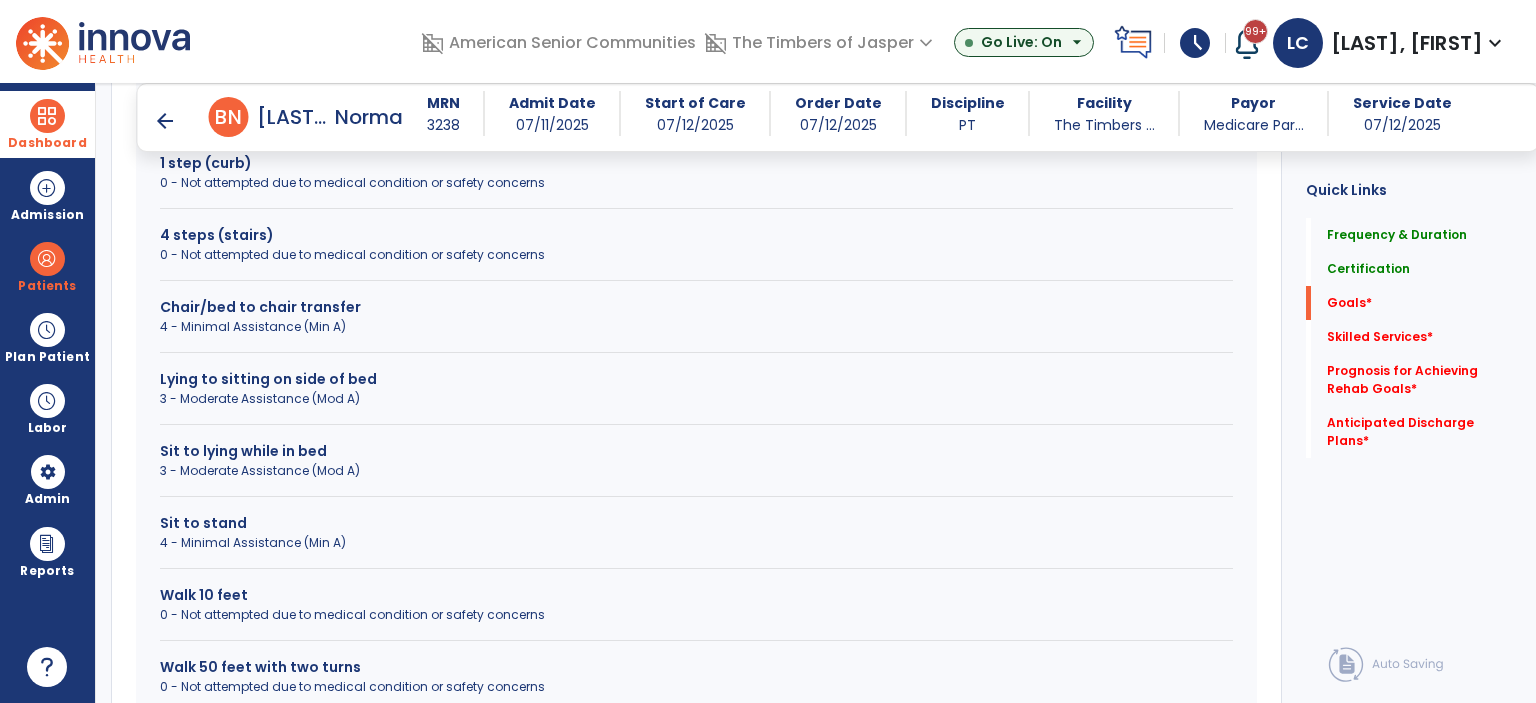 click on "4 steps (stairs)" at bounding box center (696, 235) 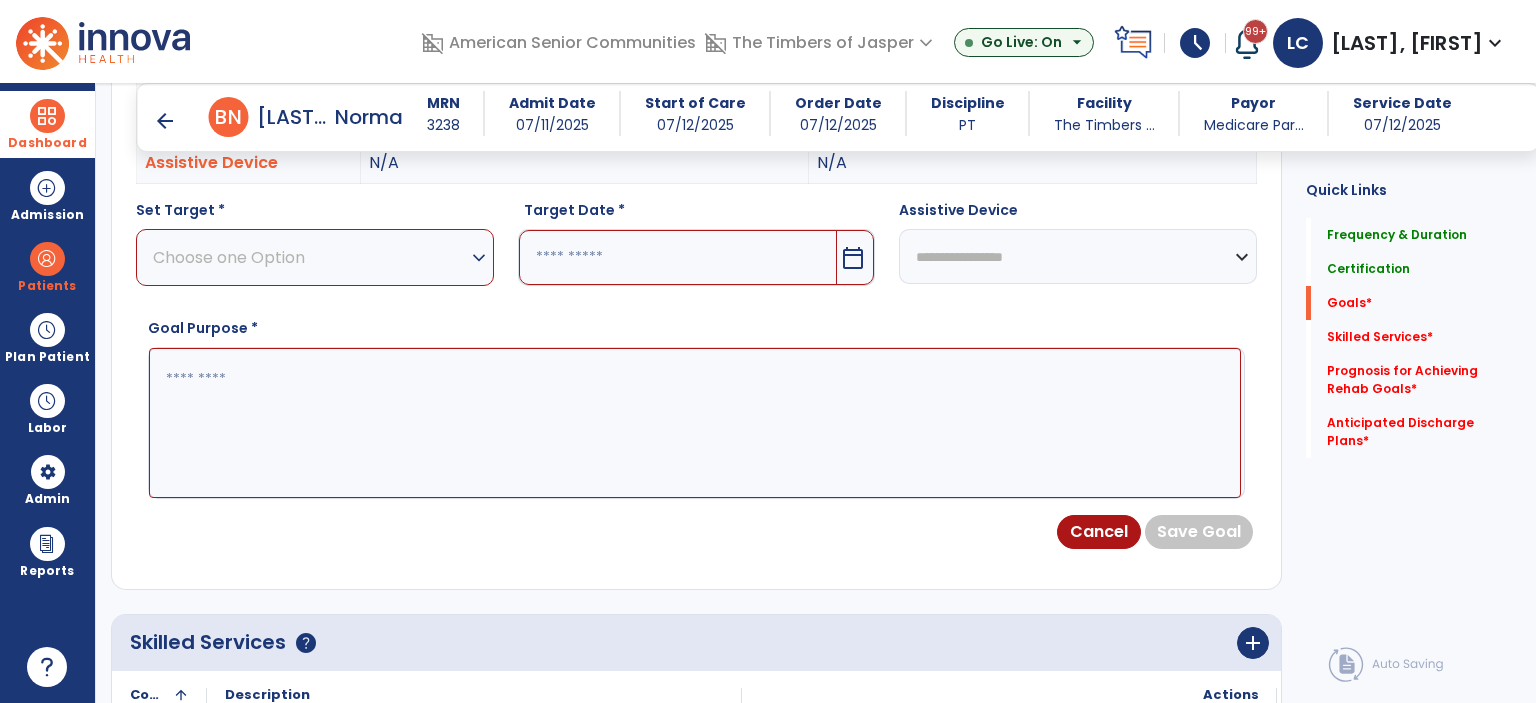 click on "Choose one Option" at bounding box center (310, 257) 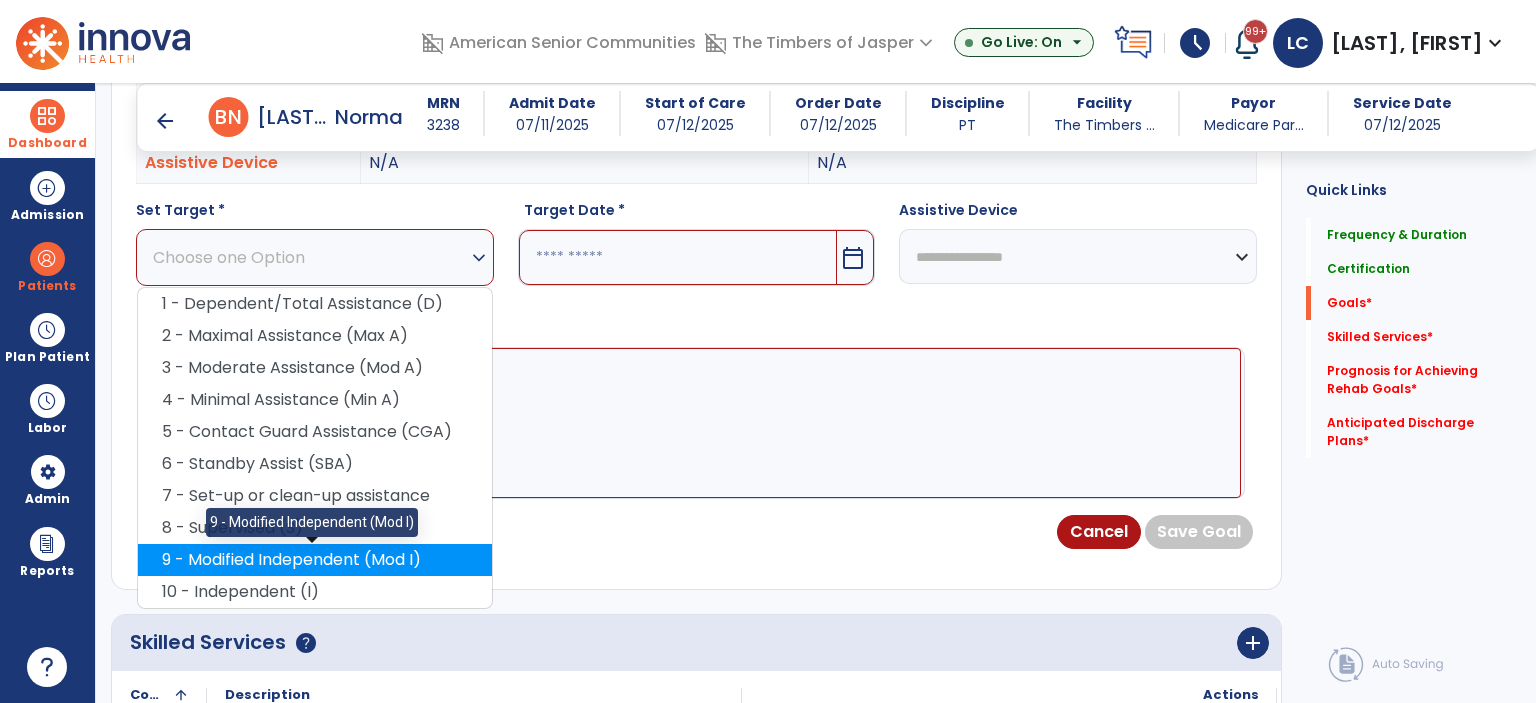 click on "9 - Modified Independent (Mod I)" at bounding box center [315, 560] 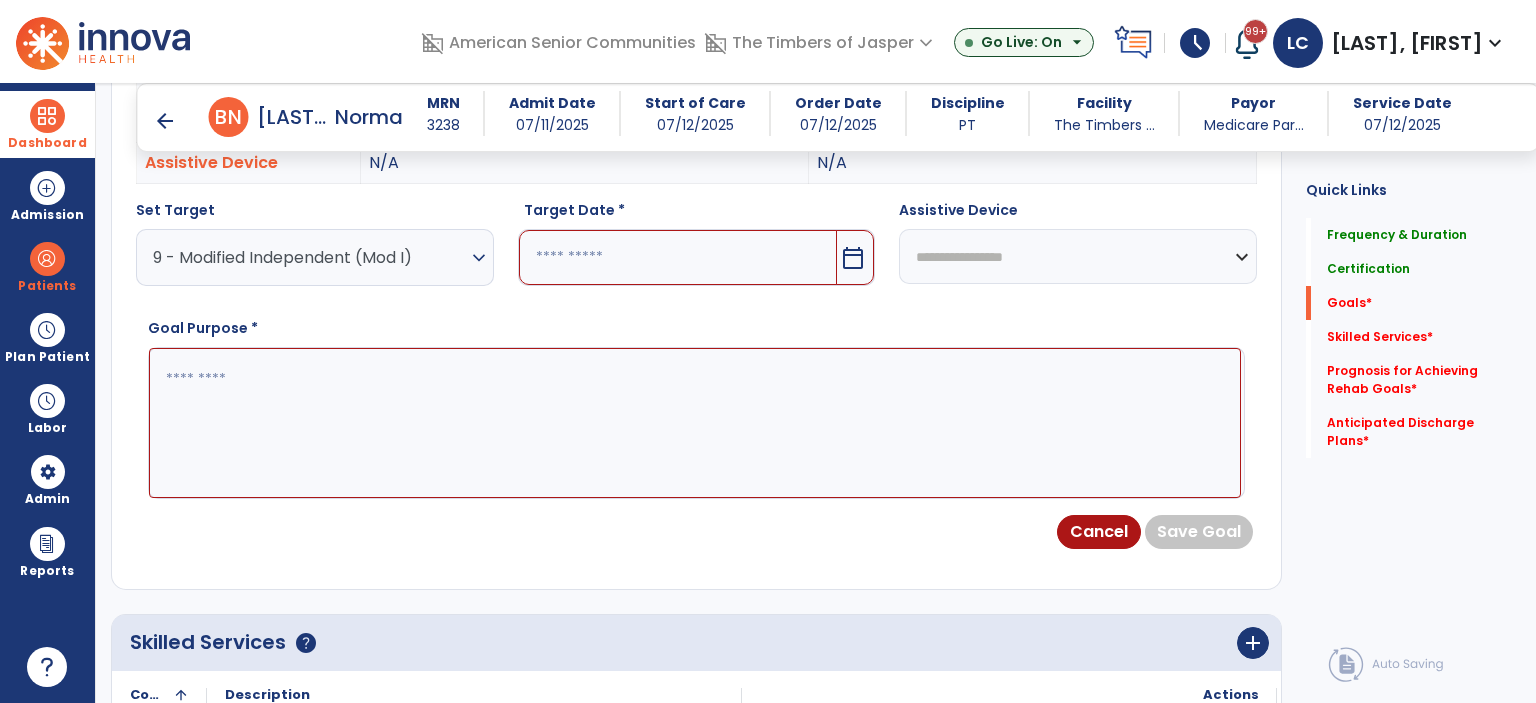 click on "calendar_today" at bounding box center [853, 258] 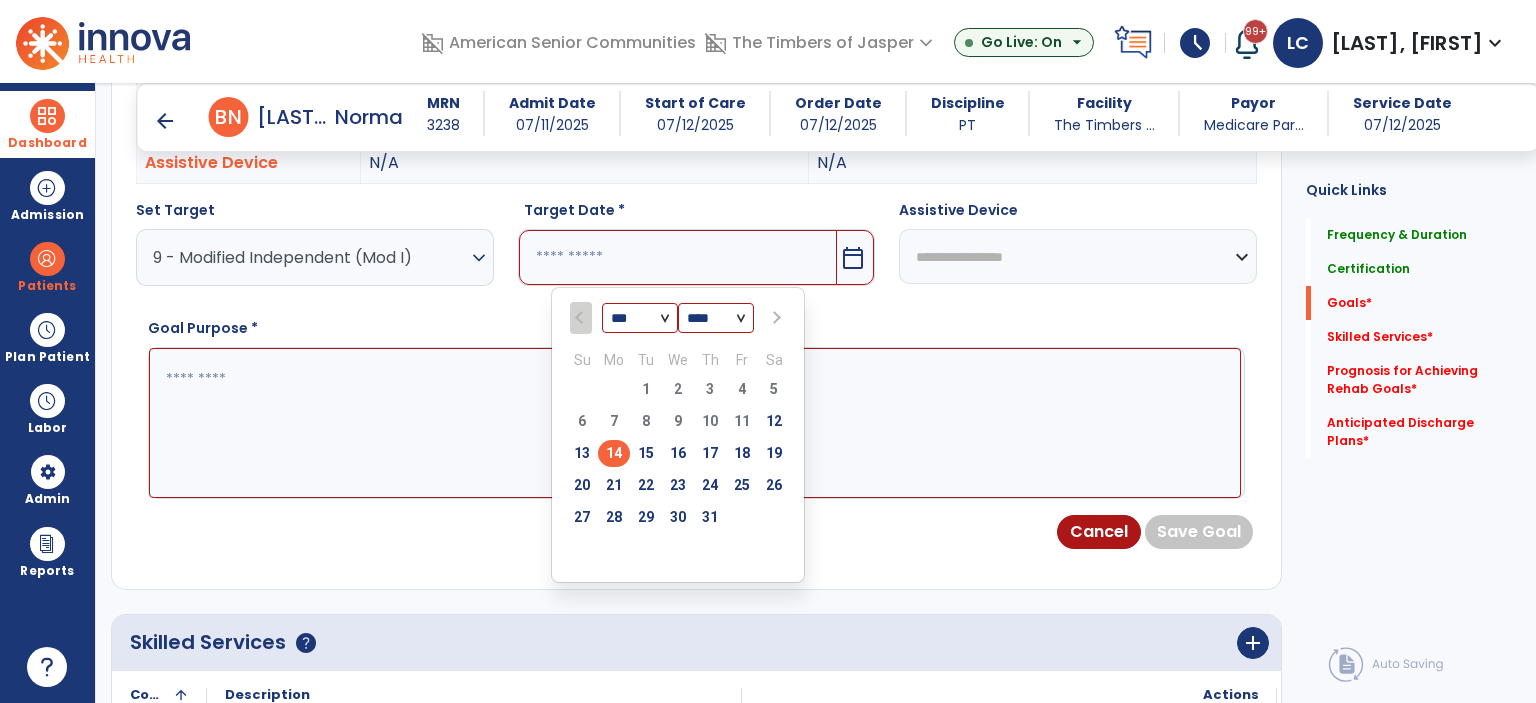 click at bounding box center (774, 318) 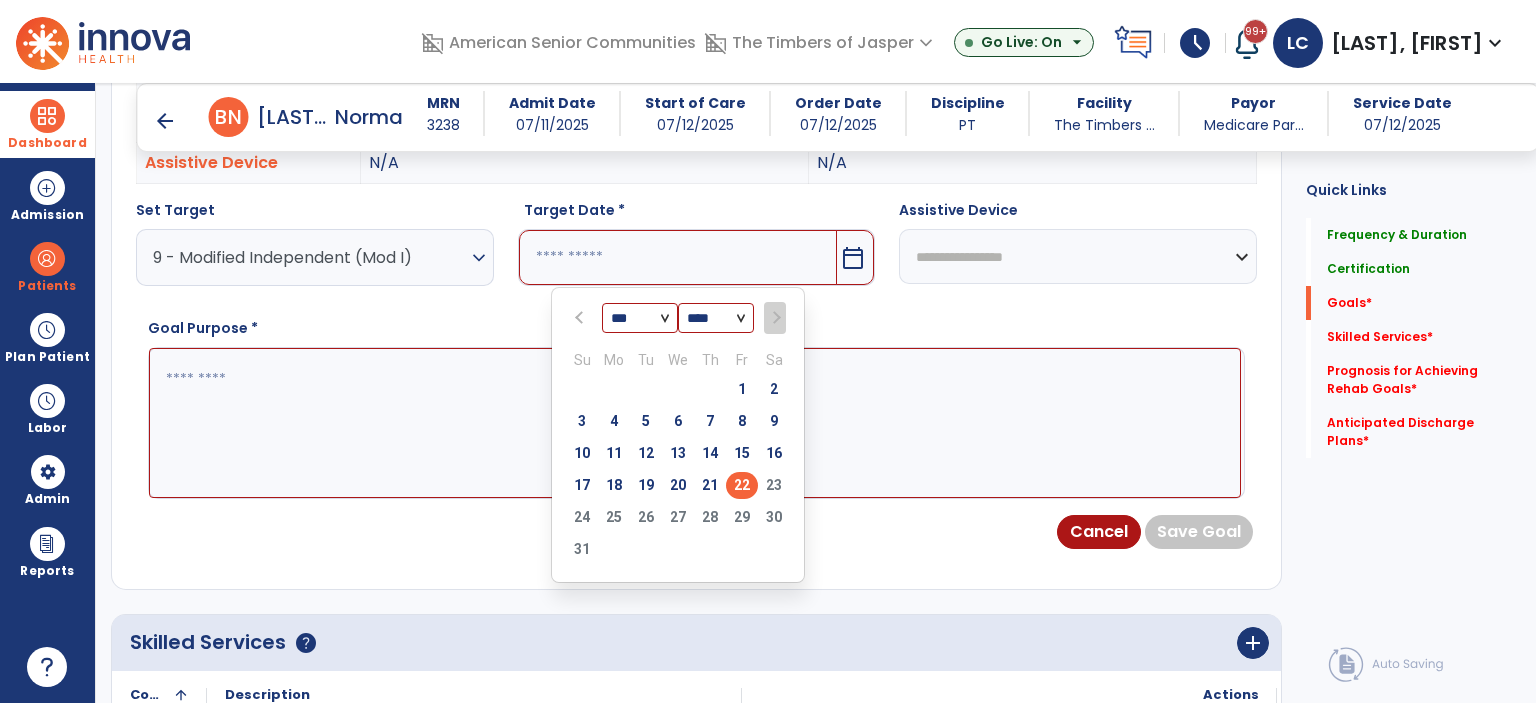click on "22" at bounding box center [742, 485] 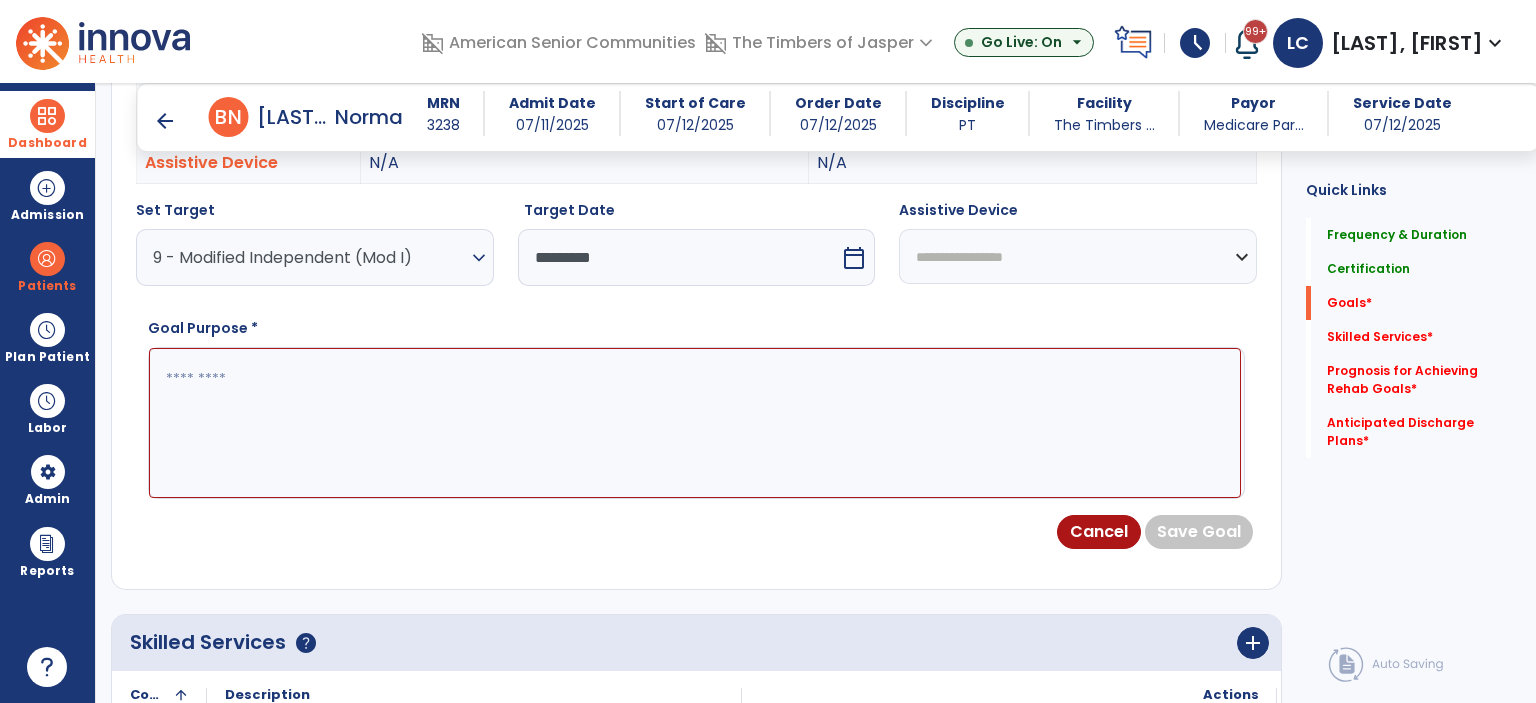 click at bounding box center (695, 423) 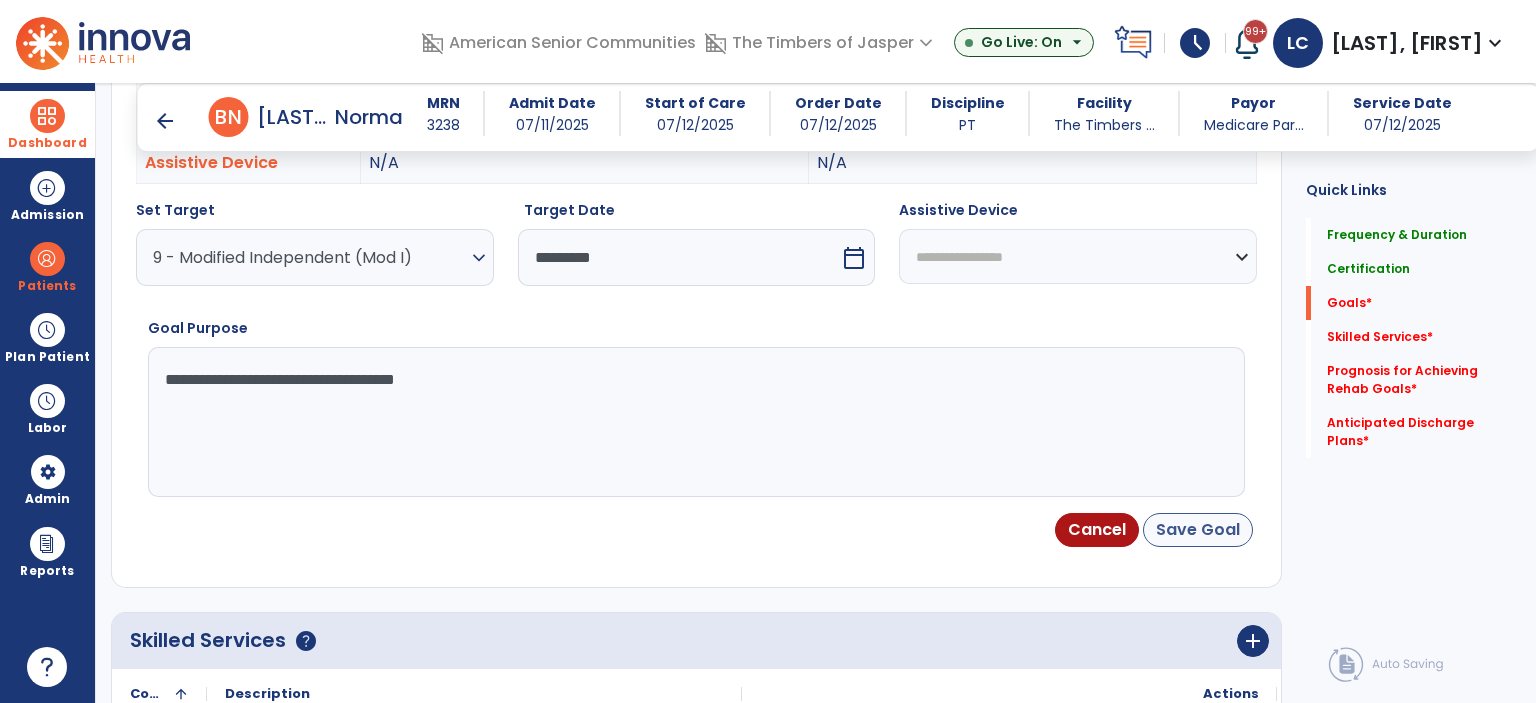 type on "**********" 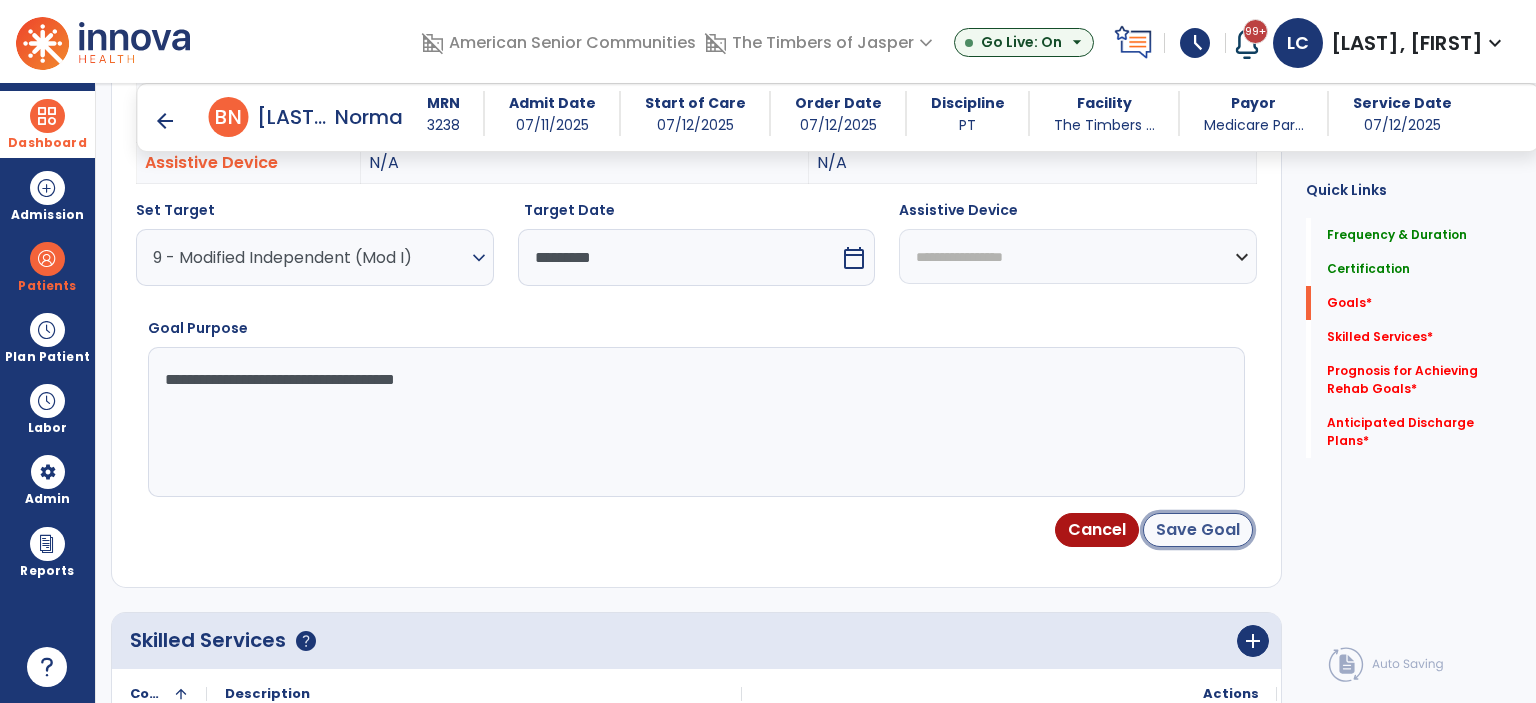 click on "Save Goal" at bounding box center [1198, 530] 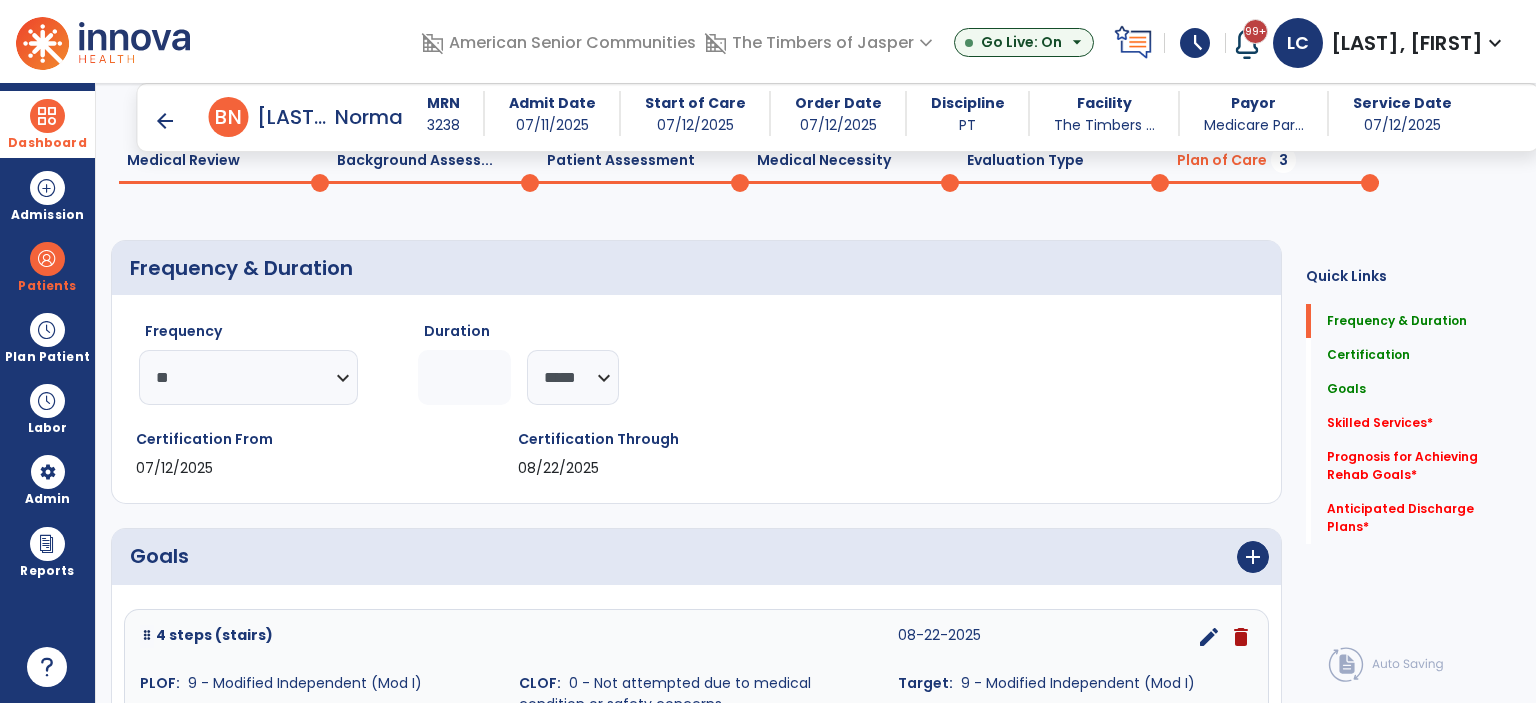 scroll, scrollTop: 288, scrollLeft: 0, axis: vertical 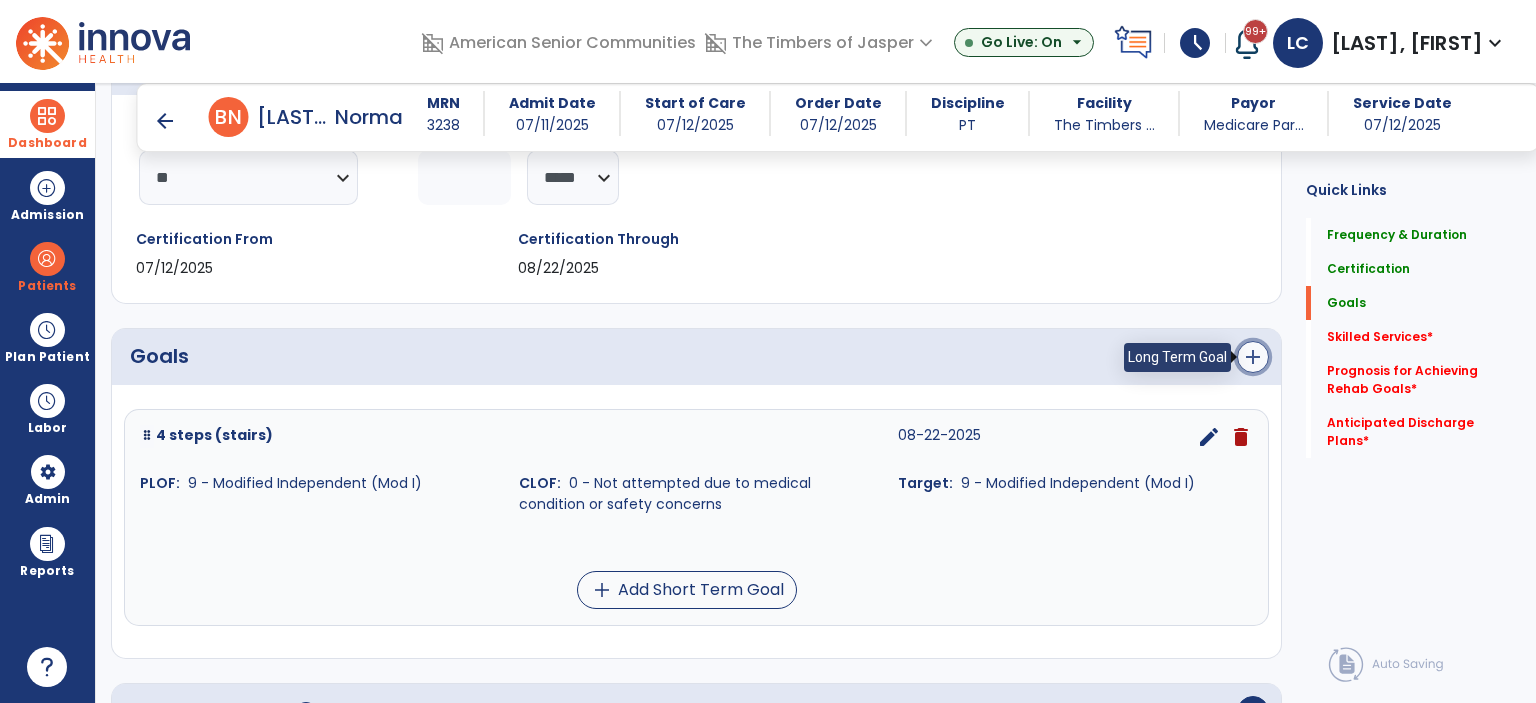 click on "add" at bounding box center [1253, 357] 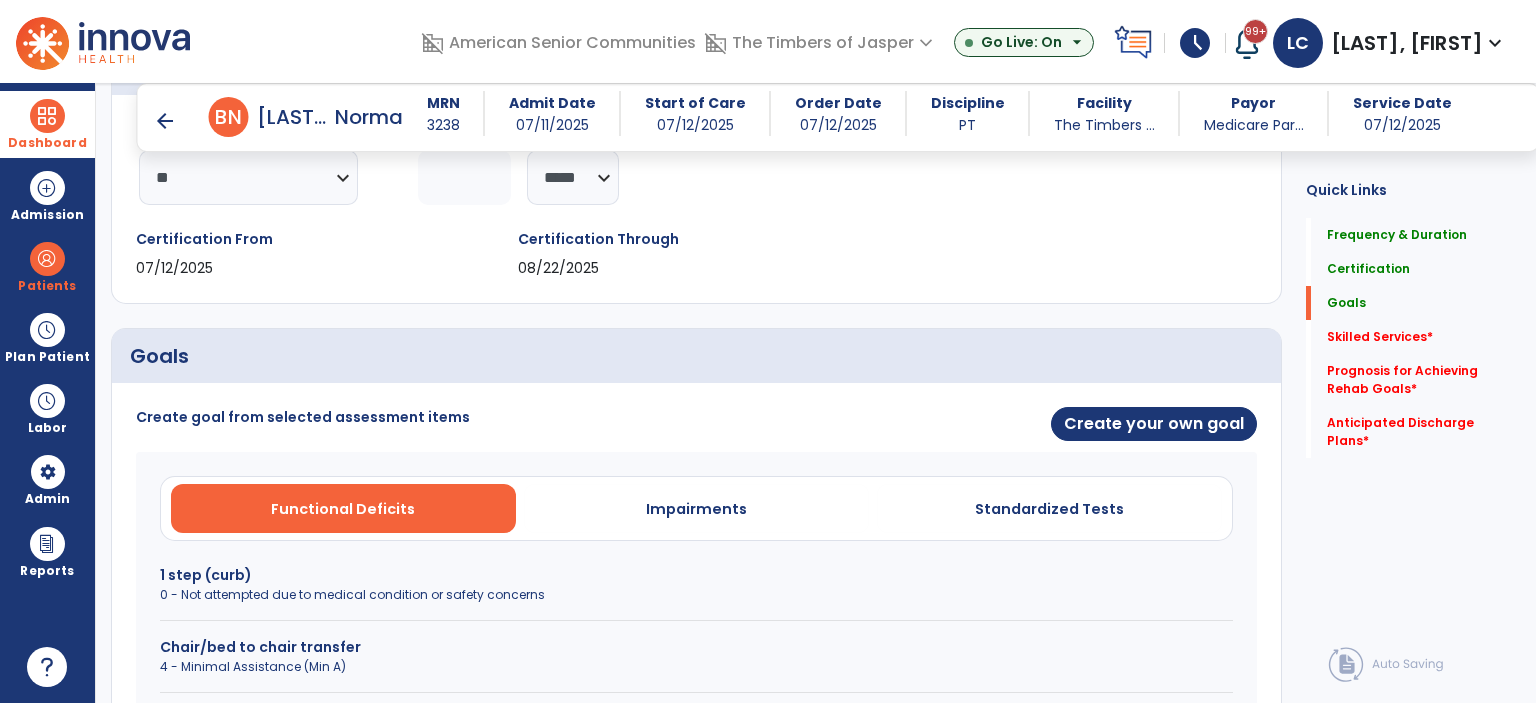 scroll, scrollTop: 588, scrollLeft: 0, axis: vertical 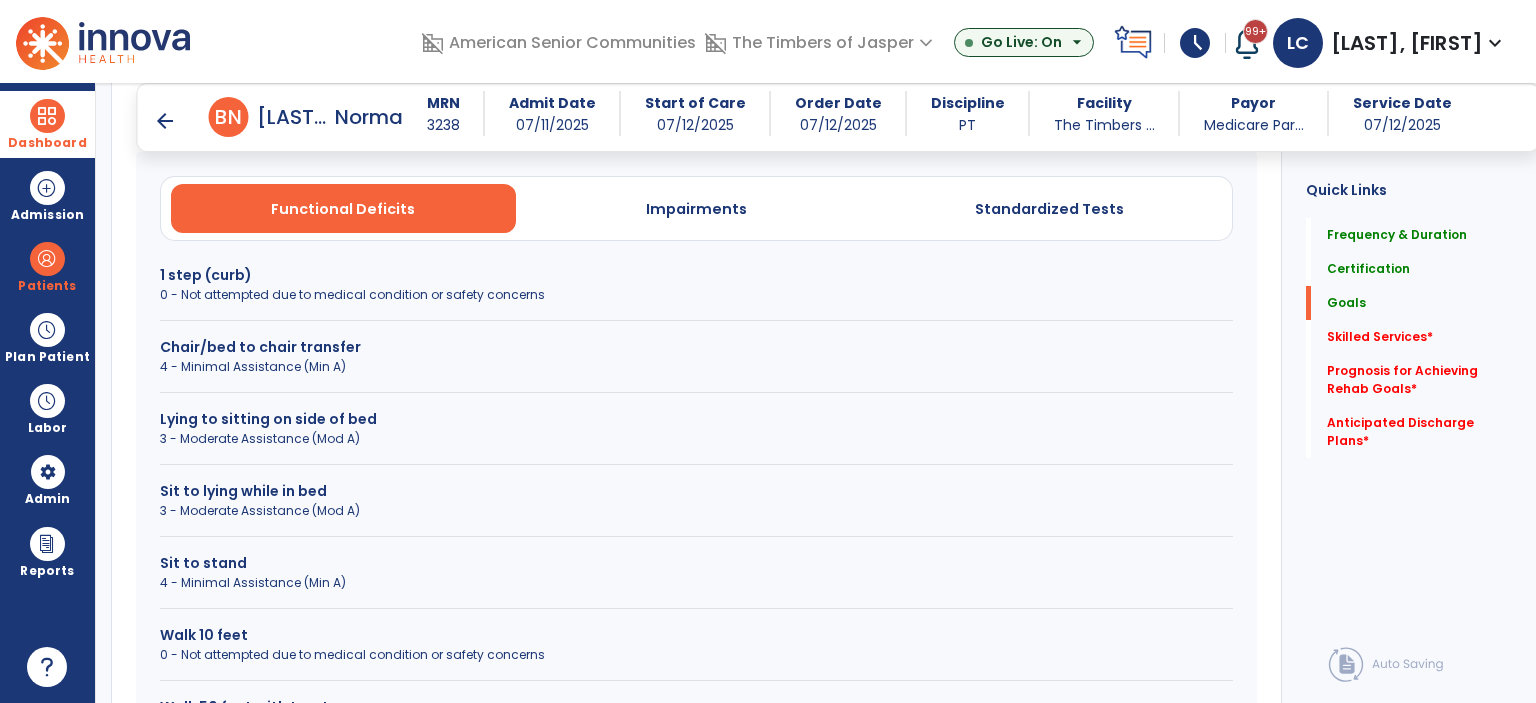 click on "Sit to stand" at bounding box center (696, 563) 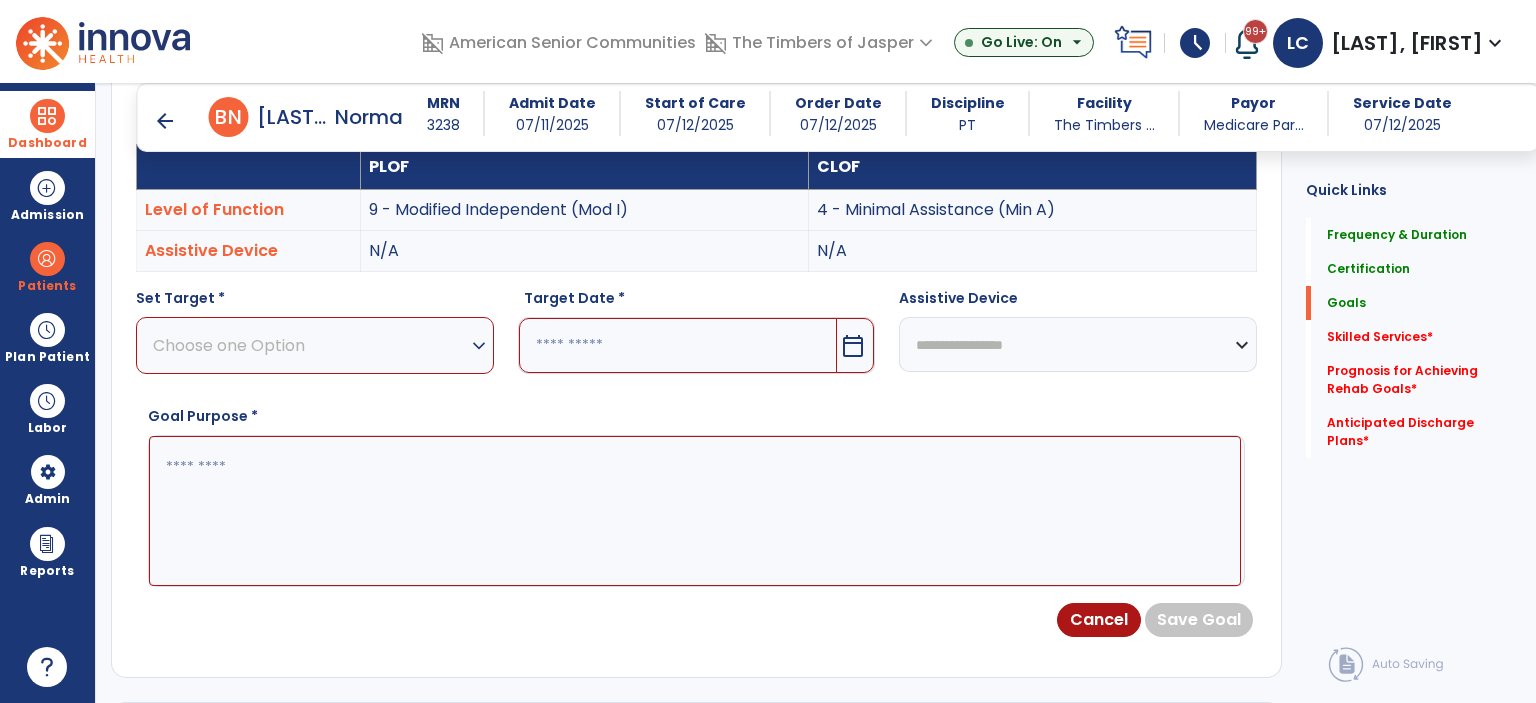 click on "Choose one Option" at bounding box center [310, 345] 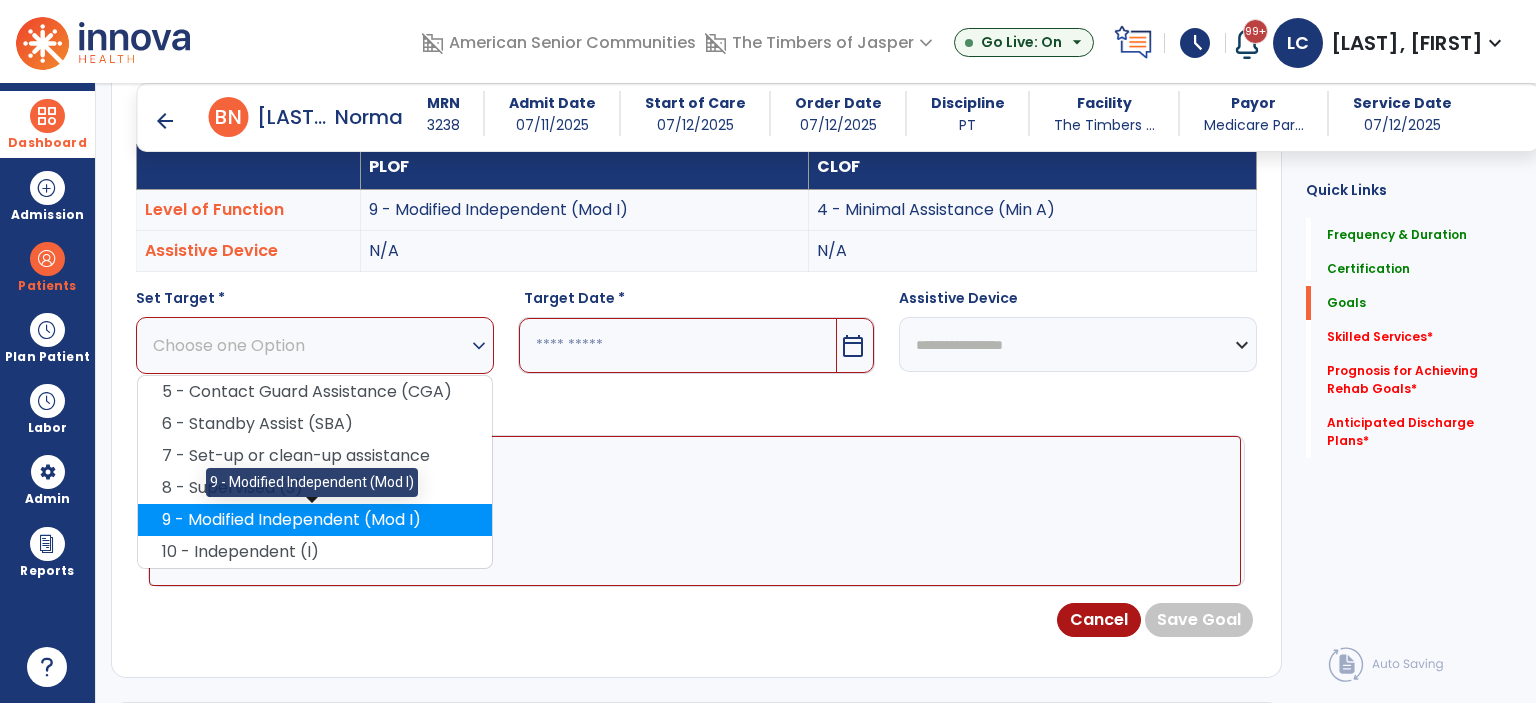 click on "9 - Modified Independent (Mod I)" at bounding box center (315, 520) 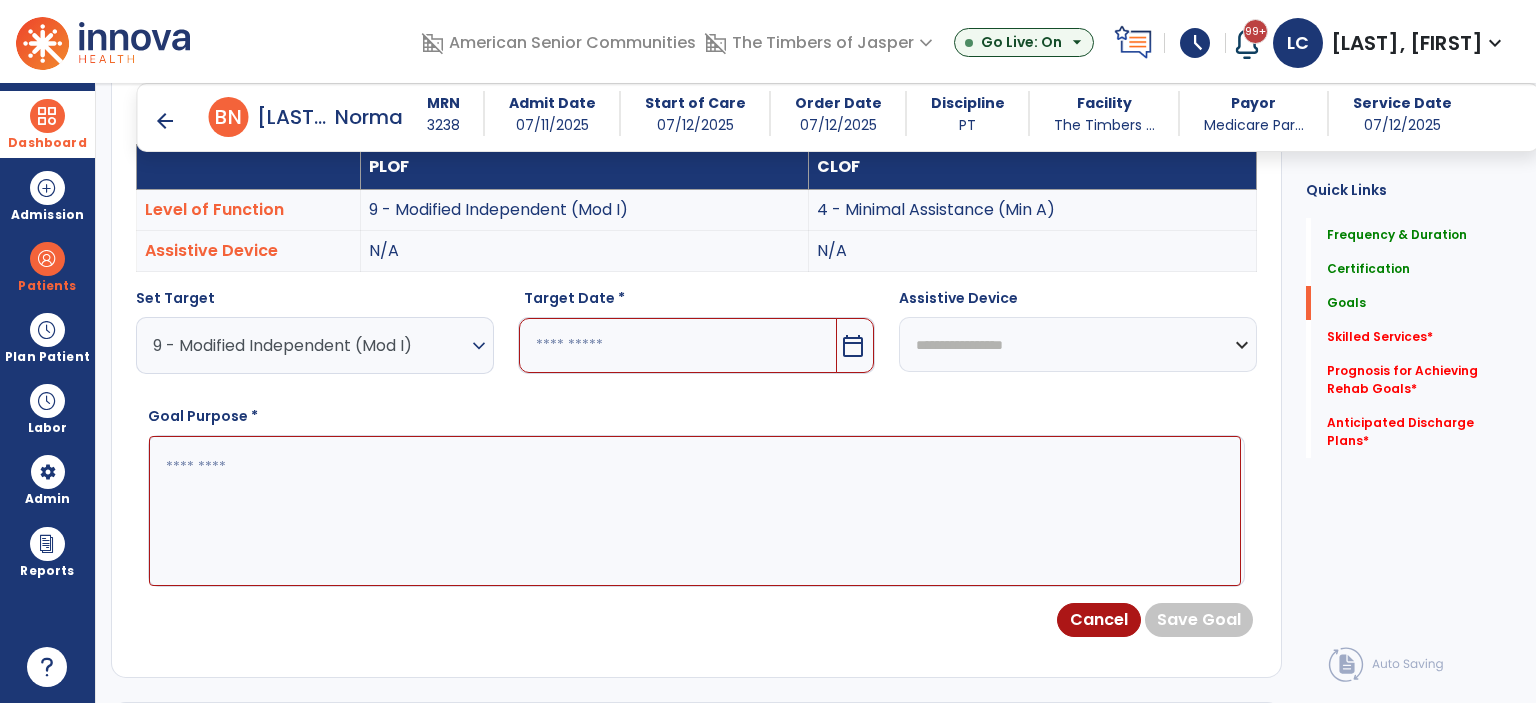click on "calendar_today" at bounding box center (855, 345) 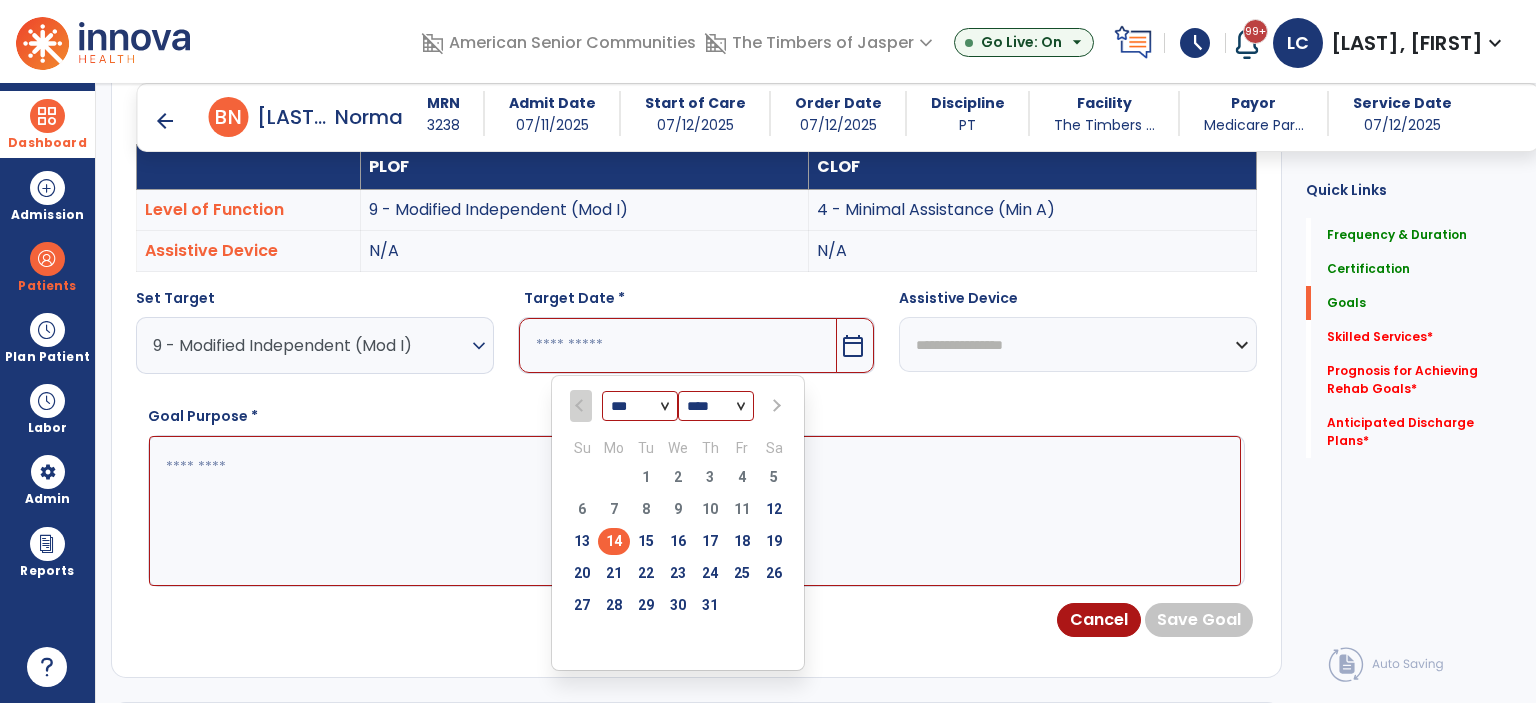 click at bounding box center [775, 406] 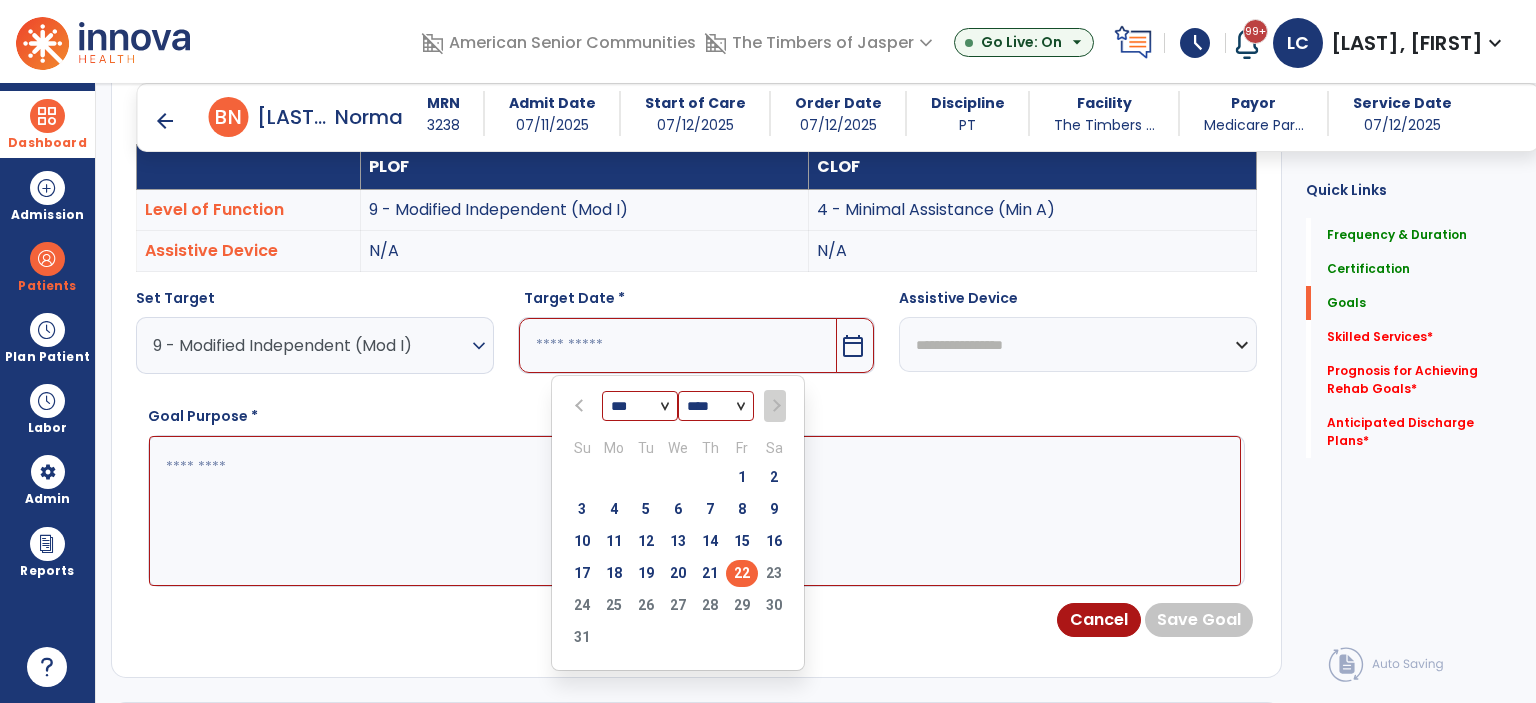 click on "22" at bounding box center (742, 573) 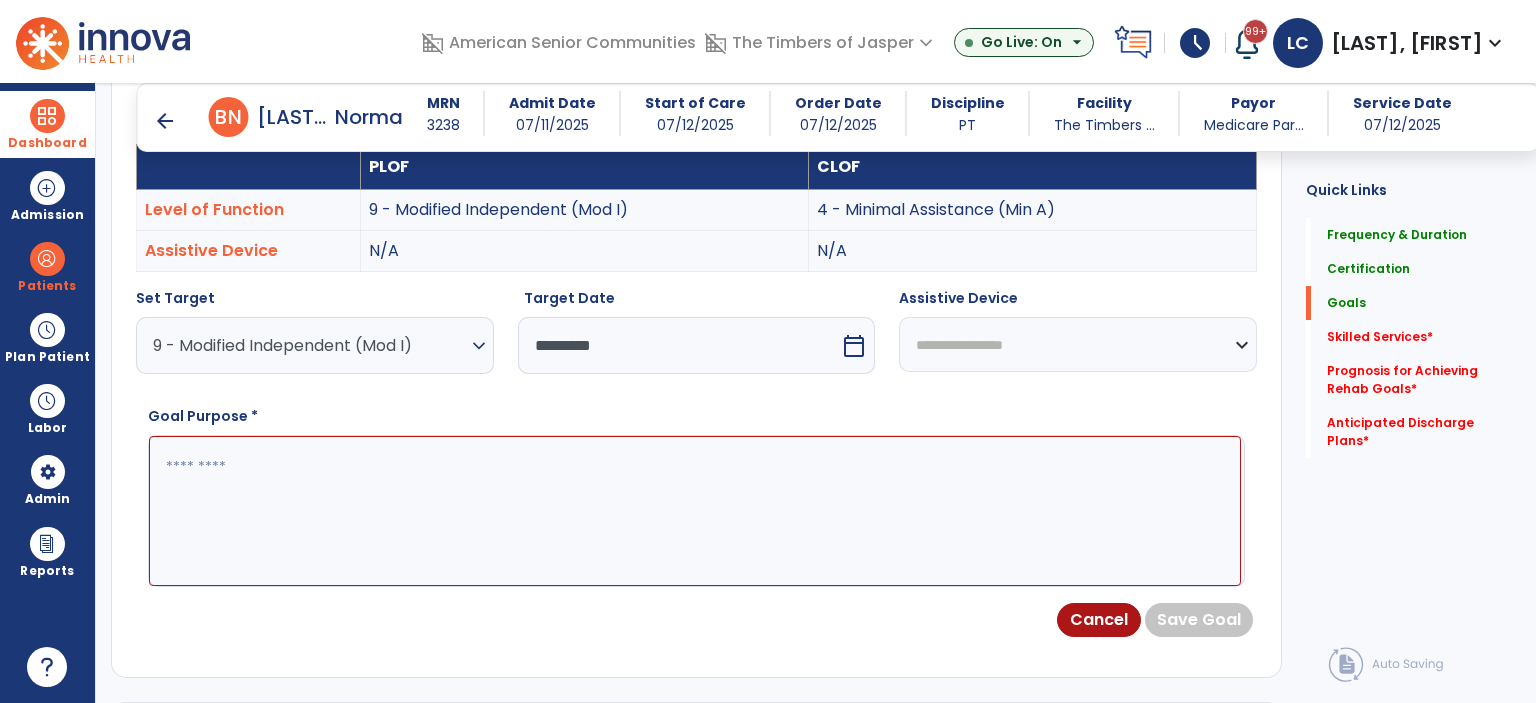 scroll, scrollTop: 488, scrollLeft: 0, axis: vertical 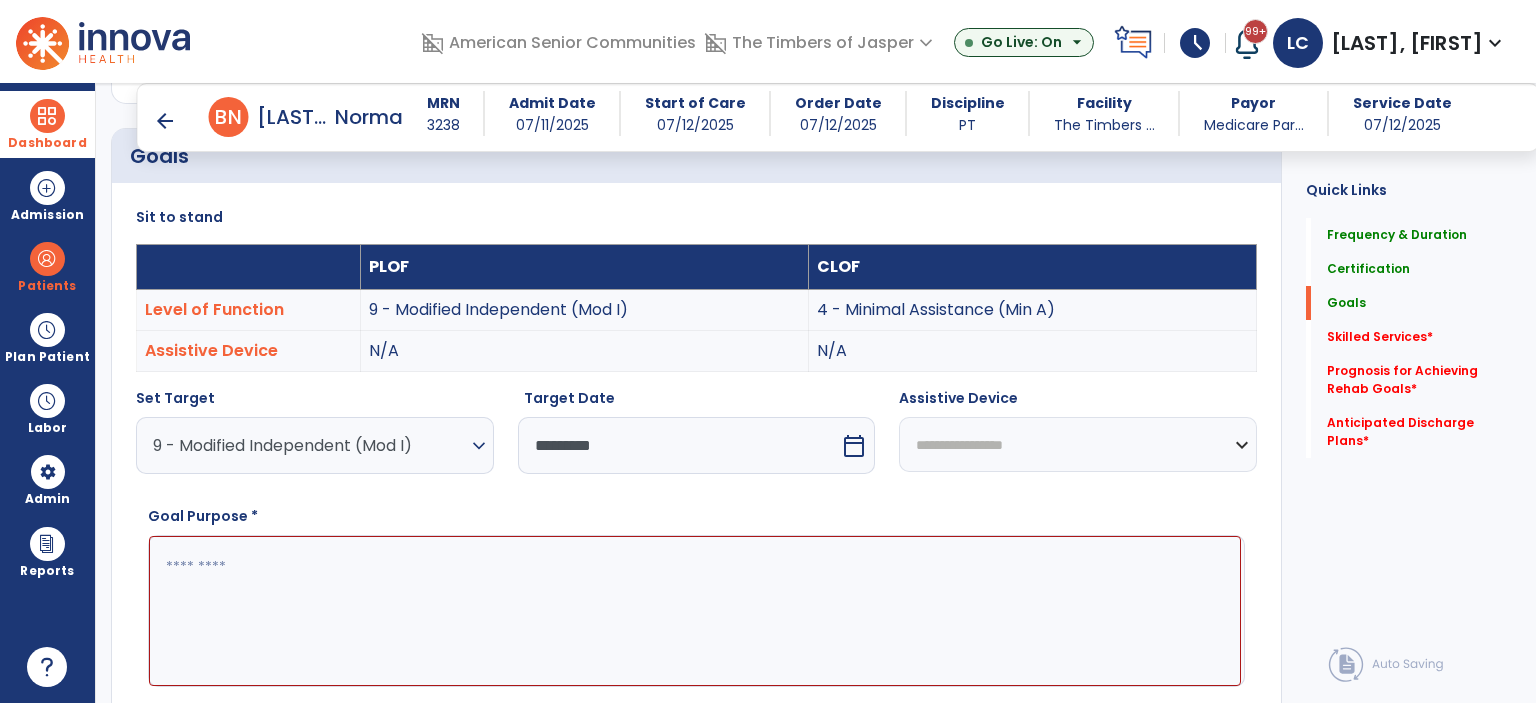 click on "**********" at bounding box center [1078, 444] 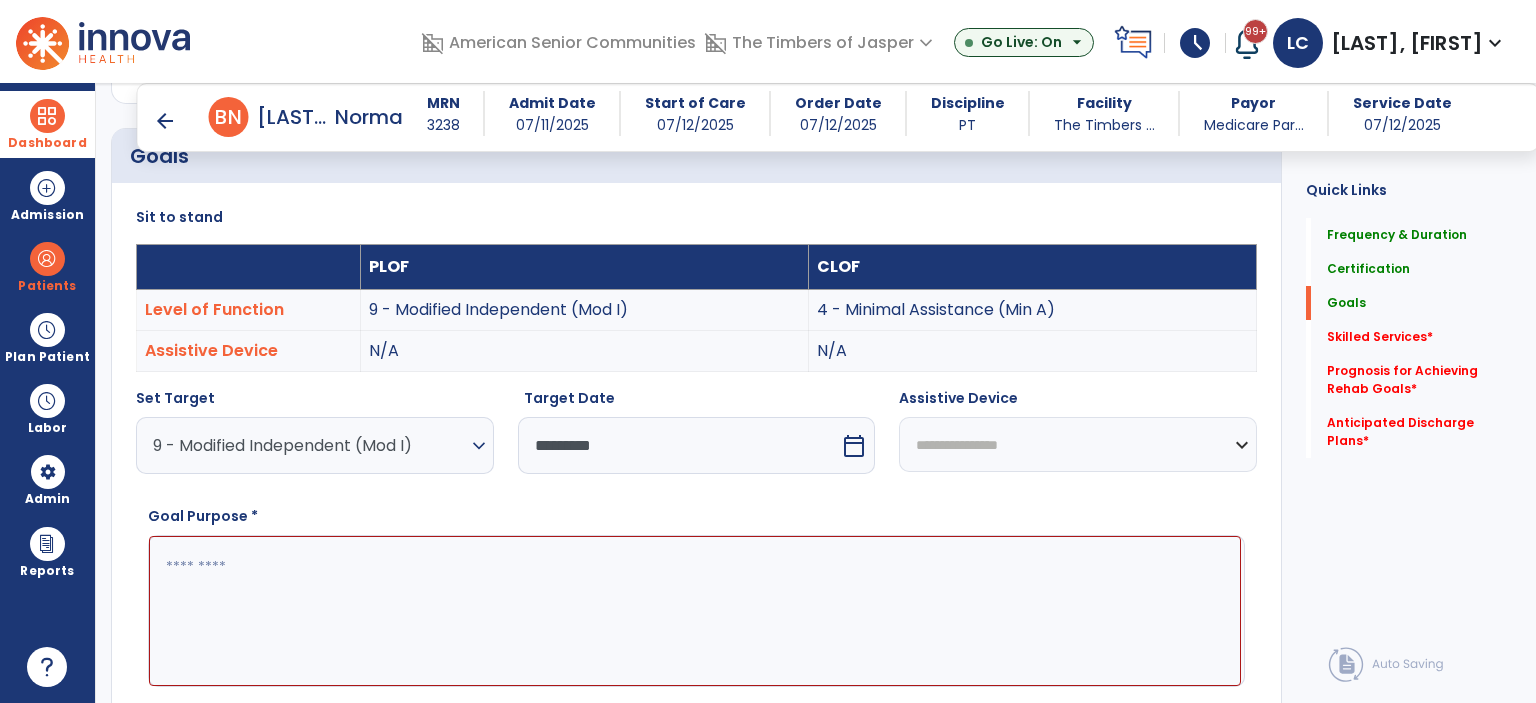 click on "**********" at bounding box center [1078, 444] 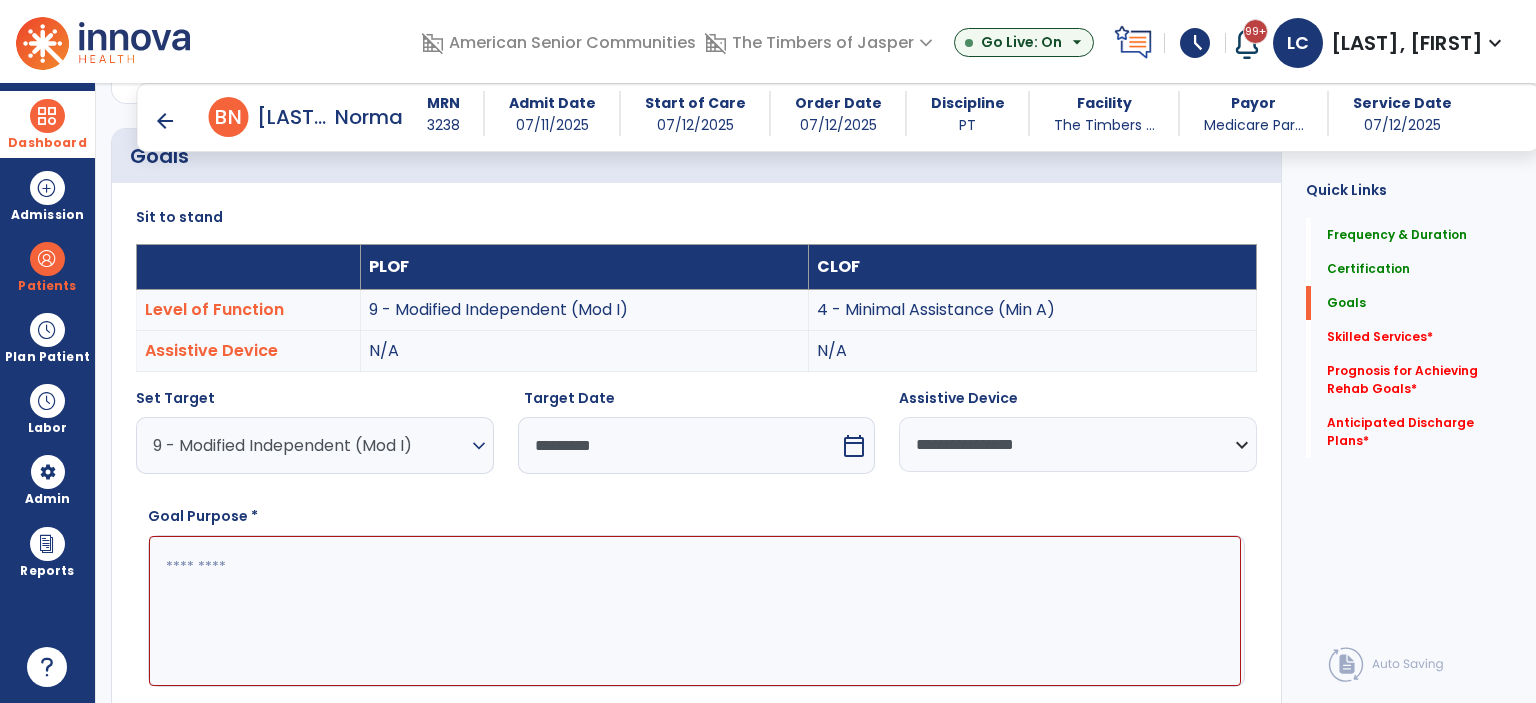 click at bounding box center [695, 611] 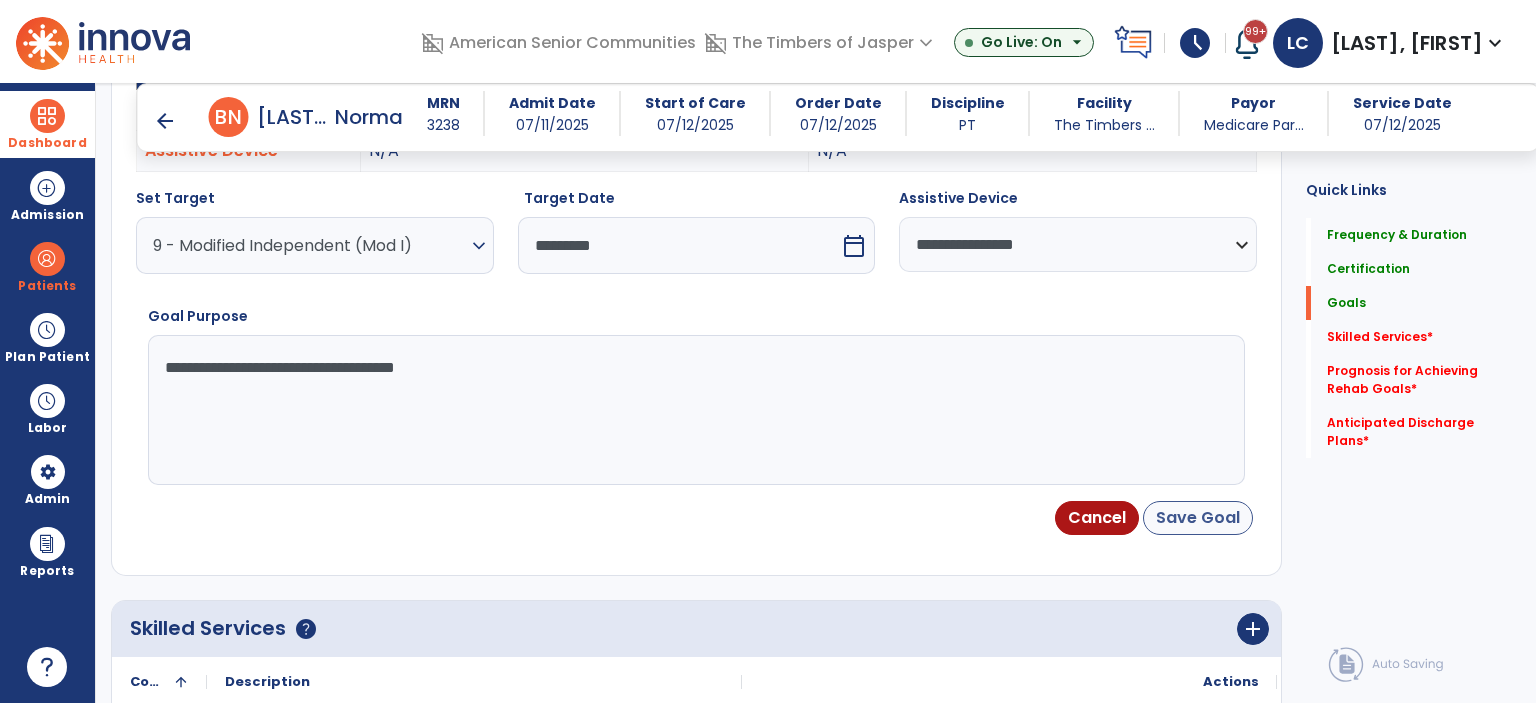 type on "**********" 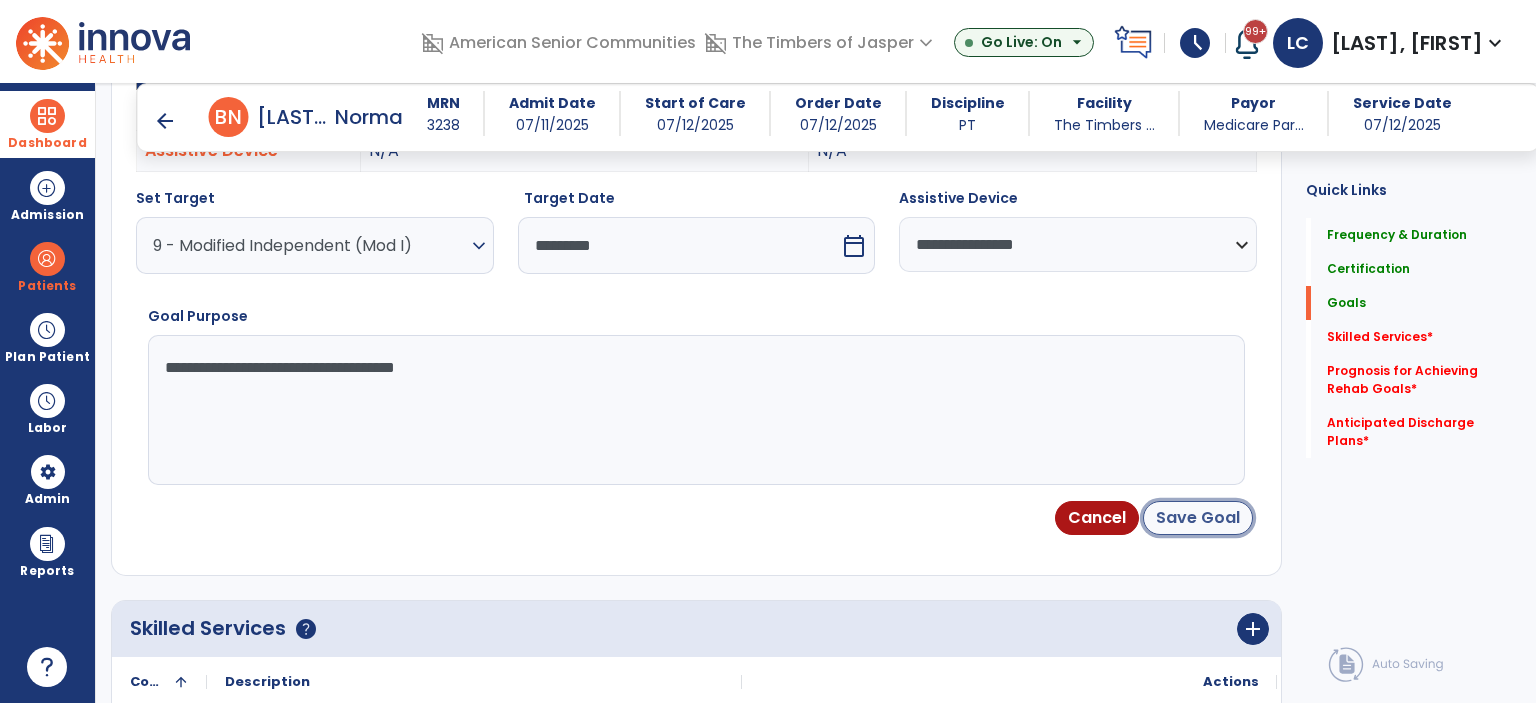 click on "Save Goal" at bounding box center (1198, 518) 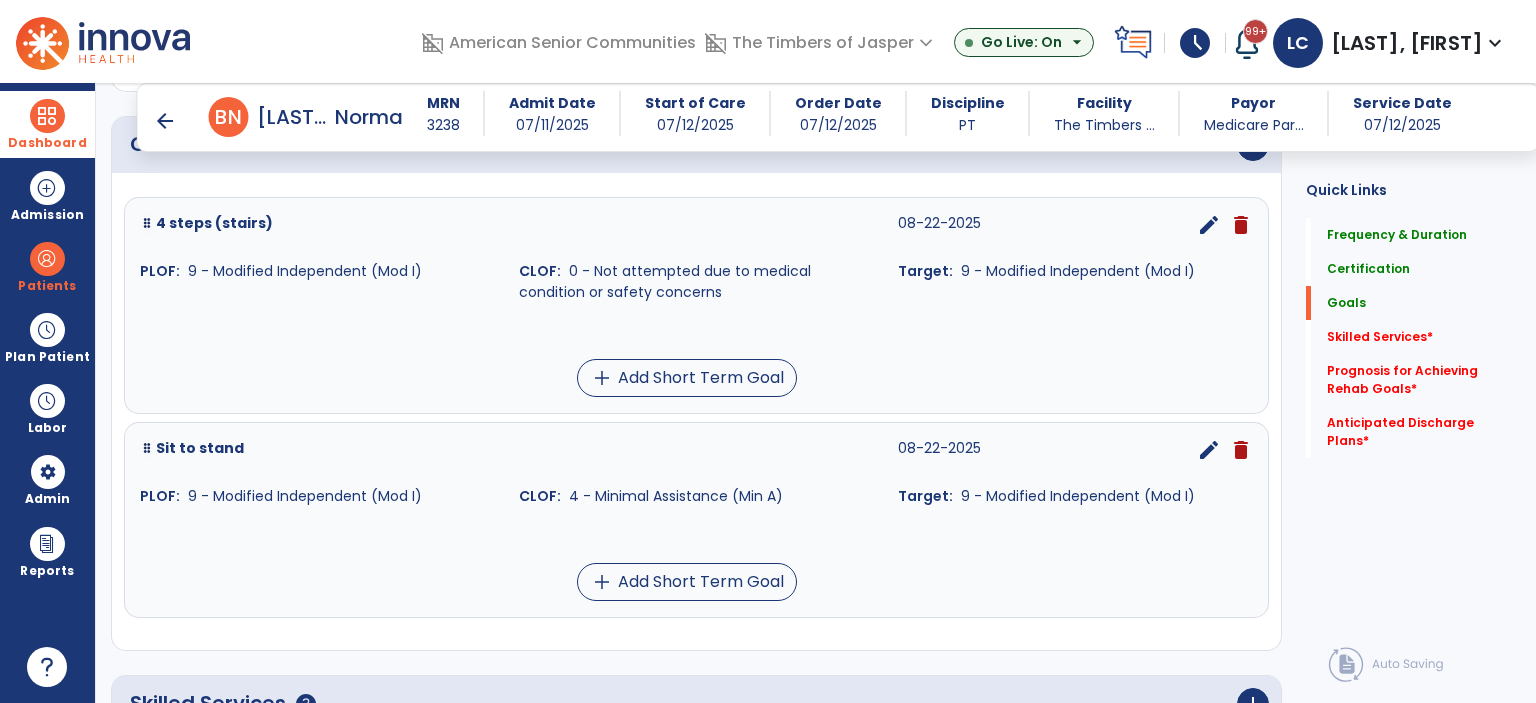 scroll, scrollTop: 400, scrollLeft: 0, axis: vertical 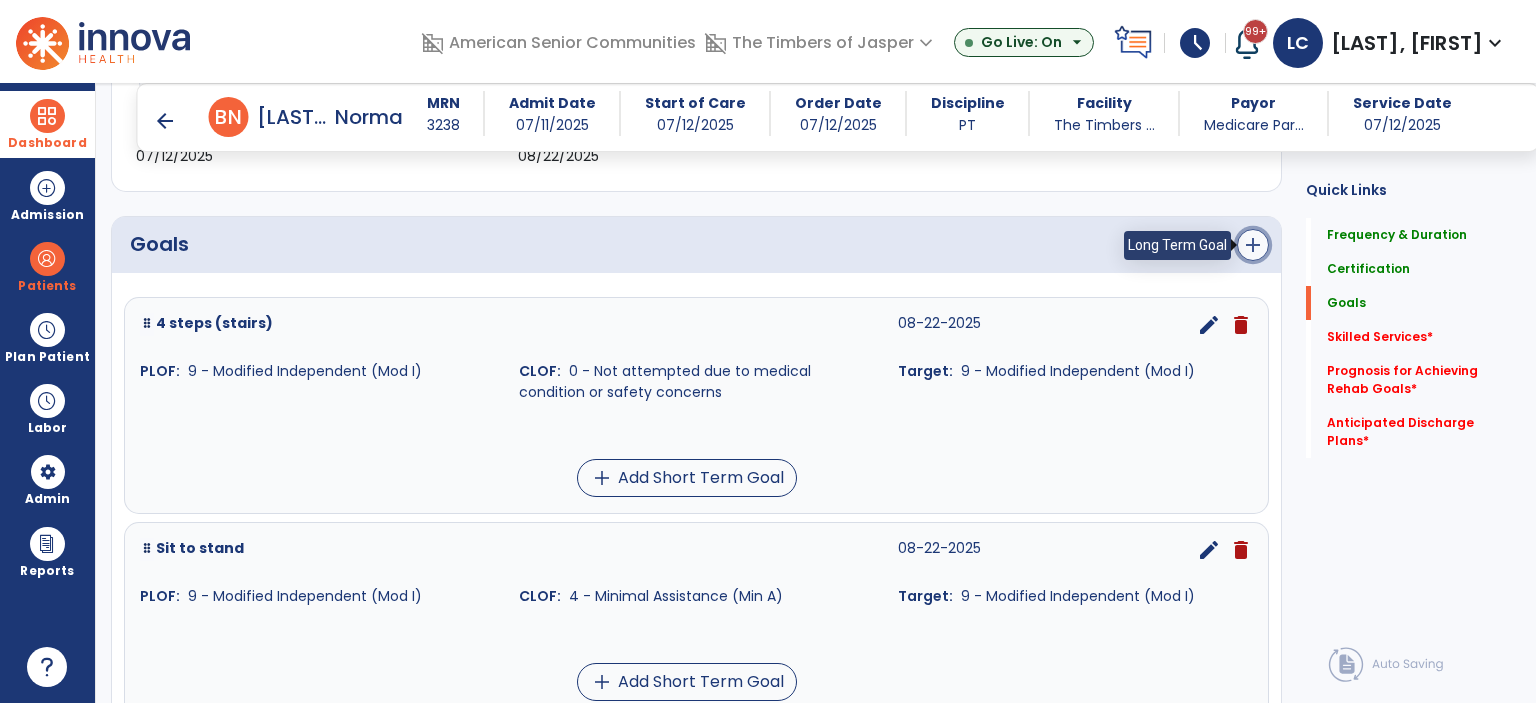 click on "add" at bounding box center [1253, 245] 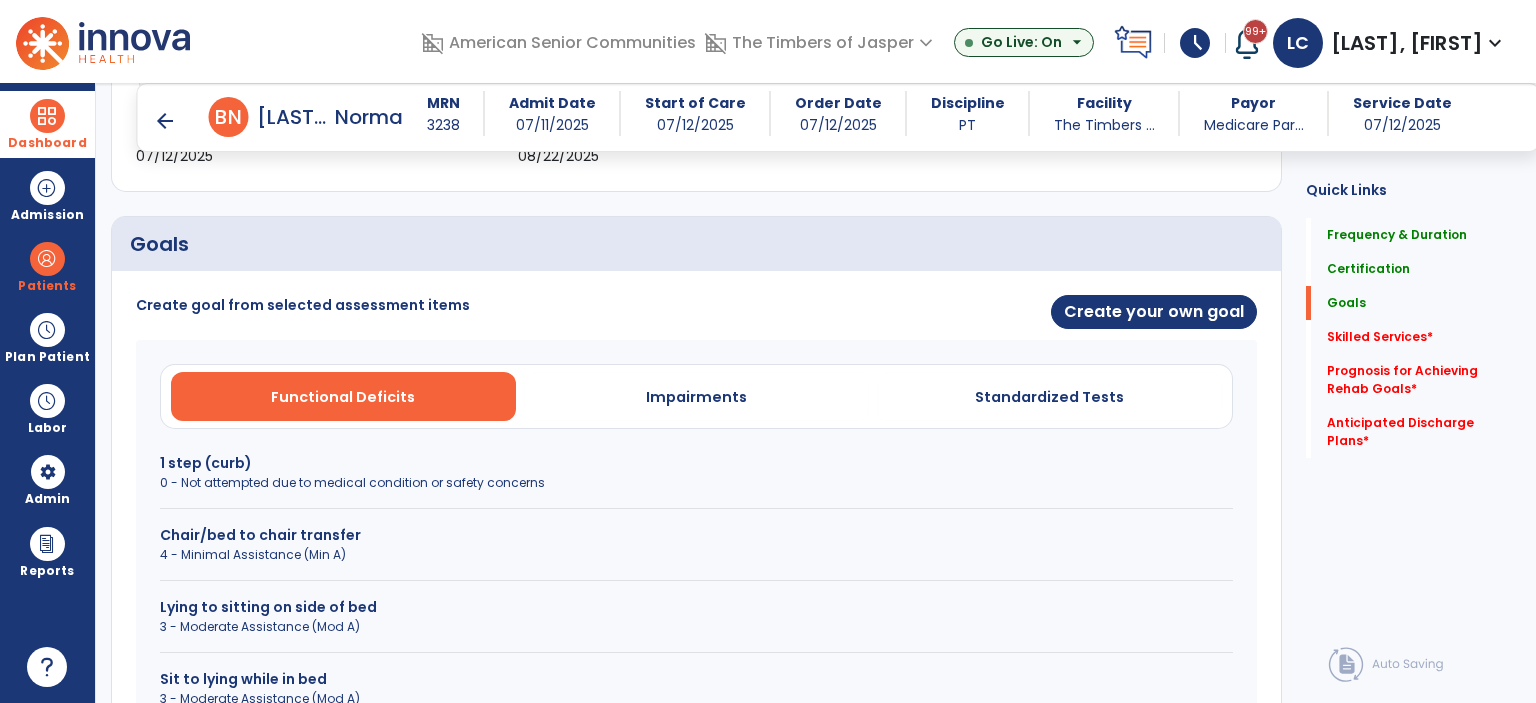 scroll, scrollTop: 700, scrollLeft: 0, axis: vertical 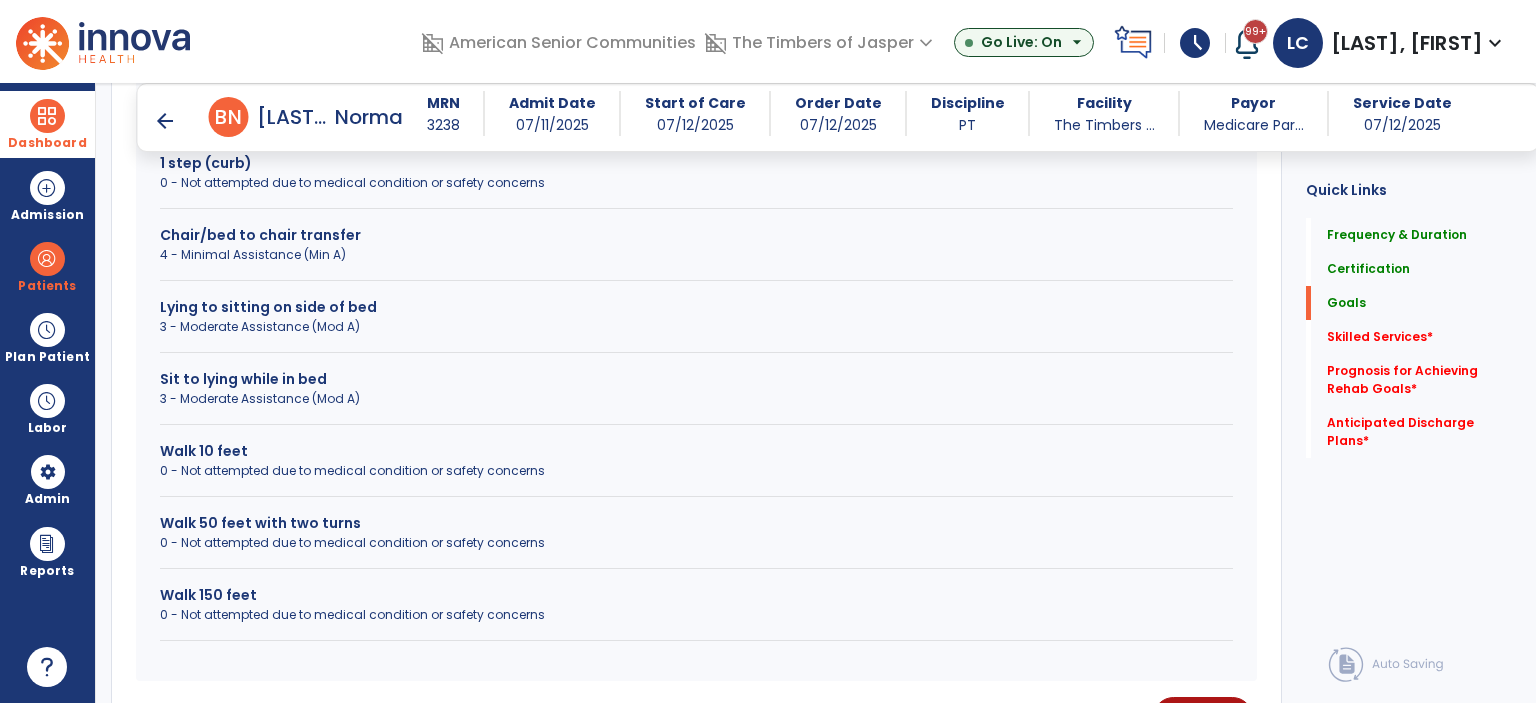 click on "0 - Not attempted due to medical condition or safety concerns" at bounding box center (696, 615) 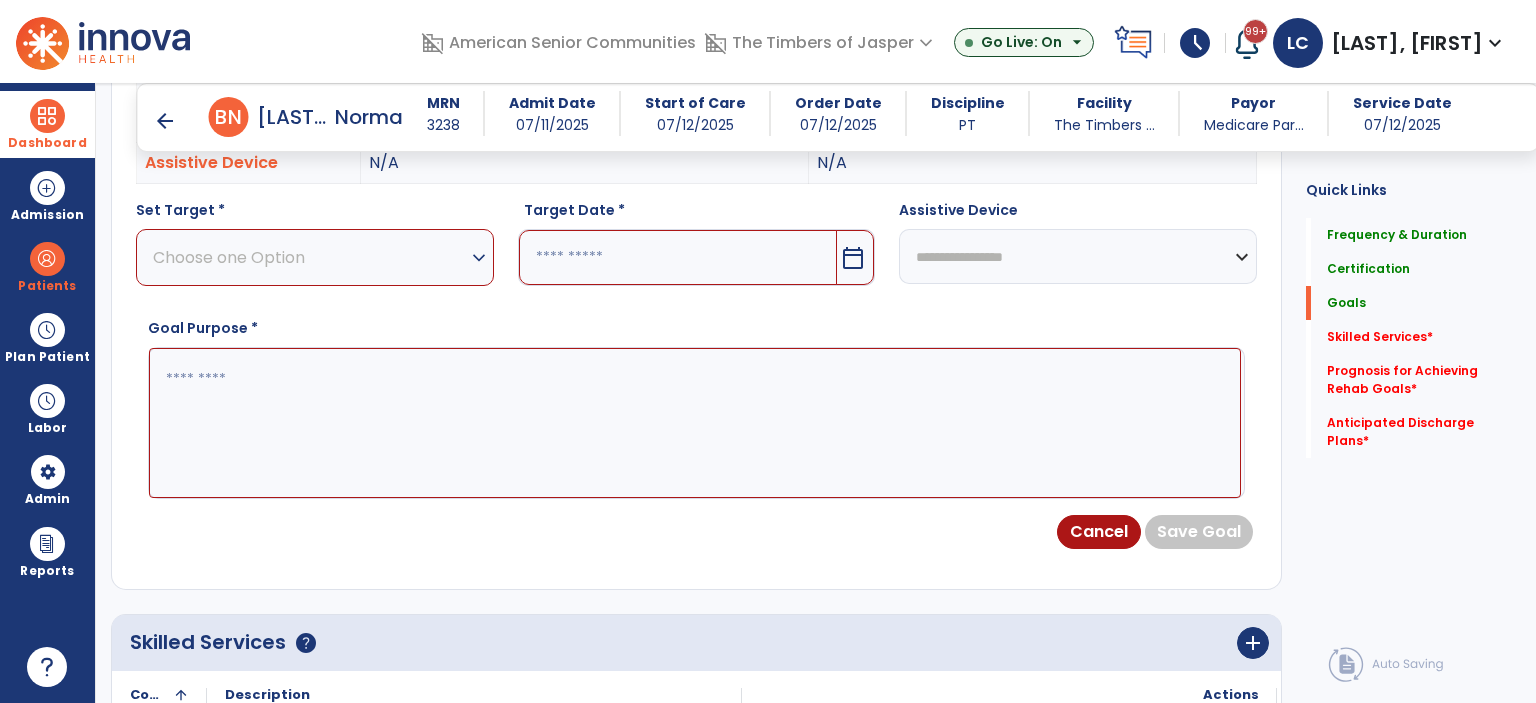click on "Choose one Option" at bounding box center (310, 257) 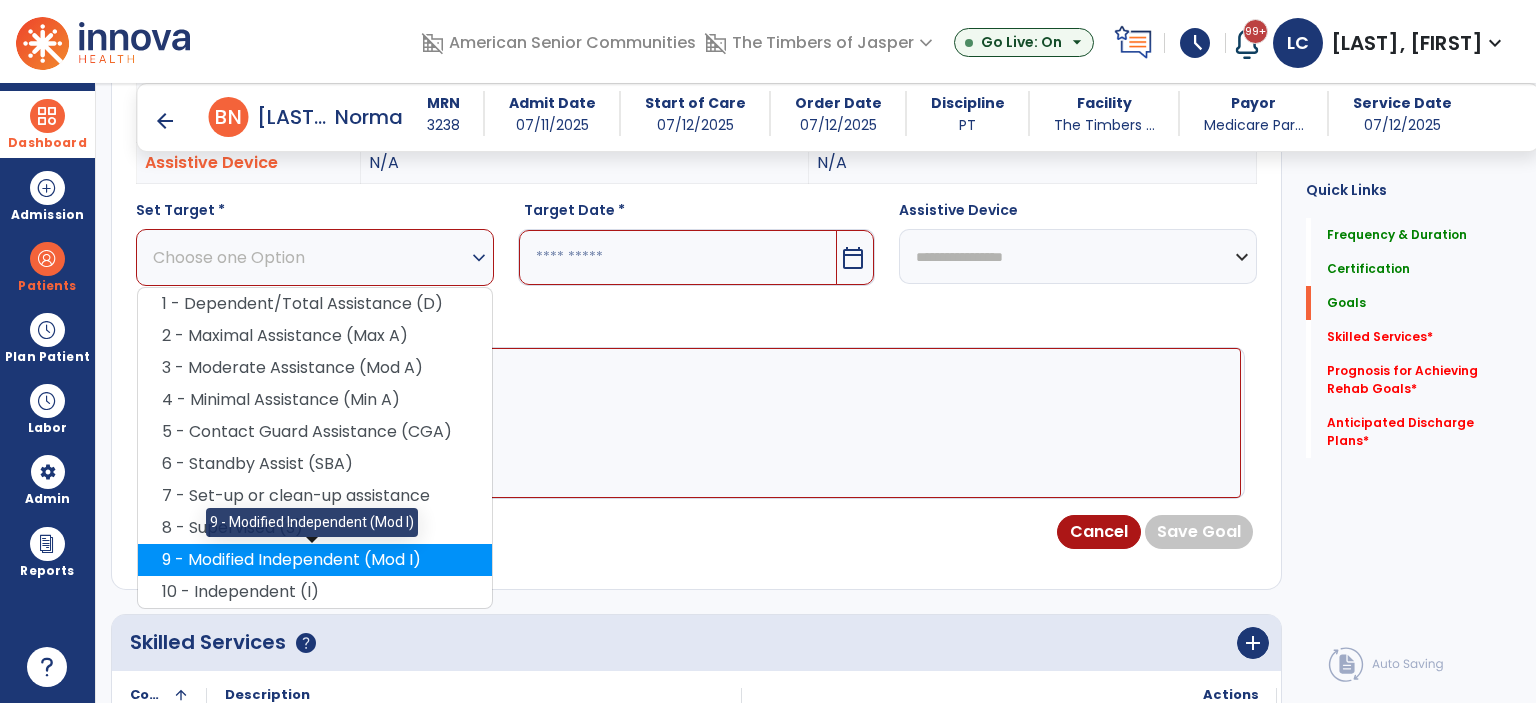 click on "9 - Modified Independent (Mod I)" at bounding box center [315, 560] 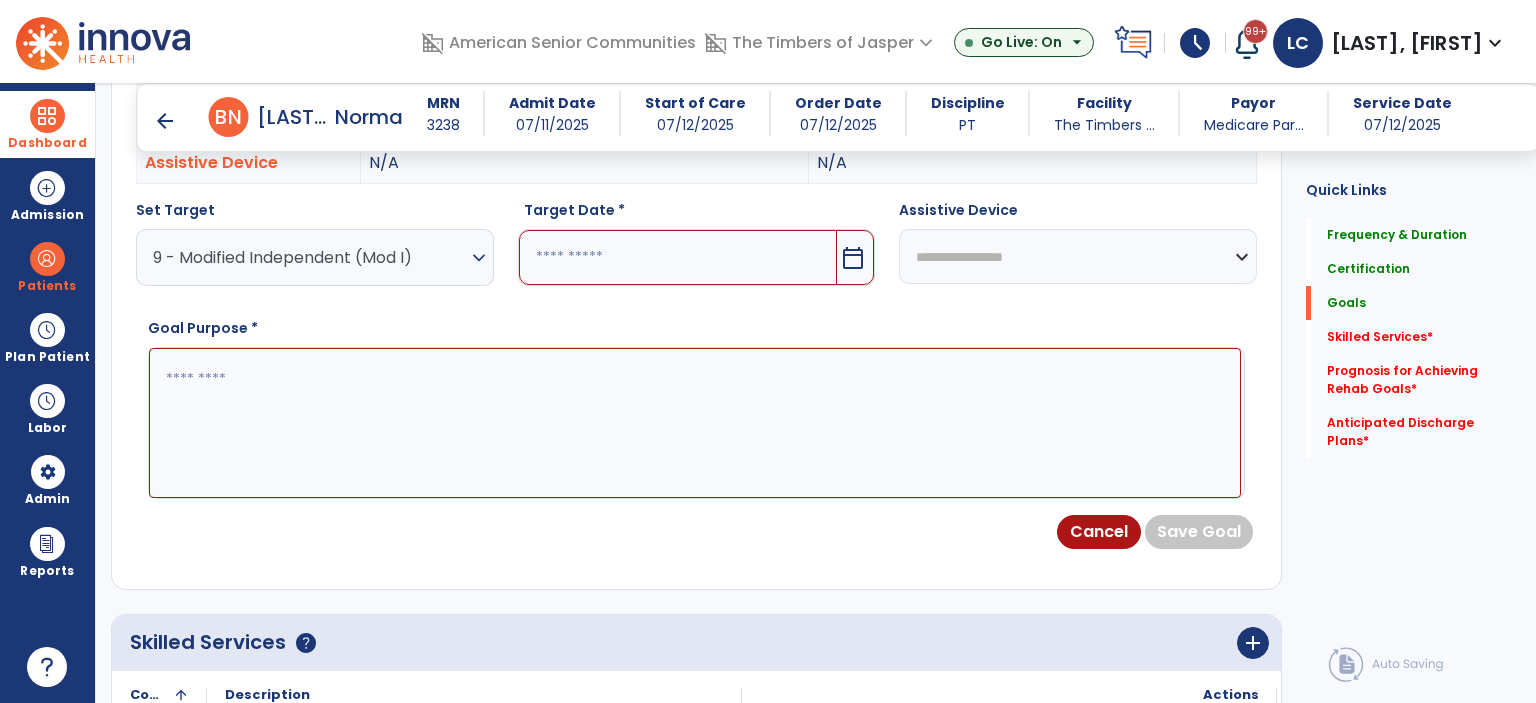 click on "calendar_today" at bounding box center (855, 257) 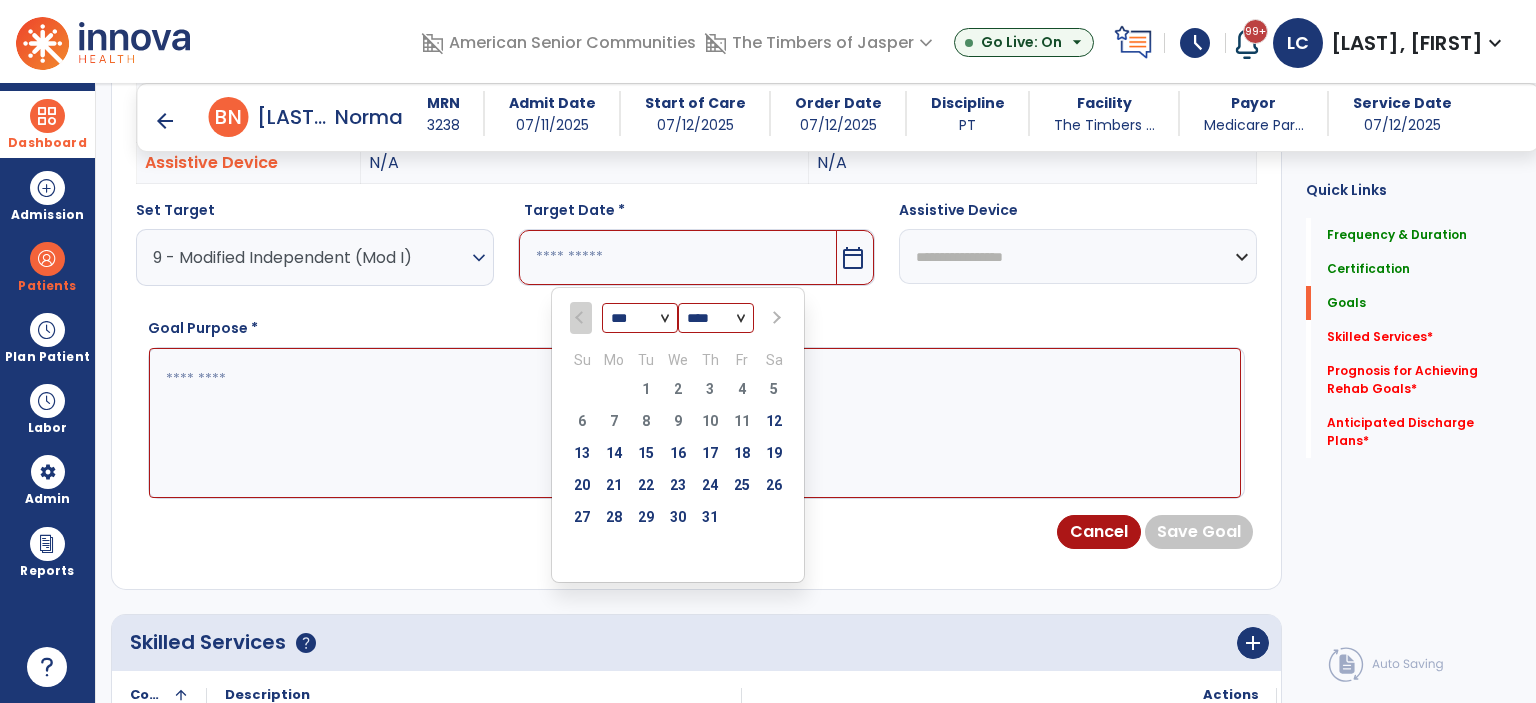 click at bounding box center [775, 318] 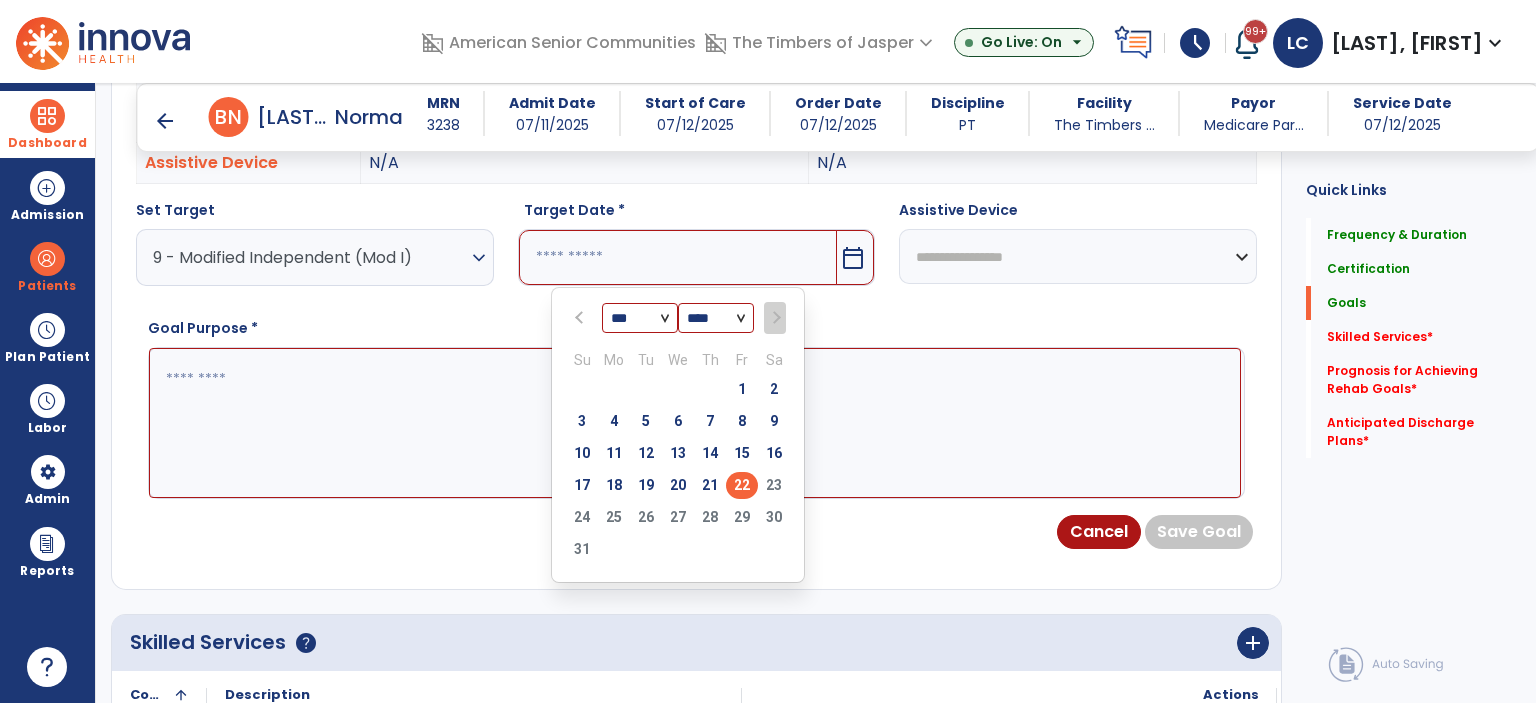 click on "22" at bounding box center (742, 485) 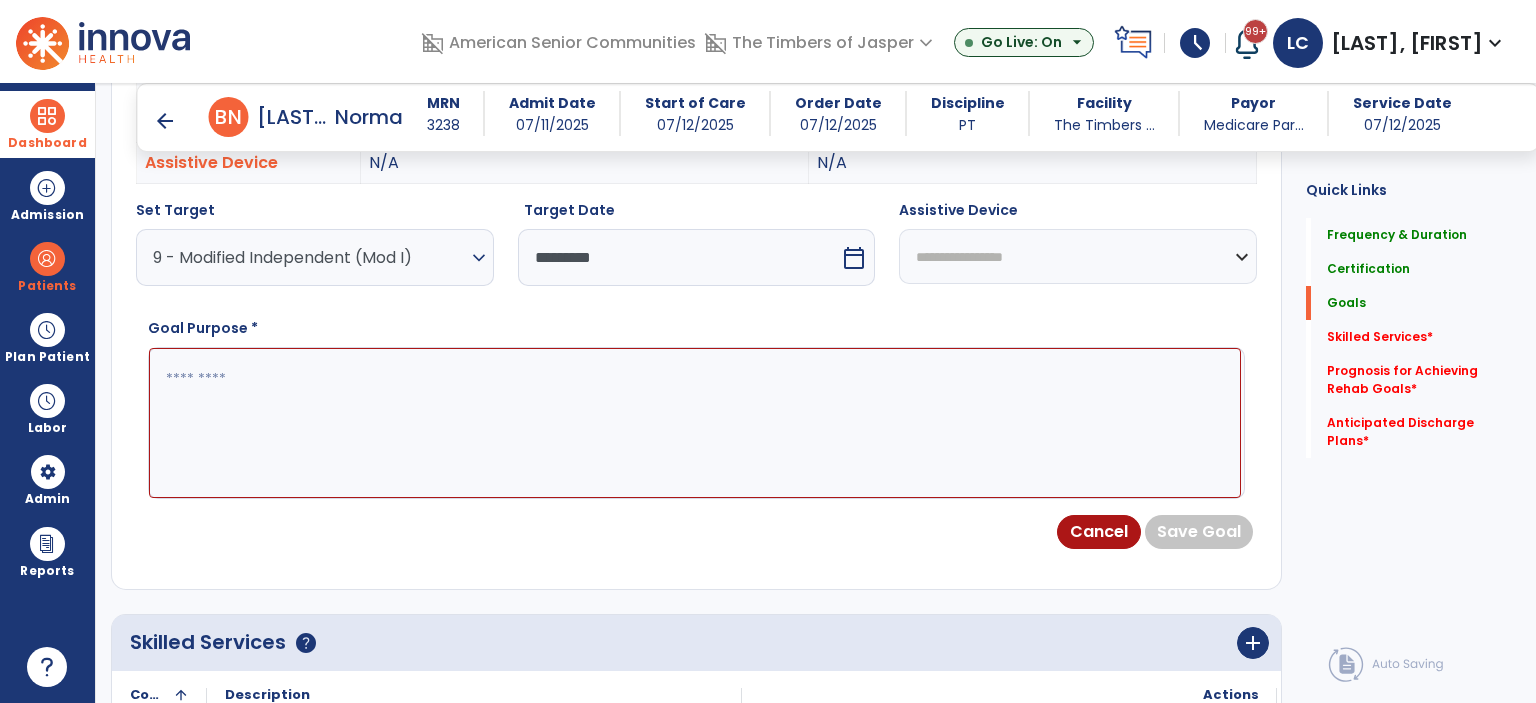 click at bounding box center [695, 423] 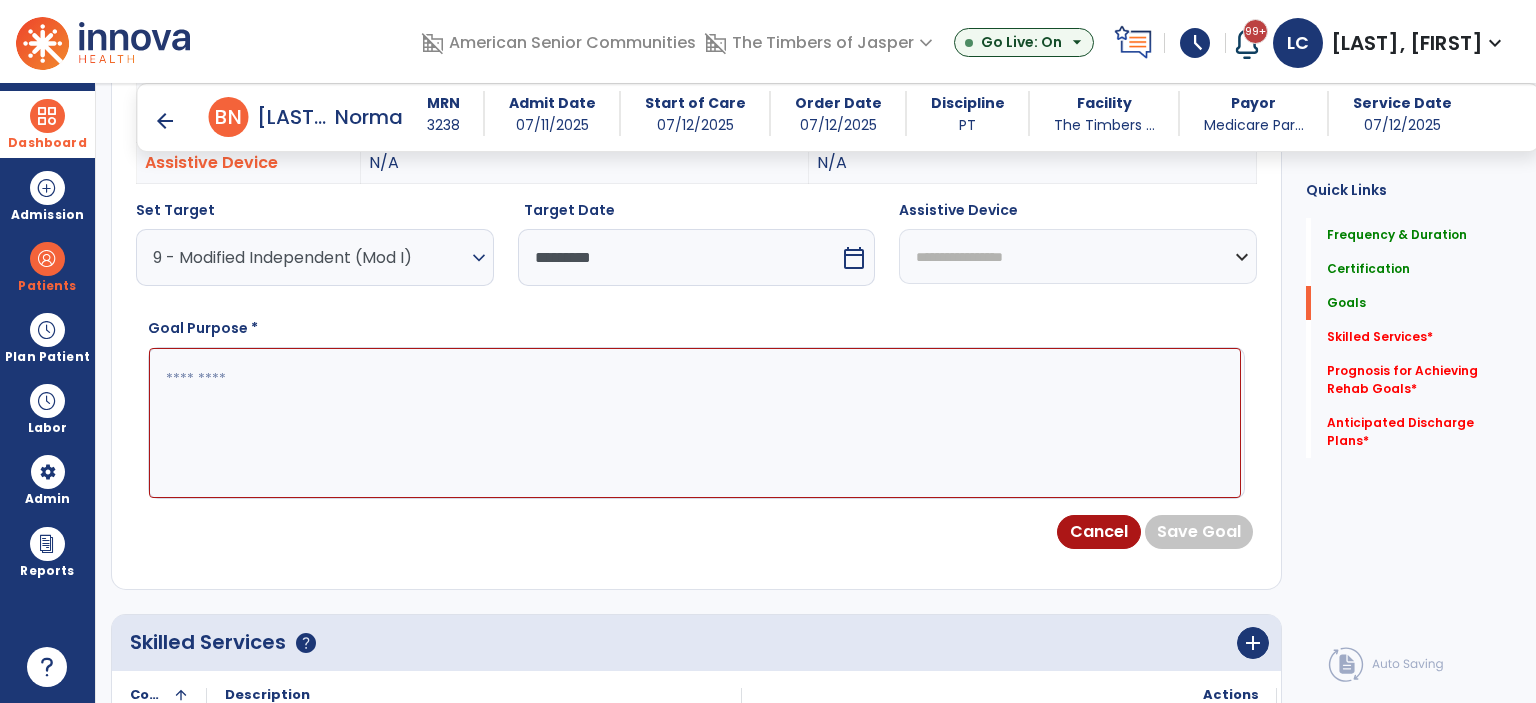 paste on "**********" 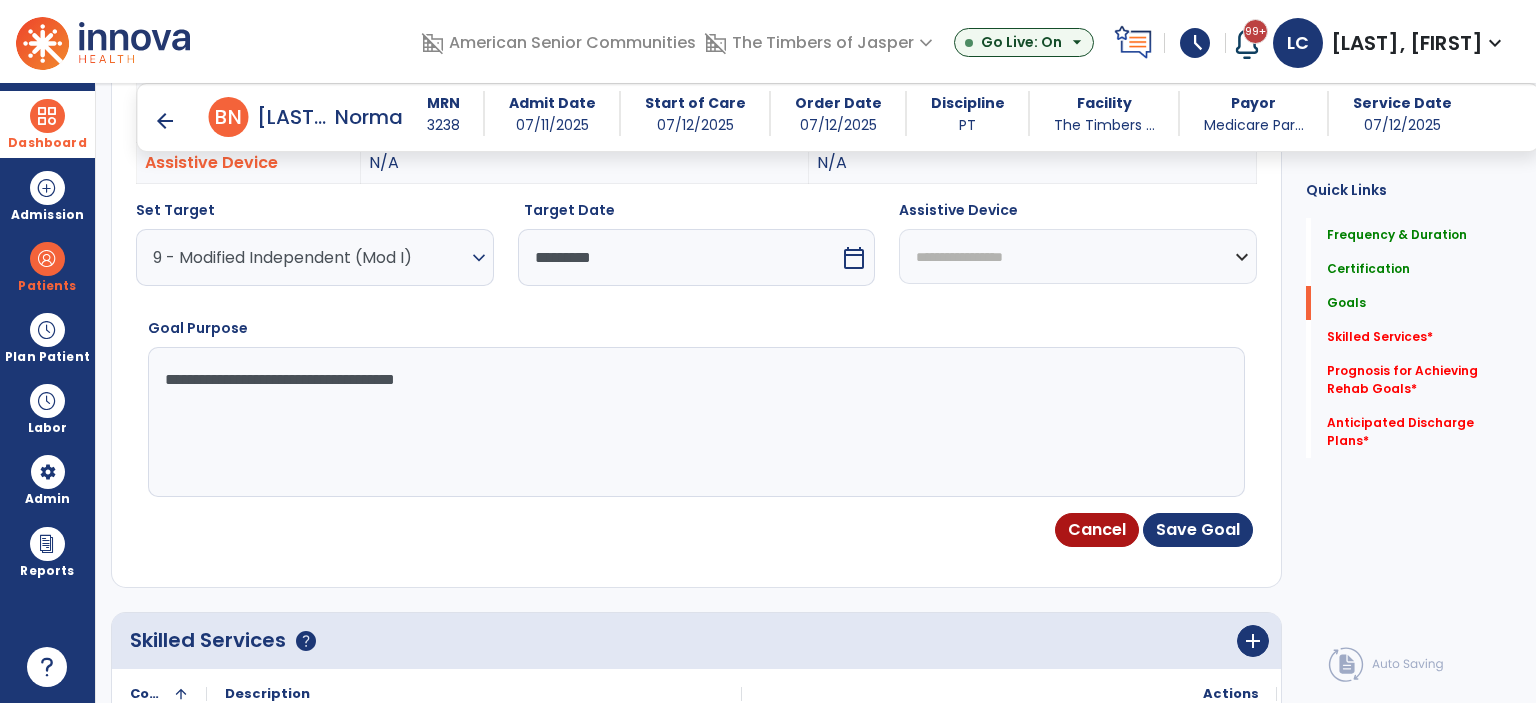 type on "**********" 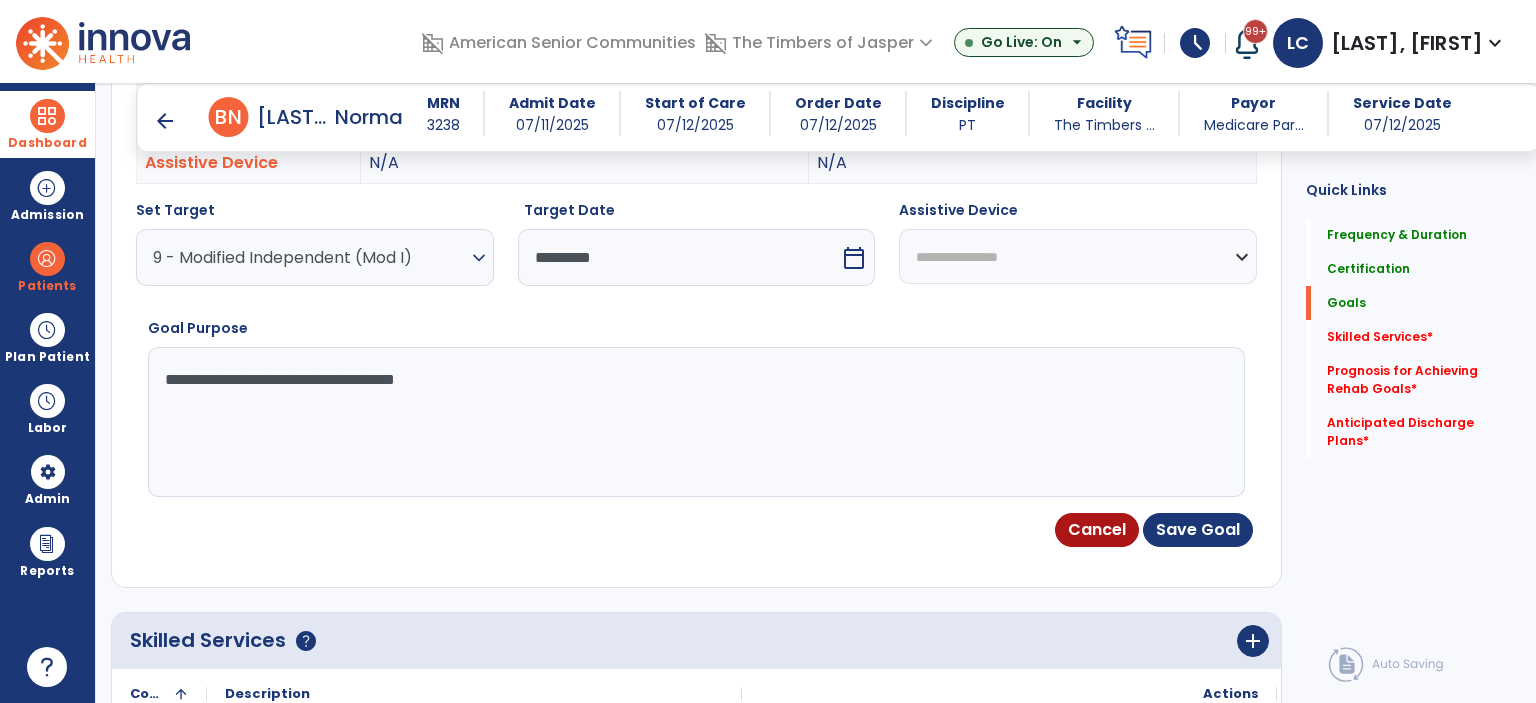 click on "**********" at bounding box center (1078, 256) 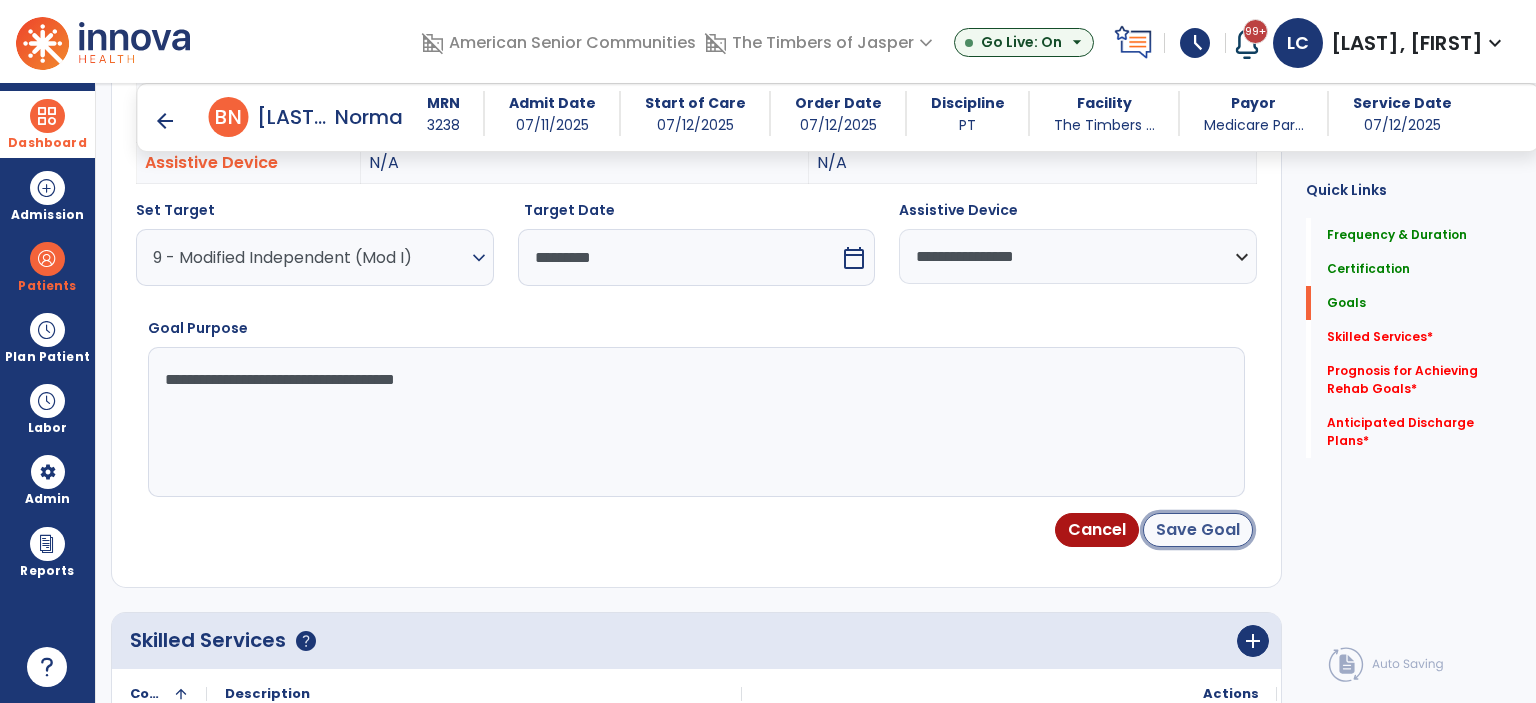click on "Save Goal" at bounding box center [1198, 530] 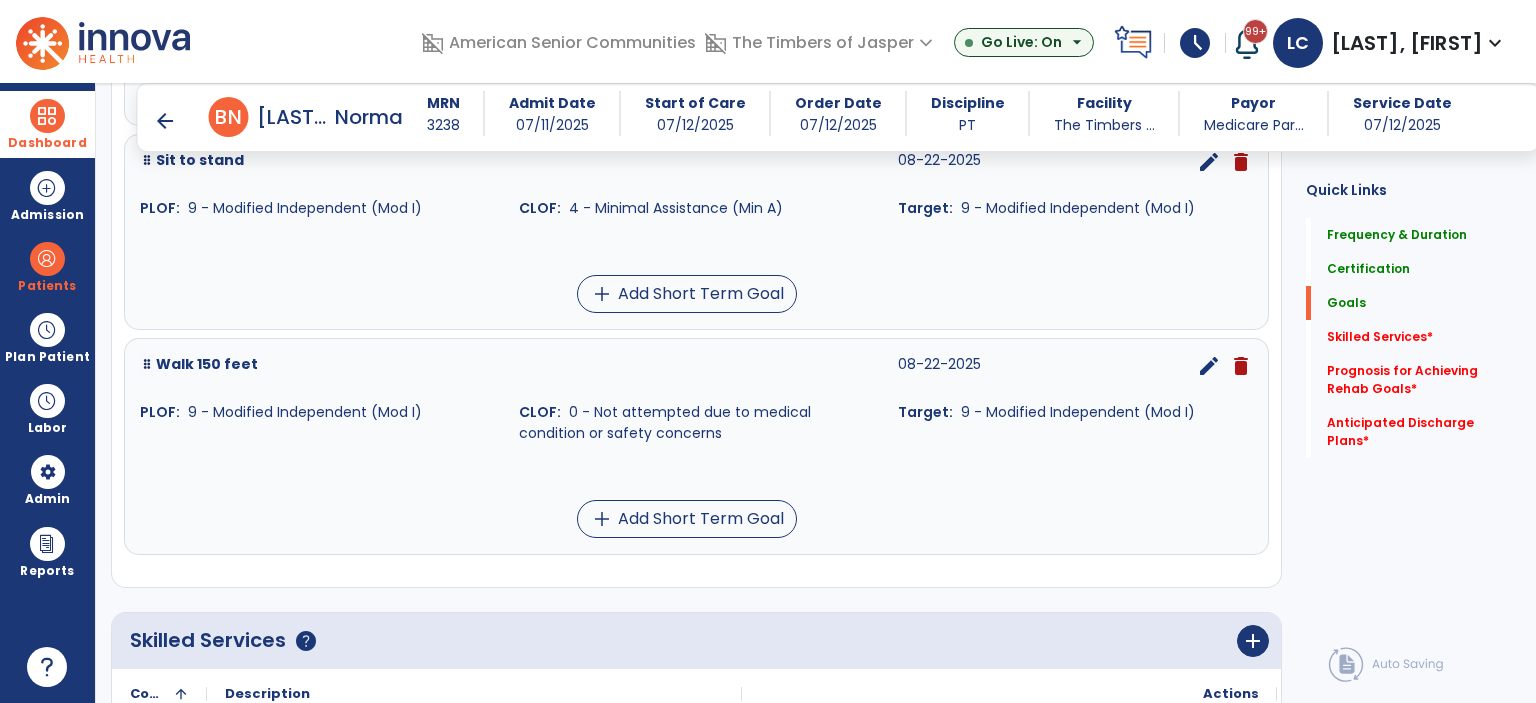 scroll, scrollTop: 488, scrollLeft: 0, axis: vertical 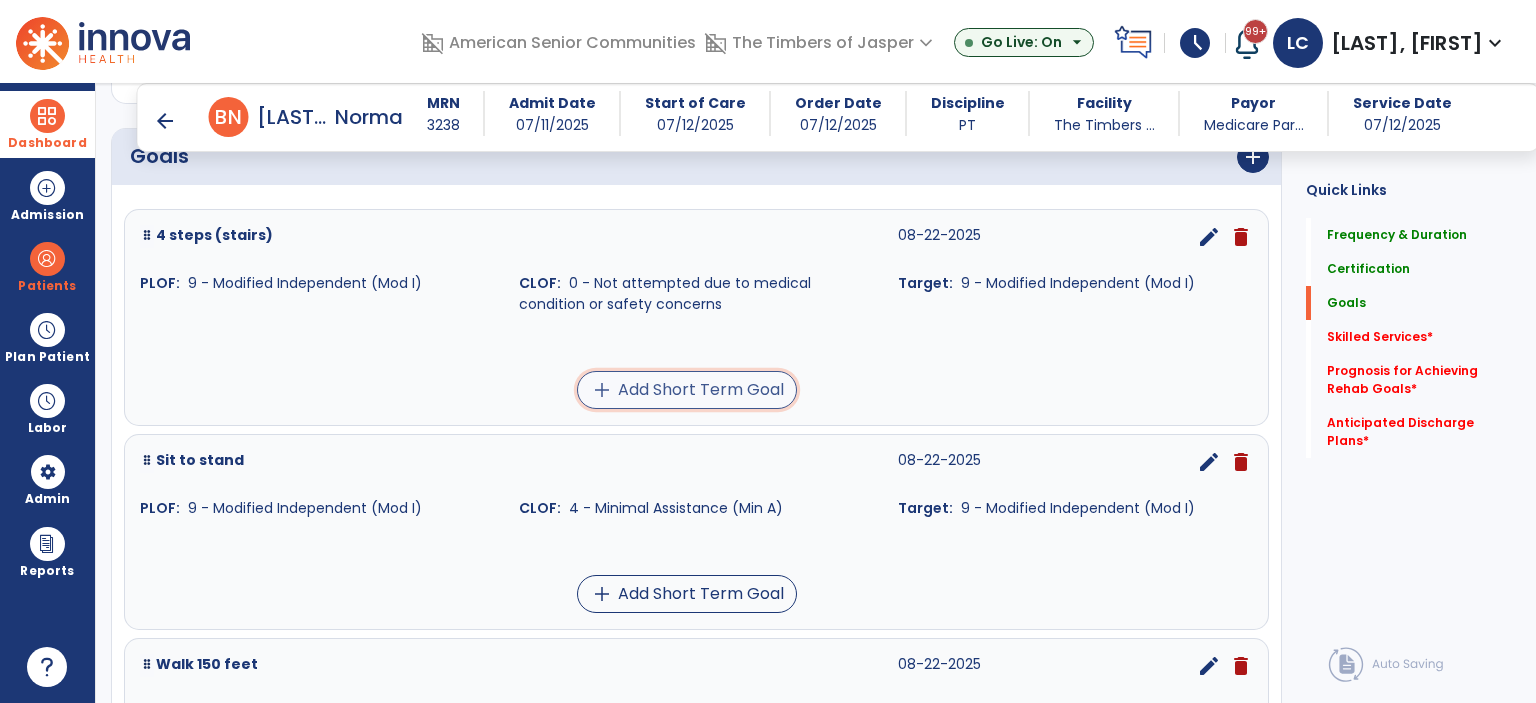 click on "add  Add Short Term Goal" at bounding box center (687, 390) 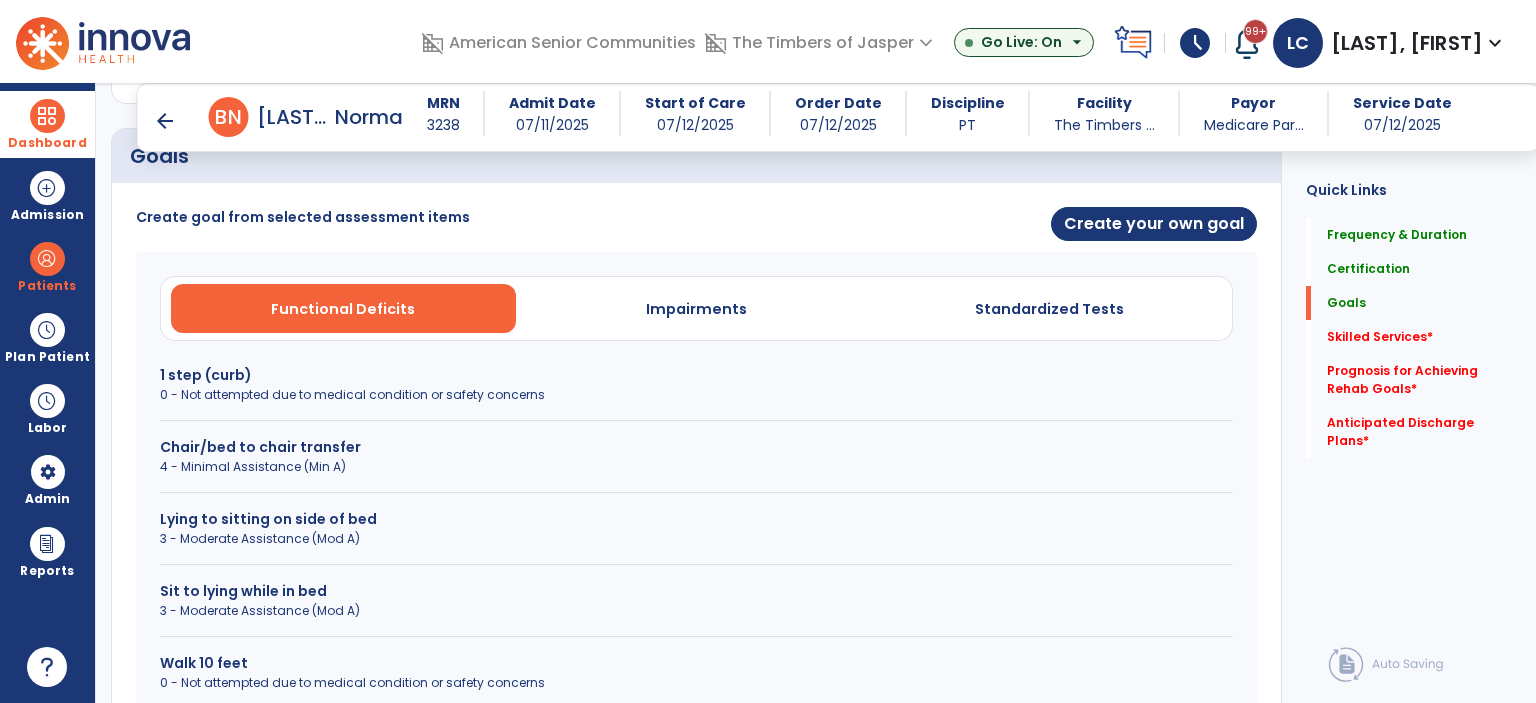 click on "0 - Not attempted due to medical condition or safety concerns" at bounding box center (696, 395) 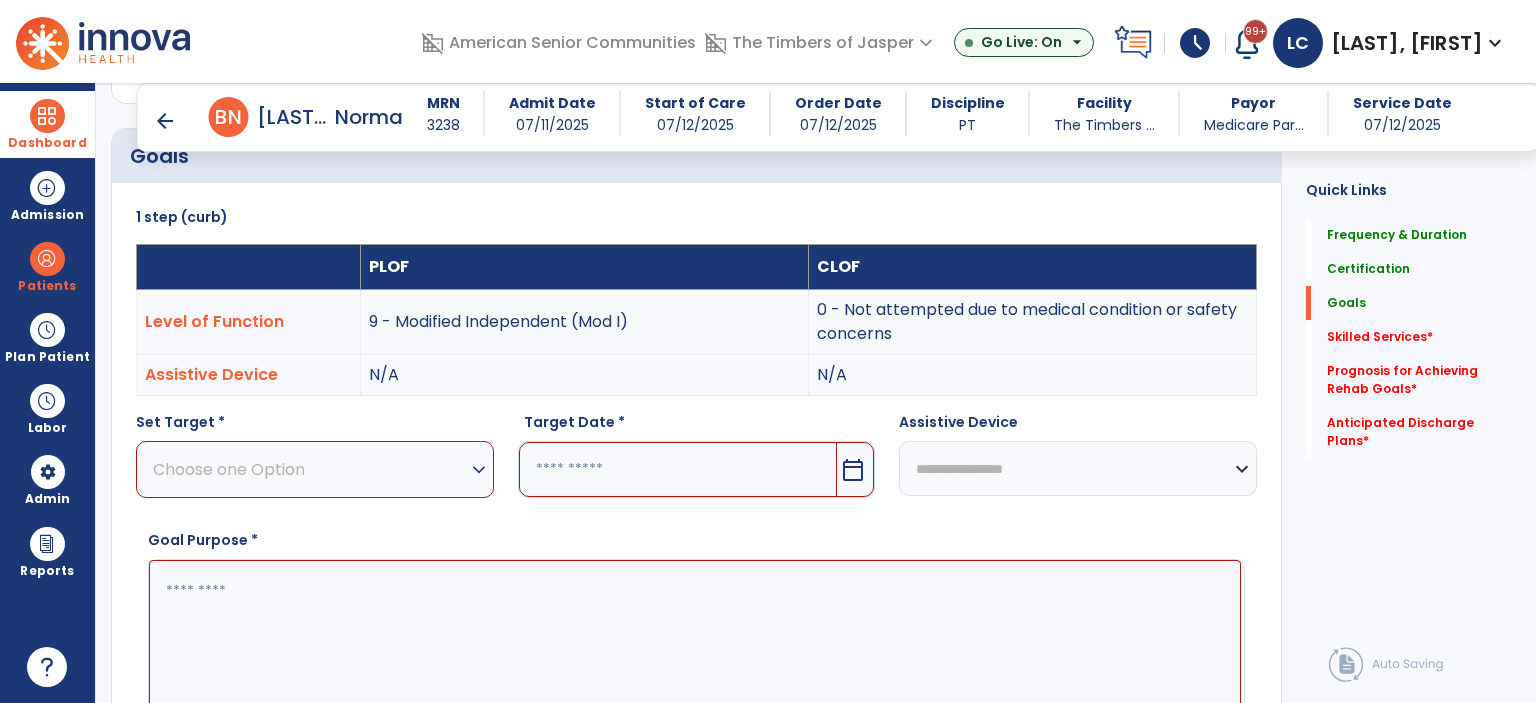 click on "Choose one Option" at bounding box center (310, 469) 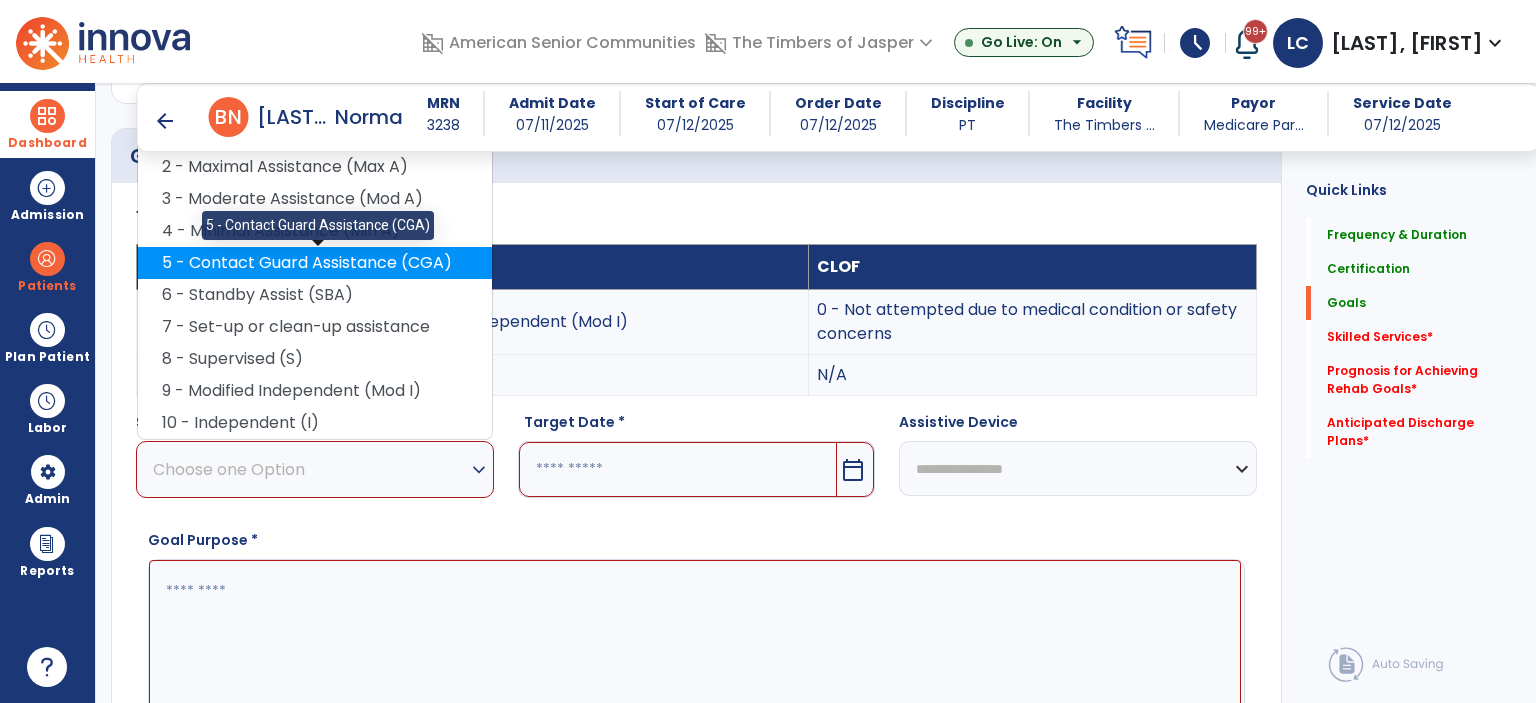 click on "5 - Contact Guard Assistance (CGA)" at bounding box center (315, 263) 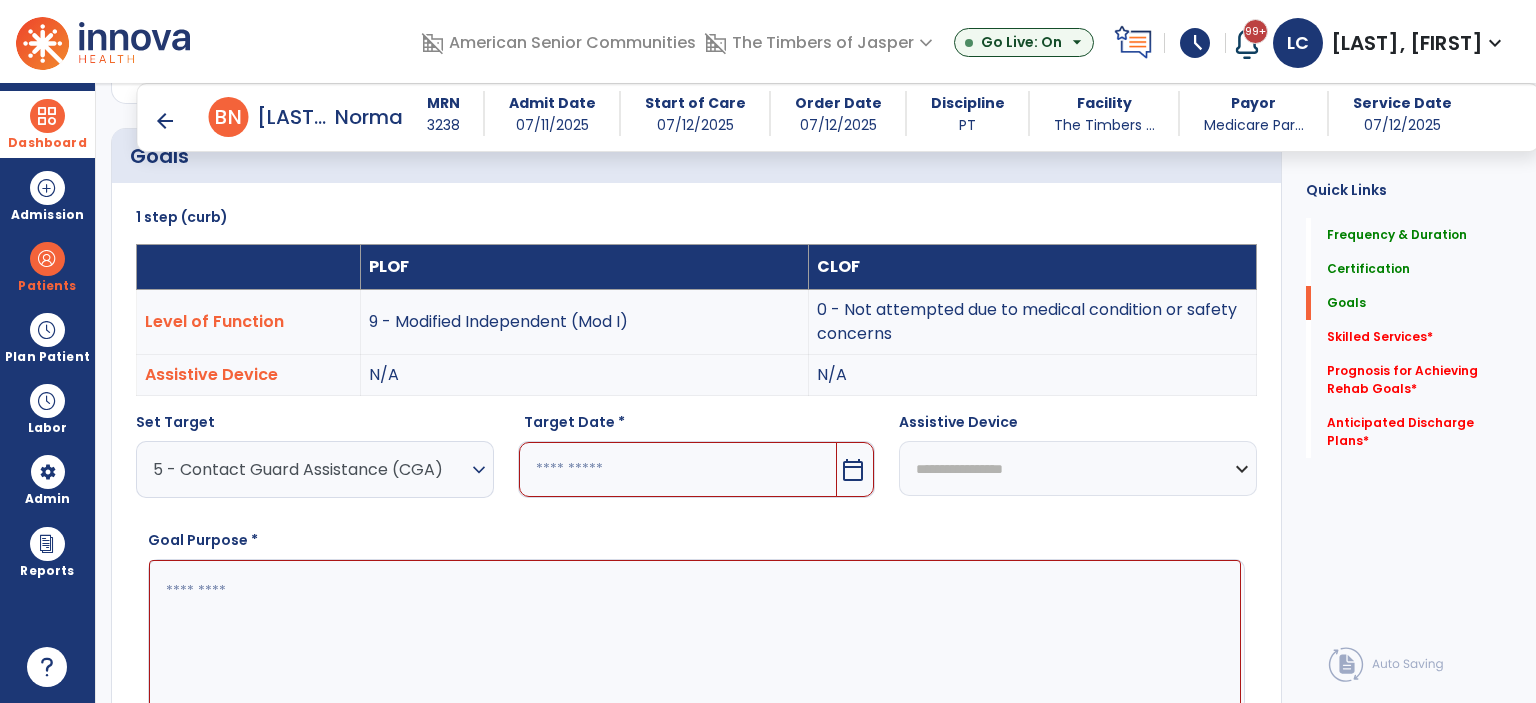 click on "calendar_today" at bounding box center (855, 469) 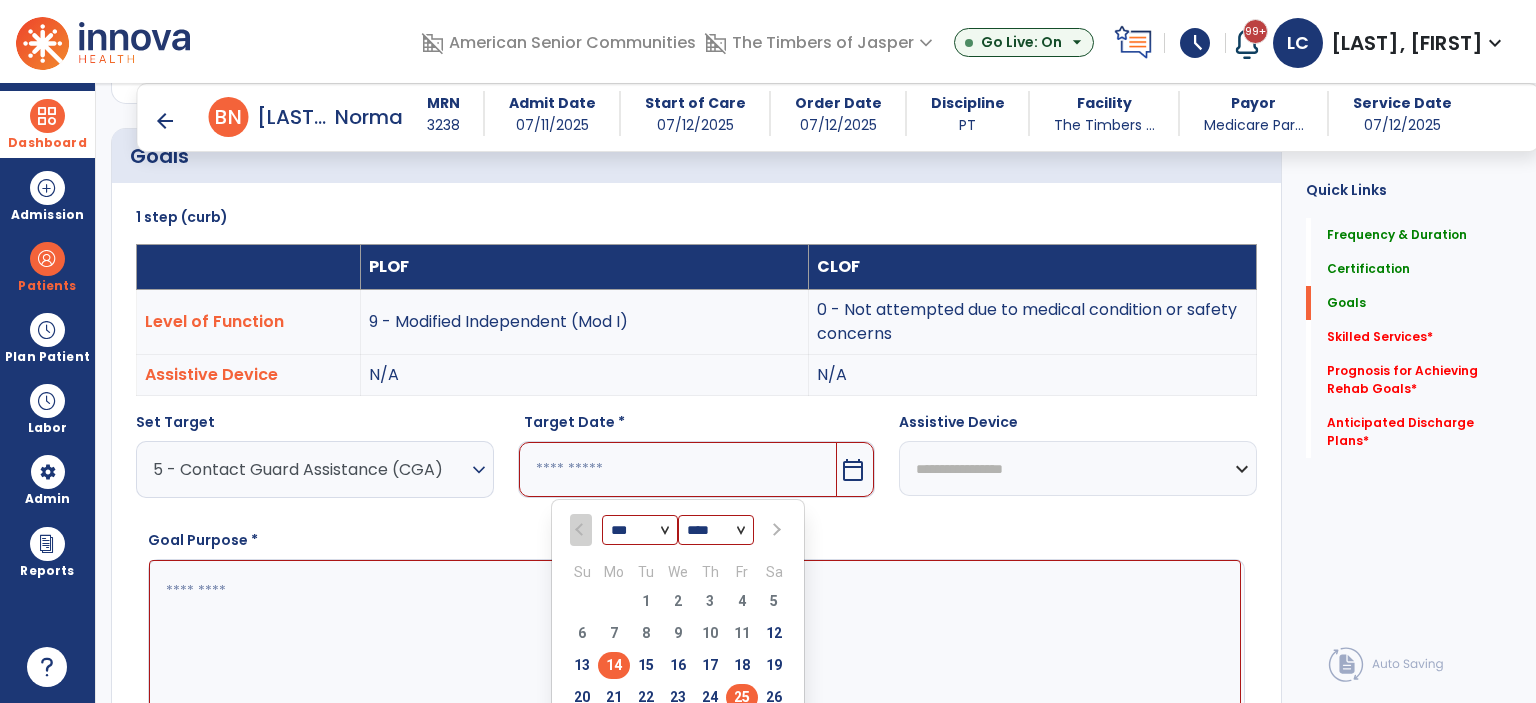 click on "25" at bounding box center [742, 697] 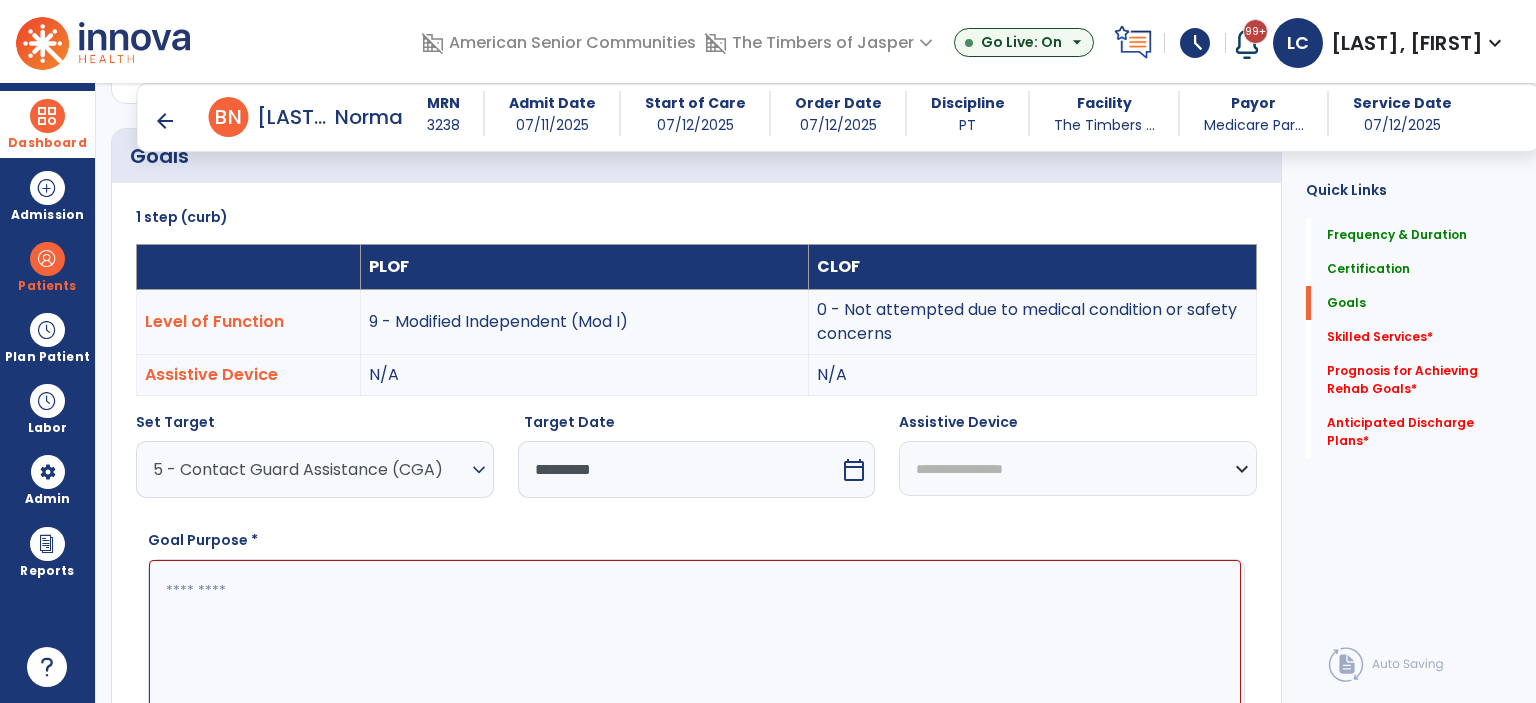 click at bounding box center [695, 635] 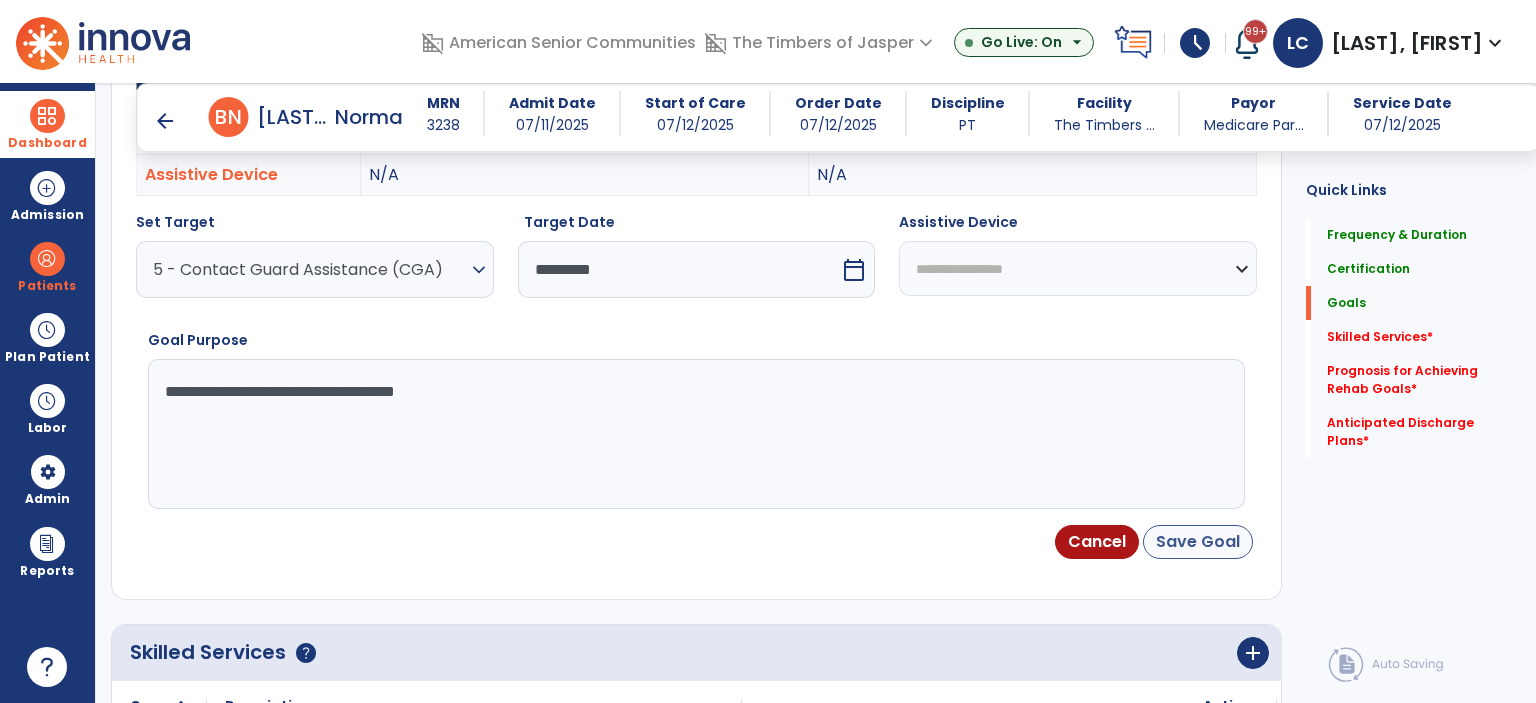 type on "**********" 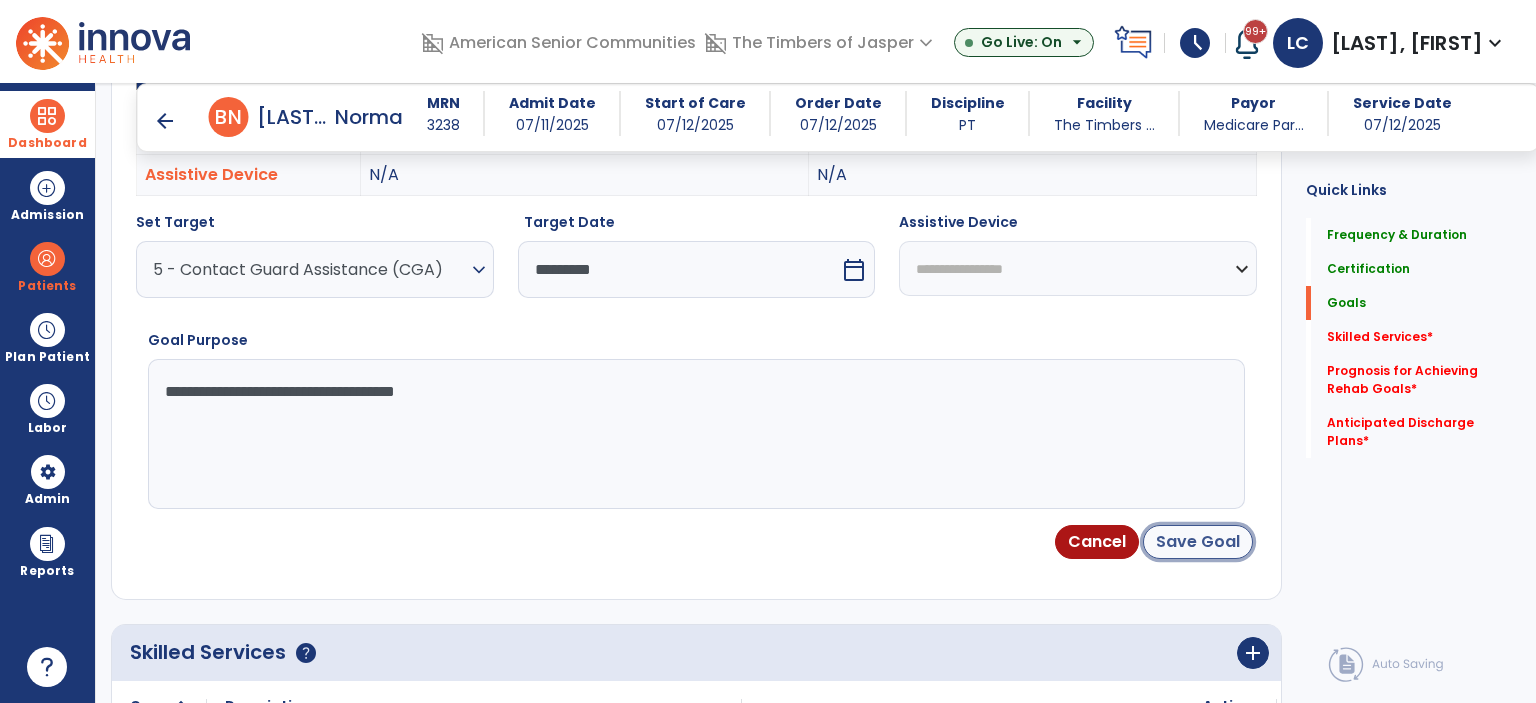 click on "Save Goal" at bounding box center [1198, 542] 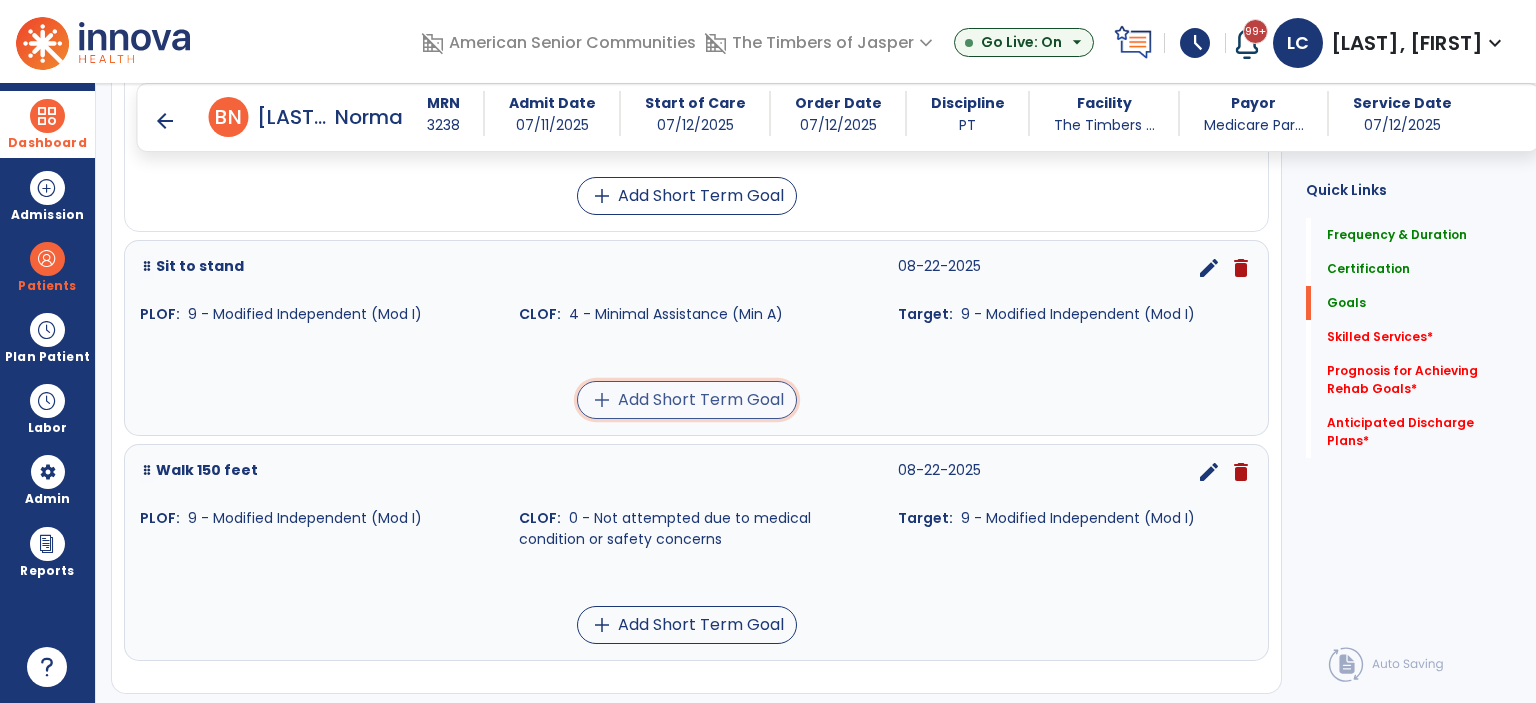 click on "add  Add Short Term Goal" at bounding box center [687, 400] 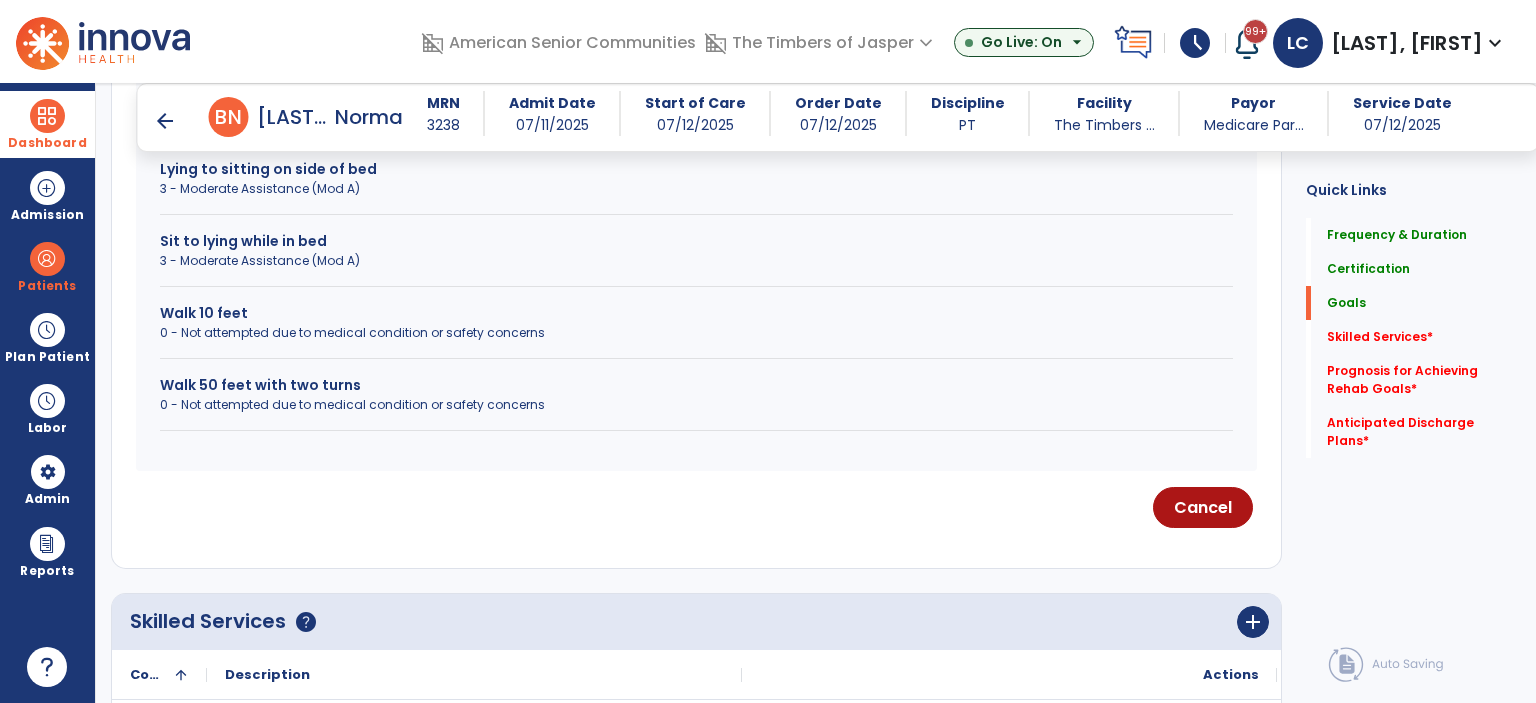 scroll, scrollTop: 603, scrollLeft: 0, axis: vertical 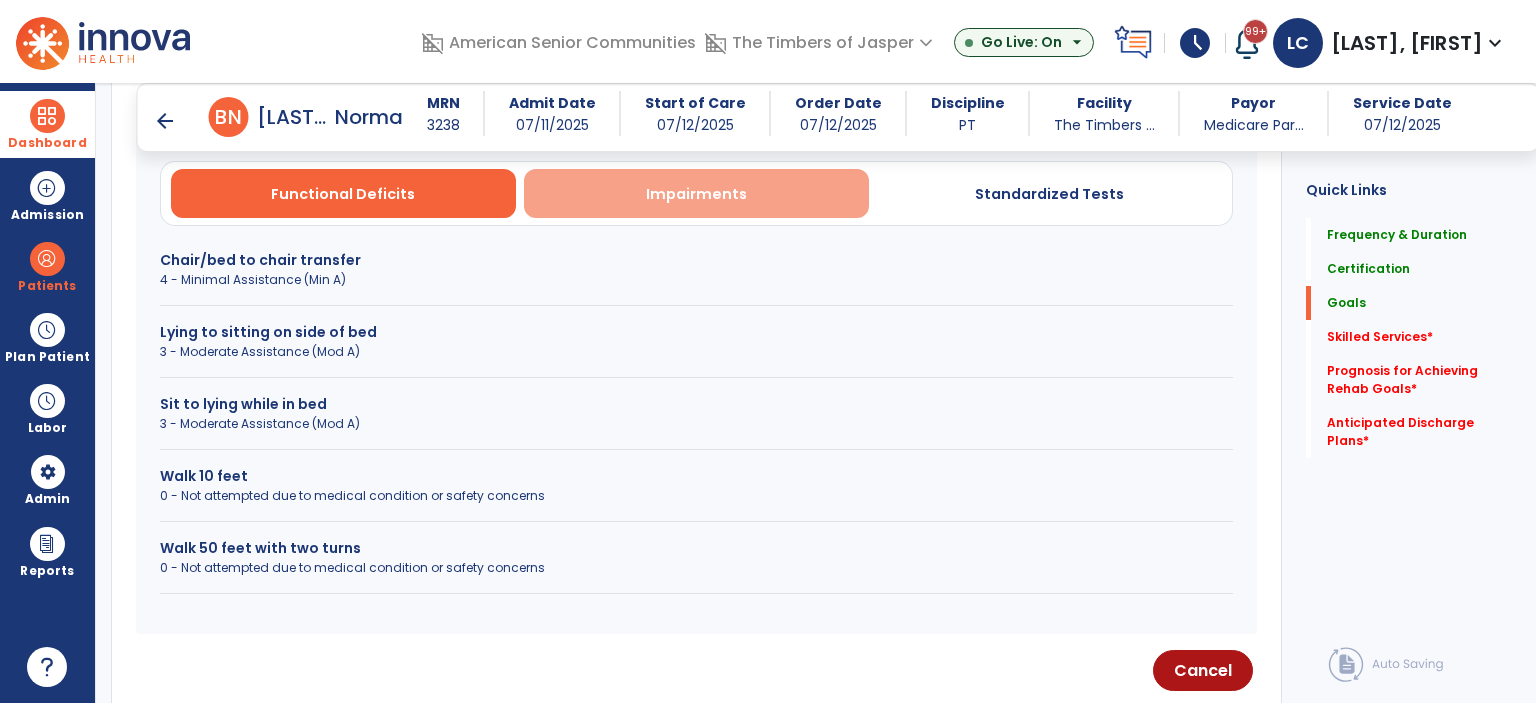 click on "Impairments" at bounding box center (696, 194) 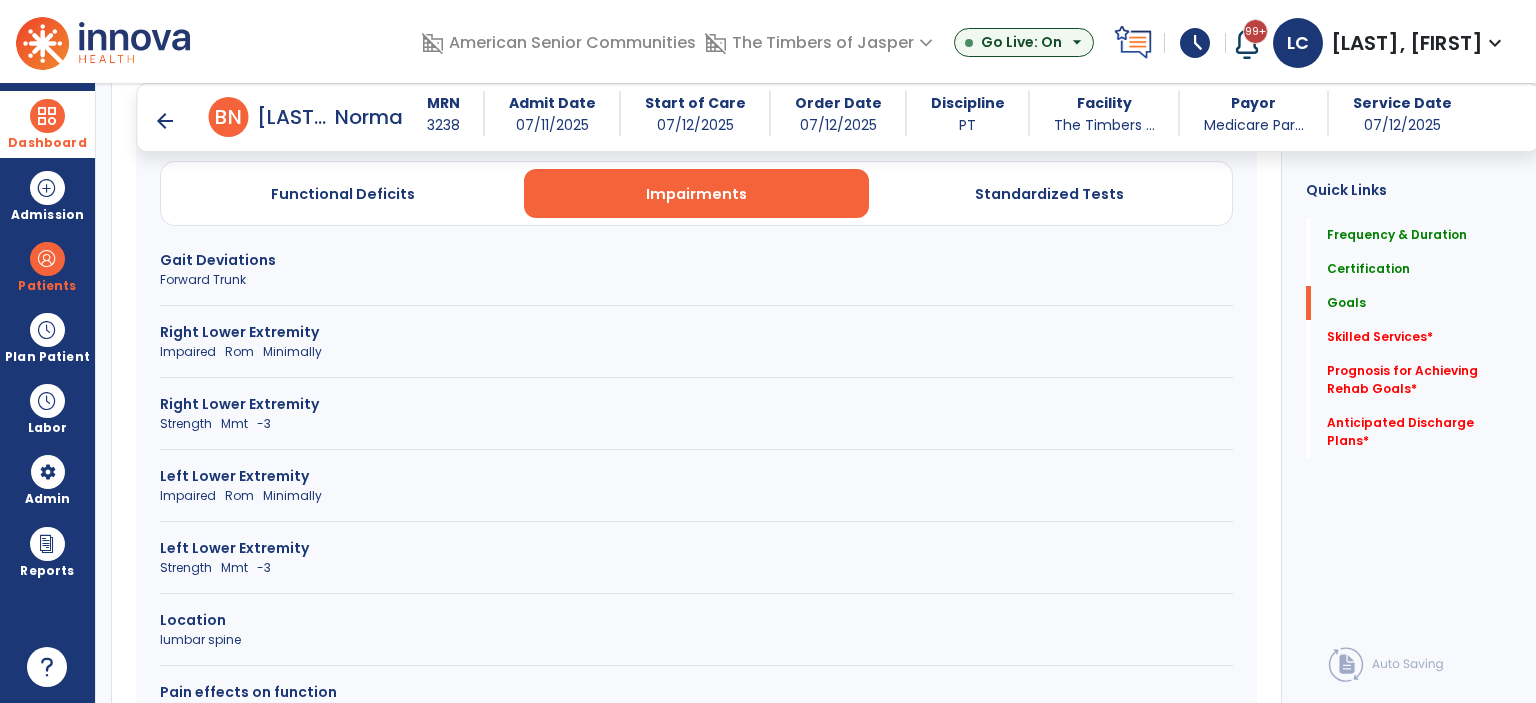 click on "Right Lower Extremity" at bounding box center [696, 404] 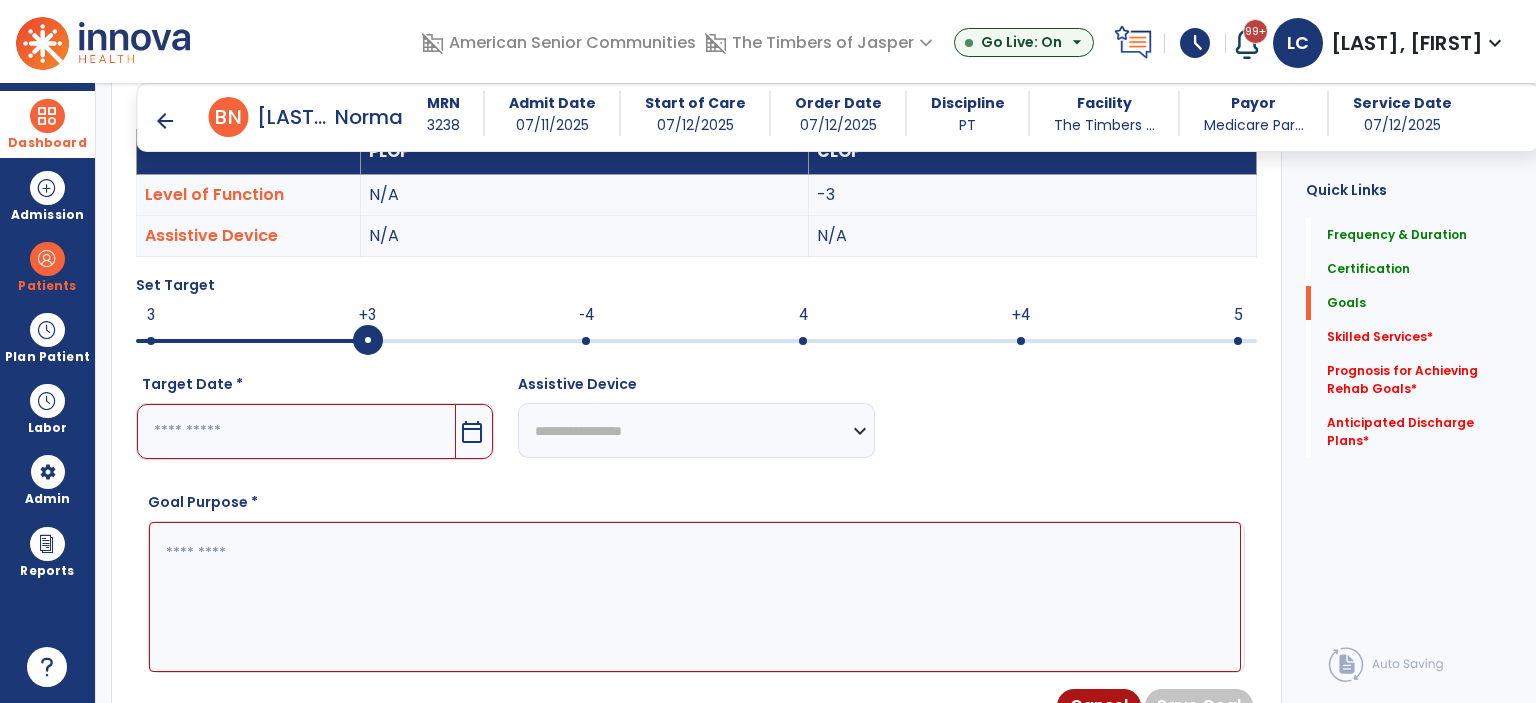 click at bounding box center (696, 339) 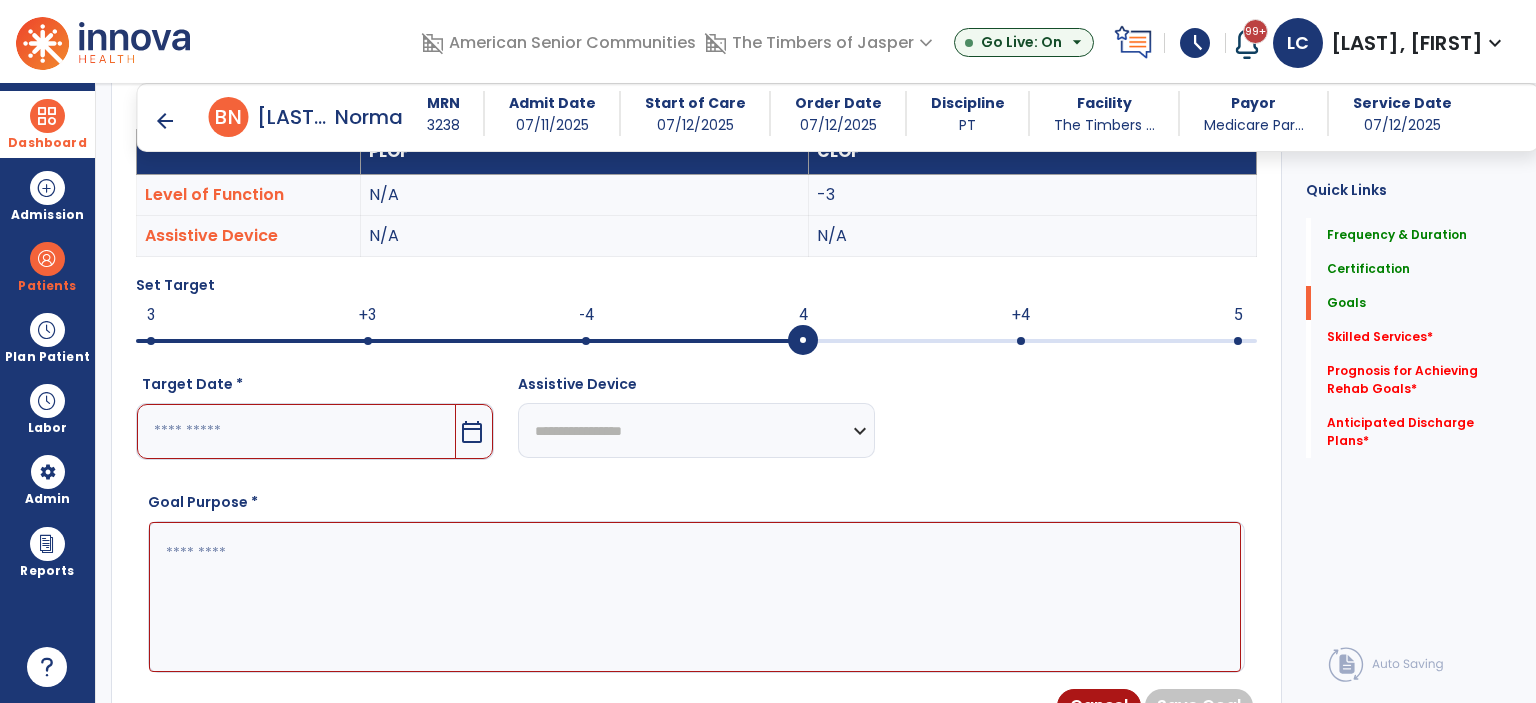 click on "calendar_today" at bounding box center [472, 432] 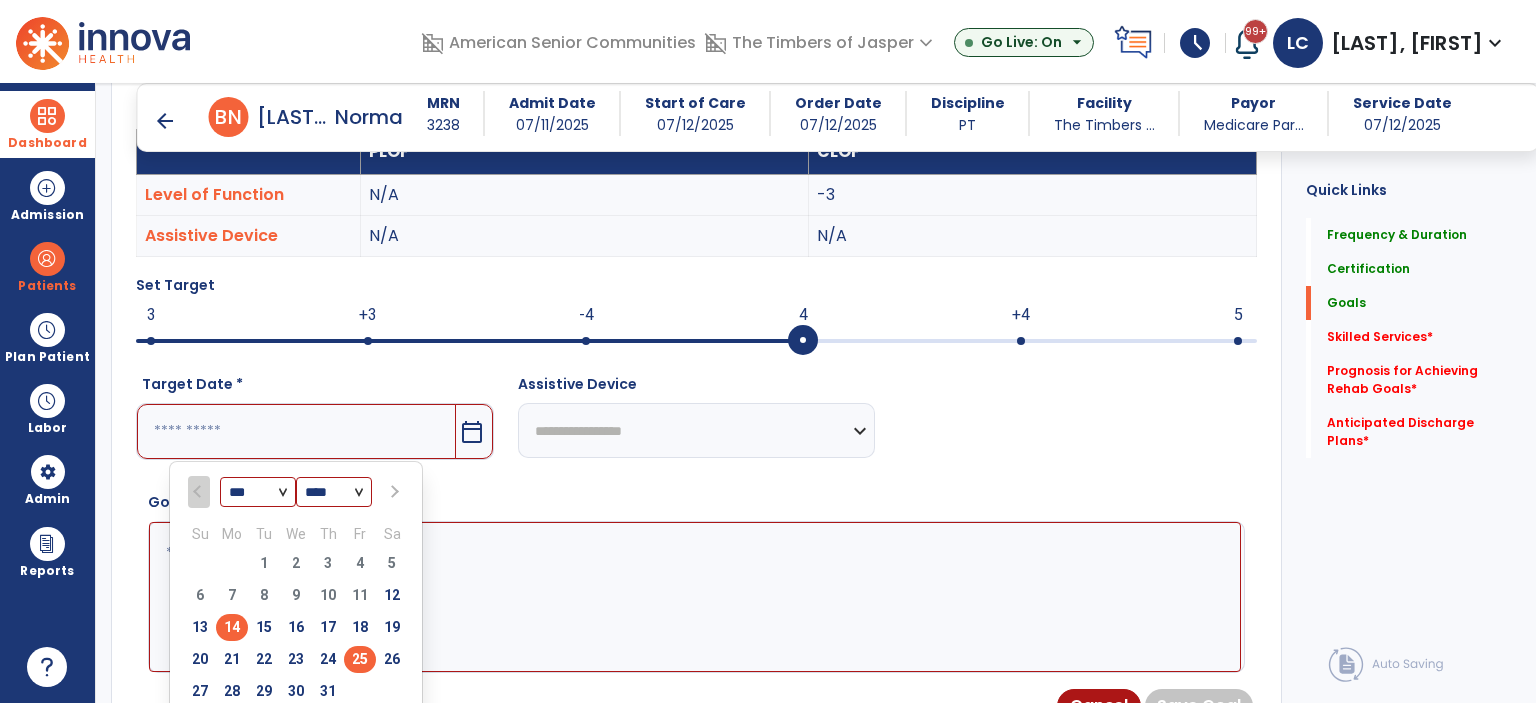click on "25" at bounding box center (360, 659) 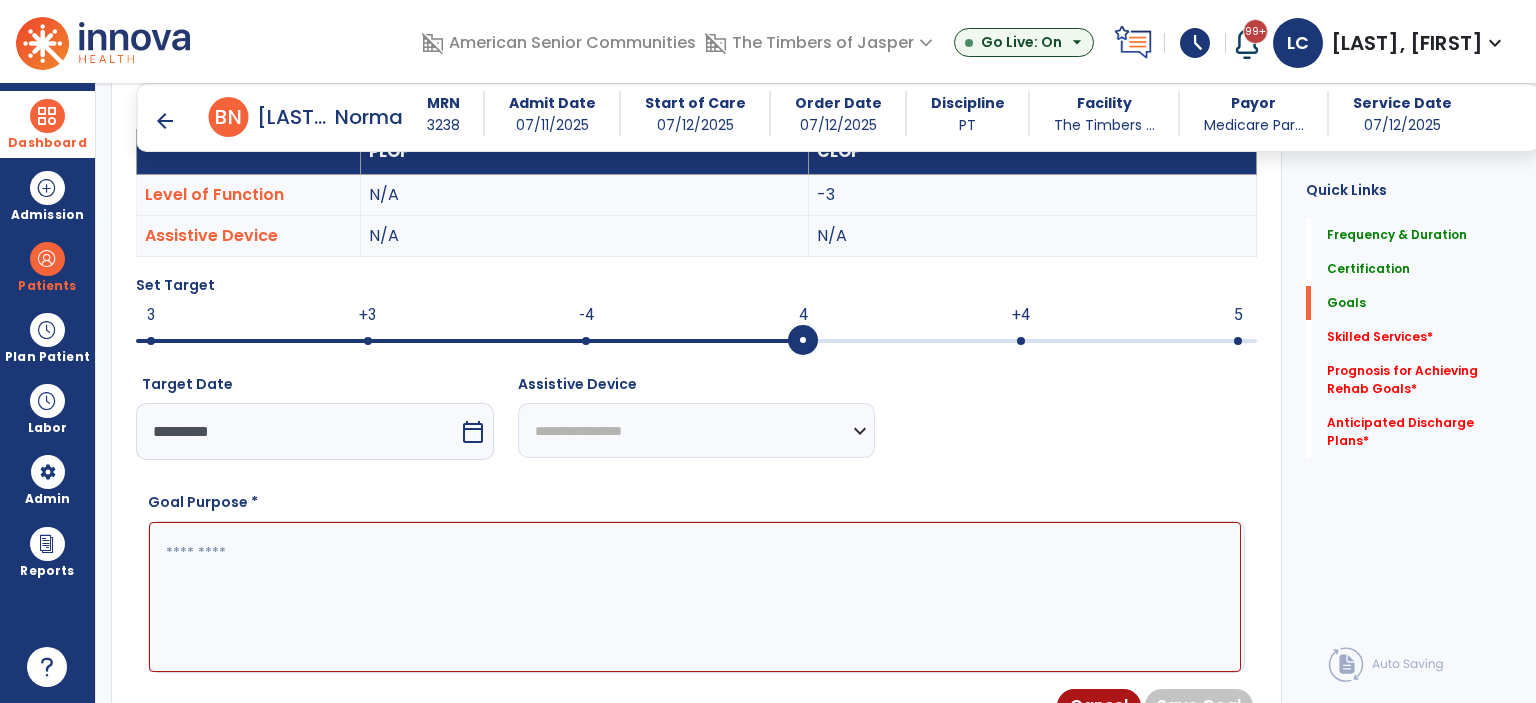 click at bounding box center [695, 597] 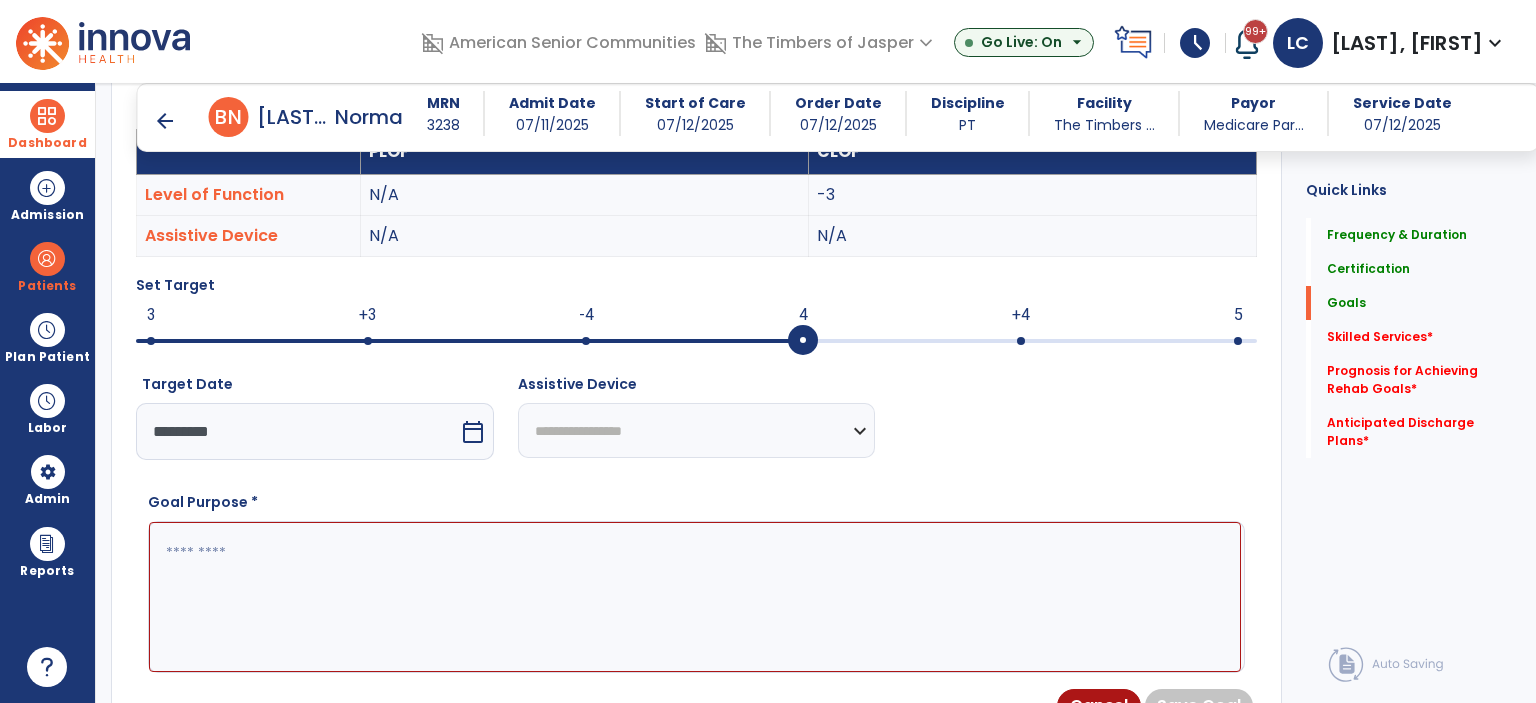 paste on "**********" 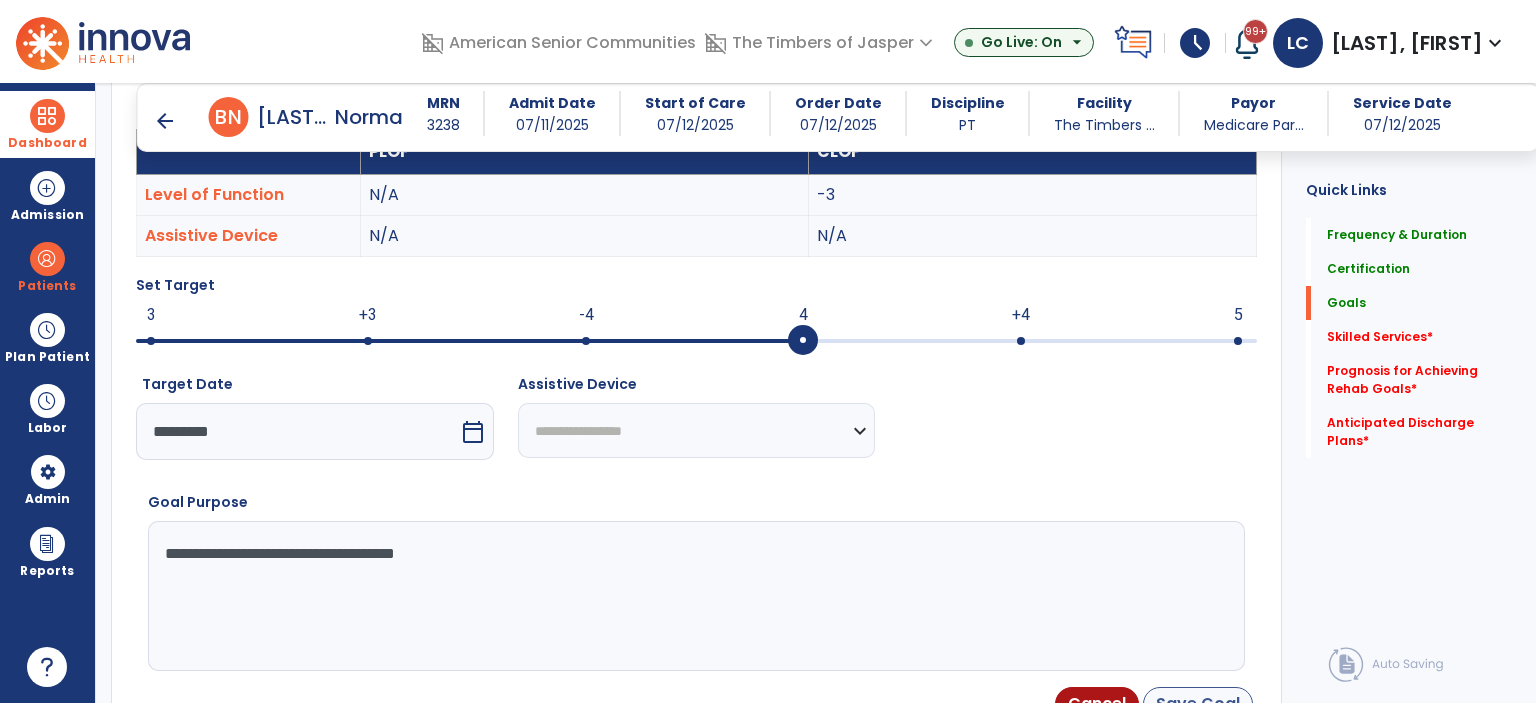 type on "**********" 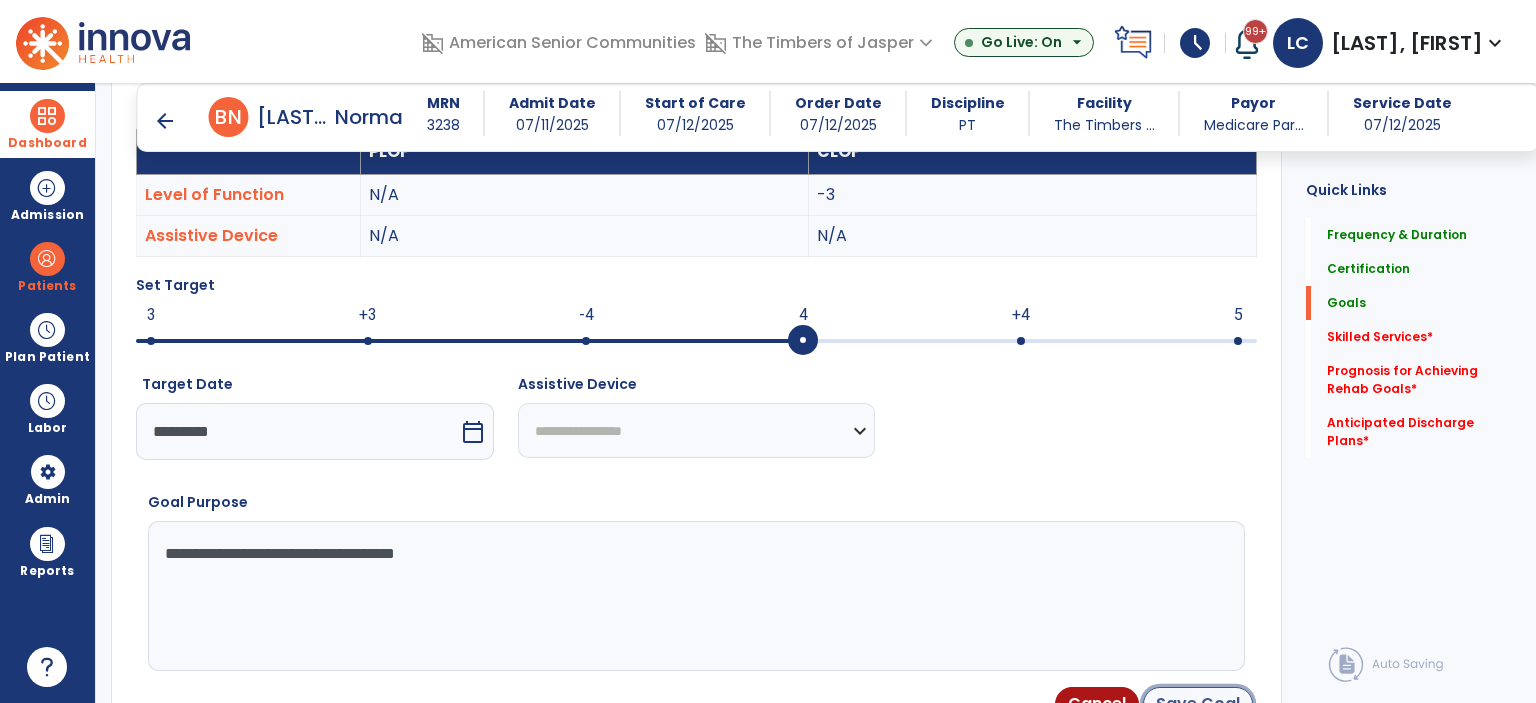 click on "Save Goal" at bounding box center [1198, 704] 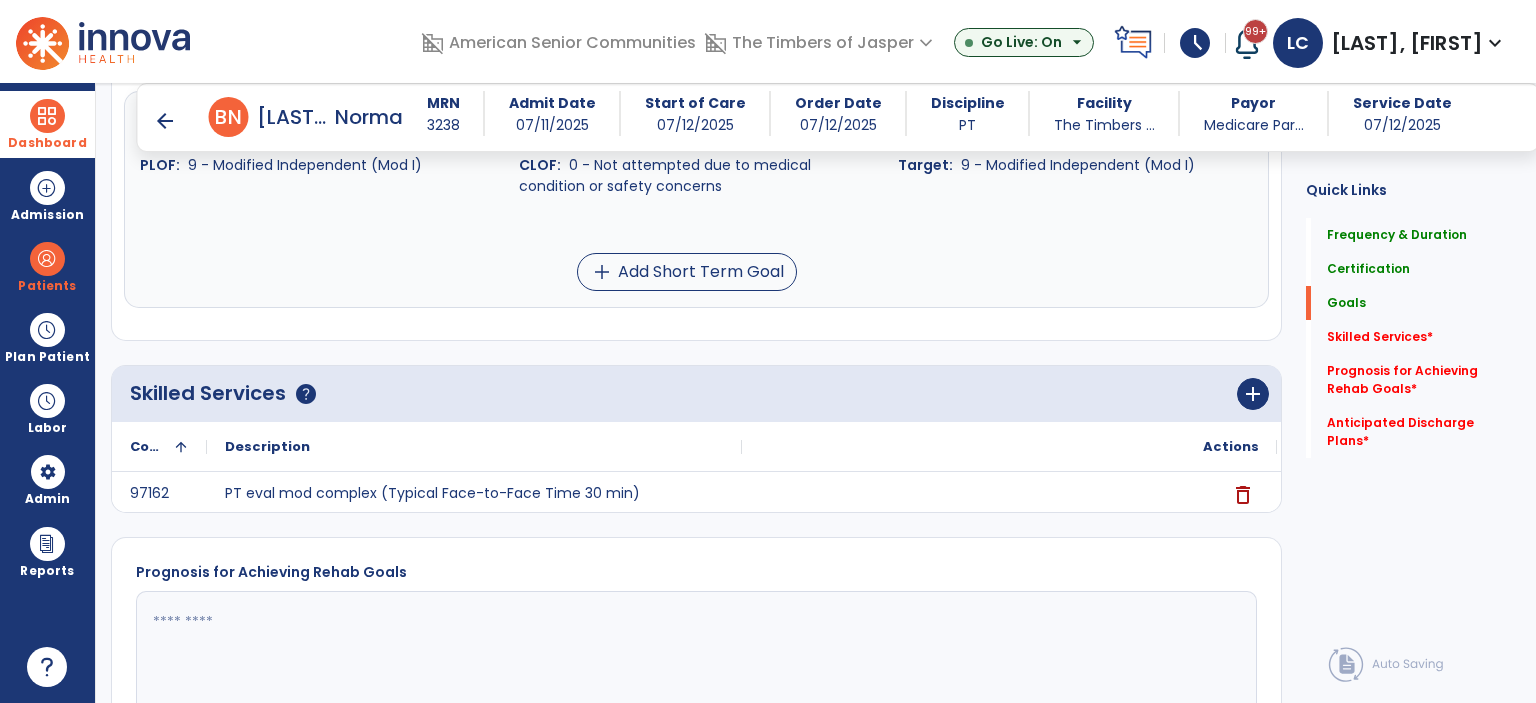 scroll, scrollTop: 904, scrollLeft: 0, axis: vertical 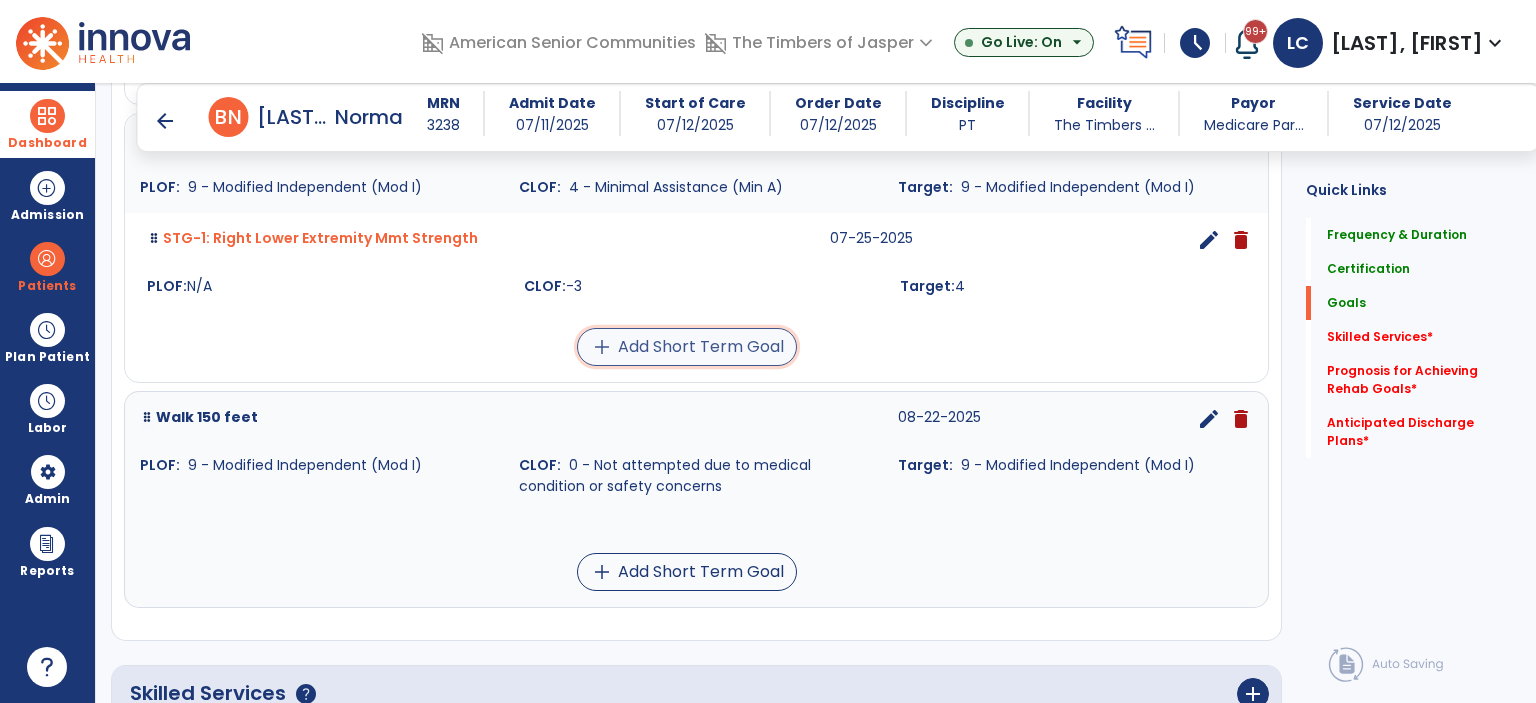 click on "add  Add Short Term Goal" at bounding box center [687, 347] 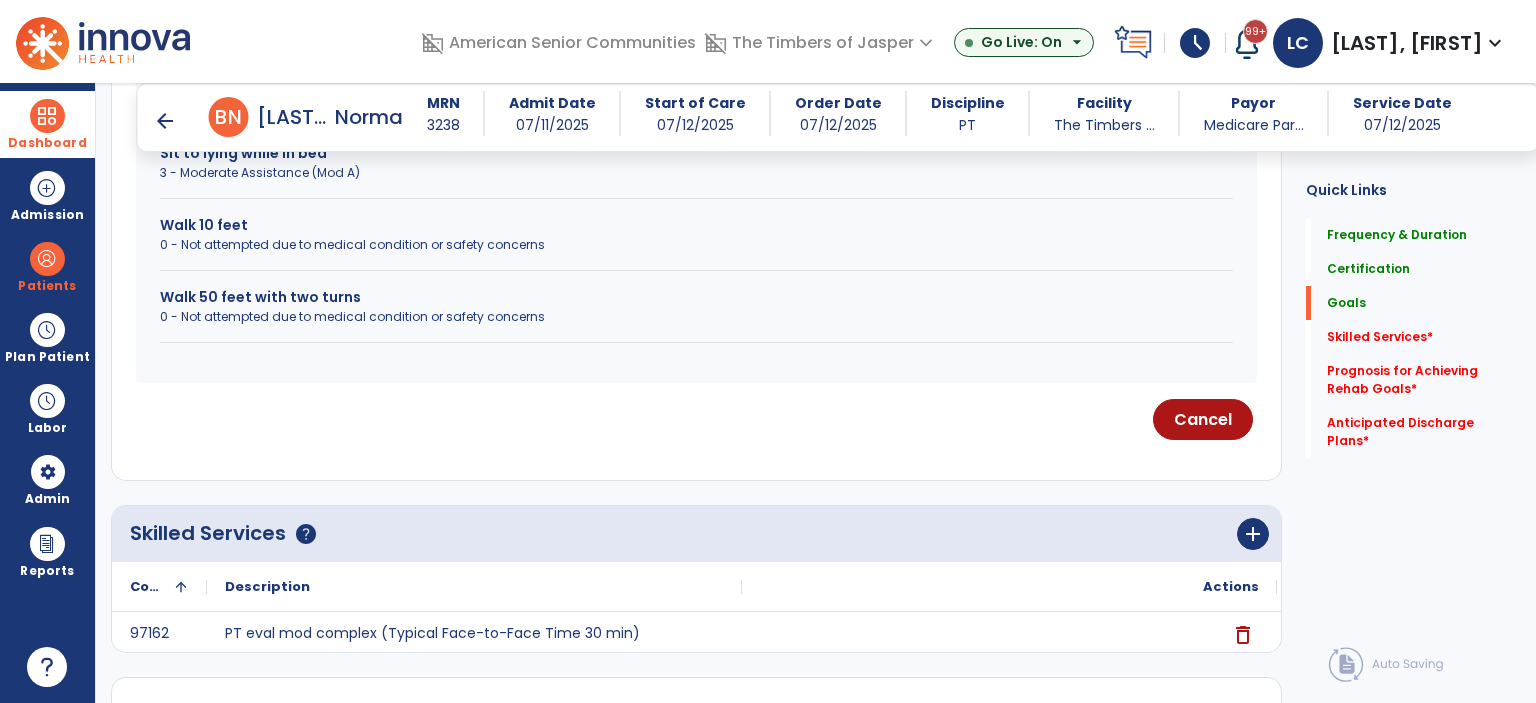 scroll, scrollTop: 603, scrollLeft: 0, axis: vertical 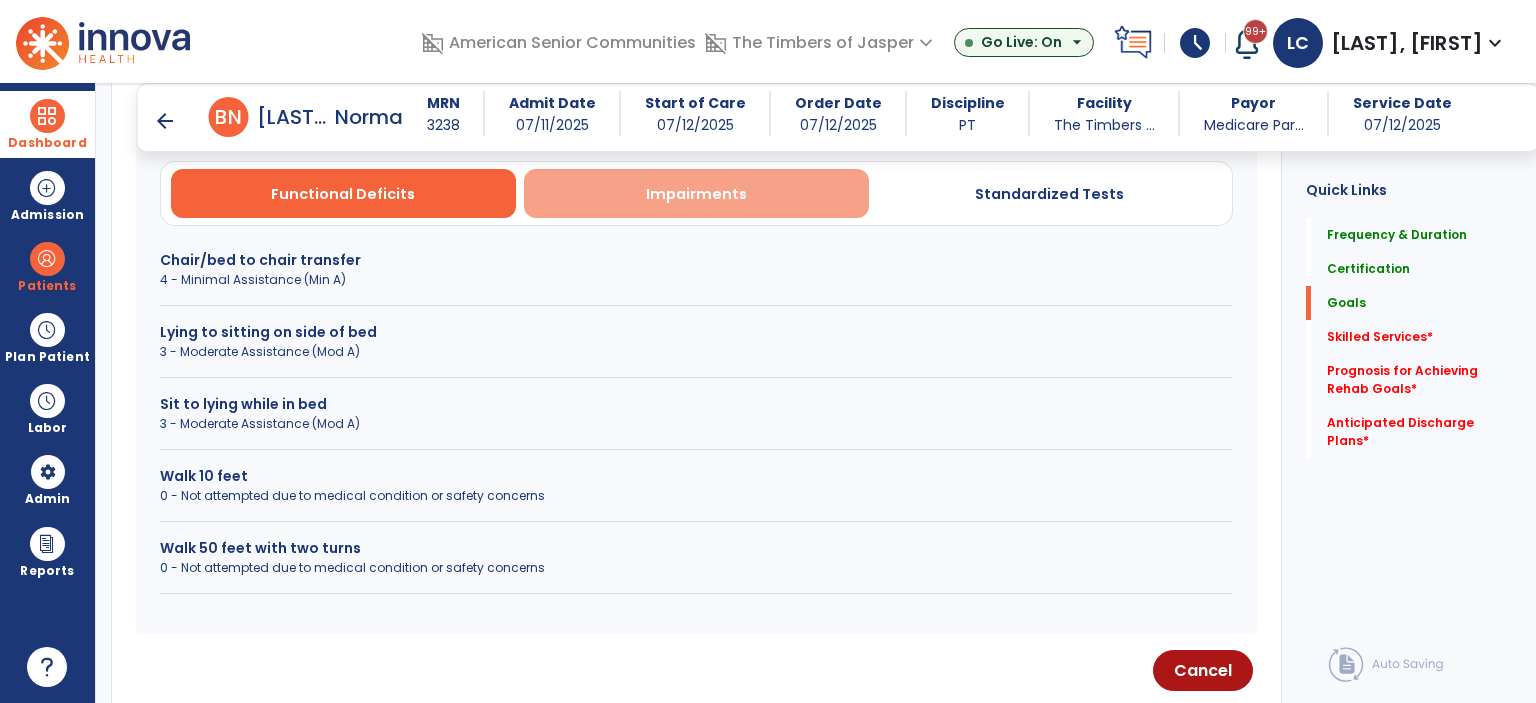 click on "Impairments" at bounding box center [696, 194] 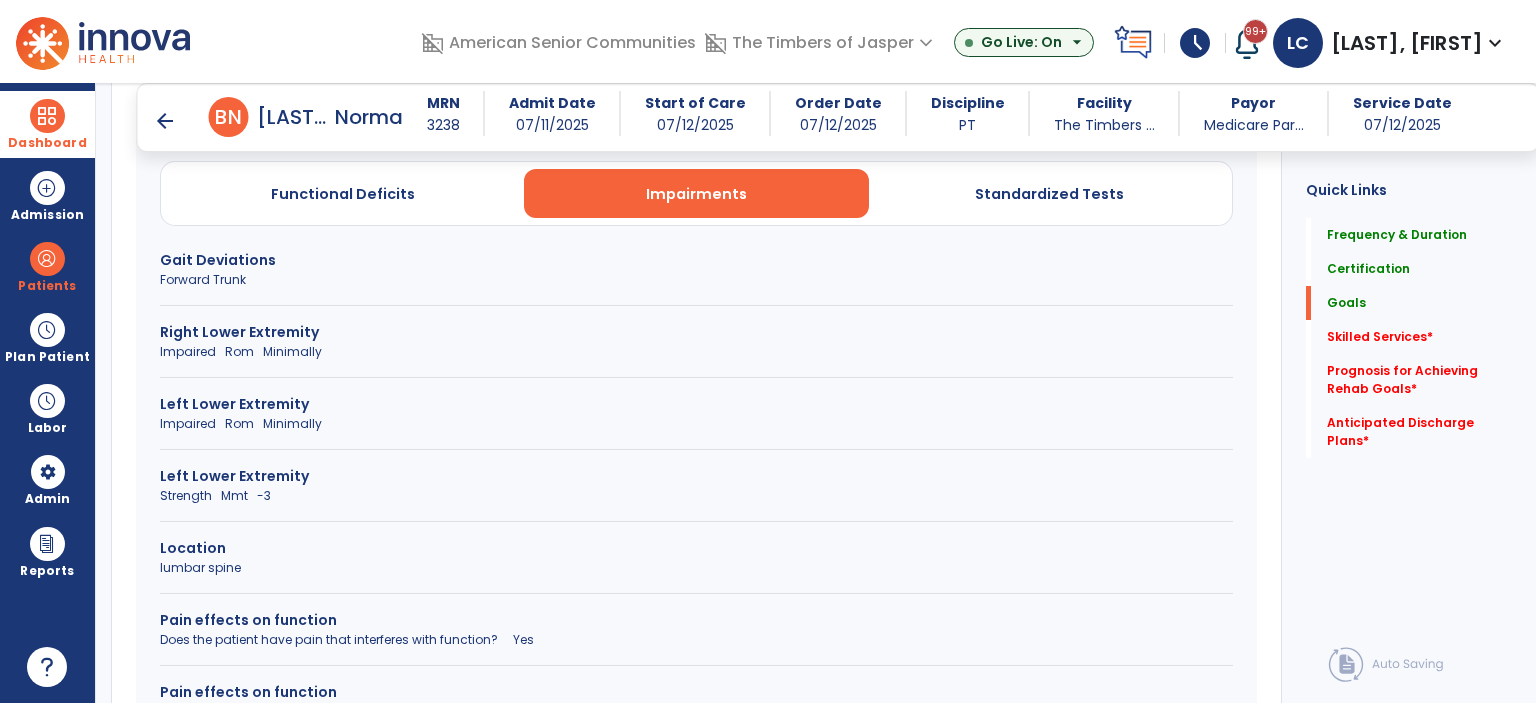 click on "Left Lower Extremity" at bounding box center [696, 476] 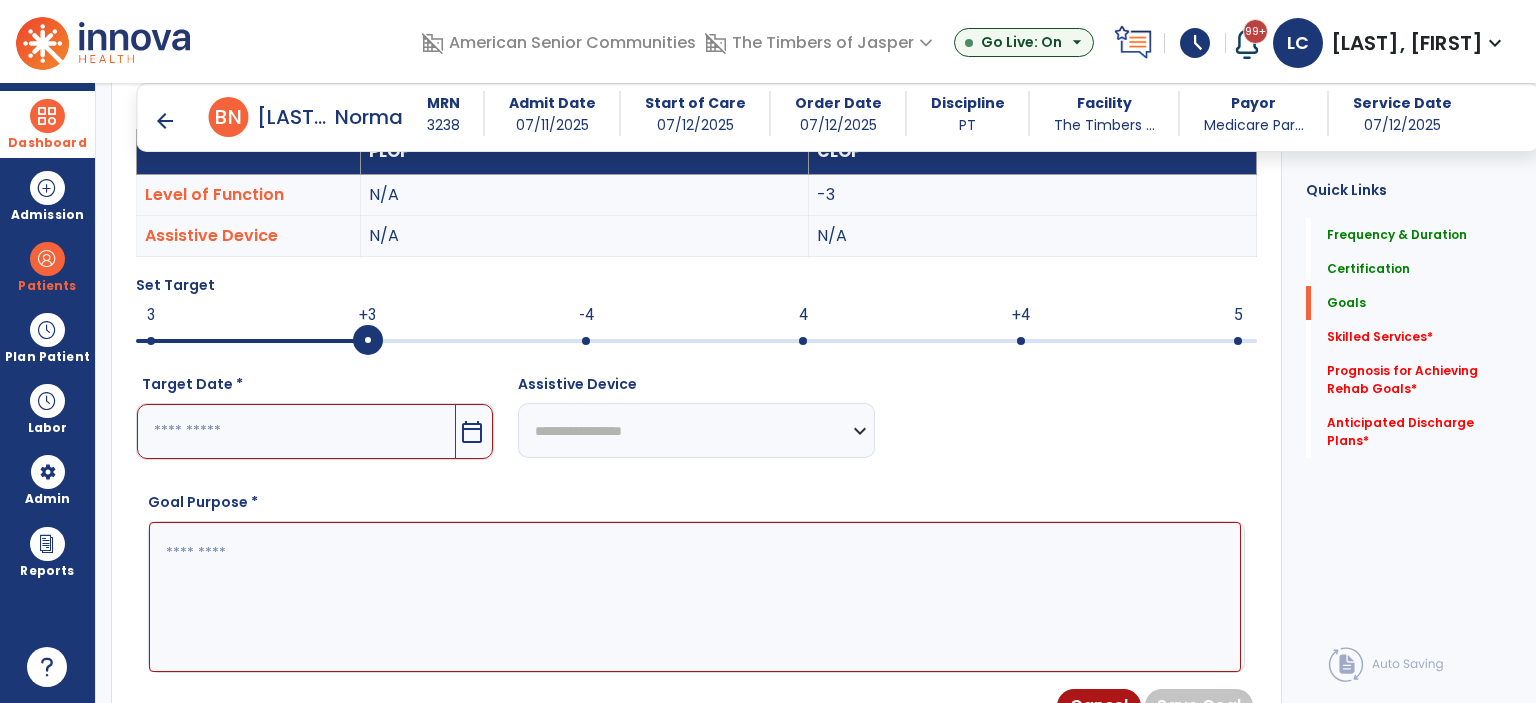 click on "calendar_today" at bounding box center [472, 432] 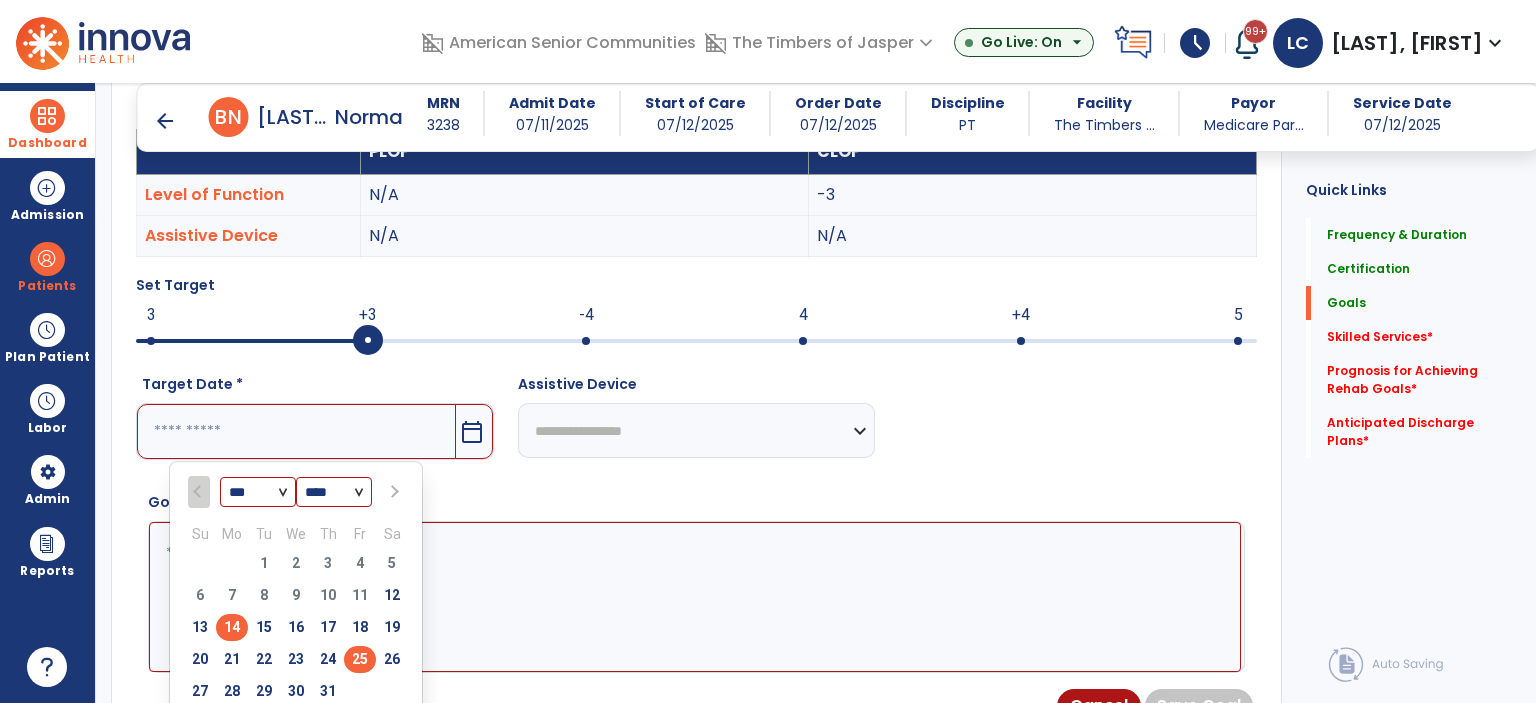 click on "25" at bounding box center [360, 659] 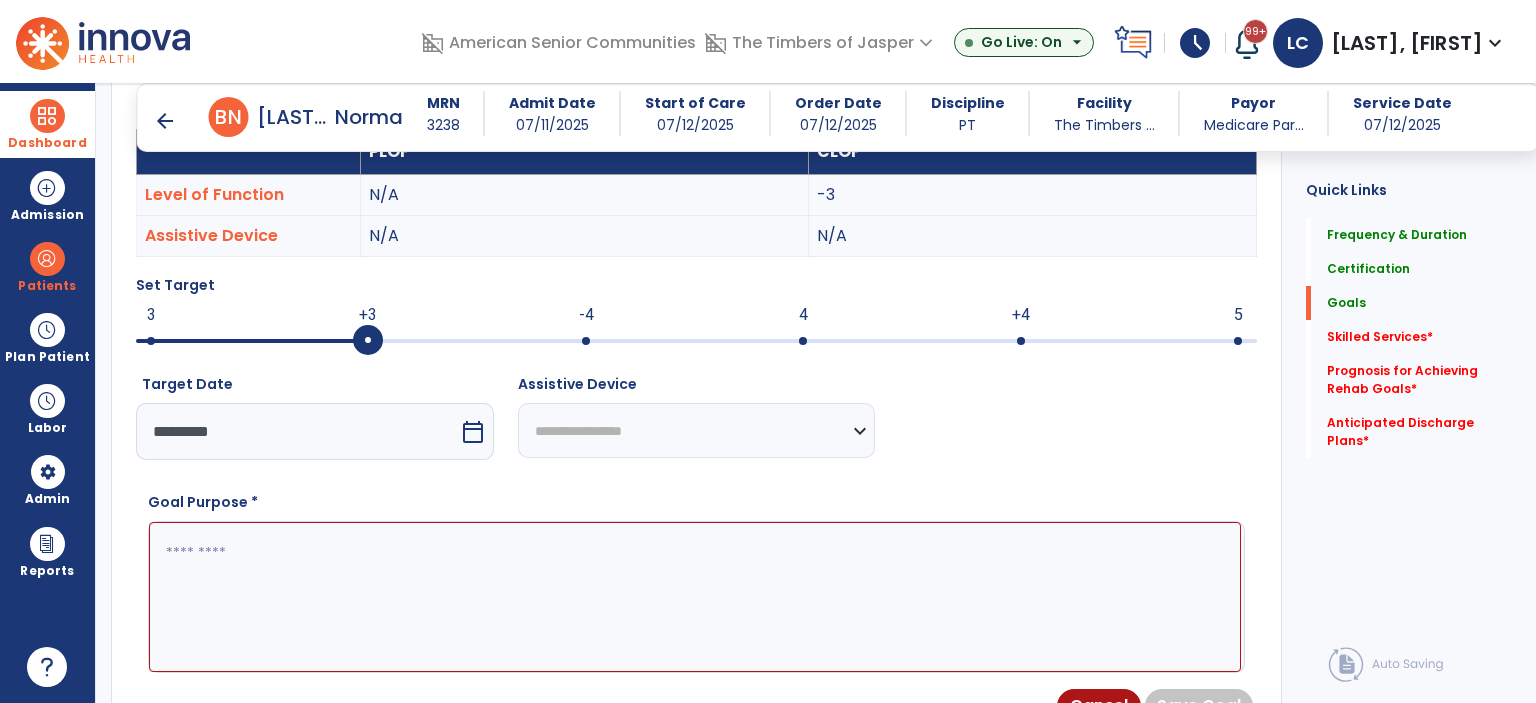 paste on "**********" 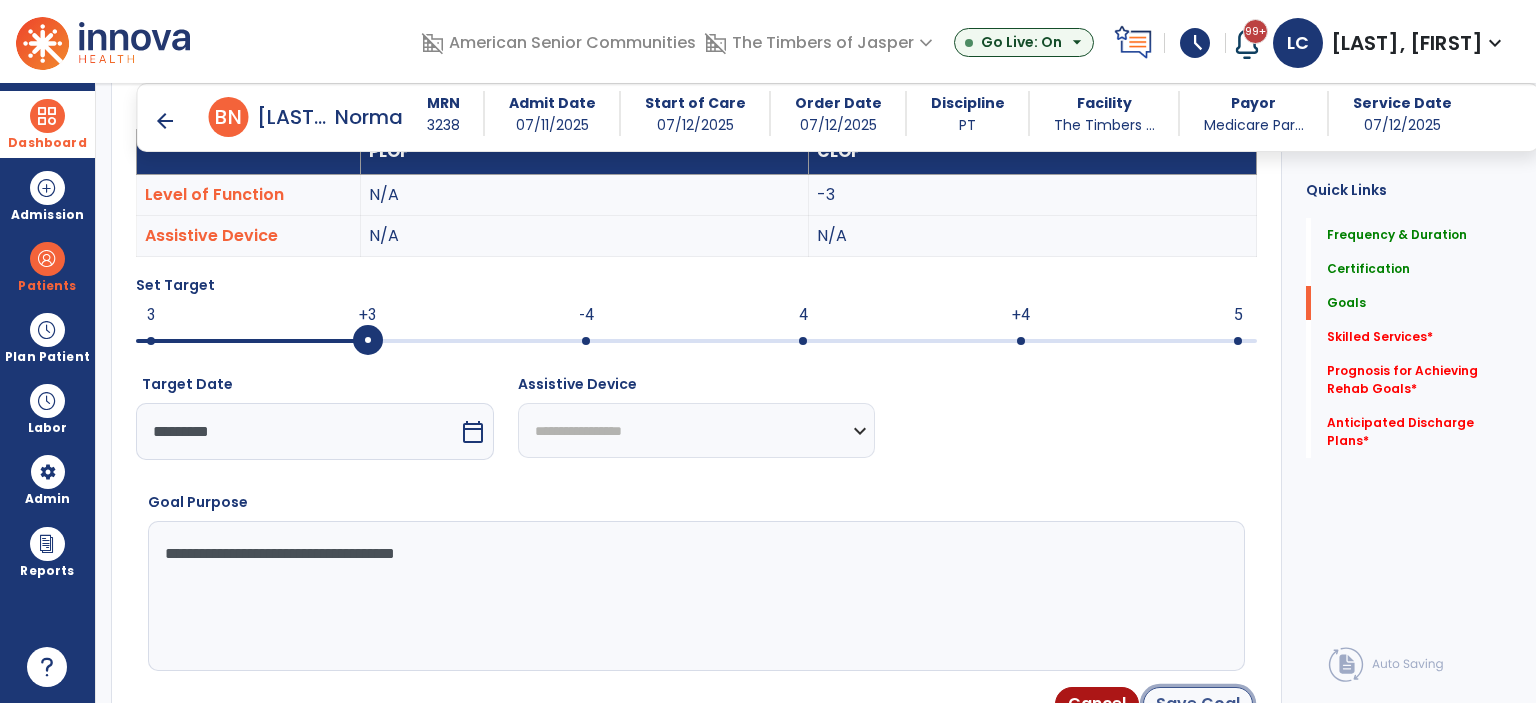 click on "Save Goal" at bounding box center (1198, 704) 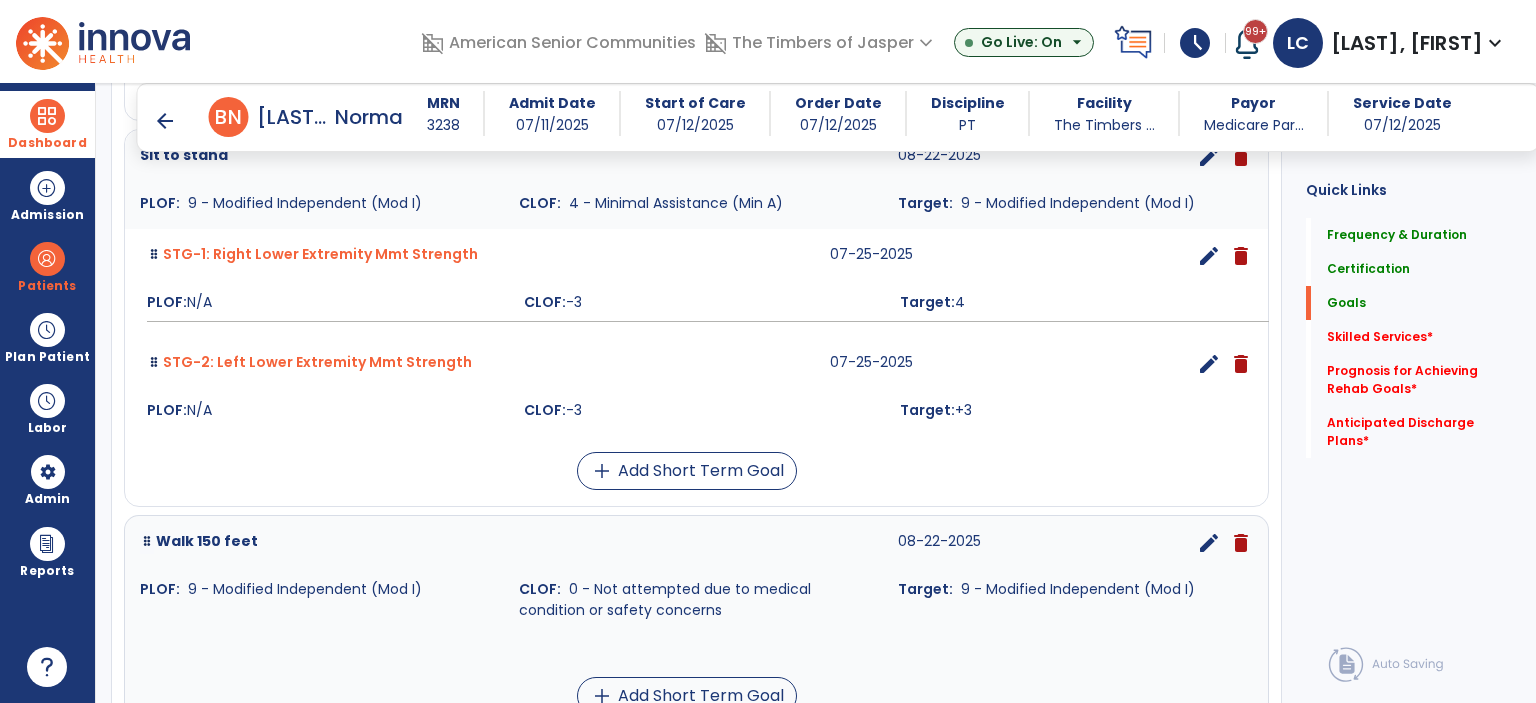 scroll, scrollTop: 1004, scrollLeft: 0, axis: vertical 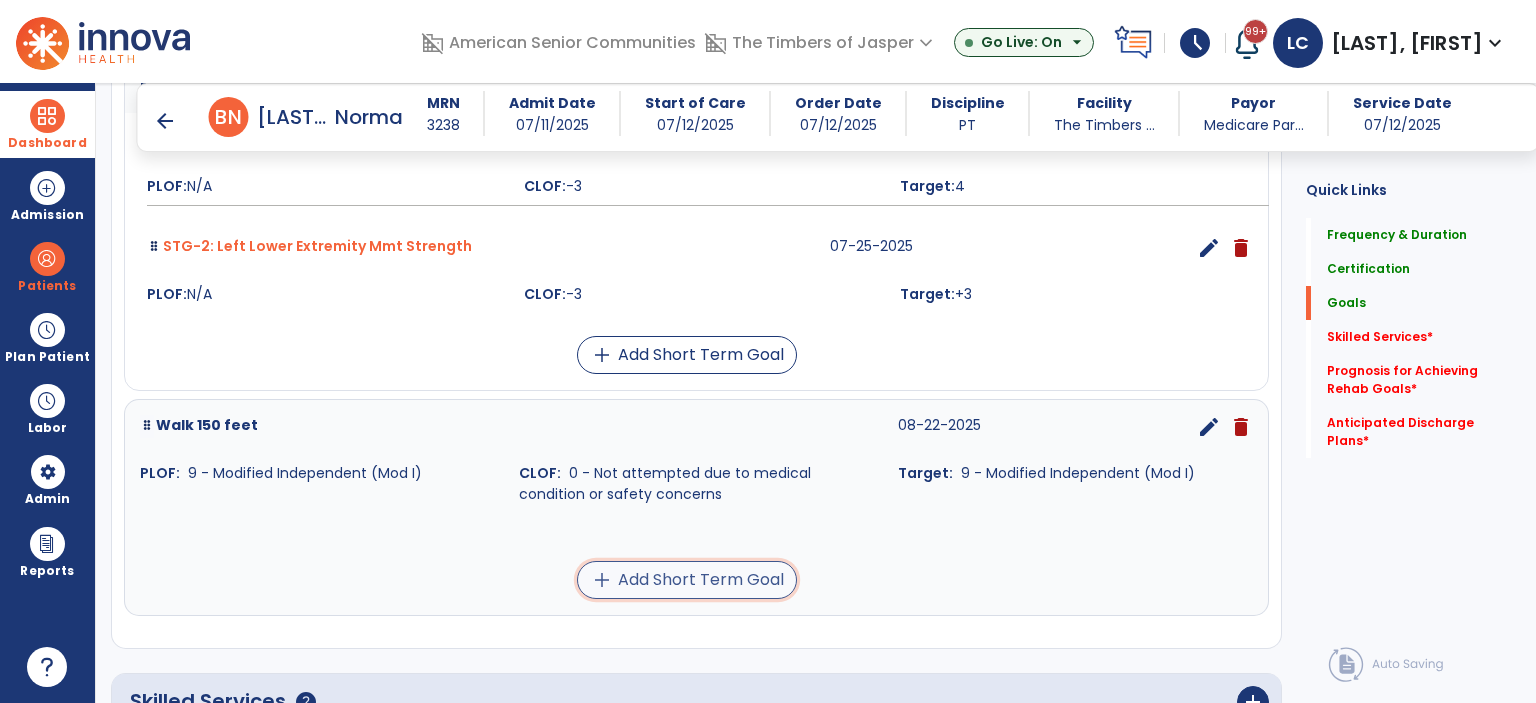 click on "add  Add Short Term Goal" at bounding box center (687, 580) 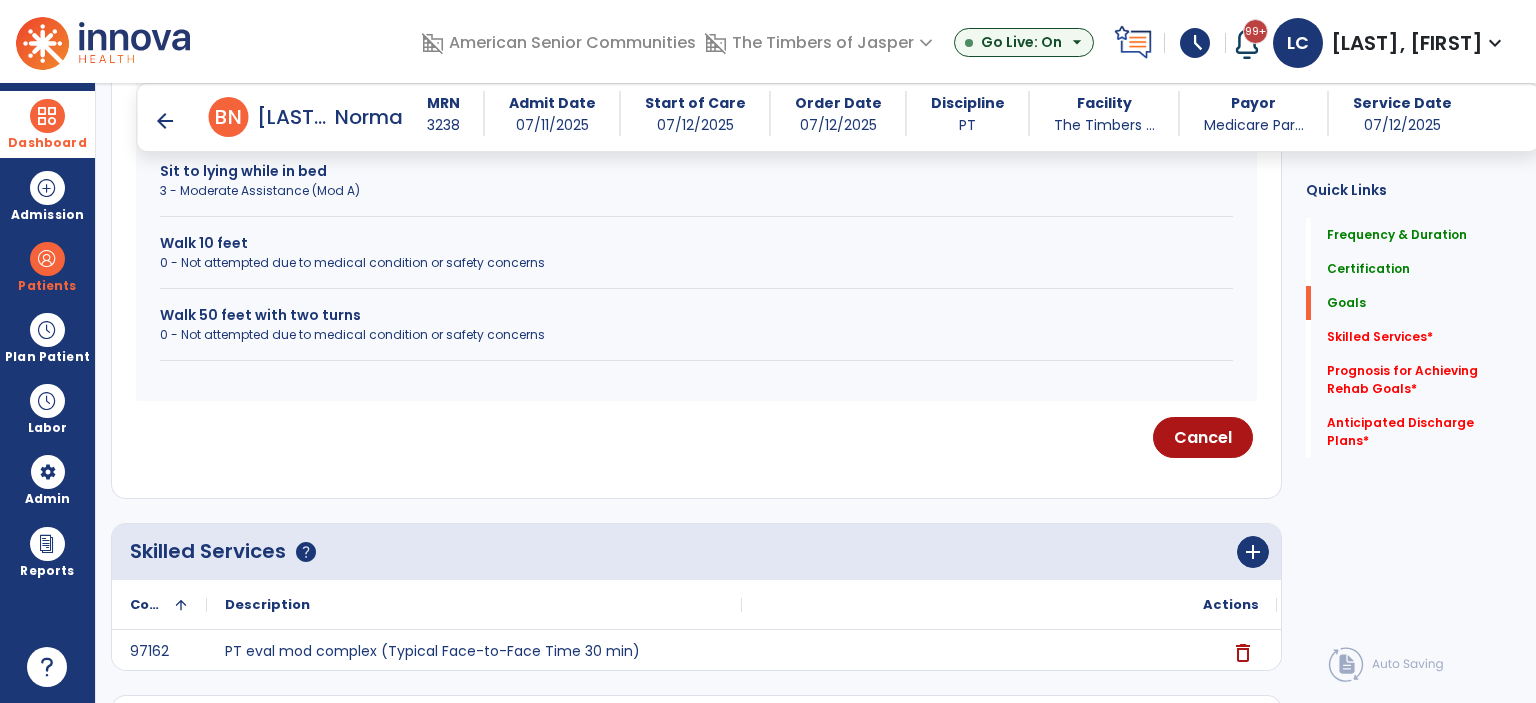 scroll, scrollTop: 603, scrollLeft: 0, axis: vertical 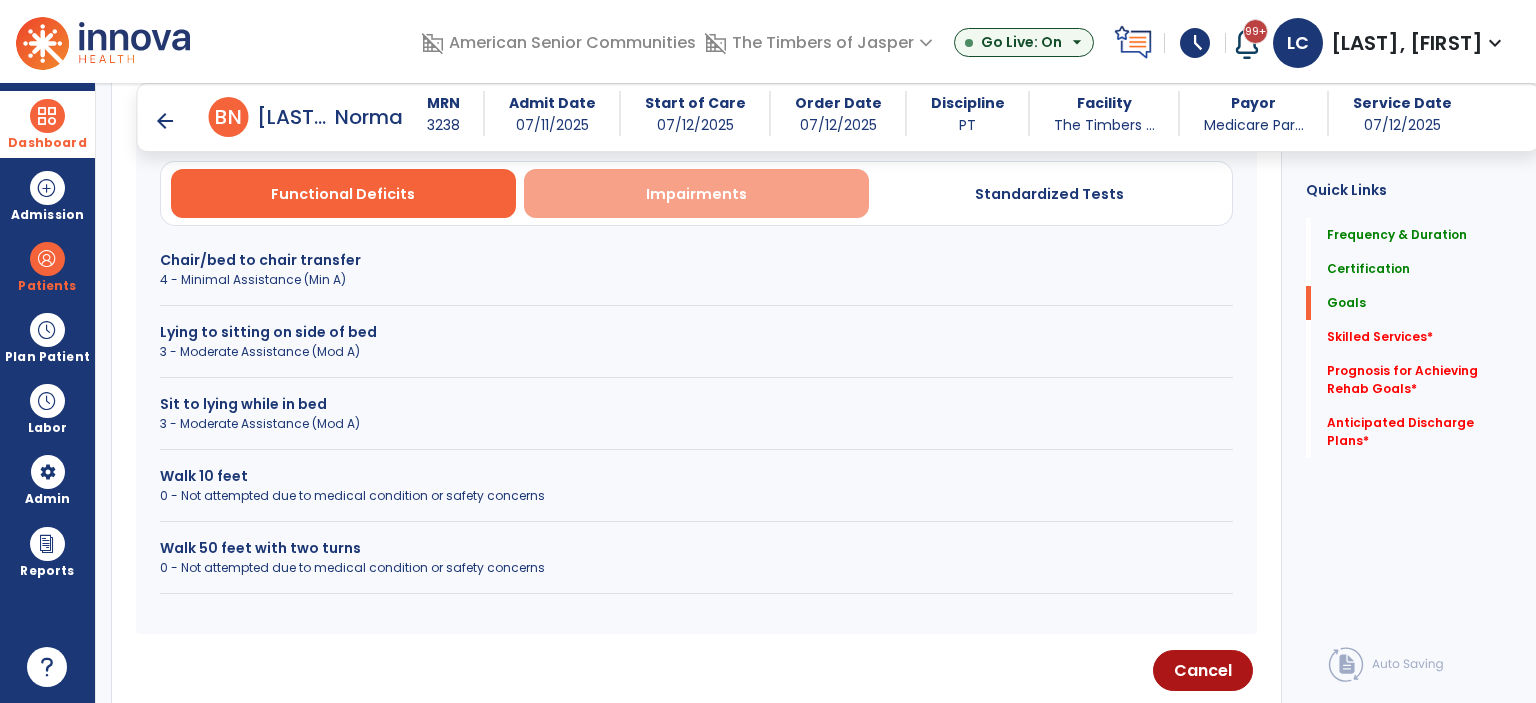 click on "Impairments" at bounding box center [696, 194] 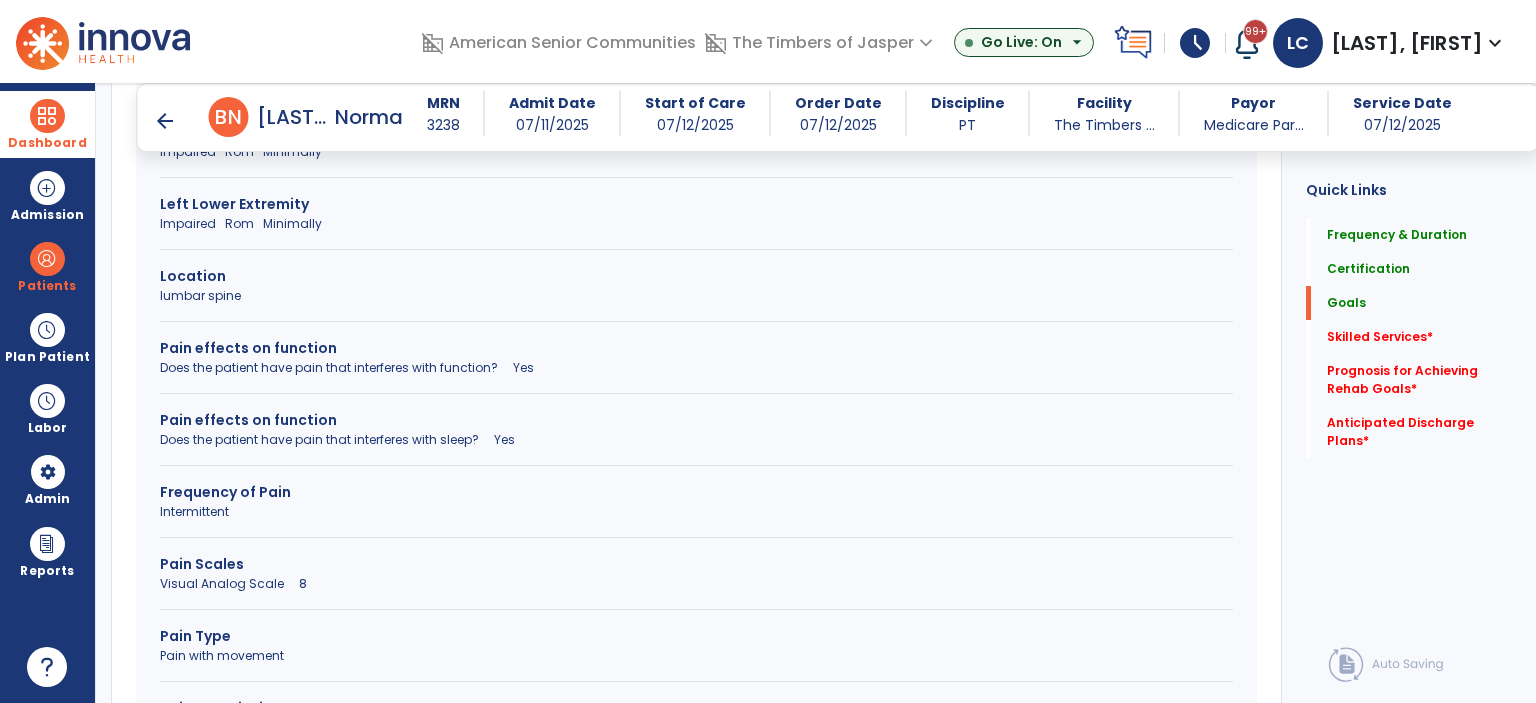 scroll, scrollTop: 403, scrollLeft: 0, axis: vertical 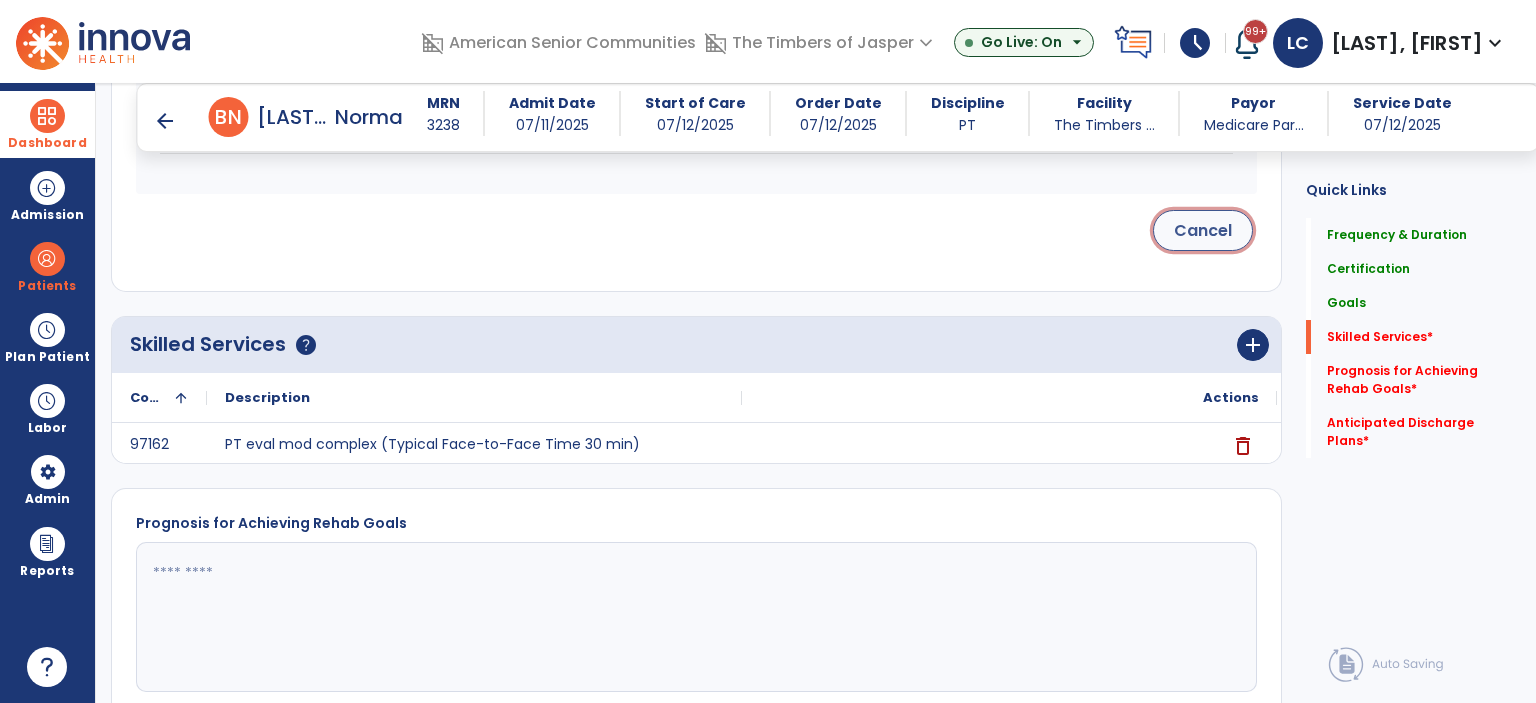 click on "Cancel" at bounding box center (1203, 230) 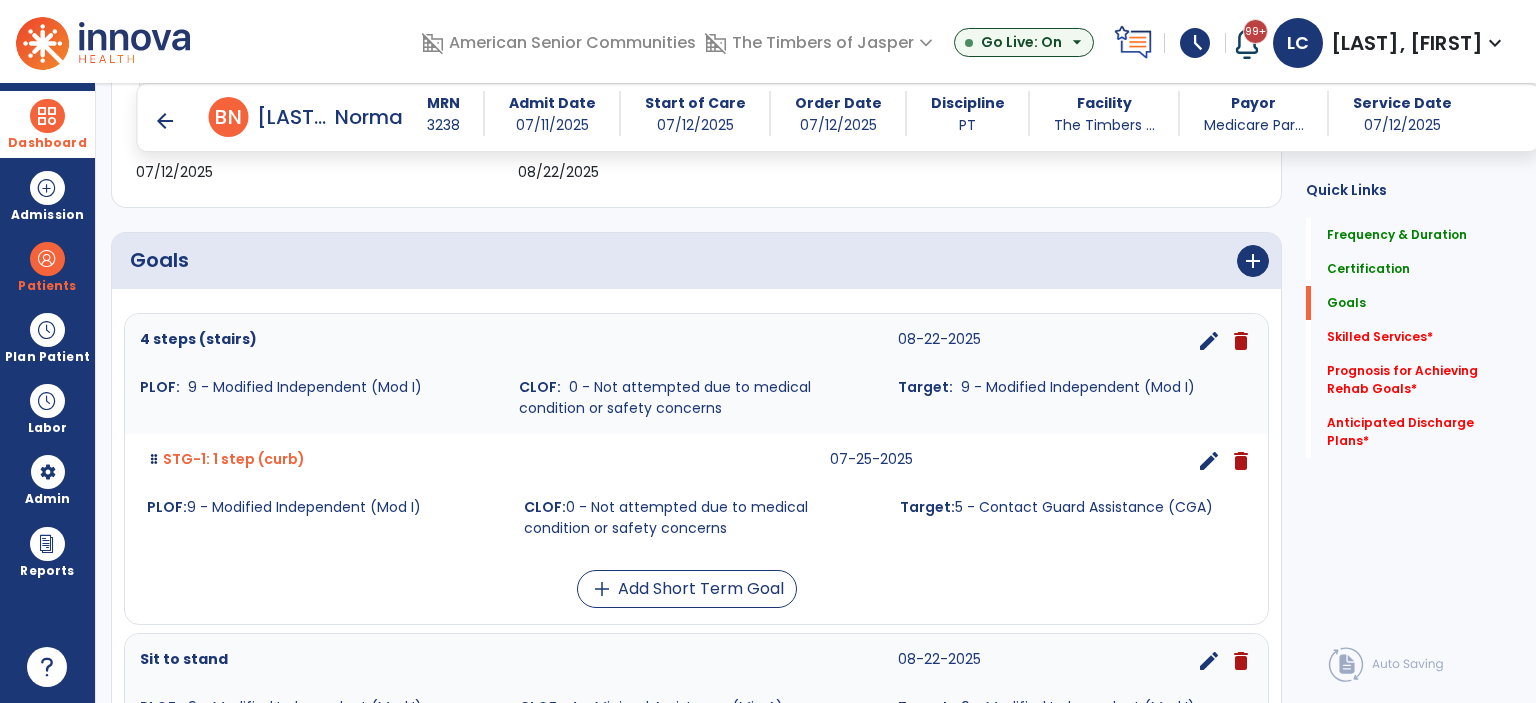 scroll, scrollTop: 884, scrollLeft: 0, axis: vertical 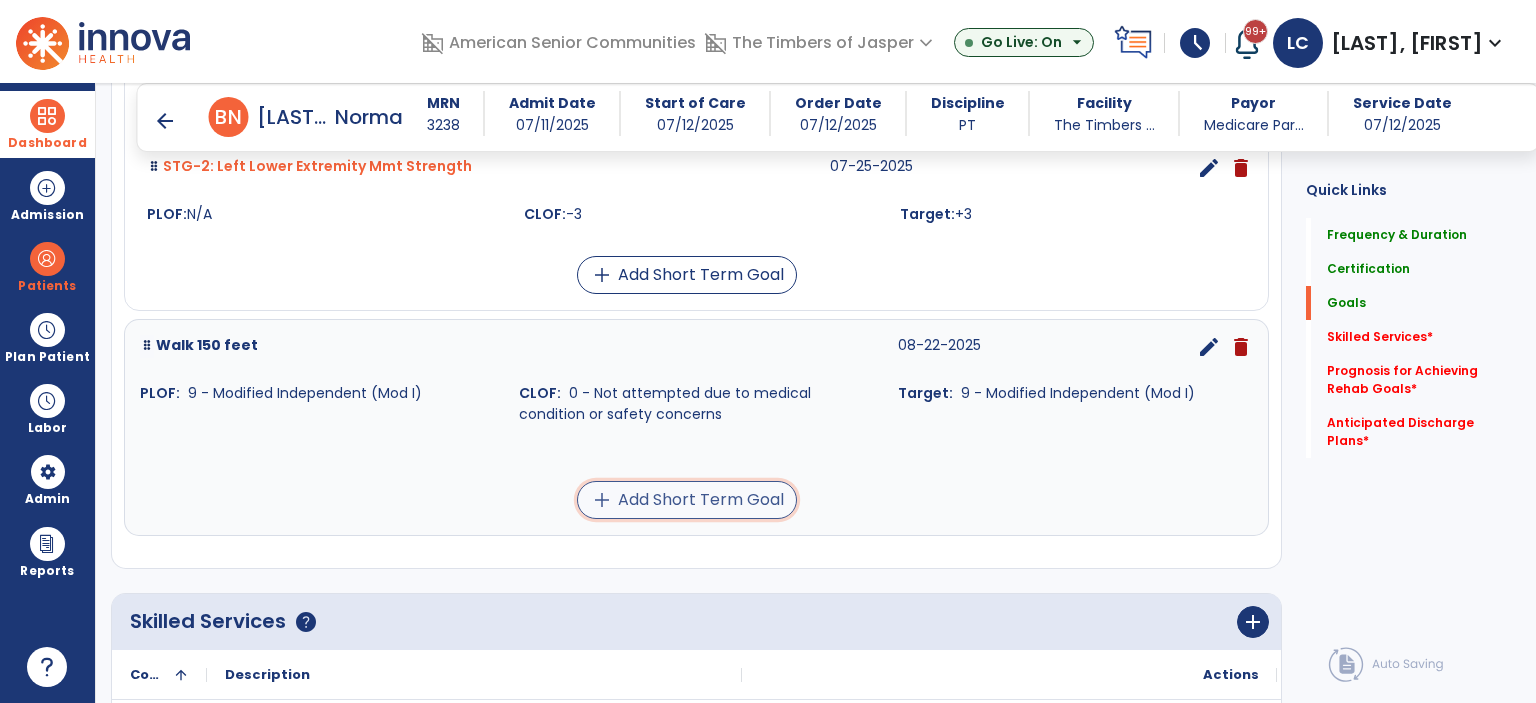 click on "add  Add Short Term Goal" at bounding box center (687, 500) 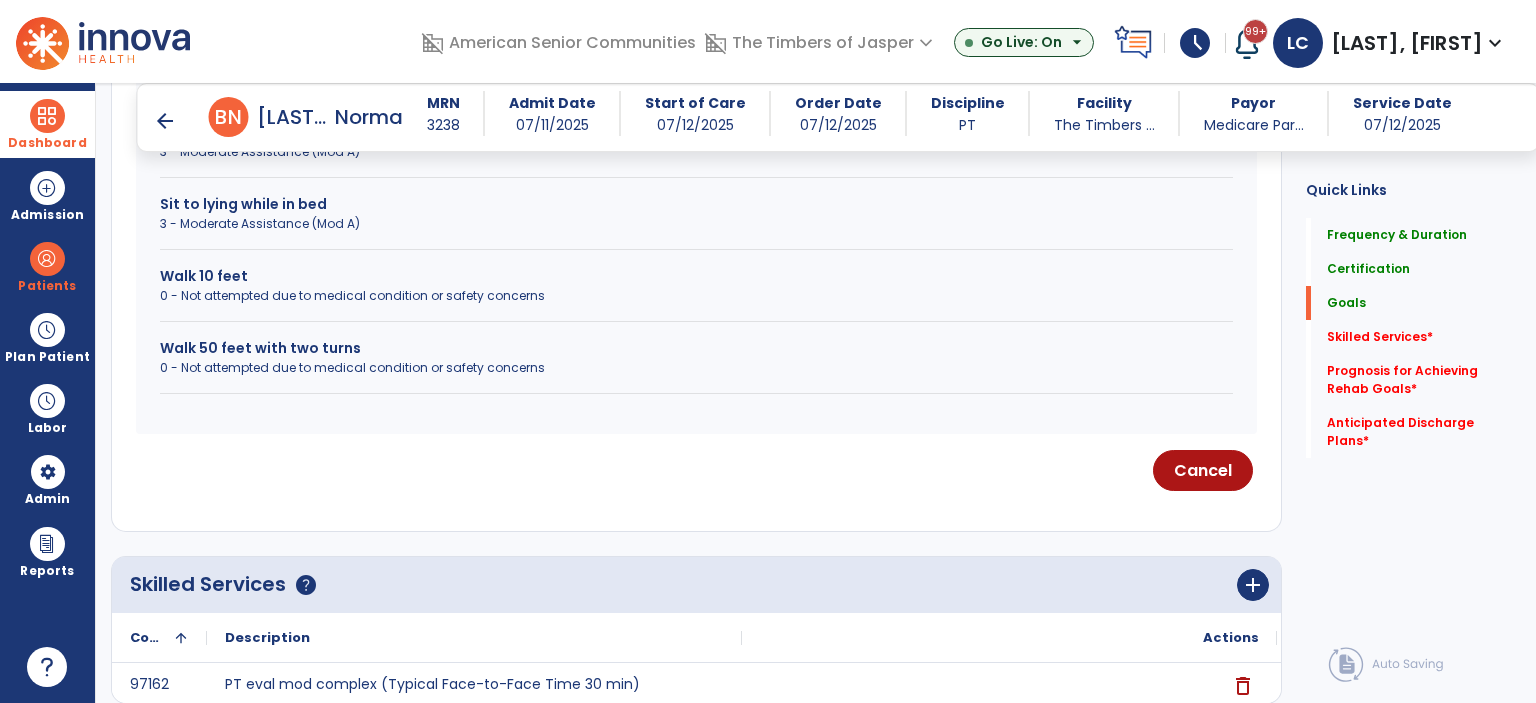 scroll, scrollTop: 903, scrollLeft: 0, axis: vertical 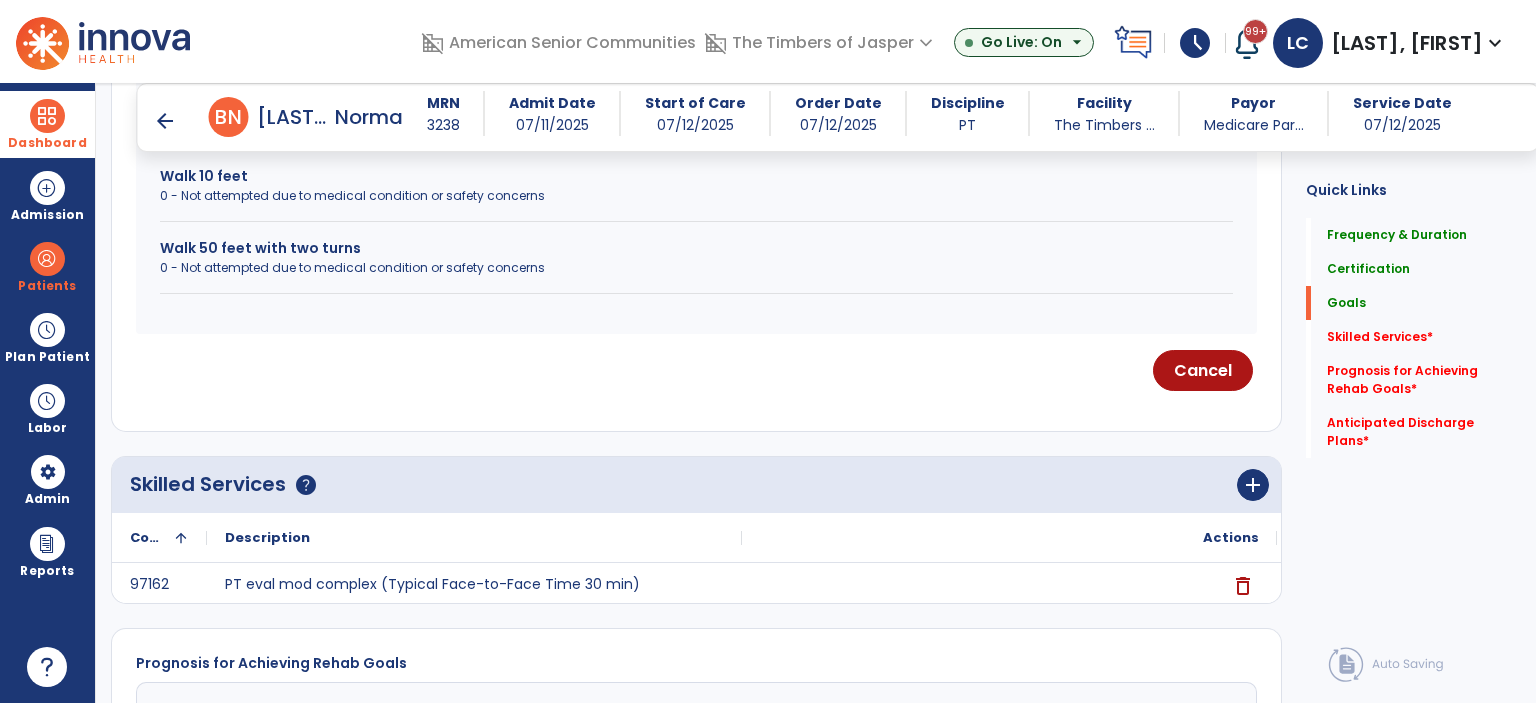 click on "0 - Not attempted due to medical condition or safety concerns" at bounding box center [696, 268] 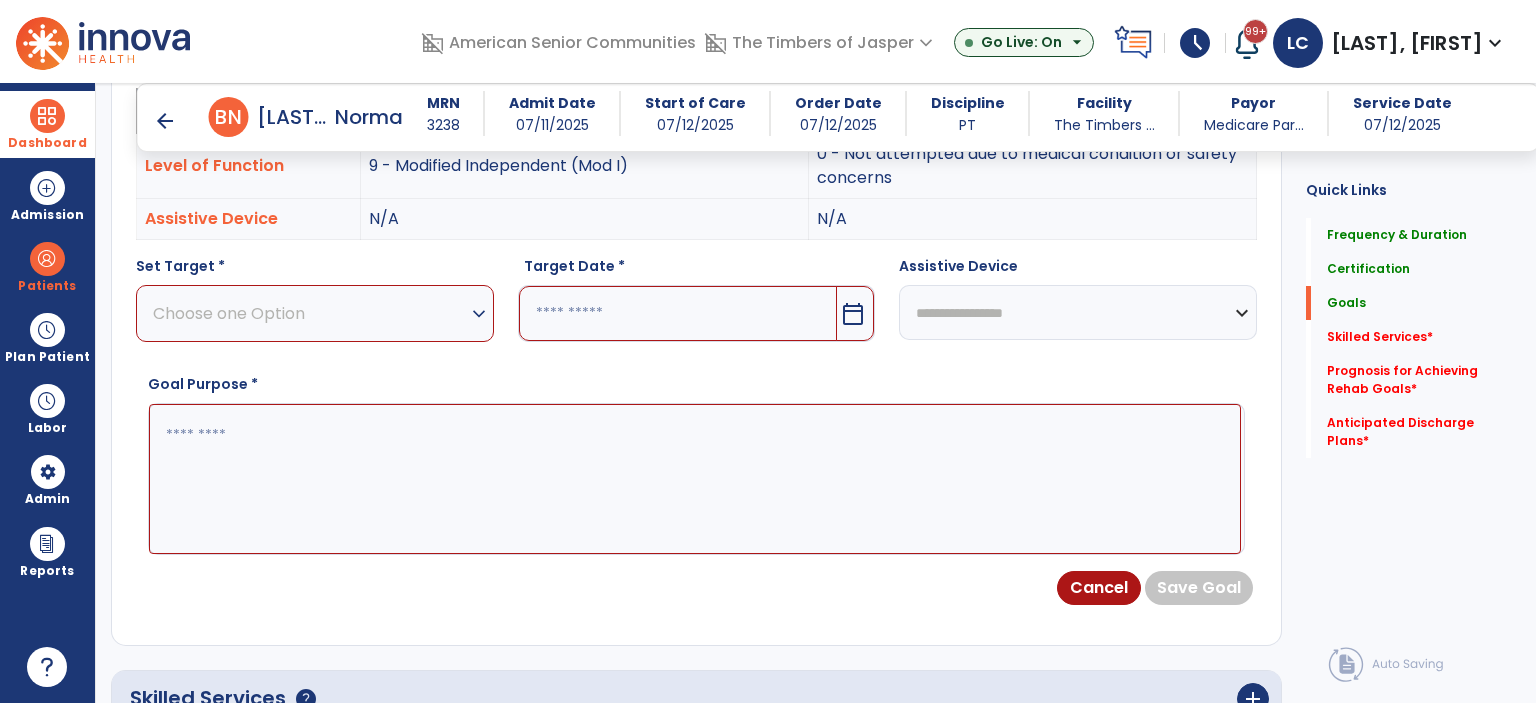 scroll, scrollTop: 303, scrollLeft: 0, axis: vertical 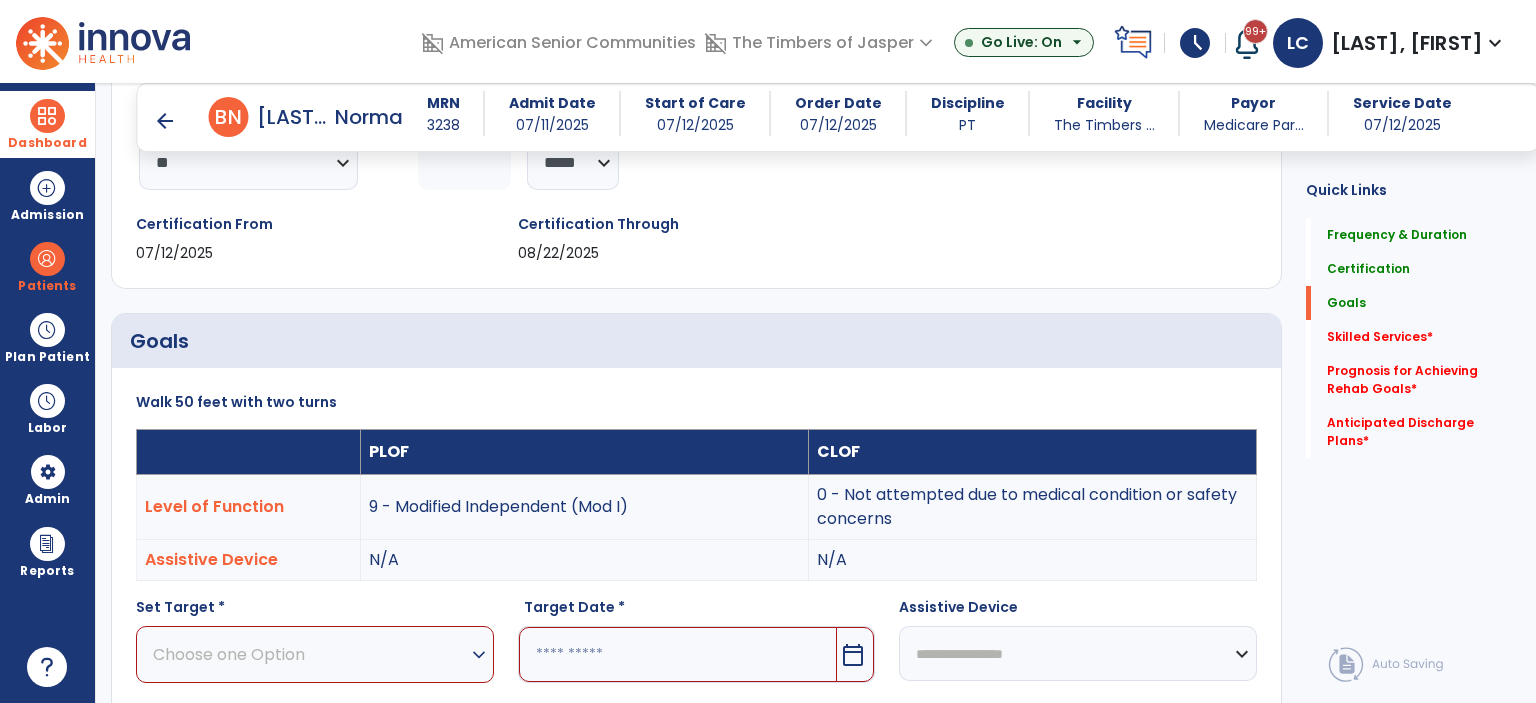click on "expand_more" at bounding box center [479, 655] 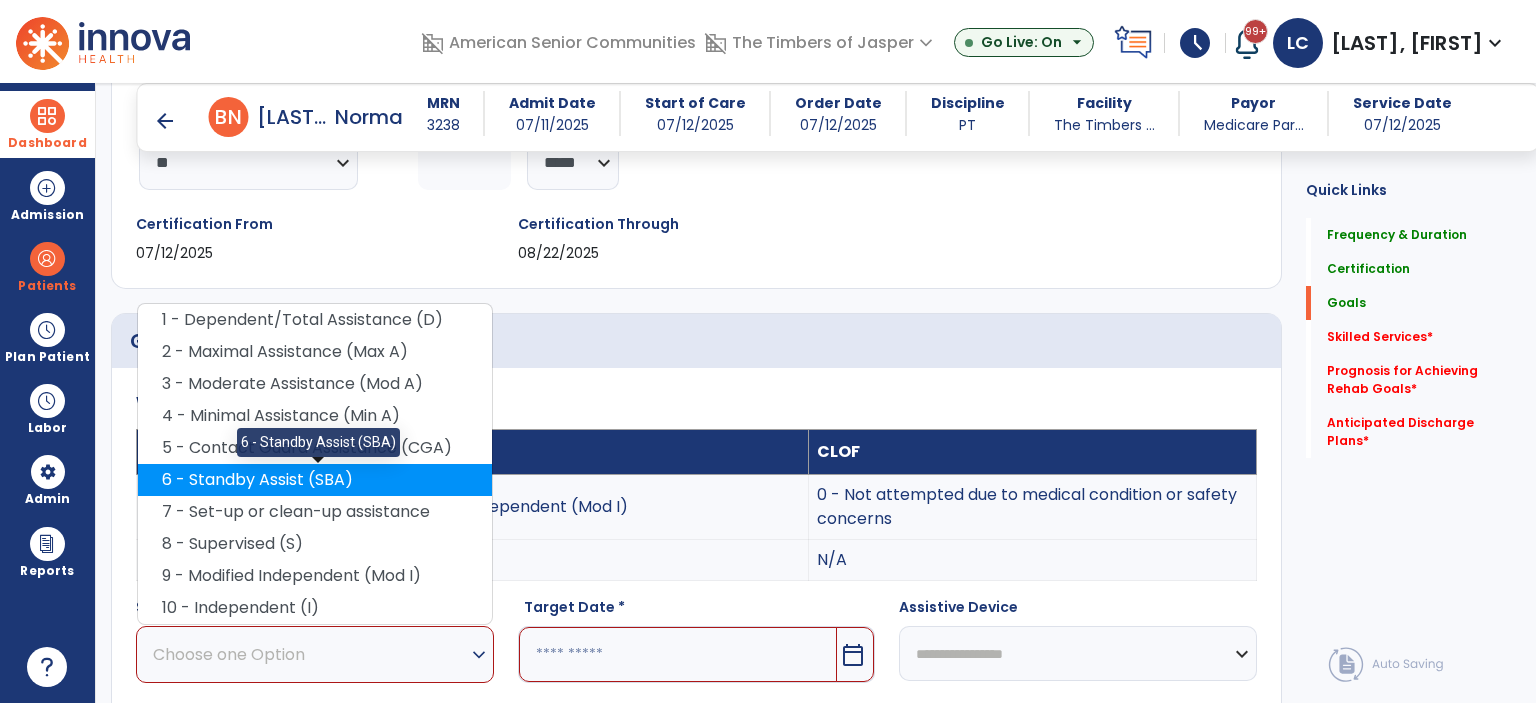 click on "6 - Standby Assist (SBA)" at bounding box center (315, 480) 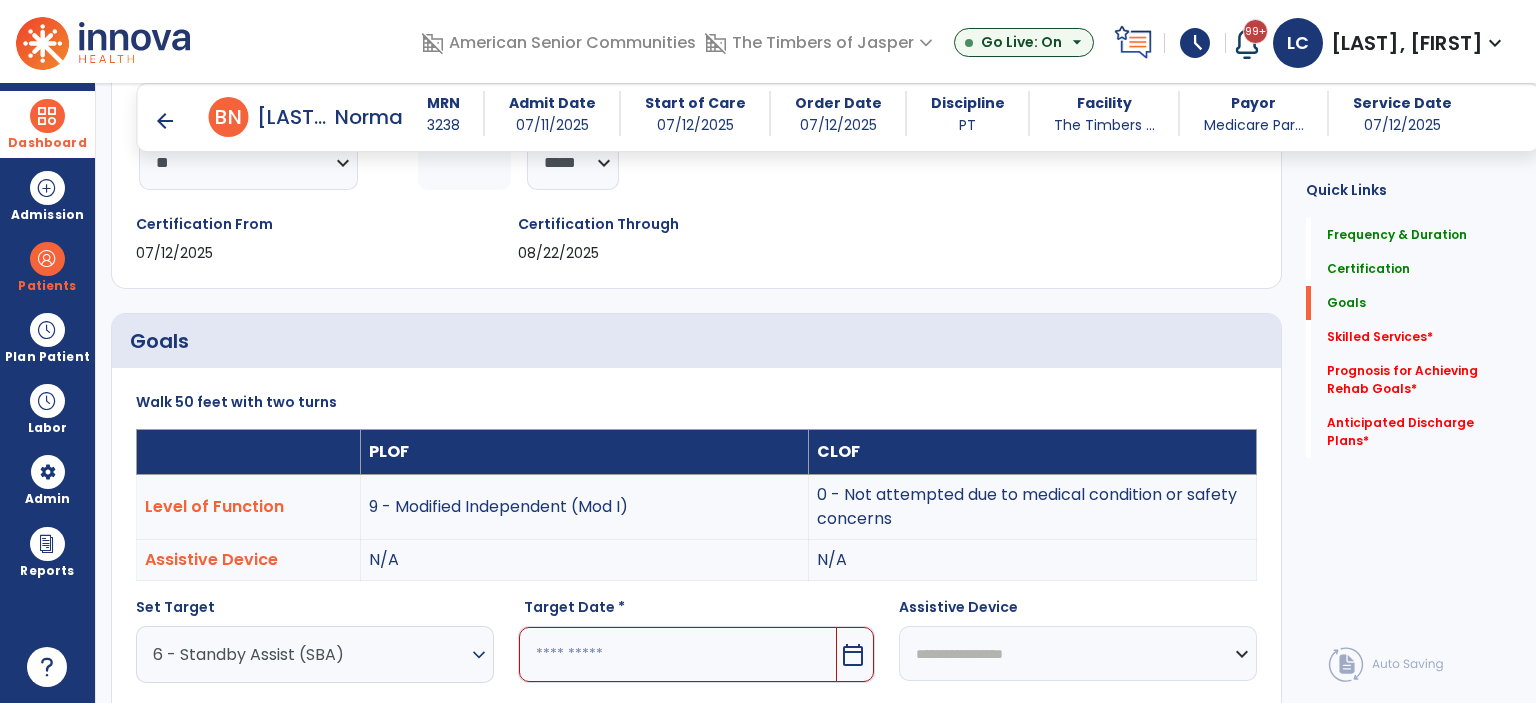 click at bounding box center [678, 654] 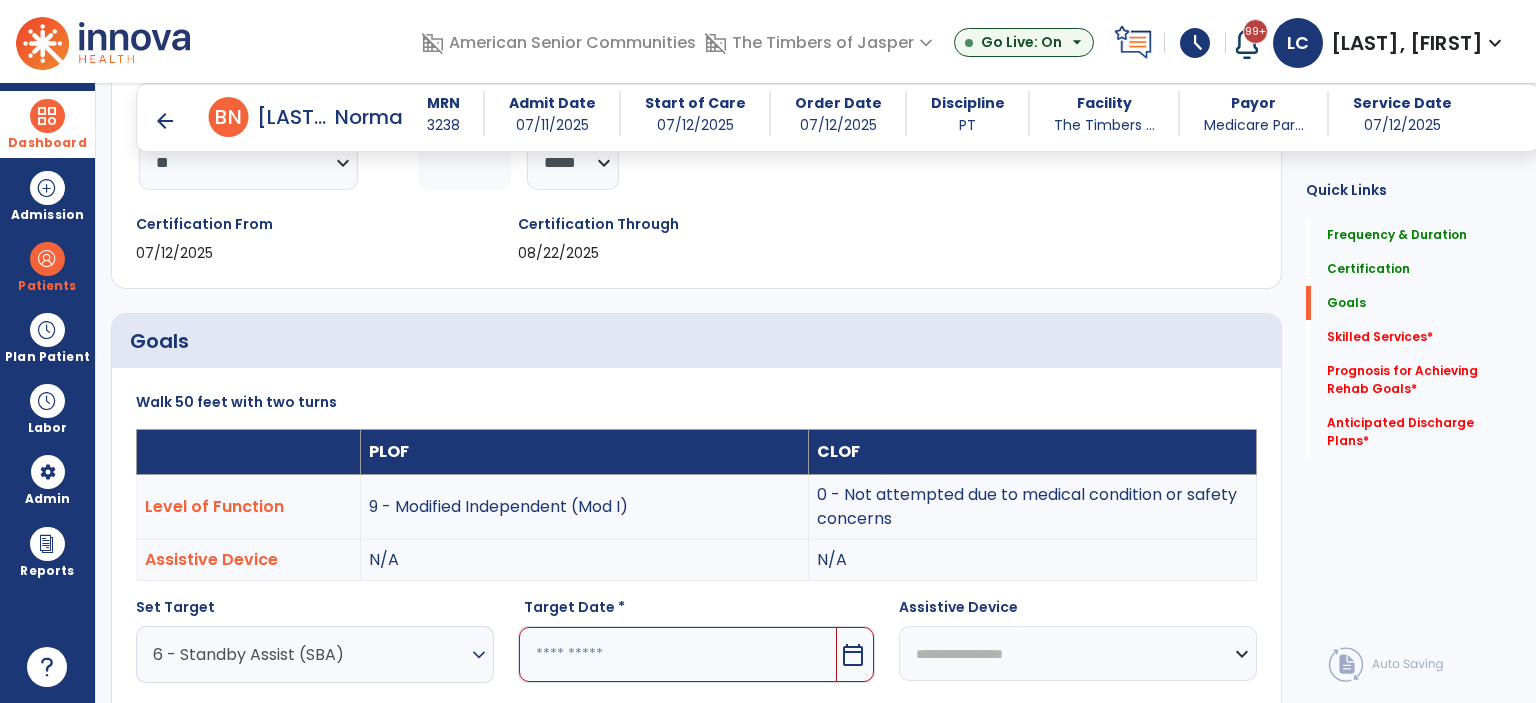 scroll, scrollTop: 763, scrollLeft: 0, axis: vertical 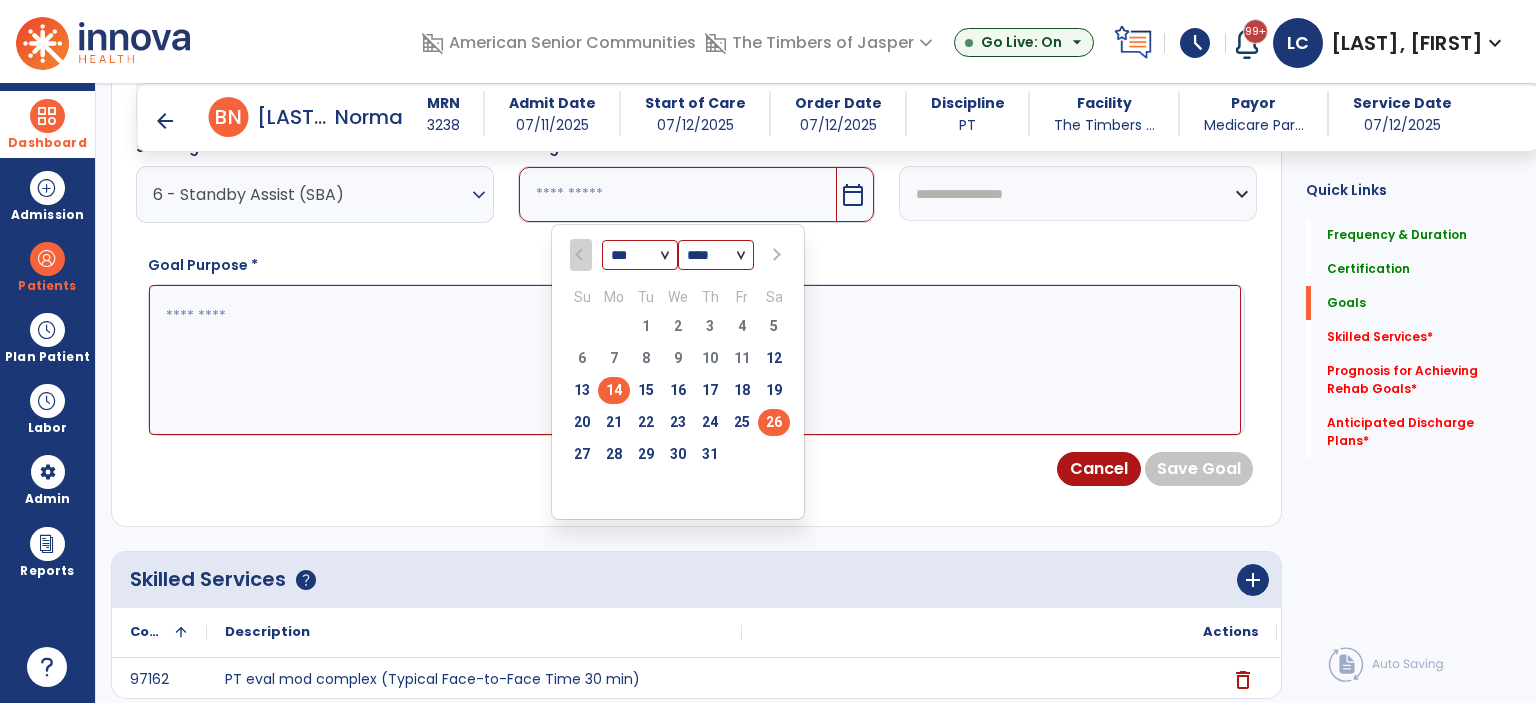 click on "26" at bounding box center (774, 422) 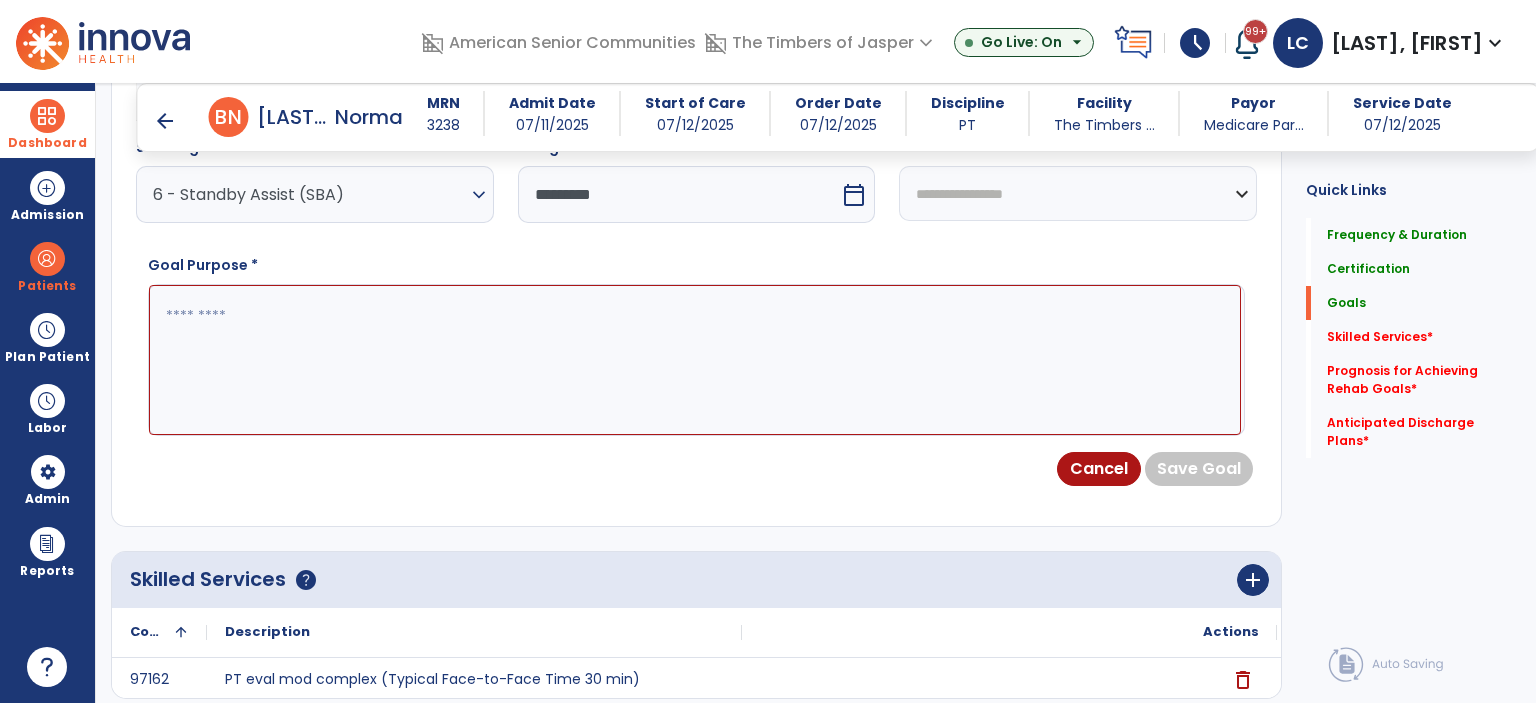 click on "calendar_today" at bounding box center (856, 194) 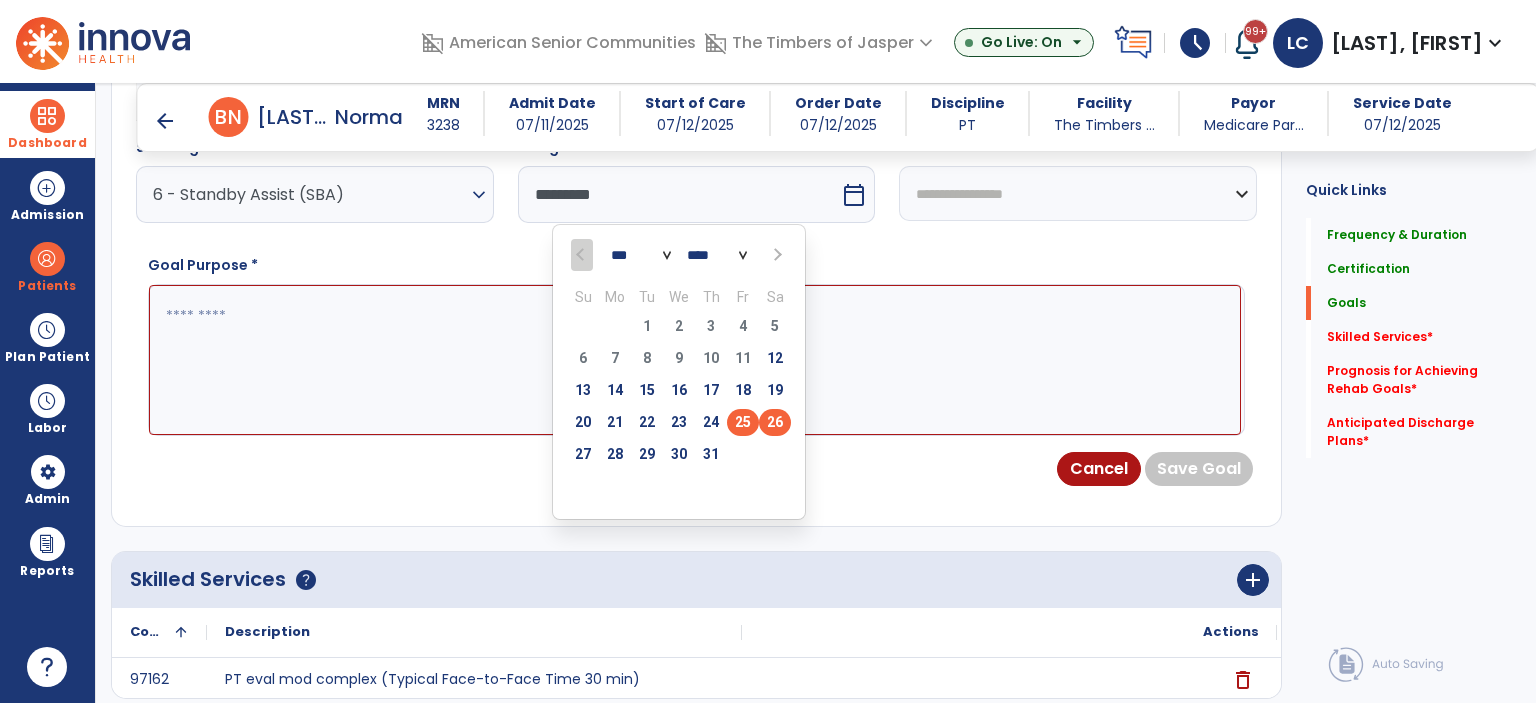 click on "25" at bounding box center (743, 422) 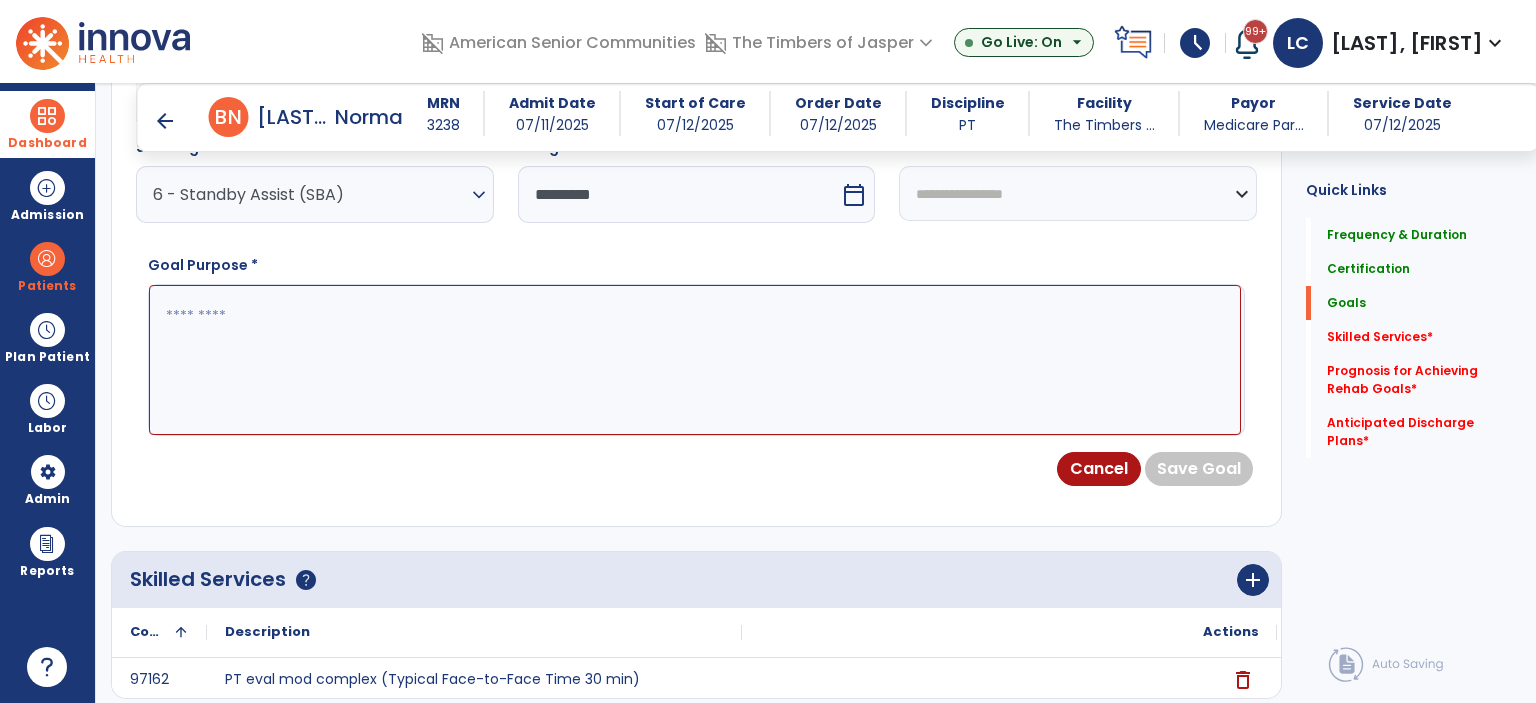 click at bounding box center [695, 360] 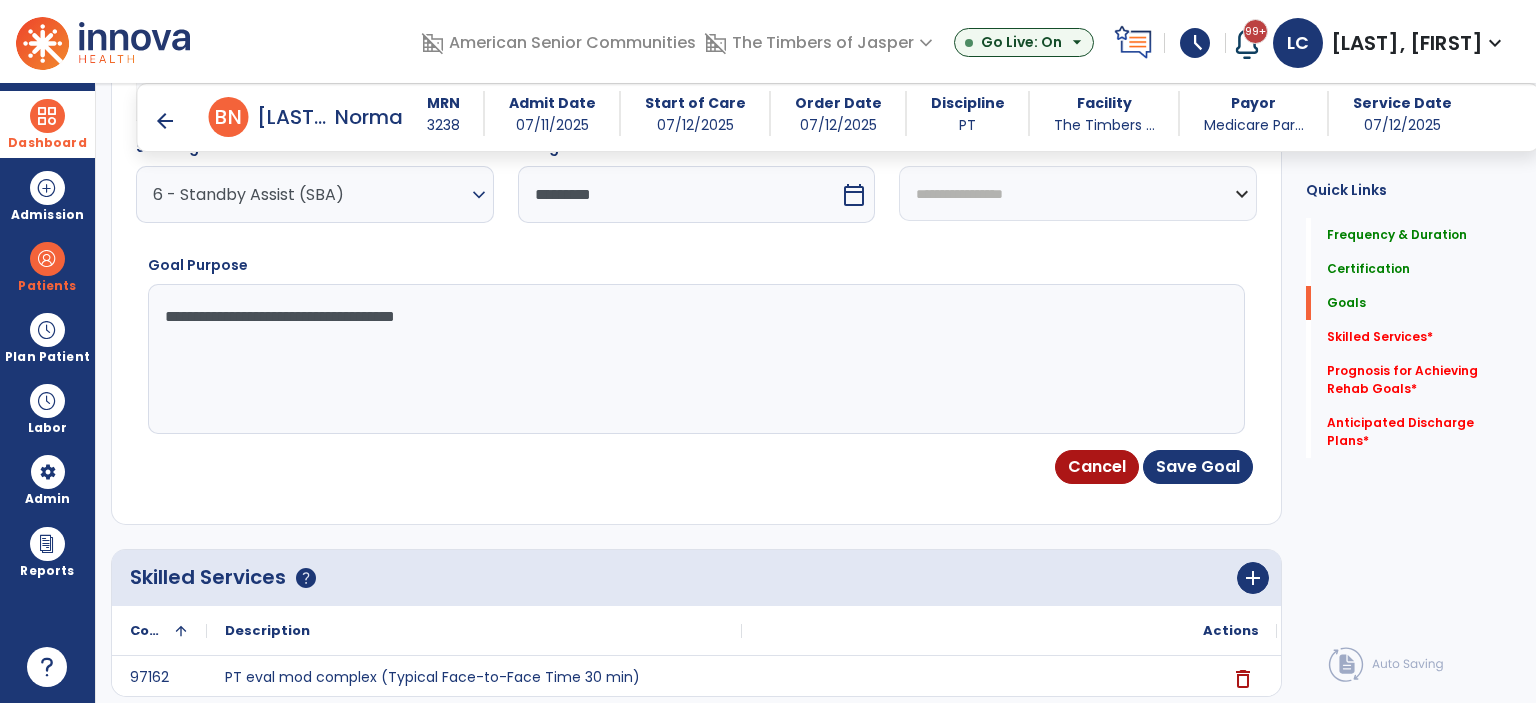 type on "**********" 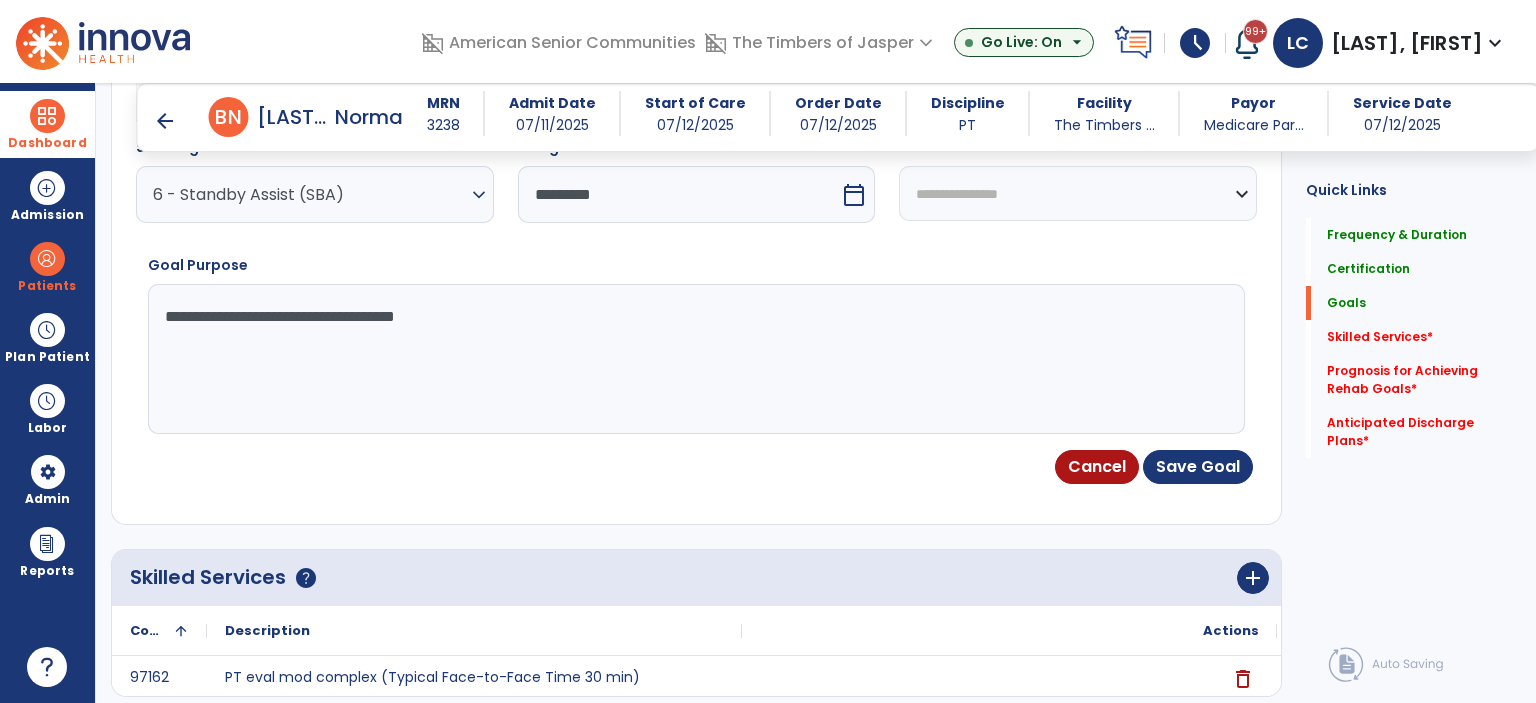 click on "**********" at bounding box center (1078, 193) 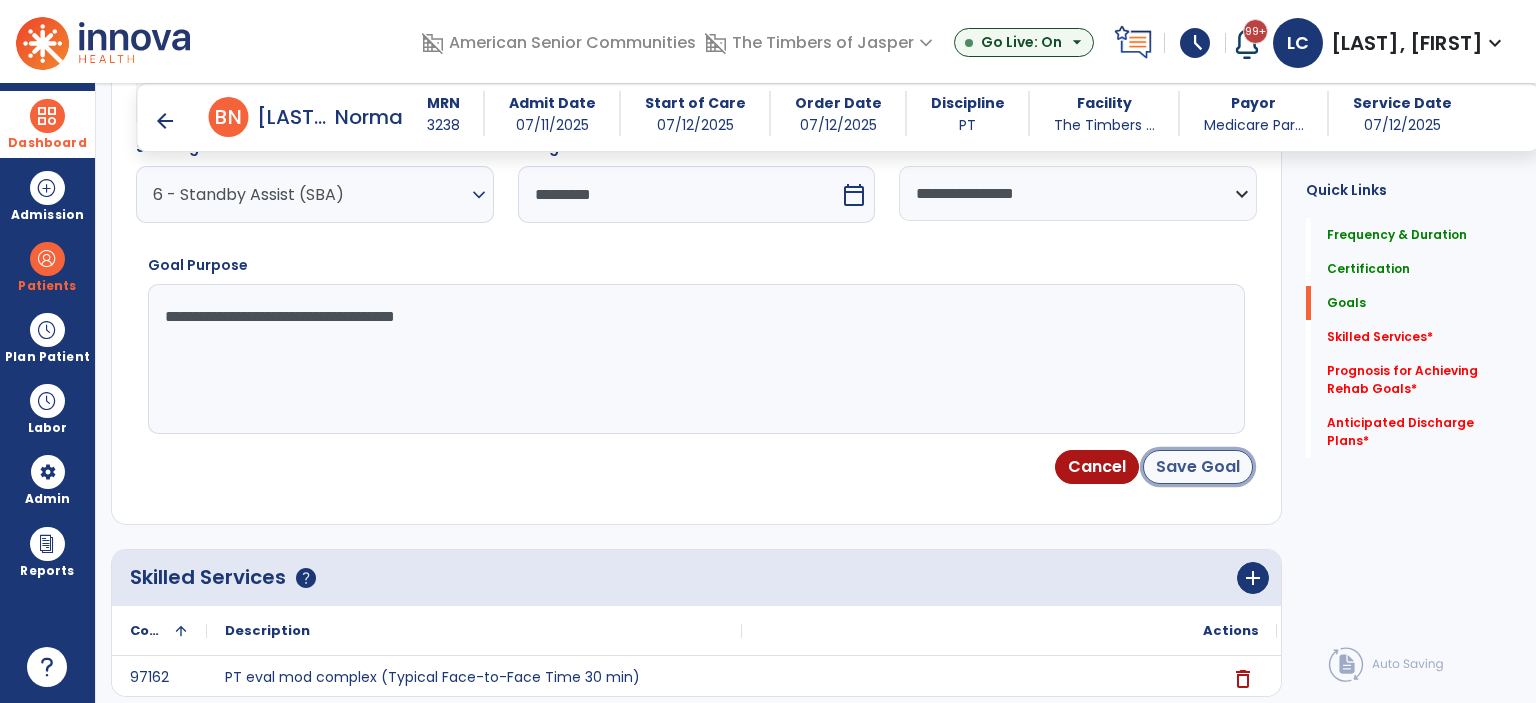 click on "Save Goal" at bounding box center [1198, 467] 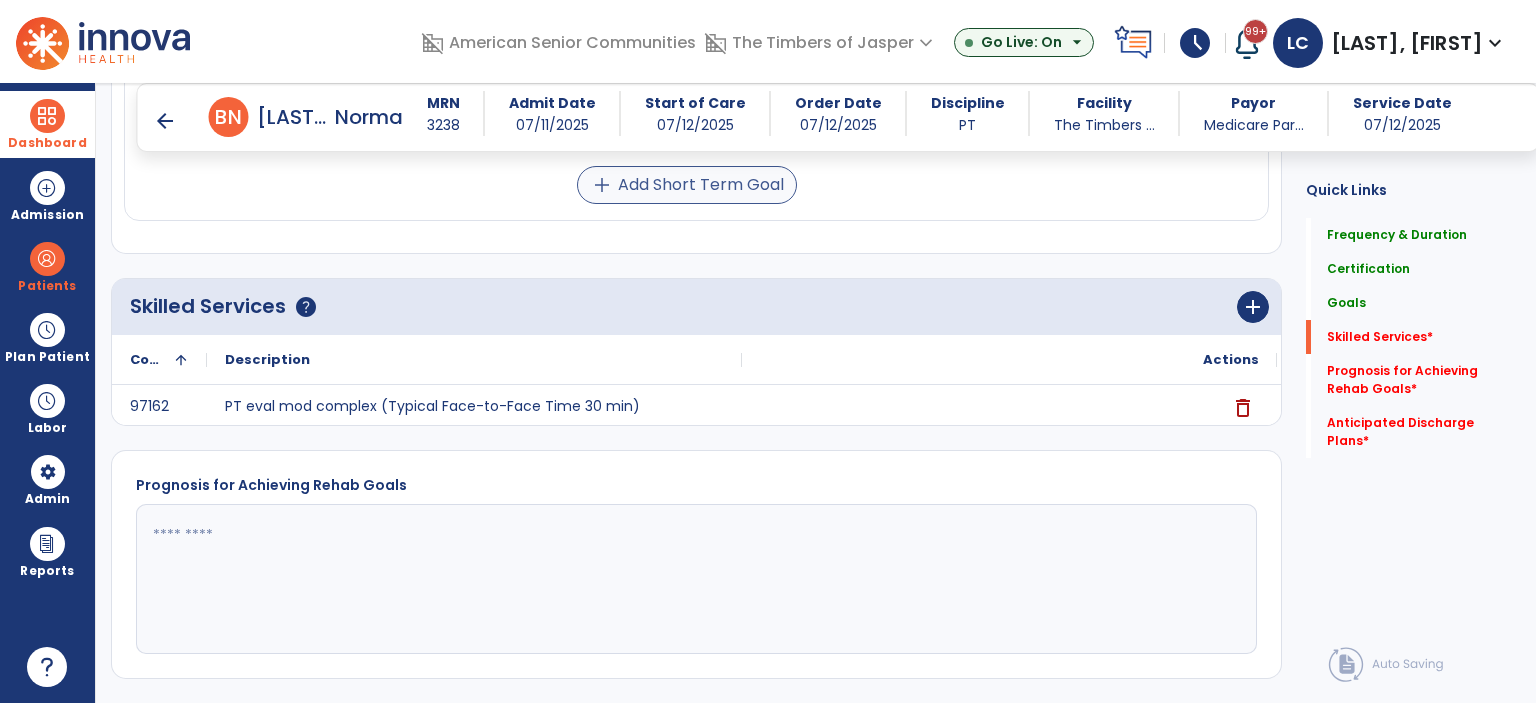 scroll, scrollTop: 1350, scrollLeft: 0, axis: vertical 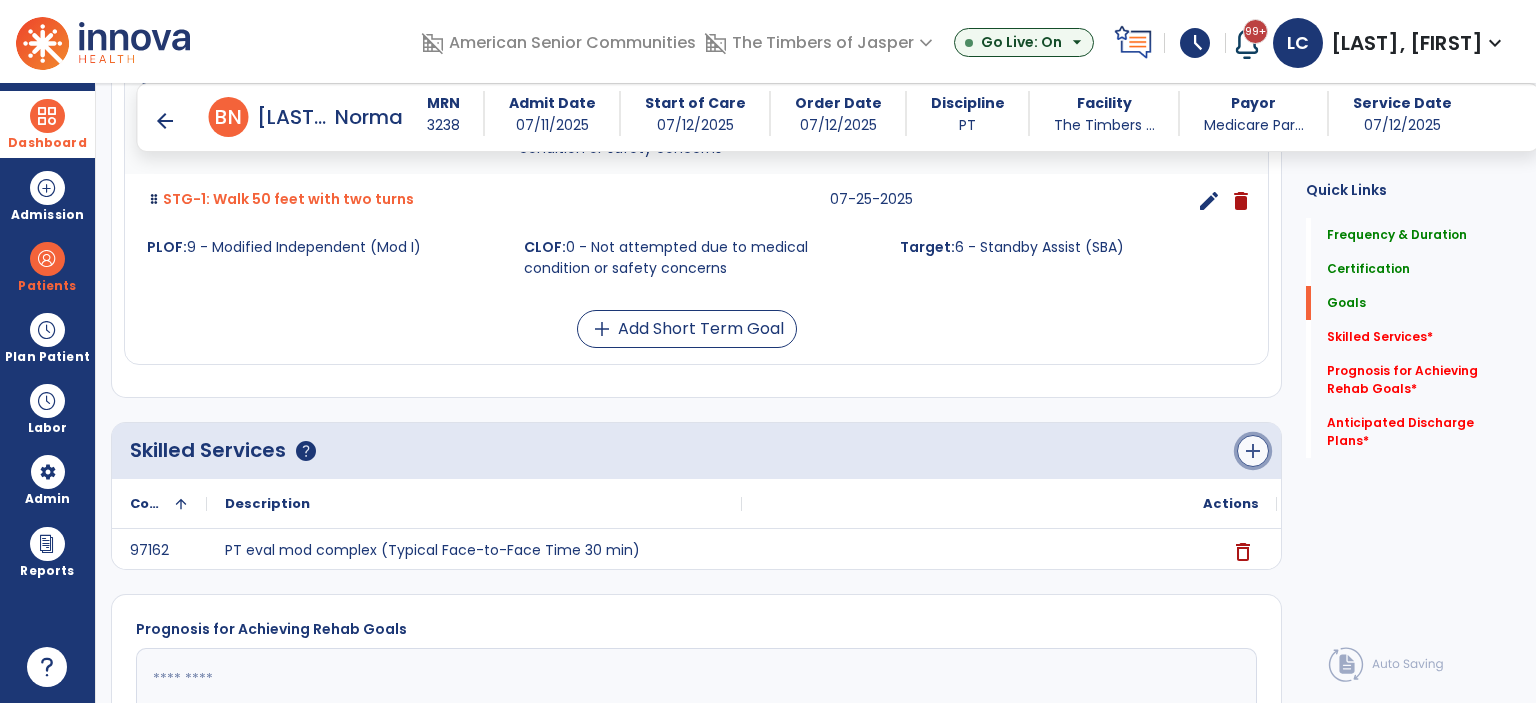 click on "add" 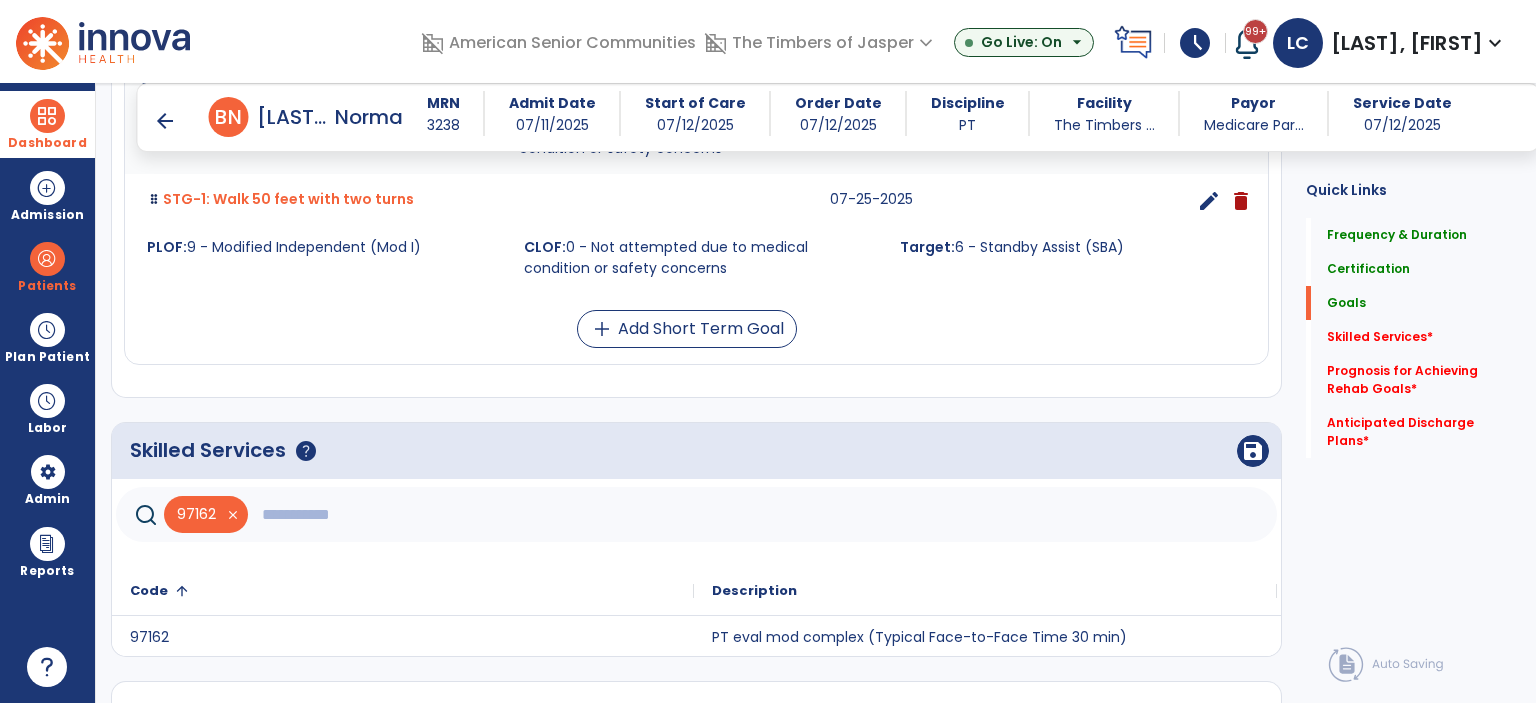 click 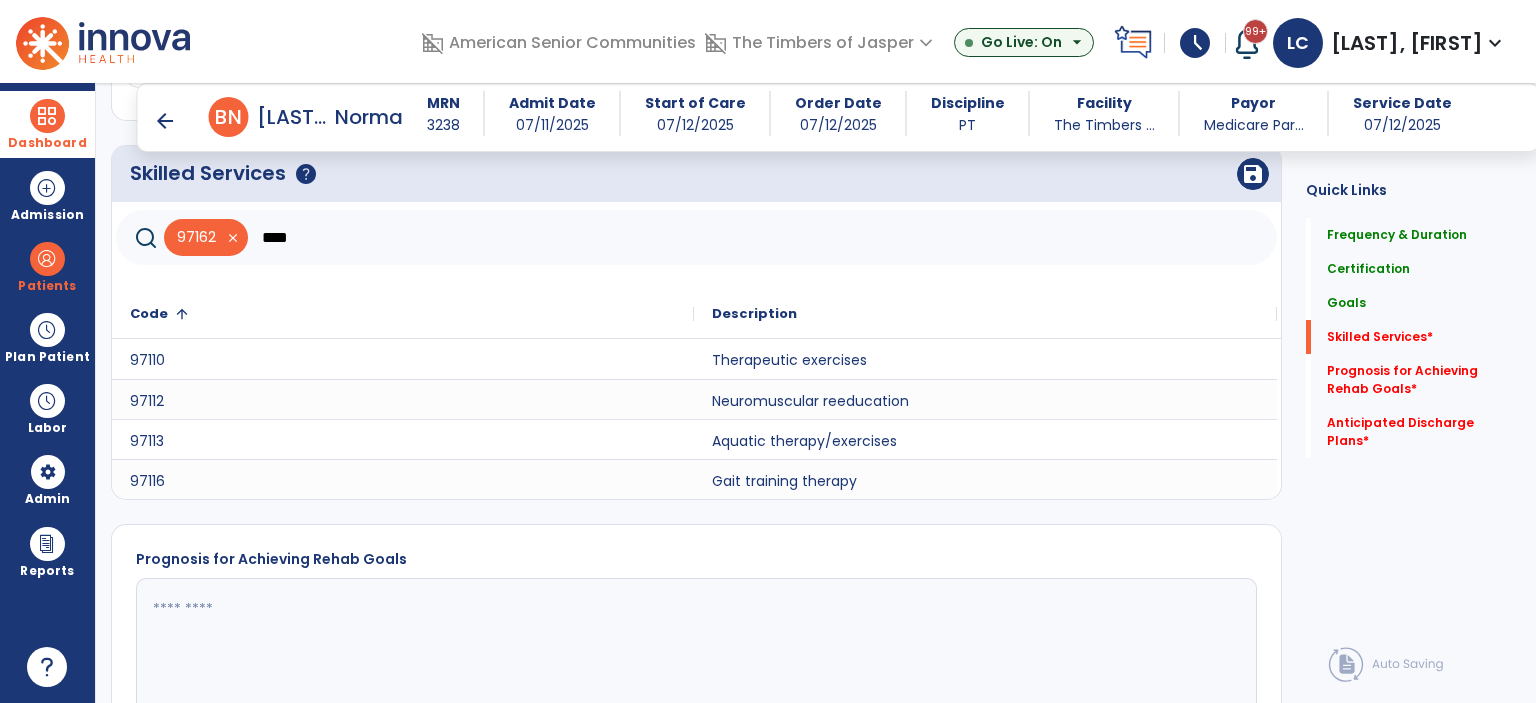 scroll, scrollTop: 1650, scrollLeft: 0, axis: vertical 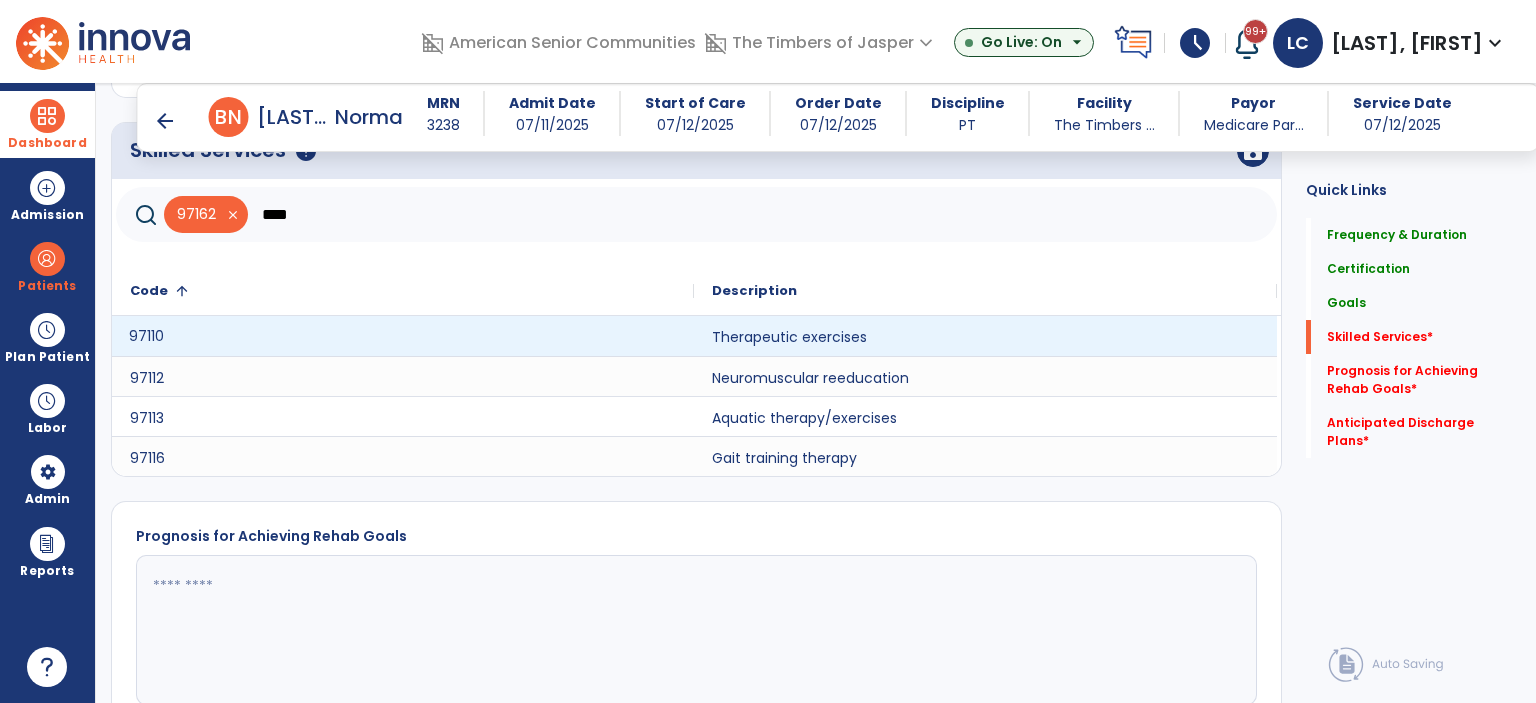 click on "97110" 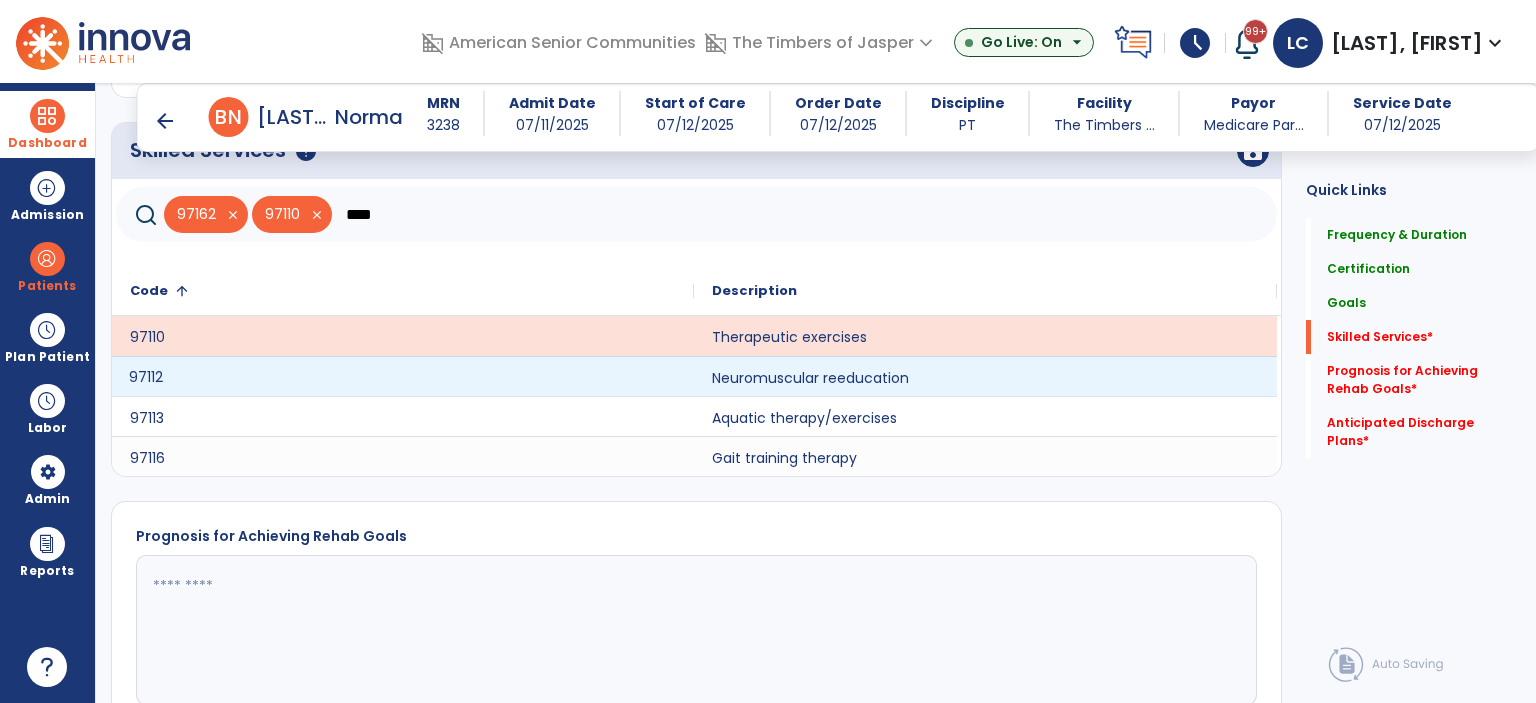 click on "97112" 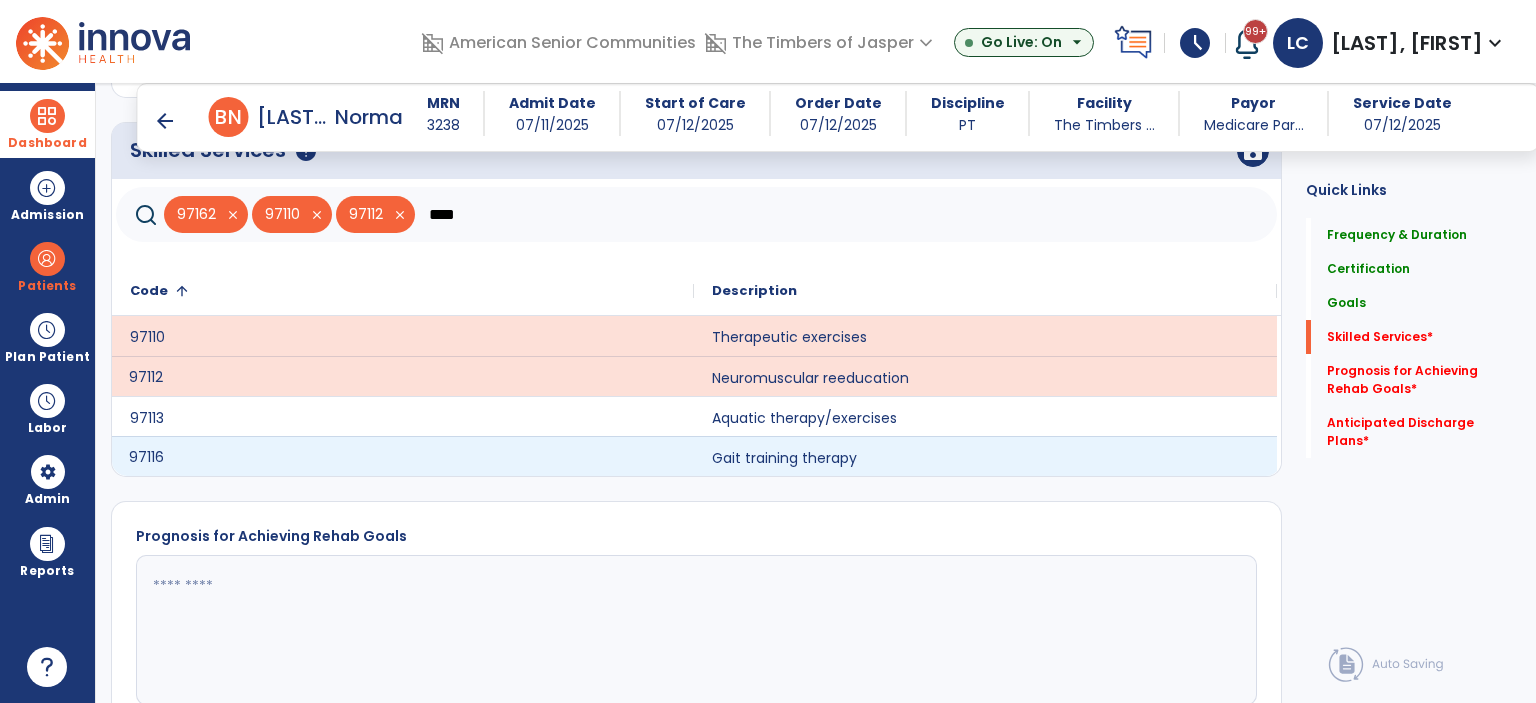 click on "97116" 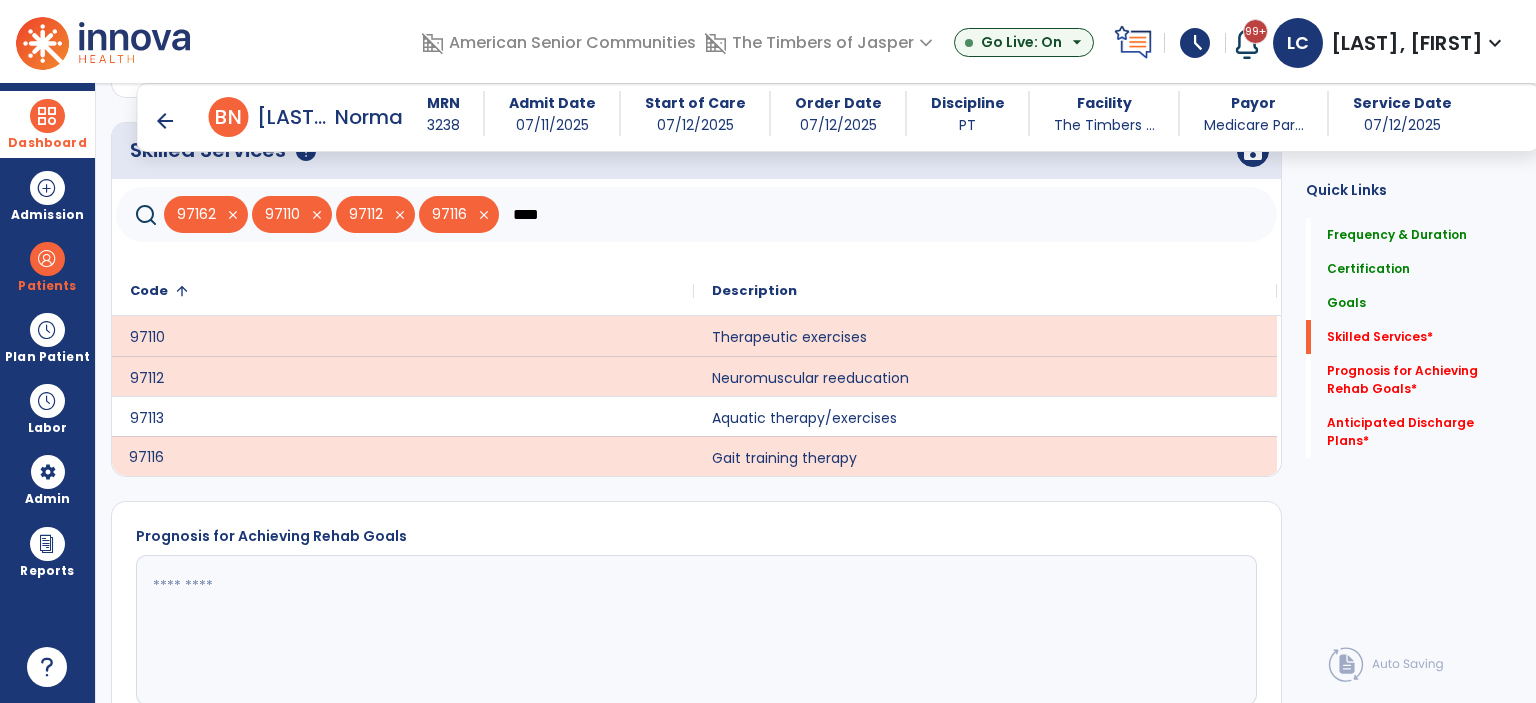click on "****" 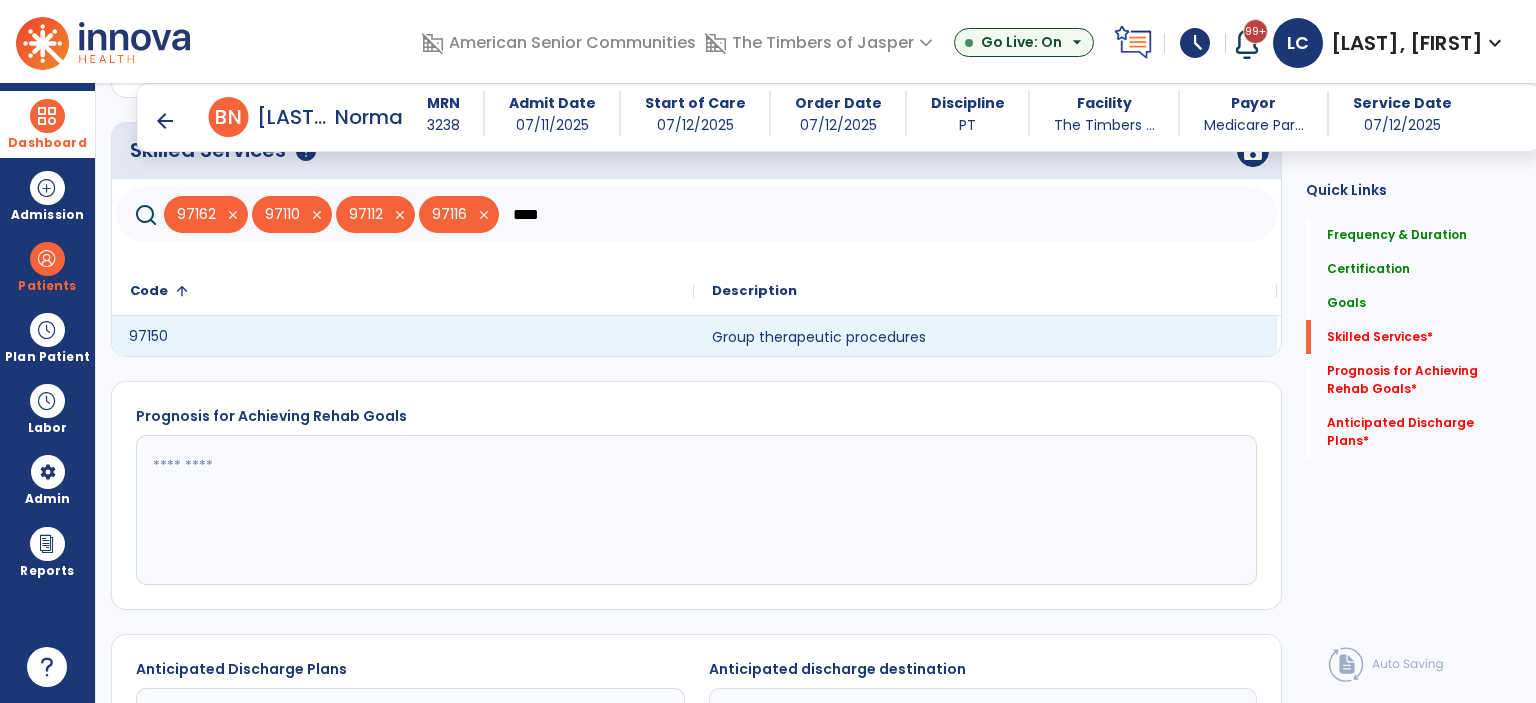 click on "97150" 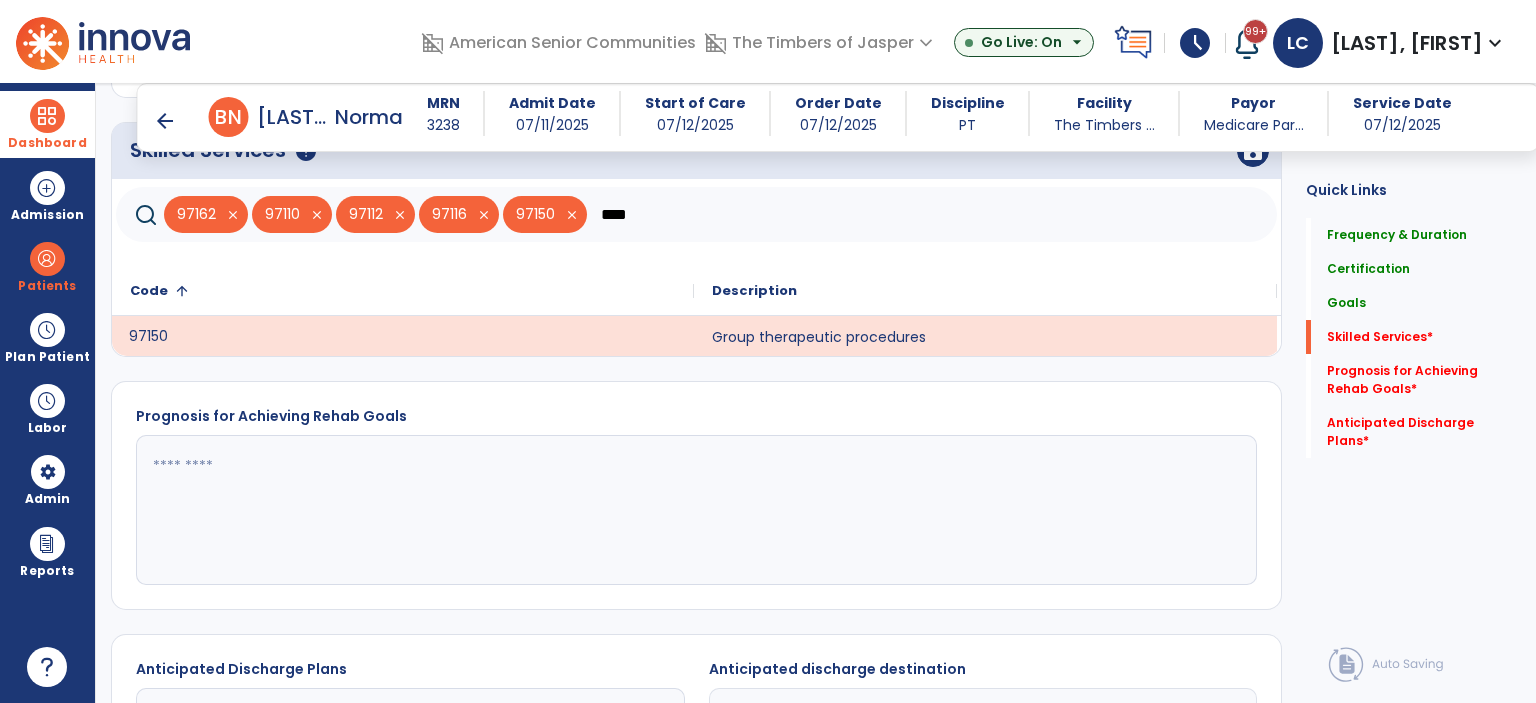click on "****" 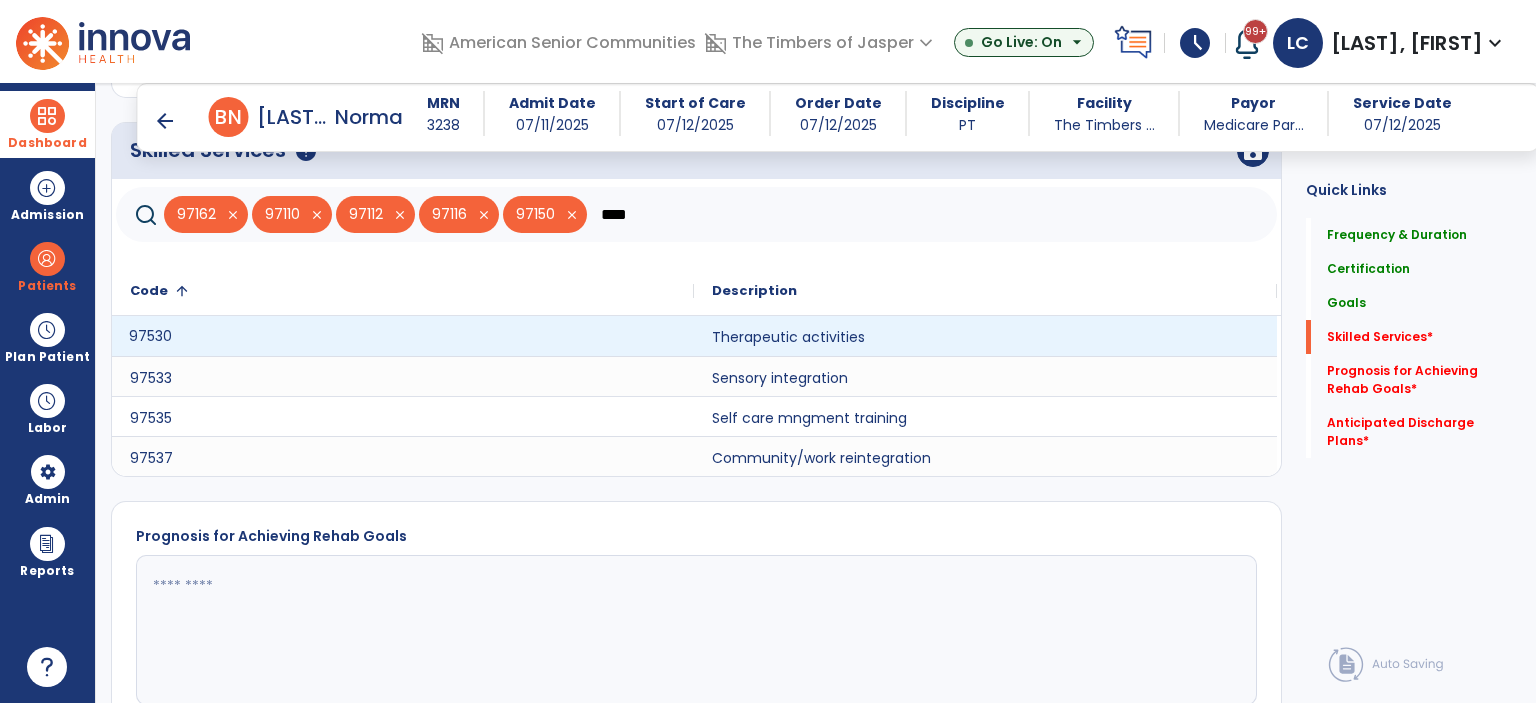 type on "****" 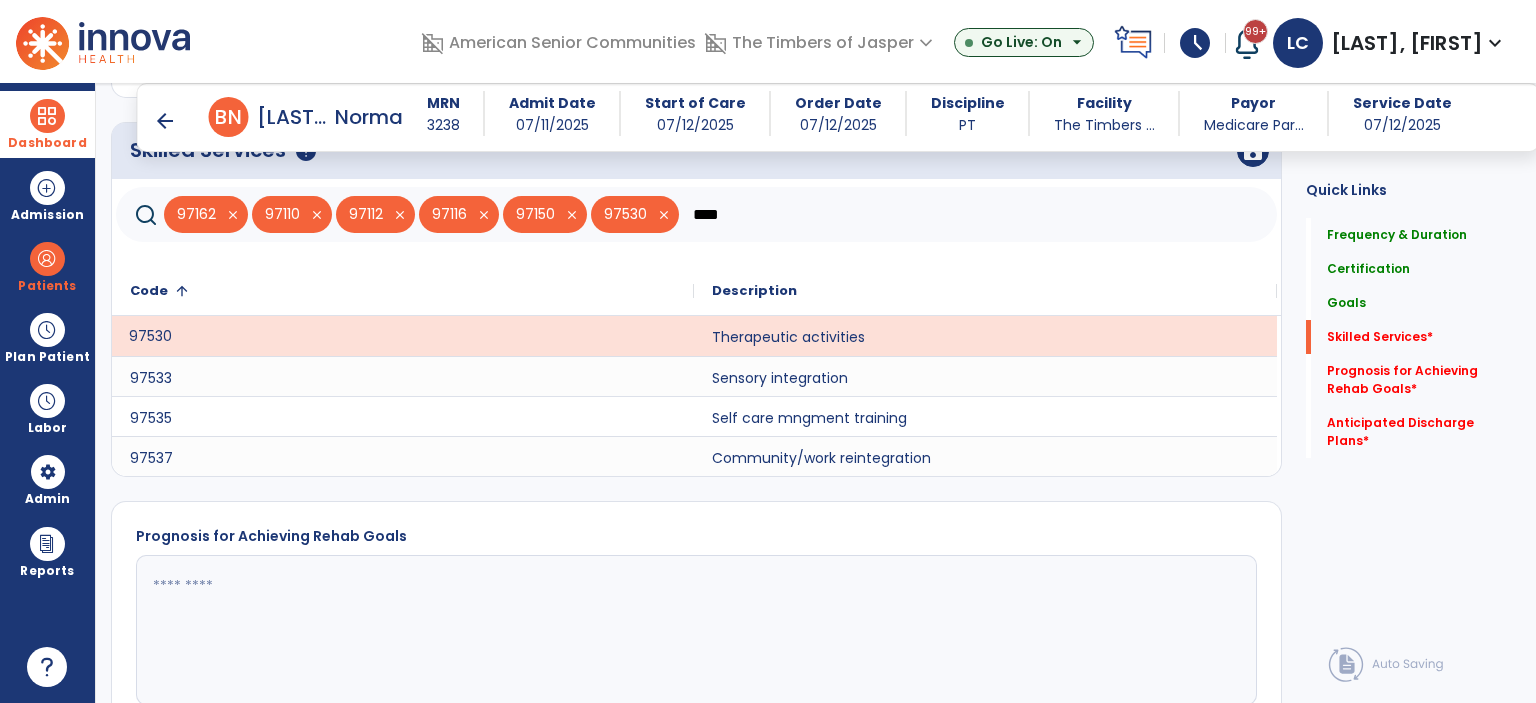 scroll, scrollTop: 1450, scrollLeft: 0, axis: vertical 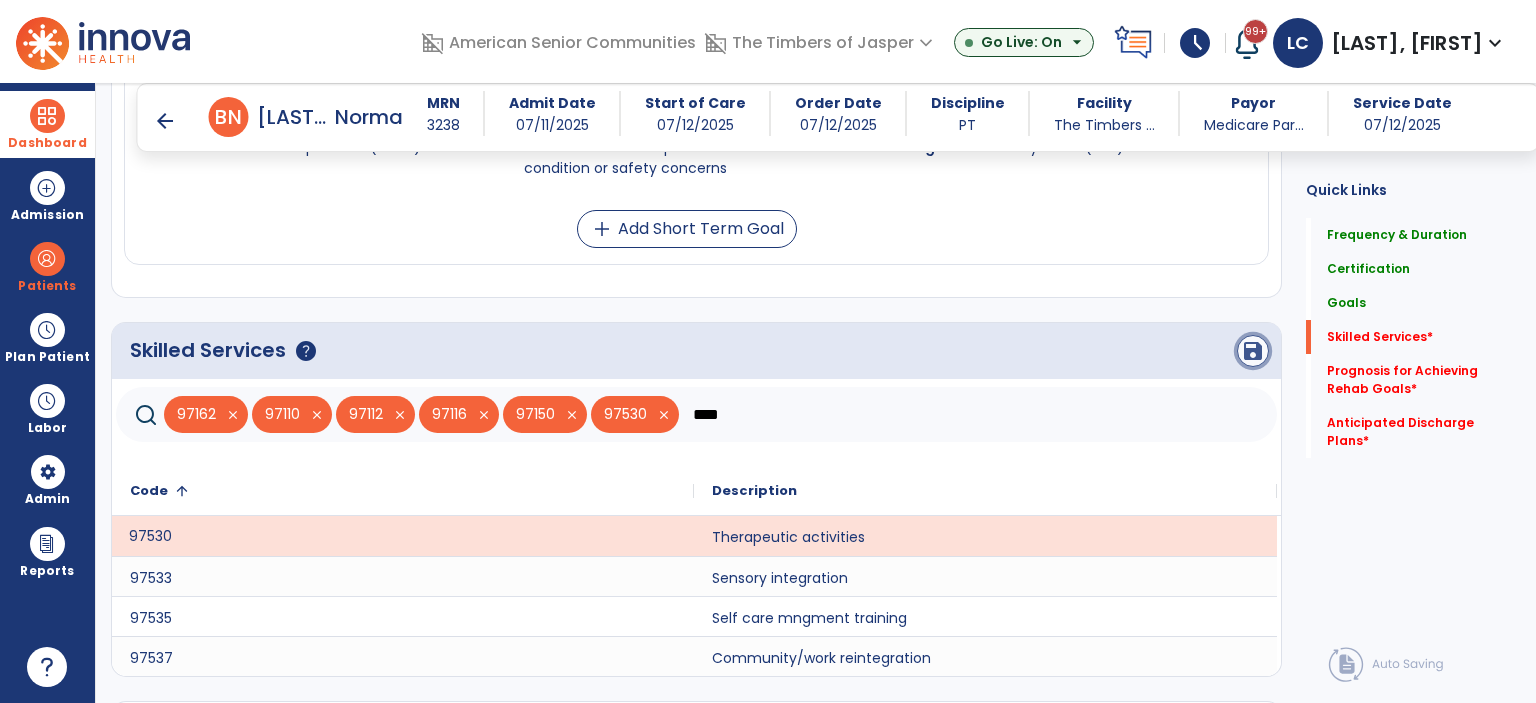 click on "save" 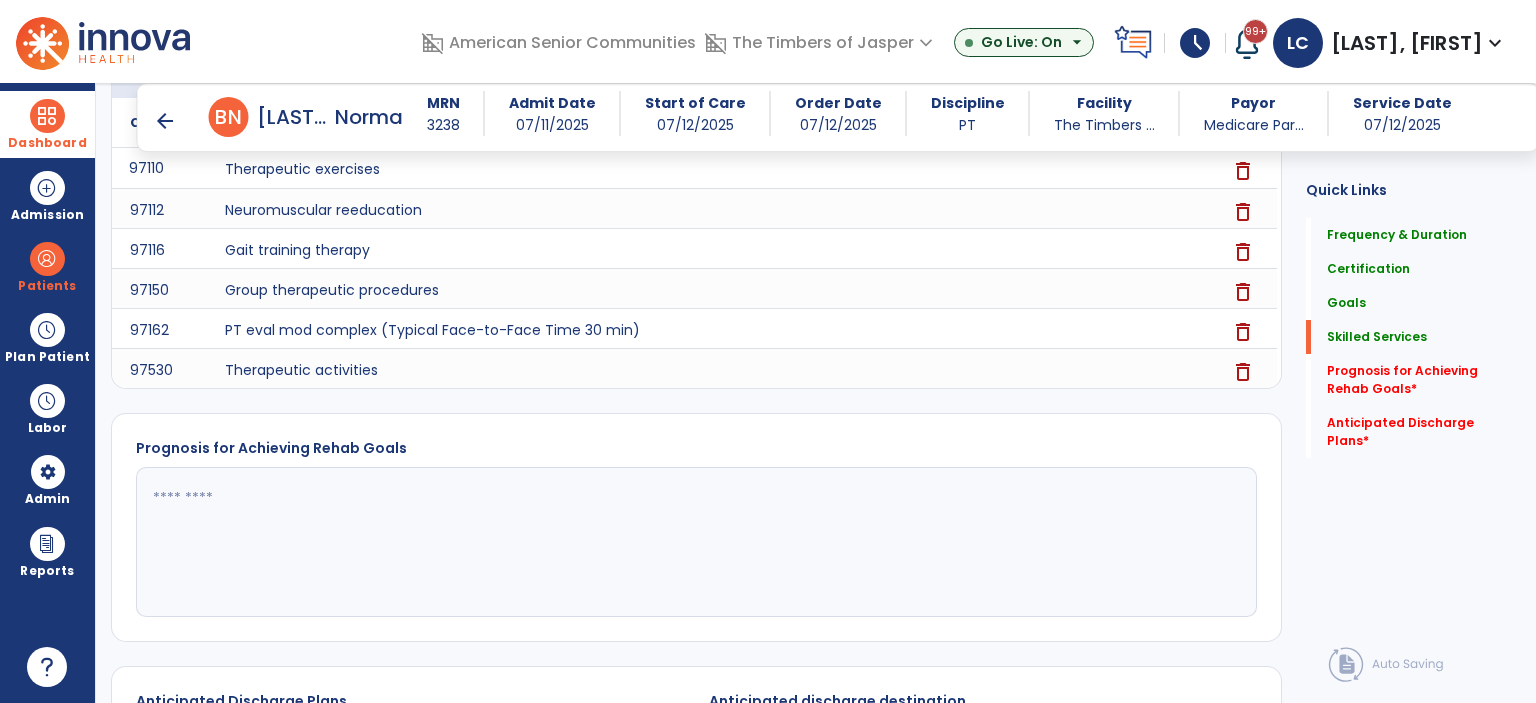 scroll, scrollTop: 1714, scrollLeft: 0, axis: vertical 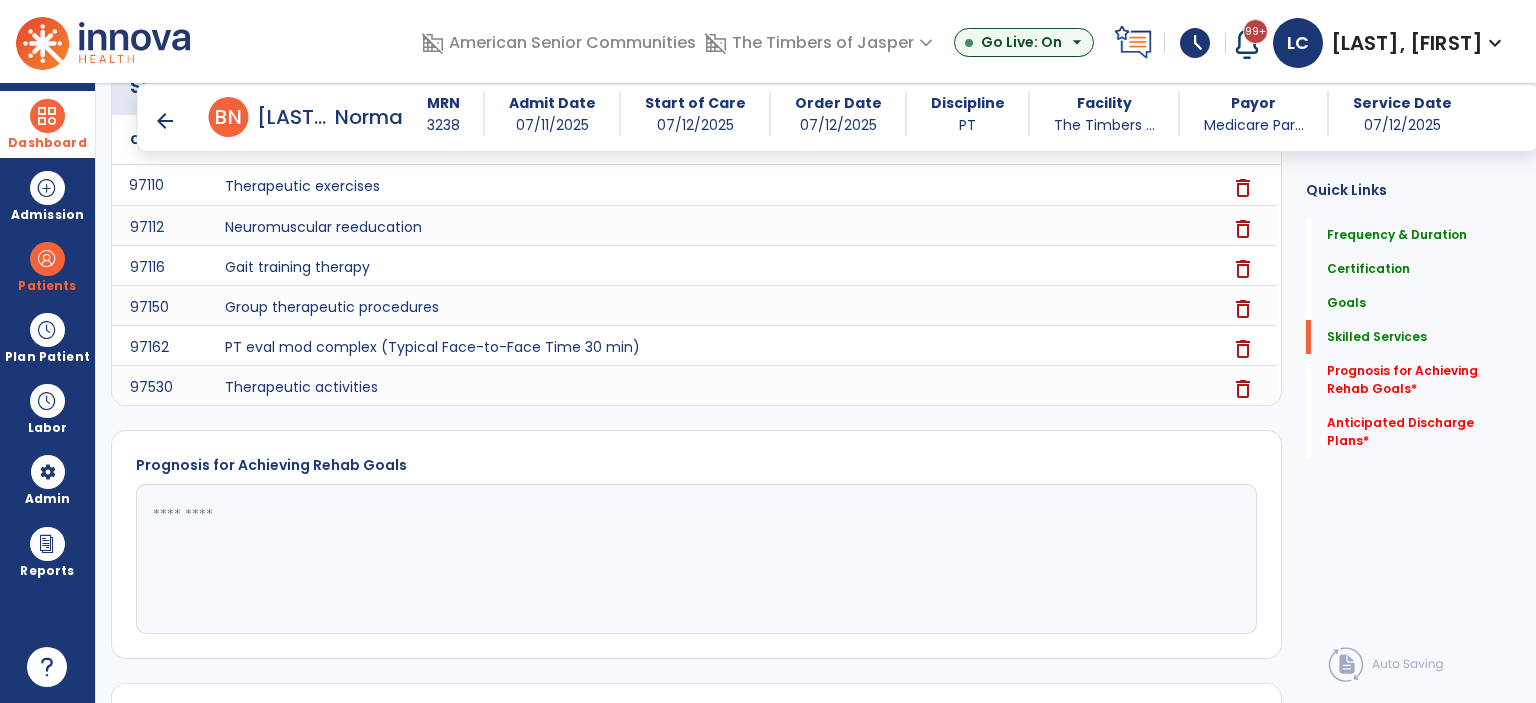 click 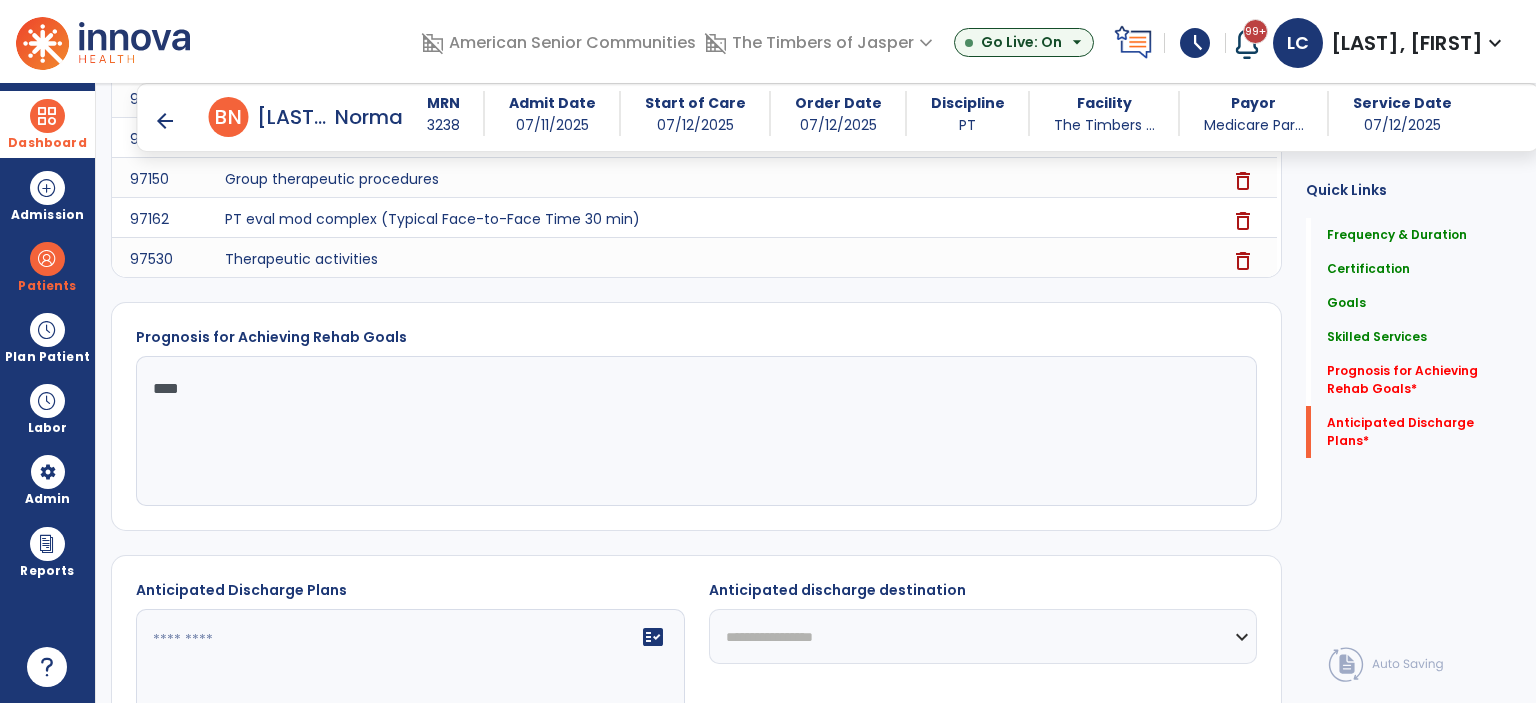 scroll, scrollTop: 2014, scrollLeft: 0, axis: vertical 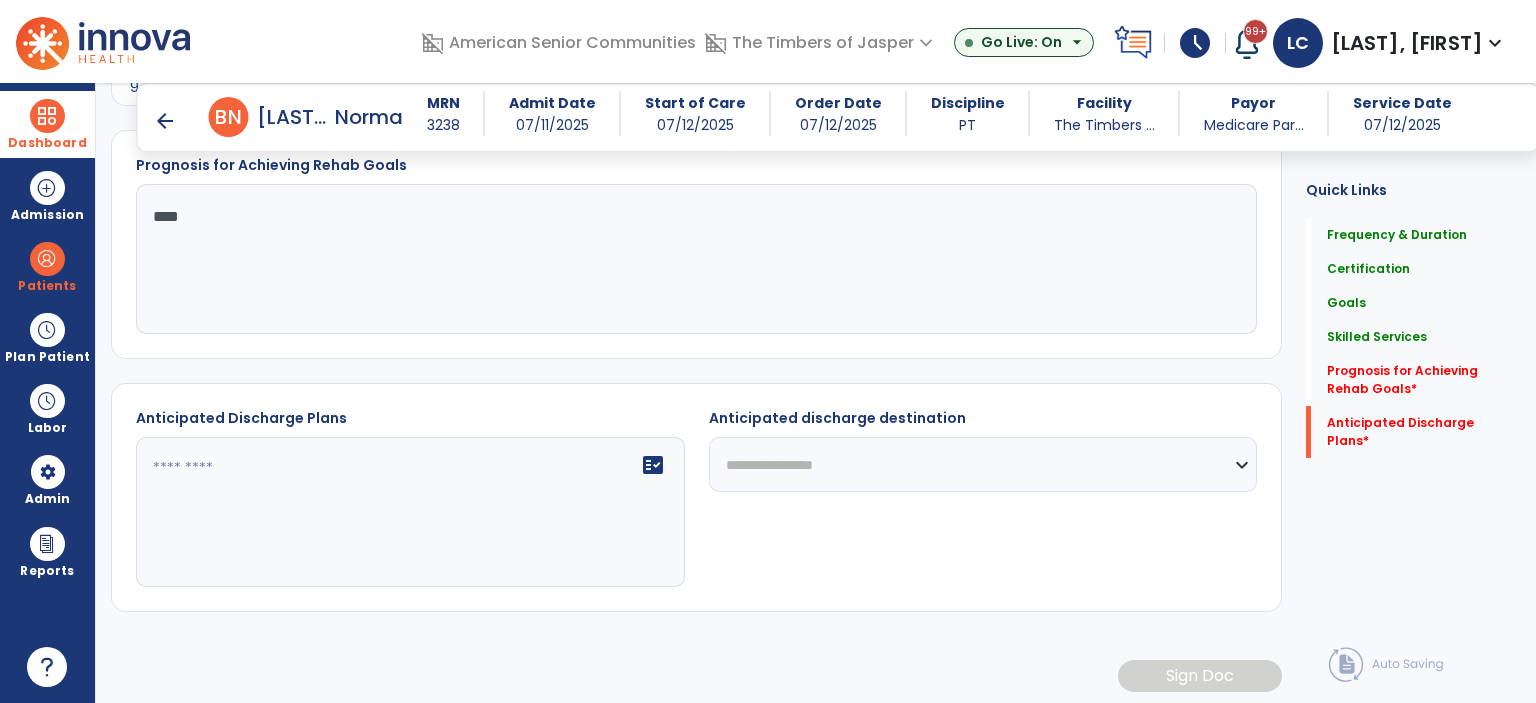 type on "****" 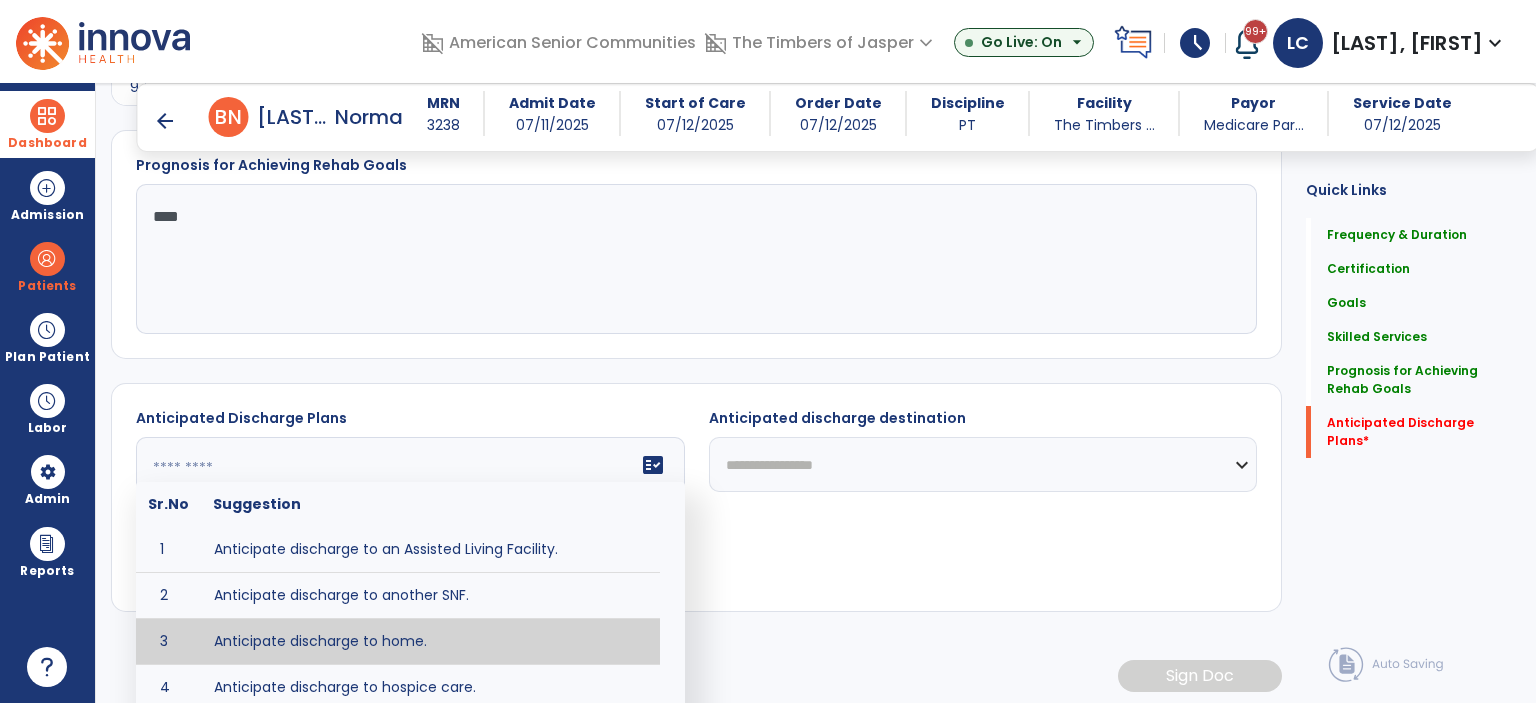 type on "**********" 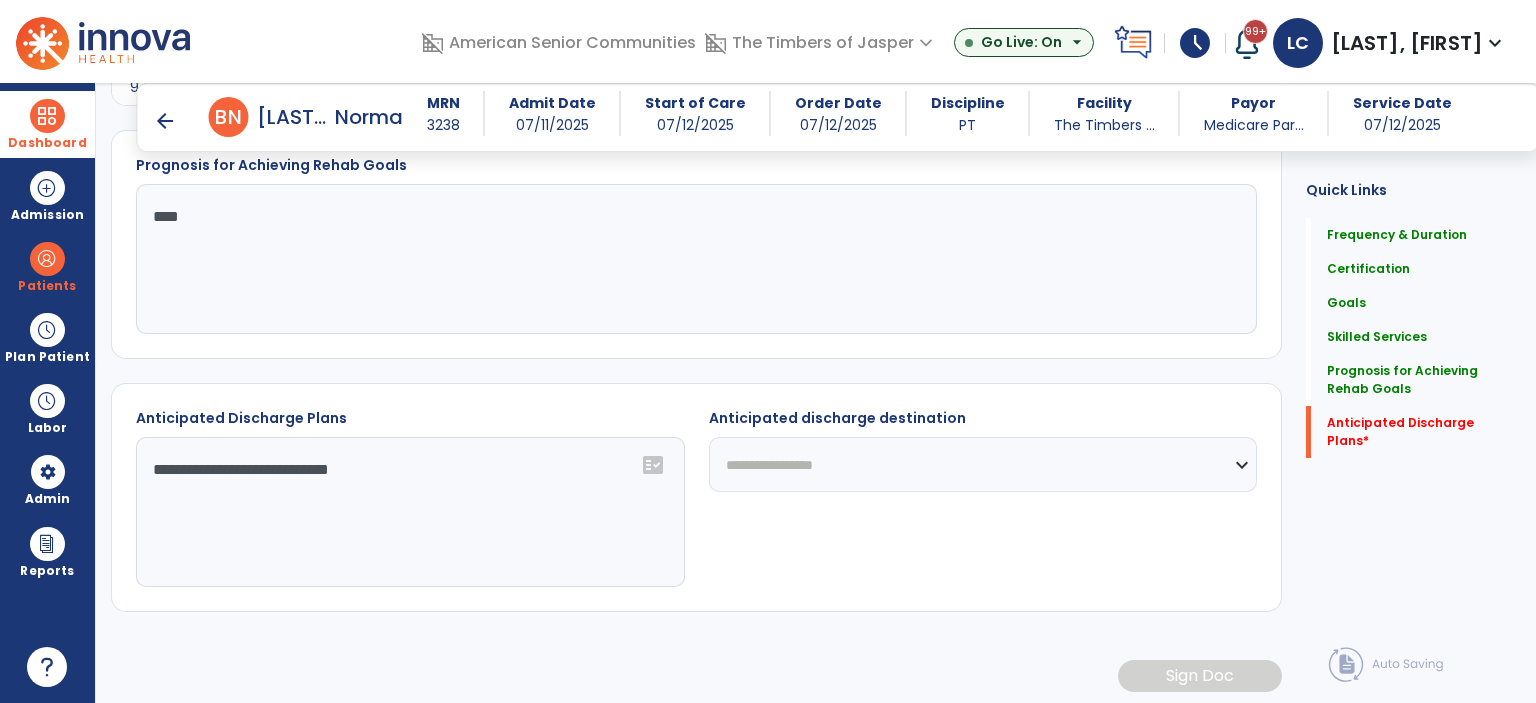 click on "**********" 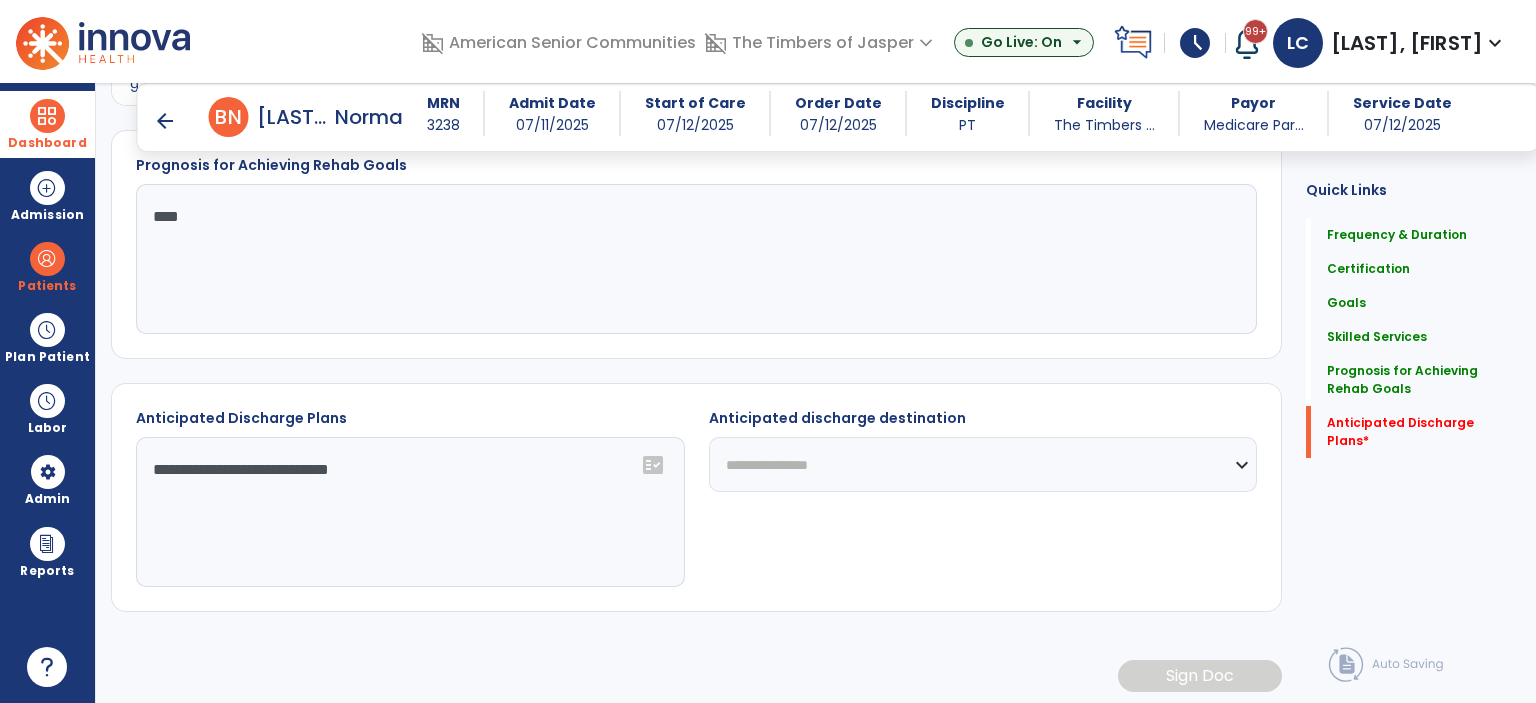 click on "**********" 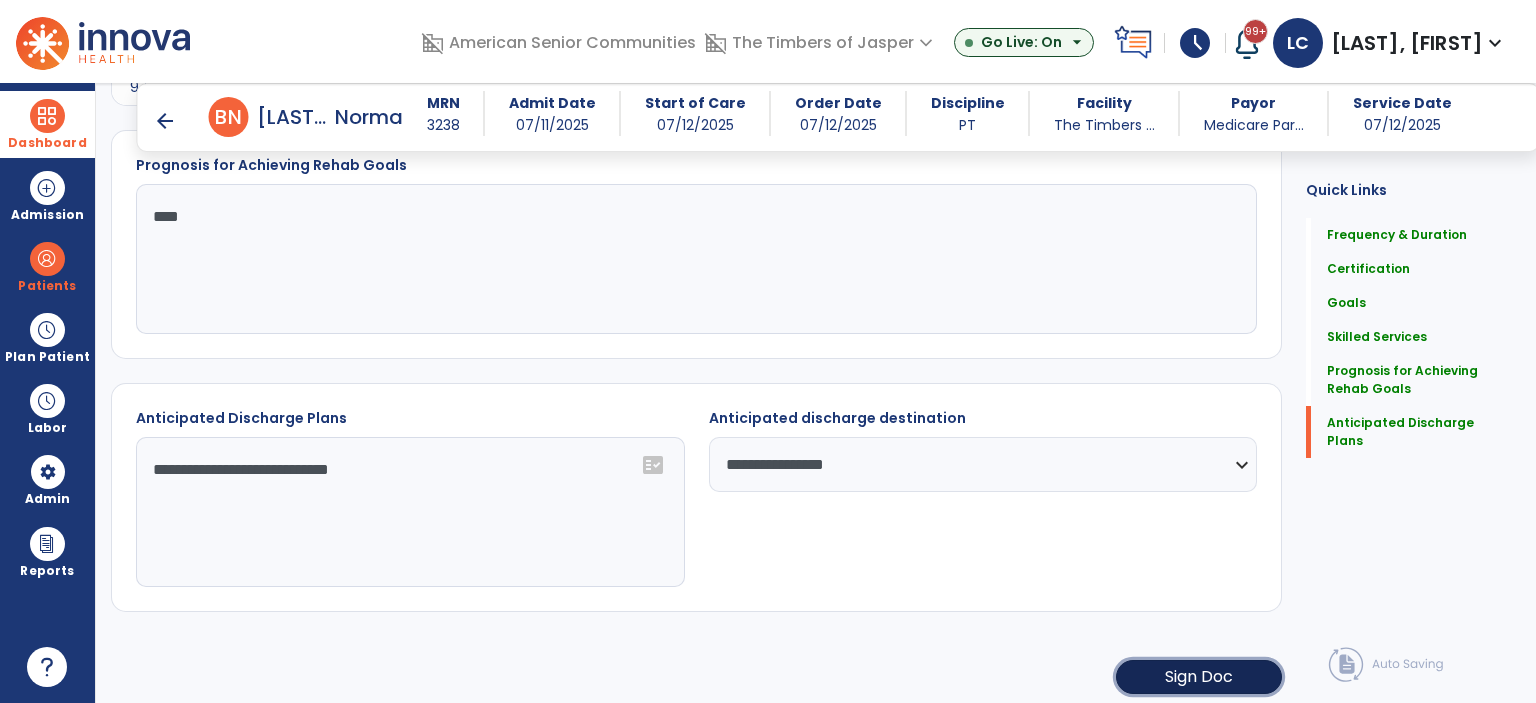 click on "Sign Doc" 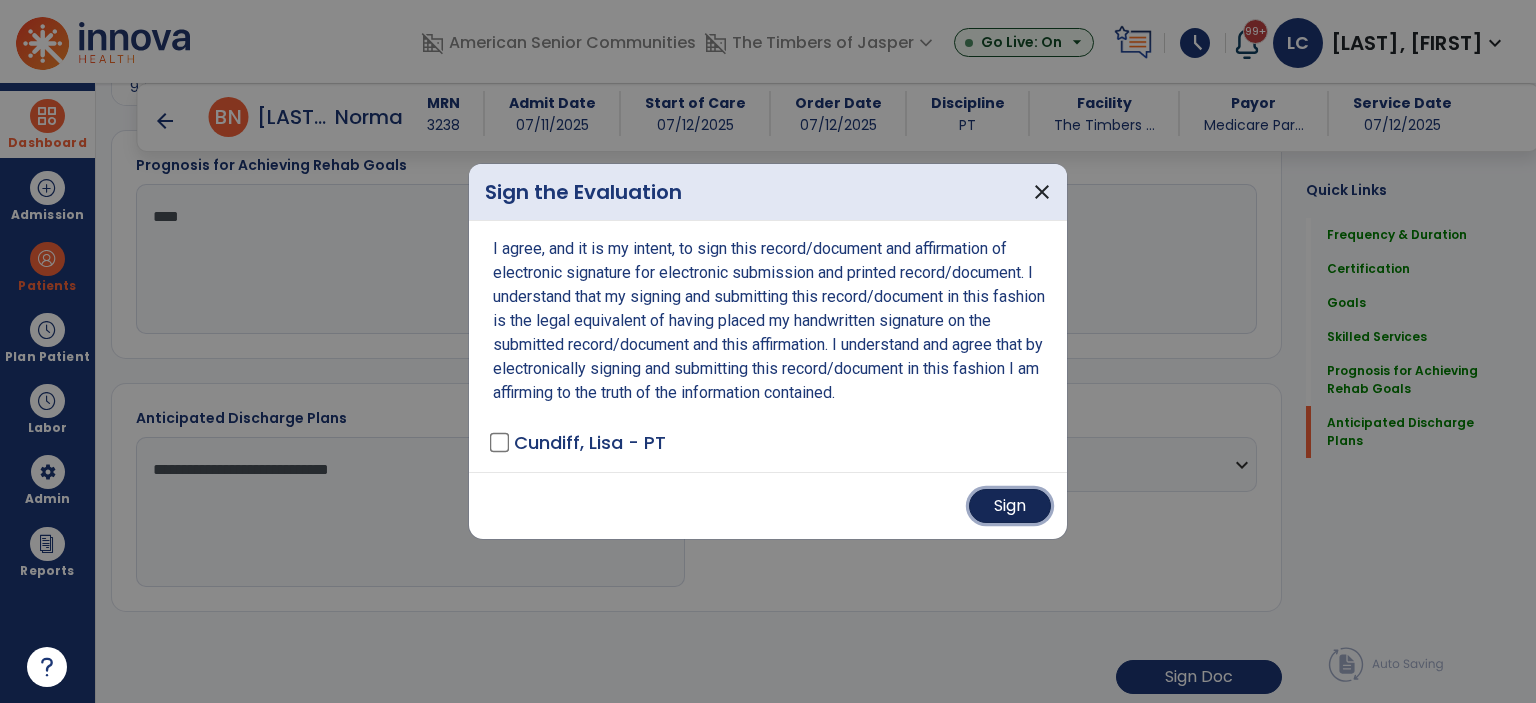 click on "Sign" at bounding box center [1010, 506] 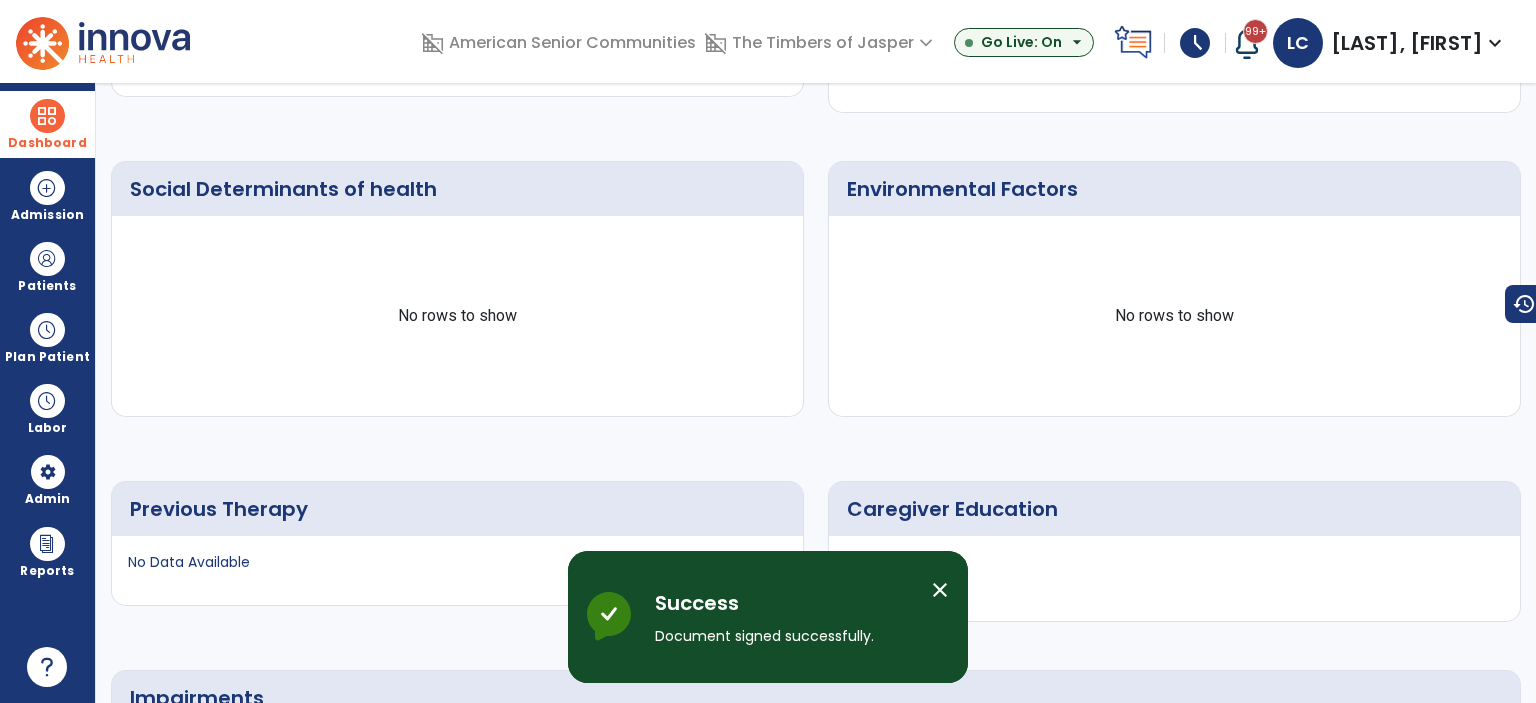 scroll, scrollTop: 0, scrollLeft: 0, axis: both 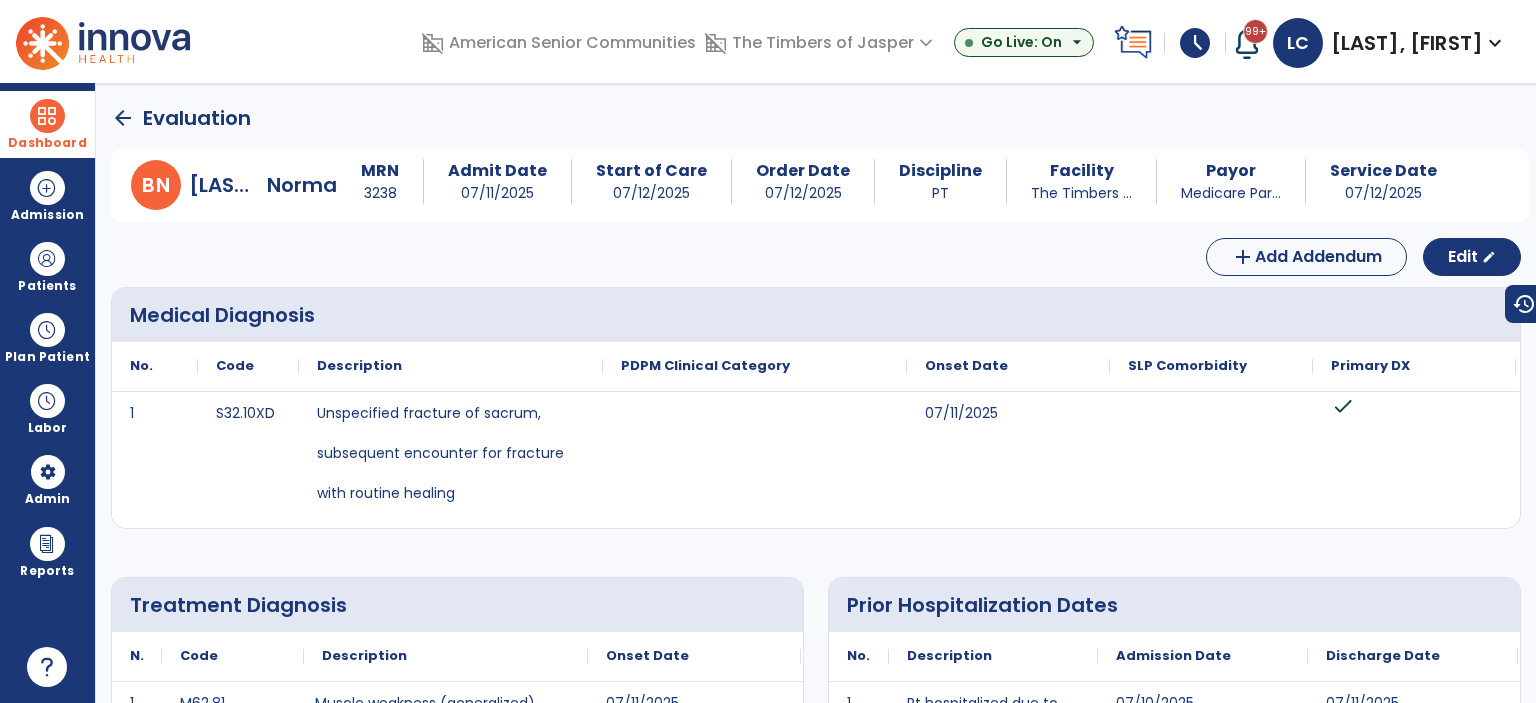 click on "arrow_back" 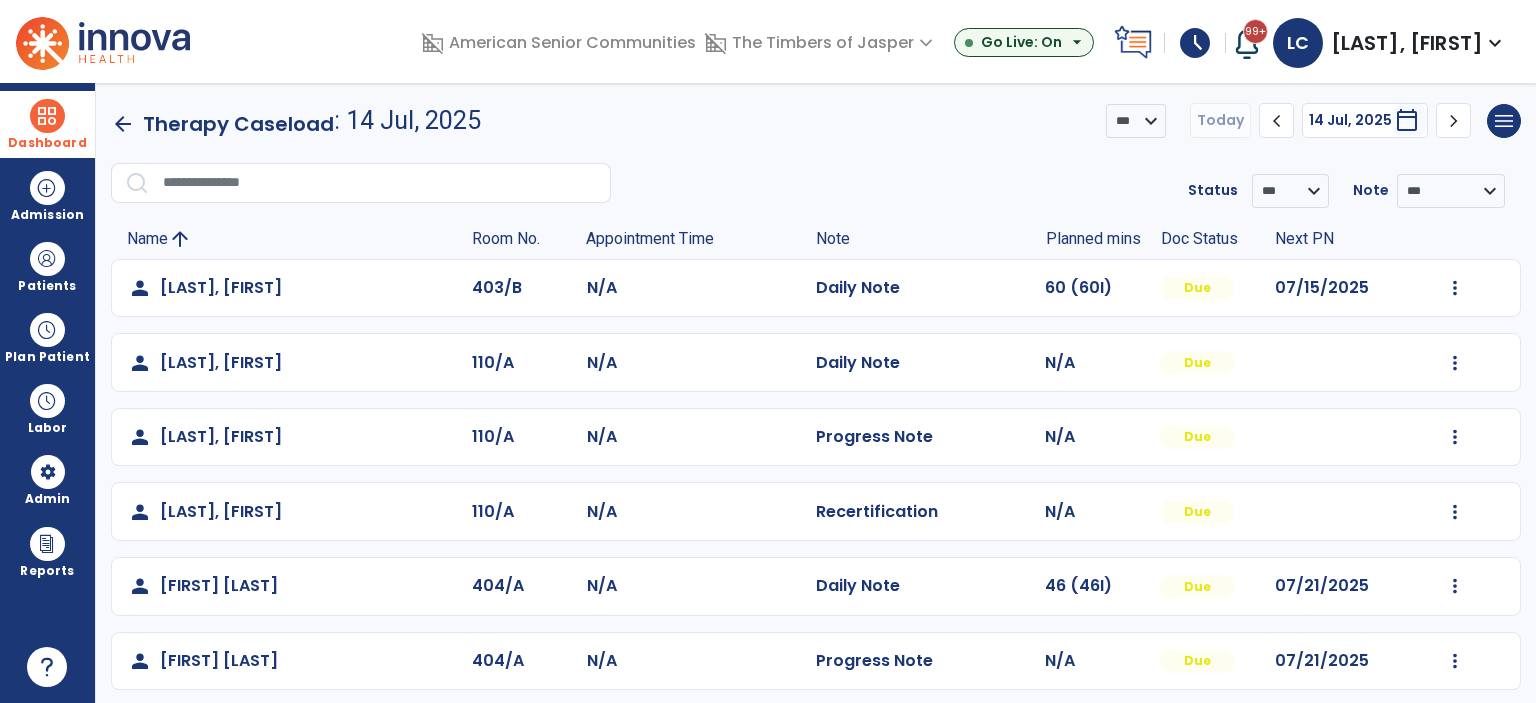 click on "Dashboard" at bounding box center (47, 124) 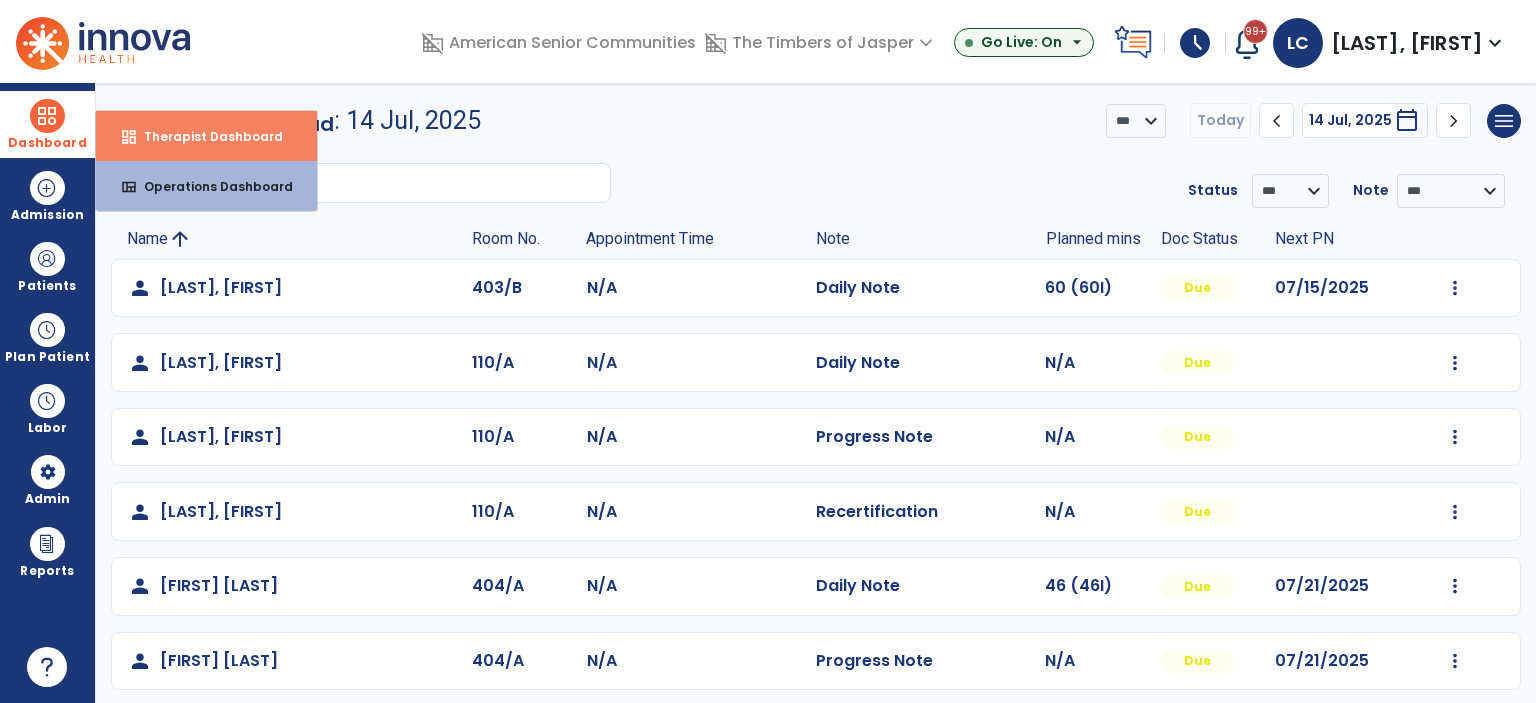 click on "Therapist Dashboard" at bounding box center [205, 136] 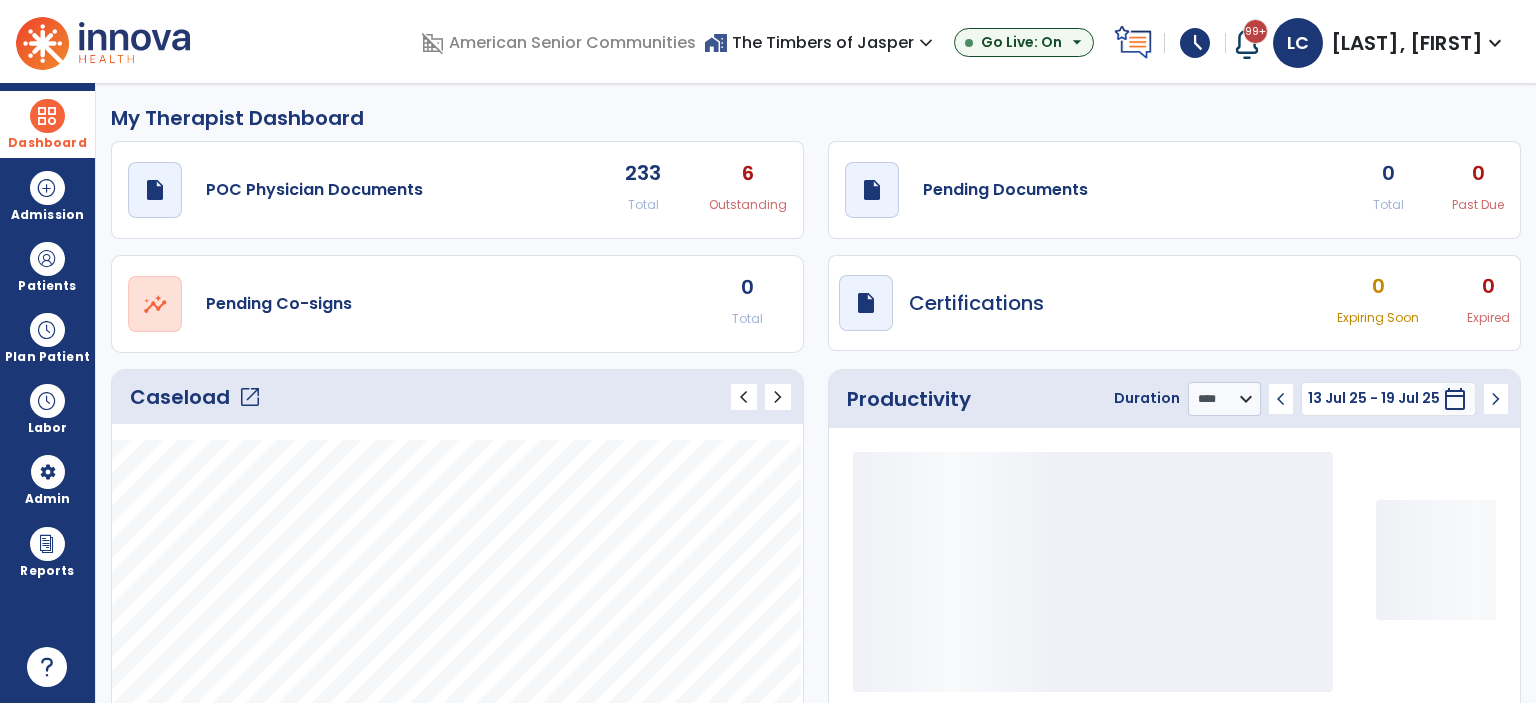 click on "draft   open_in_new  Pending Documents 0 Total 0 Past Due" 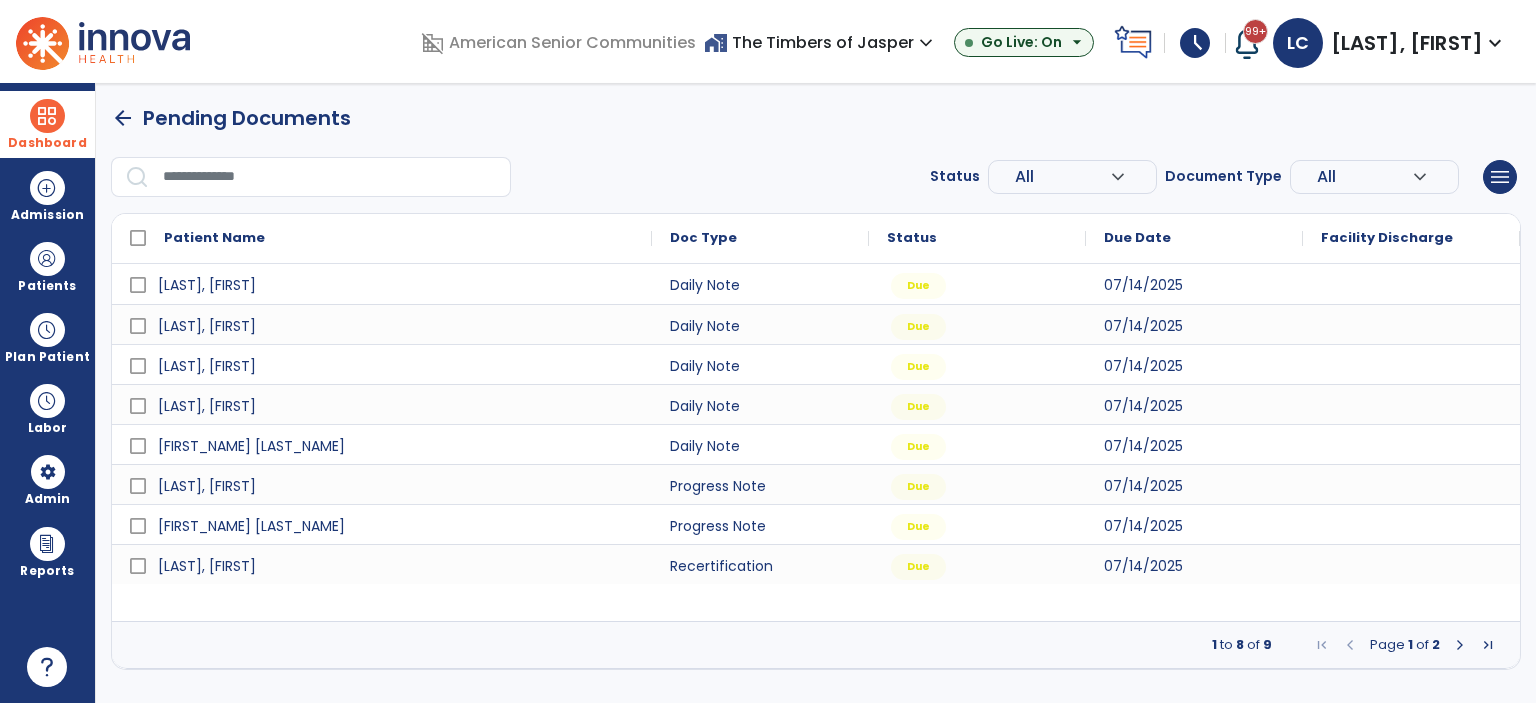 click at bounding box center (1460, 645) 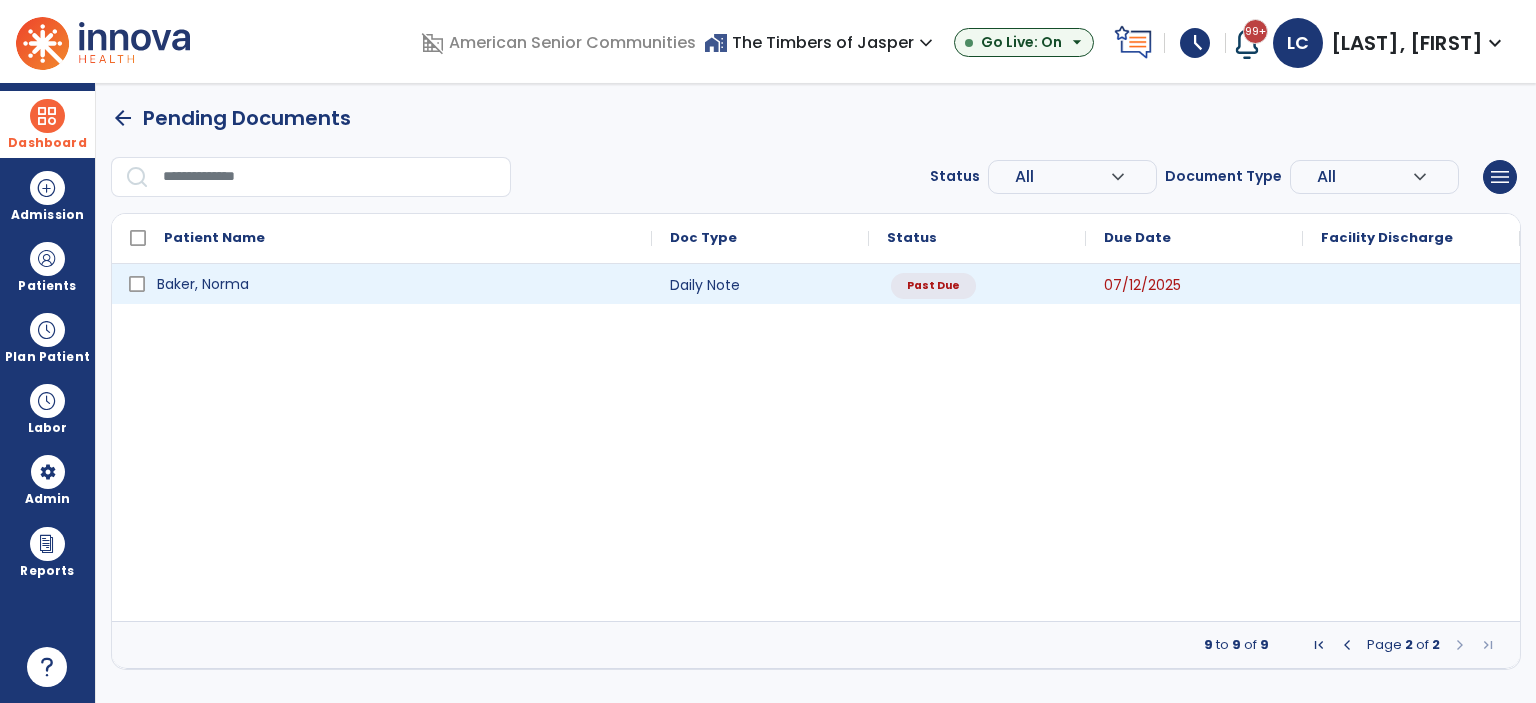 click on "Baker, Norma" at bounding box center [396, 284] 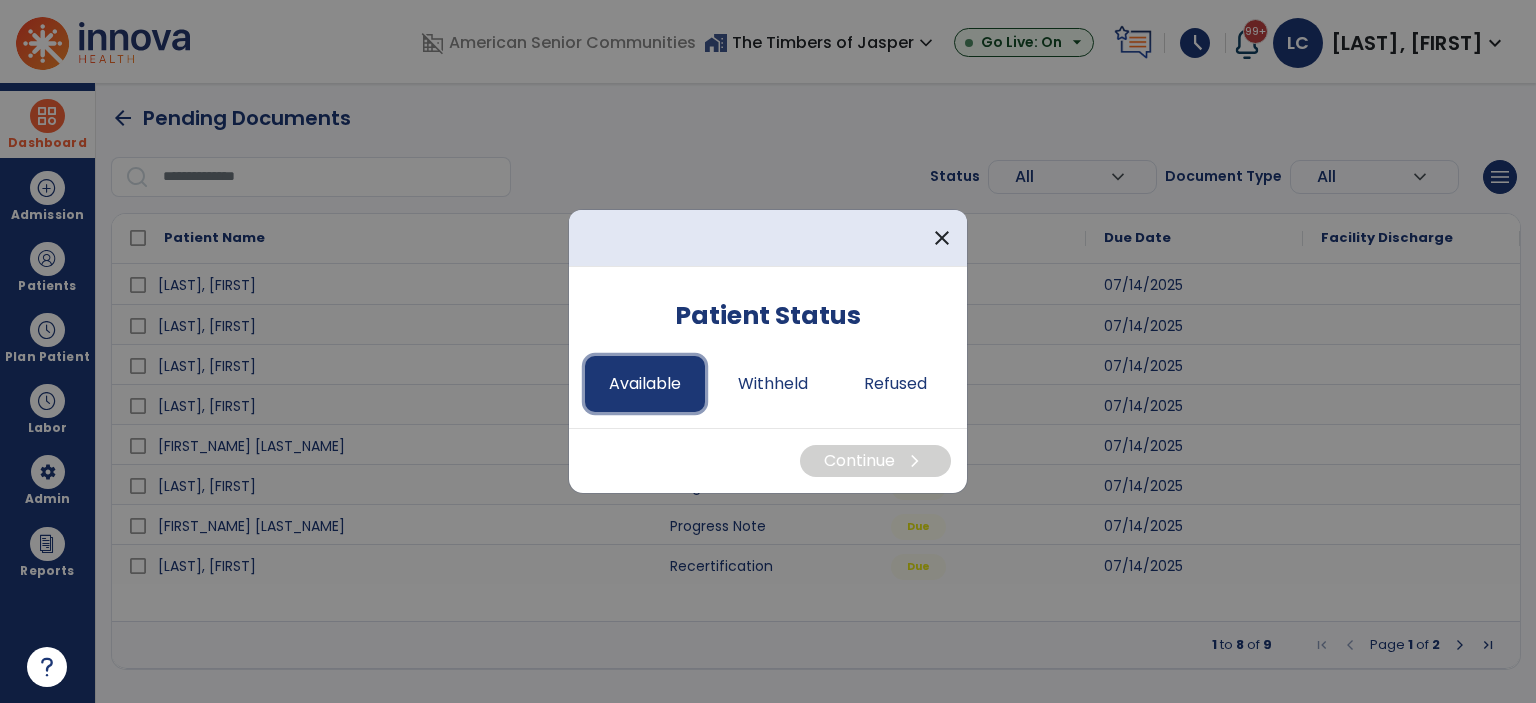 click on "Available" at bounding box center [645, 384] 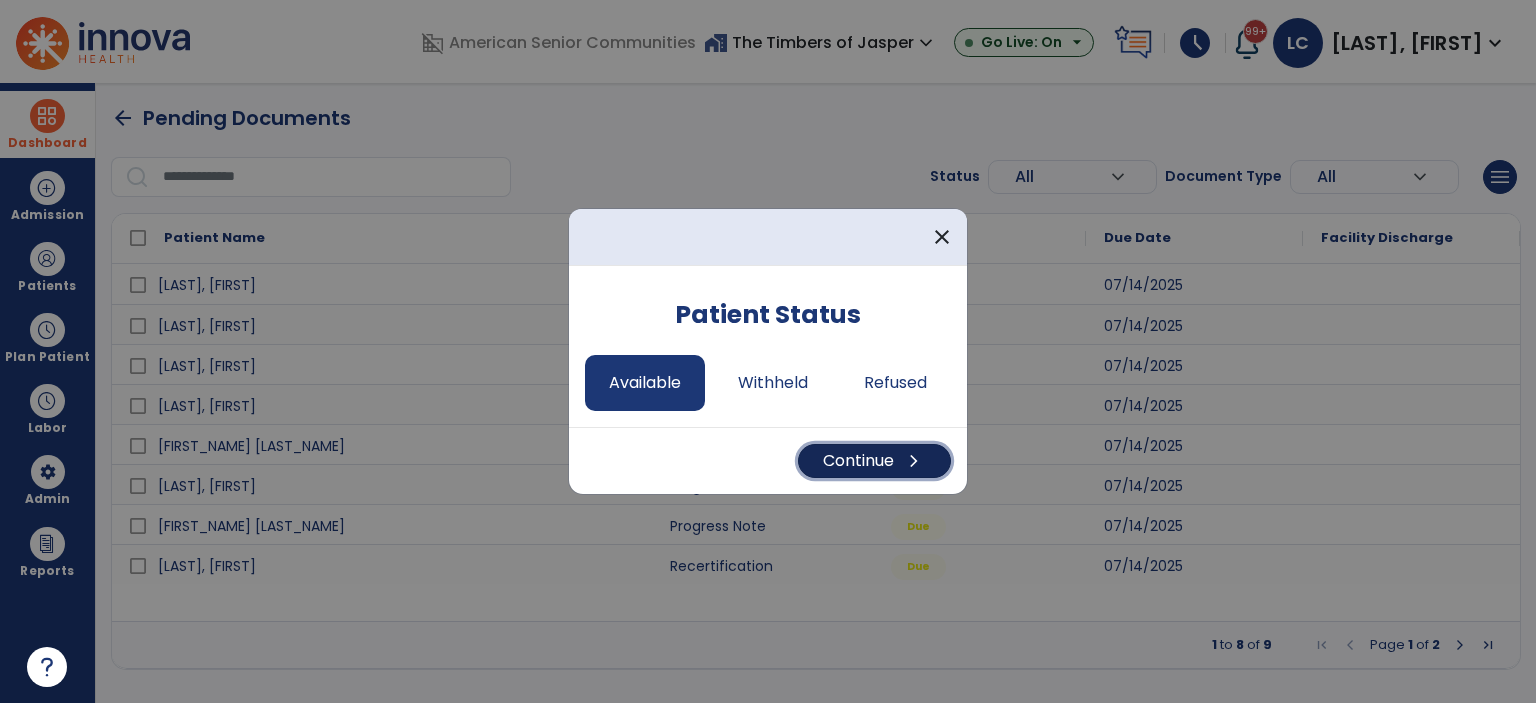 click on "Continue   chevron_right" at bounding box center (874, 461) 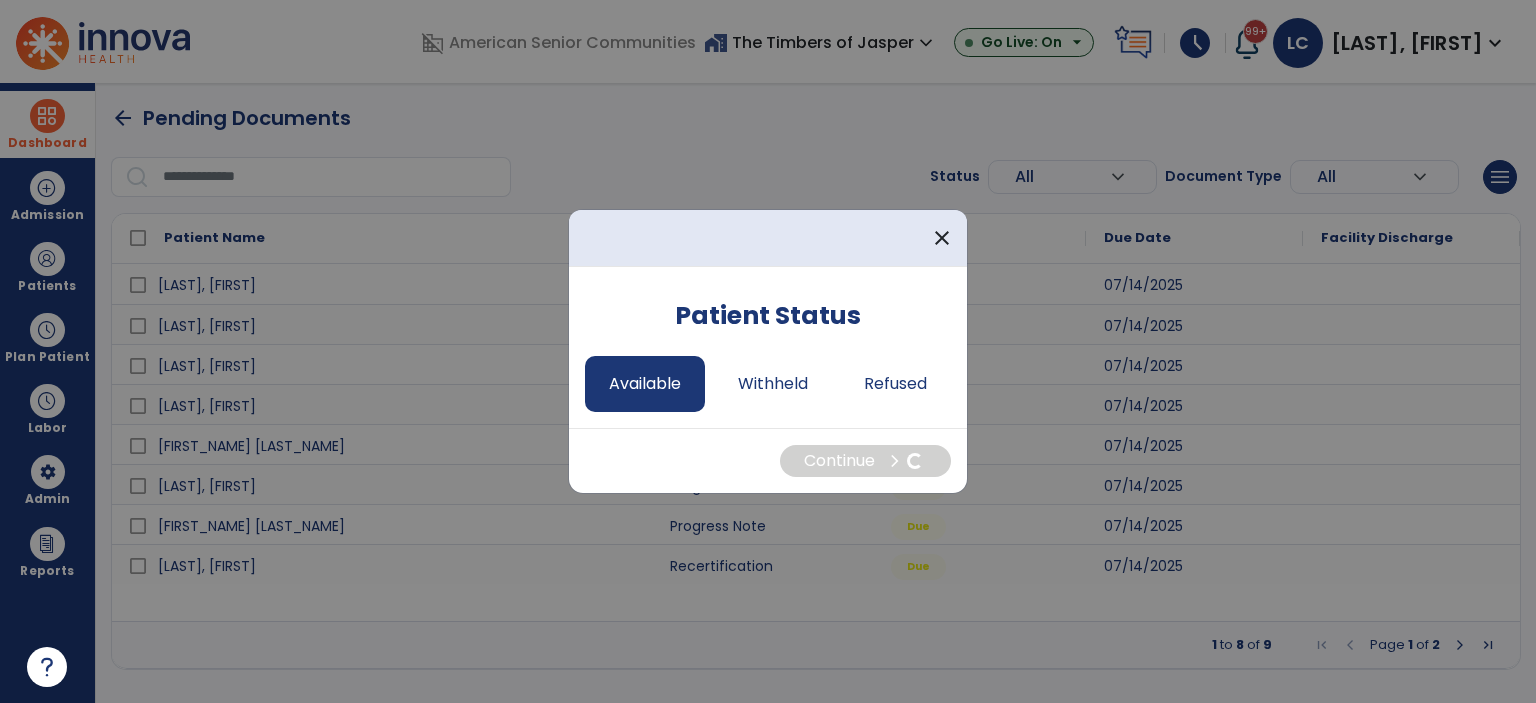 select on "*" 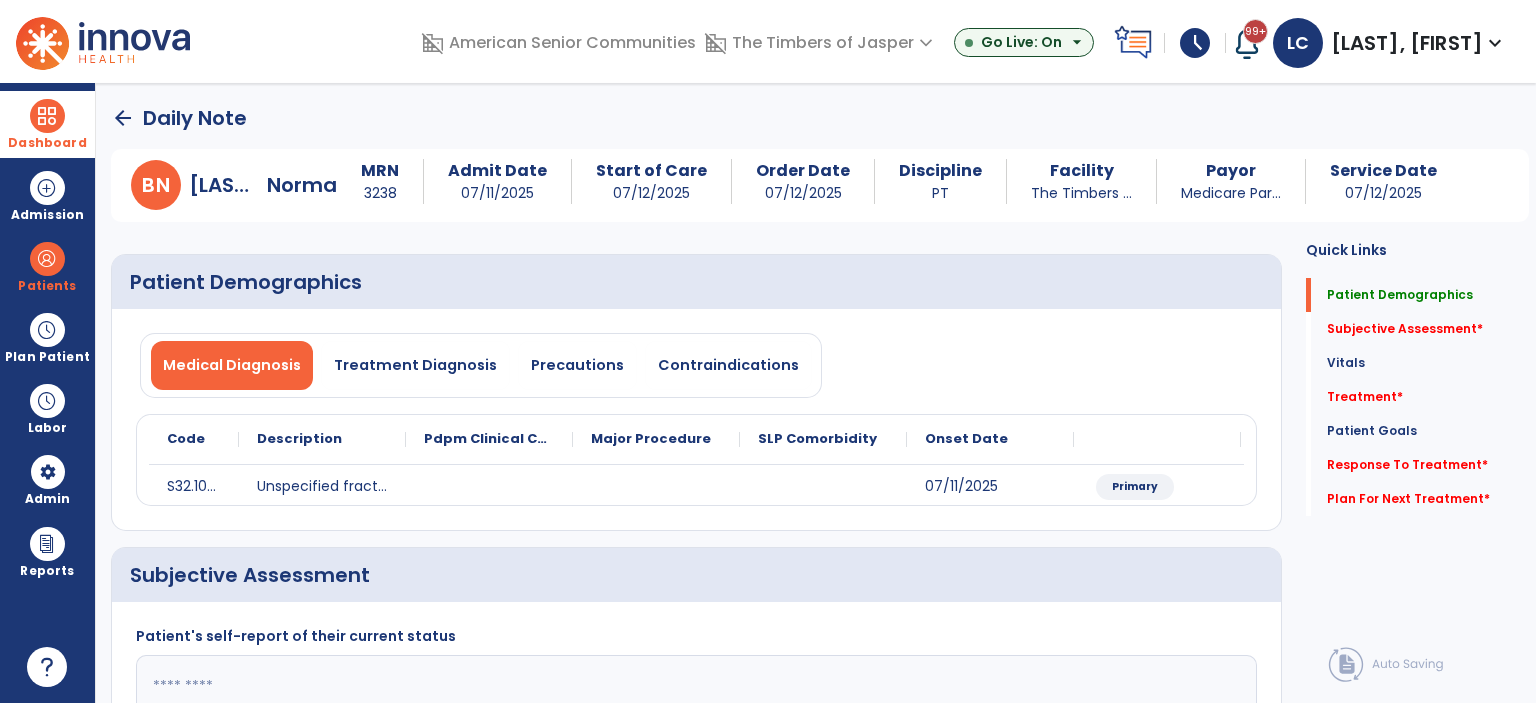 scroll, scrollTop: 200, scrollLeft: 0, axis: vertical 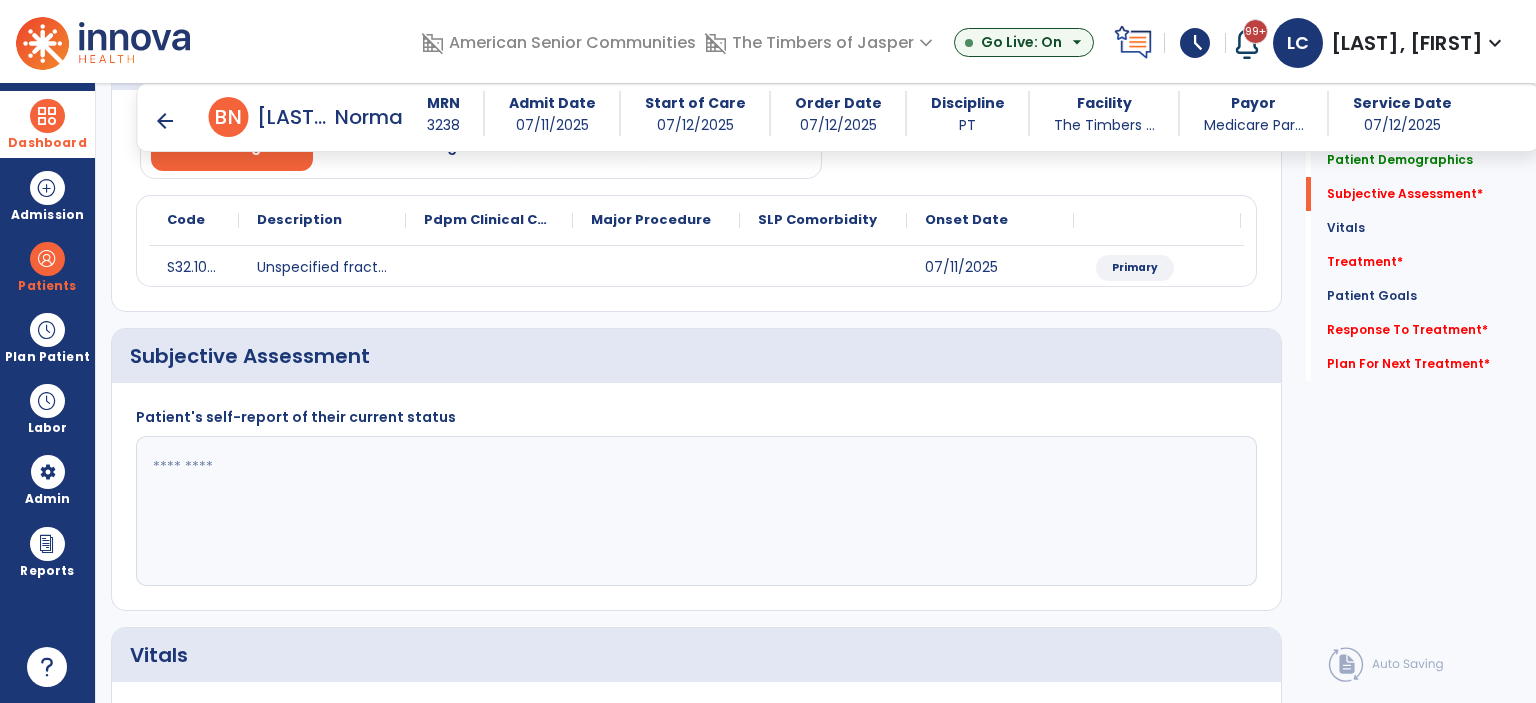 click 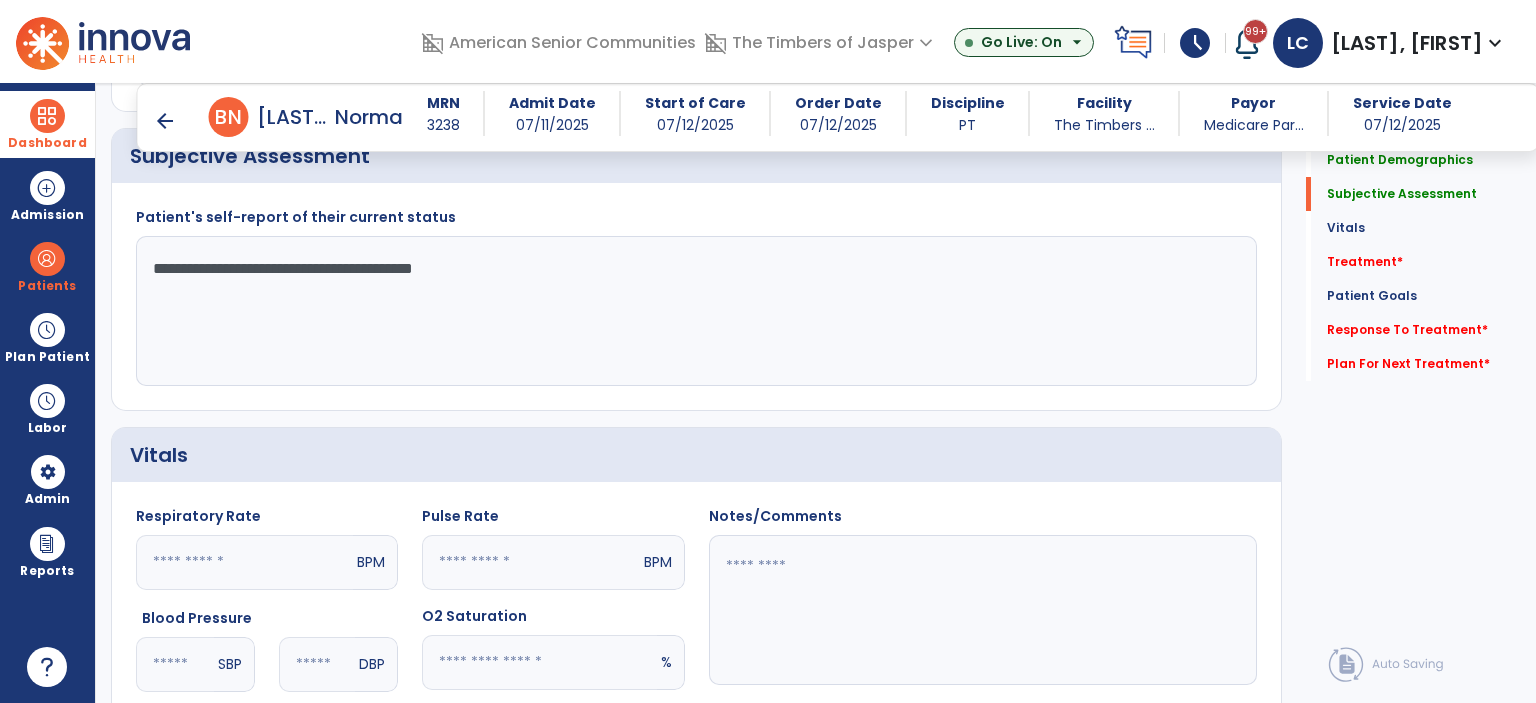 scroll, scrollTop: 900, scrollLeft: 0, axis: vertical 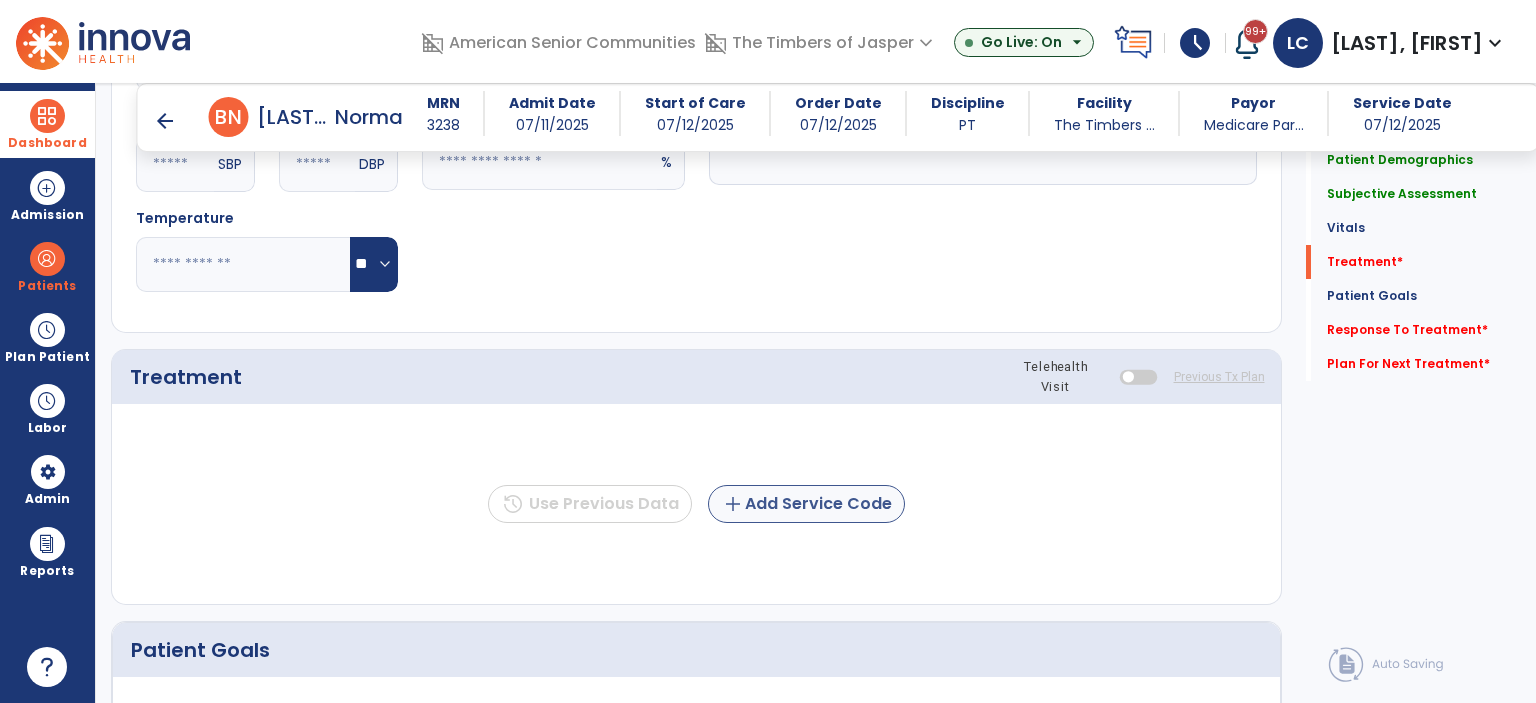 type on "**********" 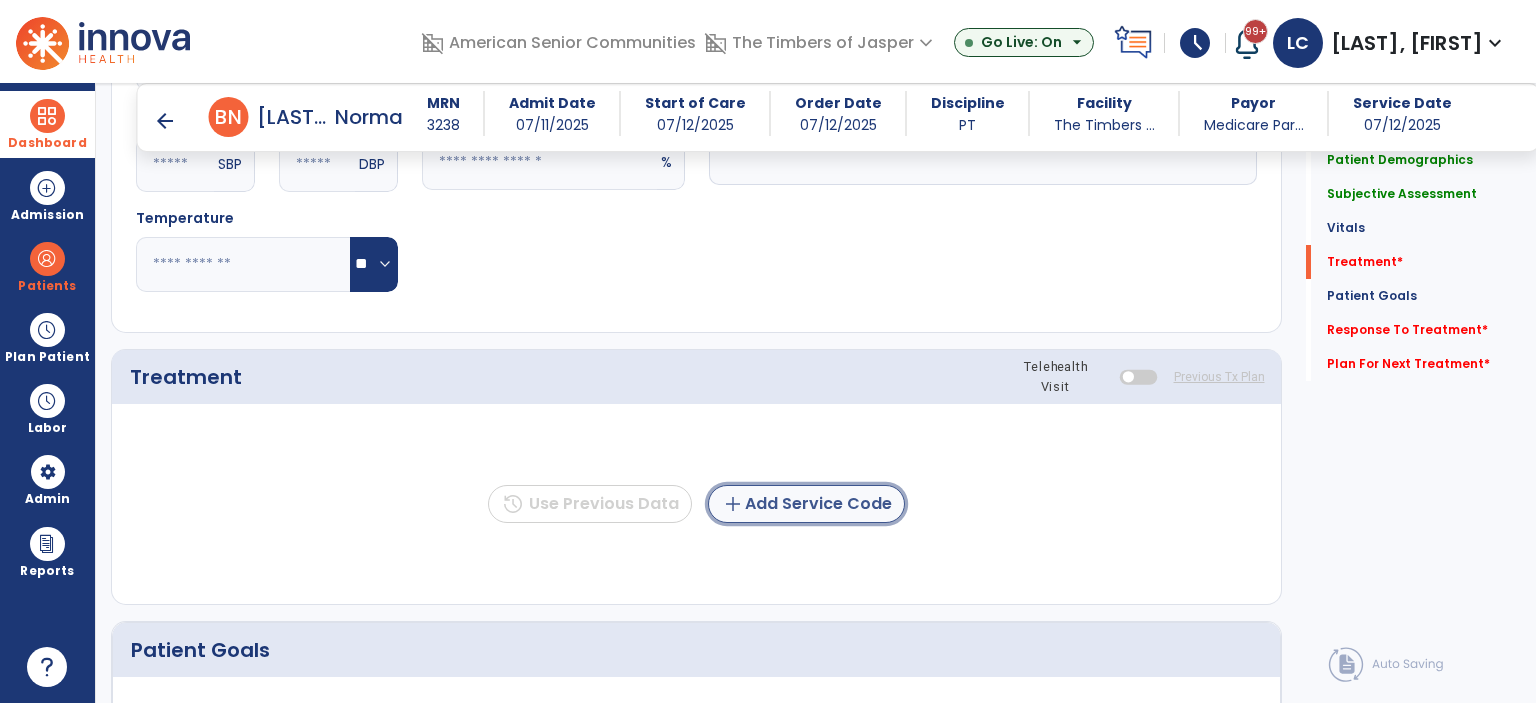 click on "add  Add Service Code" 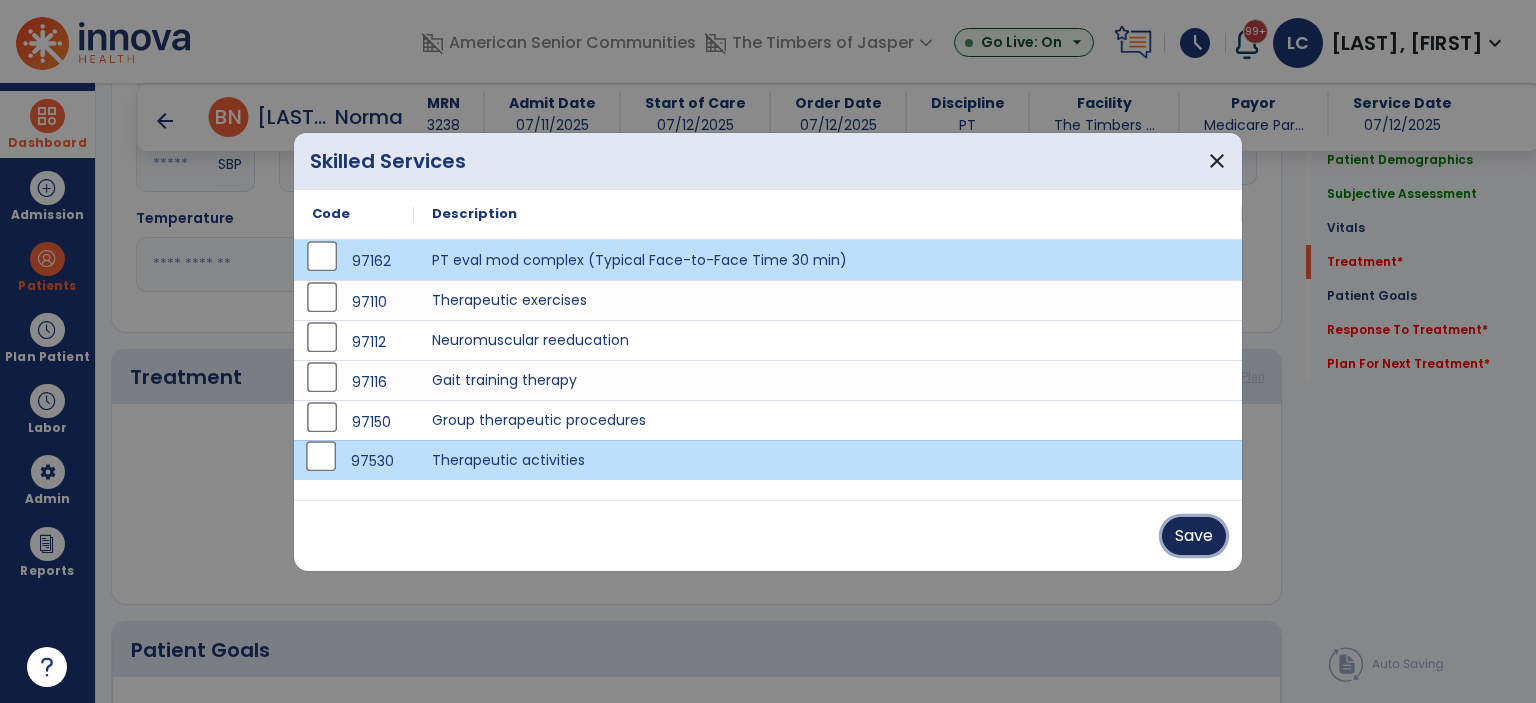 click on "Save" at bounding box center [1194, 536] 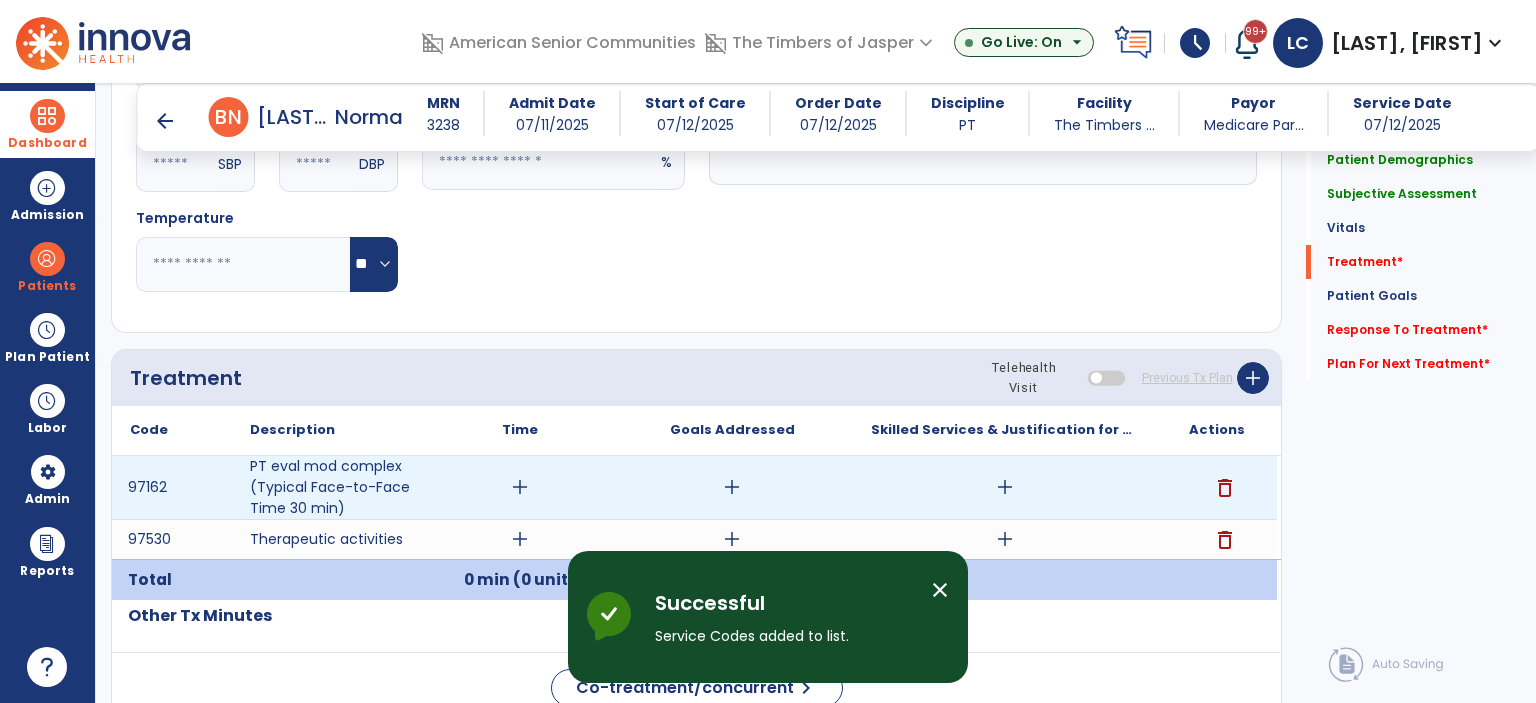 click on "add" at bounding box center [520, 487] 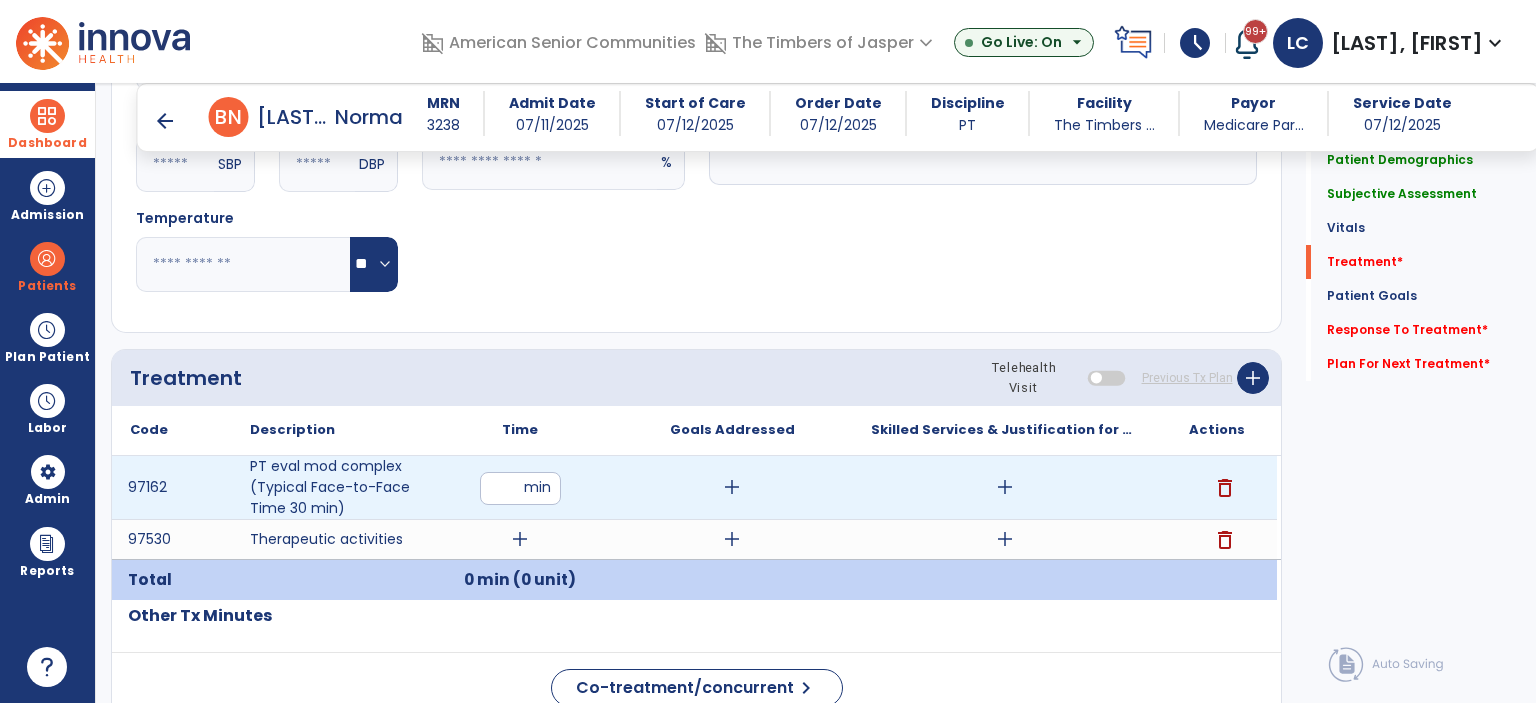 type on "**" 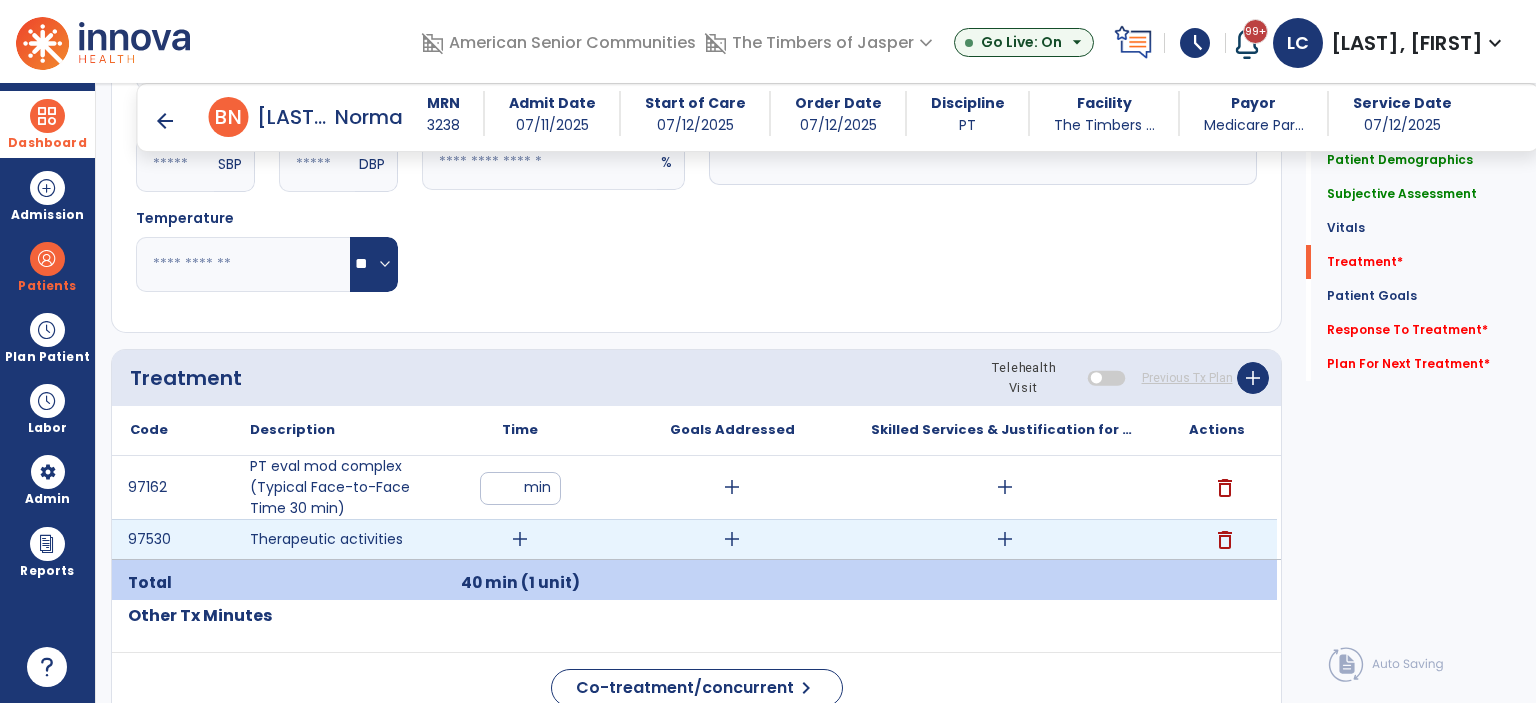 click on "add" at bounding box center [520, 539] 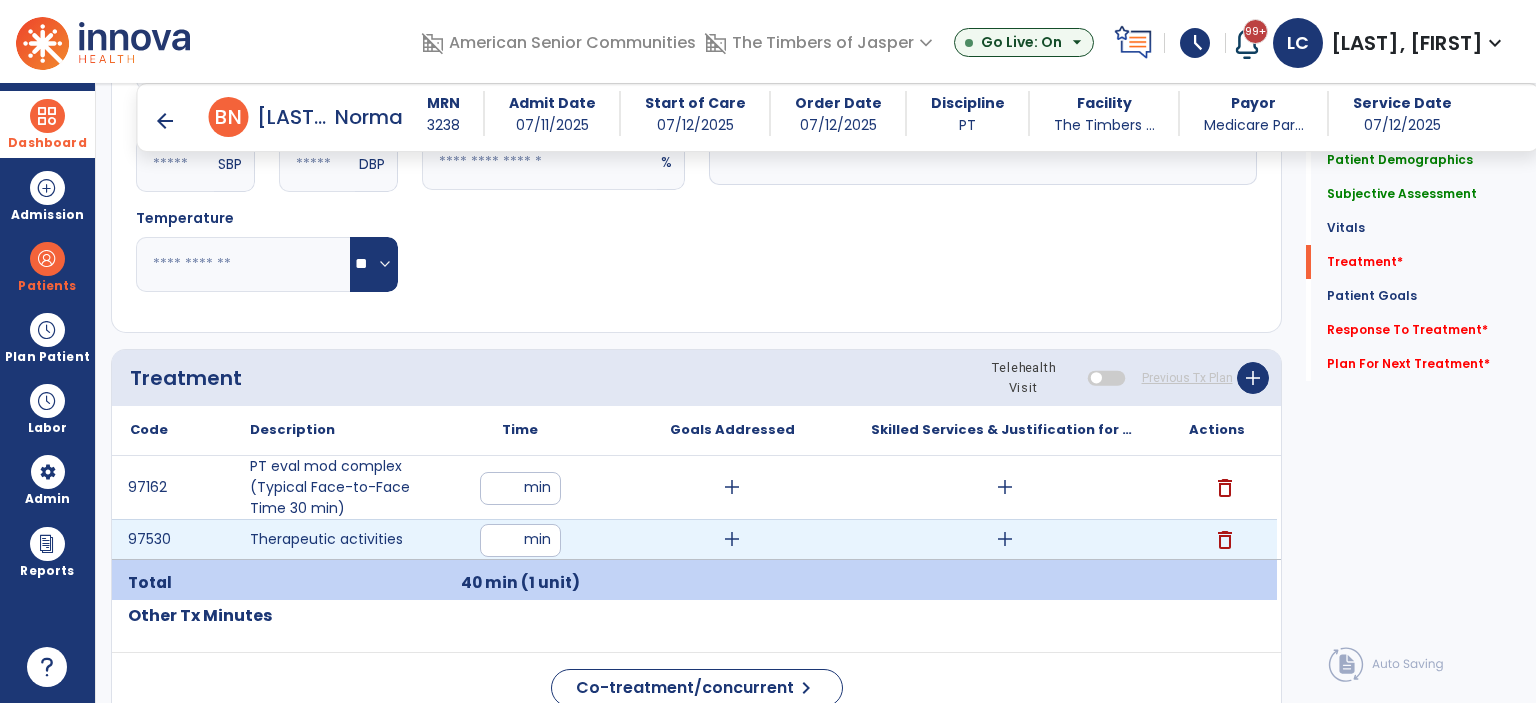 type on "**" 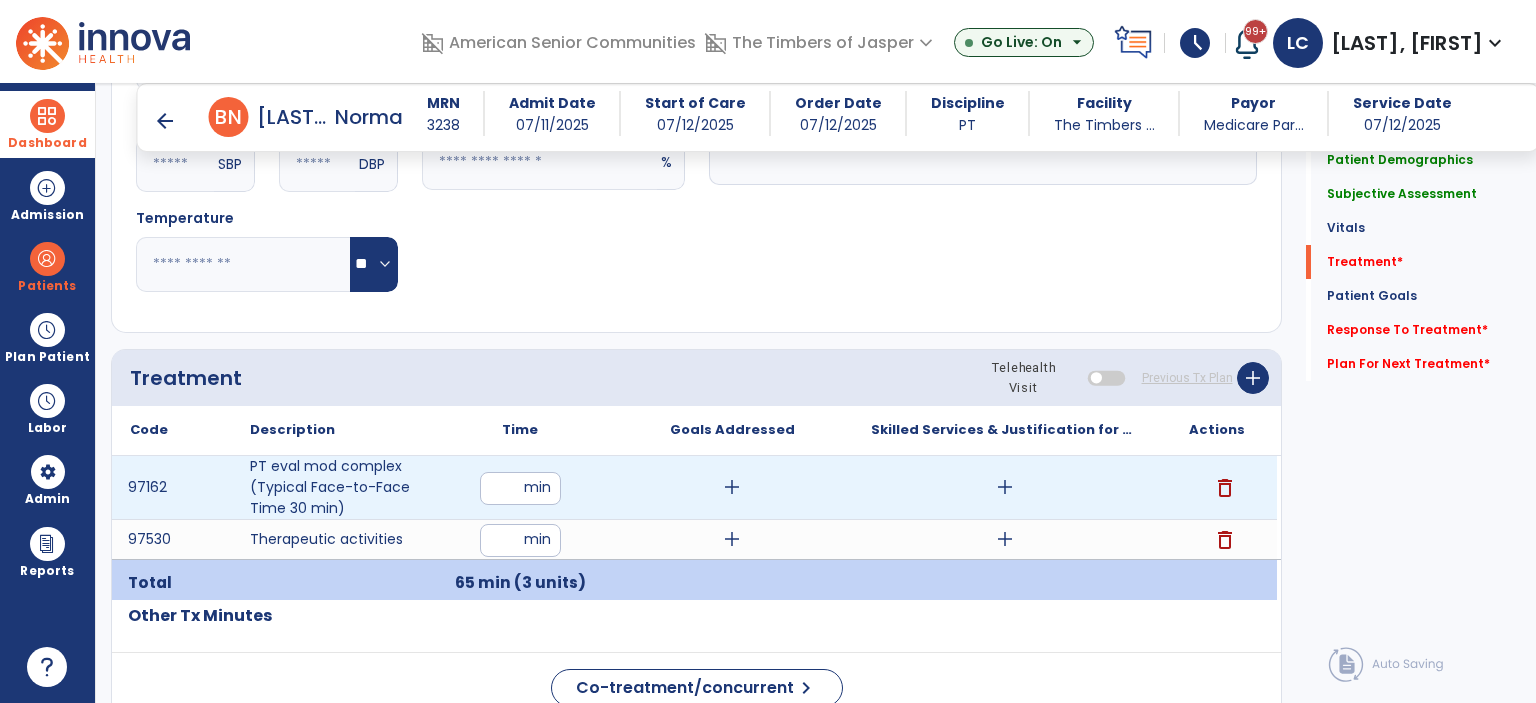 click on "add" at bounding box center (1005, 487) 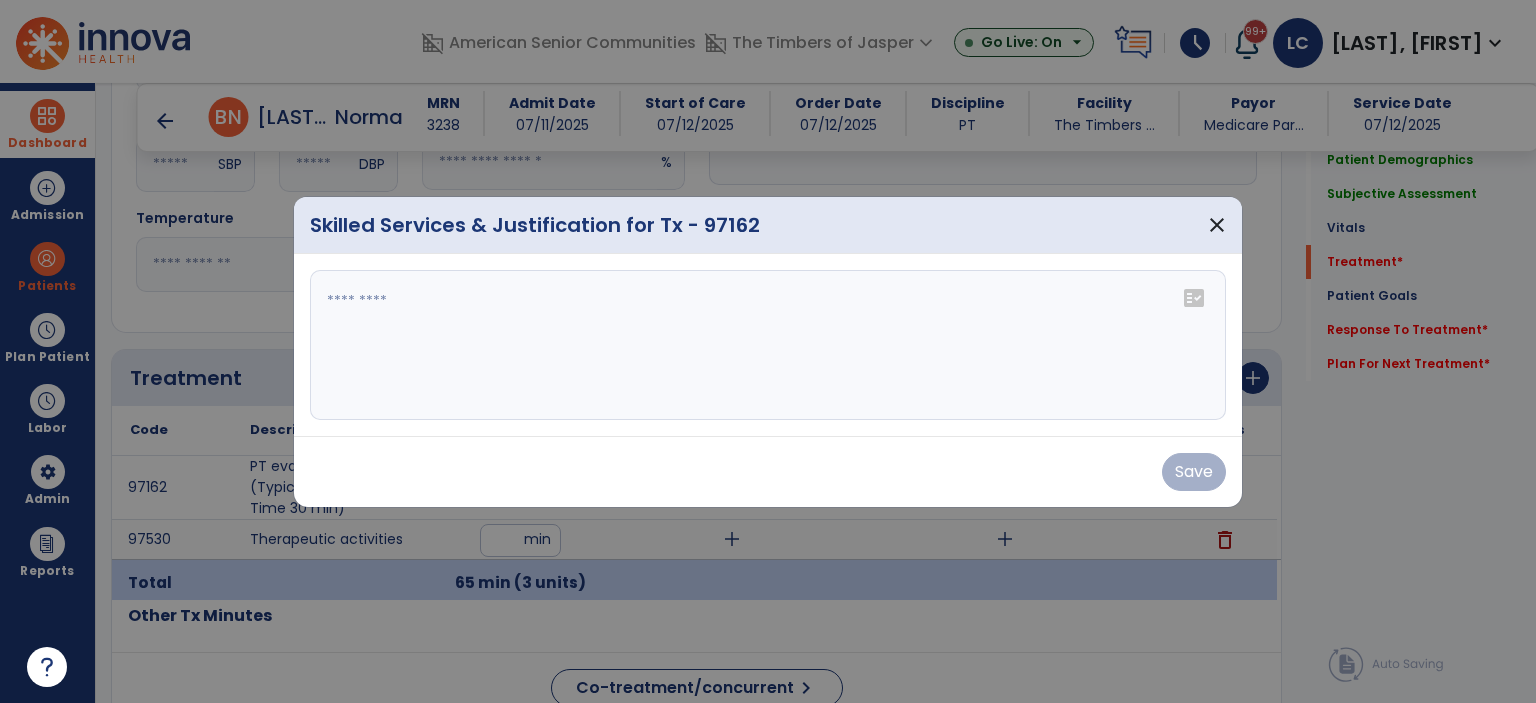 click on "Save" at bounding box center [768, 472] 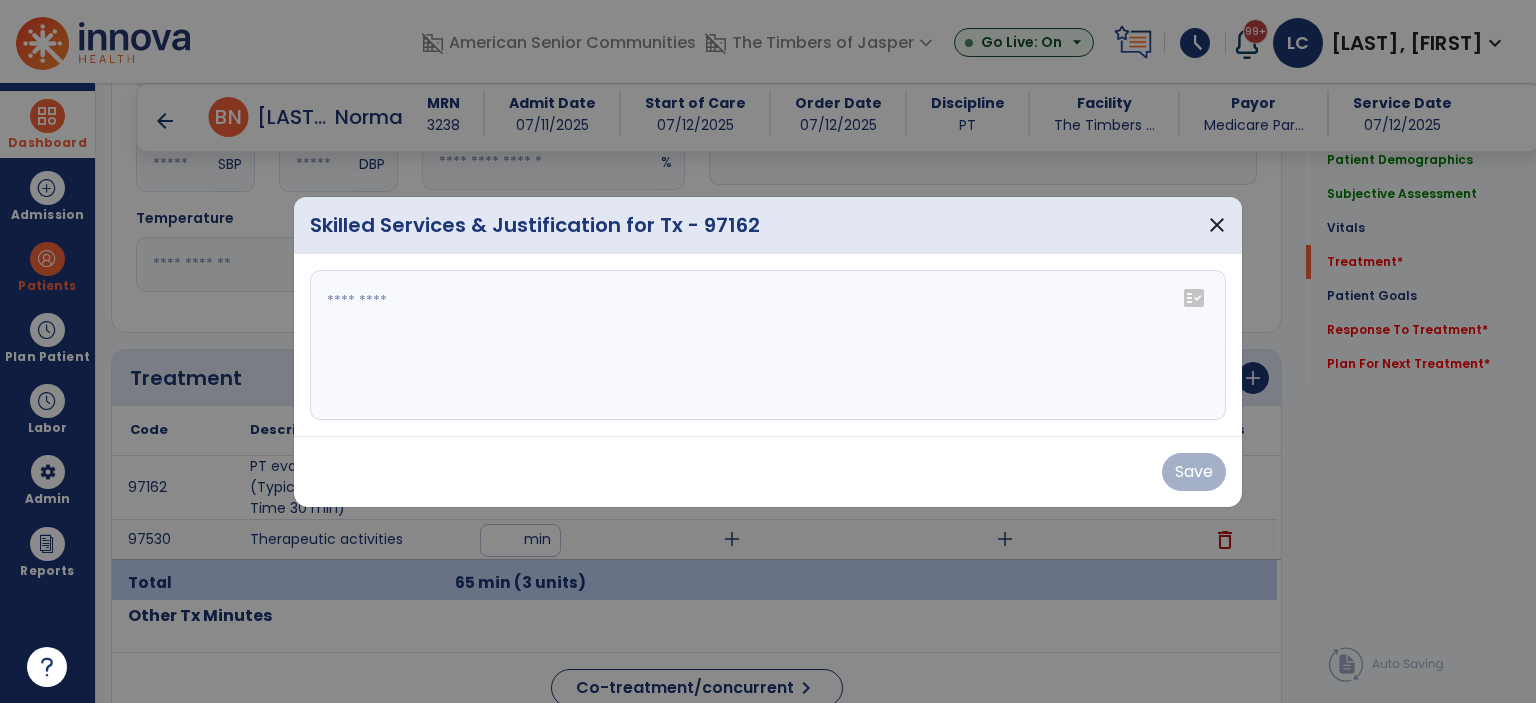 click at bounding box center [768, 345] 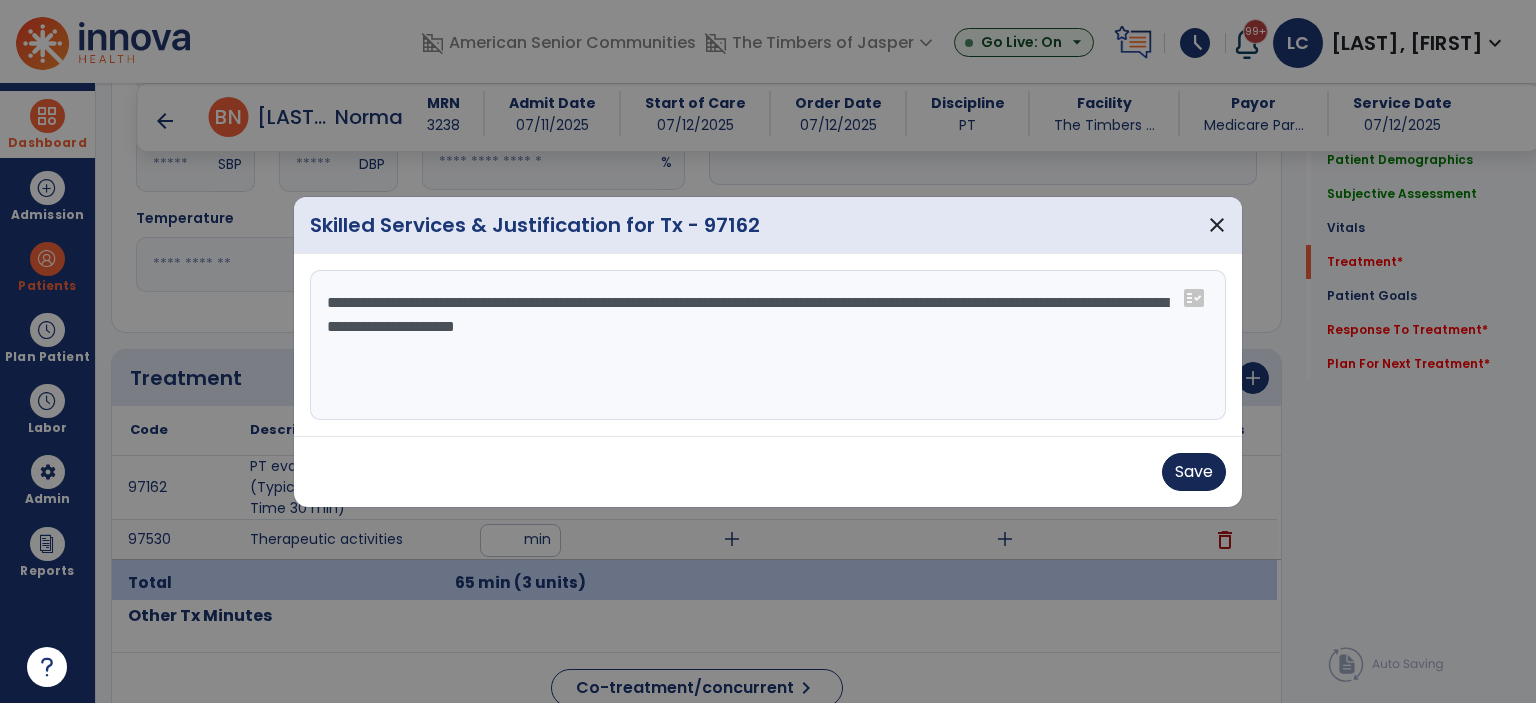 type on "**********" 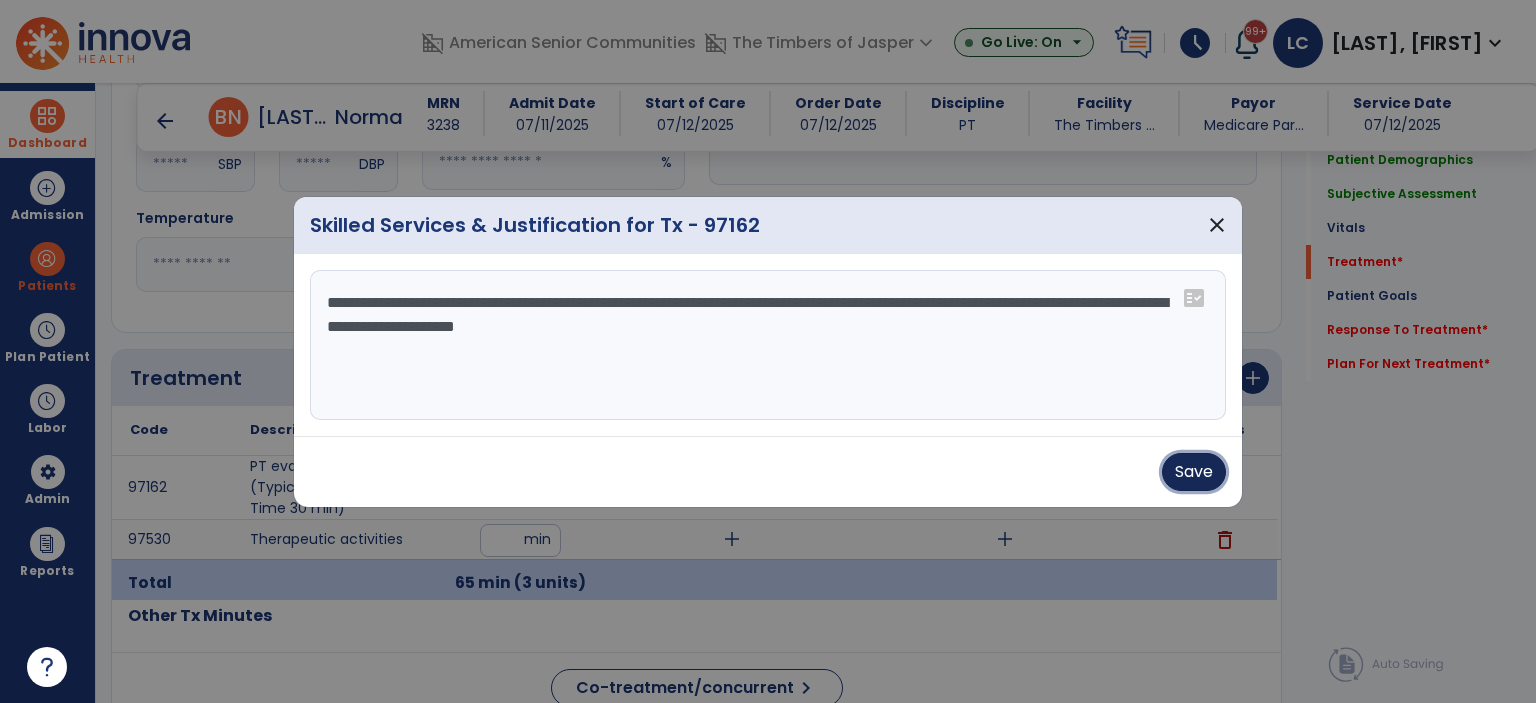 click on "Save" at bounding box center [1194, 472] 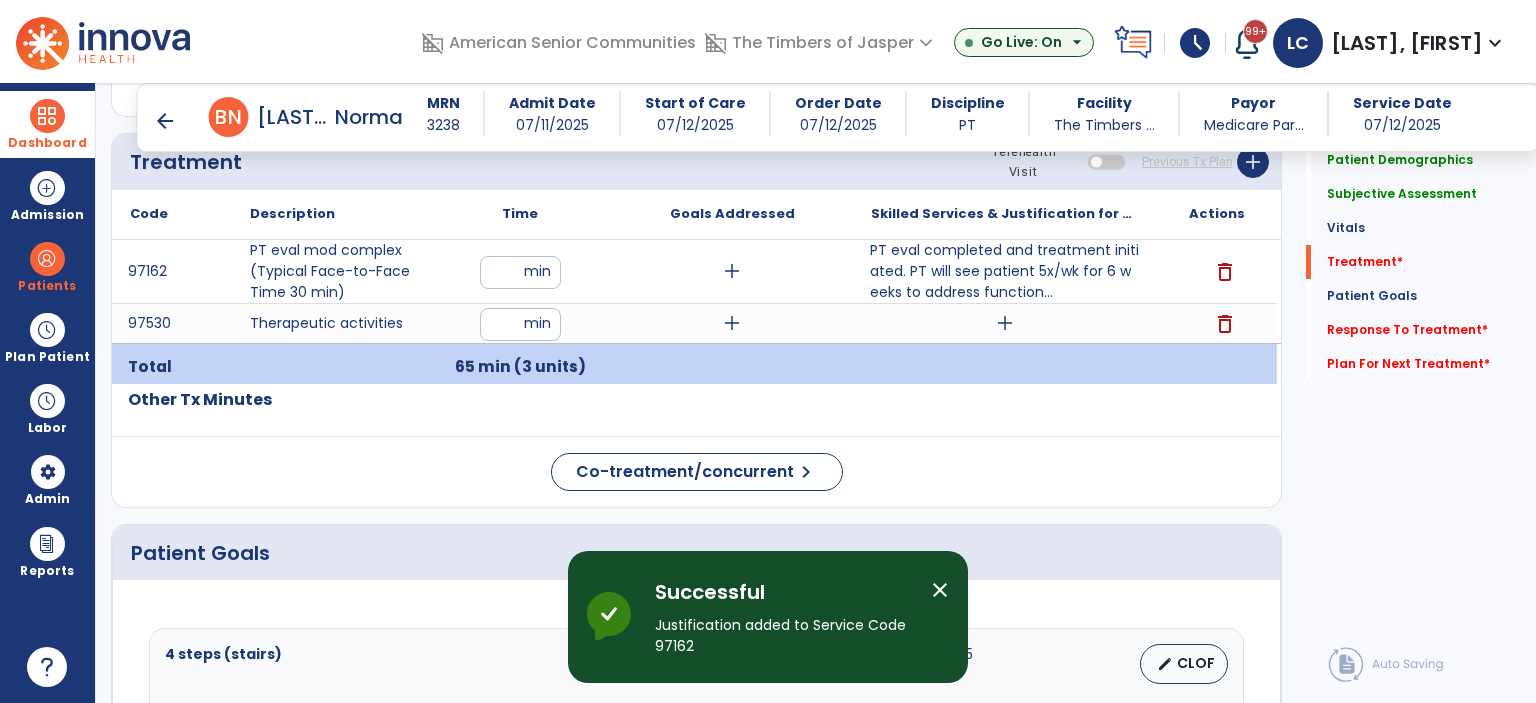 scroll, scrollTop: 1100, scrollLeft: 0, axis: vertical 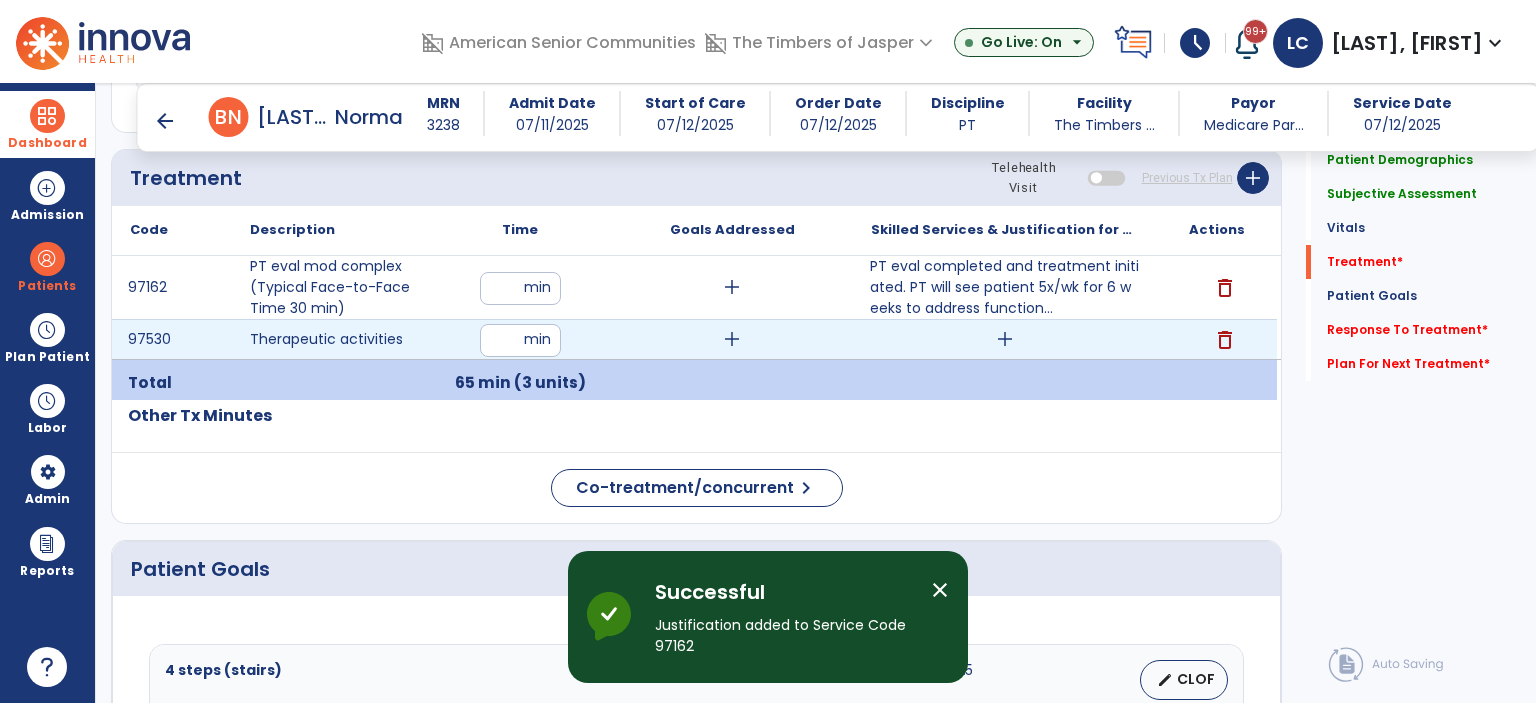 click on "add" at bounding box center [1005, 339] 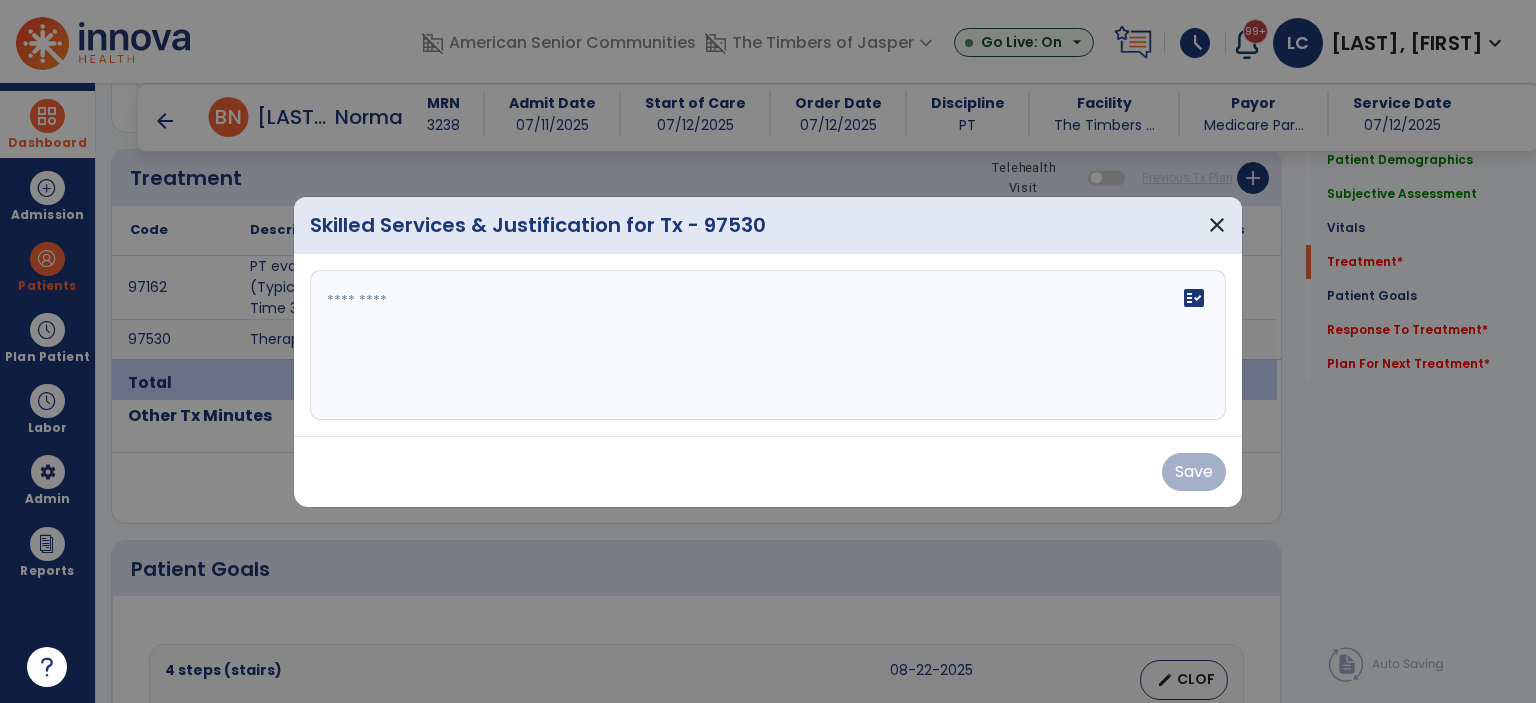 click on "fact_check" at bounding box center [768, 345] 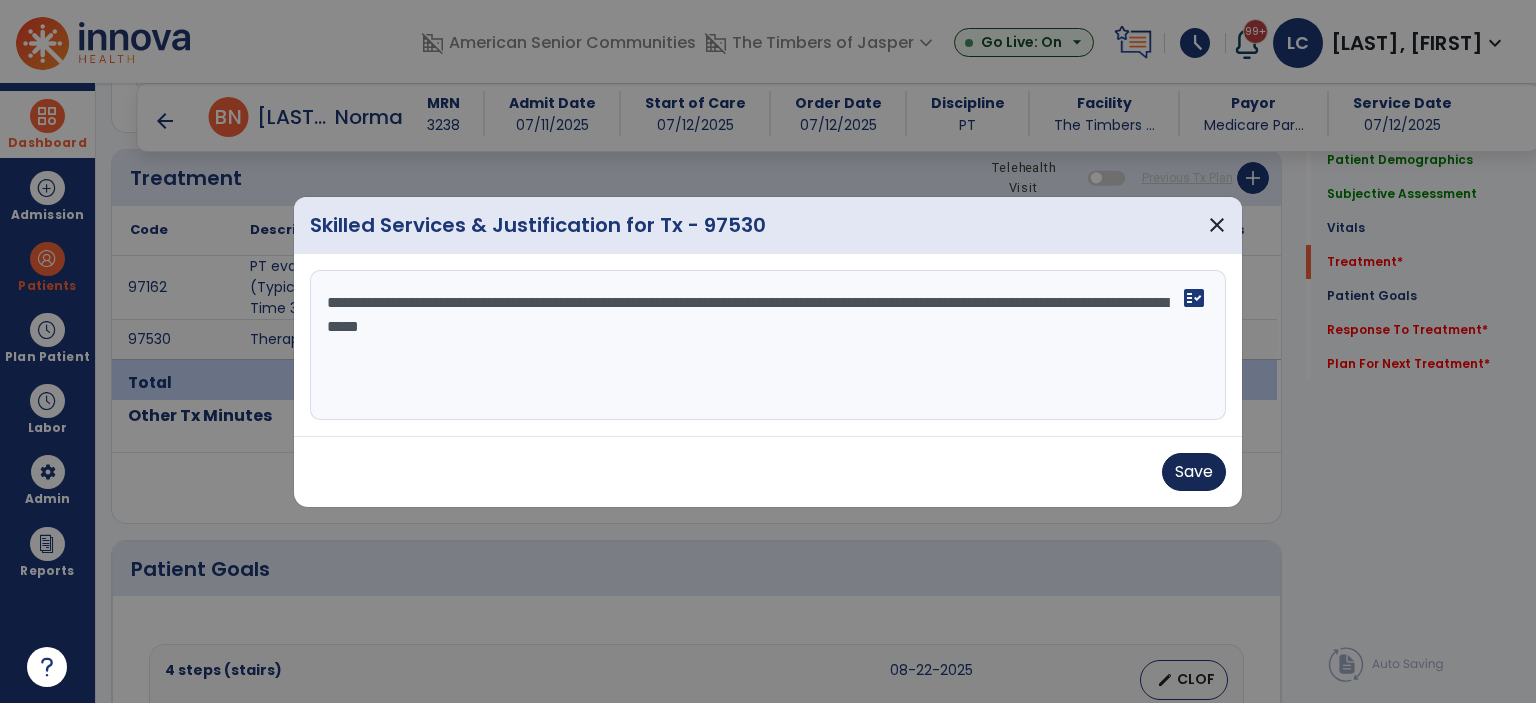 type on "**********" 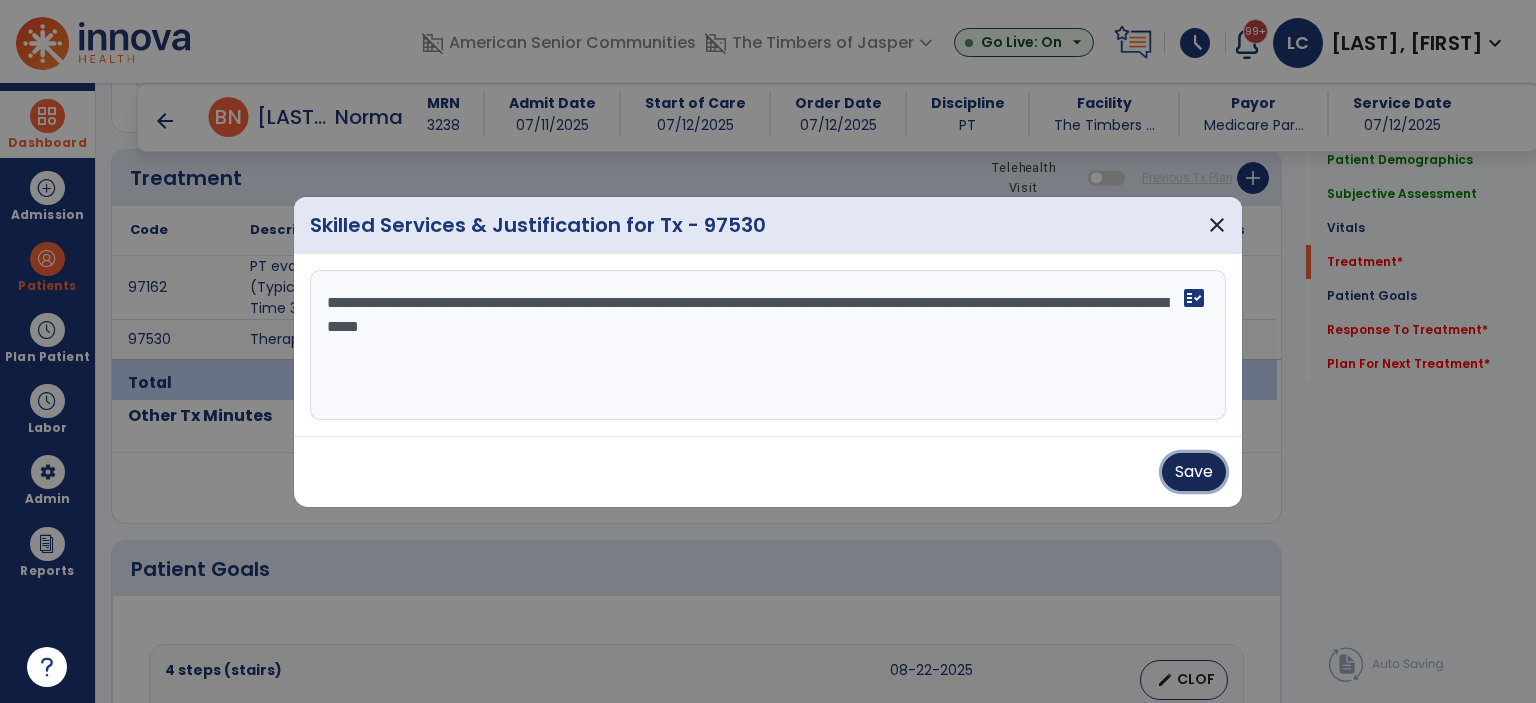 click on "Save" at bounding box center [1194, 472] 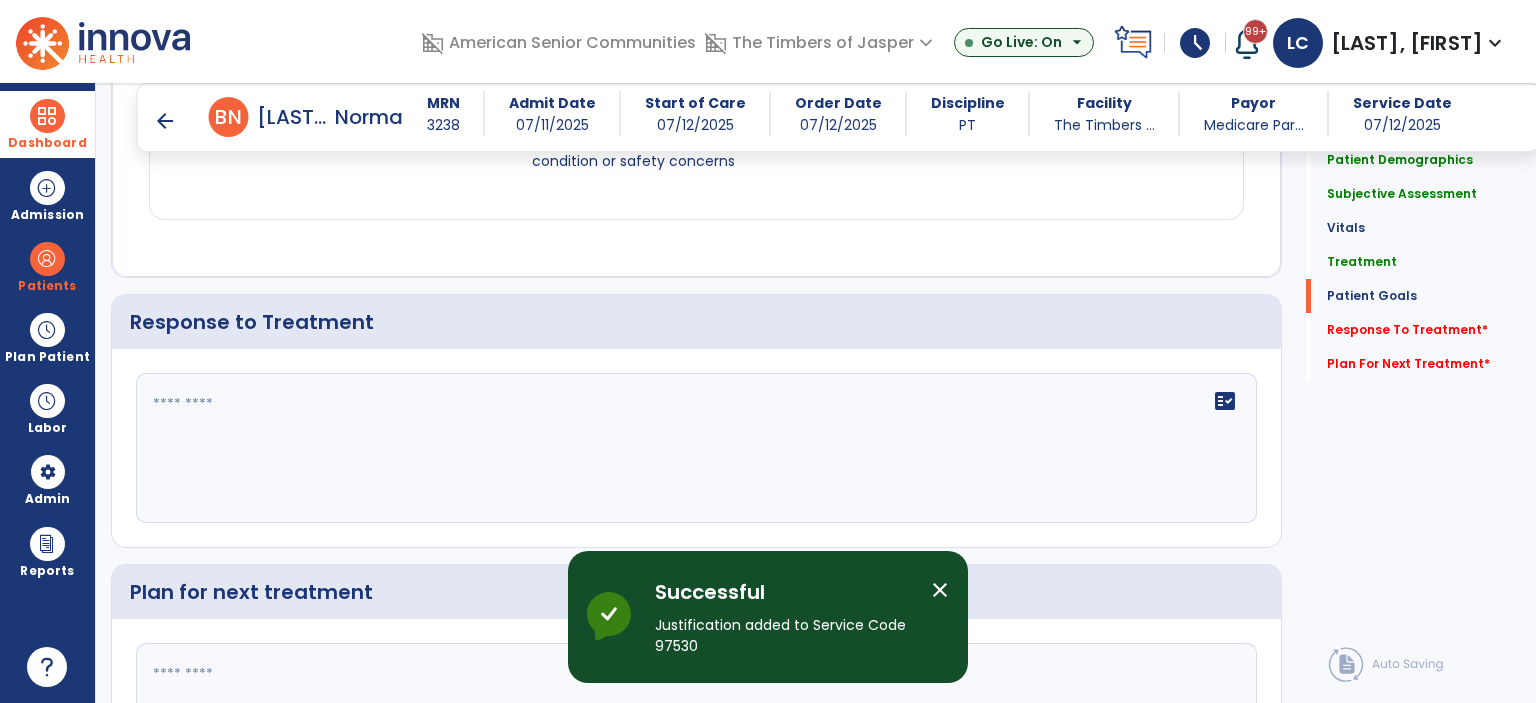 scroll, scrollTop: 2737, scrollLeft: 0, axis: vertical 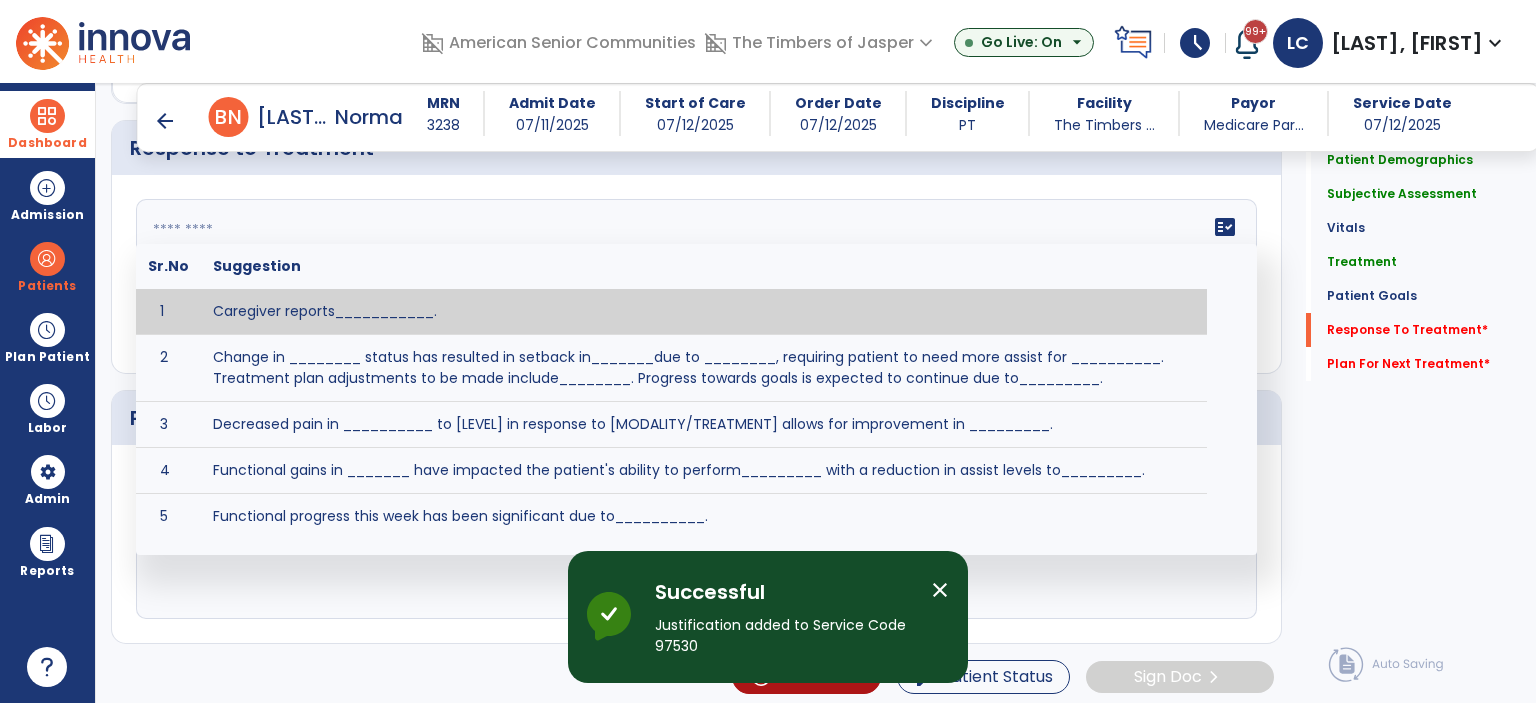 click on "fact_check  Sr.No Suggestion 1 Caregiver reports___________. 2 Change in ________ status has resulted in setback in_______due to ________, requiring patient to need more assist for __________.   Treatment plan adjustments to be made include________.  Progress towards goals is expected to continue due to_________. 3 Decreased pain in __________ to [LEVEL] in response to [MODALITY/TREATMENT] allows for improvement in _________. 4 Functional gains in _______ have impacted the patient's ability to perform_________ with a reduction in assist levels to_________. 5 Functional progress this week has been significant due to__________. 6 Gains in ________ have improved the patient's ability to perform ______with decreased levels of assist to___________. 7 Improvement in ________allows patient to tolerate higher levels of challenges in_________. 8 Pain in [AREA] has decreased to [LEVEL] in response to [TREATMENT/MODALITY], allowing fore ease in completing__________. 9 10 11 12 13 14 15 16 17 18 19 20 21" 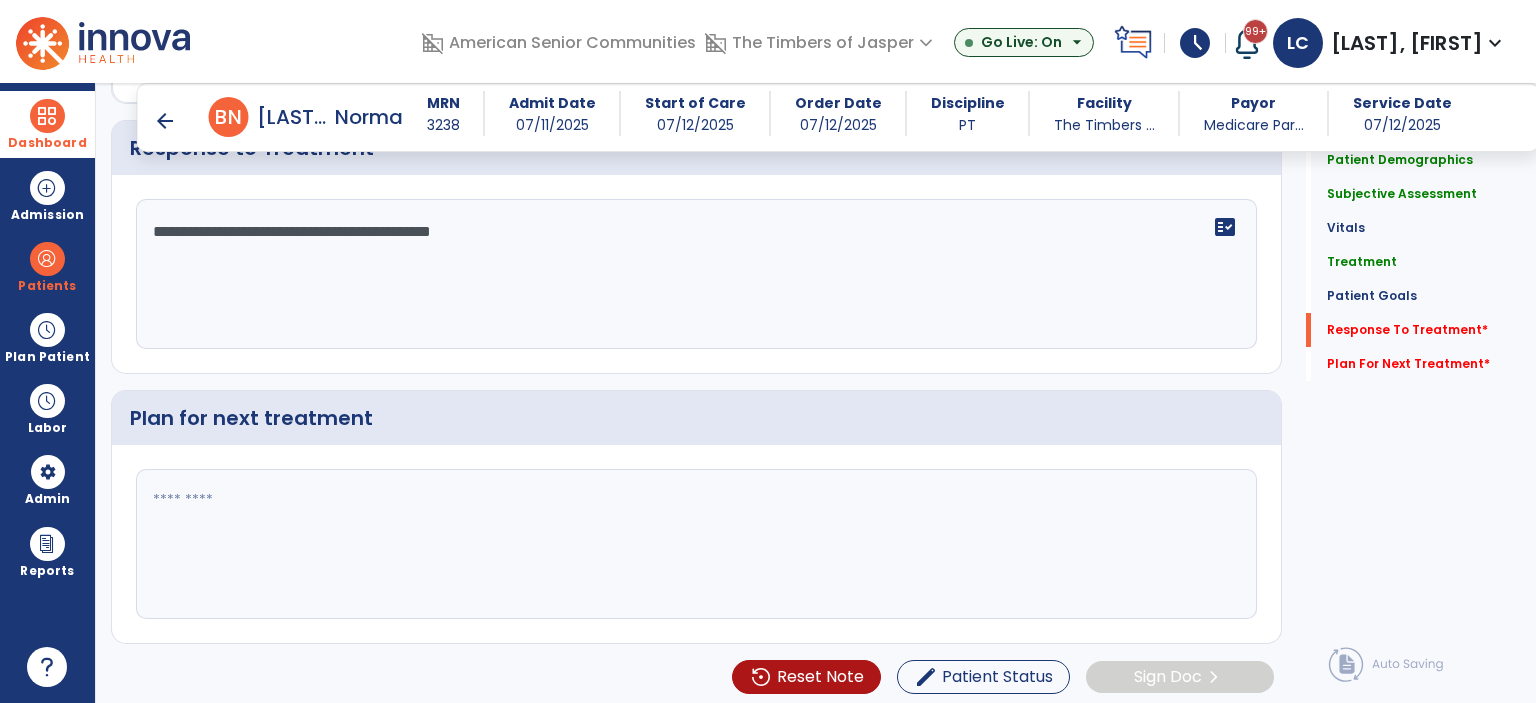 type on "**********" 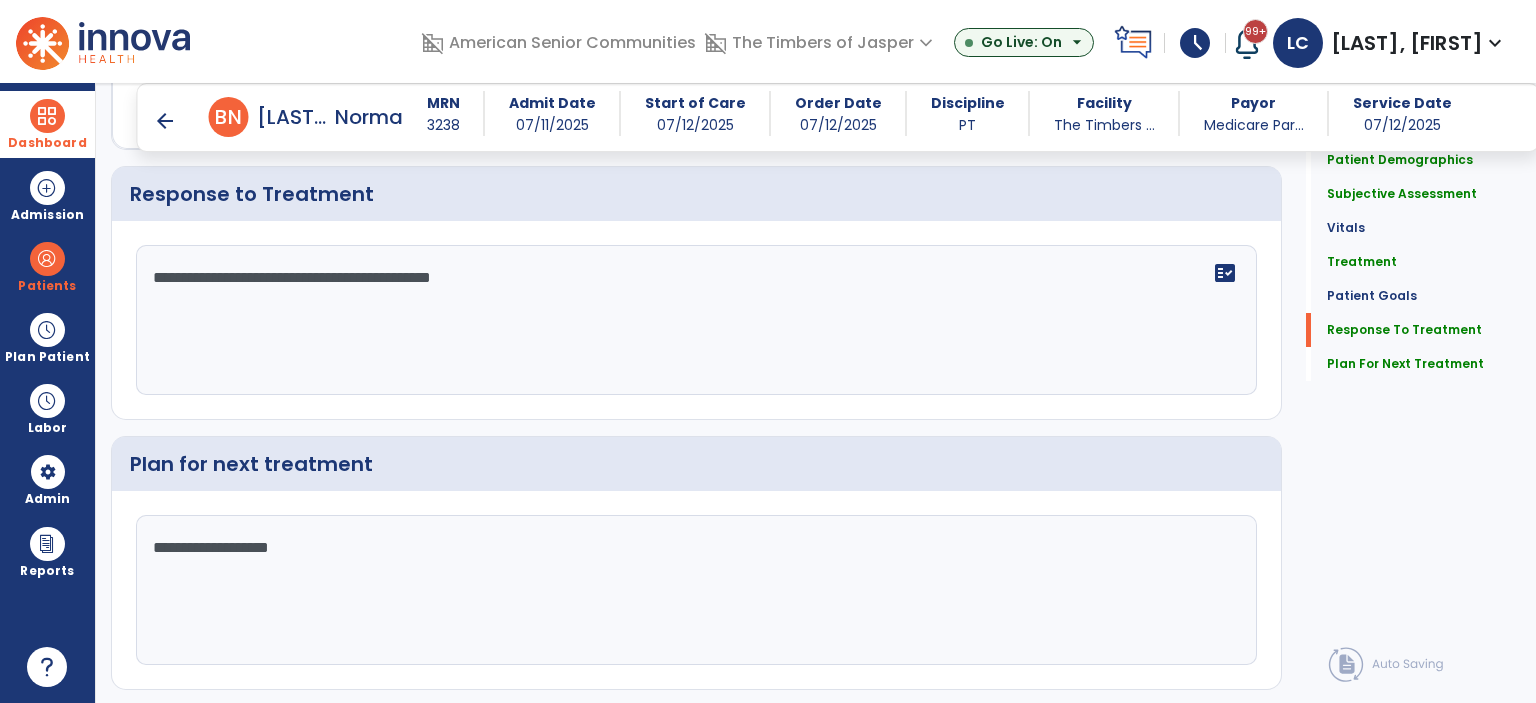 scroll, scrollTop: 2737, scrollLeft: 0, axis: vertical 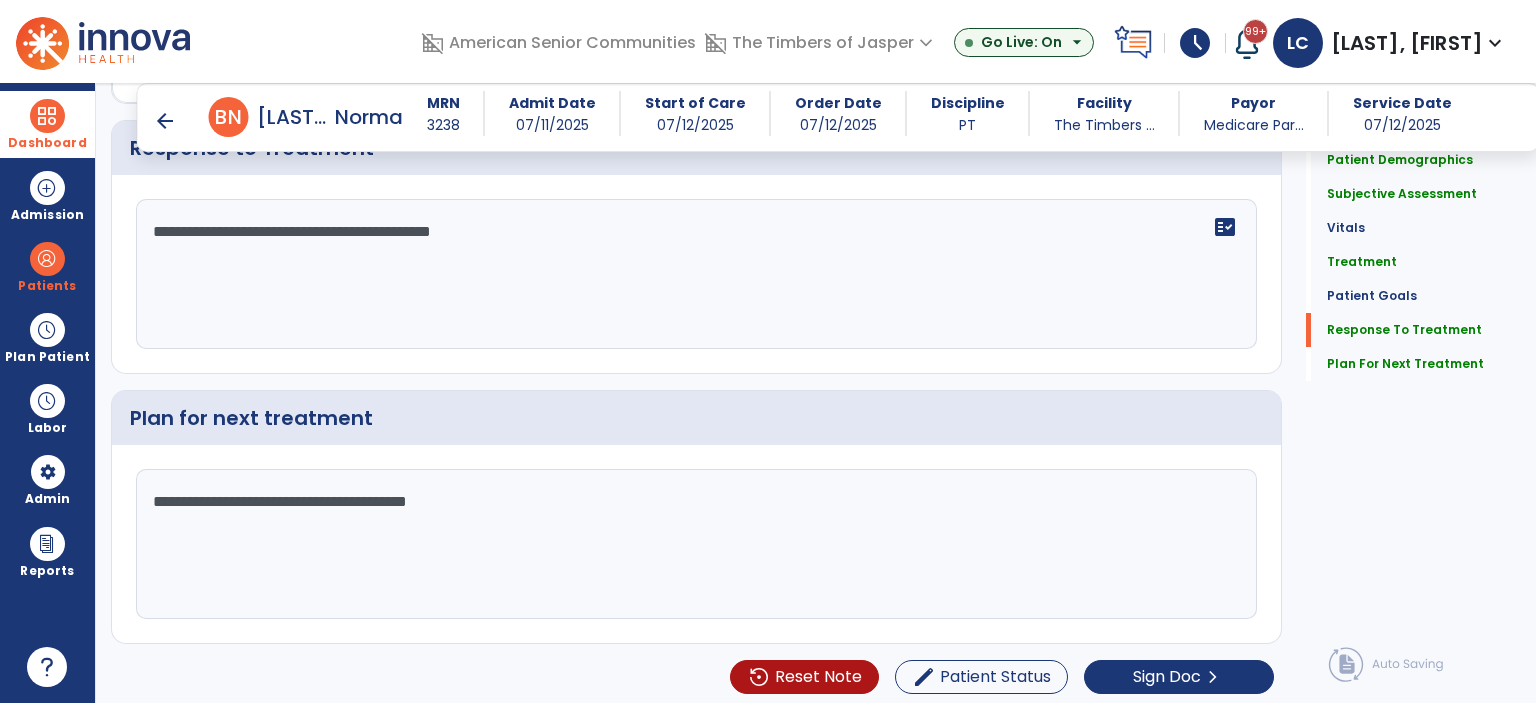 click on "**********" 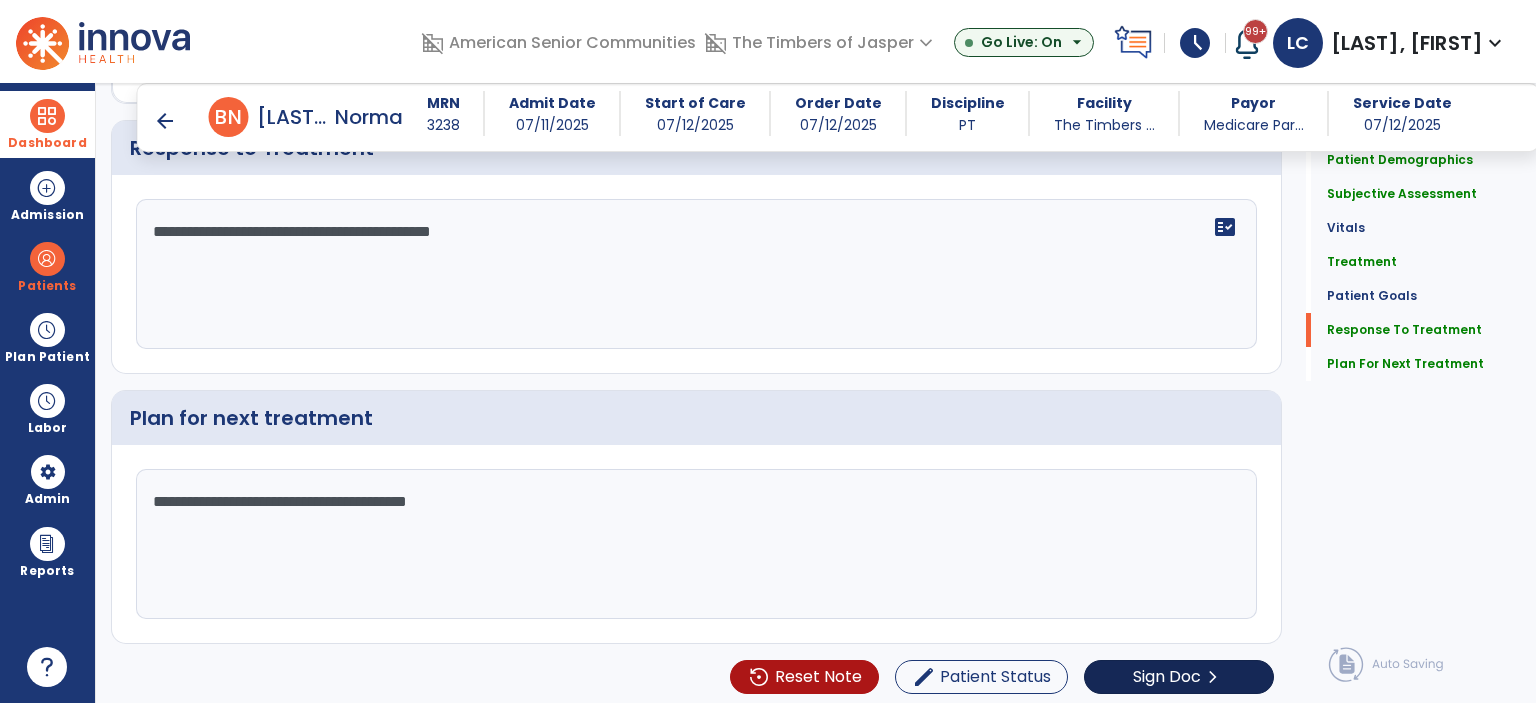 scroll, scrollTop: 2737, scrollLeft: 0, axis: vertical 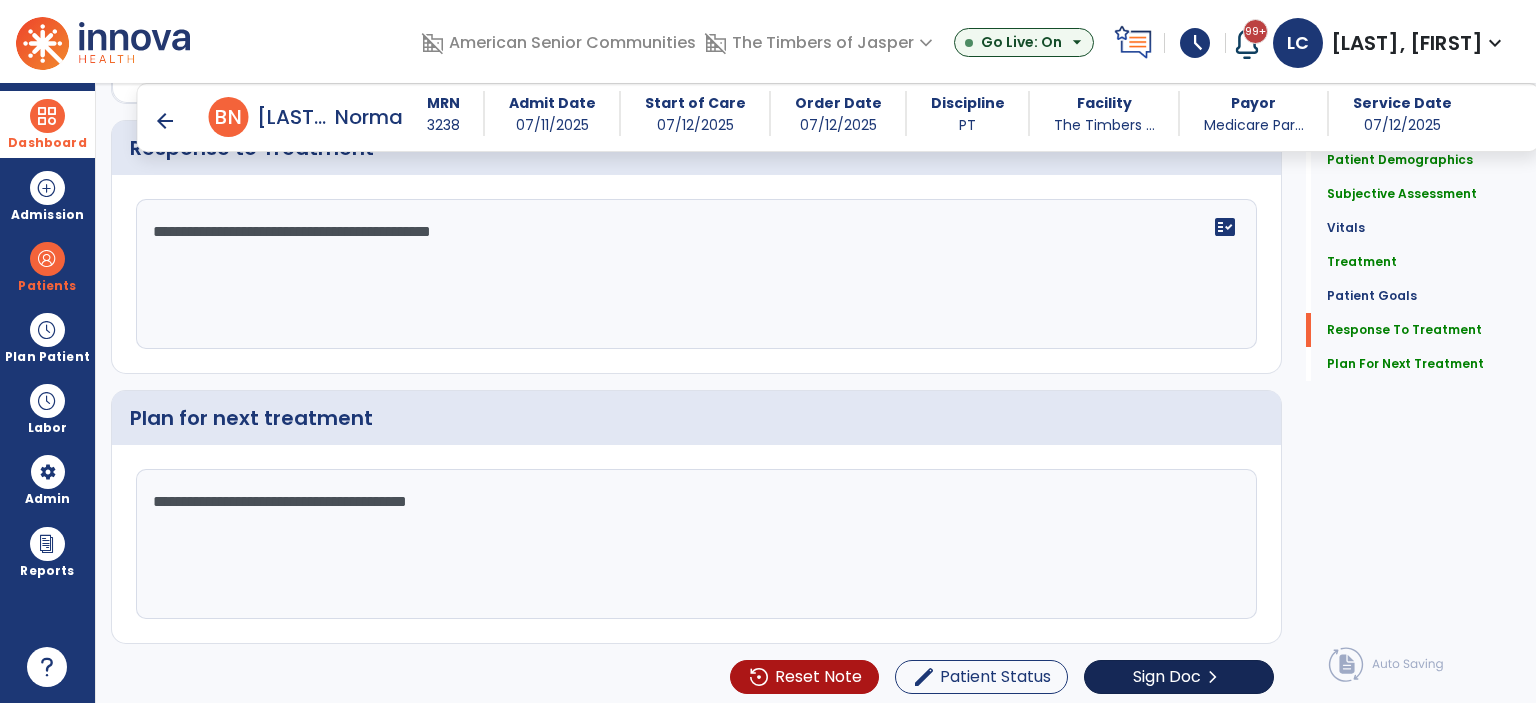 type on "**********" 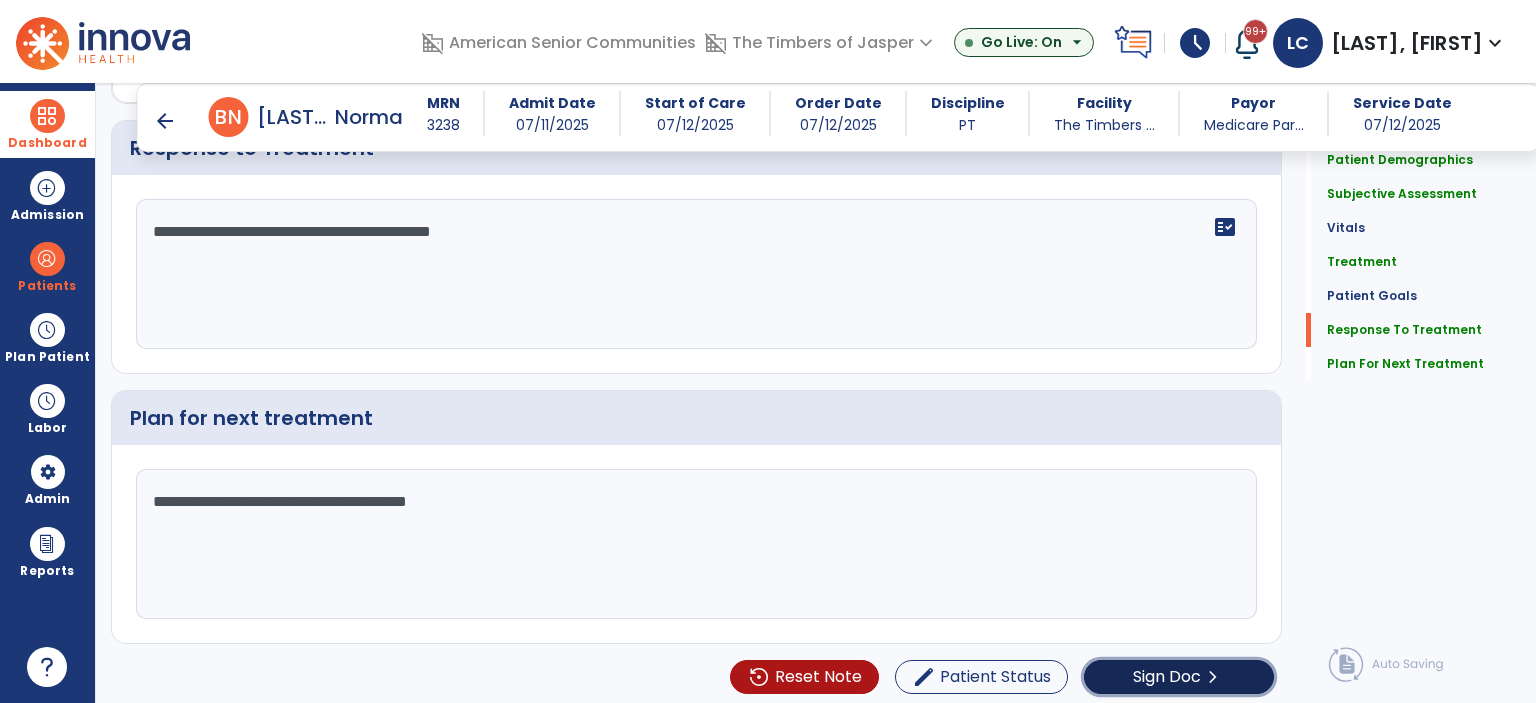 click on "Sign Doc  chevron_right" 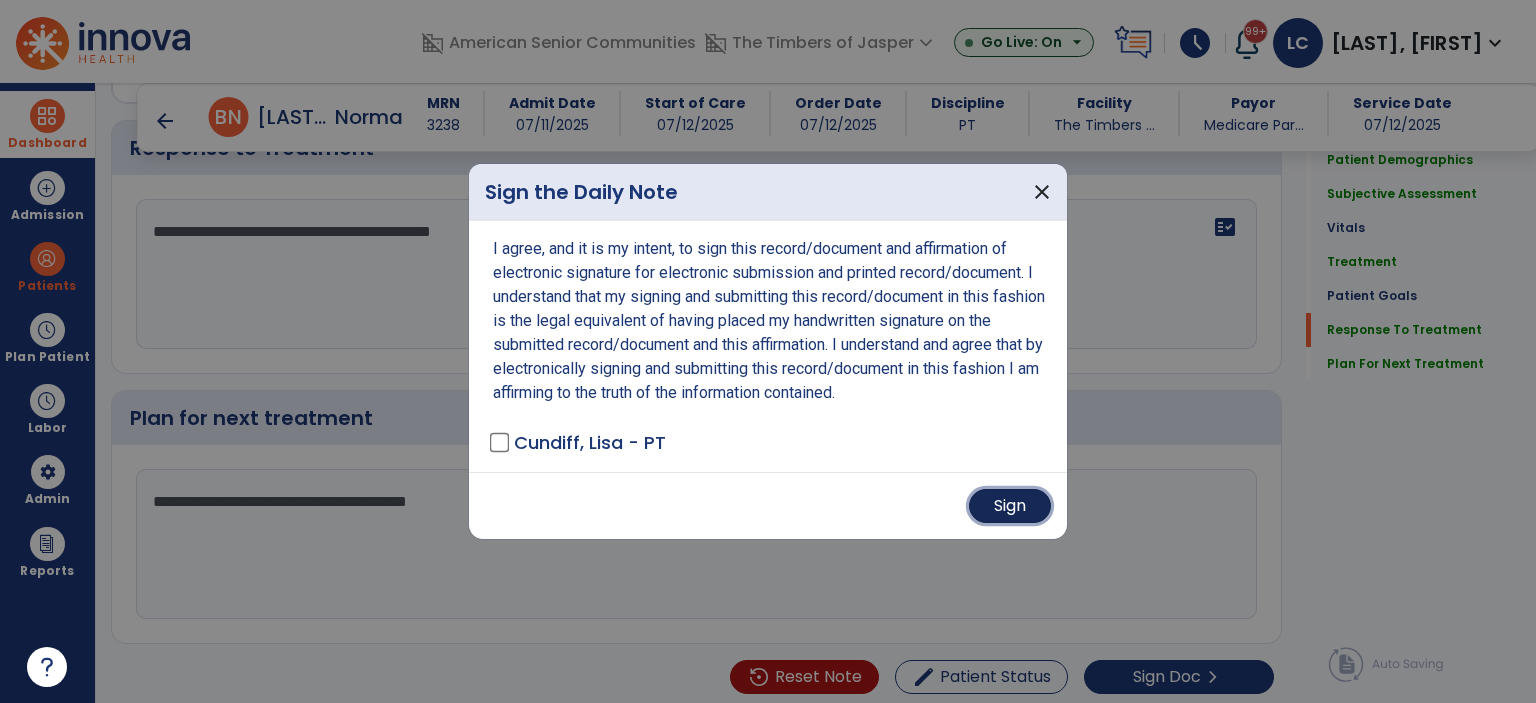 click on "Sign" at bounding box center [1010, 506] 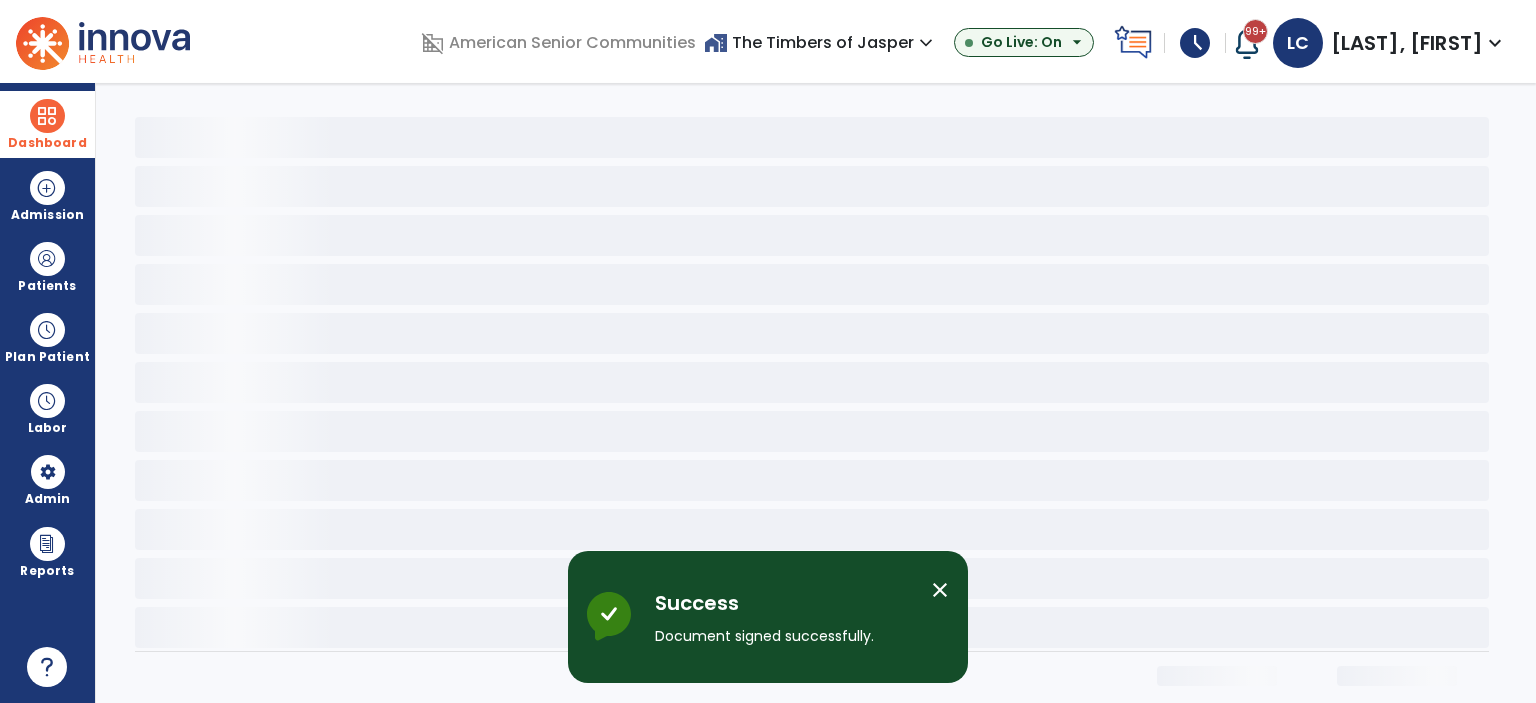 scroll, scrollTop: 0, scrollLeft: 0, axis: both 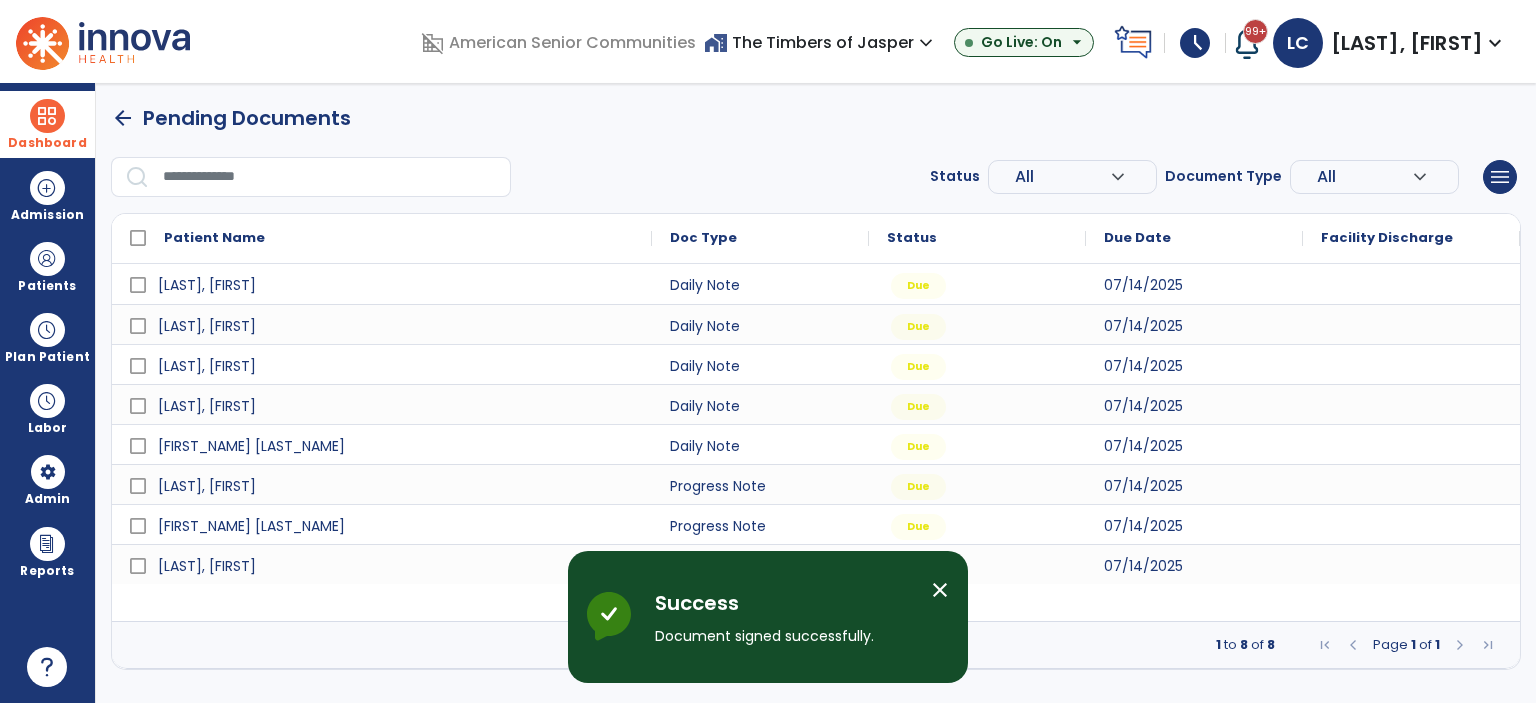 click at bounding box center [47, 116] 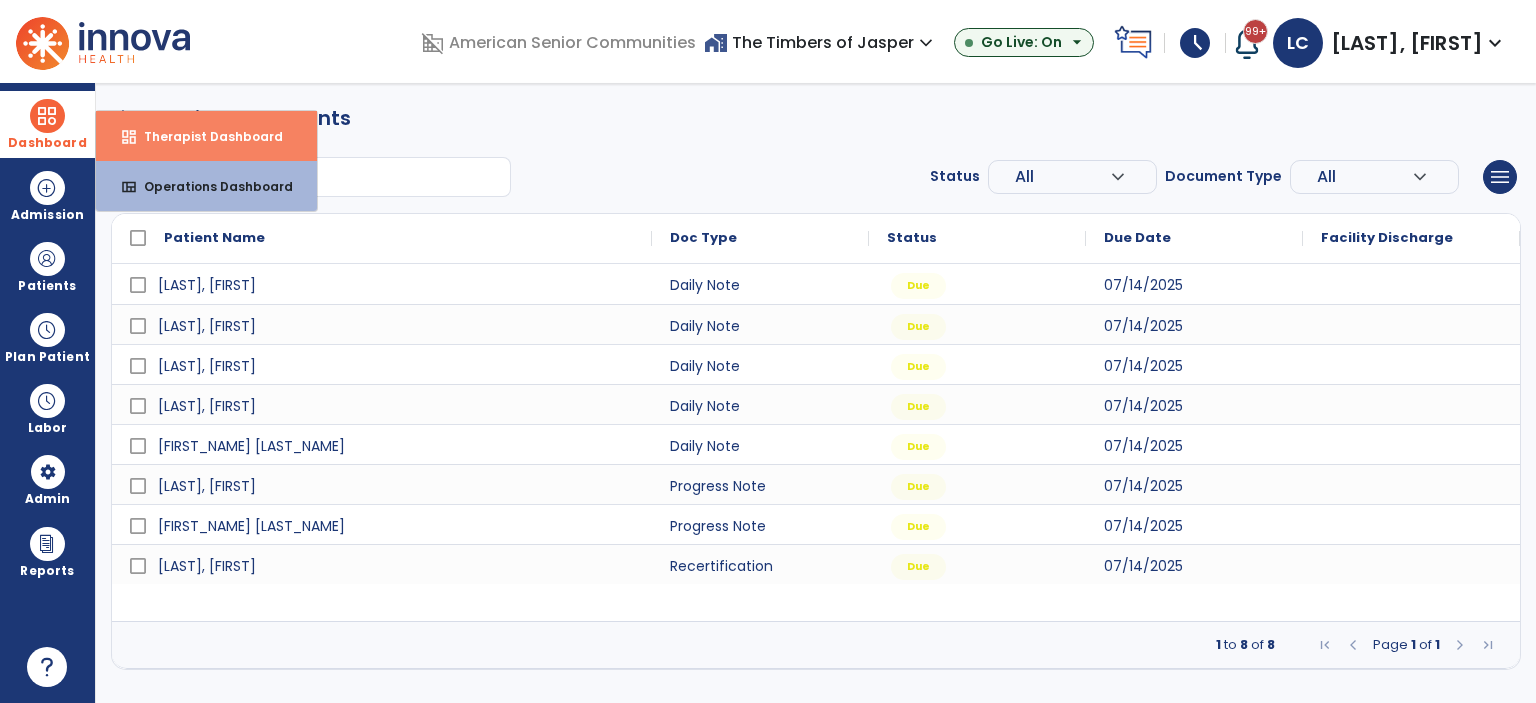 click on "Therapist Dashboard" at bounding box center [205, 136] 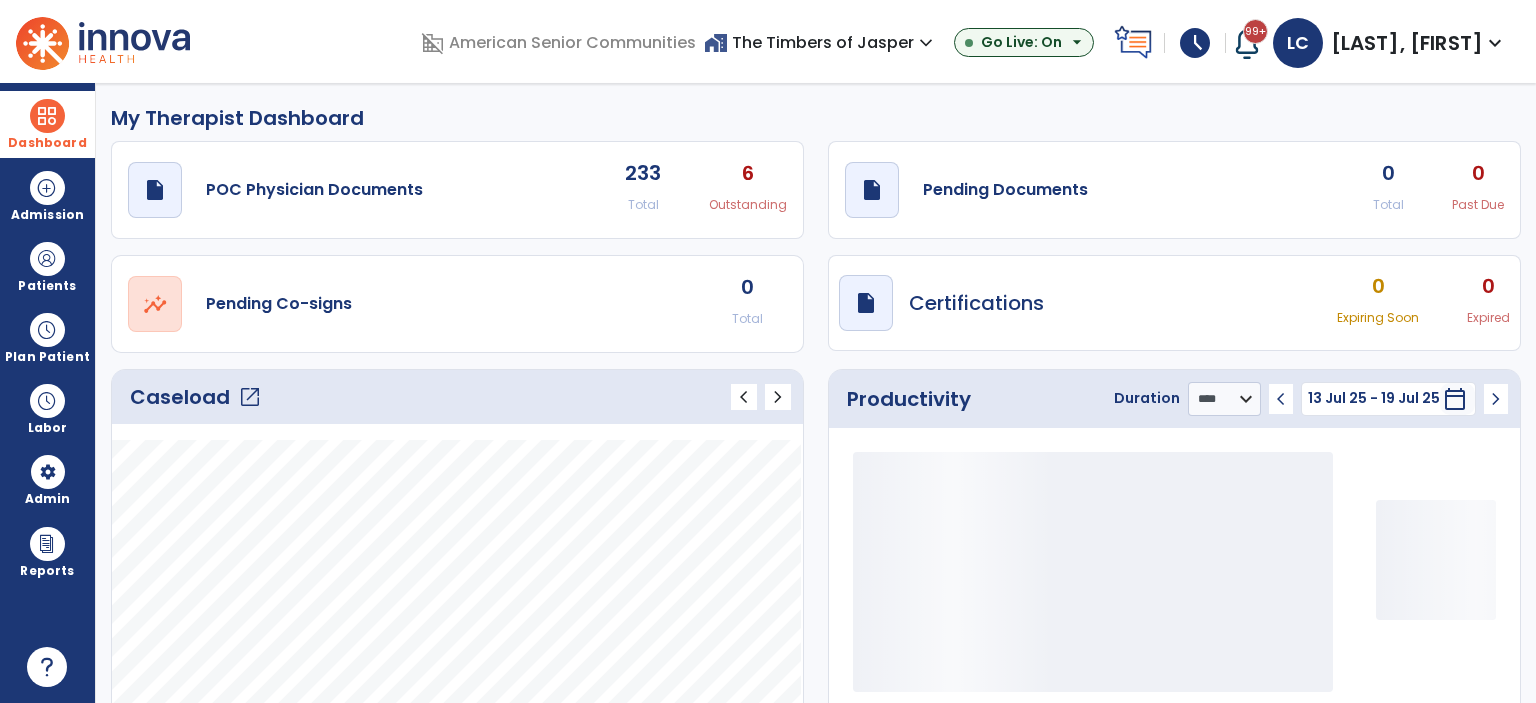 click on "draft   open_in_new  Pending Documents 0 Total 0 Past Due" 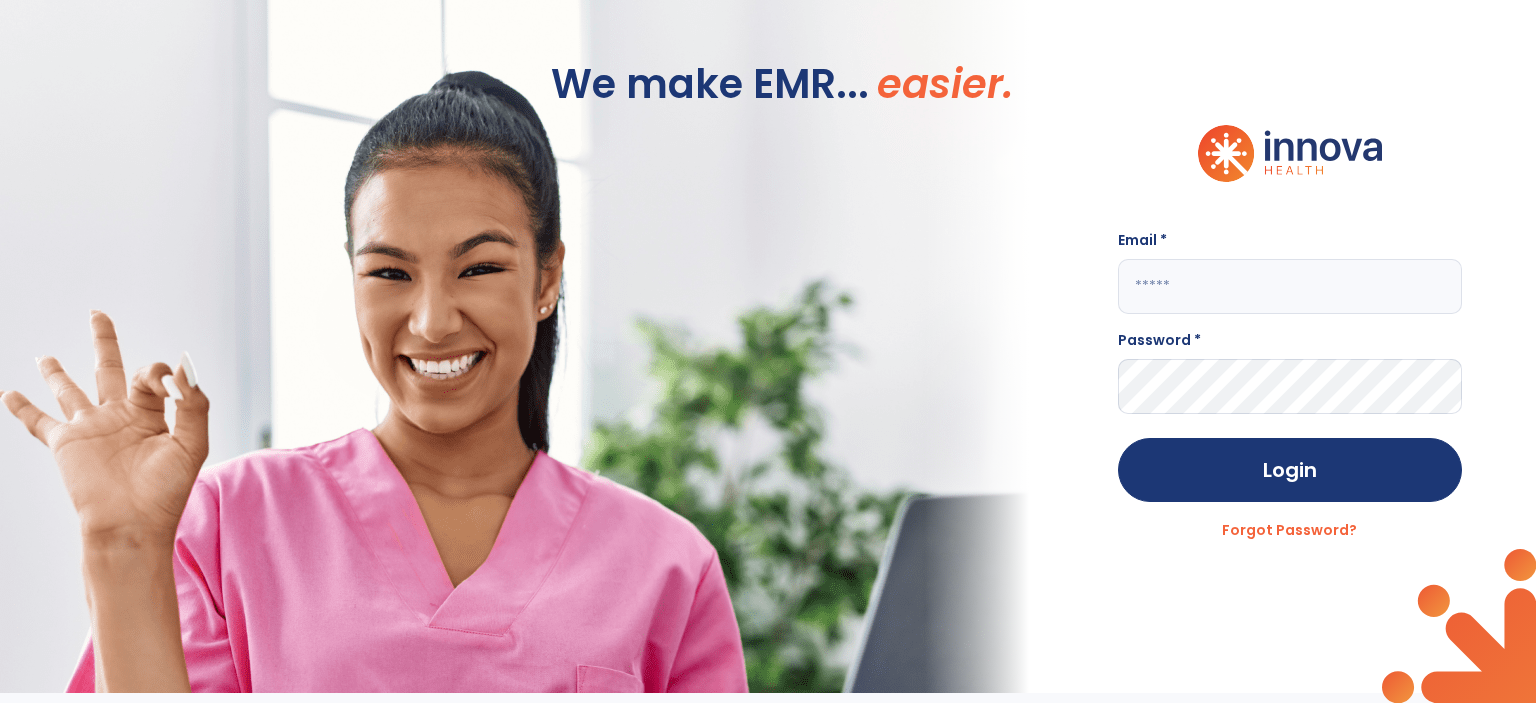 type on "**********" 